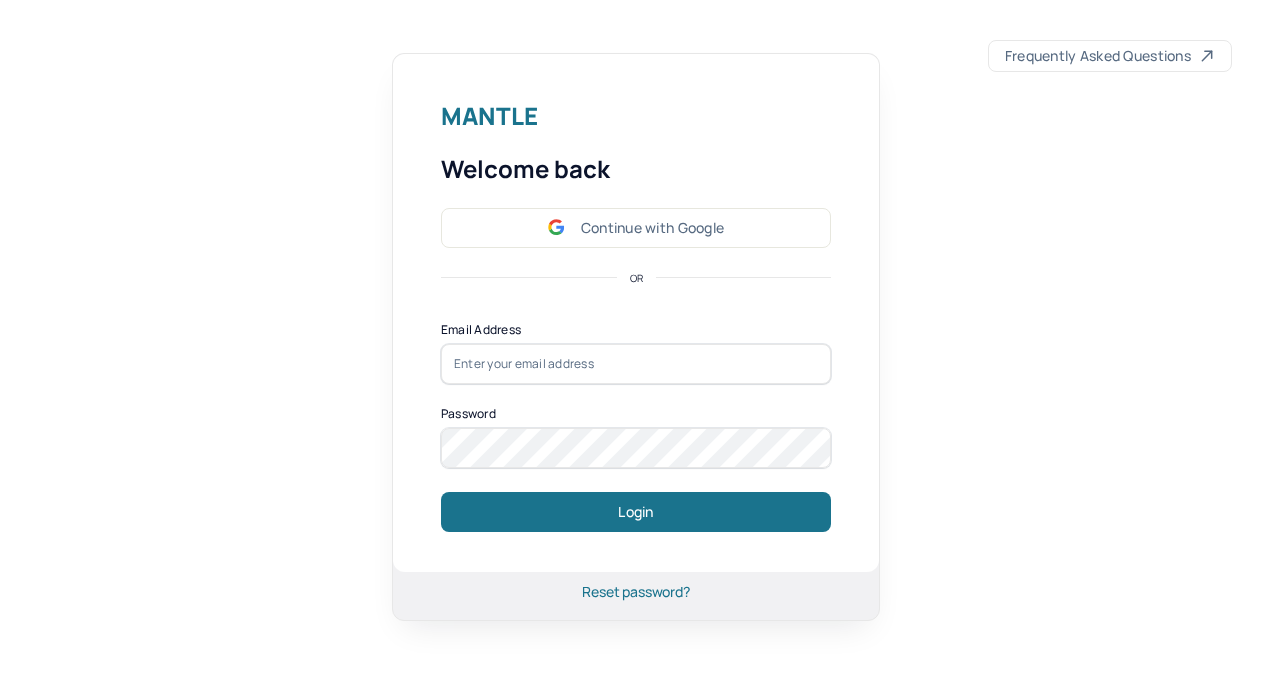 scroll, scrollTop: 0, scrollLeft: 0, axis: both 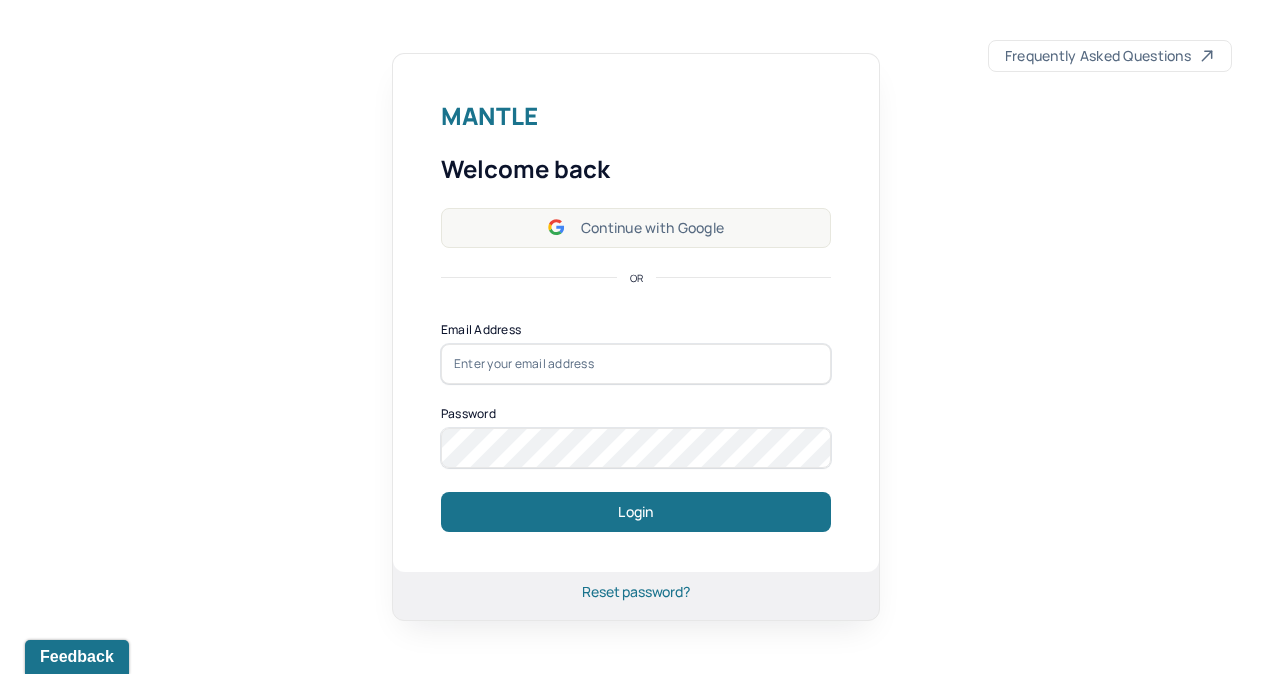 click on "Continue with Google" at bounding box center [636, 228] 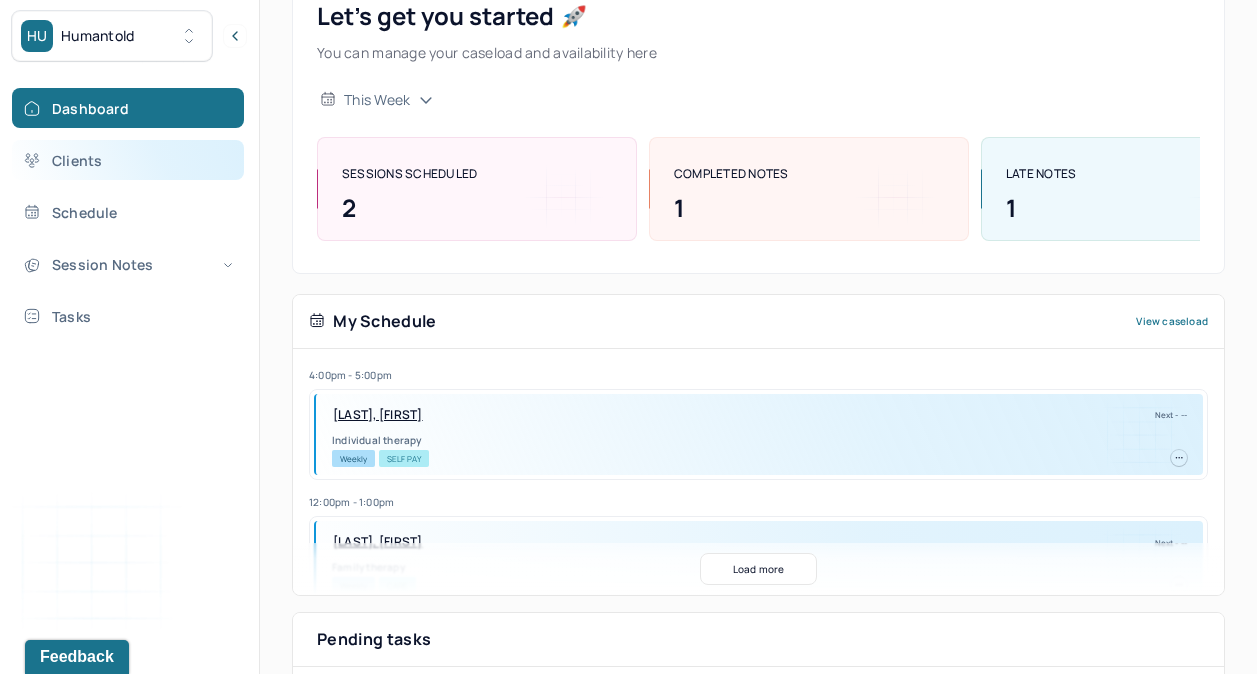 scroll, scrollTop: 128, scrollLeft: 0, axis: vertical 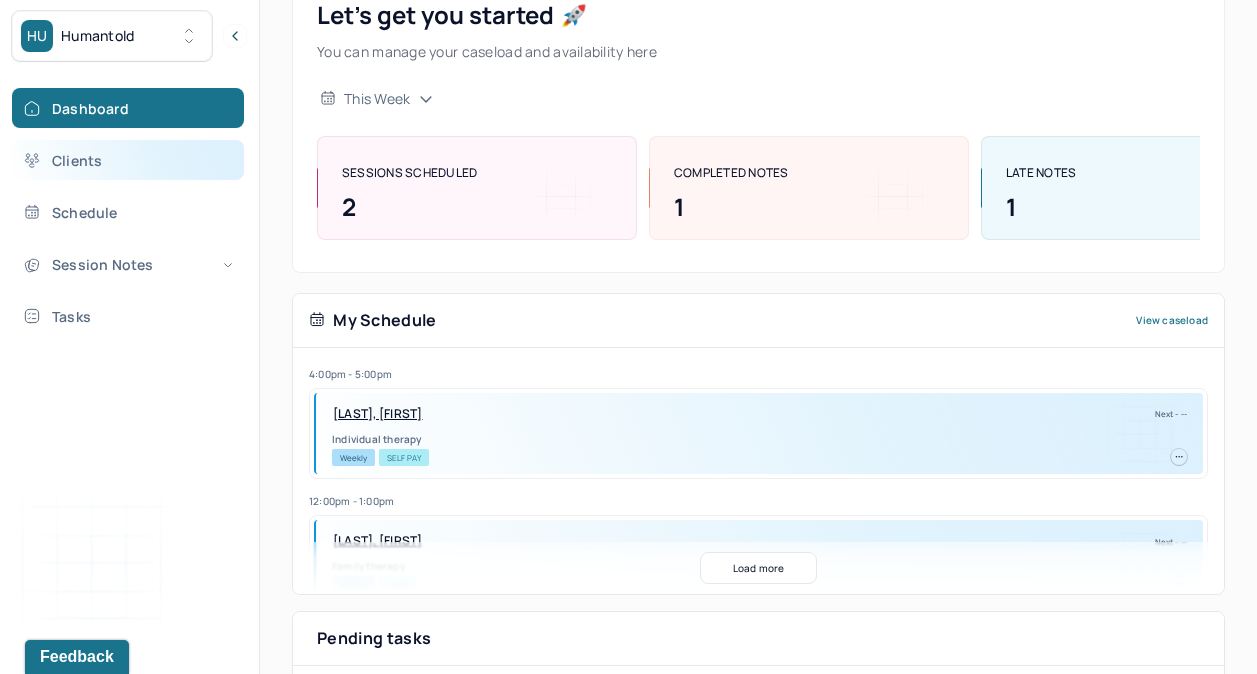 click on "Clients" at bounding box center (128, 160) 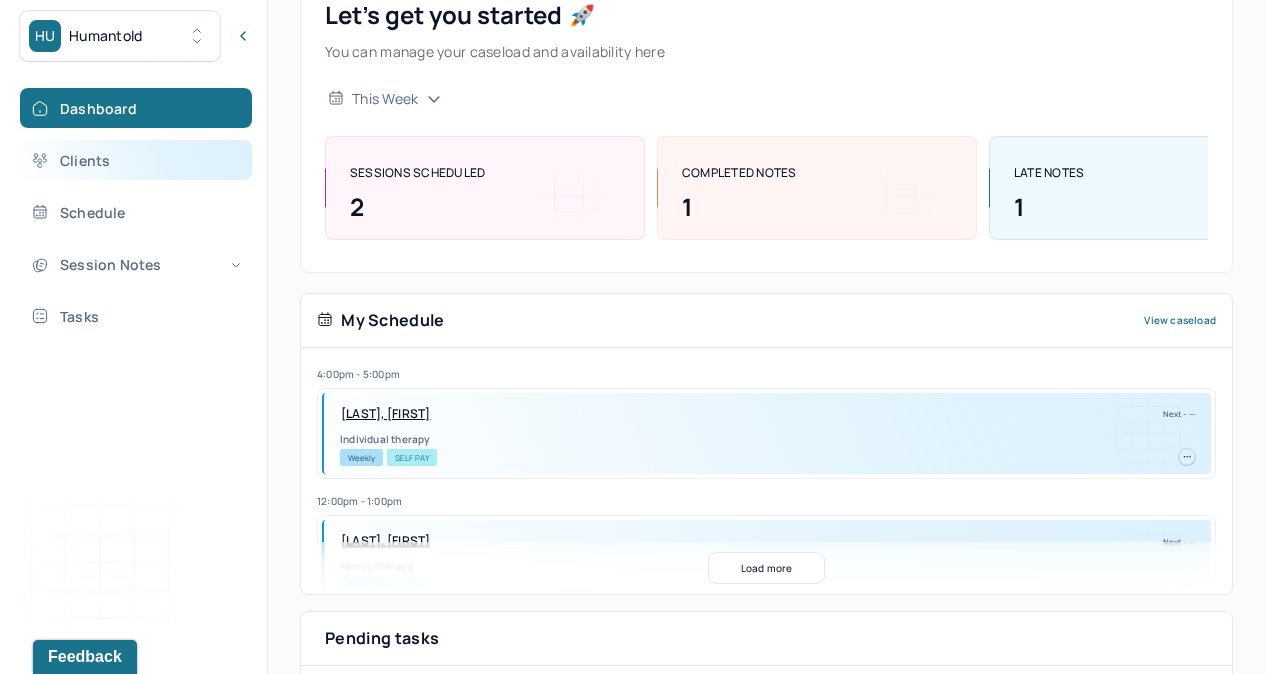 scroll, scrollTop: 0, scrollLeft: 0, axis: both 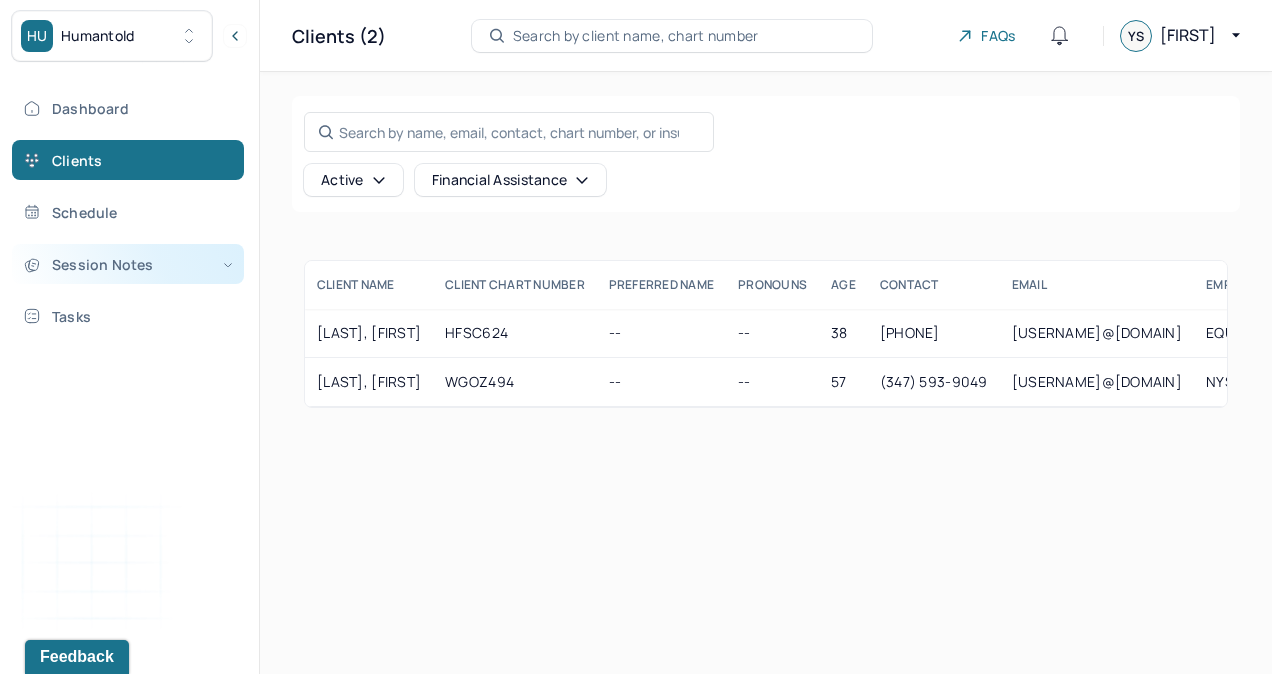 click on "Session Notes" at bounding box center [128, 264] 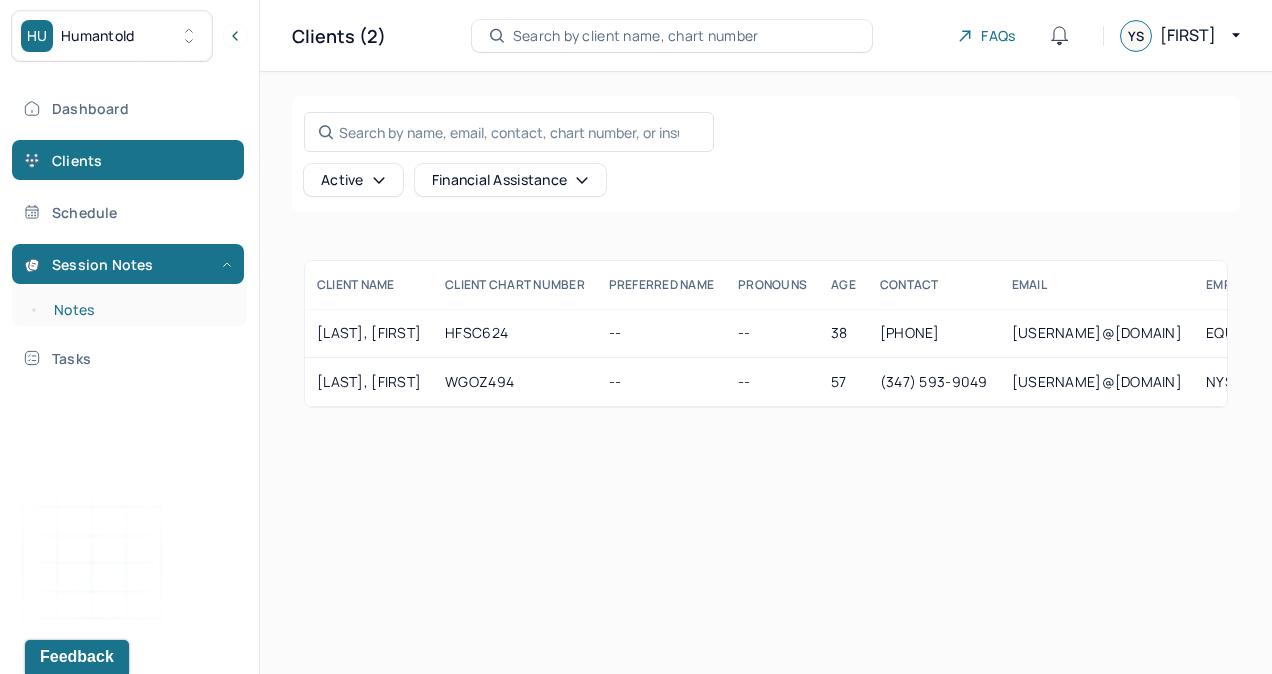click on "Notes" at bounding box center (139, 310) 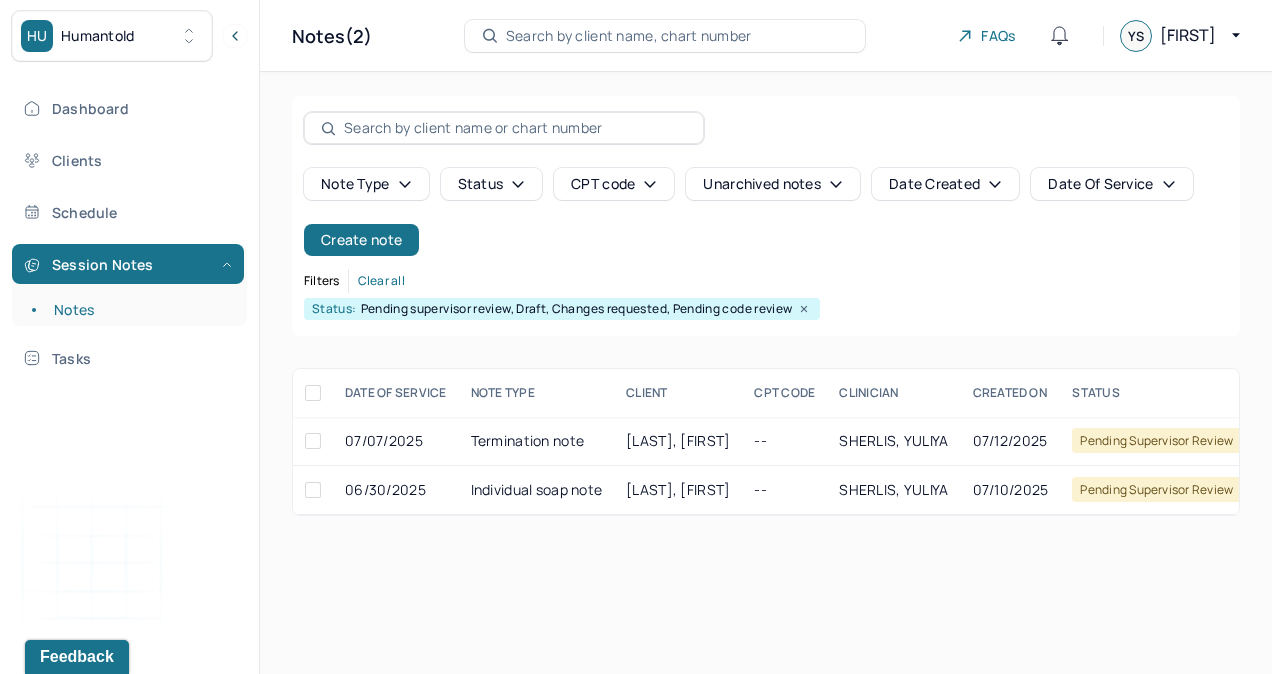 click 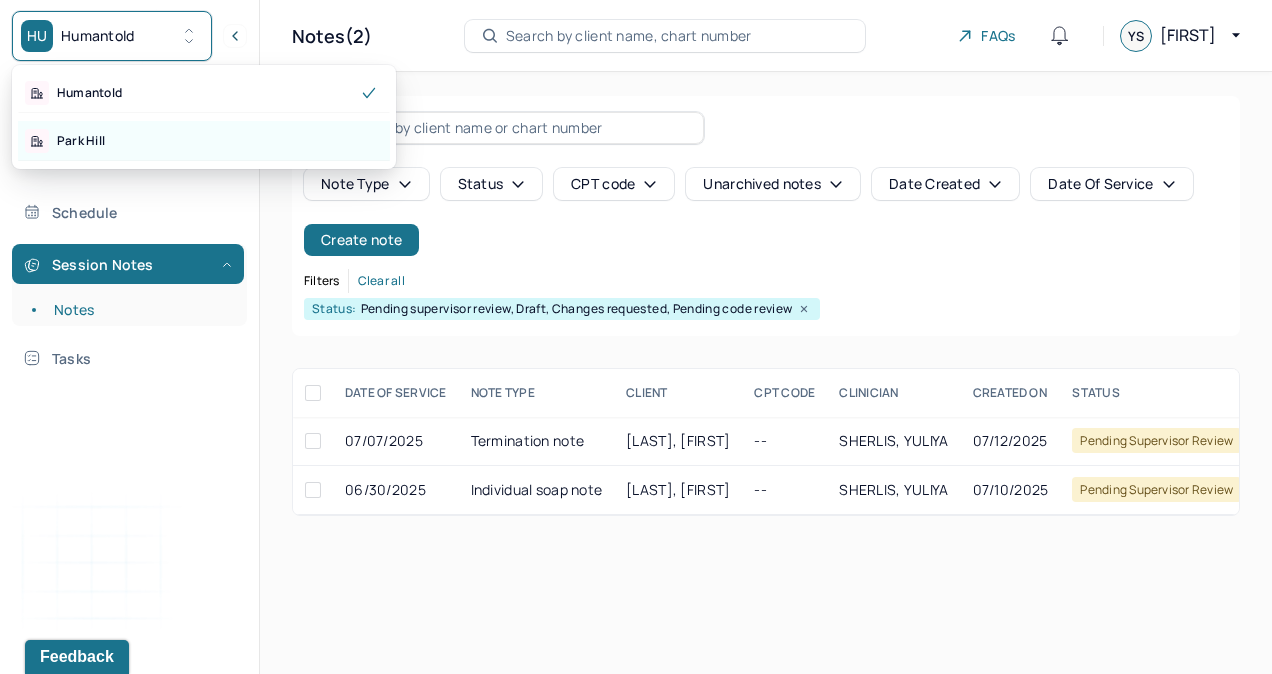 click on "Park Hill" at bounding box center [204, 141] 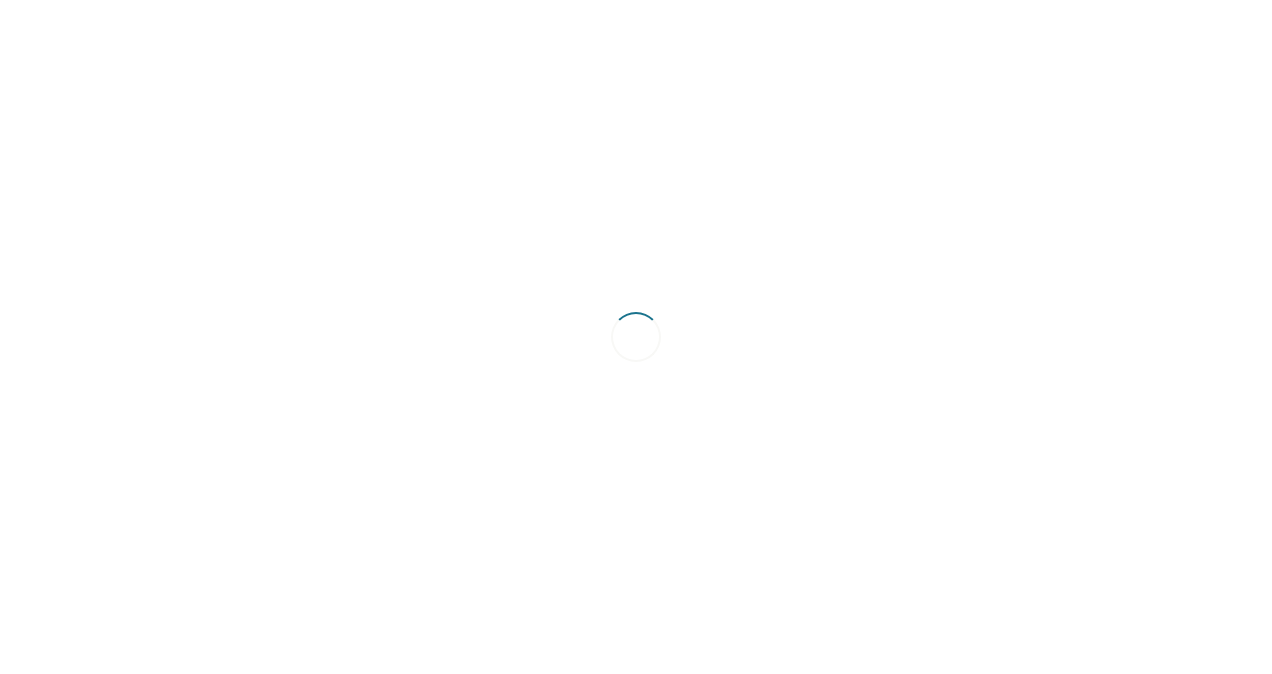scroll, scrollTop: 0, scrollLeft: 0, axis: both 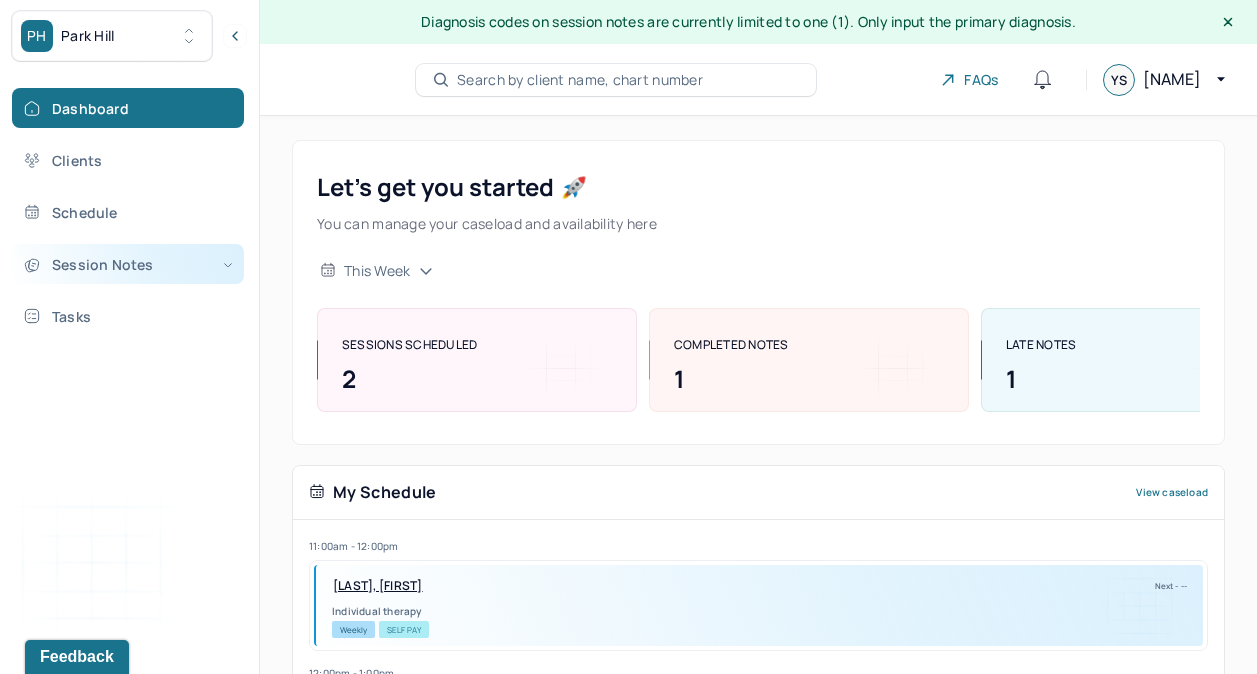 click on "Session Notes" at bounding box center [128, 264] 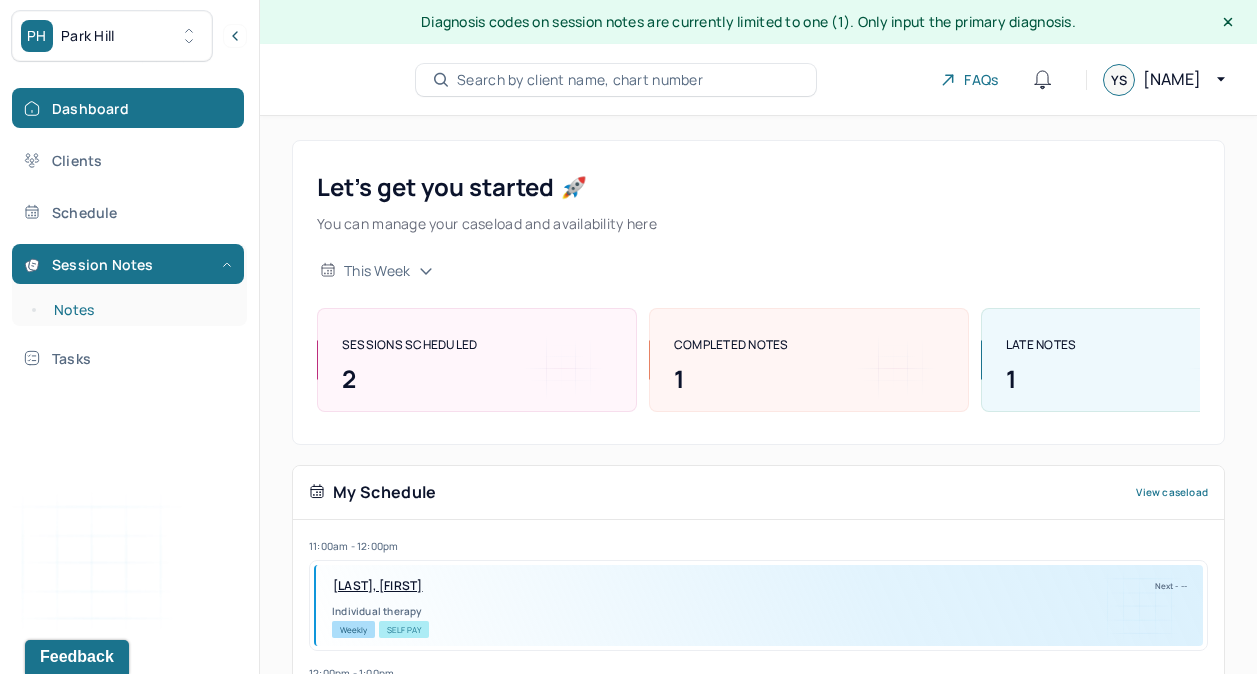 click on "Notes" at bounding box center [139, 310] 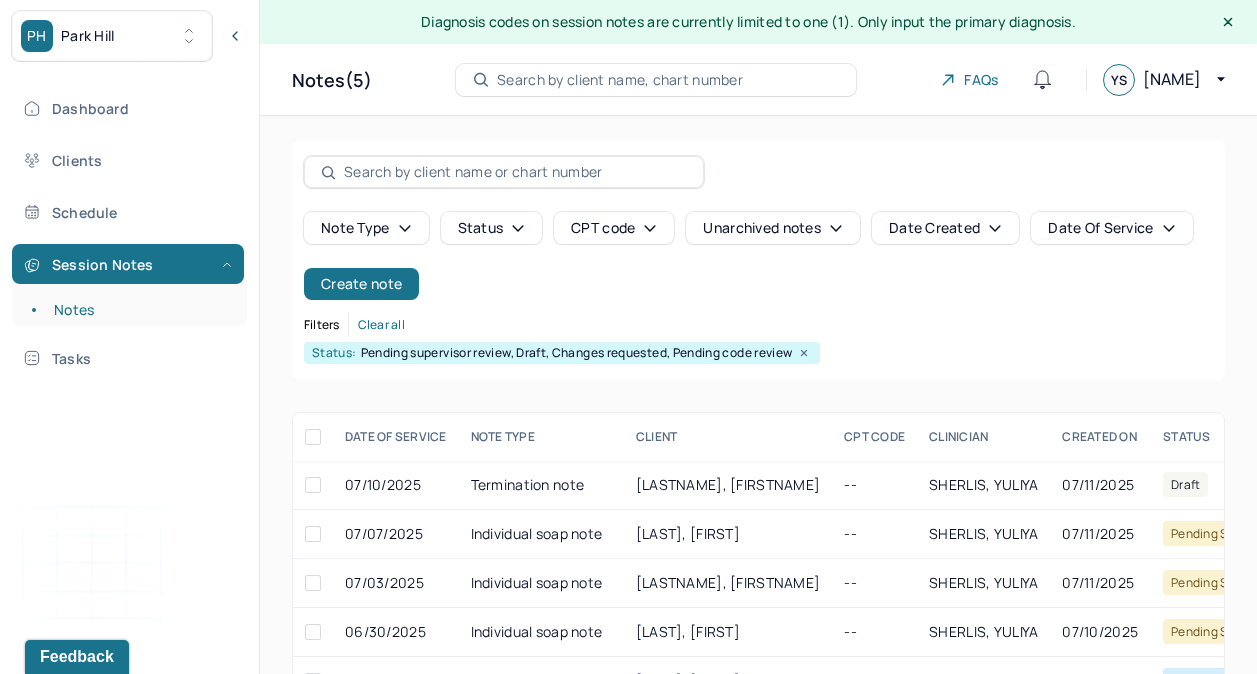 scroll, scrollTop: 72, scrollLeft: 0, axis: vertical 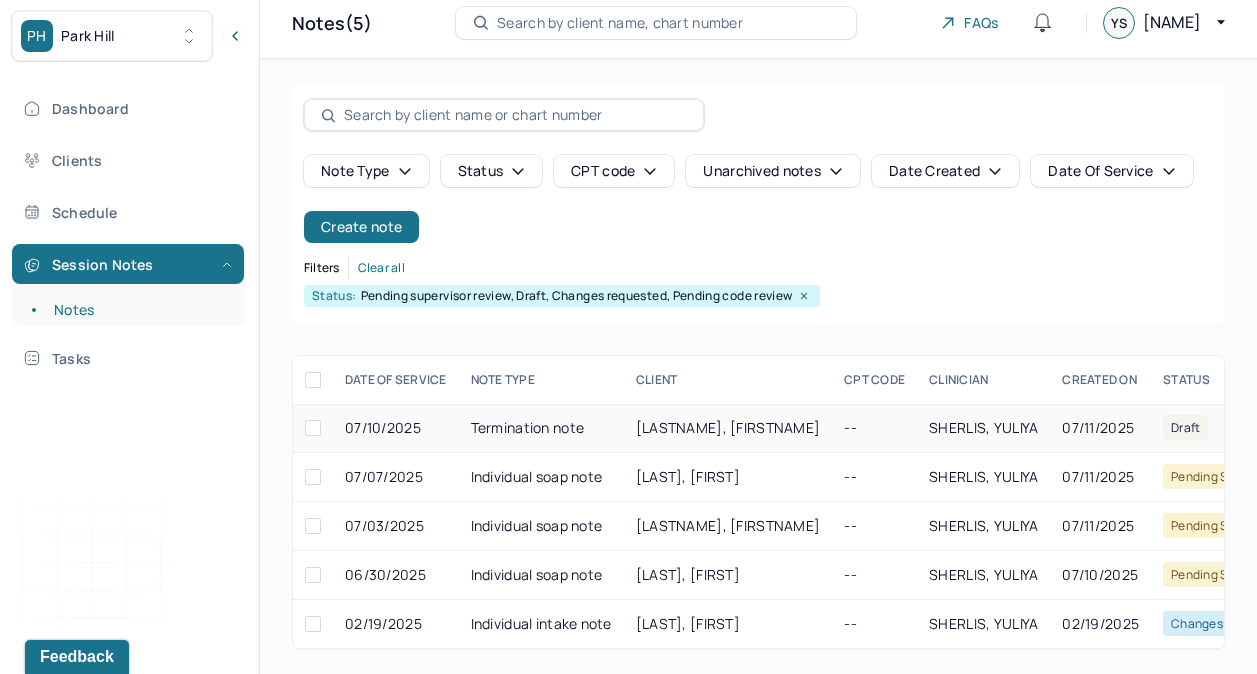 drag, startPoint x: 691, startPoint y: 406, endPoint x: 652, endPoint y: 410, distance: 39.20459 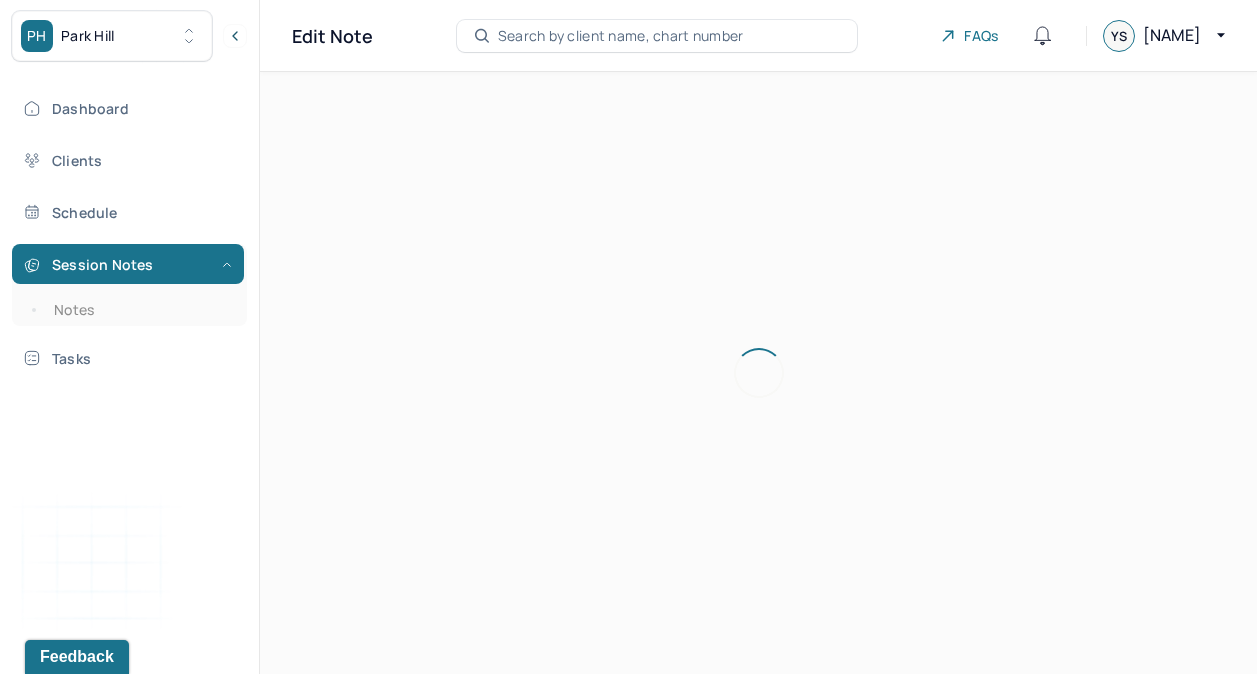 scroll, scrollTop: 36, scrollLeft: 0, axis: vertical 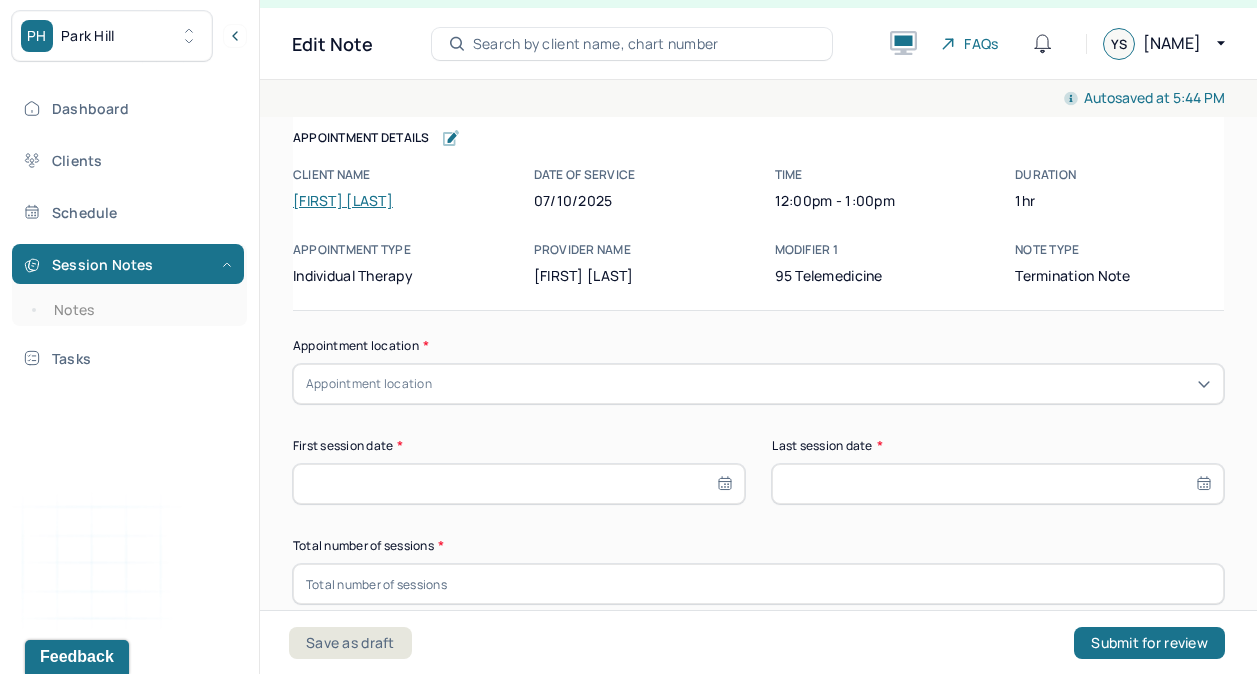 click 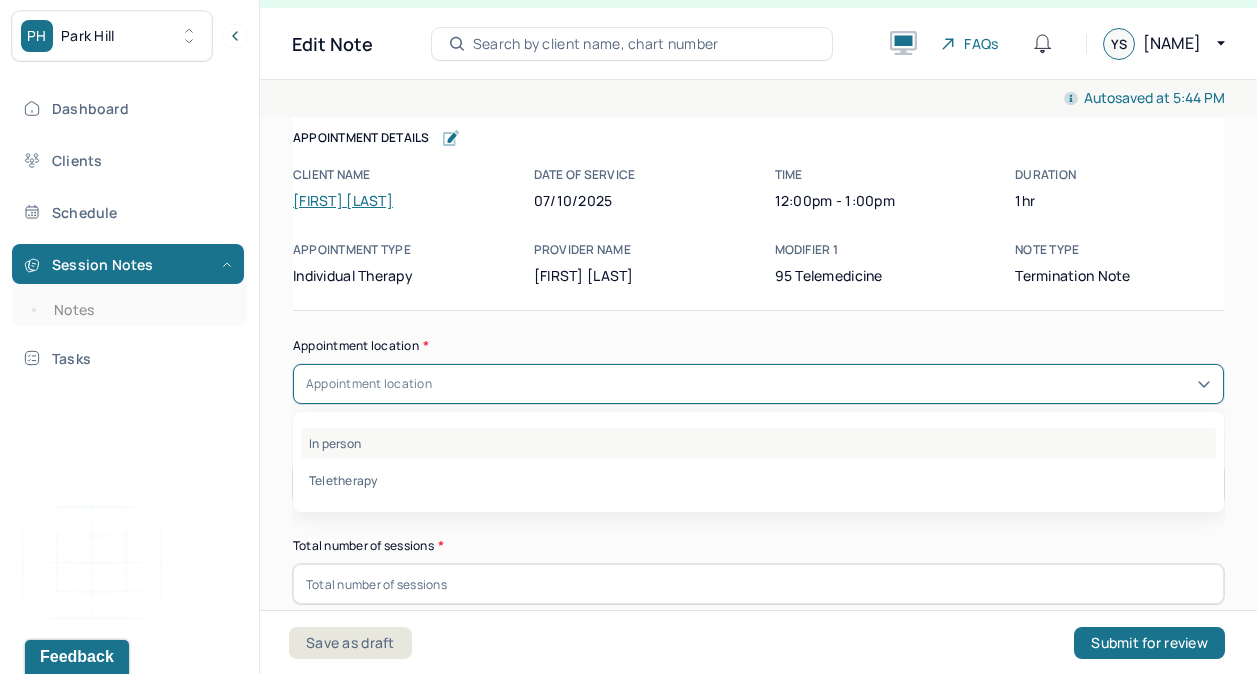 click on "In person" at bounding box center (758, 443) 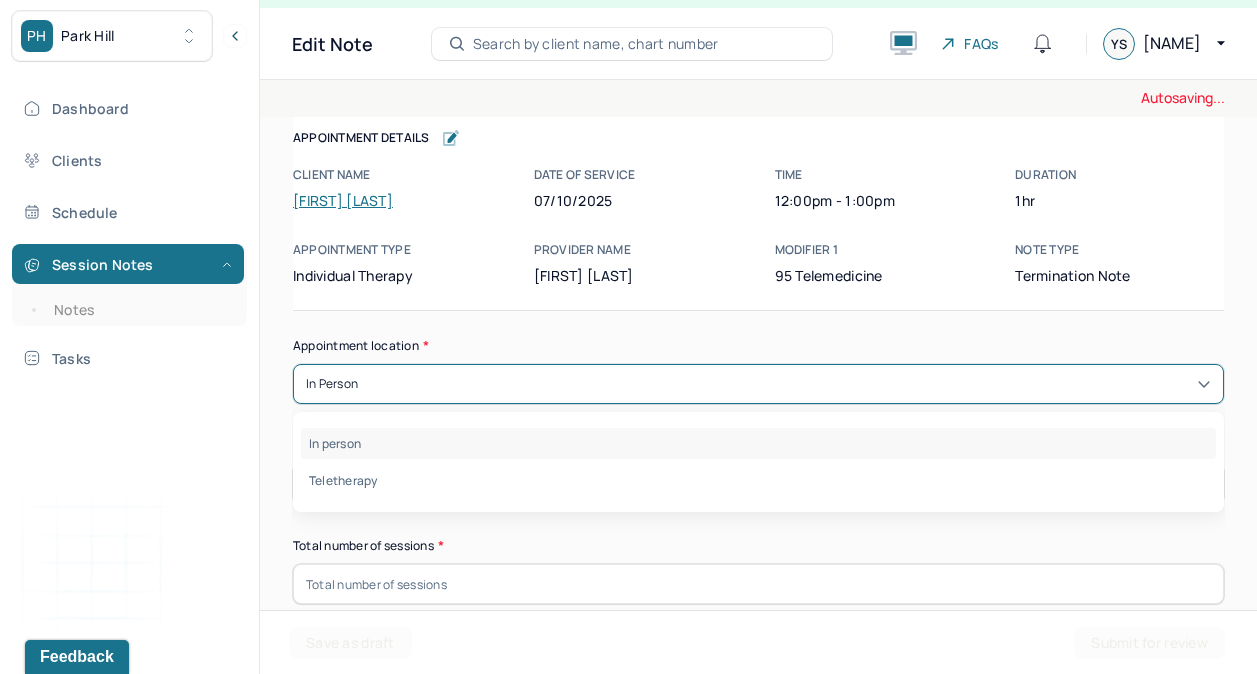 click 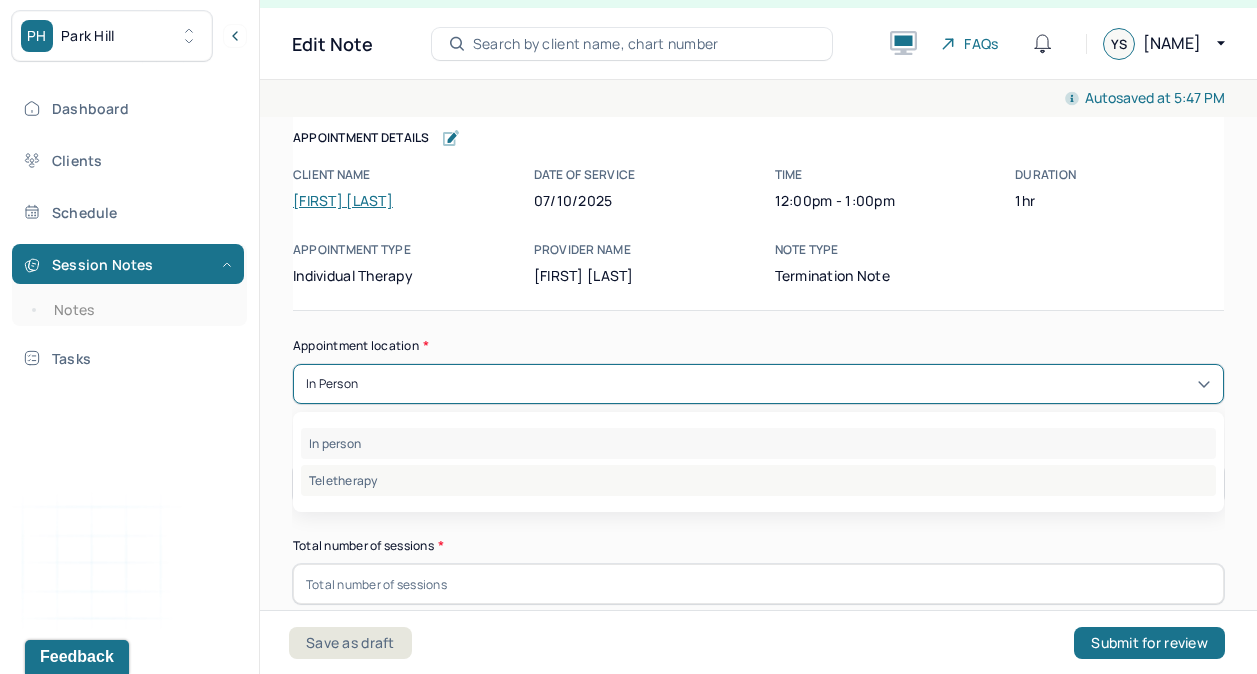 click on "Teletherapy" at bounding box center (758, 480) 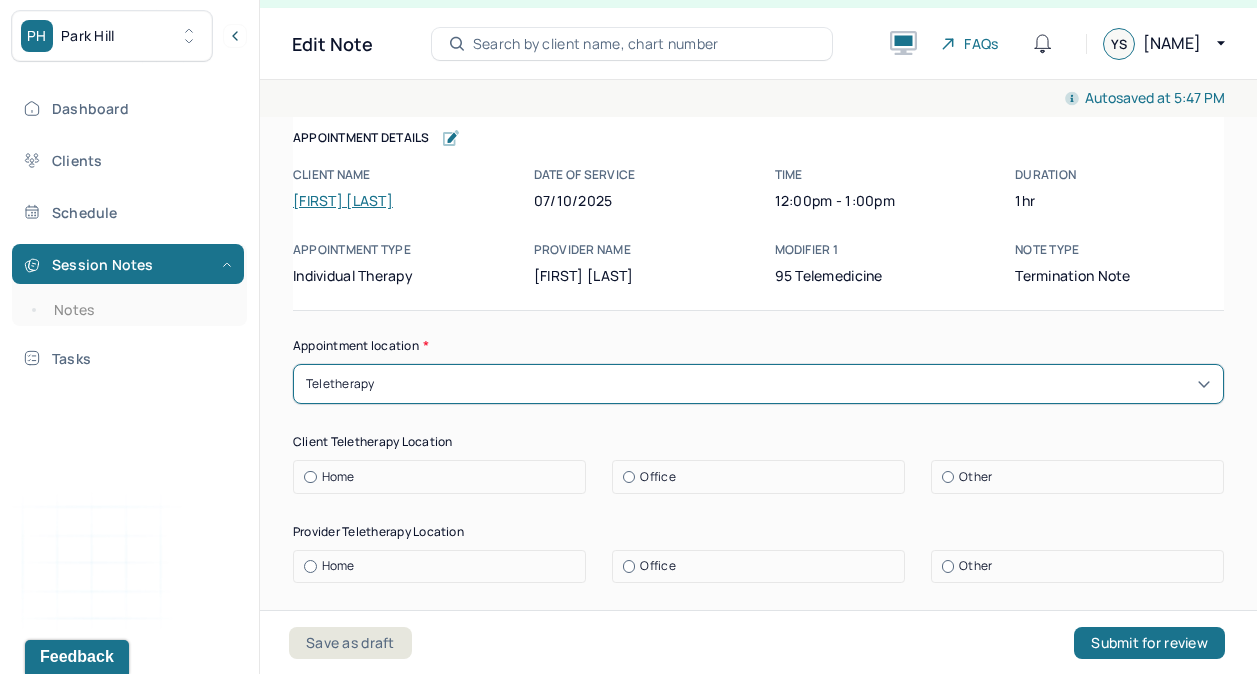 click at bounding box center (310, 477) 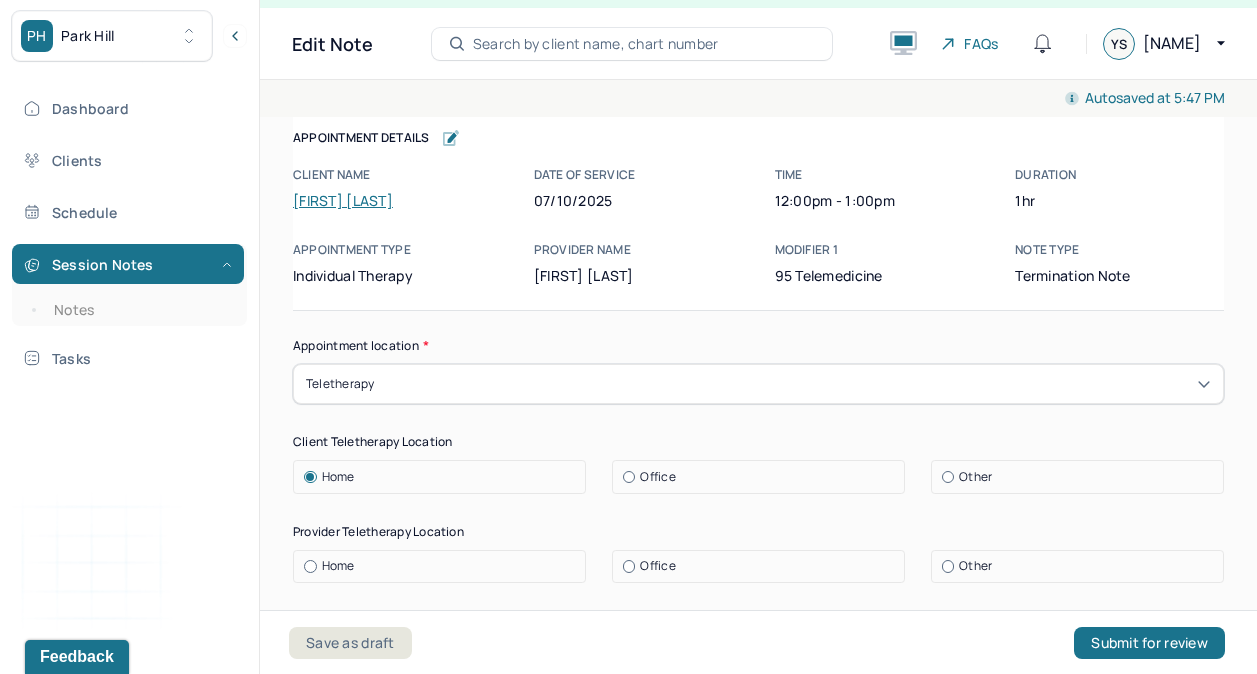 click at bounding box center (310, 566) 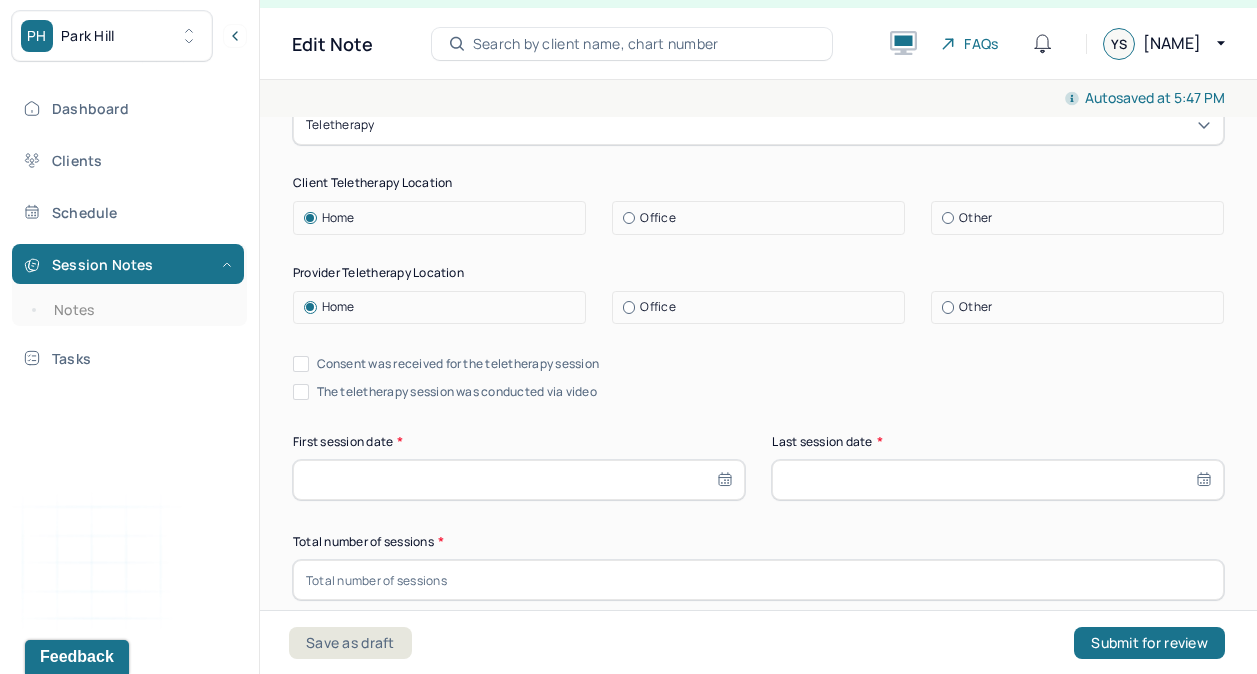 scroll, scrollTop: 264, scrollLeft: 0, axis: vertical 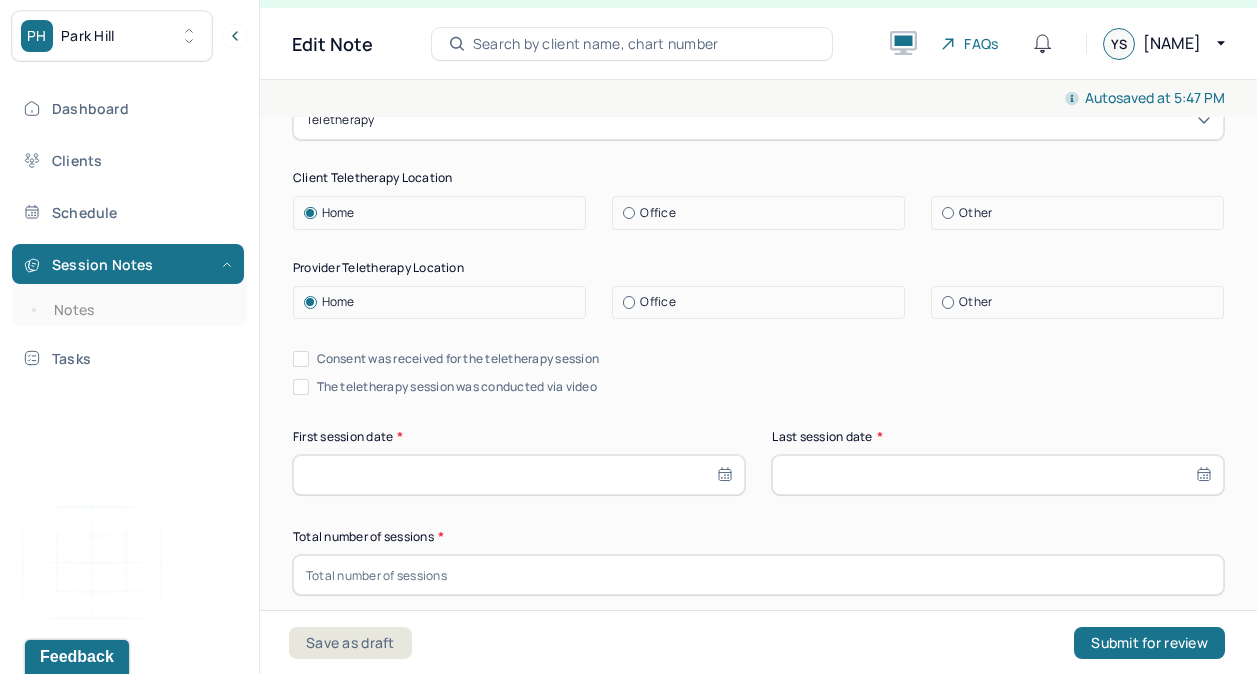 click on "Consent was received for the teletherapy session" at bounding box center (301, 359) 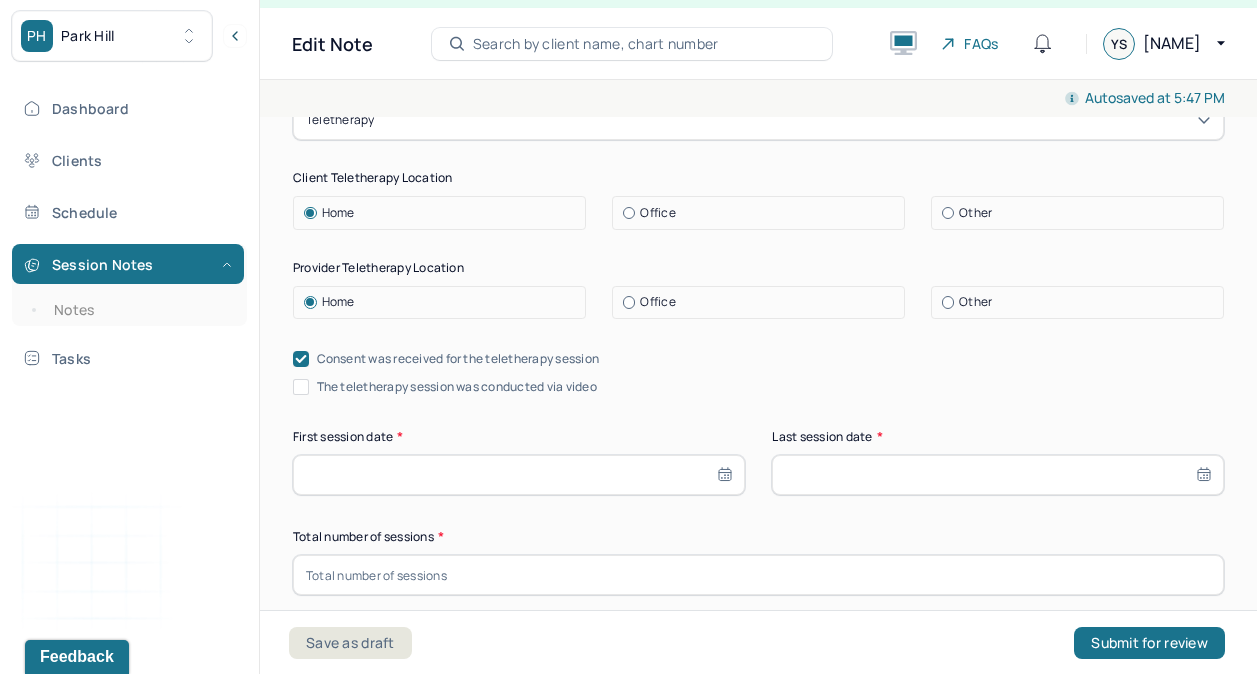 click on "The teletherapy session was conducted via video" at bounding box center (301, 387) 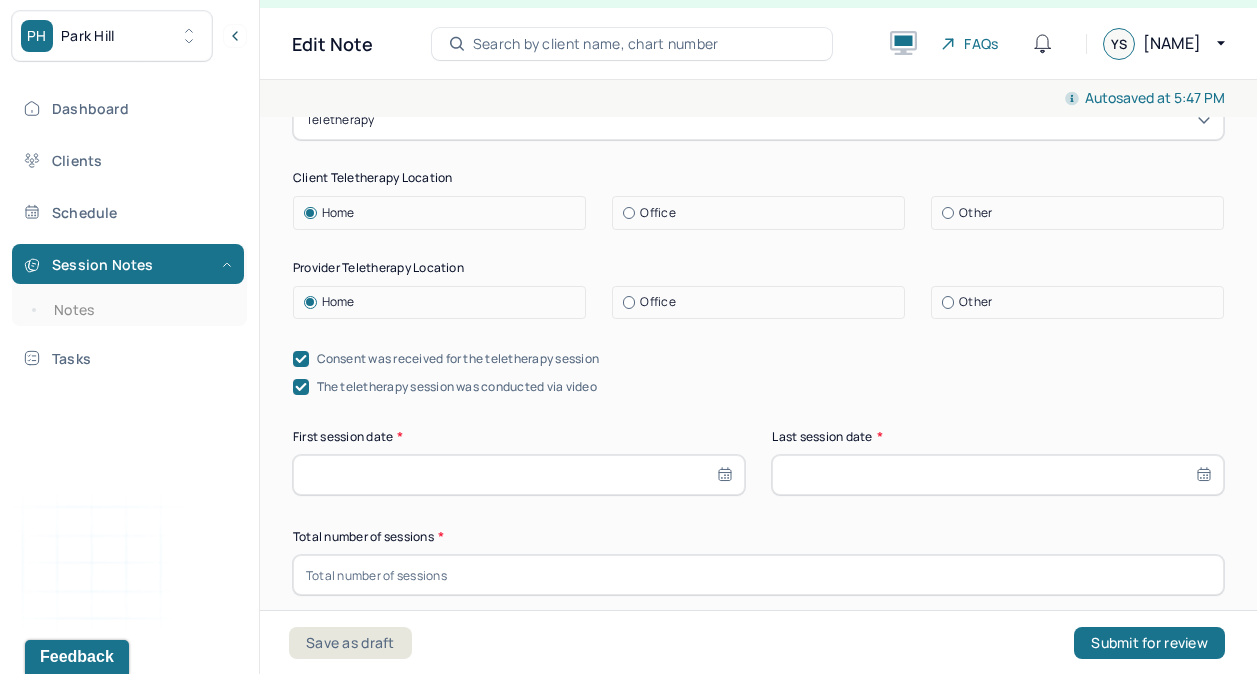click at bounding box center (519, 475) 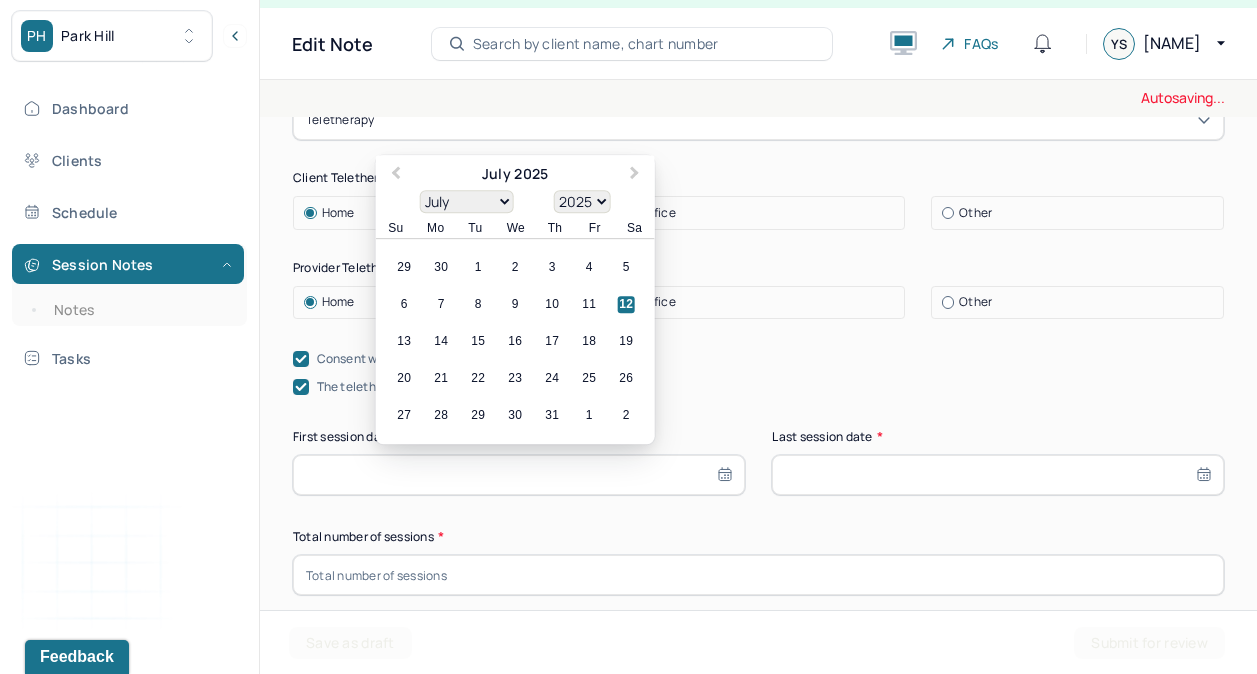 type on "01/01/2000" 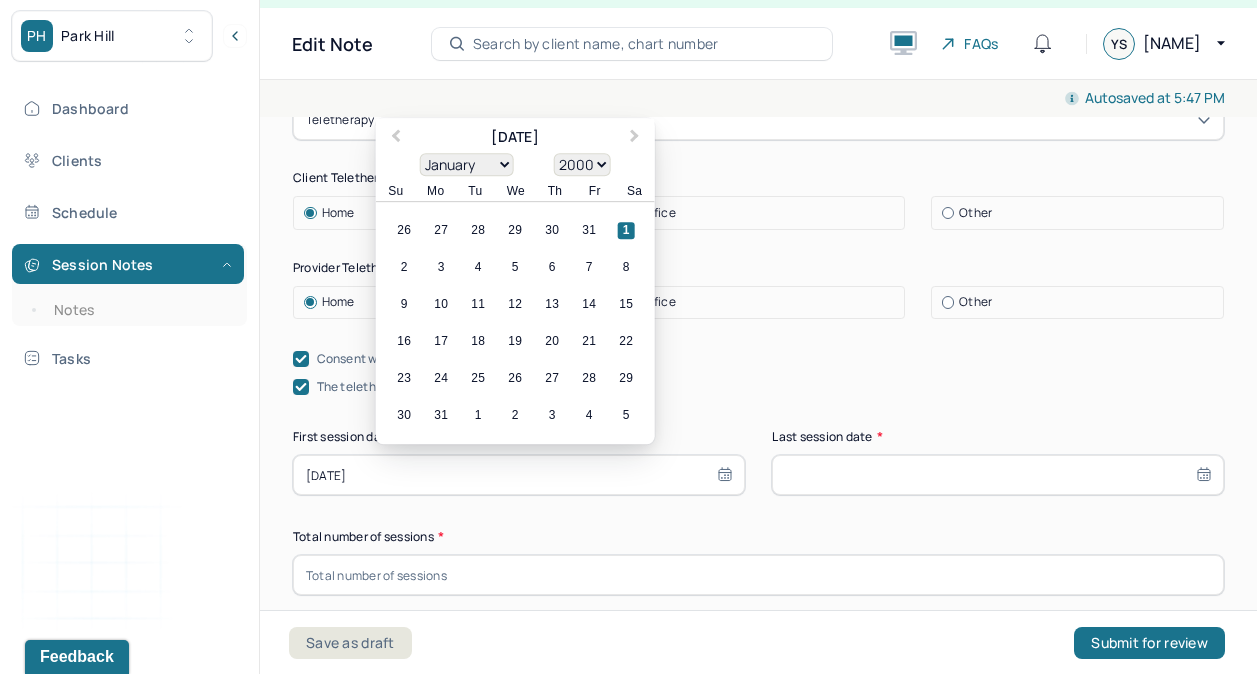 type on "01/01/20003" 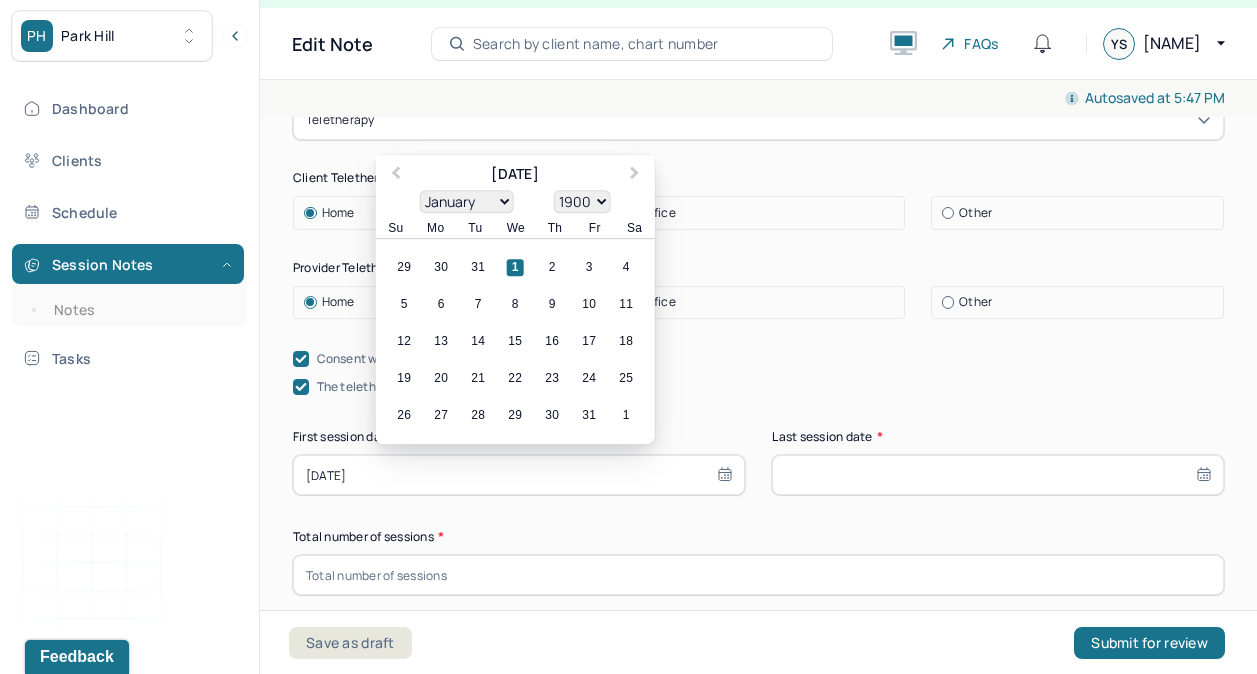 type on "01/01/200031" 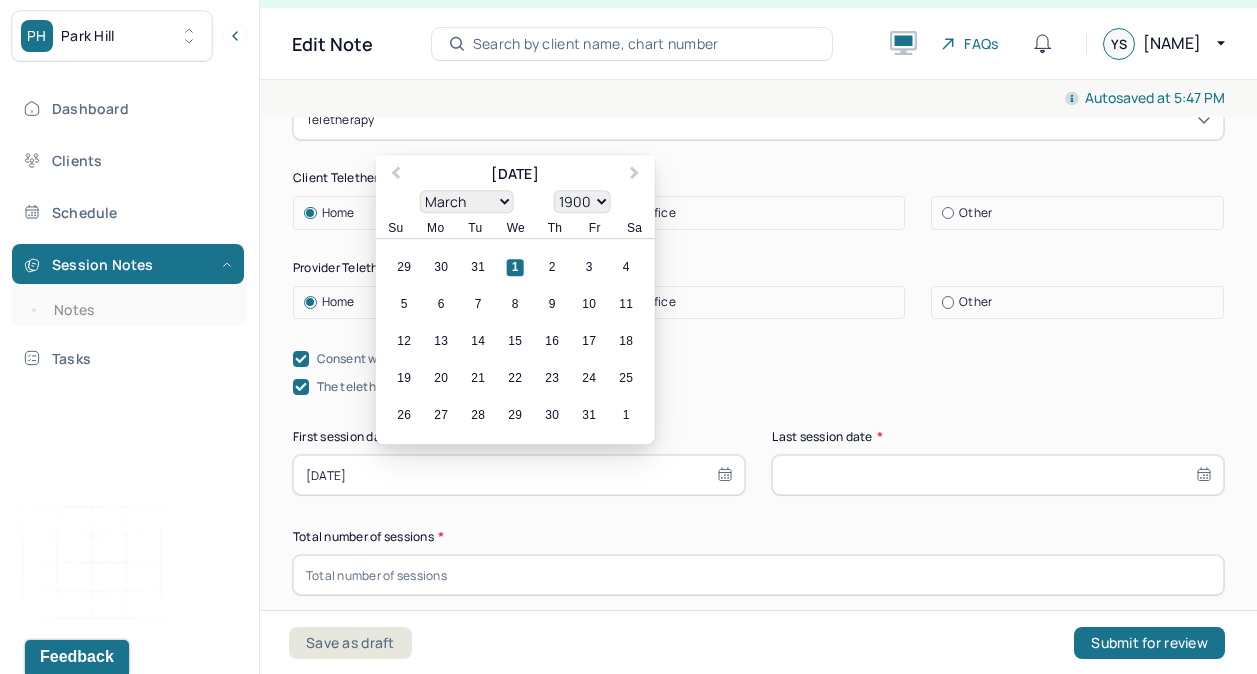 click on "January February March April May June July August September October November December" at bounding box center [467, 201] 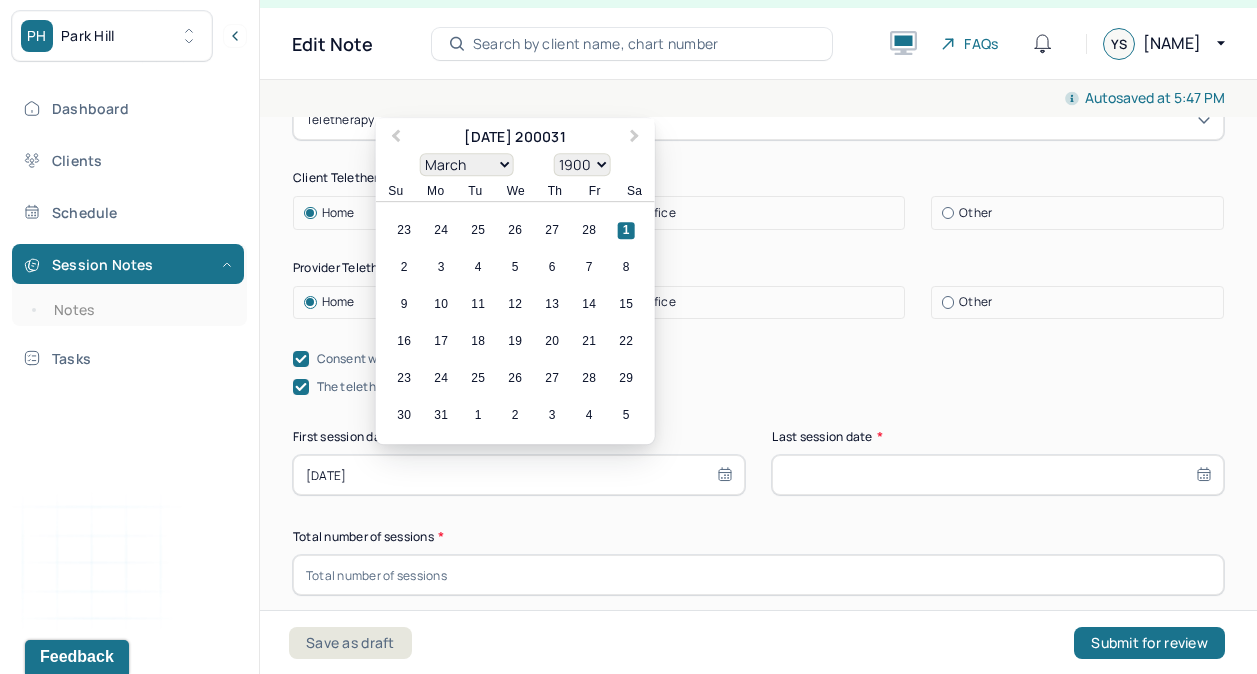 click on "1900 1901 1902 1903 1904 1905 1906 1907 1908 1909 1910 1911 1912 1913 1914 1915 1916 1917 1918 1919 1920 1921 1922 1923 1924 1925 1926 1927 1928 1929 1930 1931 1932 1933 1934 1935 1936 1937 1938 1939 1940 1941 1942 1943 1944 1945 1946 1947 1948 1949 1950 1951 1952 1953 1954 1955 1956 1957 1958 1959 1960 1961 1962 1963 1964 1965 1966 1967 1968 1969 1970 1971 1972 1973 1974 1975 1976 1977 1978 1979 1980 1981 1982 1983 1984 1985 1986 1987 1988 1989 1990 1991 1992 1993 1994 1995 1996 1997 1998 1999 2000 2001 2002 2003 2004 2005 2006 2007 2008 2009 2010 2011 2012 2013 2014 2015 2016 2017 2018 2019 2020 2021 2022 2023 2024 2025 2026 2027 2028 2029 2030 2031 2032 2033 2034 2035 2036 2037 2038 2039 2040 2041 2042 2043 2044 2045 2046 2047 2048 2049 2050 2051 2052 2053 2054 2055 2056 2057 2058 2059 2060 2061 2062 2063 2064 2065 2066 2067 2068 2069 2070 2071 2072 2073 2074 2075 2076 2077 2078 2079 2080 2081 2082 2083 2084 2085 2086 2087 2088 2089 2090 2091 2092 2093 2094 2095 2096 2097 2098 2099 2100" at bounding box center (582, 164) 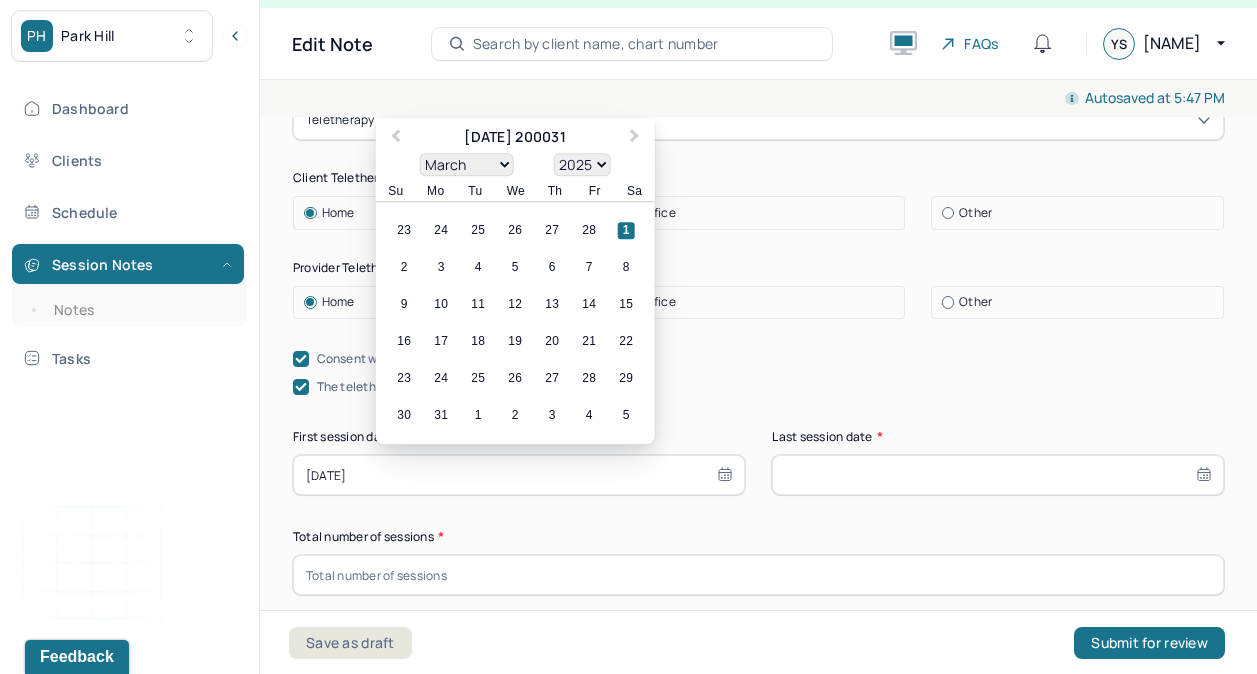 click on "1900 1901 1902 1903 1904 1905 1906 1907 1908 1909 1910 1911 1912 1913 1914 1915 1916 1917 1918 1919 1920 1921 1922 1923 1924 1925 1926 1927 1928 1929 1930 1931 1932 1933 1934 1935 1936 1937 1938 1939 1940 1941 1942 1943 1944 1945 1946 1947 1948 1949 1950 1951 1952 1953 1954 1955 1956 1957 1958 1959 1960 1961 1962 1963 1964 1965 1966 1967 1968 1969 1970 1971 1972 1973 1974 1975 1976 1977 1978 1979 1980 1981 1982 1983 1984 1985 1986 1987 1988 1989 1990 1991 1992 1993 1994 1995 1996 1997 1998 1999 2000 2001 2002 2003 2004 2005 2006 2007 2008 2009 2010 2011 2012 2013 2014 2015 2016 2017 2018 2019 2020 2021 2022 2023 2024 2025 2026 2027 2028 2029 2030 2031 2032 2033 2034 2035 2036 2037 2038 2039 2040 2041 2042 2043 2044 2045 2046 2047 2048 2049 2050 2051 2052 2053 2054 2055 2056 2057 2058 2059 2060 2061 2062 2063 2064 2065 2066 2067 2068 2069 2070 2071 2072 2073 2074 2075 2076 2077 2078 2079 2080 2081 2082 2083 2084 2085 2086 2087 2088 2089 2090 2091 2092 2093 2094 2095 2096 2097 2098 2099 2100" at bounding box center (582, 164) 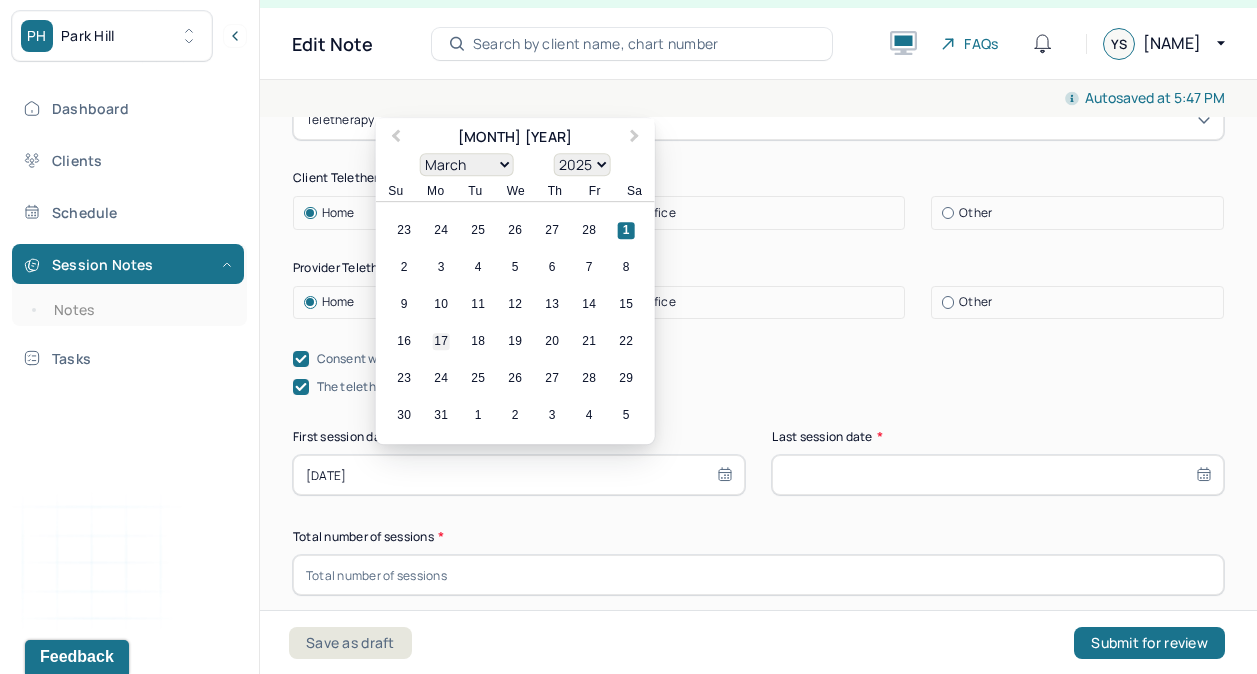 click on "17" at bounding box center (441, 342) 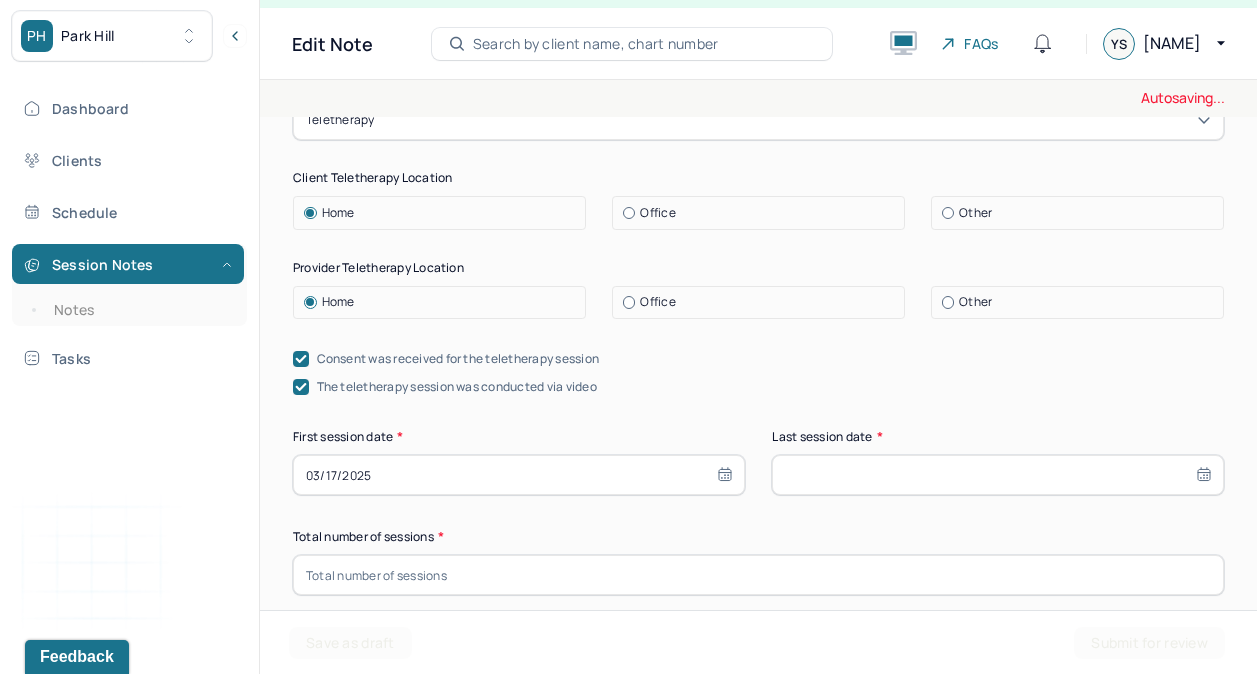 click at bounding box center [998, 475] 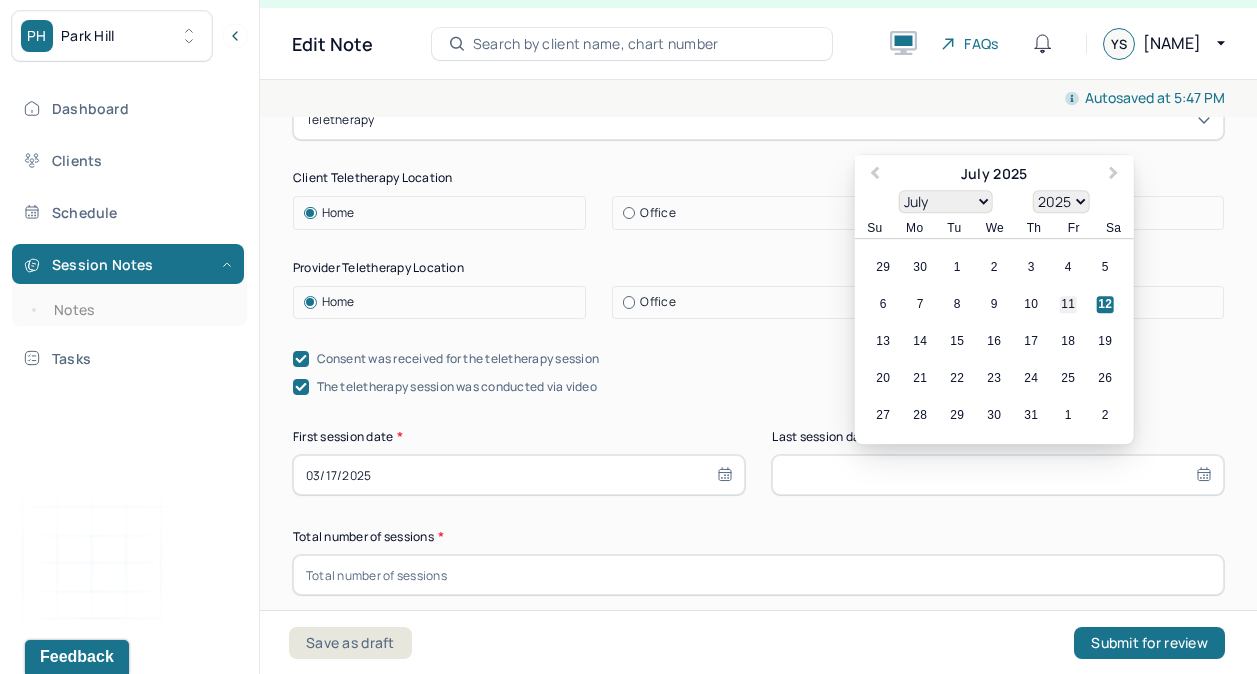click on "11" at bounding box center (1068, 305) 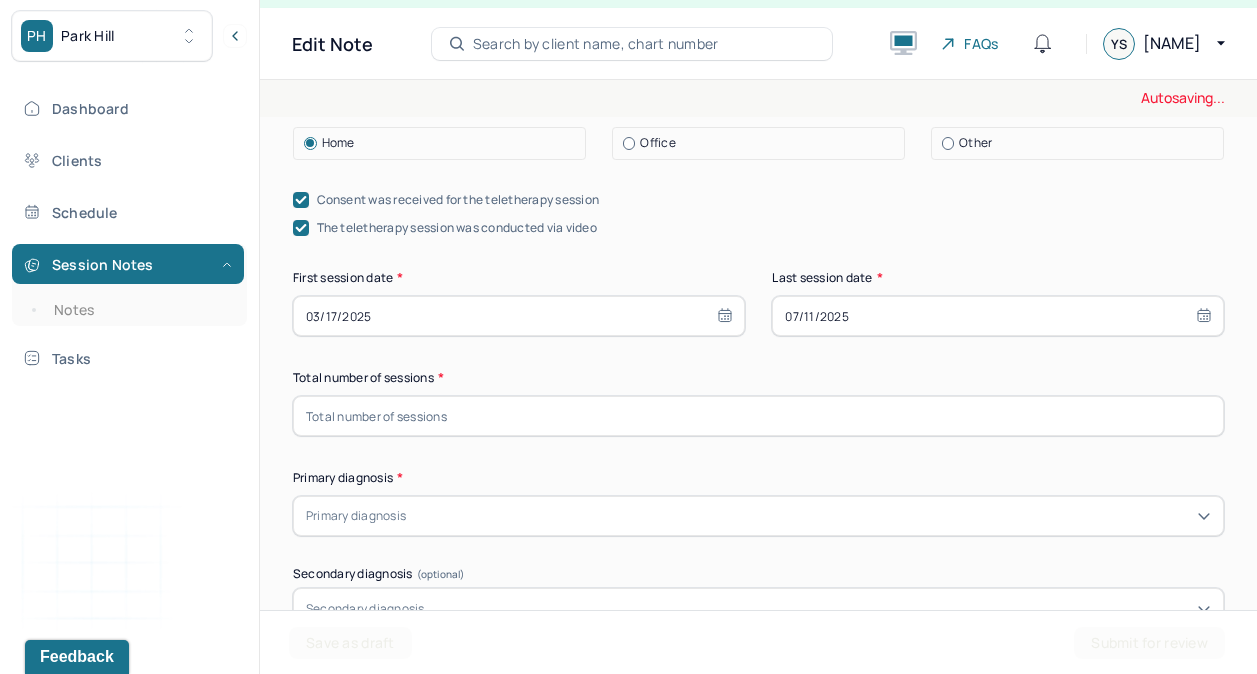 scroll, scrollTop: 426, scrollLeft: 0, axis: vertical 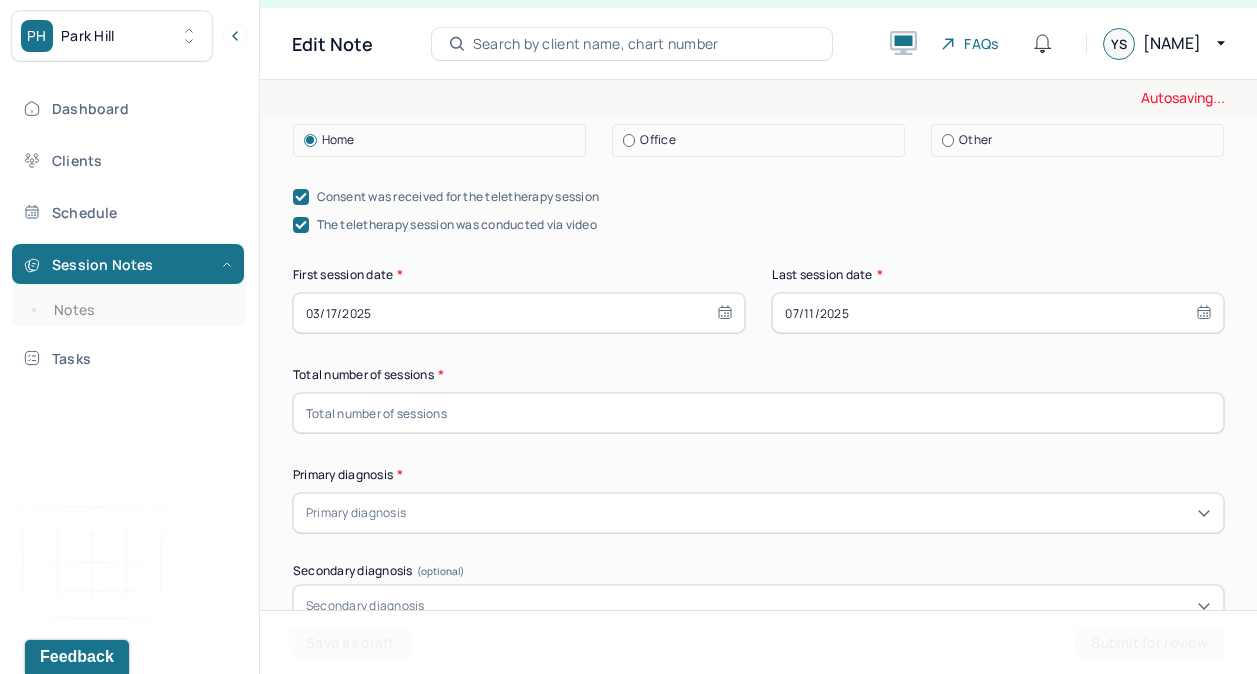 click at bounding box center [758, 413] 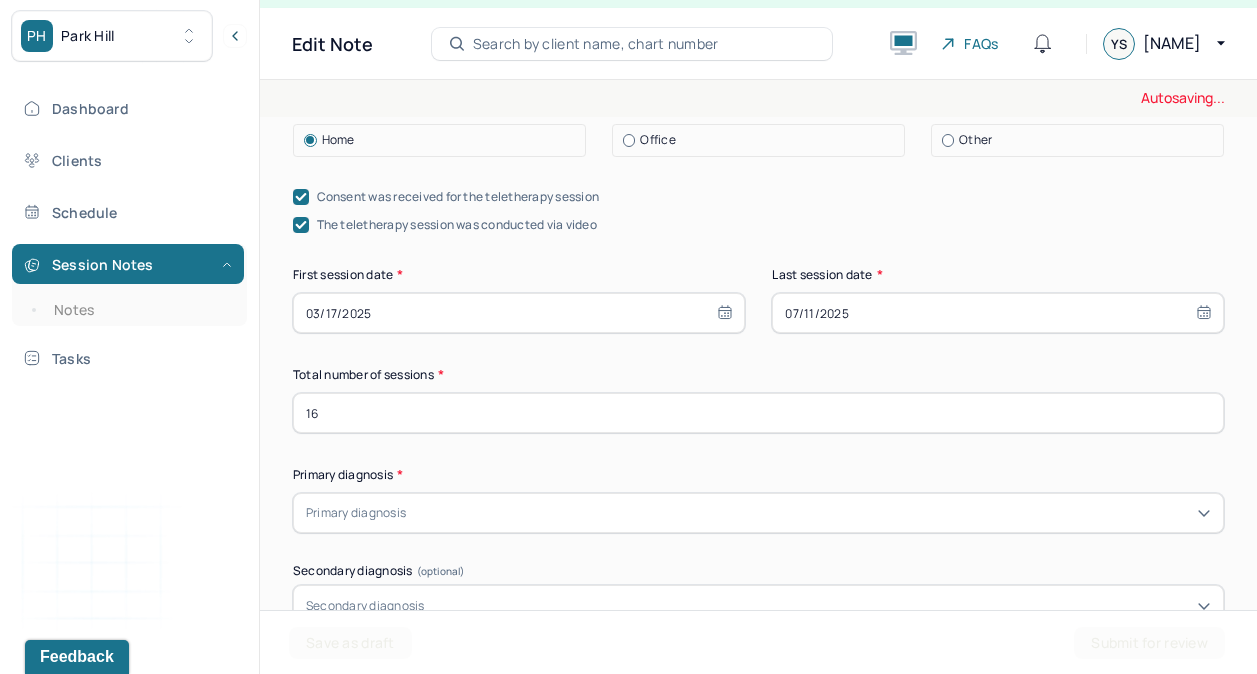 type on "16" 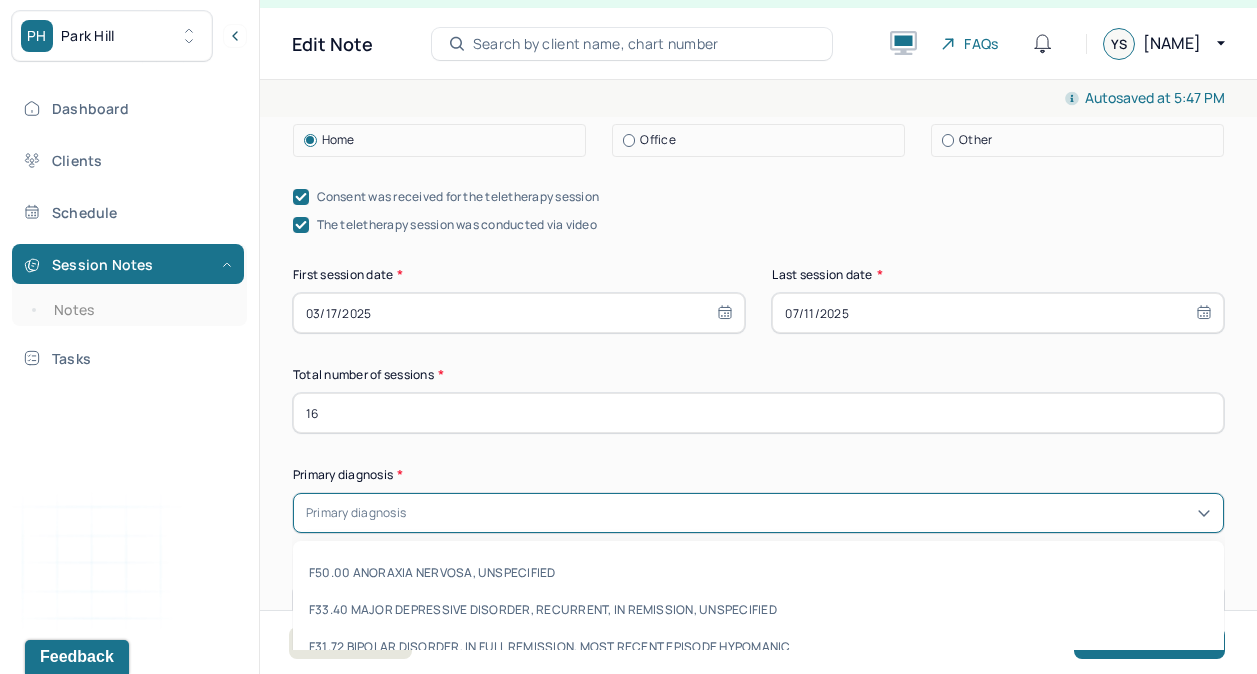 click on "Primary diagnosis" at bounding box center [356, 513] 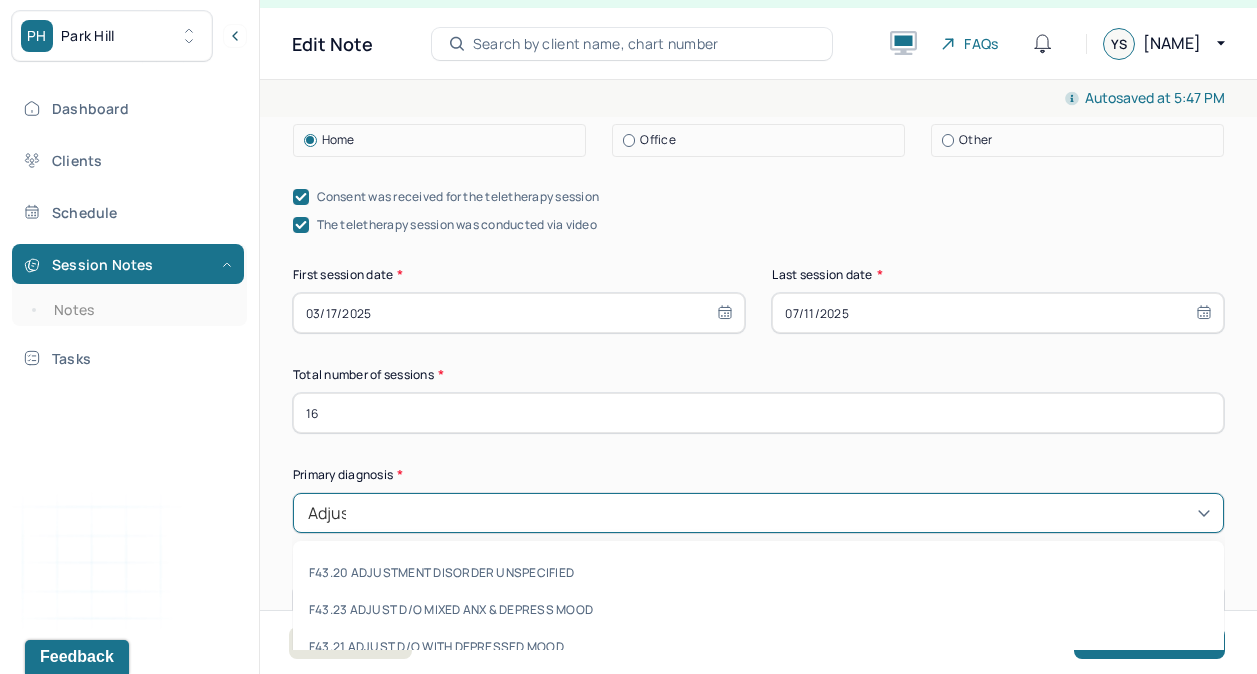 type on "Adjust" 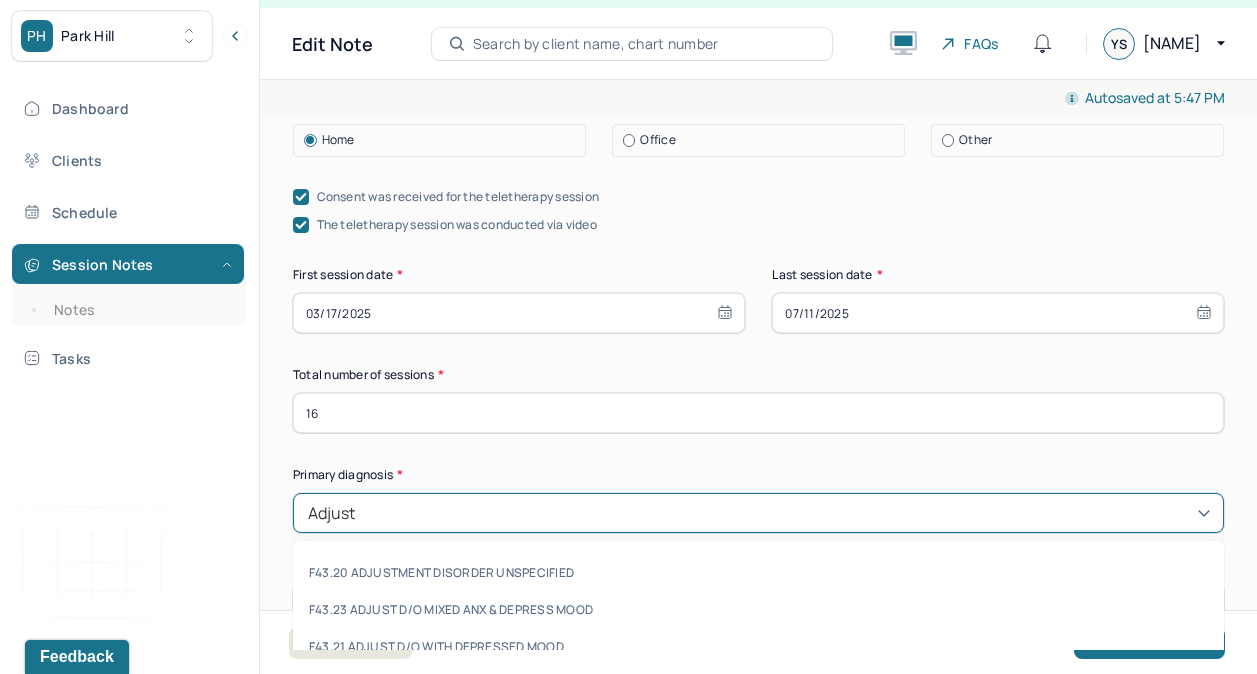 click on "F43.20 ADJUSTMENT DISORDER UNSPECIFIED F43.23 ADJUST D/O MIXED ANX & DEPRESS MOOD F43.21 ADJUST D/O WITH DEPRESSED MOOD F43.22 ADJUSTMENT DISORDER, WITH ANXIETY F43.24 ADJUSTMENT DISORDER, WITH DISTURBANCE OF CONDUCT F43.25 ADJUSTMENT DISORDER, WITH MIXED DISTURBANCE OF EMOTIONS AND CONDUCT" at bounding box center [758, 665] 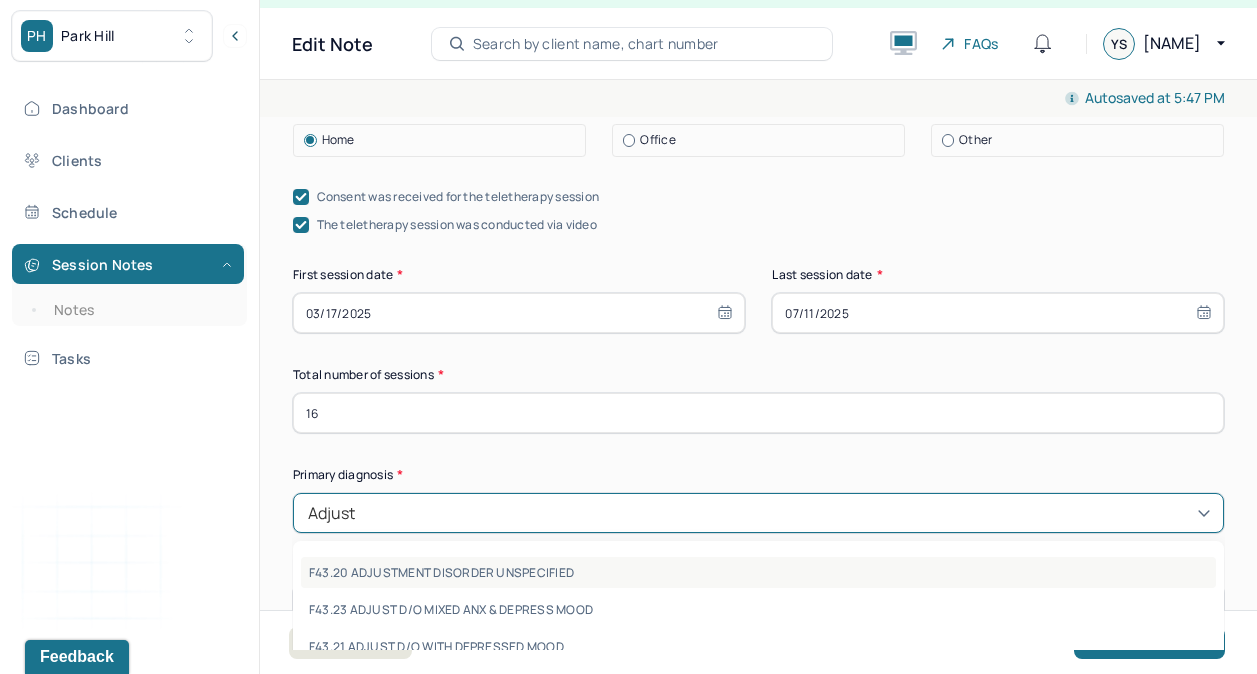 click on "F43.20 ADJUSTMENT DISORDER UNSPECIFIED" at bounding box center [758, 572] 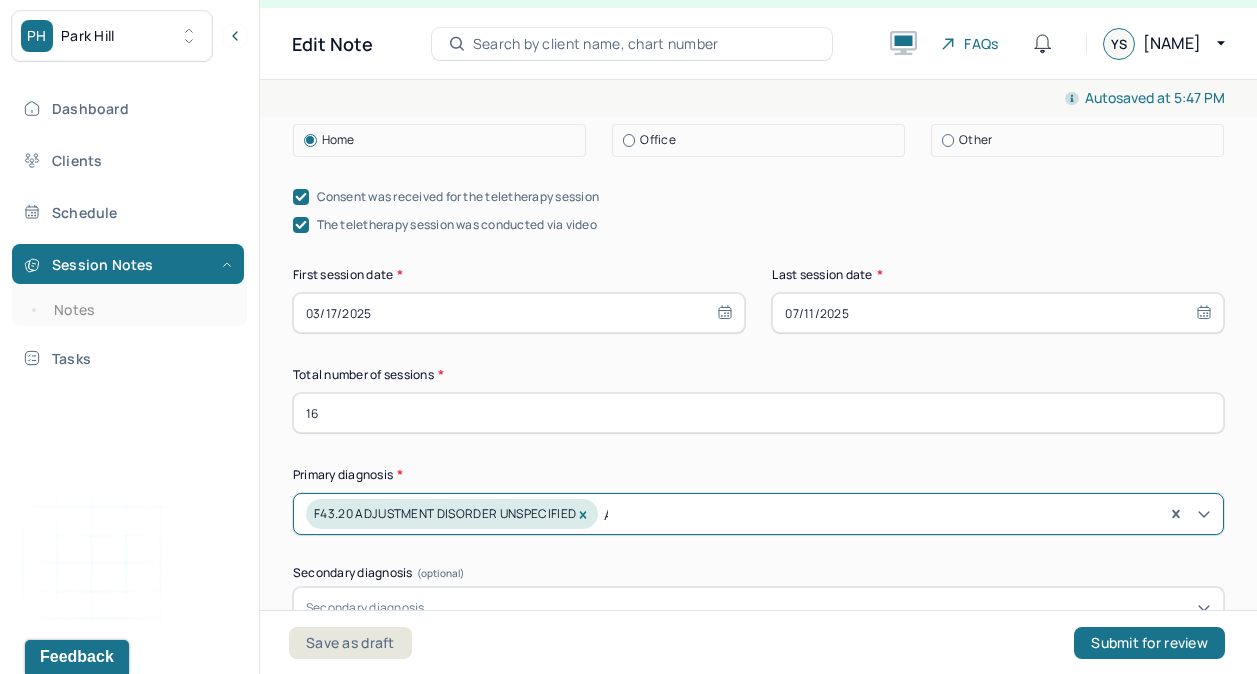 type 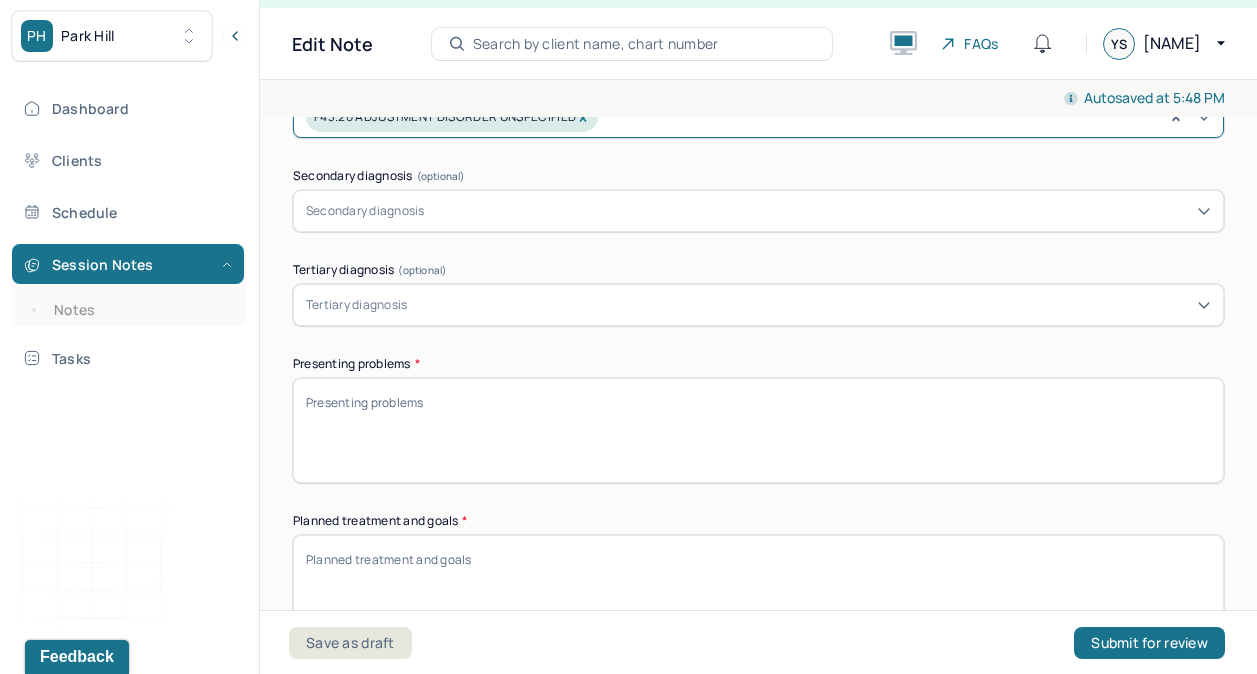 scroll, scrollTop: 824, scrollLeft: 0, axis: vertical 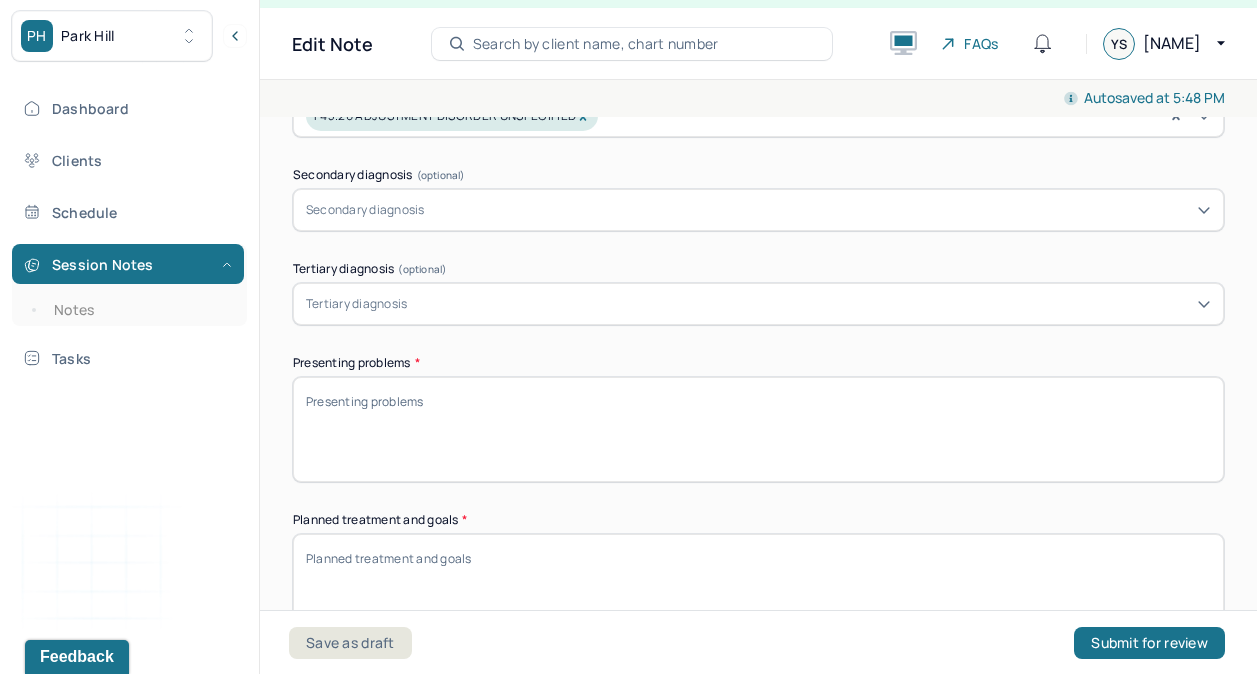 click on "Presenting problems *" at bounding box center (758, 429) 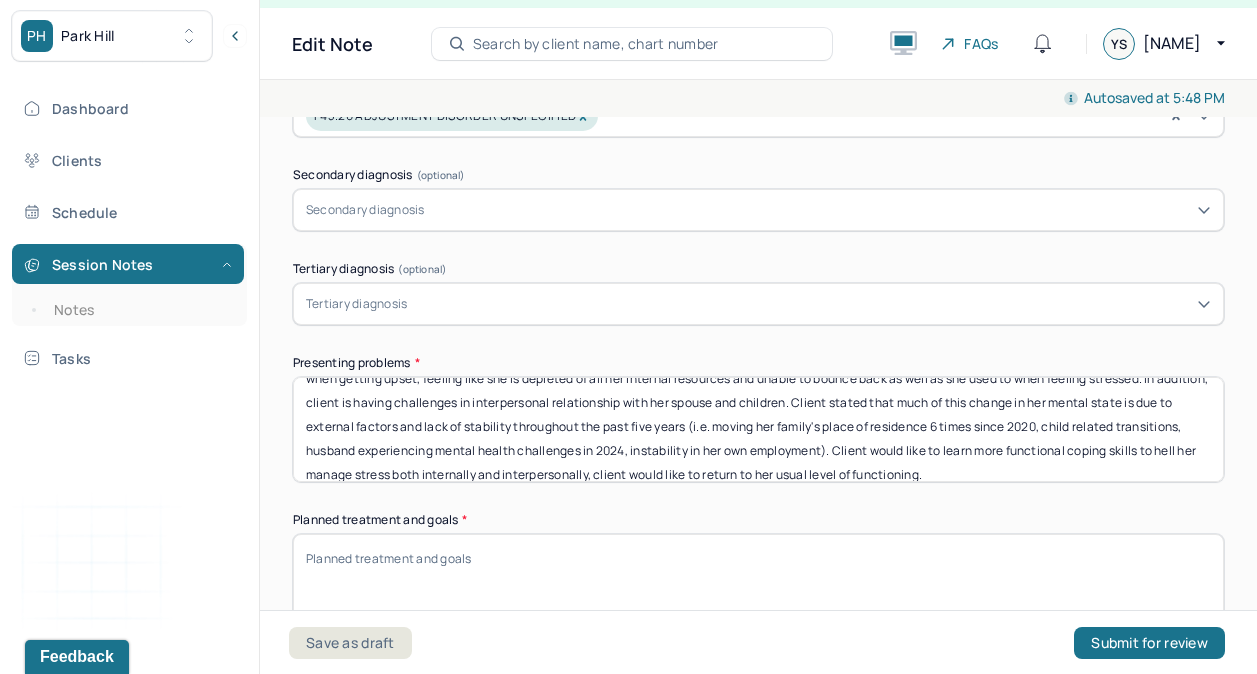 scroll, scrollTop: 0, scrollLeft: 0, axis: both 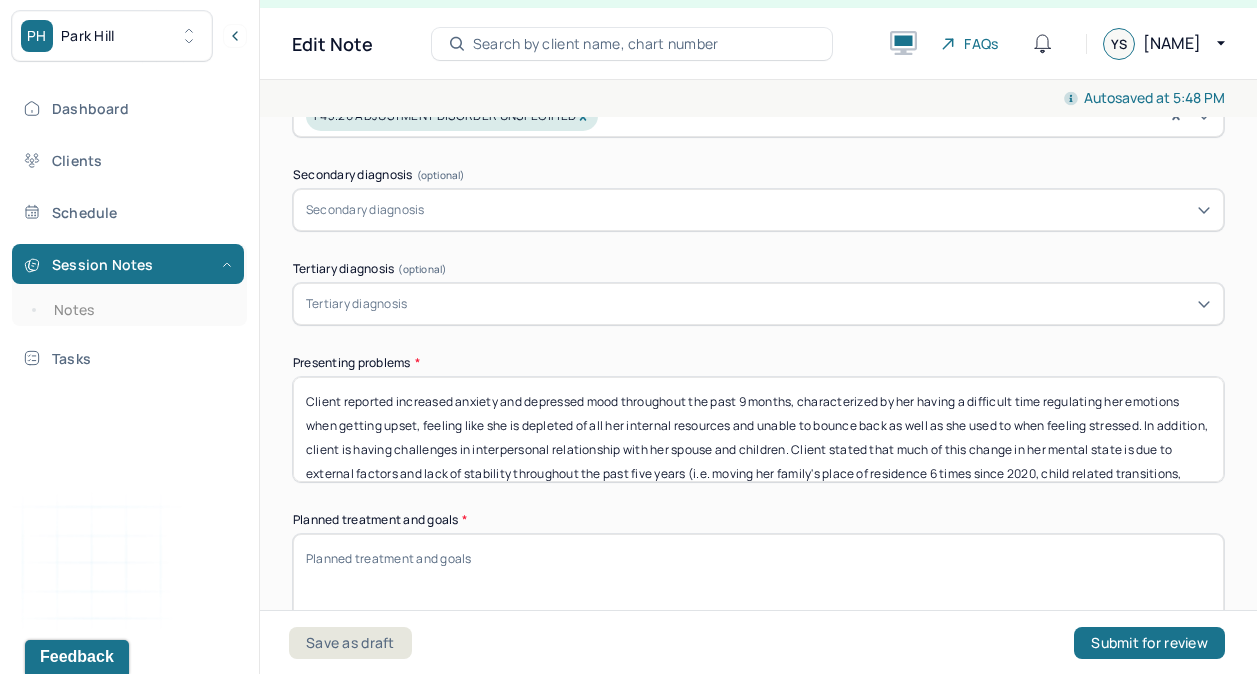 click on "Client reported increased anxiety and depressed mood throughout the past 9 months, characterized by her having a difficult time regulating her emotions when getting upset, feeling like she is depleted of all her internal resources and unable to bounce back as well as she used to when feeling stressed. In addition, client is having challenges in interpersonal relationship with her spouse and children. Client stated that much of this change in her mental state is due to external factors and lack of stability throughout the past five years (i.e. moving her family's place of residence 6 times since 2020, child related transitions, husband experiencing mental health challenges in 2024, instability in her own employment). Client would like to learn more functional coping skills to hell her manage stress both internally and interpersonally, client would like to return to her usual level of functioning." at bounding box center [758, 429] 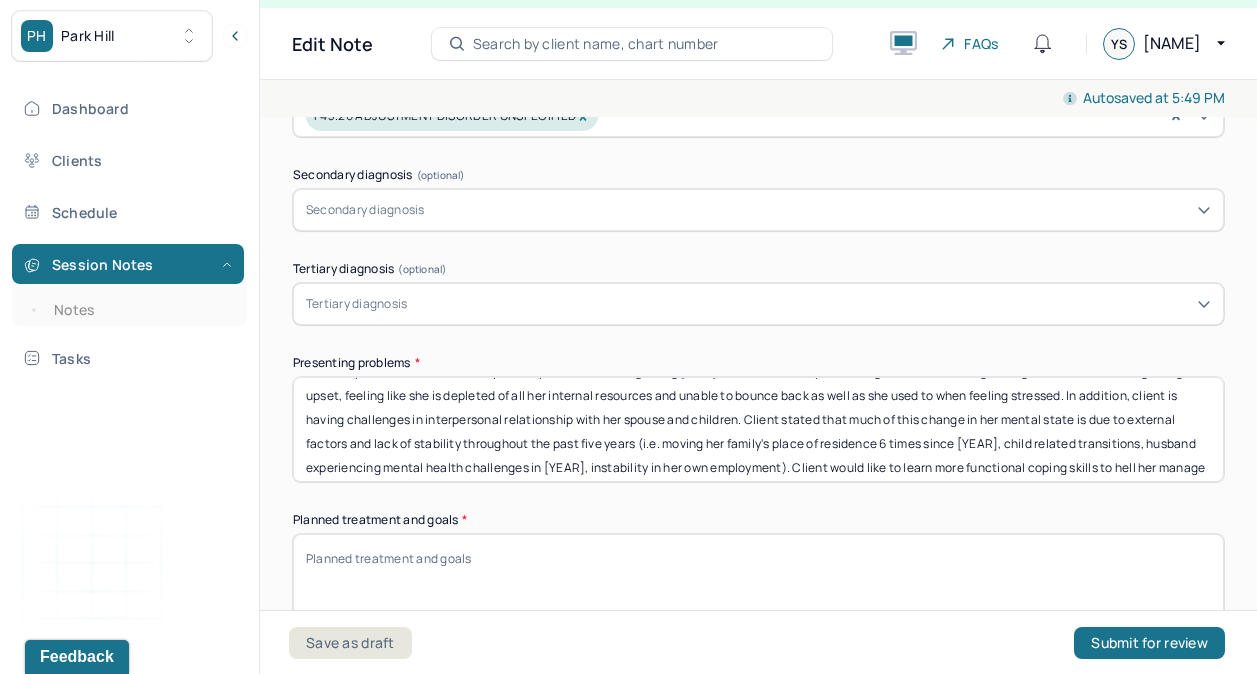 scroll, scrollTop: 0, scrollLeft: 0, axis: both 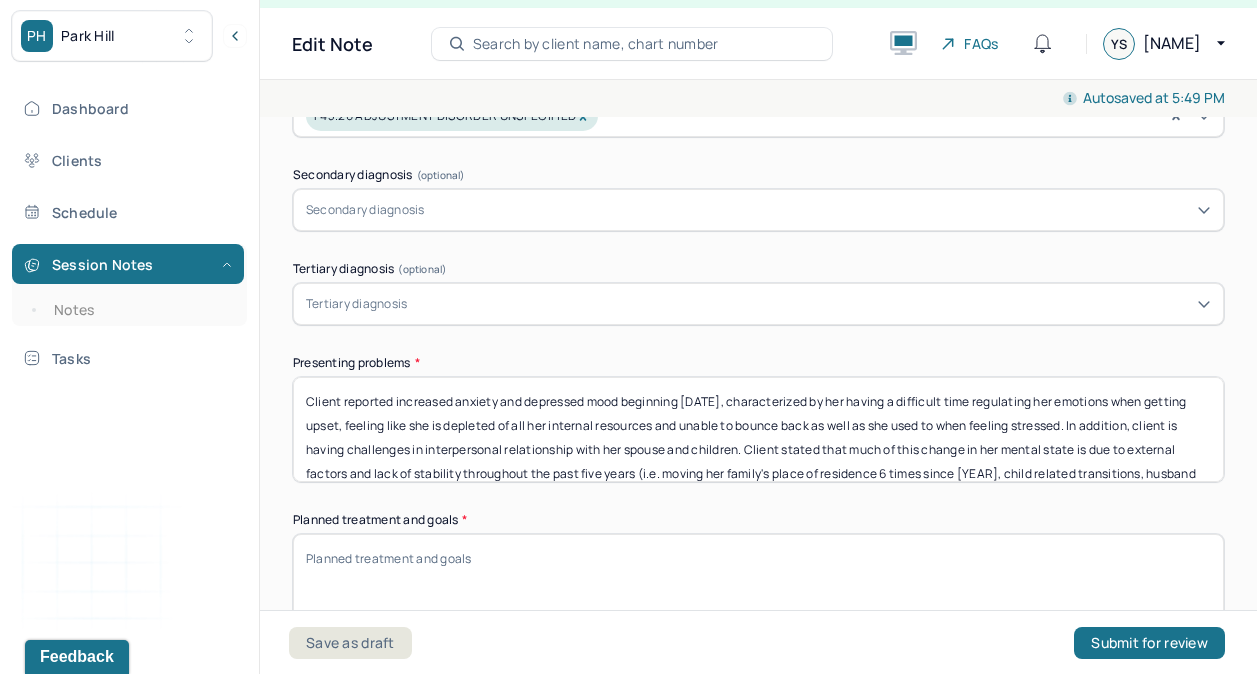 click on "Client reported increased anxiety and depressed mood beginning May 2024, characterized by her having a difficult time regulating her emotions when getting upset, feeling like she is depleted of all her internal resources and unable to bounce back as well as she used to when feeling stressed. In addition, client is having challenges in interpersonal relationship with her spouse and children. Client stated that much of this change in her mental state is due to external factors and lack of stability throughout the past five years (i.e. moving her family's place of residence 6 times since 2020, child related transitions, husband experiencing mental health challenges in 2024, instability in her own employment). Client would like to learn more functional coping skills to hell her manage stress both internally and interpersonally, client would like to return to her usual level of functioning." at bounding box center (758, 429) 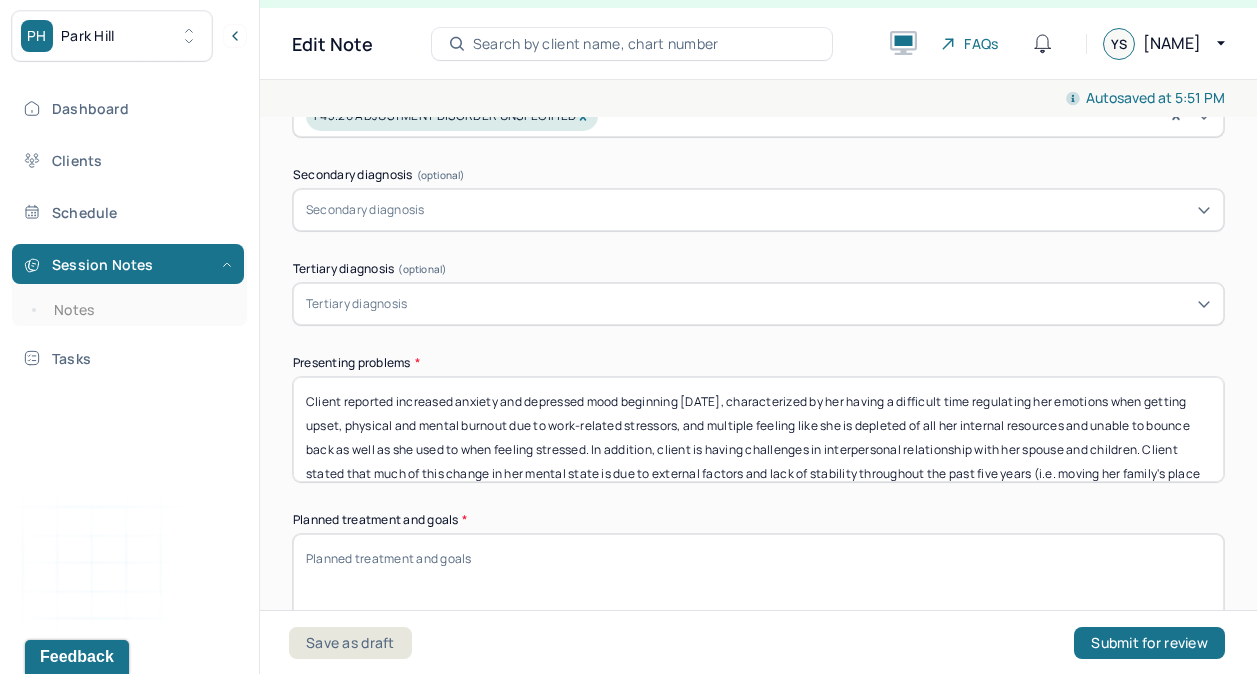 click on "Client reported increased anxiety and depressed mood beginning May 2024, characterized by her having a difficult time regulating her emotions when getting upset, physical and mental burnout due to work-related stressors, and multiple feeling like she is depleted of all her internal resources and unable to bounce back as well as she used to when feeling stressed. In addition, client is having challenges in interpersonal relationship with her spouse and children. Client stated that much of this change in her mental state is due to external factors and lack of stability throughout the past five years (i.e. moving her family's place of residence 6 times since 2020, child related transitions, husband experiencing mental health challenges in 2024, instability in her own employment). Client would like to learn more functional coping skills to hell her manage stress both internally and interpersonally, client would like to return to her usual level of functioning." at bounding box center [758, 429] 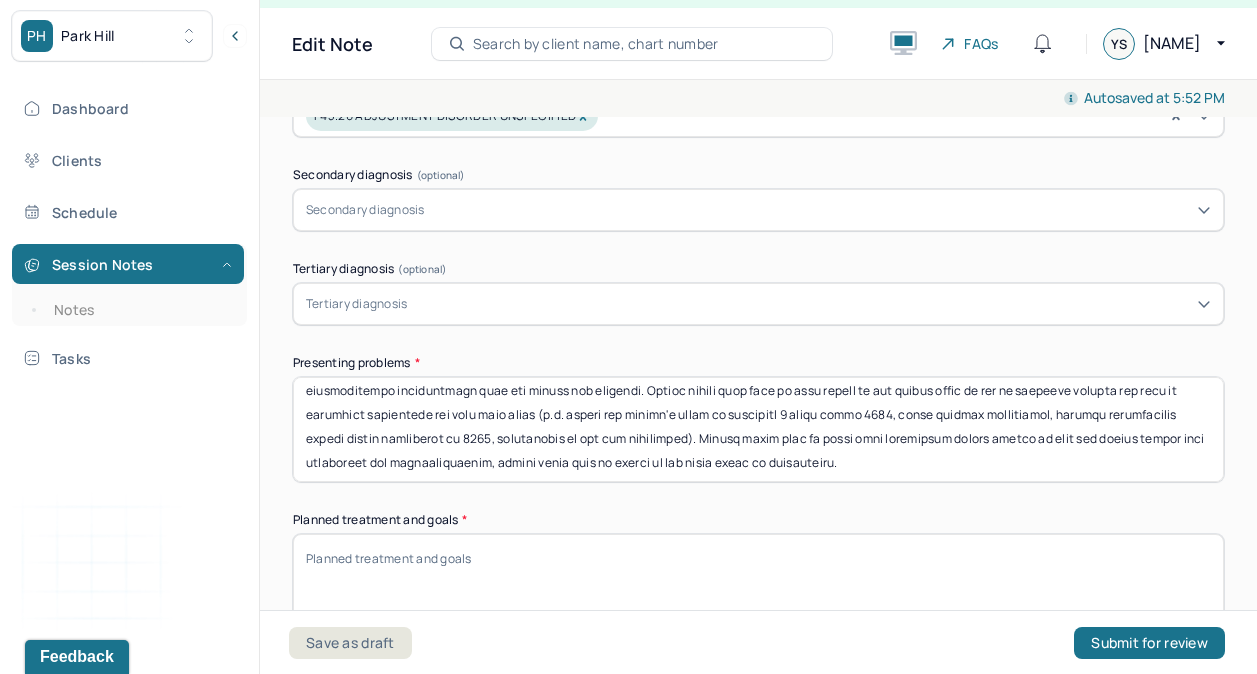 scroll, scrollTop: 77, scrollLeft: 0, axis: vertical 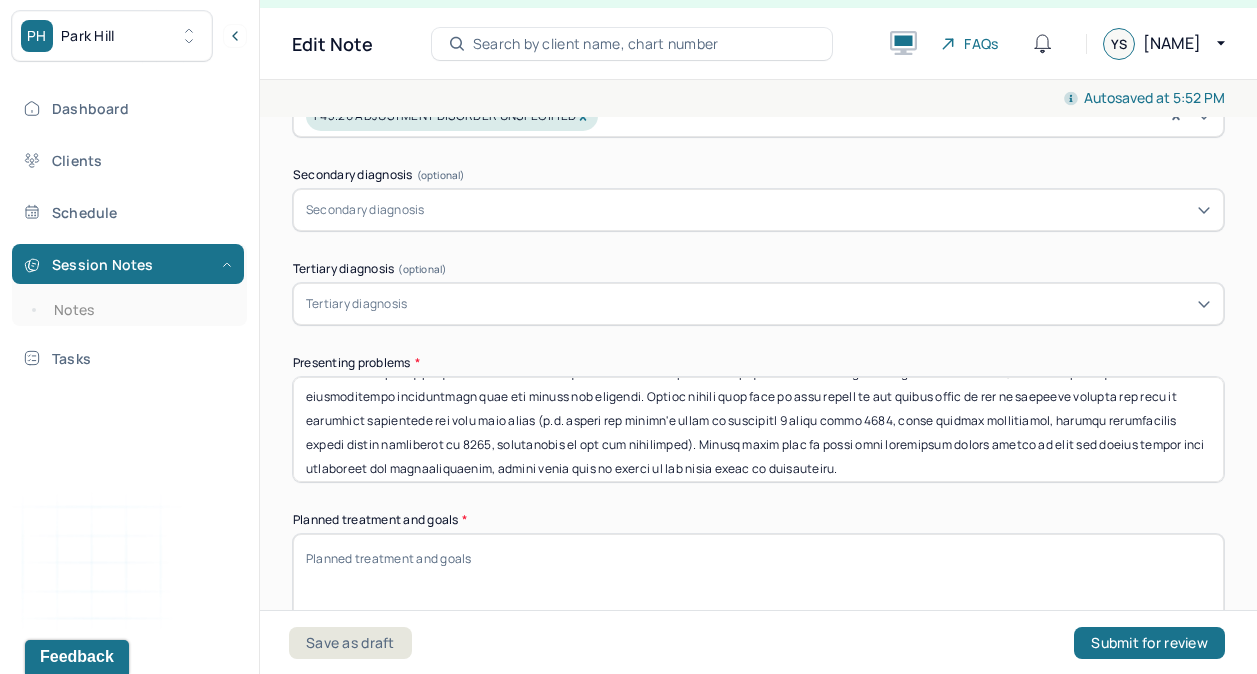 drag, startPoint x: 1068, startPoint y: 448, endPoint x: 640, endPoint y: 403, distance: 430.35916 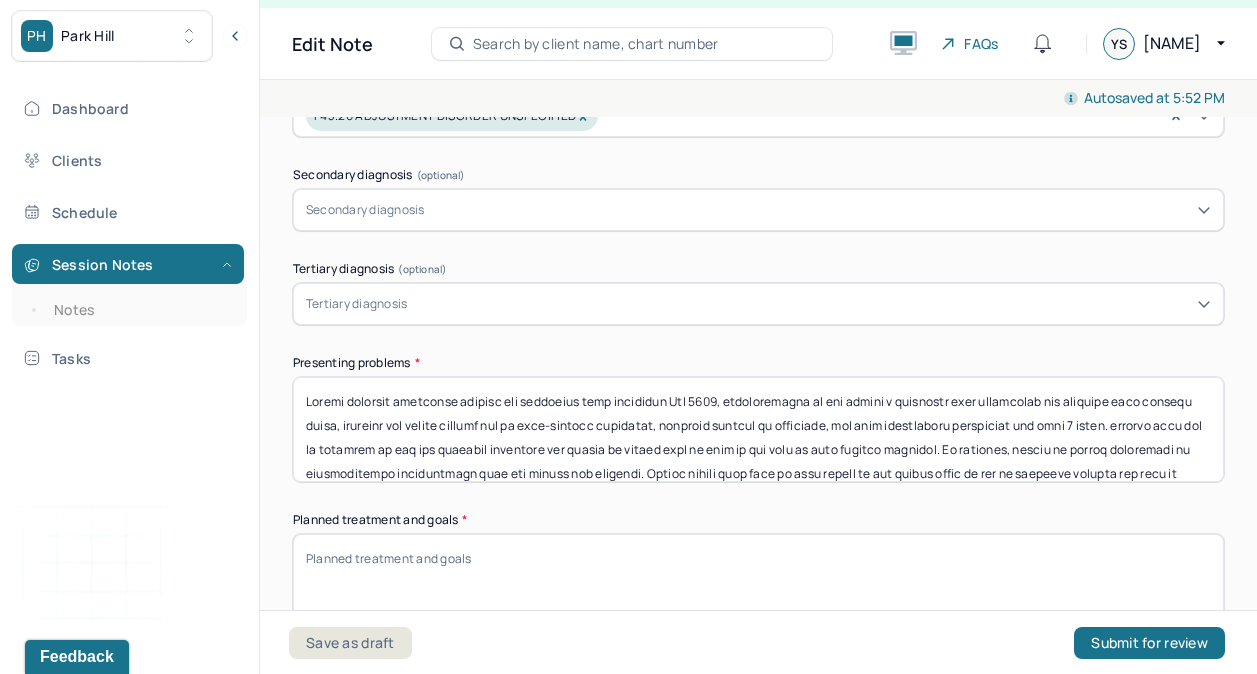 drag, startPoint x: 342, startPoint y: 442, endPoint x: 1073, endPoint y: 446, distance: 731.0109 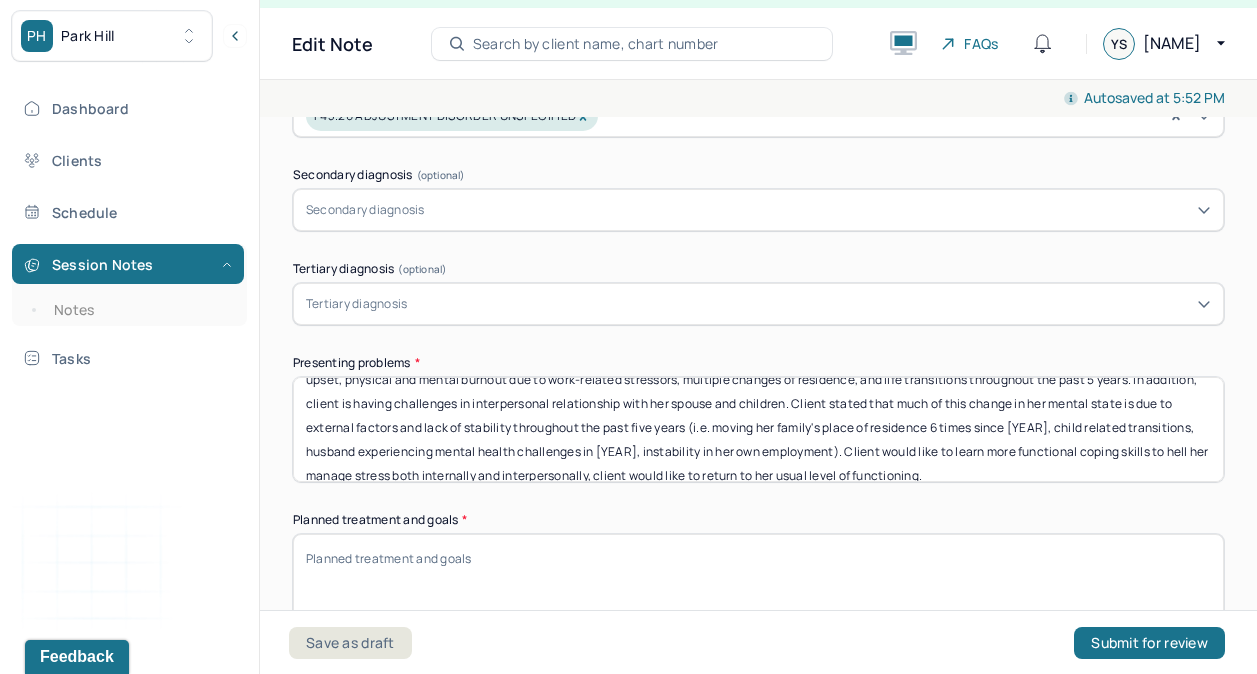 scroll, scrollTop: 47, scrollLeft: 0, axis: vertical 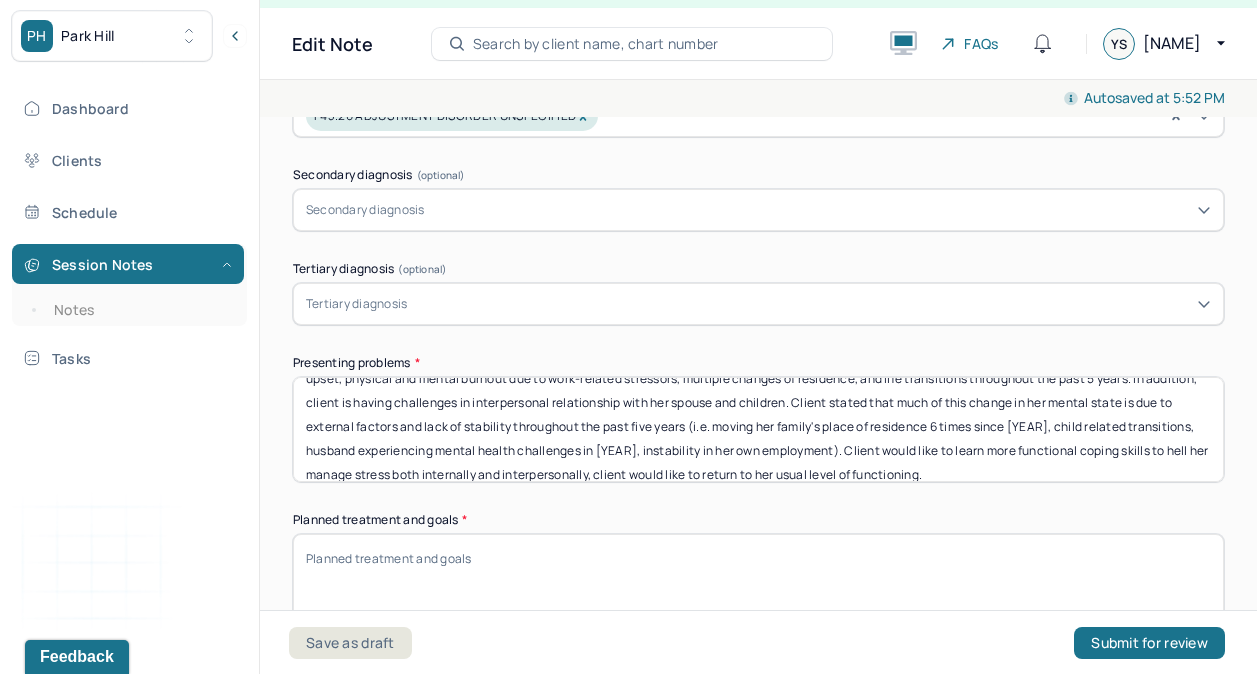 click on "Client reported increased anxiety and depressed mood beginning May 2024, characterized by her having a difficult time regulating her emotions when getting upset, physical and mental burnout due to work-related stressors, multiple changes of residence, and life transitions throughout the past 5 years. In addition, client is having challenges in interpersonal relationship with her spouse and children. Client stated that much of this change in her mental state is due to external factors and lack of stability throughout the past five years (i.e. moving her family's place of residence 6 times since 2020, child related transitions, husband experiencing mental health challenges in 2024, instability in her own employment). Client would like to learn more functional coping skills to hell her manage stress both internally and interpersonally, client would like to return to her usual level of functioning." at bounding box center [758, 429] 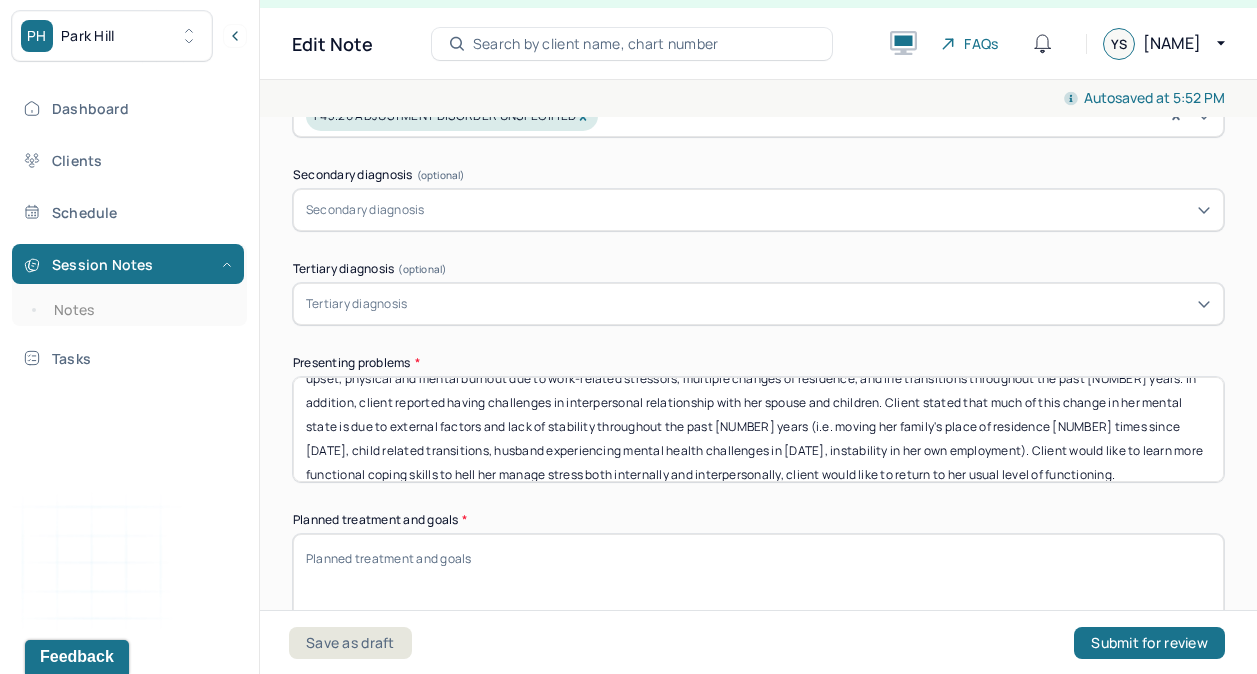 click on "Client reported increased anxiety and depressed mood beginning May 2024, characterized by her having a difficult time regulating her emotions when getting upset, physical and mental burnout due to work-related stressors, multiple changes of residence, and life transitions throughout the past 5 years. In addition, client reported having challenges in interpersonal relationship with her spouse and children. Client stated that much of this change in her mental state is due to external factors and lack of stability throughout the past five years (i.e. moving her family's place of residence 6 times since 2020, child related transitions, husband experiencing mental health challenges in 2024, instability in her own employment). Client would like to learn more functional coping skills to hell her manage stress both internally and interpersonally, client would like to return to her usual level of functioning." at bounding box center (758, 429) 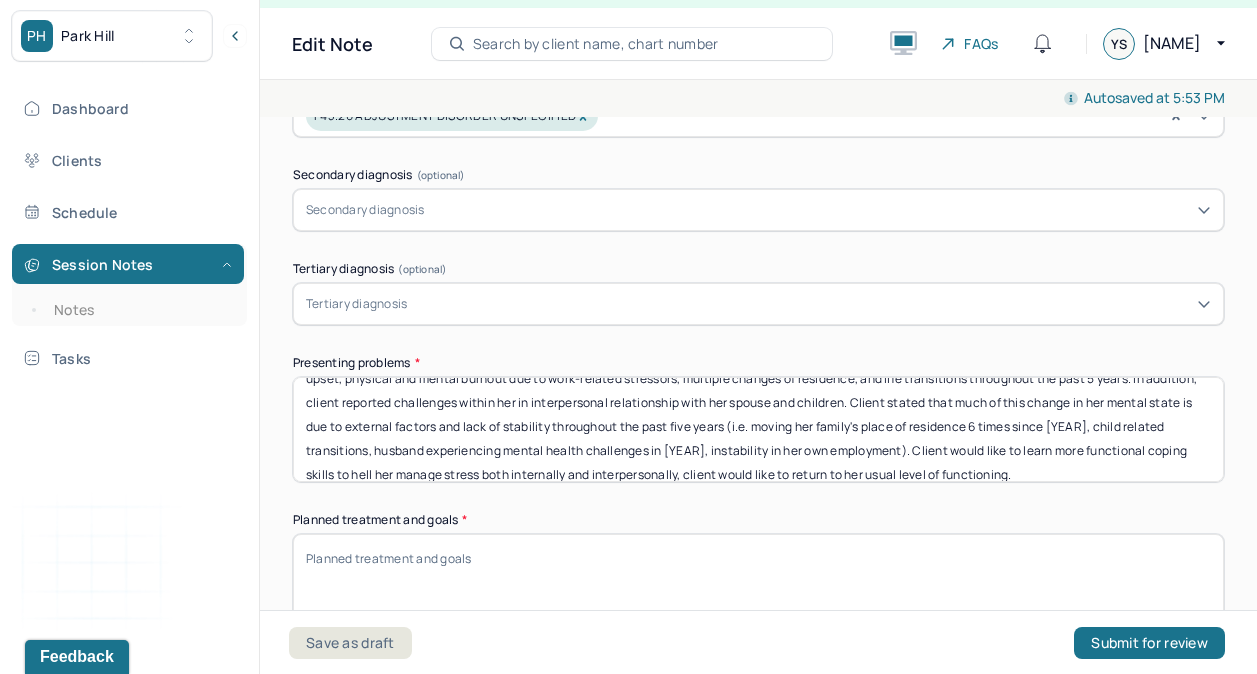 click on "Client reported increased anxiety and depressed mood beginning May 2024, characterized by her having a difficult time regulating her emotions when getting upset, physical and mental burnout due to work-related stressors, multiple changes of residence, and life transitions throughout the past 5 years. In addition, client reported challenges within her in interpersonal relationship with her spouse and children. Client stated that much of this change in her mental state is due to external factors and lack of stability throughout the past five years (i.e. moving her family's place of residence 6 times since 2020, child related transitions, husband experiencing mental health challenges in 2024, instability in her own employment). Client would like to learn more functional coping skills to hell her manage stress both internally and interpersonally, client would like to return to her usual level of functioning." at bounding box center (758, 429) 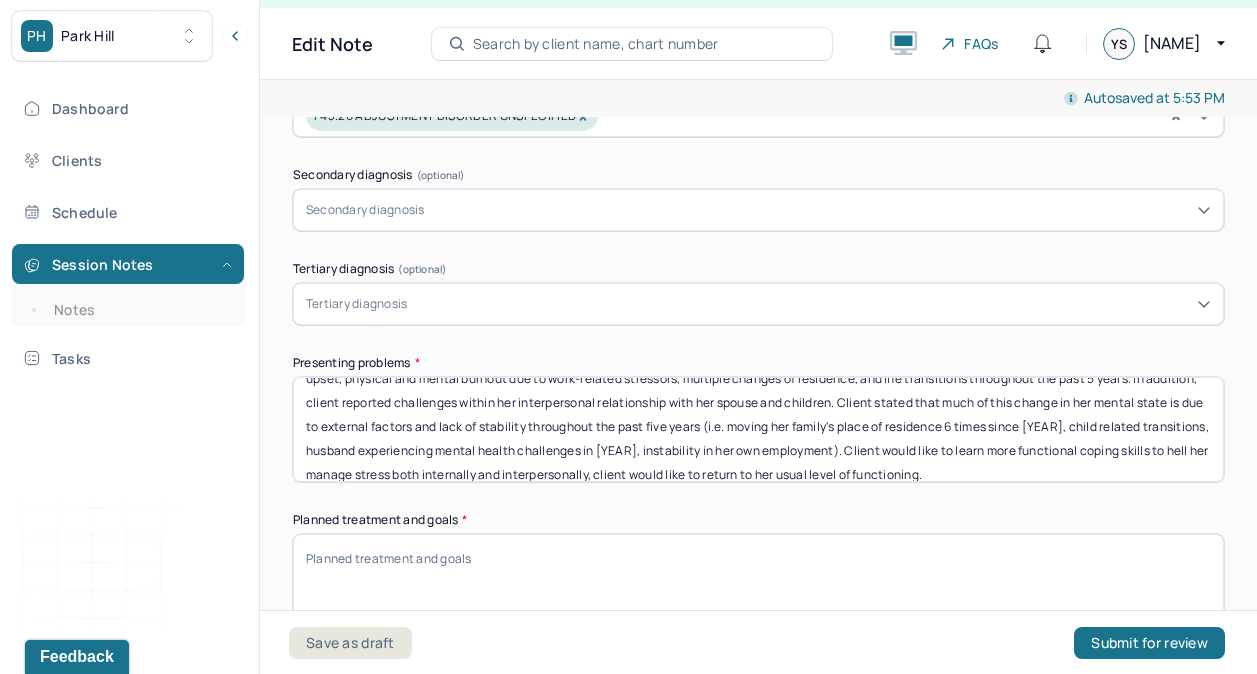 drag, startPoint x: 947, startPoint y: 396, endPoint x: 1015, endPoint y: 438, distance: 79.924965 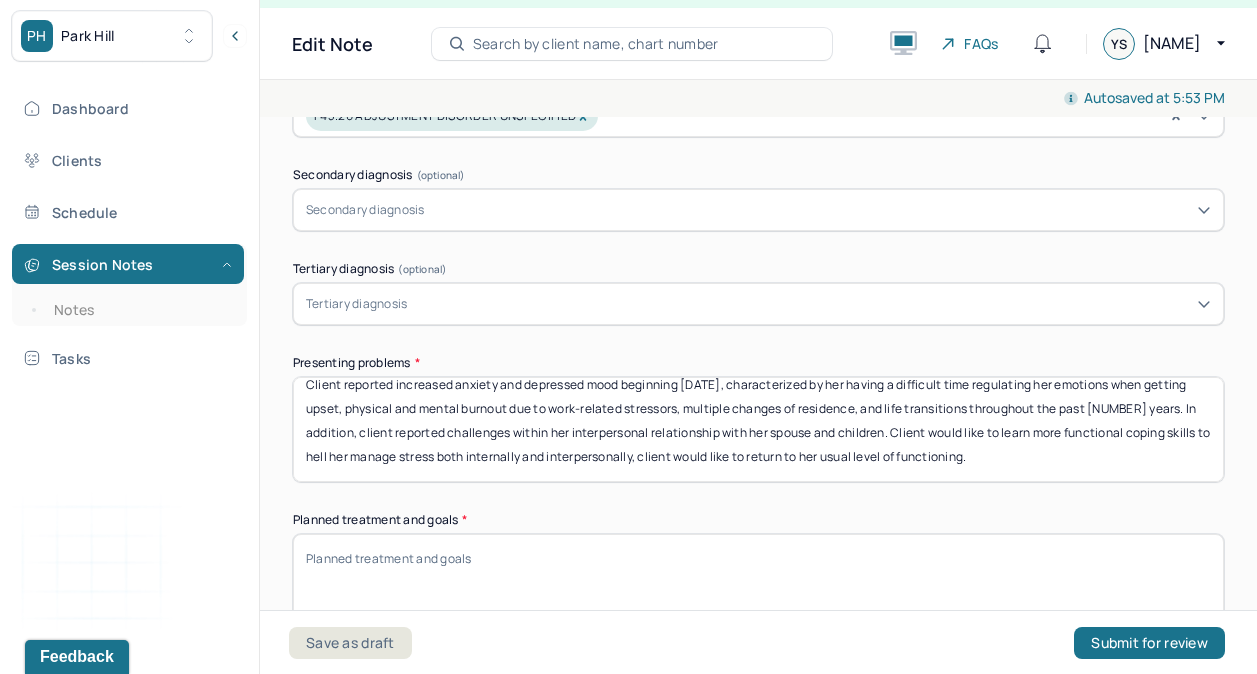 scroll, scrollTop: 15, scrollLeft: 0, axis: vertical 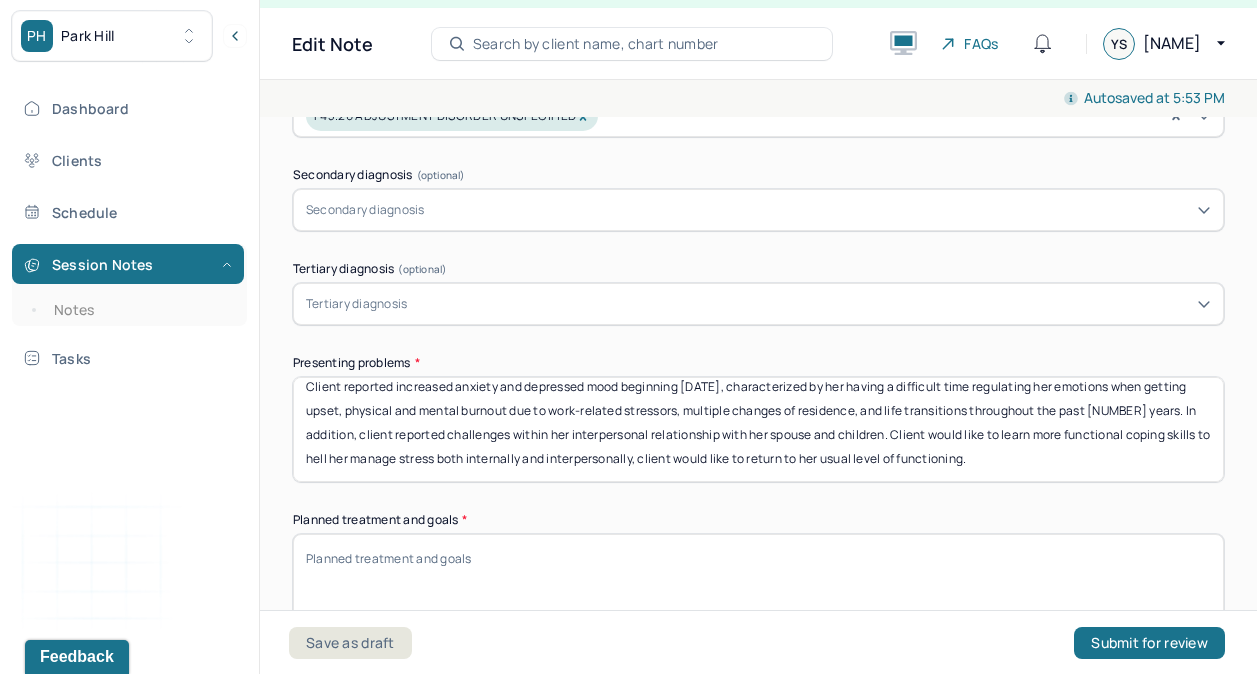 click on "Client reported increased anxiety and depressed mood beginning May 2024, characterized by her having a difficult time regulating her emotions when getting upset, physical and mental burnout due to work-related stressors, multiple changes of residence, and life transitions throughout the past 5 years. In addition, client reported challenges within her interpersonal relationship with her spouse and children. Client would like to learn more functional coping skills to hell her manage stress both internally and interpersonally, client would like to return to her usual level of functioning." at bounding box center (758, 429) 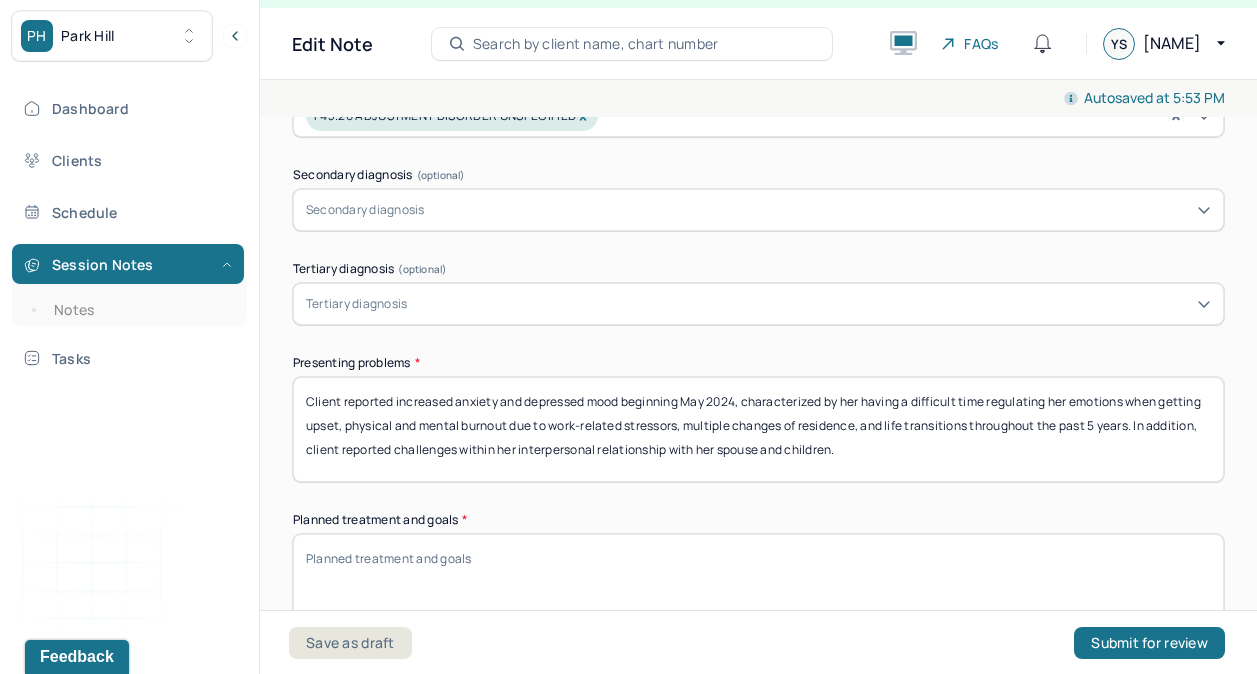 scroll, scrollTop: 0, scrollLeft: 0, axis: both 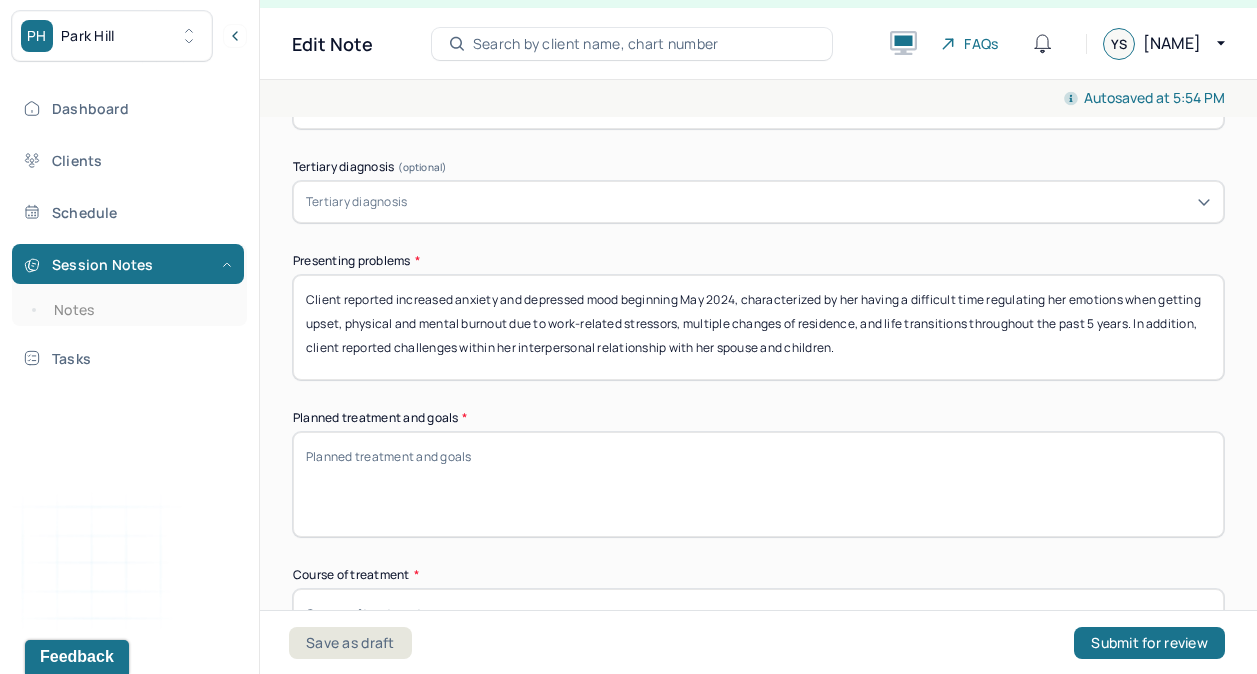 type on "Client reported increased anxiety and depressed mood beginning May 2024, characterized by her having a difficult time regulating her emotions when getting upset, physical and mental burnout due to work-related stressors, multiple changes of residence, and life transitions throughout the past 5 years. In addition, client reported challenges within her interpersonal relationship with her spouse and children." 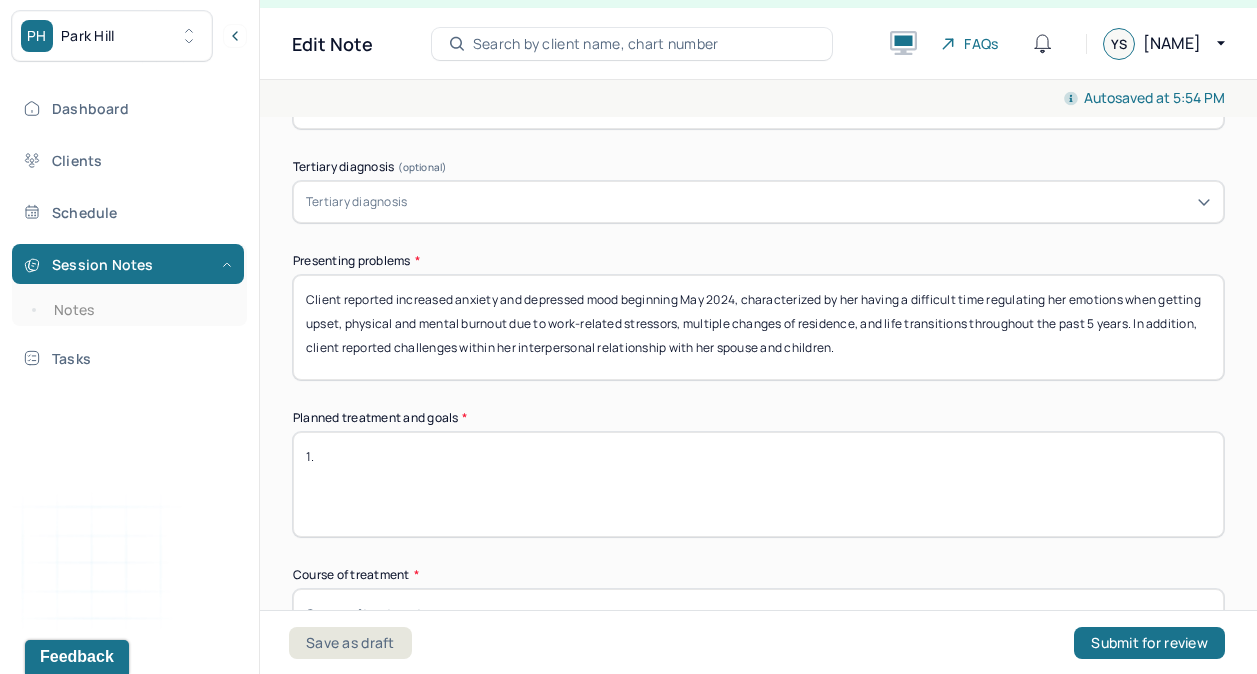 paste on "Work with client on helping her identify internal and external triggers leading to anxiety" 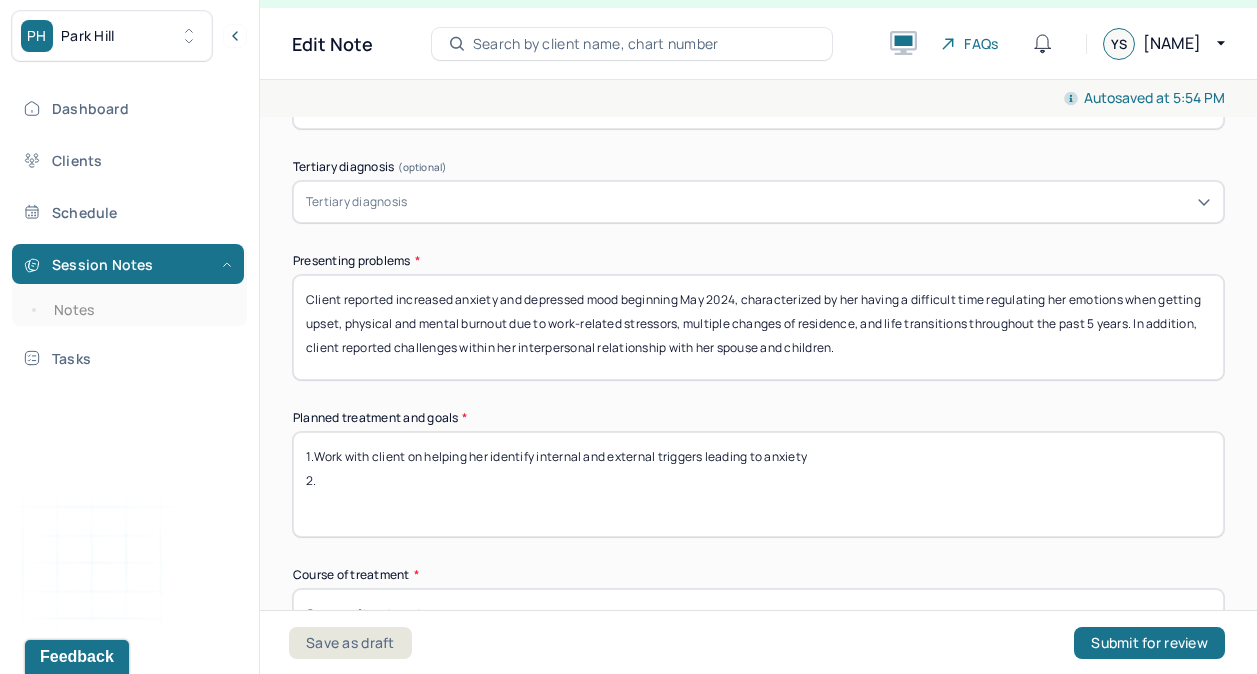 paste on "Work with client on helping her learn functional and effective coping skills" 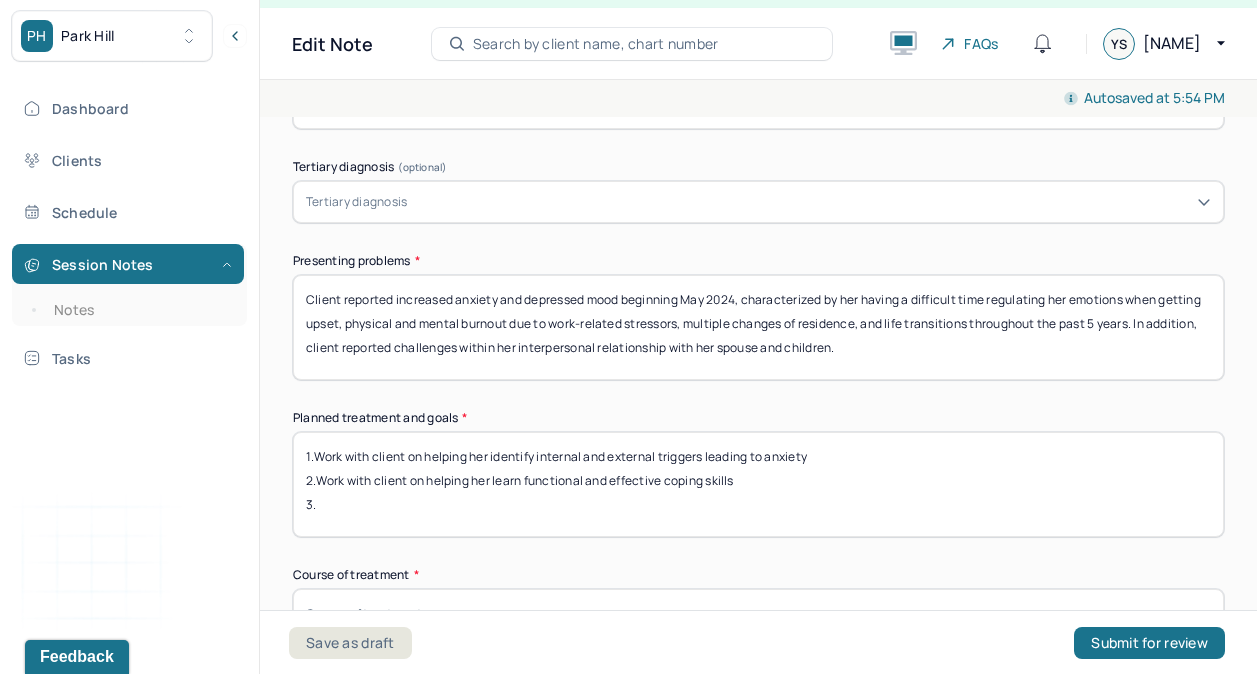 paste on "Process her reactions to family members when she is feeling stressed." 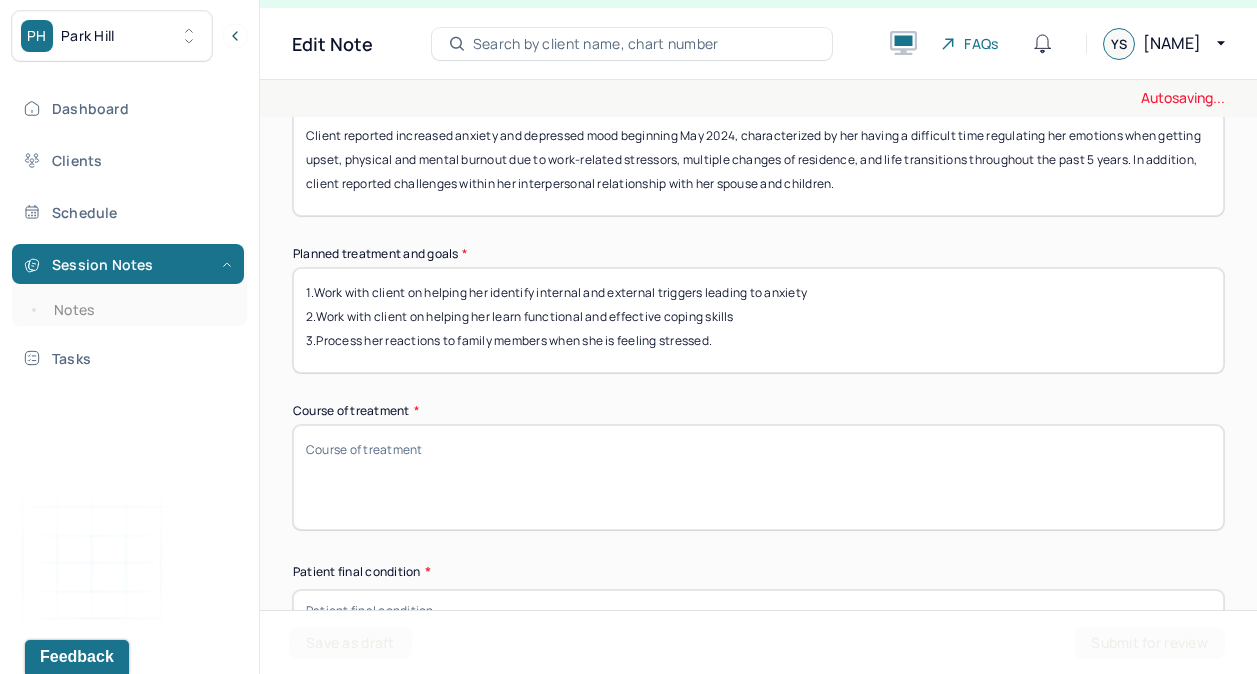 scroll, scrollTop: 1098, scrollLeft: 0, axis: vertical 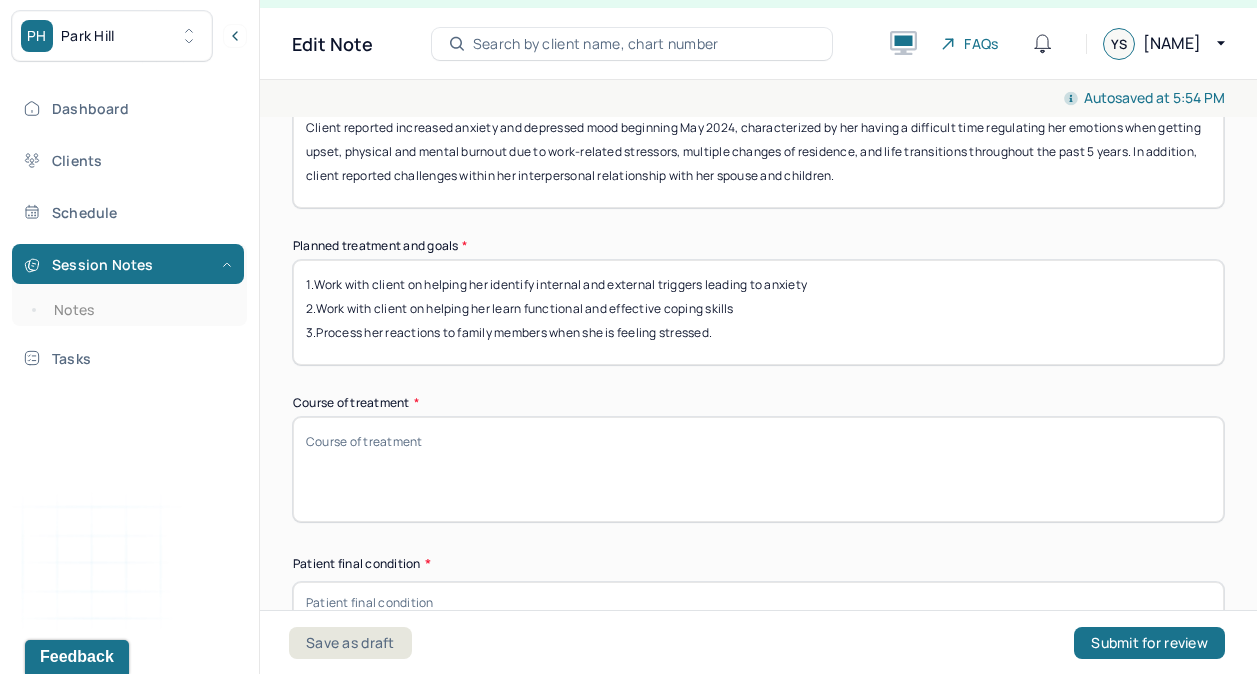type on "1.Work with client on helping her identify internal and external triggers leading to anxiety
2.Work with client on helping her learn functional and effective coping skills
3.Process her reactions to family members when she is feeling stressed." 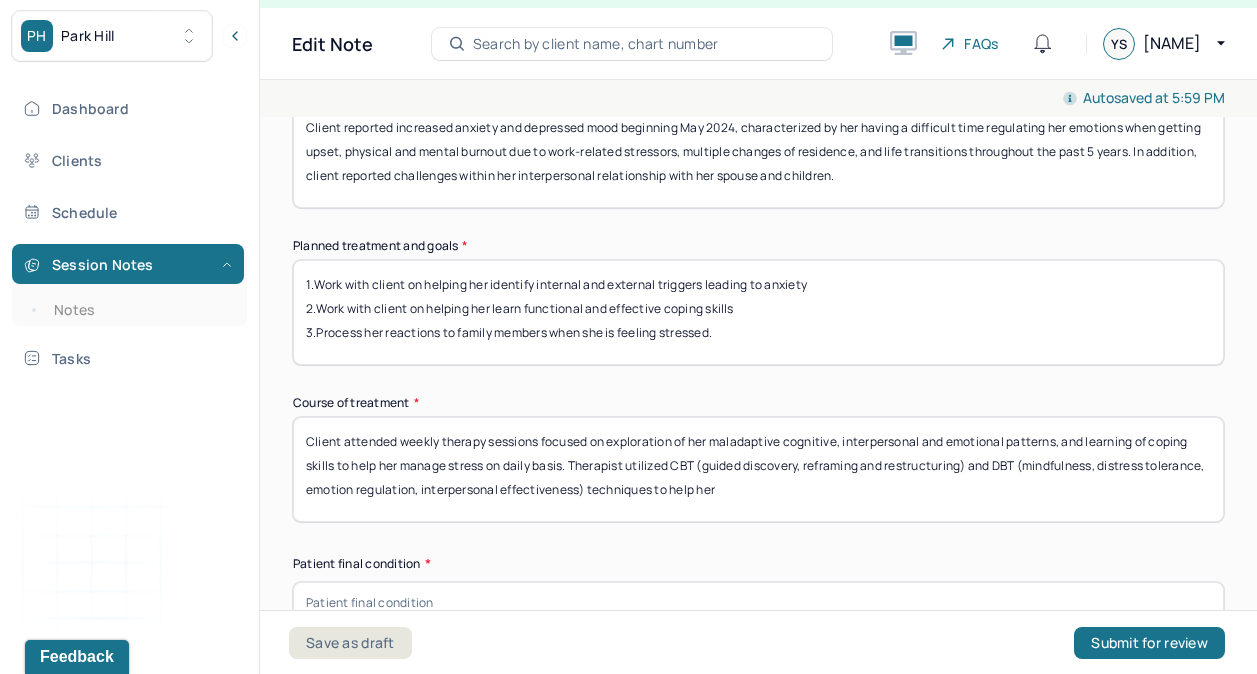 click on "Client attended weekly therapy sessions focused on exploration of her maladaptive cognitive, interpersonal and emotional patterns, and learning of coping skills to help her manage stress on daily basis. Therapist utilized CBT (guided discovery, reframing and restructuring) and DBT (mindfulness, distress tolerance, emotion regulation, interpersonal effectiveness) techniques to help her" at bounding box center (758, 469) 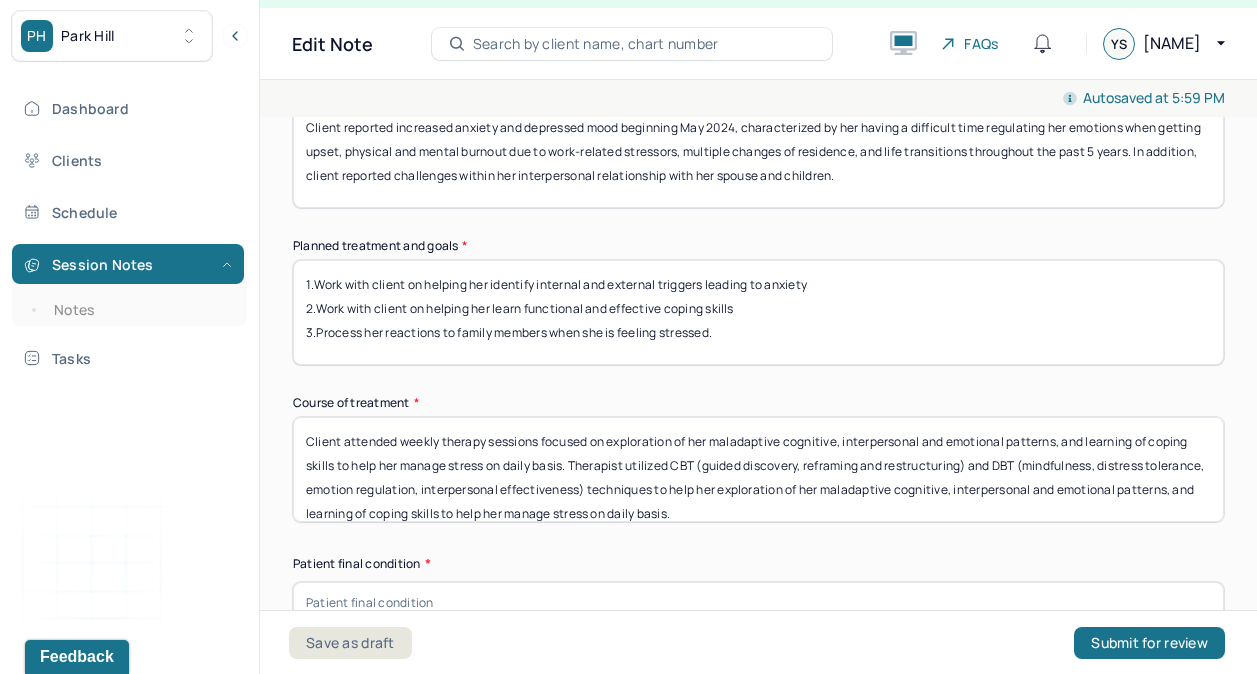 click on "Client attended weekly therapy sessions focused on exploration of her maladaptive cognitive, interpersonal and emotional patterns, and learning of coping skills to help her manage stress on daily basis. Therapist utilized CBT (guided discovery, reframing and restructuring) and DBT (mindfulness, distress tolerance, emotion regulation, interpersonal effectiveness) techniques to help her exploration of her maladaptive cognitive, interpersonal and emotional patterns, and learning of coping skills to help her manage stress on daily basis." at bounding box center [758, 469] 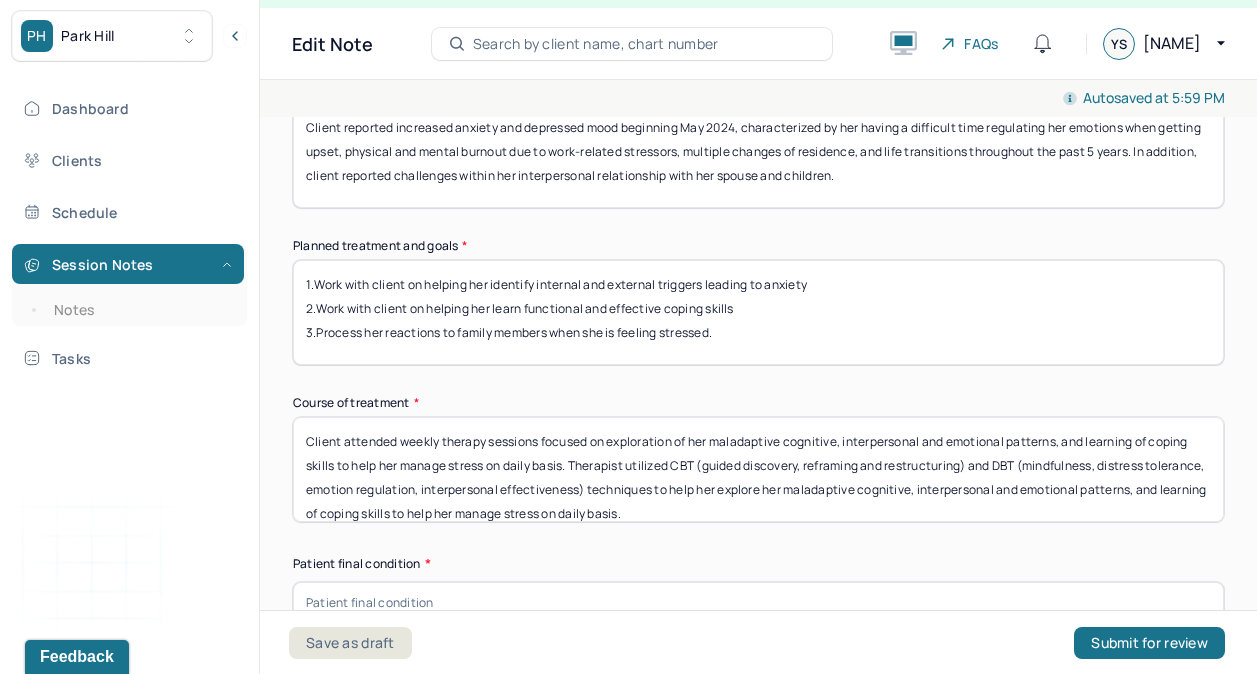 drag, startPoint x: 607, startPoint y: 432, endPoint x: 610, endPoint y: 463, distance: 31.144823 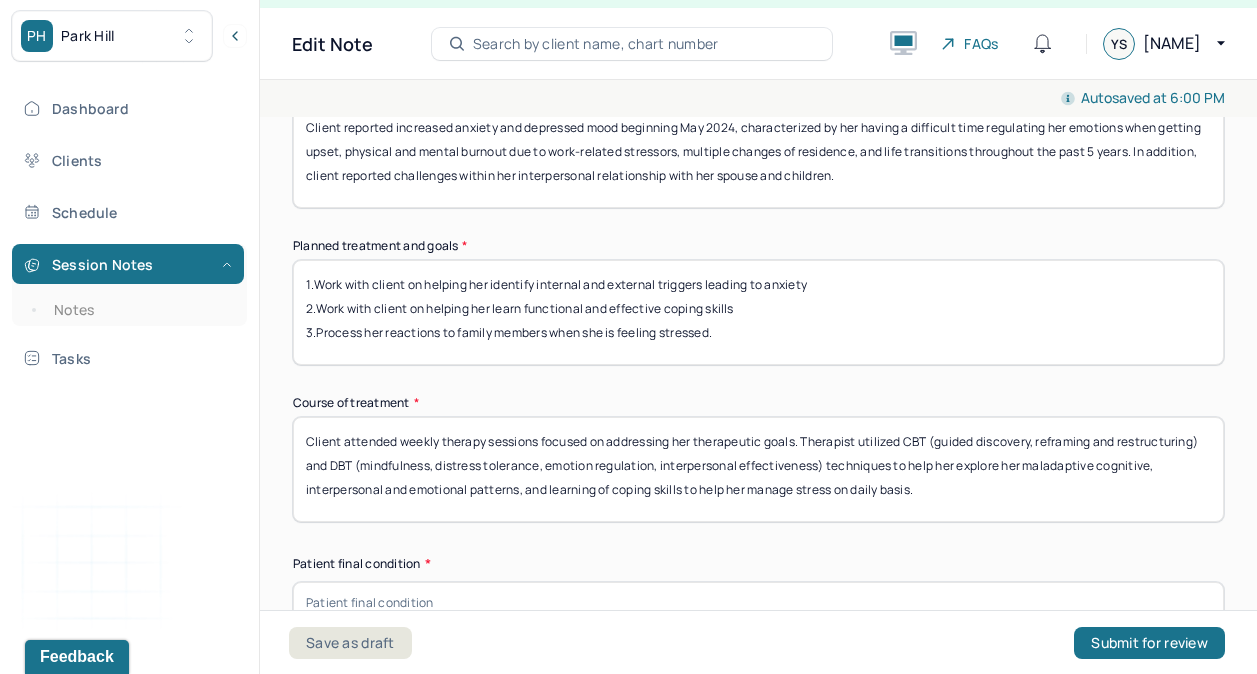 click on "Client attended weekly therapy sessions focused on addressing her therapeutic goals Therapist utilized CBT (guided discovery, reframing and restructuring) and DBT (mindfulness, distress tolerance, emotion regulation, interpersonal effectiveness) techniques to help her explore her maladaptive cognitive, interpersonal and emotional patterns, and learning of coping skills to help her manage stress on daily basis." at bounding box center (758, 469) 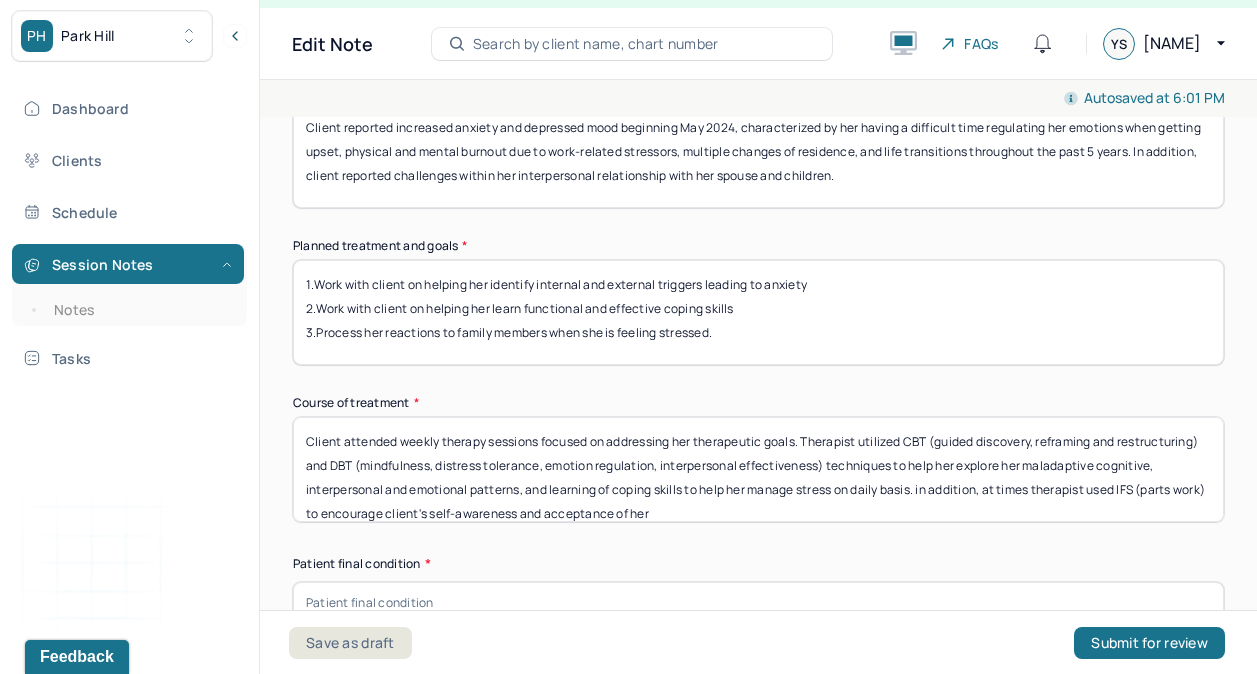 click on "Client attended weekly therapy sessions focused on addressing her therapeutic goals. Therapist utilized CBT (guided discovery, reframing and restructuring) and DBT (mindfulness, distress tolerance, emotion regulation, interpersonal effectiveness) techniques to help her explore her maladaptive cognitive, interpersonal and emotional patterns, and learning of coping skills to help her manage stress on daily basis. in addition, at times therapist used IFS (parts work) to encourage client's self-awareness and acceptance of her" at bounding box center (758, 469) 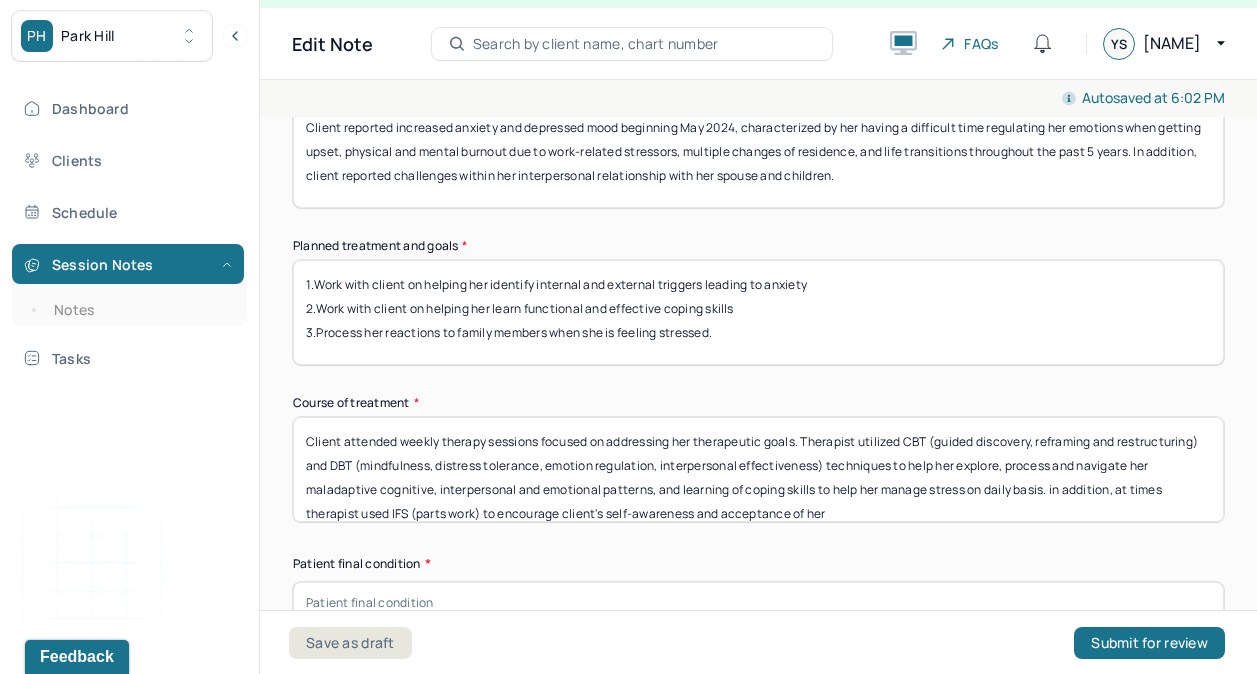 click on "Client attended weekly therapy sessions focused on addressing her therapeutic goals. Therapist utilized CBT (guided discovery, reframing and restructuring) and DBT (mindfulness, distress tolerance, emotion regulation, interpersonal effectiveness) techniques to help her explore, process and navigate her maladaptive cognitive, interpersonal and emotional patterns, and learning of coping skills to help her manage stress on daily basis. in addition, at times therapist used IFS (parts work) to encourage client's self-awareness and acceptance of her" at bounding box center [758, 469] 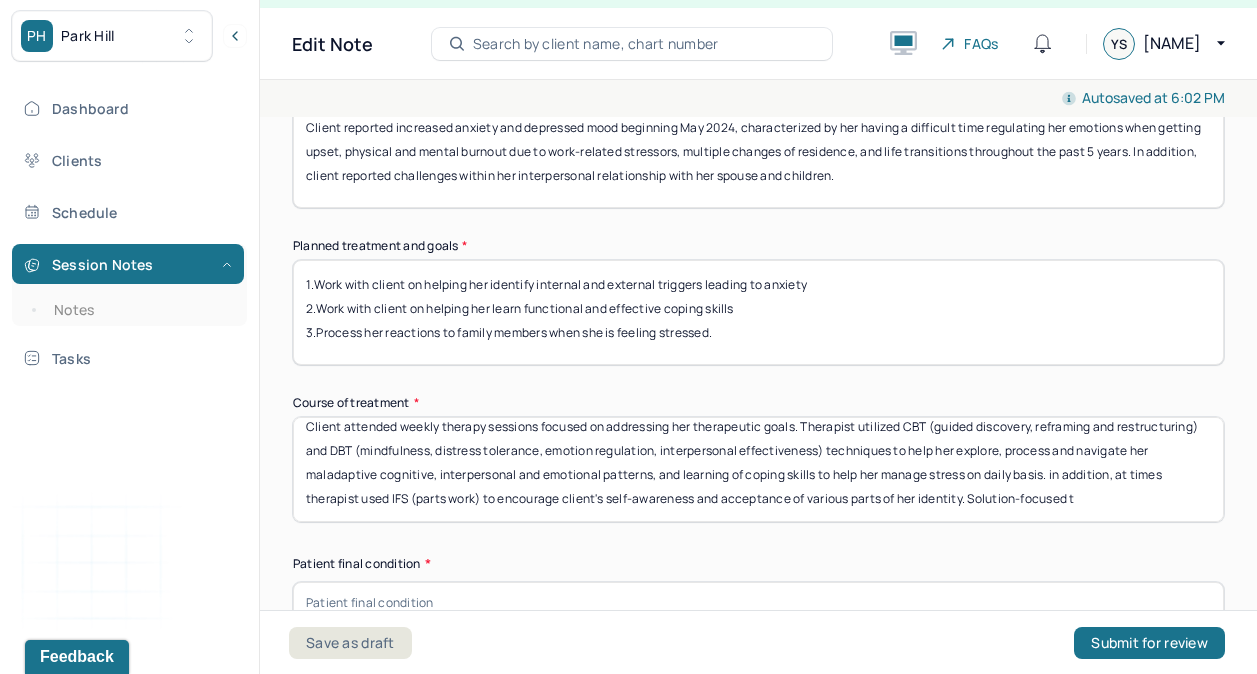 scroll, scrollTop: 23, scrollLeft: 0, axis: vertical 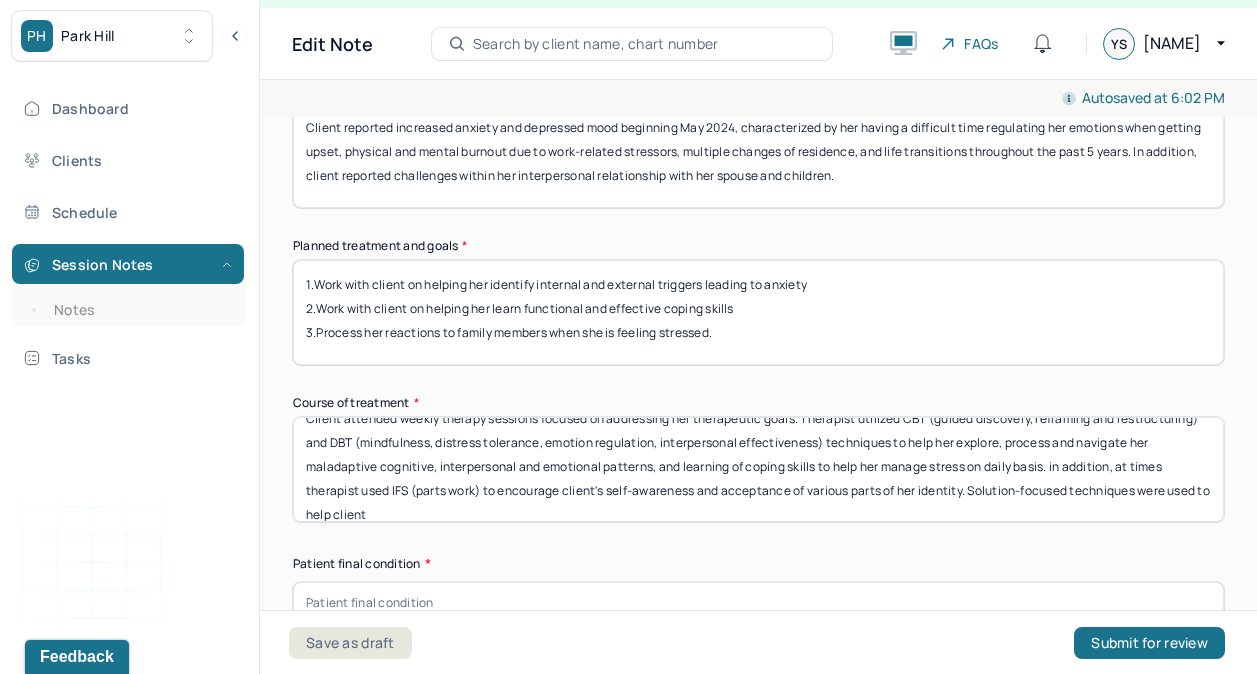 click on "Client attended weekly therapy sessions focused on addressing her therapeutic goals. Therapist utilized CBT (guided discovery, reframing and restructuring) and DBT (mindfulness, distress tolerance, emotion regulation, interpersonal effectiveness) techniques to help her explore, process and navigate her maladaptive cognitive, interpersonal and emotional patterns, and learning of coping skills to help her manage stress on daily basis. in addition, at times therapist used IFS (parts work) to encourage client's self-awareness and acceptance of various parts of her identity. Solution-focused techniques were used to help client" at bounding box center (758, 469) 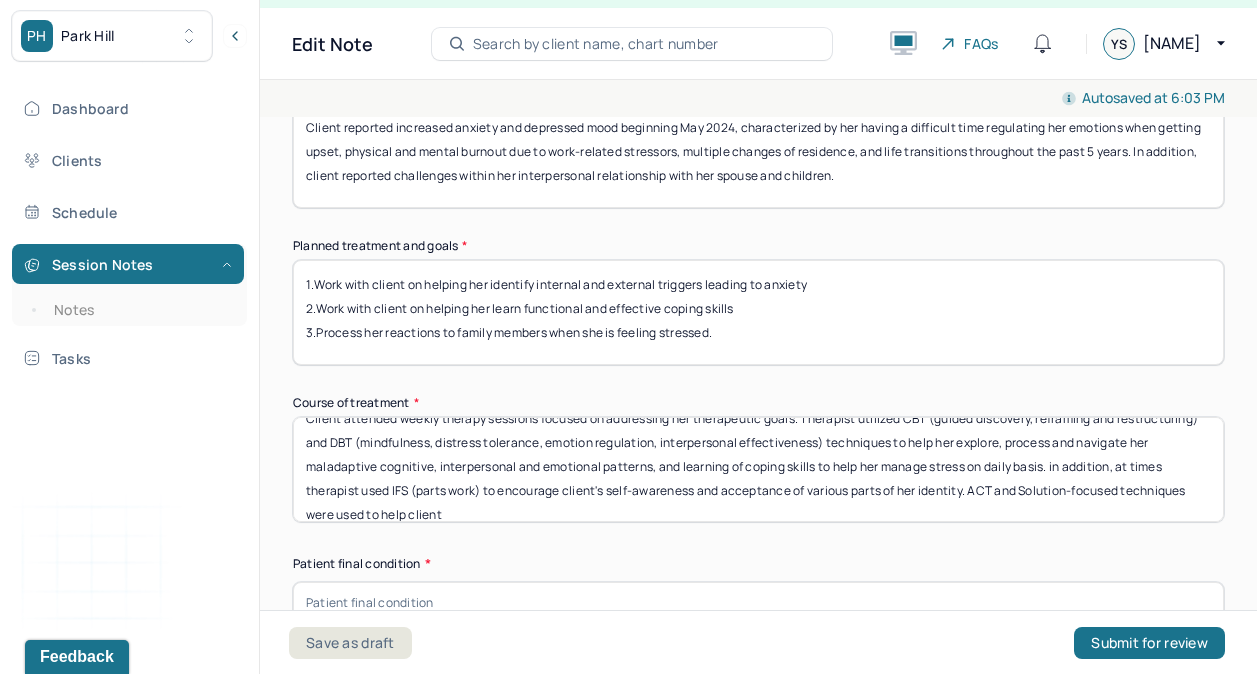 click on "Client attended weekly therapy sessions focused on addressing her therapeutic goals. Therapist utilized CBT (guided discovery, reframing and restructuring) and DBT (mindfulness, distress tolerance, emotion regulation, interpersonal effectiveness) techniques to help her explore, process and navigate her maladaptive cognitive, interpersonal and emotional patterns, and learning of coping skills to help her manage stress on daily basis. in addition, at times therapist used IFS (parts work) to encourage client's self-awareness and acceptance of various parts of her identity. ACT and Solution-focused techniques were used to help client" at bounding box center [758, 469] 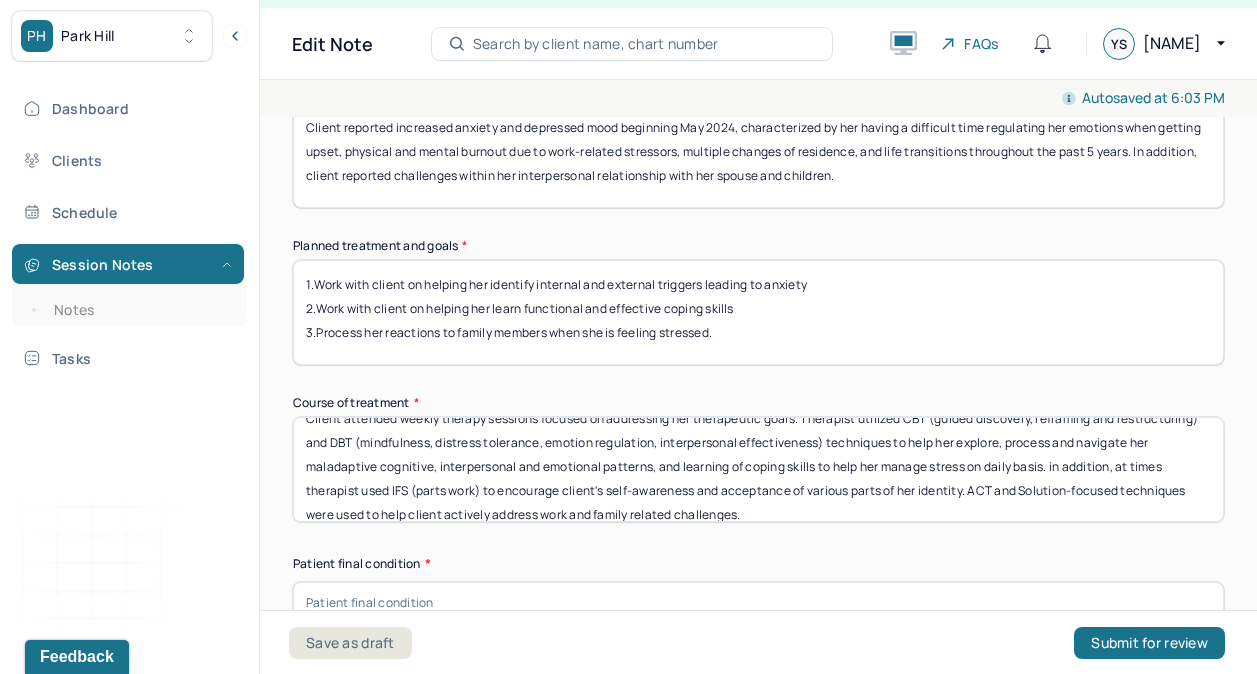 drag, startPoint x: 1090, startPoint y: 440, endPoint x: 1122, endPoint y: 443, distance: 32.140316 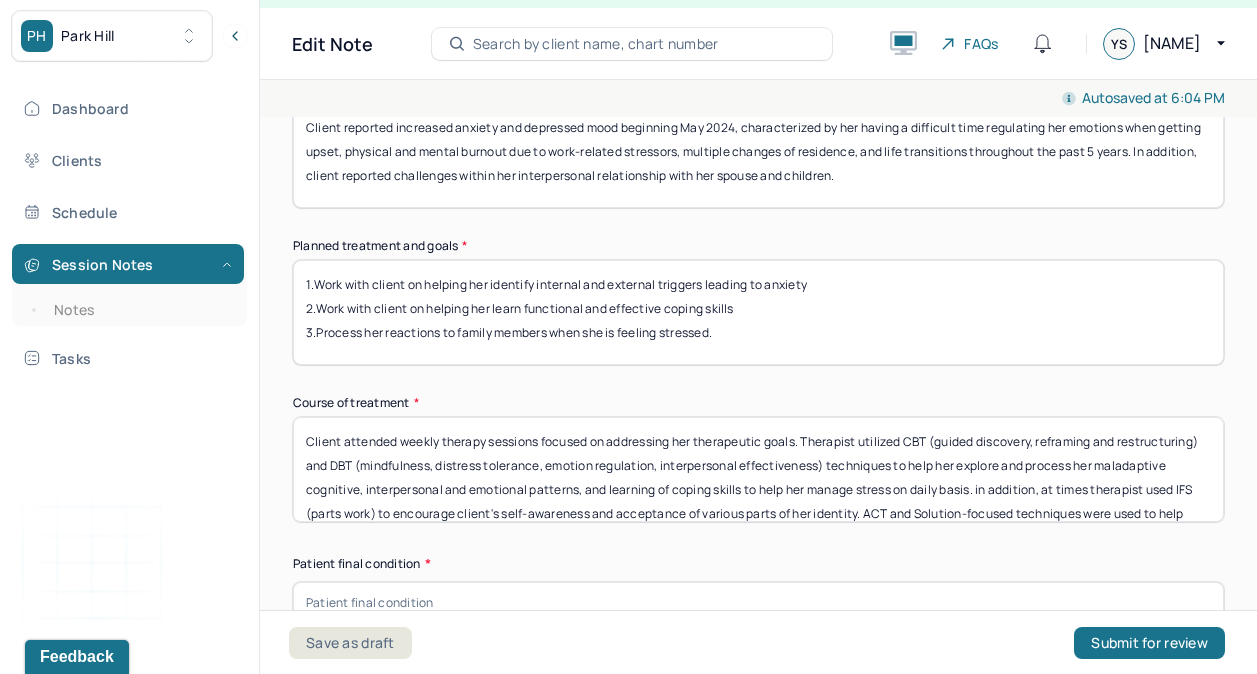 scroll, scrollTop: 38, scrollLeft: 0, axis: vertical 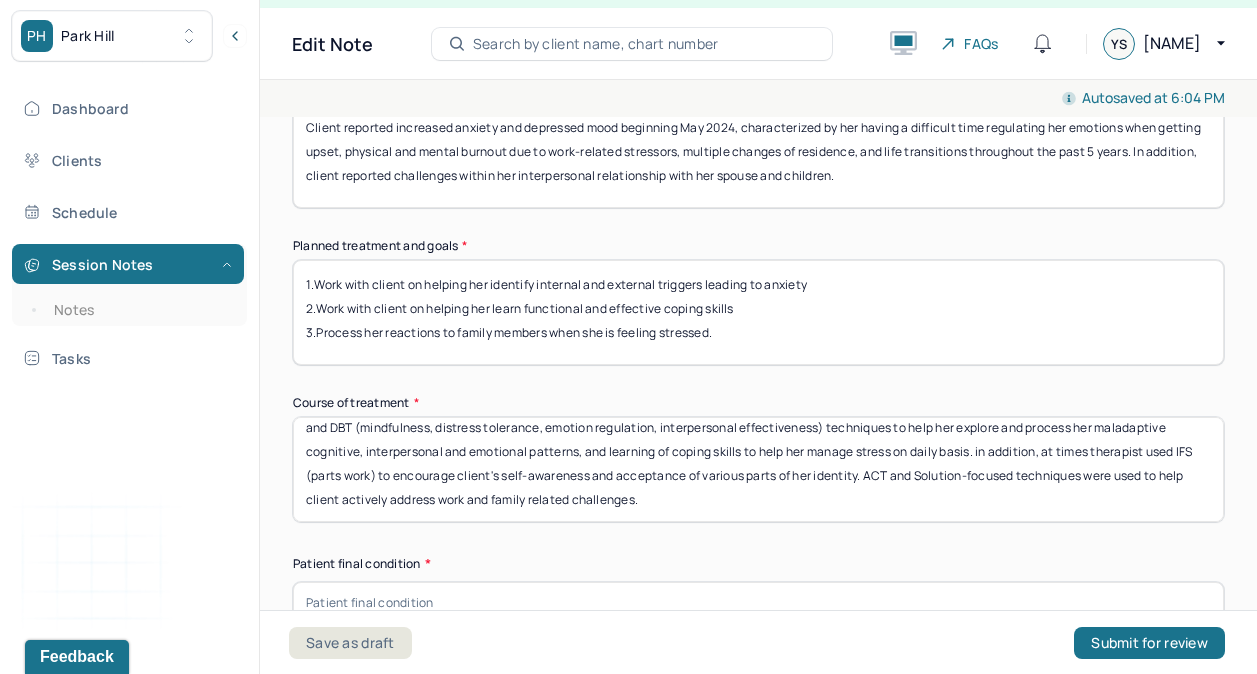 click on "Client attended weekly therapy sessions focused on addressing her therapeutic goals. Therapist utilized CBT (guided discovery, reframing and restructuring) and DBT (mindfulness, distress tolerance, emotion regulation, interpersonal effectiveness) techniques to help her explore and process her maladaptive cognitive, interpersonal and emotional patterns, and learning of coping skills to help her manage stress on daily basis. in addition, at times therapist used IFS (parts work) to encourage client's self-awareness and acceptance of various parts of her identity. ACT and Solution-focused techniques were used to help client actively address work and family related challenges." at bounding box center (758, 469) 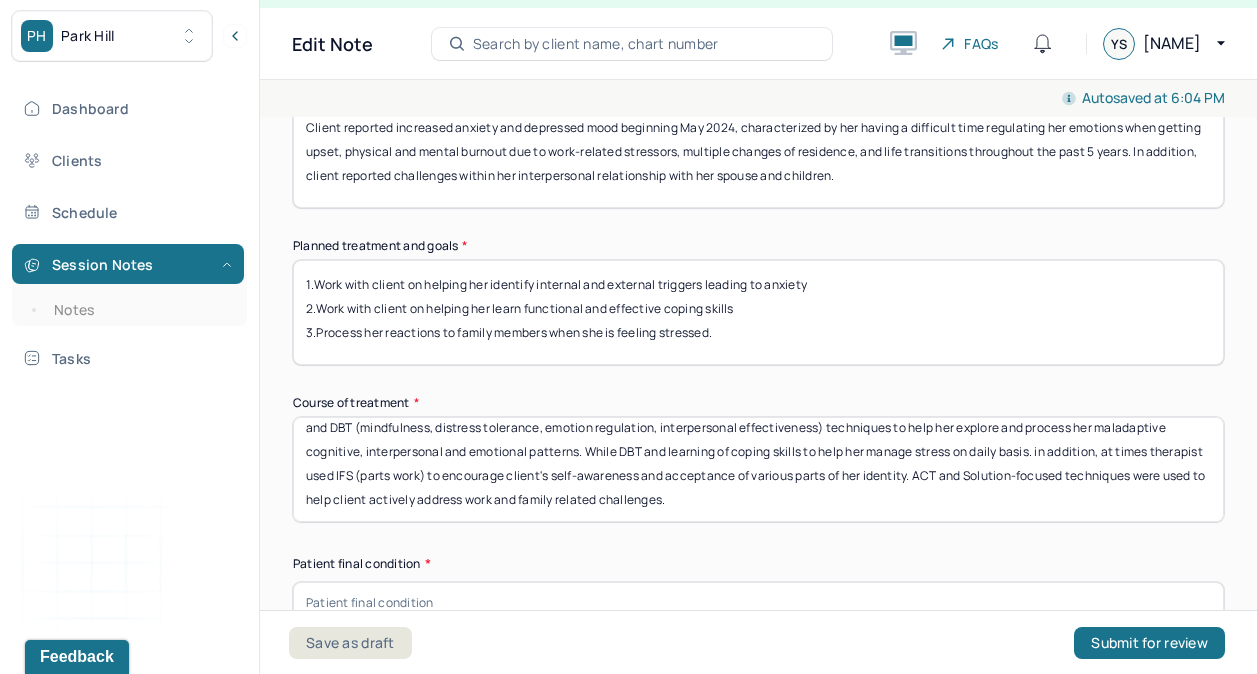 scroll, scrollTop: 0, scrollLeft: 0, axis: both 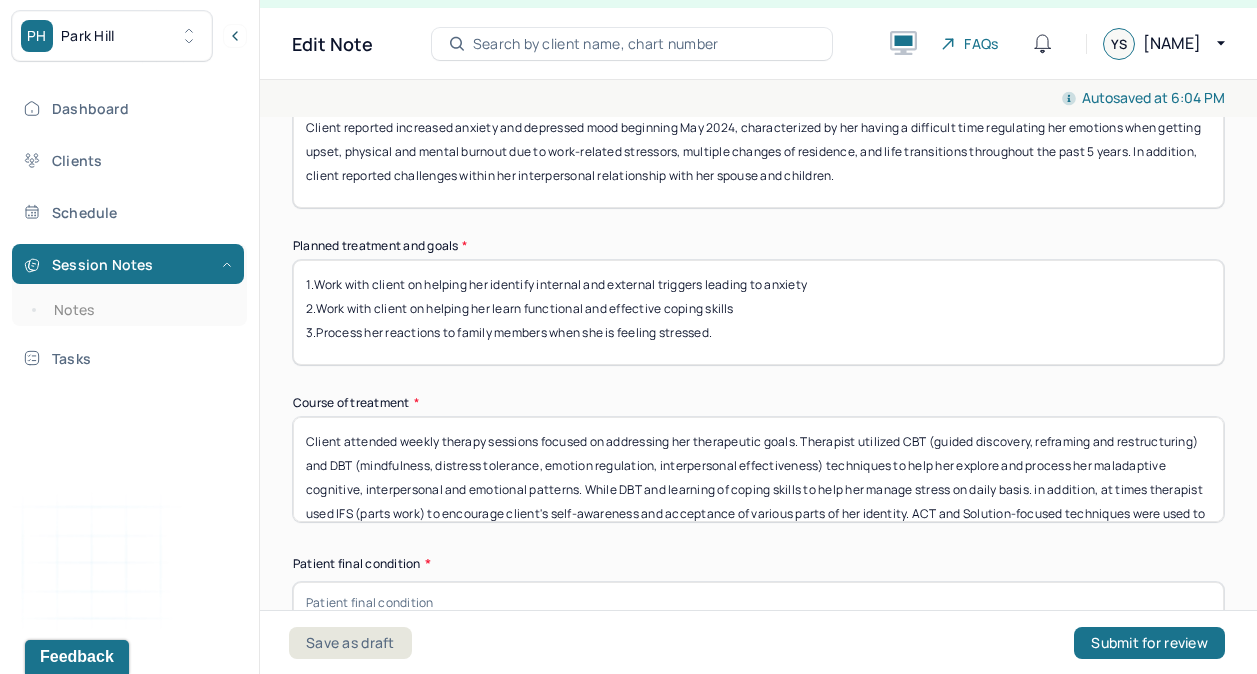 drag, startPoint x: 415, startPoint y: 458, endPoint x: 911, endPoint y: 456, distance: 496.00403 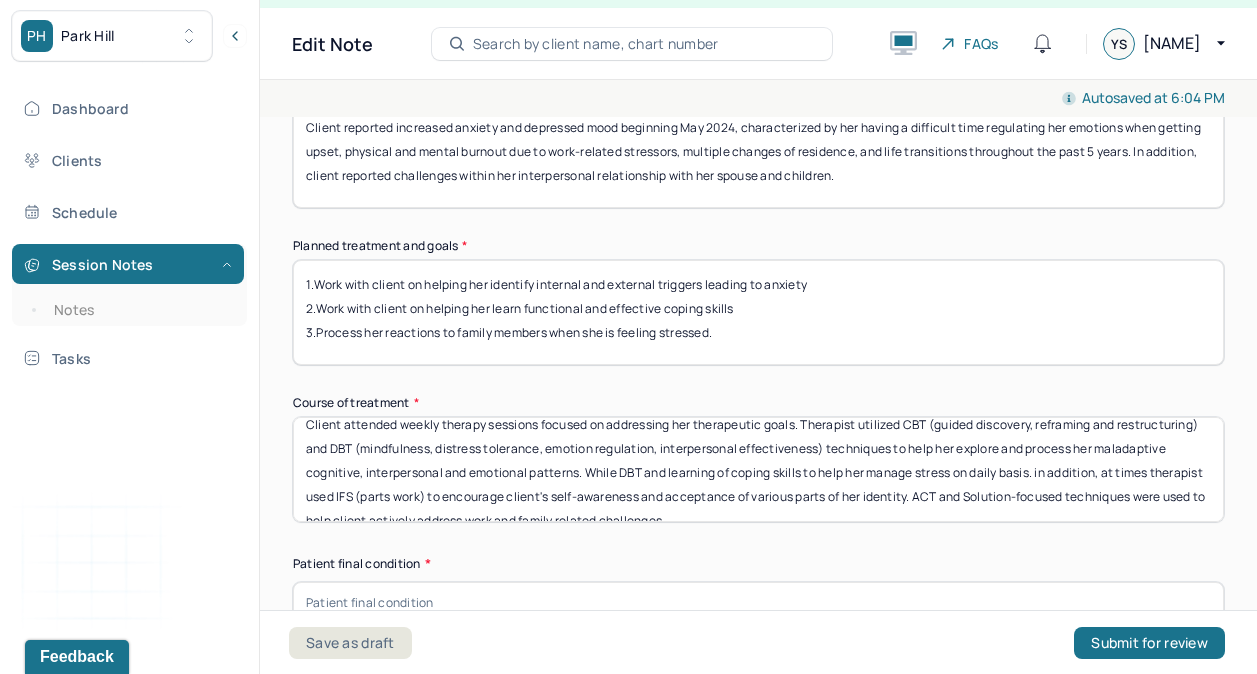 click on "Client attended weekly therapy sessions focused on addressing her therapeutic goals. Therapist utilized CBT (guided discovery, reframing and restructuring) and DBT (mindfulness, distress tolerance, emotion regulation, interpersonal effectiveness) techniques to help her explore and process her maladaptive cognitive, interpersonal and emotional patterns. While DBT and learning of coping skills to help her manage stress on daily basis. in addition, at times therapist used IFS (parts work) to encourage client's self-awareness and acceptance of various parts of her identity. ACT and Solution-focused techniques were used to help client actively address work and family related challenges." at bounding box center (758, 469) 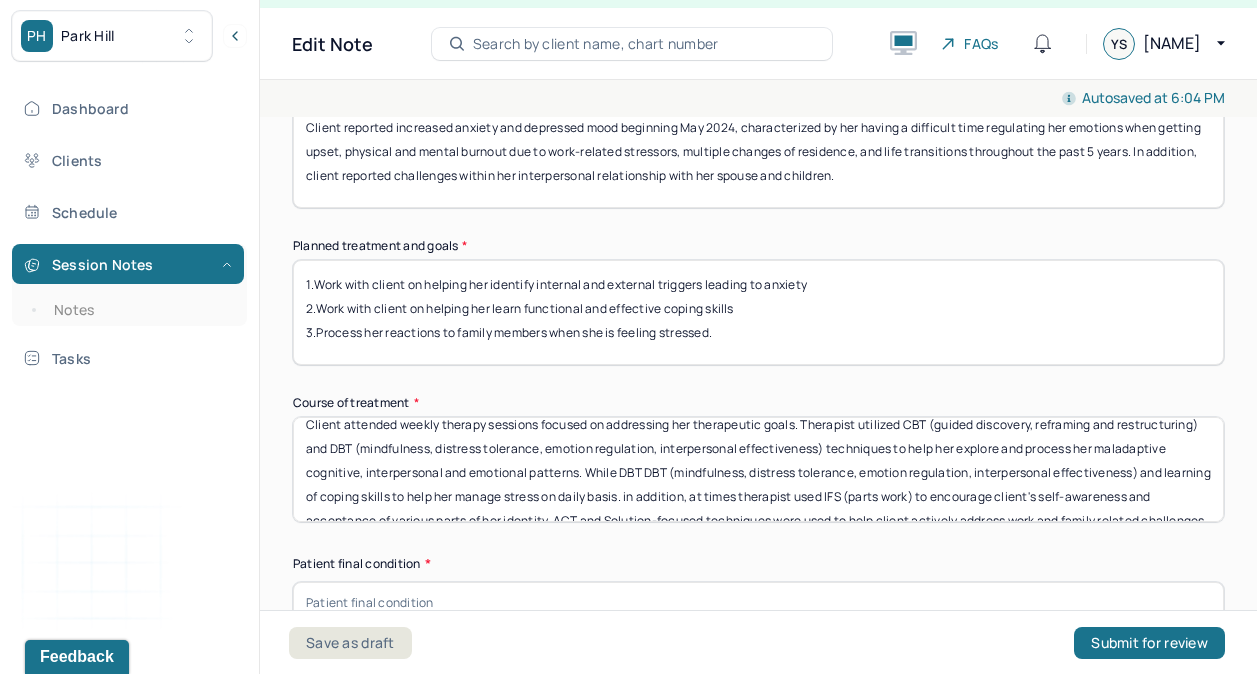 click on "Client attended weekly therapy sessions focused on addressing her therapeutic goals. Therapist utilized CBT (guided discovery, reframing and restructuring) and DBT (mindfulness, distress tolerance, emotion regulation, interpersonal effectiveness) techniques to help her explore and process her maladaptive cognitive, interpersonal and emotional patterns. While DBT  and learning of coping skills to help her manage stress on daily basis. in addition, at times therapist used IFS (parts work) to encourage client's self-awareness and acceptance of various parts of her identity. ACT and Solution-focused techniques were used to help client actively address work and family related challenges." at bounding box center (758, 469) 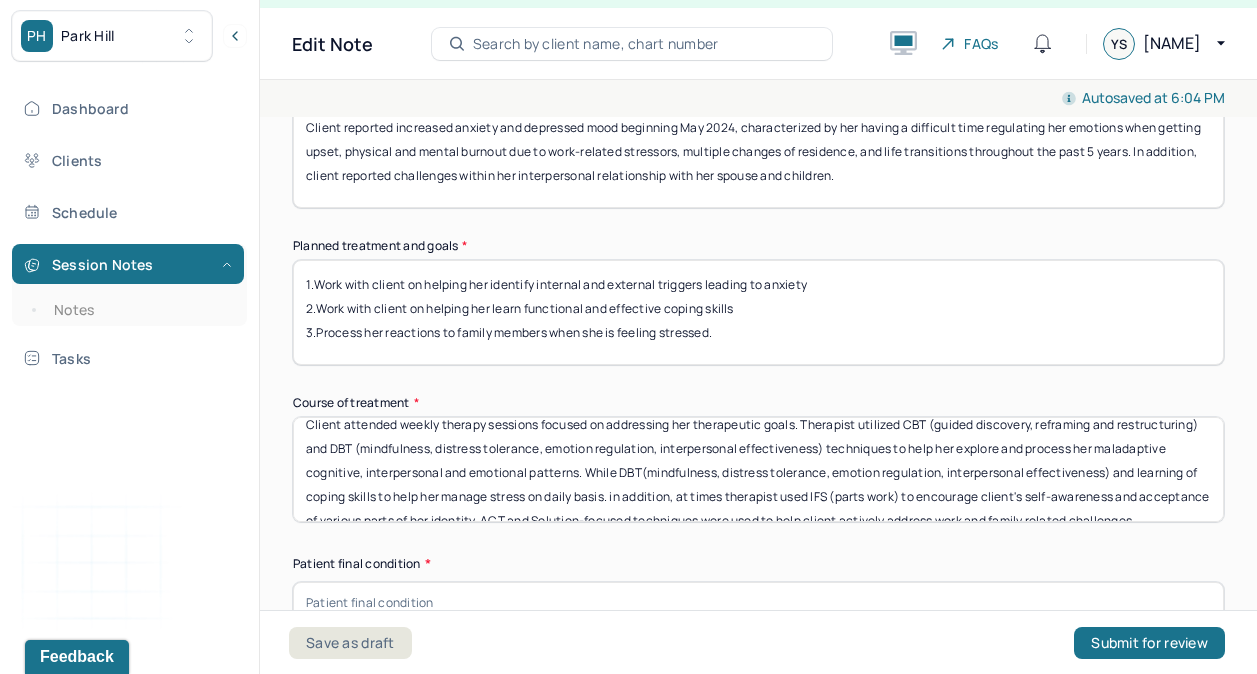 click on "Client attended weekly therapy sessions focused on addressing her therapeutic goals. Therapist utilized CBT (guided discovery, reframing and restructuring) and DBT (mindfulness, distress tolerance, emotion regulation, interpersonal effectiveness) techniques to help her explore and process her maladaptive cognitive, interpersonal and emotional patterns. While DBT(mindfulness, distress tolerance, emotion regulation, interpersonal effectiveness) and learning of coping skills to help her manage stress on daily basis. in addition, at times therapist used IFS (parts work) to encourage client's self-awareness and acceptance of various parts of her identity. ACT and Solution-focused techniques were used to help client actively address work and family related challenges." at bounding box center (758, 469) 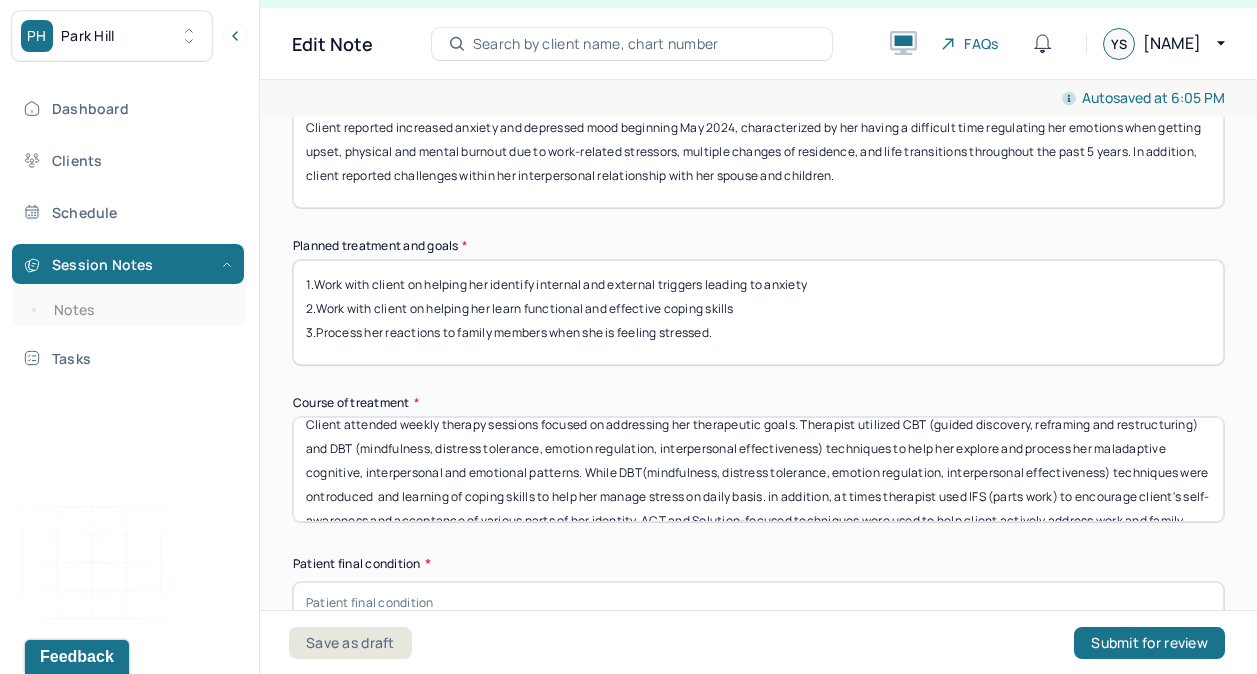 click on "Client attended weekly therapy sessions focused on addressing her therapeutic goals. Therapist utilized CBT (guided discovery, reframing and restructuring) and DBT (mindfulness, distress tolerance, emotion regulation, interpersonal effectiveness) techniques to help her explore and process her maladaptive cognitive, interpersonal and emotional patterns. While DBT(mindfulness, distress tolerance, emotion regulation, interpersonal effectiveness) techniques were ontroduced  and learning of coping skills to help her manage stress on daily basis. in addition, at times therapist used IFS (parts work) to encourage client's self-awareness and acceptance of various parts of her identity. ACT and Solution-focused techniques were used to help client actively address work and family related challenges." at bounding box center (758, 469) 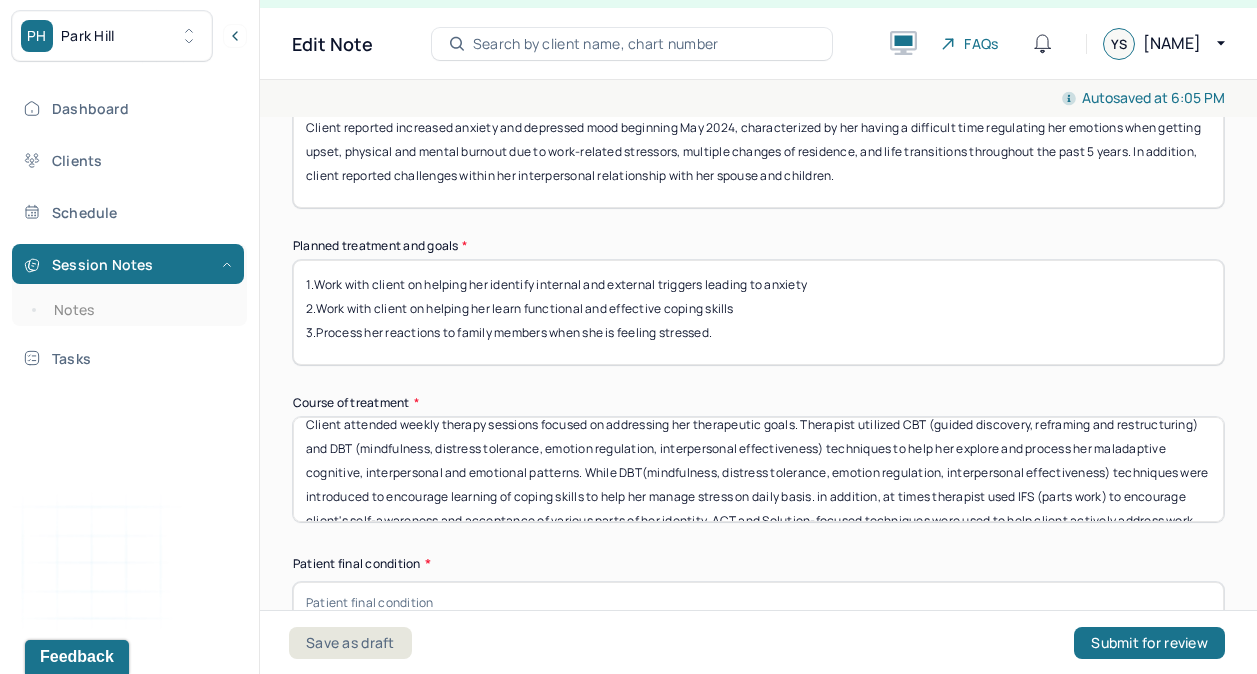 drag, startPoint x: 390, startPoint y: 443, endPoint x: 913, endPoint y: 451, distance: 523.06116 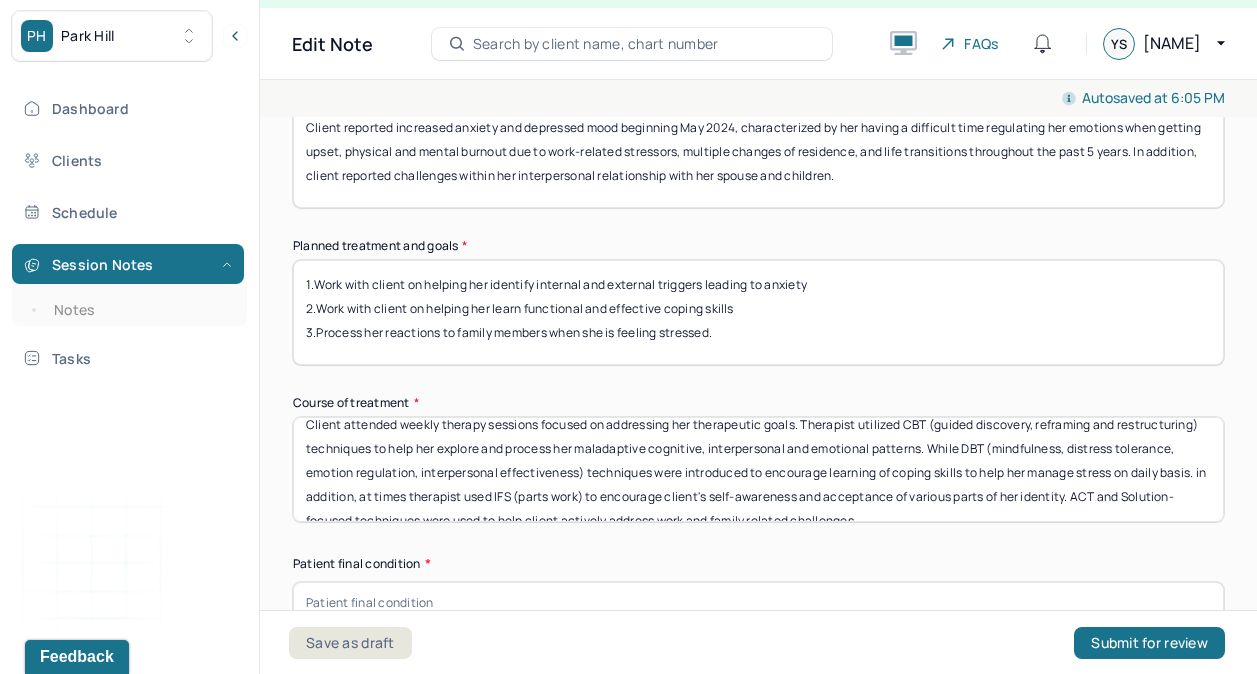 scroll, scrollTop: 25, scrollLeft: 0, axis: vertical 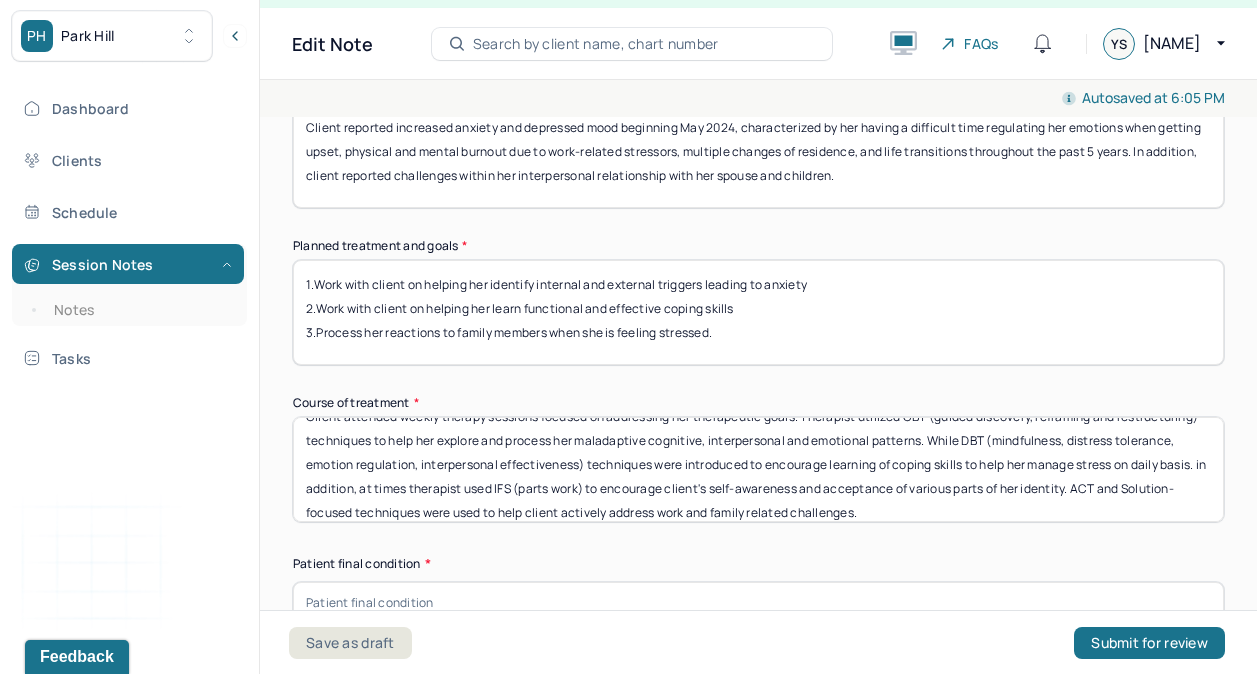 click on "Client attended weekly therapy sessions focused on addressing her therapeutic goals. Therapist utilized CBT (guided discovery, reframing and restructuring) techniques to help her explore and process her maladaptive cognitive, interpersonal and emotional patterns. While DBT (mindfulness, distress tolerance, emotion regulation, interpersonal effectiveness) techniques were introduced to encourage learning of coping skills to help her manage stress on daily basis. in addition, at times therapist used IFS (parts work) to encourage client's self-awareness and acceptance of various parts of her identity. ACT and Solution-focused techniques were used to help client actively address work and family related challenges." at bounding box center [758, 469] 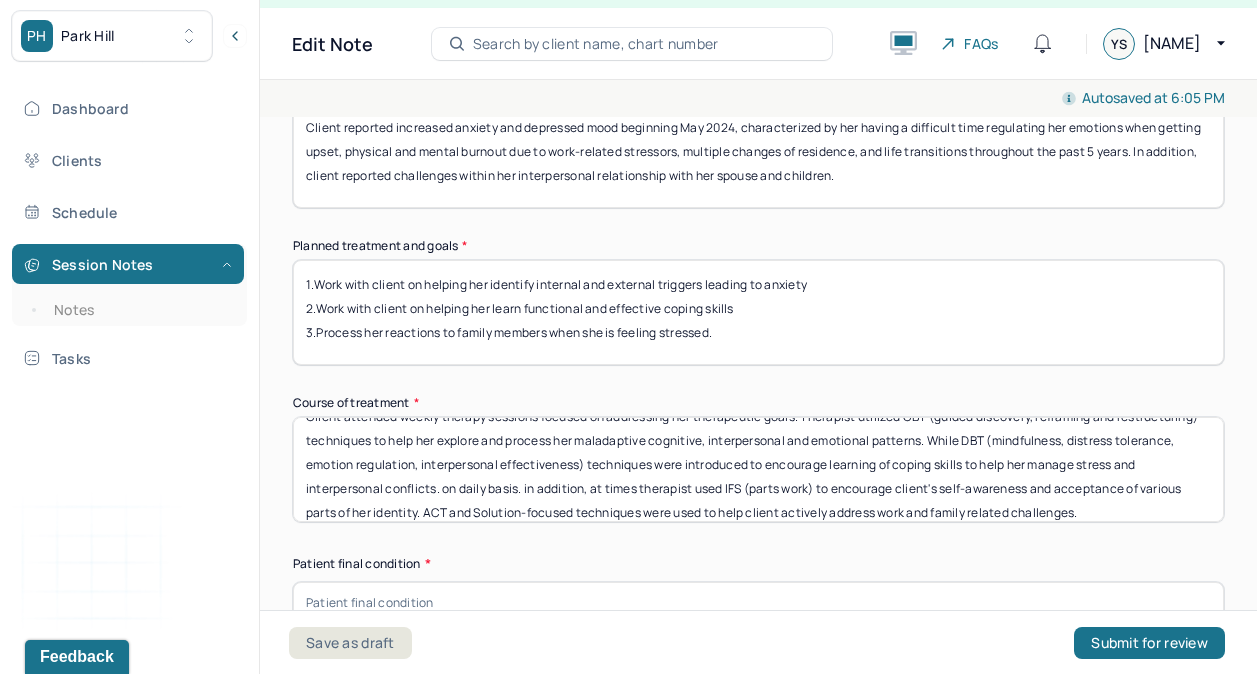 click on "Client attended weekly therapy sessions focused on addressing her therapeutic goals. Therapist utilized CBT (guided discovery, reframing and restructuring) techniques to help her explore and process her maladaptive cognitive, interpersonal and emotional patterns. While DBT (mindfulness, distress tolerance, emotion regulation, interpersonal effectiveness) techniques were introduced to encourage learning of coping skills to help her manage stress and interpersonal conflicts.on daily basis. in addition, at times therapist used IFS (parts work) to encourage client's self-awareness and acceptance of various parts of her identity. ACT and Solution-focused techniques were used to help client actively address work and family related challenges." at bounding box center [758, 469] 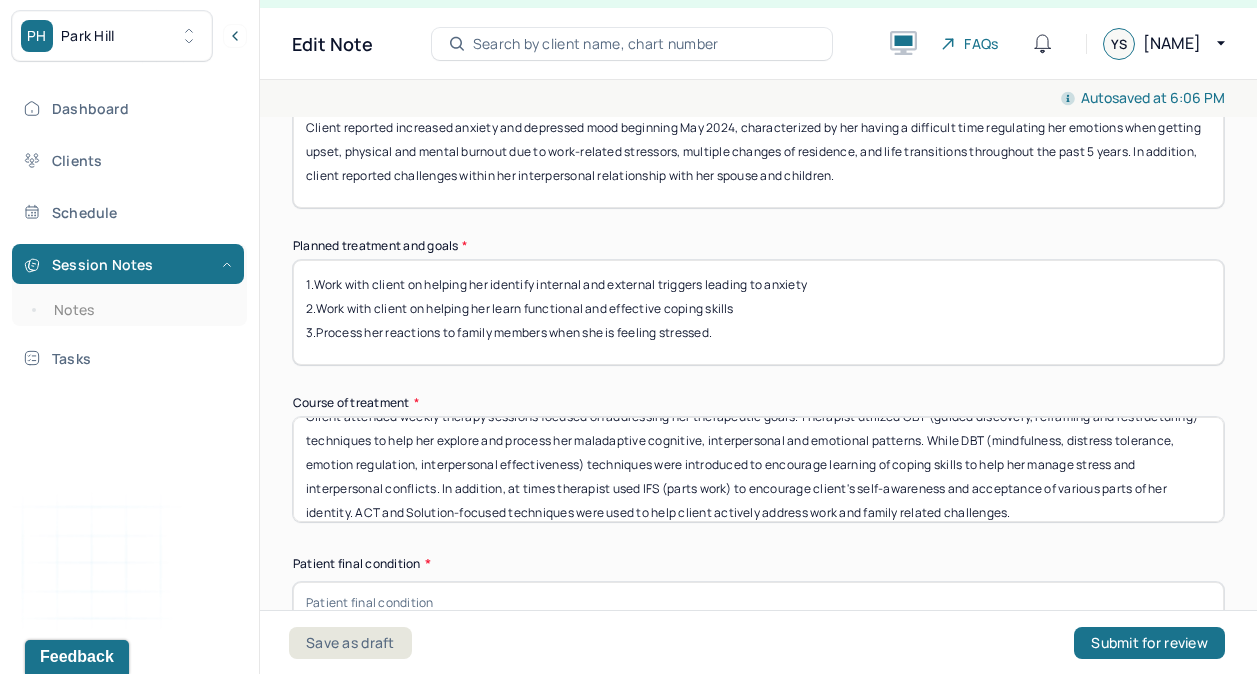 scroll, scrollTop: 39, scrollLeft: 0, axis: vertical 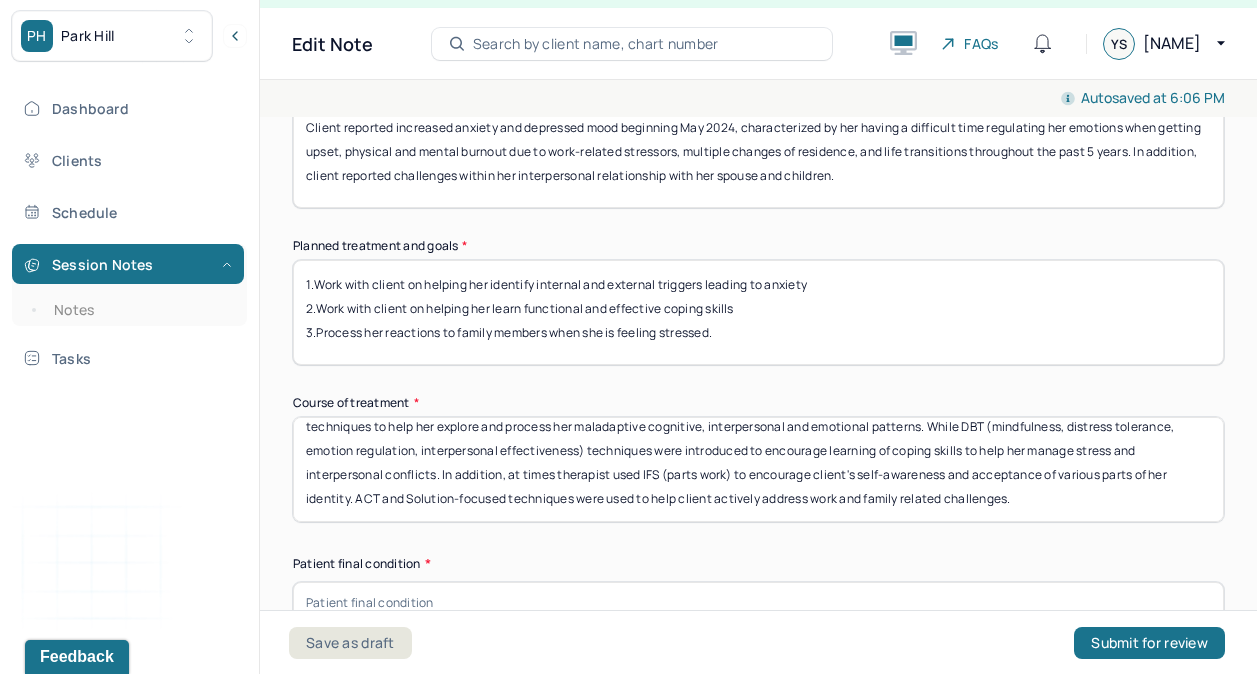 click on "Client attended weekly therapy sessions focused on addressing her therapeutic goals. Therapist utilized CBT (guided discovery, reframing and restructuring) techniques to help her explore and process her maladaptive cognitive, interpersonal and emotional patterns. While DBT (mindfulness, distress tolerance, emotion regulation, interpersonal effectiveness) techniques were introduced to encourage learning of coping skills to help her manage stress and interpersonal conflicts. In addition, at times therapist used IFS (parts work) to encourage client's self-awareness and acceptance of various parts of her identity. ACT and Solution-focused techniques were used to help client actively address work and family related challenges." at bounding box center [758, 469] 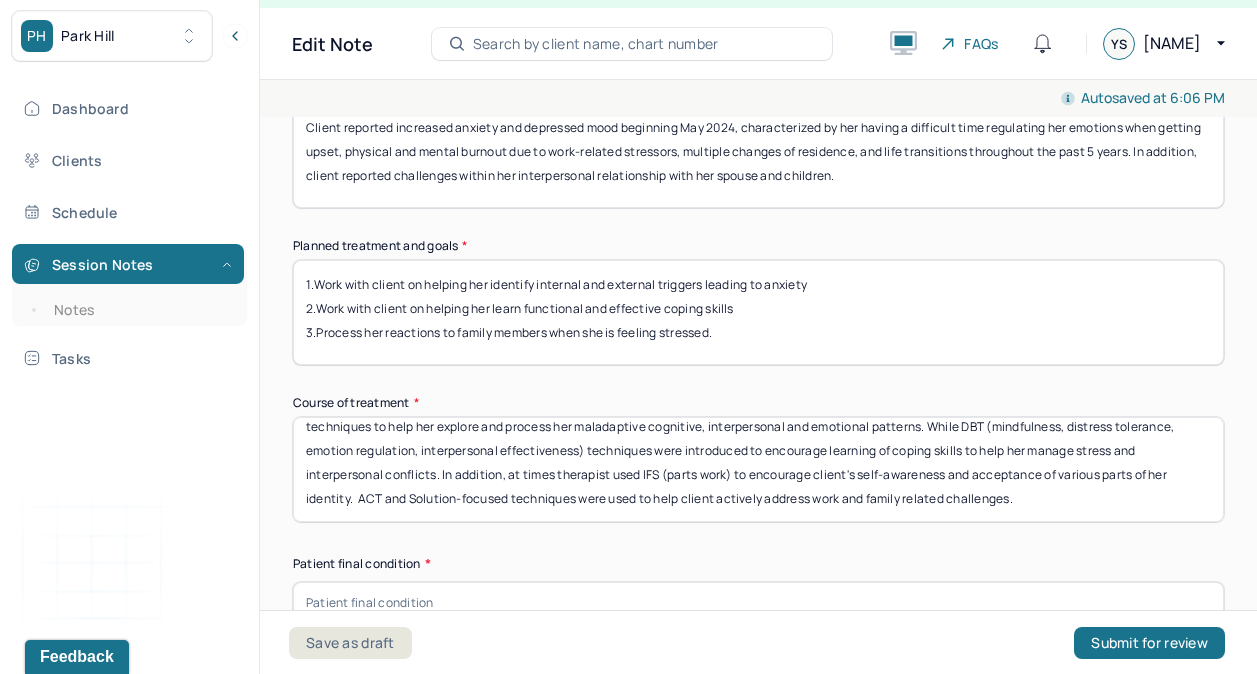 click on "Client attended weekly therapy sessions focused on addressing her therapeutic goals. Therapist utilized CBT (guided discovery, reframing and restructuring) techniques to help her explore and process her maladaptive cognitive, interpersonal and emotional patterns. While DBT (mindfulness, distress tolerance, emotion regulation, interpersonal effectiveness) techniques were introduced to encourage learning of coping skills to help her manage stress and interpersonal conflicts. In addition, at times therapist used IFS (parts work) to encourage client's self-awareness and acceptance of various parts of her identity.  ACT and Solution-focused techniques were used to help client actively address work and family related challenges." at bounding box center [758, 469] 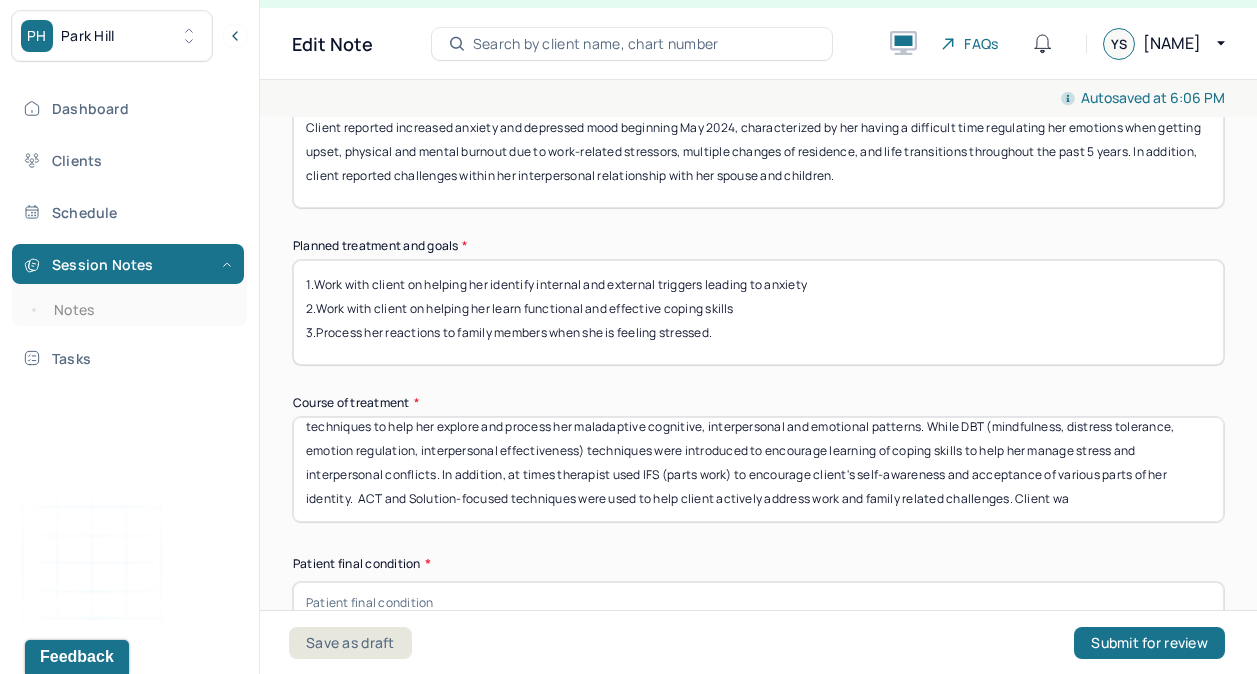 scroll, scrollTop: 47, scrollLeft: 0, axis: vertical 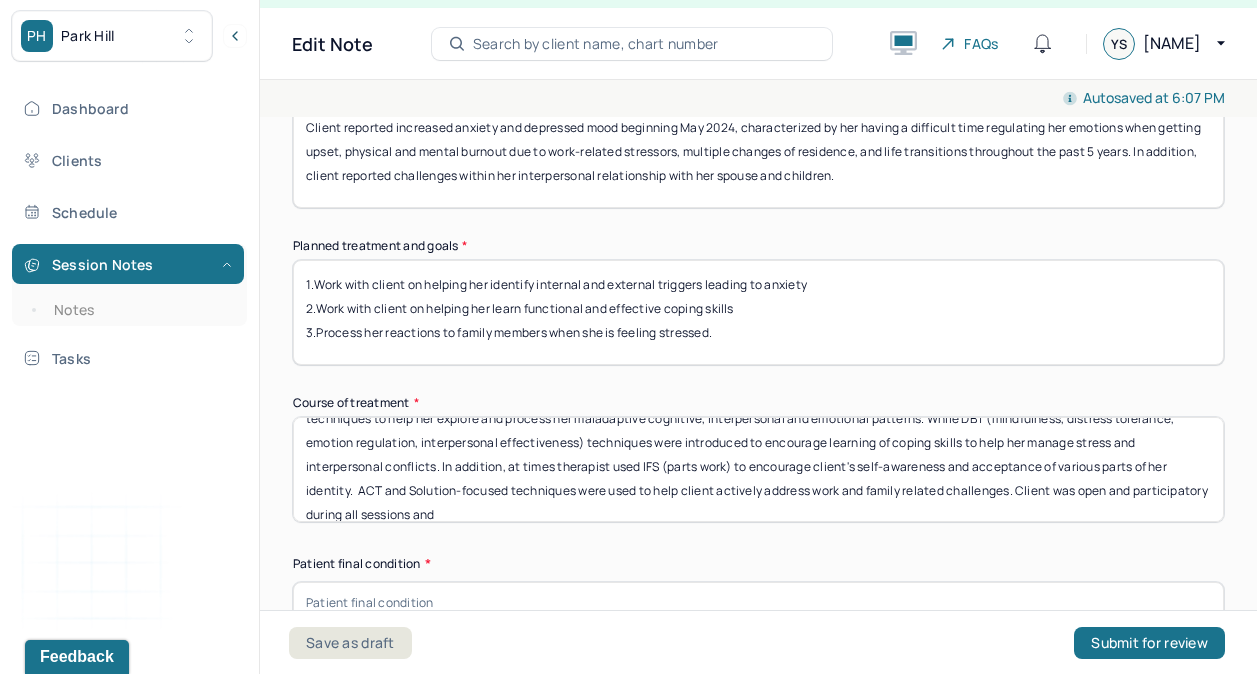 click on "Client attended weekly therapy sessions focused on addressing her therapeutic goals. Therapist utilized CBT (guided discovery, reframing and restructuring) techniques to help her explore and process her maladaptive cognitive, interpersonal and emotional patterns. While DBT (mindfulness, distress tolerance, emotion regulation, interpersonal effectiveness) techniques were introduced to encourage learning of coping skills to help her manage stress and interpersonal conflicts. In addition, at times therapist used IFS (parts work) to encourage client's self-awareness and acceptance of various parts of her identity.  ACT and Solution-focused techniques were used to help client actively address work and family related challenges. Client was open and participatory during all sessions and" at bounding box center [758, 469] 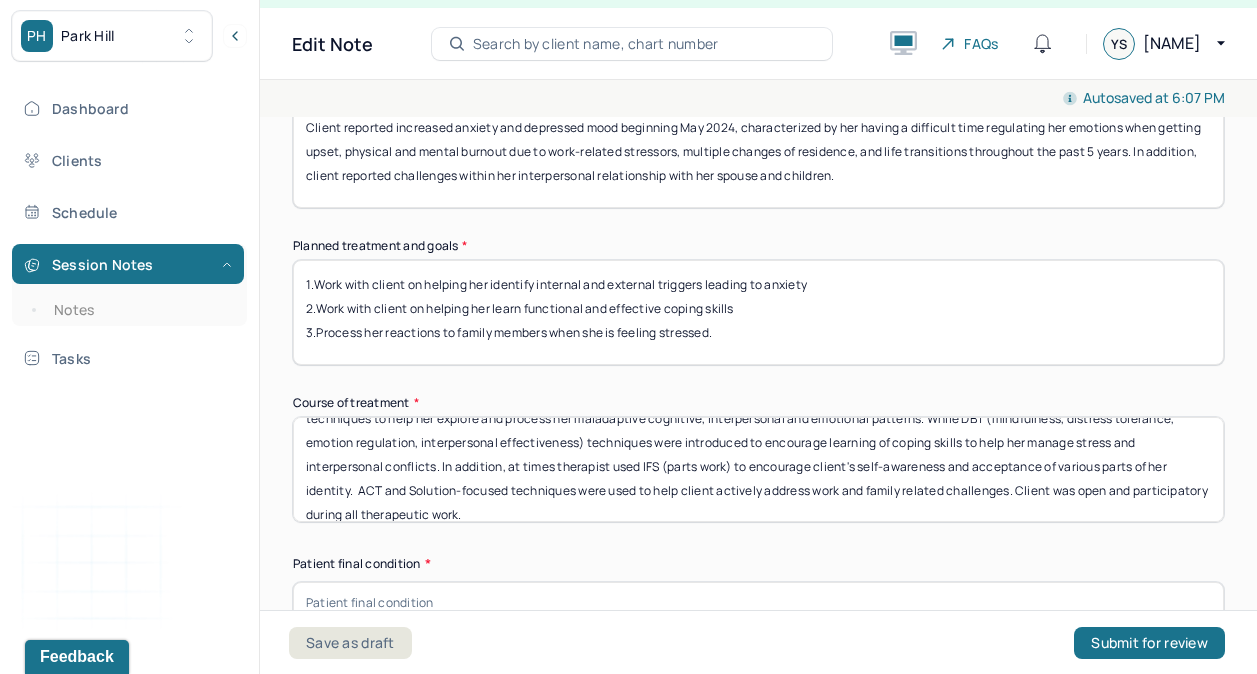 scroll, scrollTop: 63, scrollLeft: 0, axis: vertical 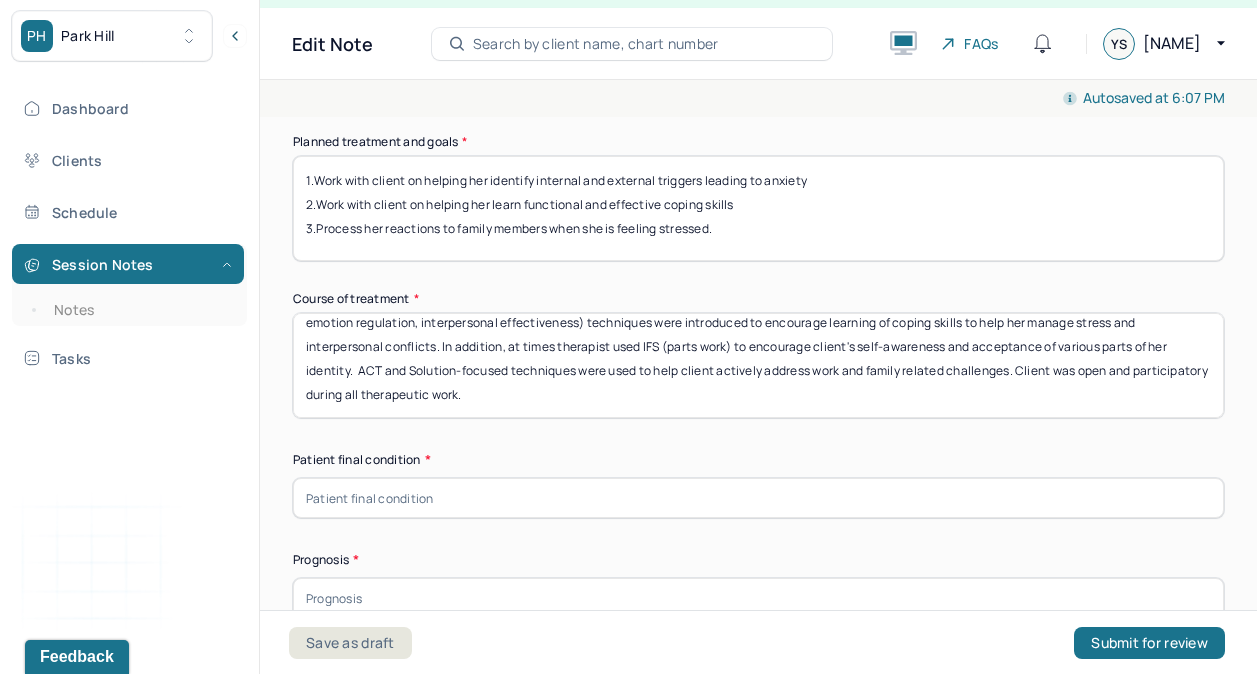 type on "Client attended weekly therapy sessions focused on addressing her therapeutic goals. Therapist utilized CBT (guided discovery, reframing and restructuring) techniques to help her explore and process her maladaptive cognitive, interpersonal and emotional patterns. While DBT (mindfulness, distress tolerance, emotion regulation, interpersonal effectiveness) techniques were introduced to encourage learning of coping skills to help her manage stress and interpersonal conflicts. In addition, at times therapist used IFS (parts work) to encourage client's self-awareness and acceptance of various parts of her identity.  ACT and Solution-focused techniques were used to help client actively address work and family related challenges. Client was open and participatory during all therapeutic work." 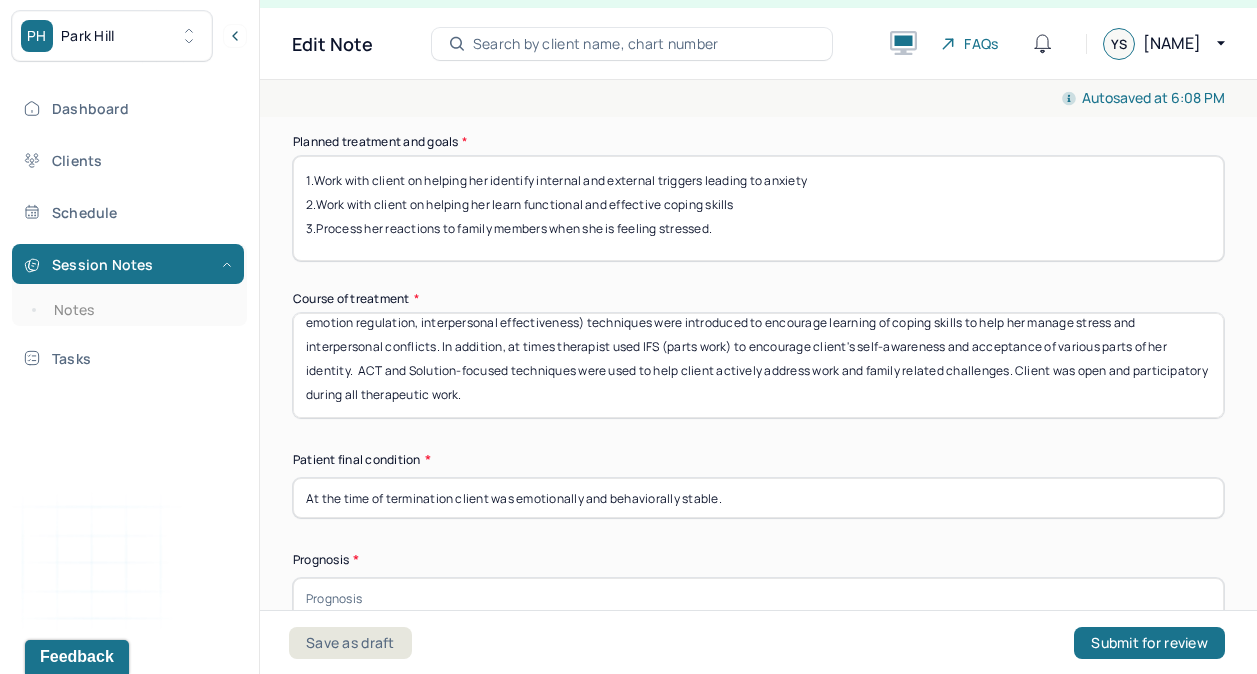 type on "At the time of termination client was emotionally and behaviorally stable." 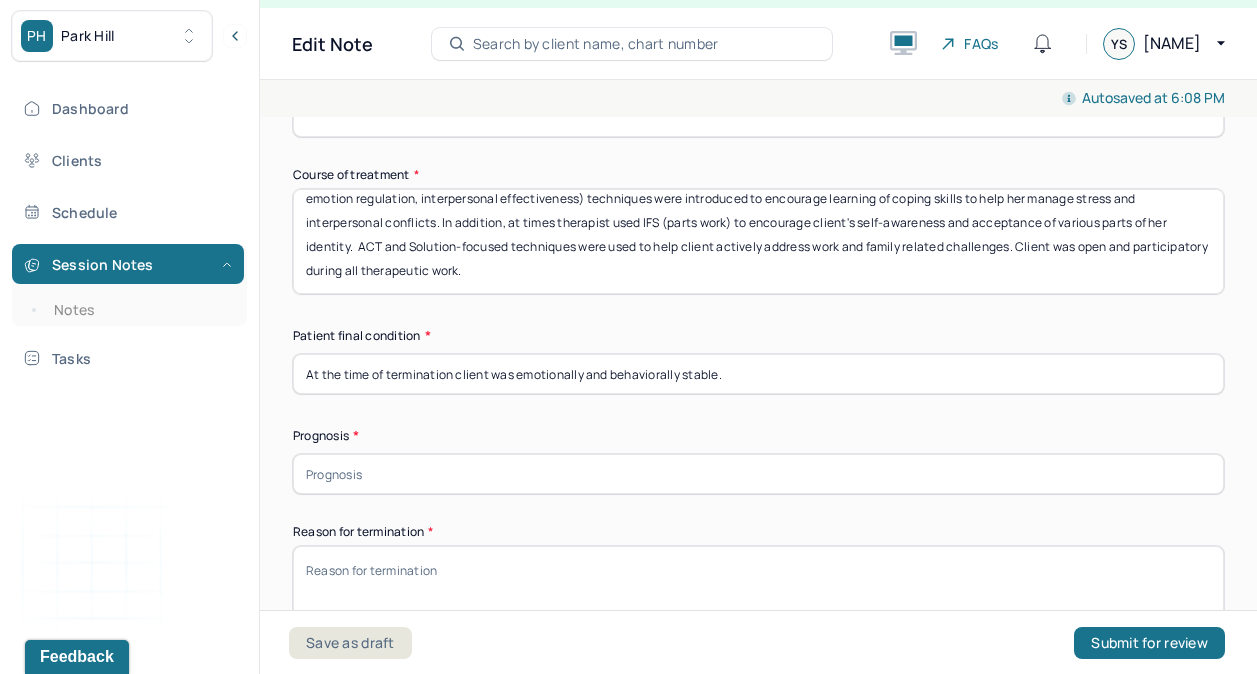 scroll, scrollTop: 1327, scrollLeft: 0, axis: vertical 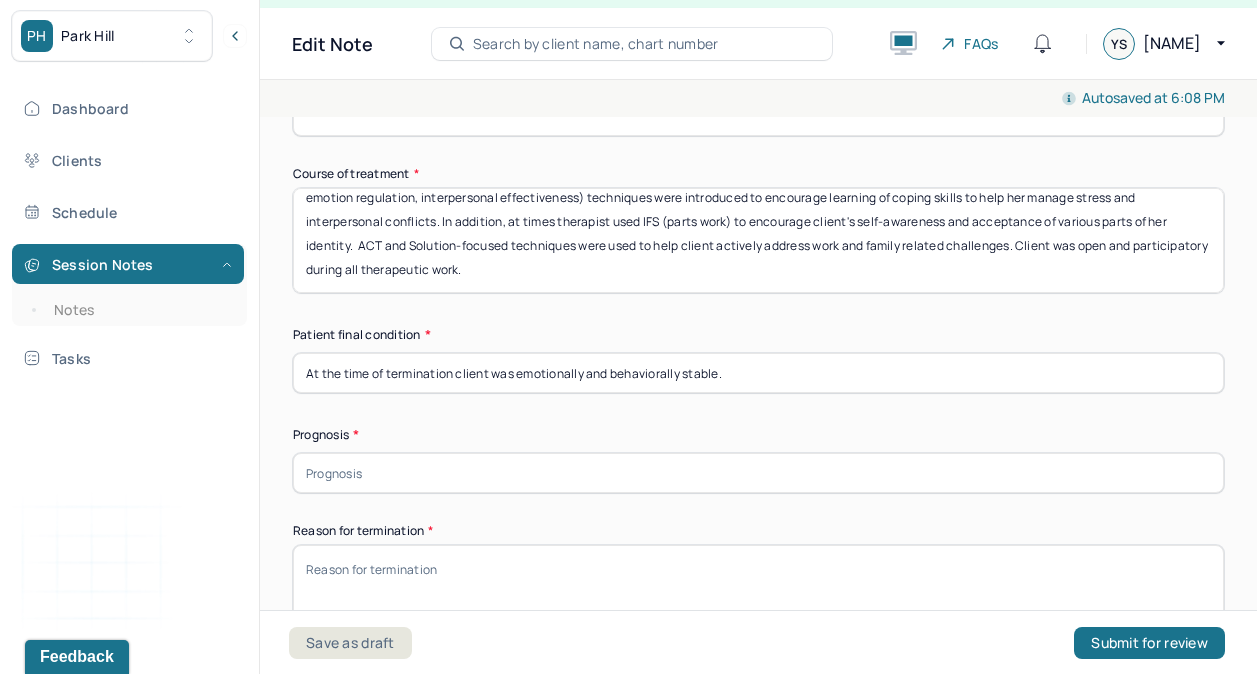 type on "Client attended weekly therapy sessions focused on addressing her therapeutic goals. Therapist utilized CBT (guided discovery, reframing and restructuring) techniques to help her explore and process her maladaptive cognitive, interpersonal and emotional patterns. While DBT (mindfulness, distress tolerance, emotion regulation, interpersonal effectiveness) techniques were introduced to encourage learning of coping skills to help her manage stress and interpersonal conflicts. In addition, at times therapist used IFS (parts work) to encourage client's self-awareness and acceptance of various parts of her identity.  ACT and Solution-focused techniques were used to help client actively address work and family related challenges. Client was open and participatory during all therapeutic work." 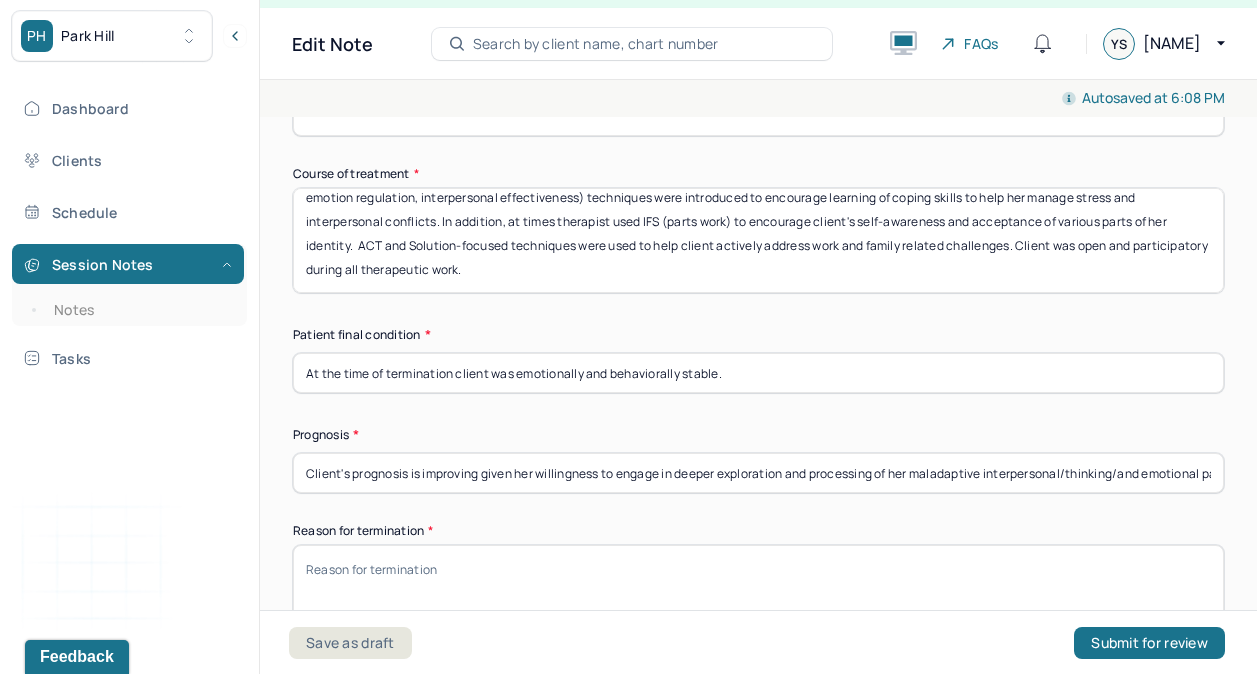 scroll, scrollTop: 0, scrollLeft: 909, axis: horizontal 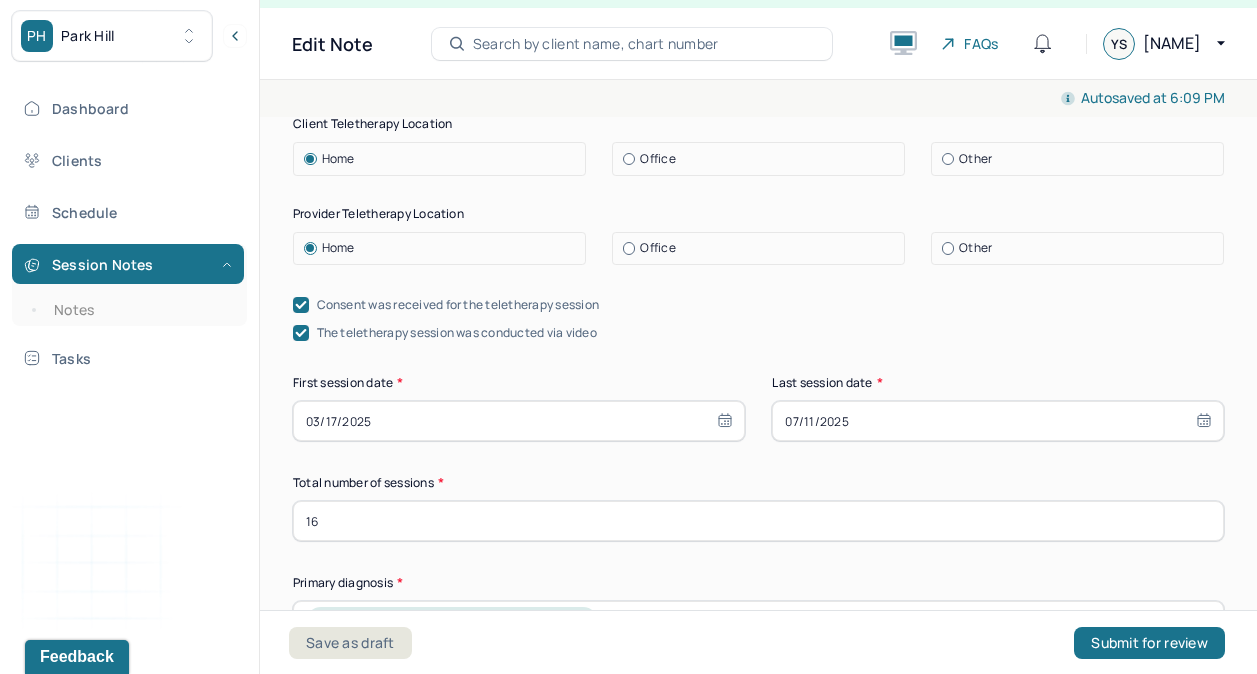 type on "Client's prognosis is improving given her willingness to engage in deeper exploration and processing of her maladaptive interpersonal/thinking/and emotional patterns However, client still requires support in implementing effective coping strategies to help her navigate everyday stressors and greater life transitions." 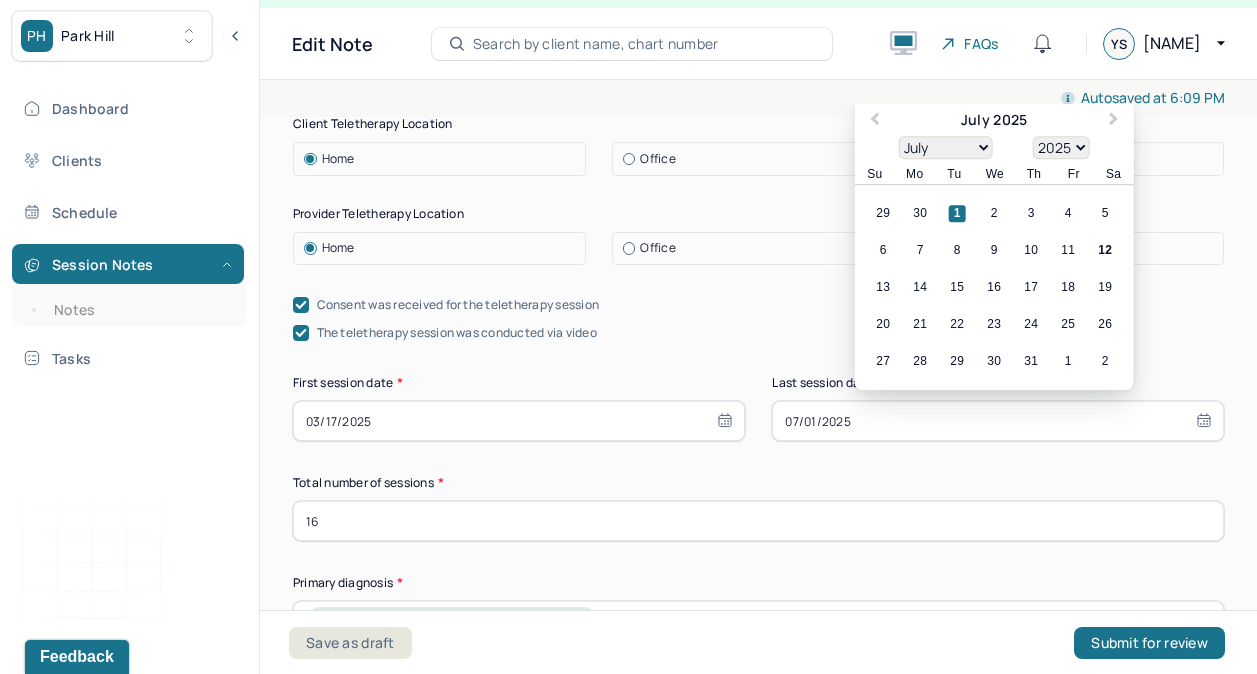 type on "07/01/20250" 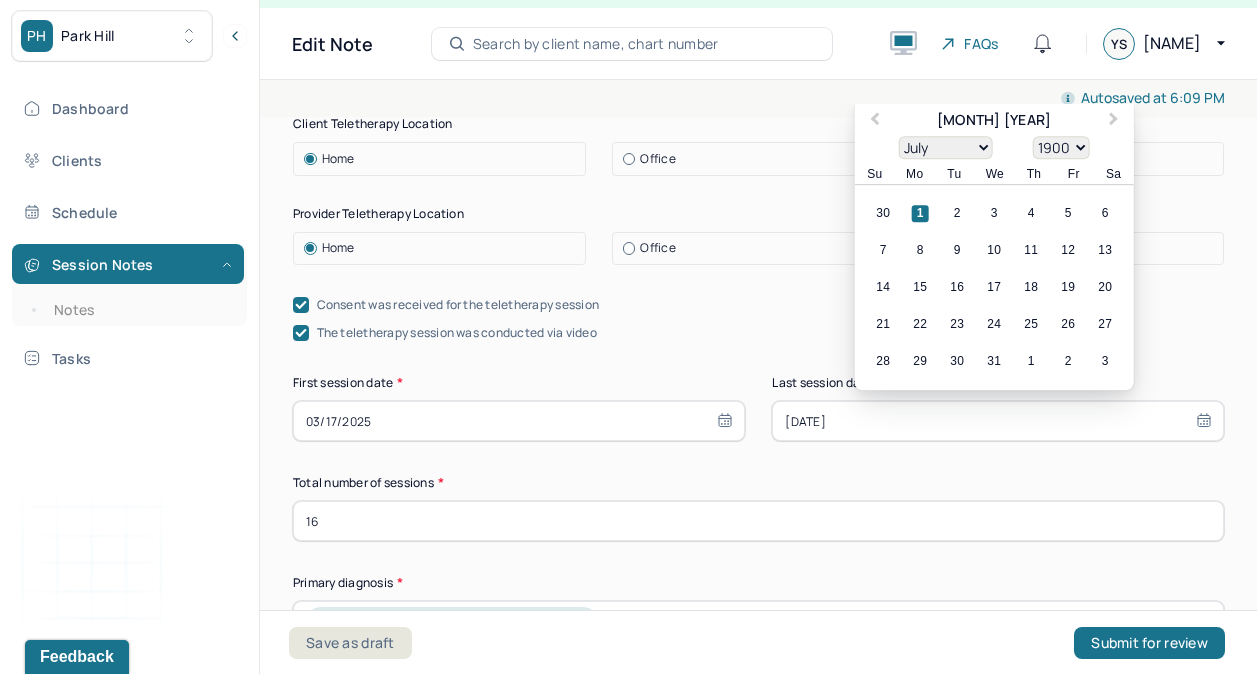 click on "07/01/20250" at bounding box center [998, 421] 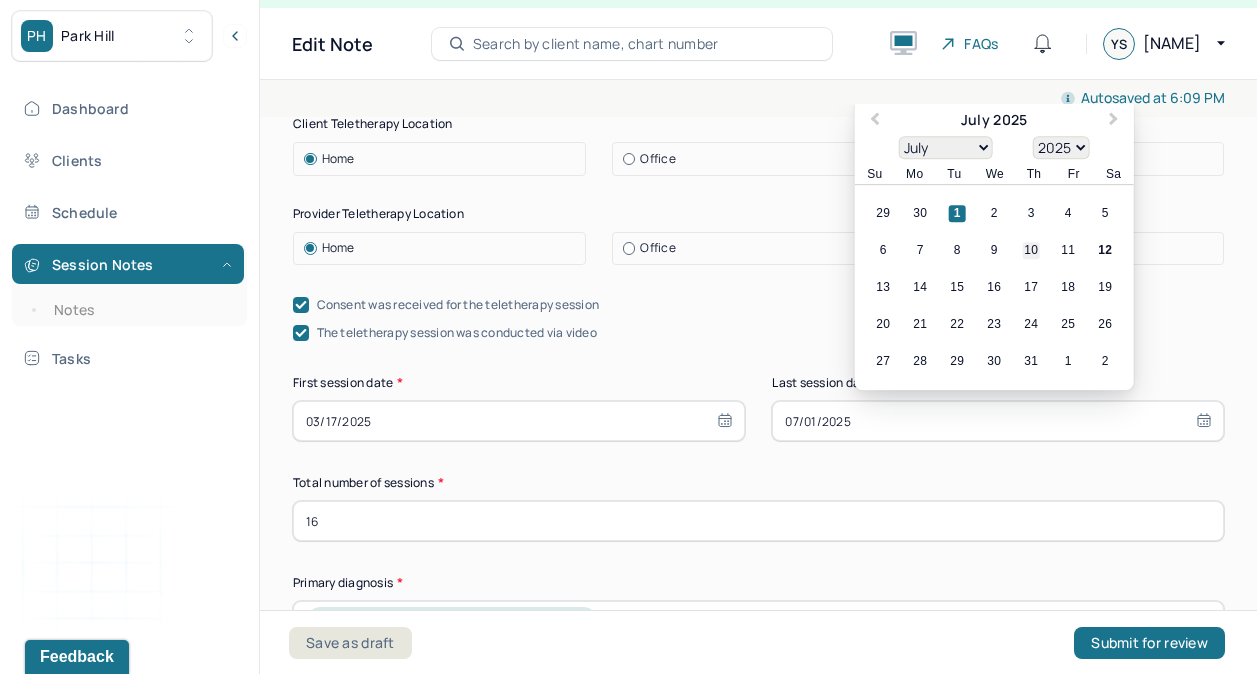 click on "10" at bounding box center (1031, 251) 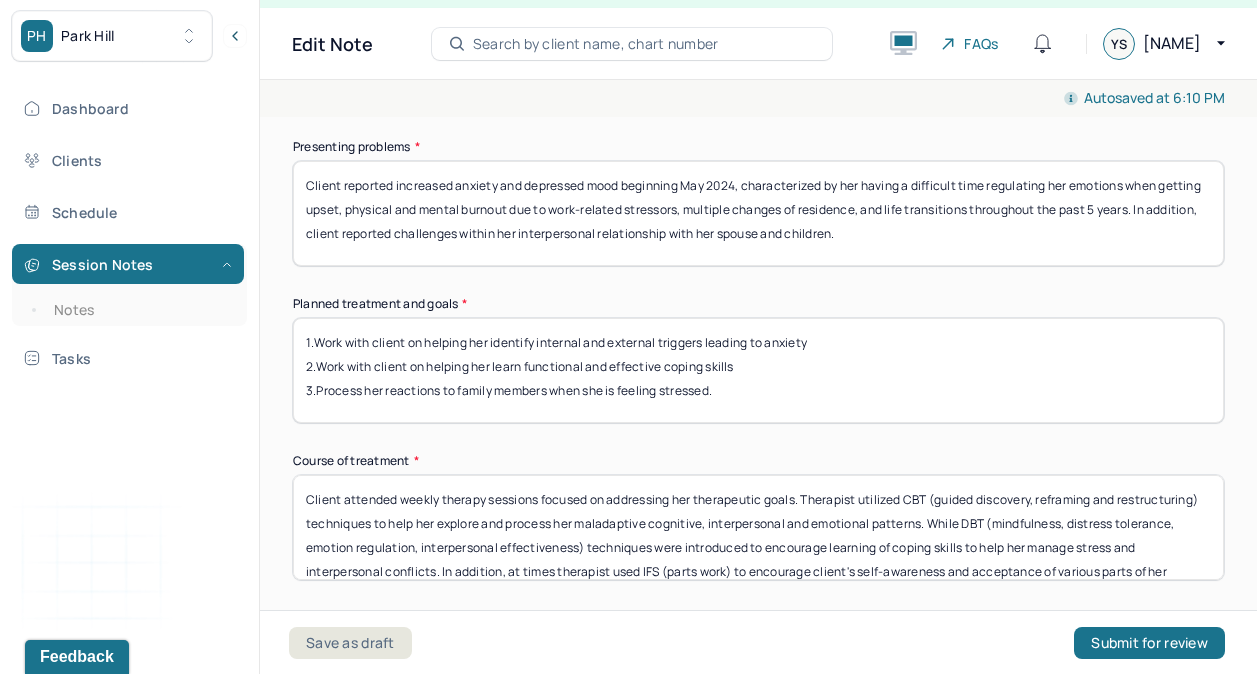 scroll, scrollTop: 1041, scrollLeft: 0, axis: vertical 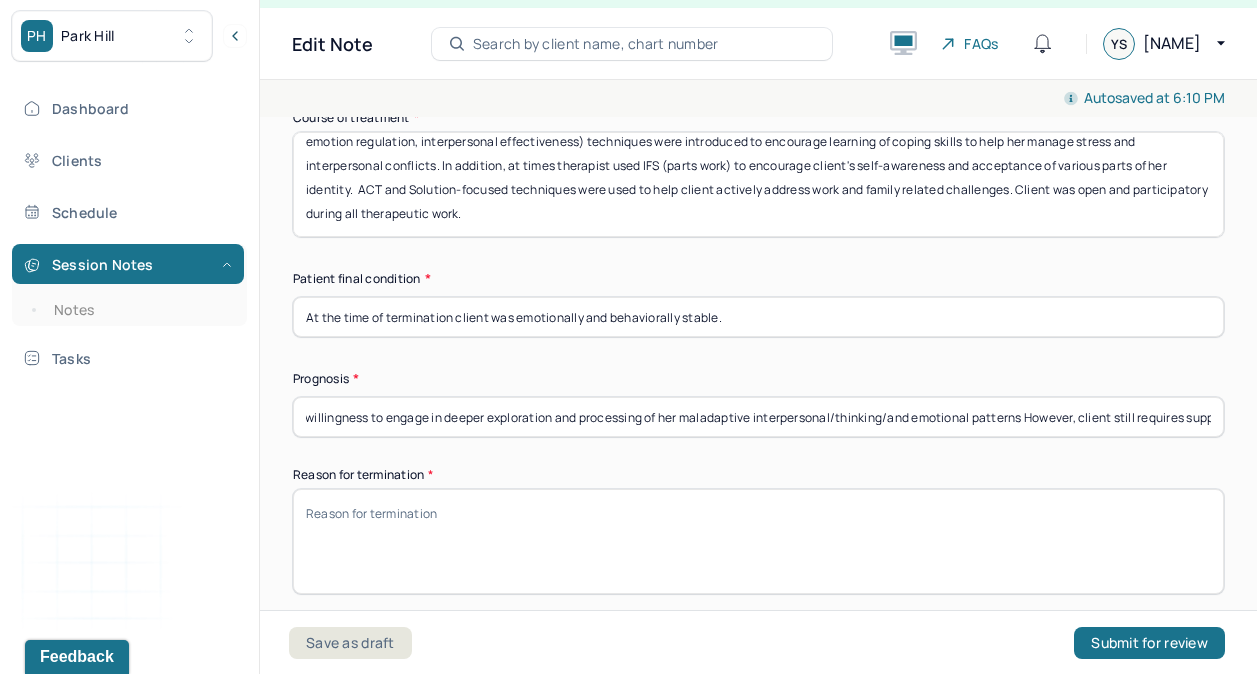 click on "Client's prognosis is improving given her willingness to engage in deeper exploration and processing of her maladaptive interpersonal/thinking/and emotional patterns However, client still requires support in implementing effective coping strategies to help her navigate everyday stressors and greater life transitions." at bounding box center (758, 417) 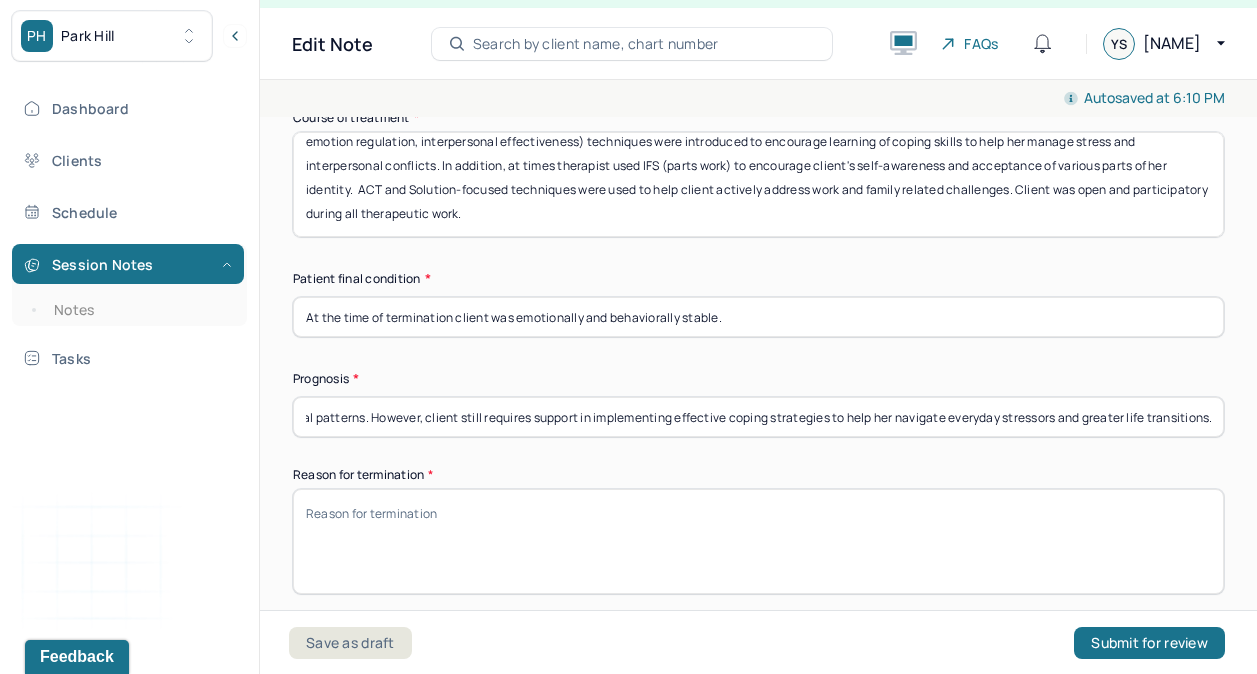 scroll, scrollTop: 0, scrollLeft: 913, axis: horizontal 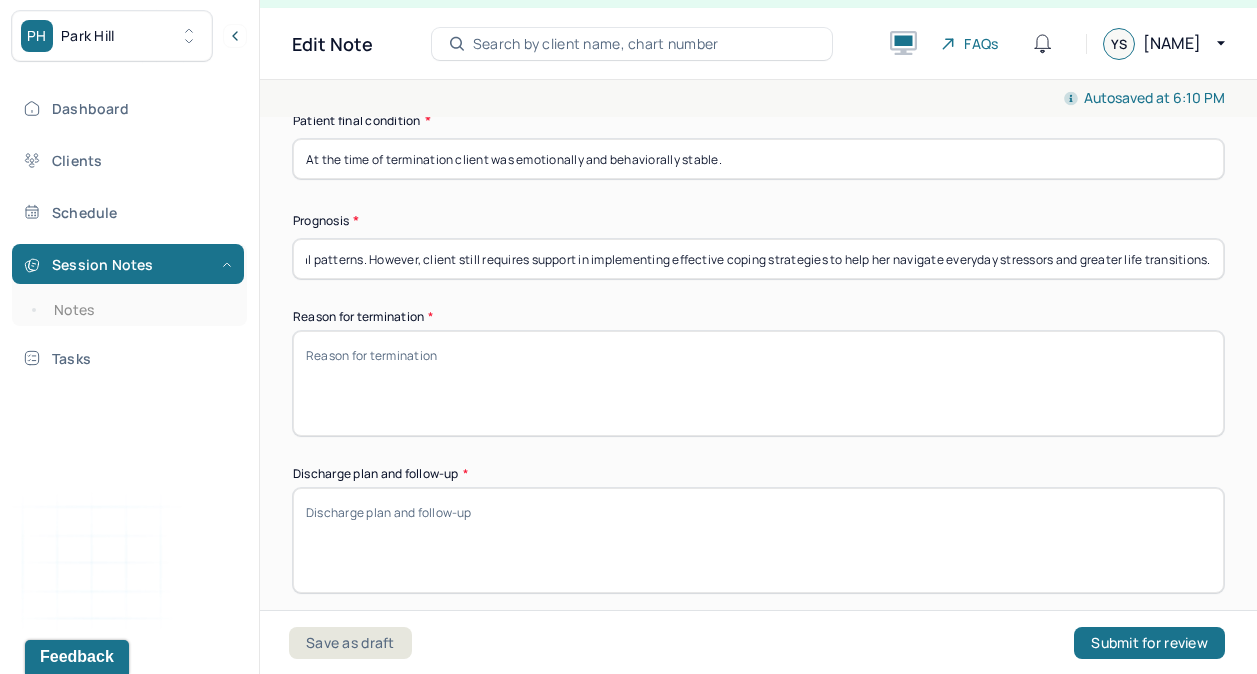 type on "Client's prognosis is improving given her willingness to engage in deeper exploration and processing of her maladaptive interpersonal/thinking/and emotional patterns. However, client still requires support in implementing effective coping strategies to help her navigate everyday stressors and greater life transitions." 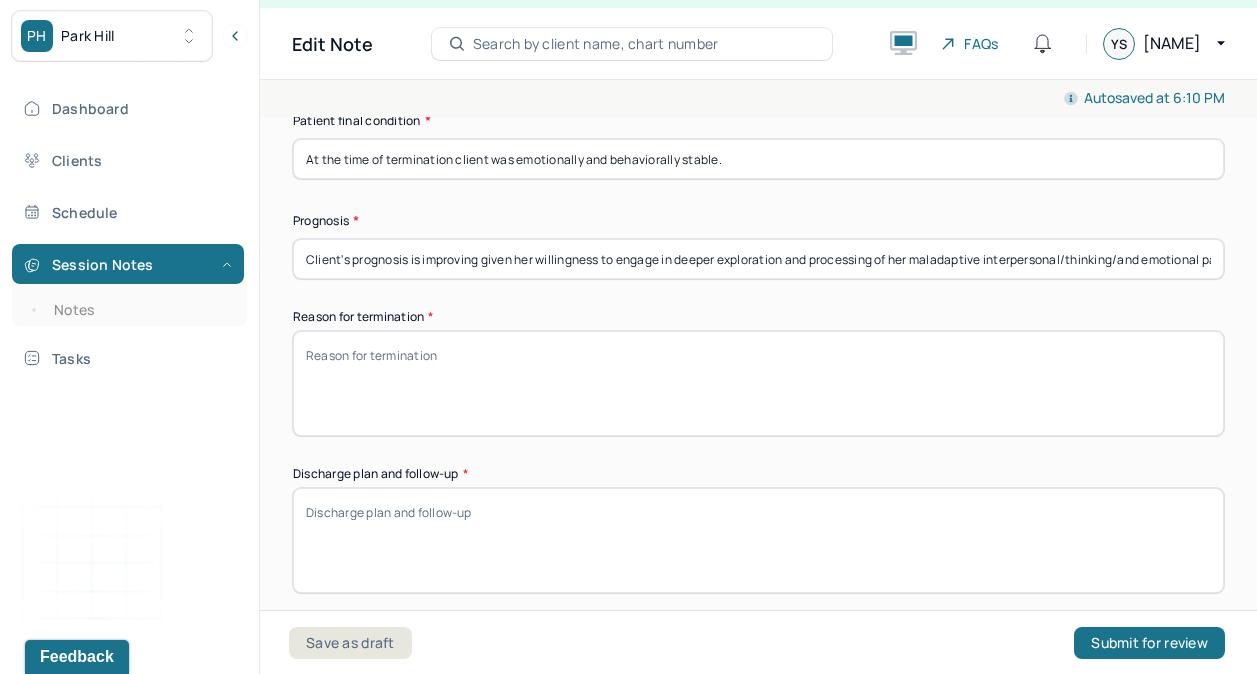 click on "Reason for termination *" at bounding box center (758, 383) 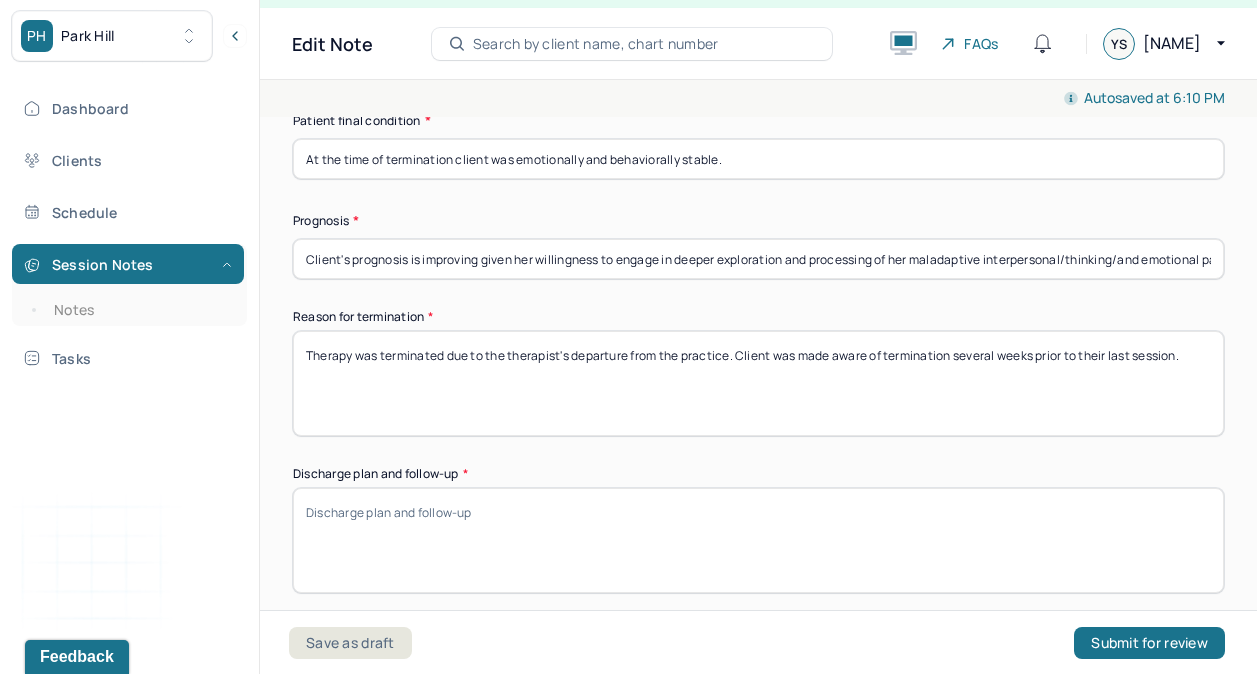 type on "Therapy was terminated due to the therapist's departure from the practice. Client was made aware of termination several weeks prior to their last session." 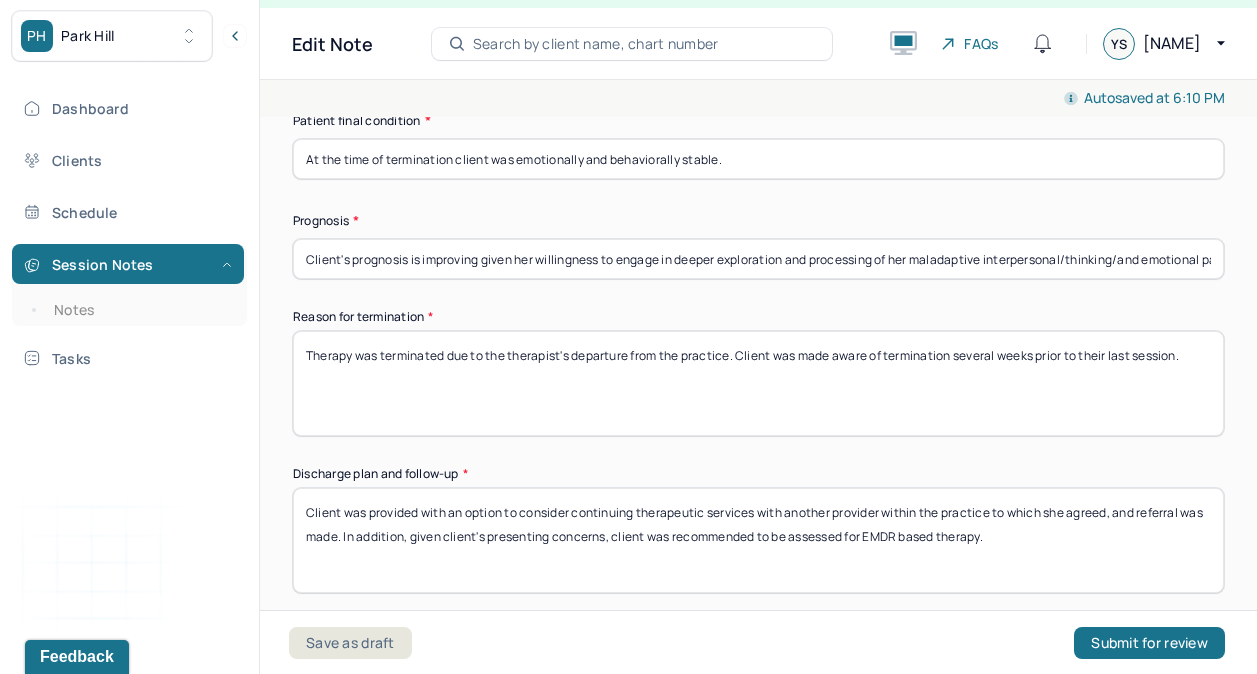 drag, startPoint x: 366, startPoint y: 536, endPoint x: 1023, endPoint y: 560, distance: 657.43823 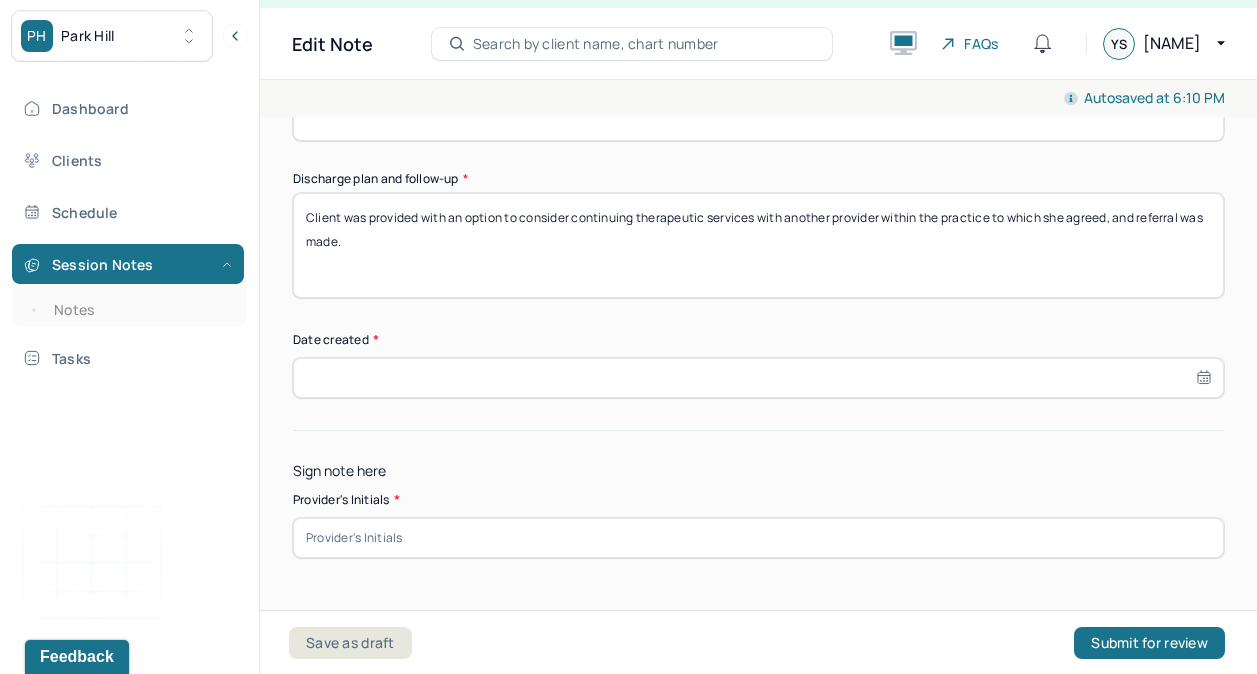 scroll, scrollTop: 1842, scrollLeft: 0, axis: vertical 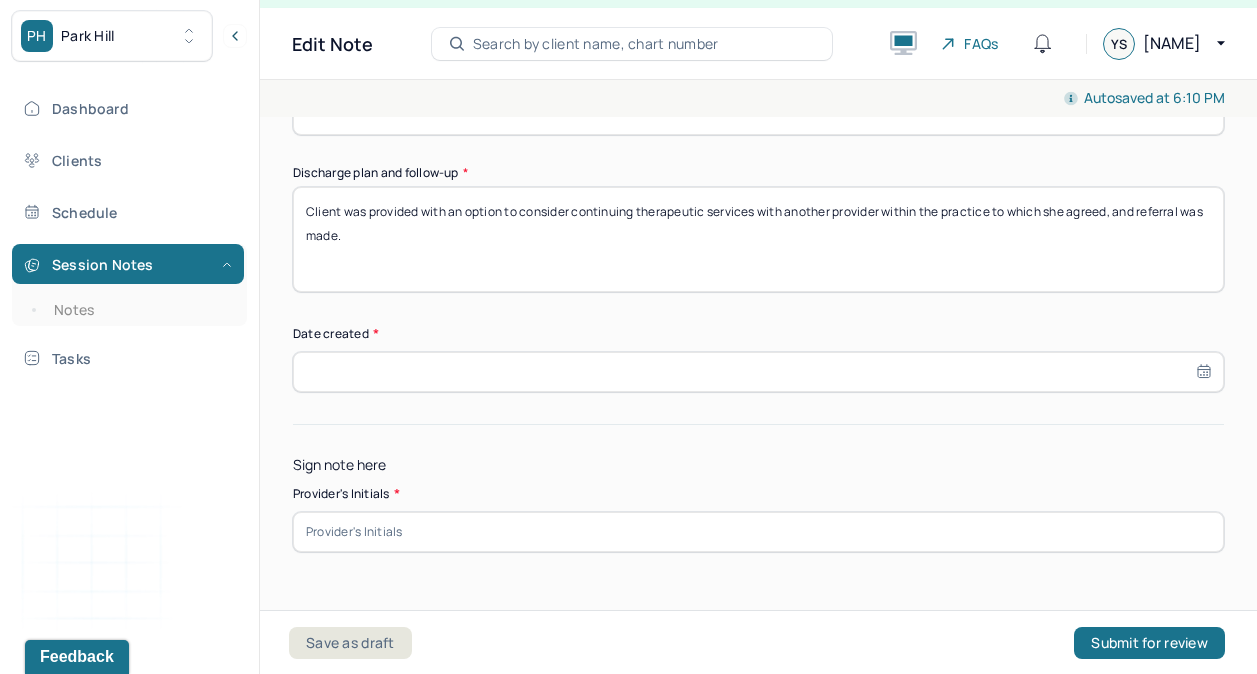 type on "Client was provided with an option to consider continuing therapeutic services with another provider within the practice to which she agreed, and referral was made." 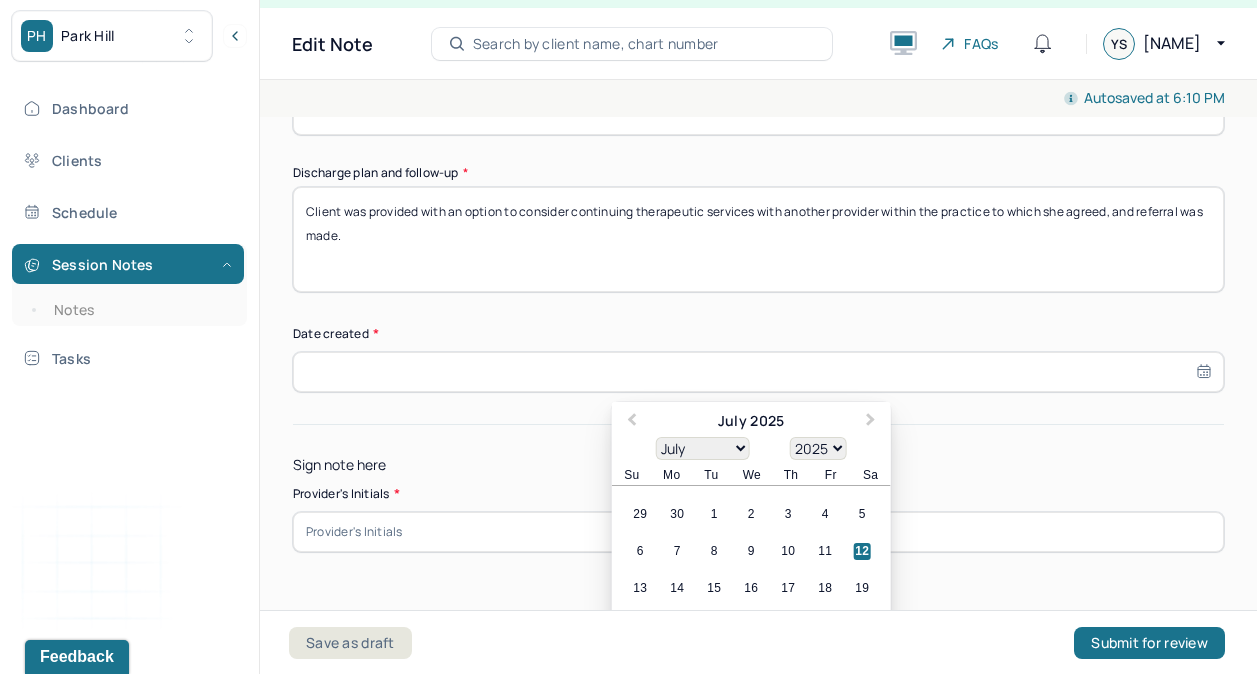 click on "12" at bounding box center (862, 551) 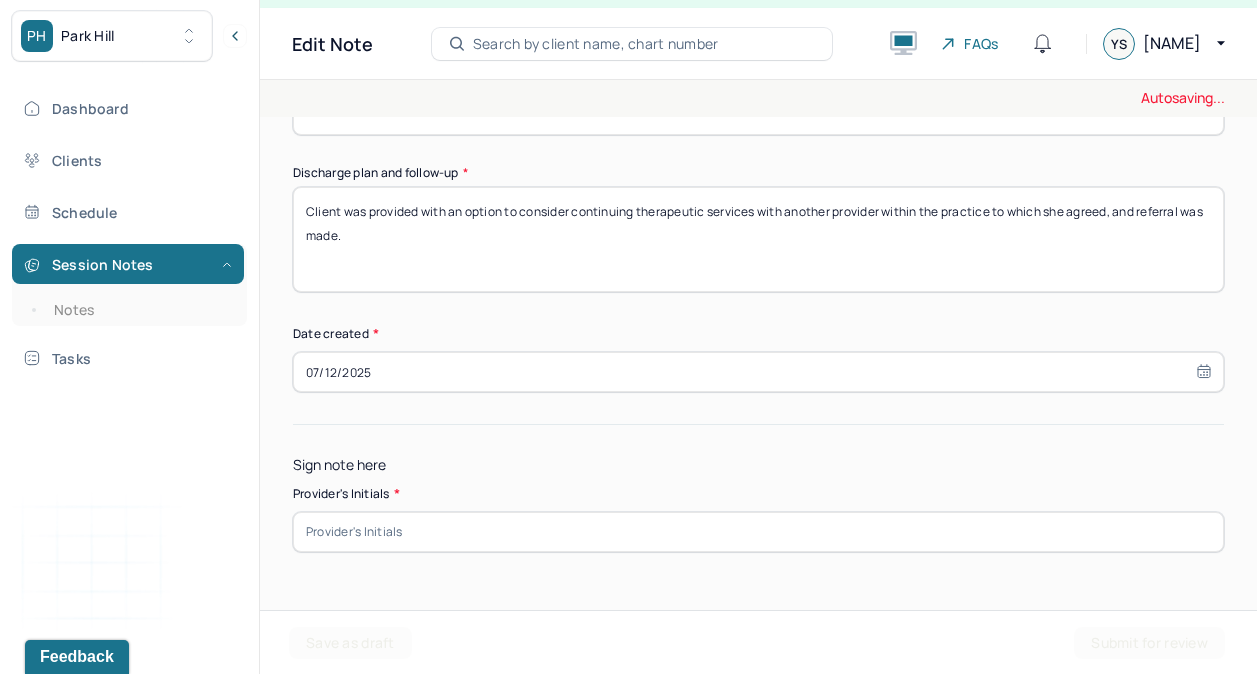 scroll, scrollTop: 1889, scrollLeft: 0, axis: vertical 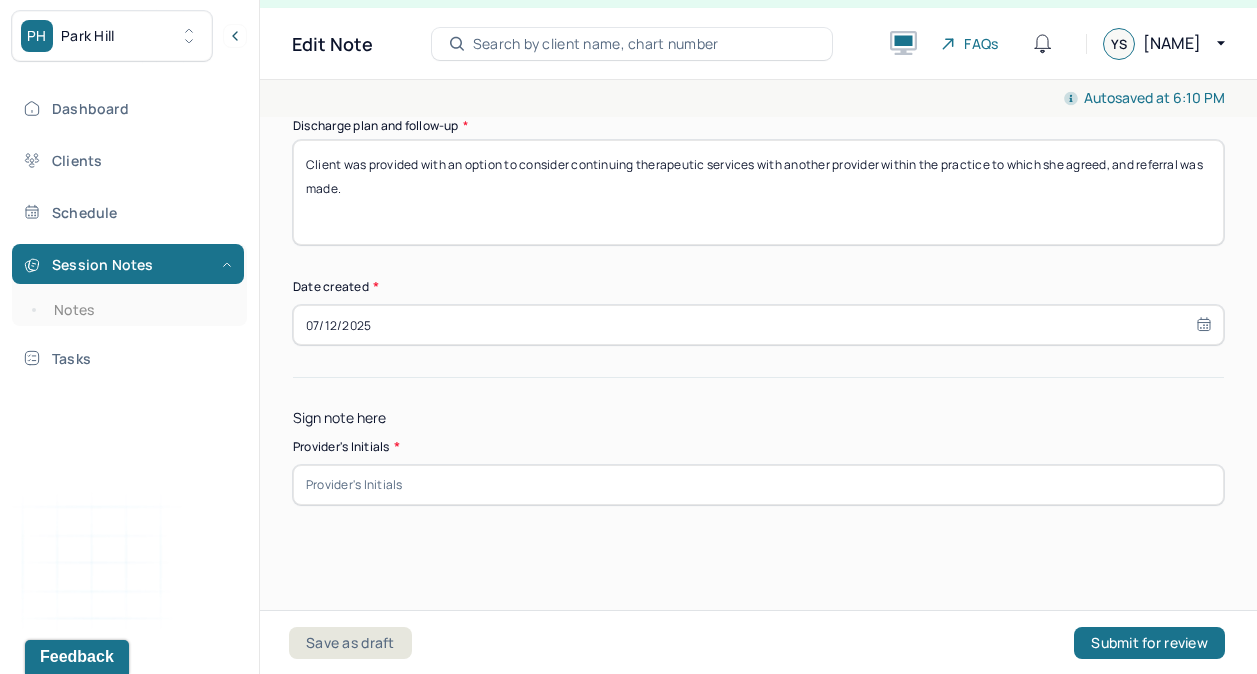 click at bounding box center (758, 485) 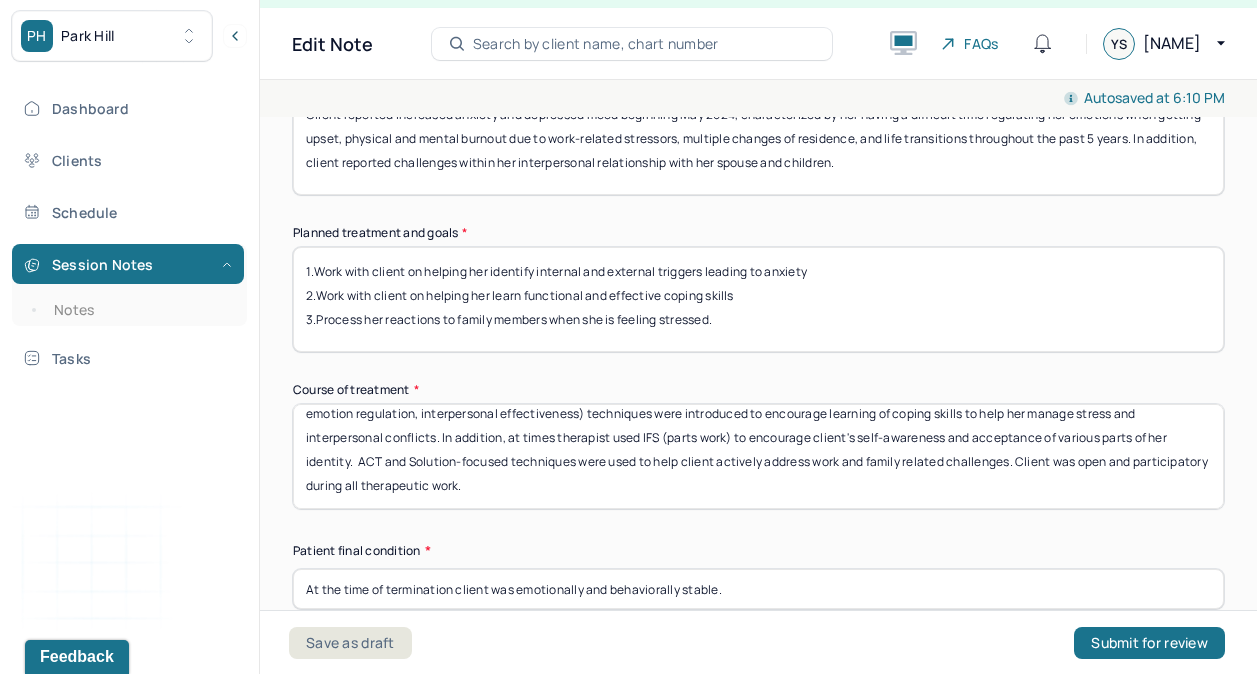 scroll, scrollTop: 1112, scrollLeft: 0, axis: vertical 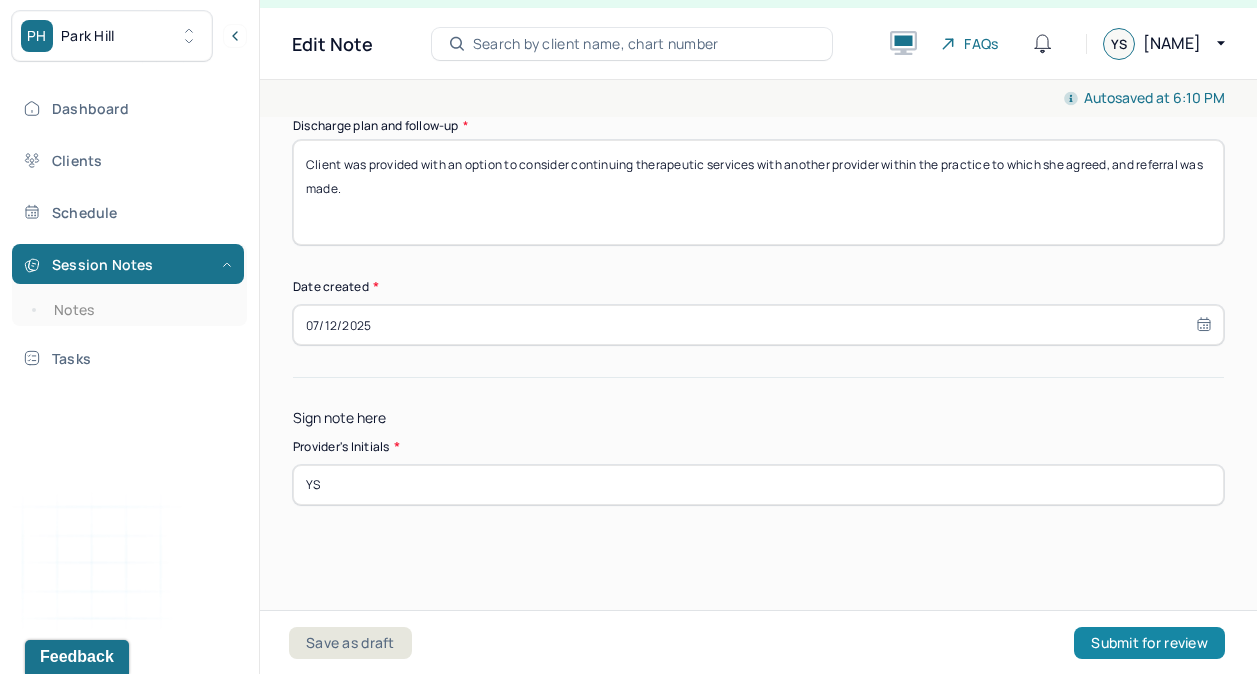 type on "YS" 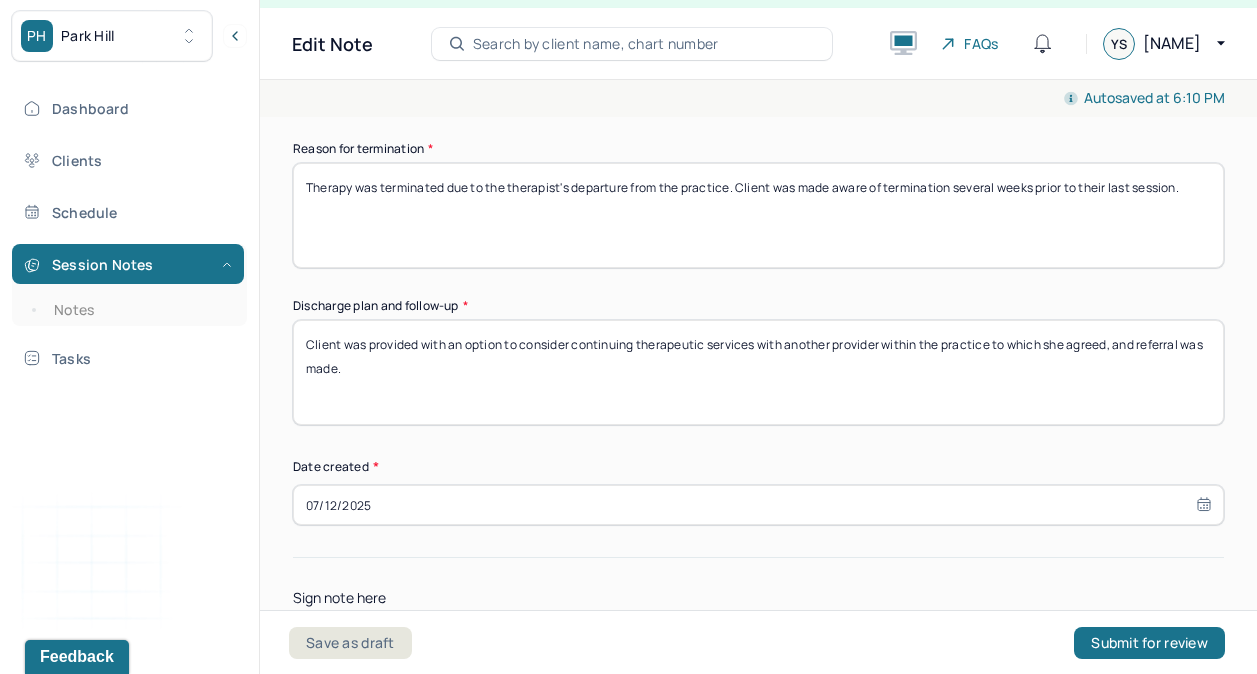 scroll, scrollTop: 1708, scrollLeft: 0, axis: vertical 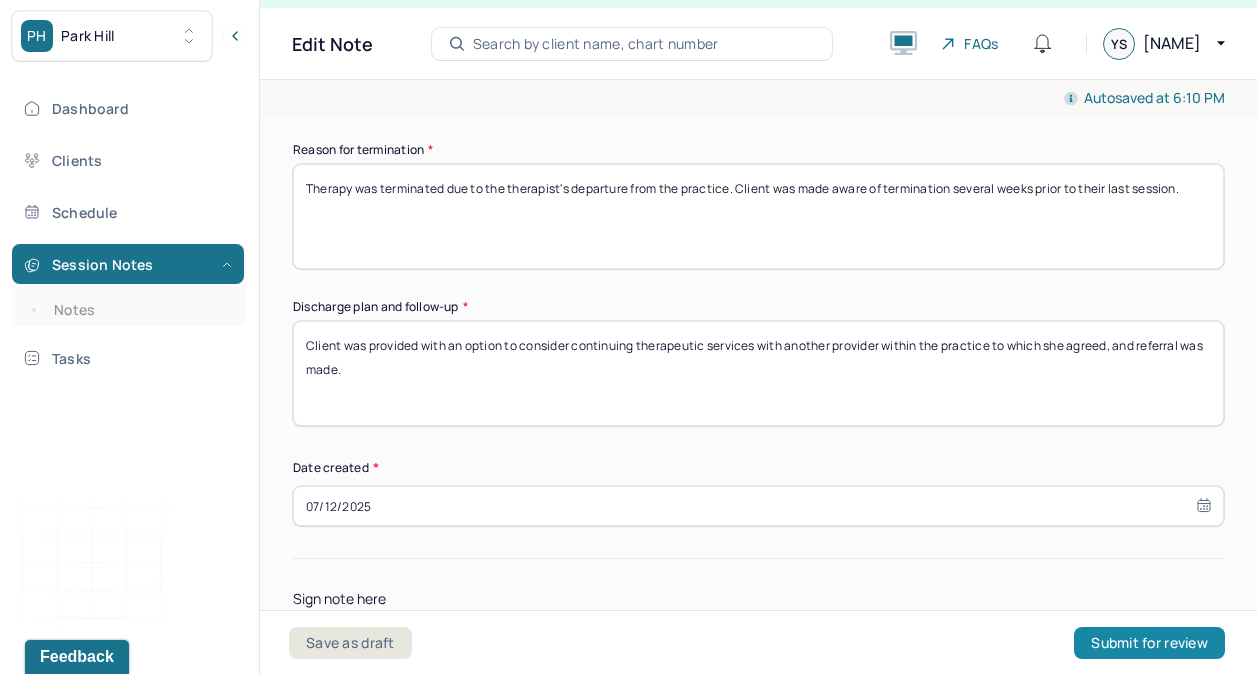 click on "Submit for review" at bounding box center (1149, 643) 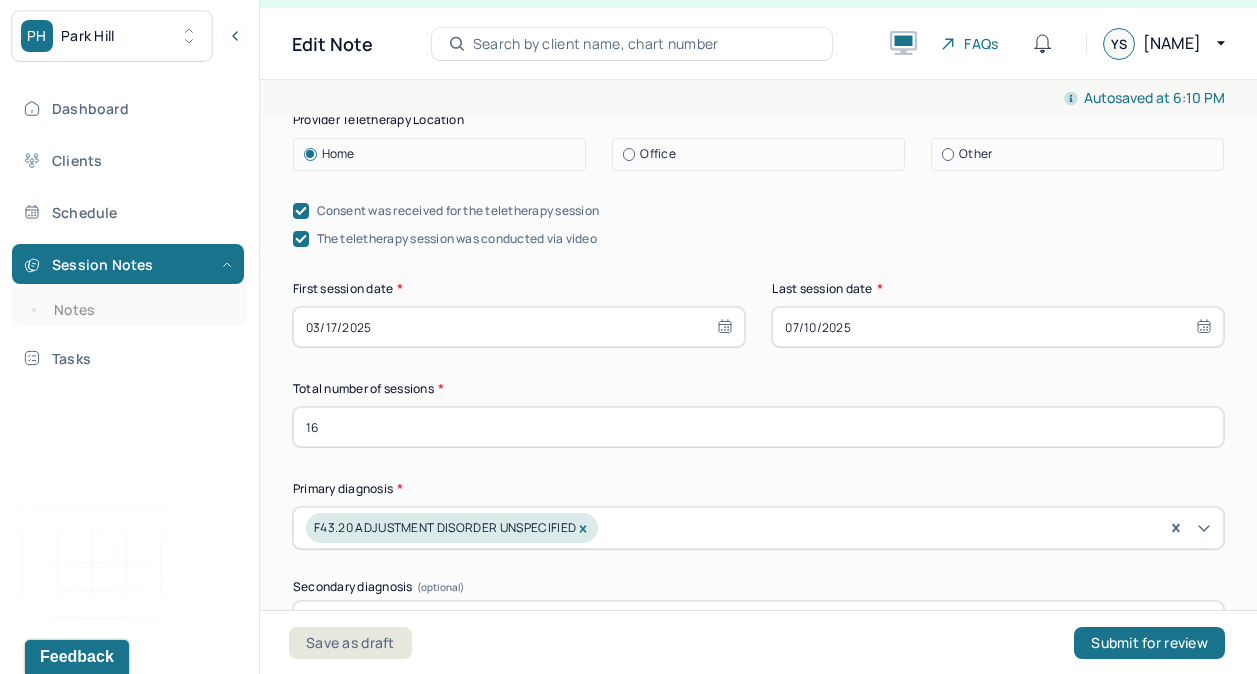 scroll, scrollTop: 413, scrollLeft: 0, axis: vertical 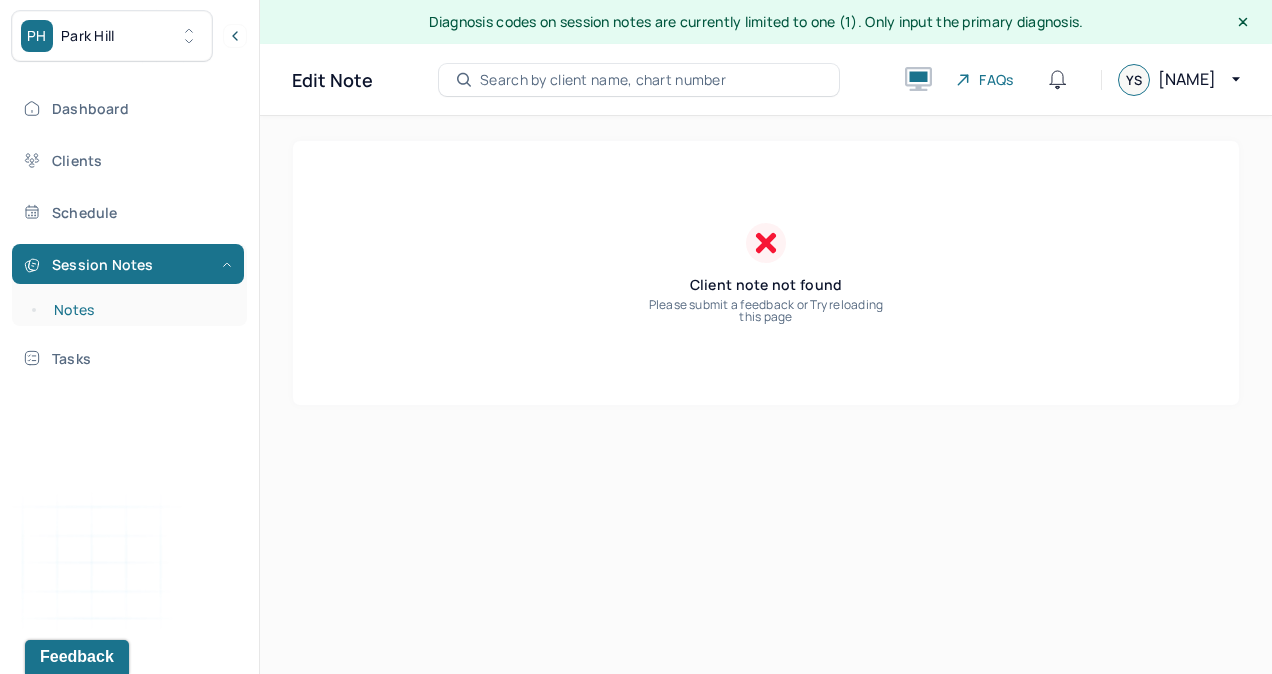 click on "Notes" at bounding box center [139, 310] 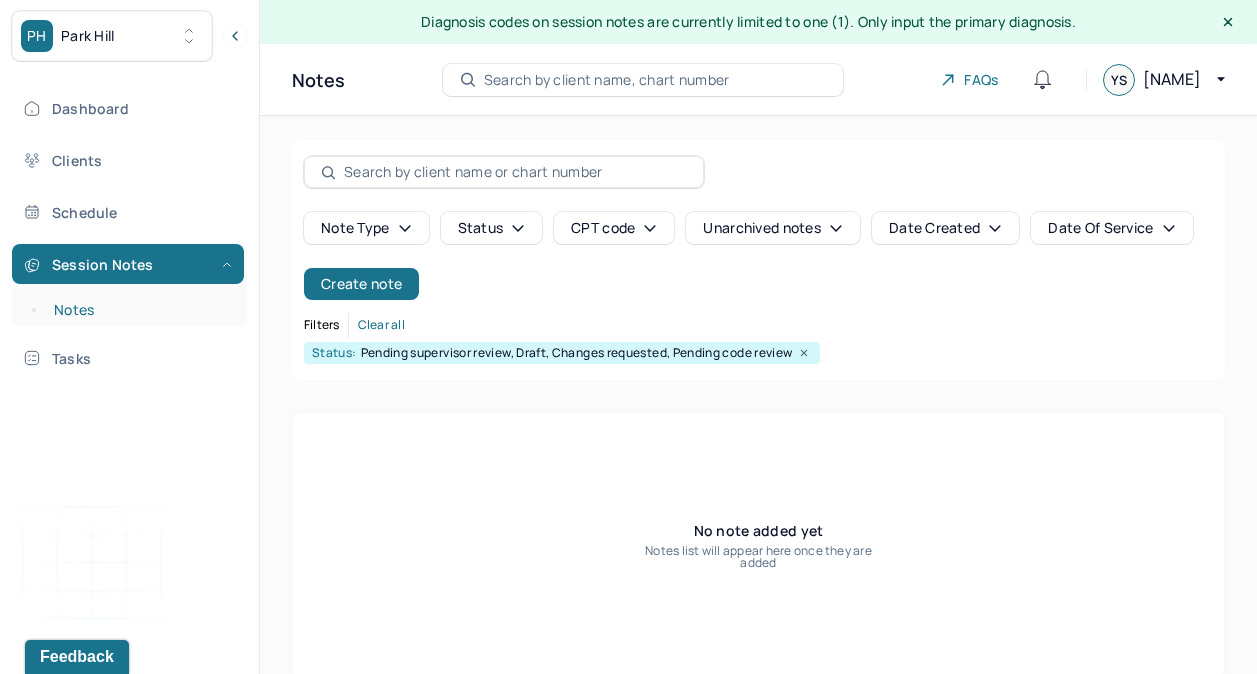 click on "Notes" at bounding box center [139, 310] 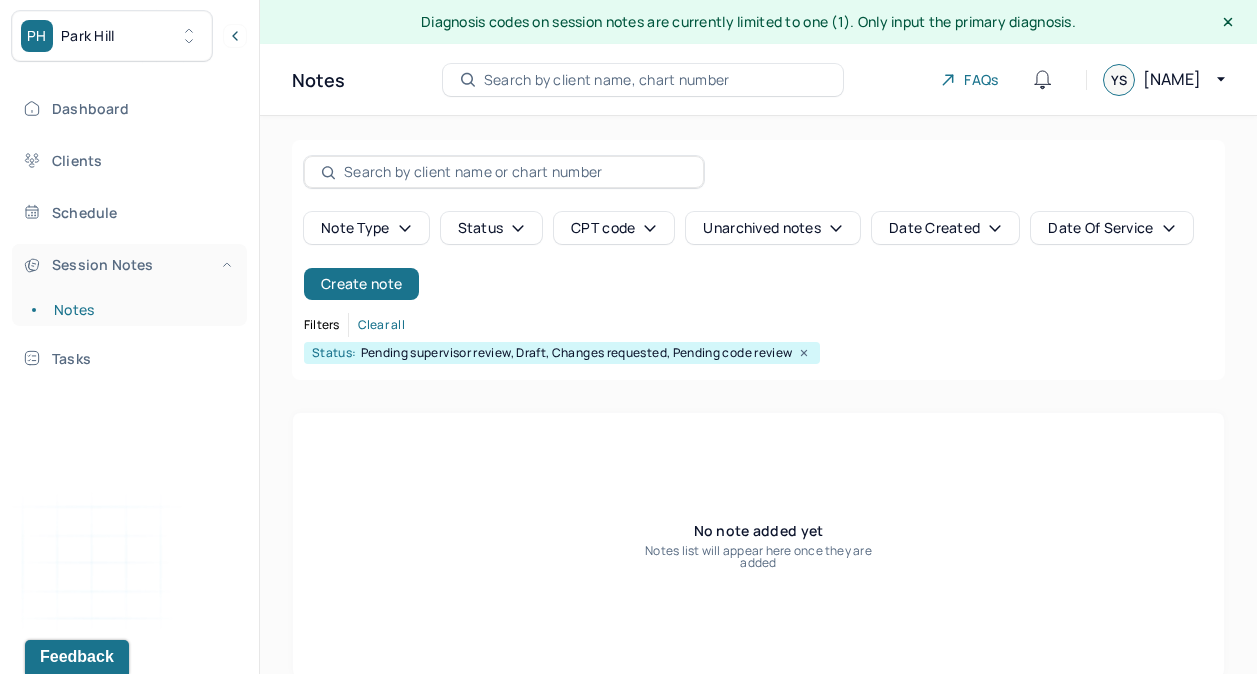 click on "Session Notes" at bounding box center [128, 264] 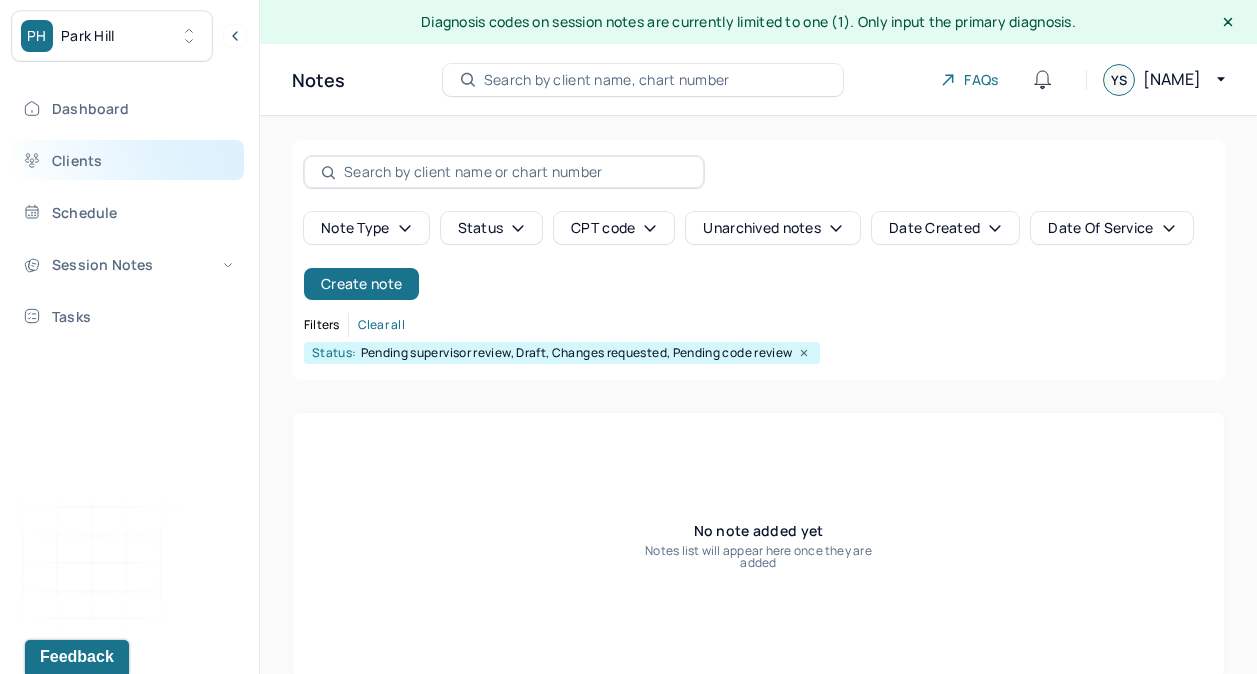 click on "Clients" at bounding box center [128, 160] 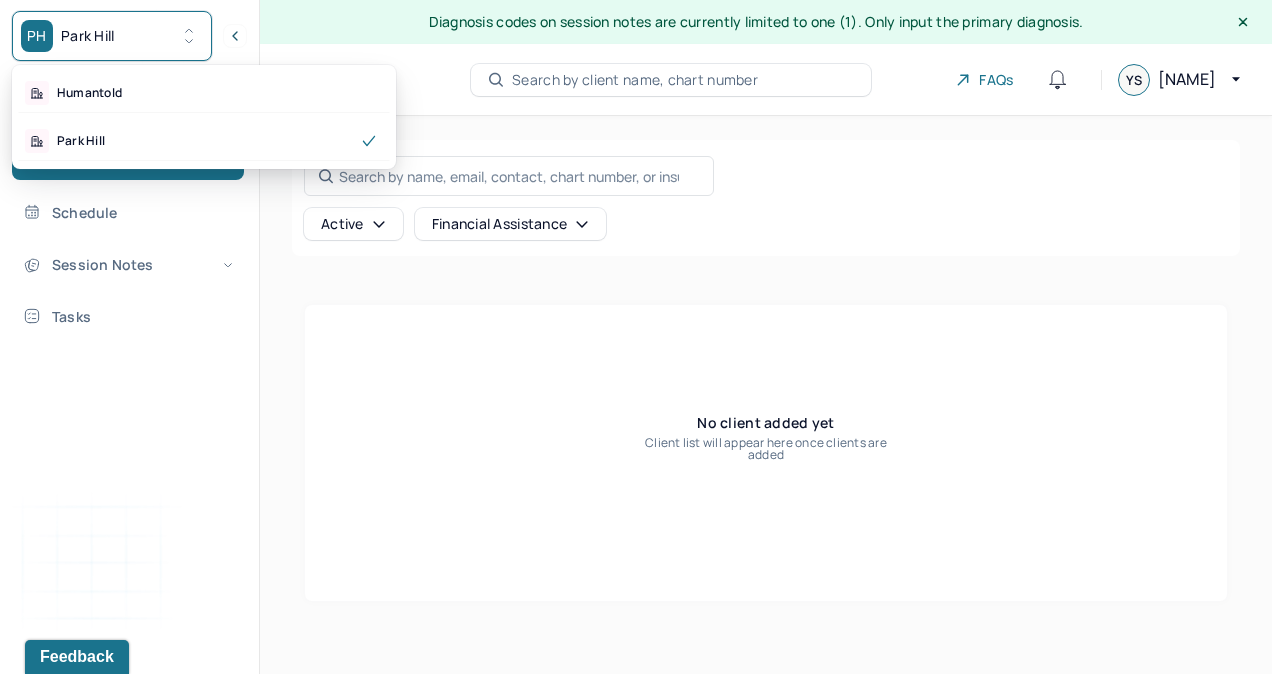 click 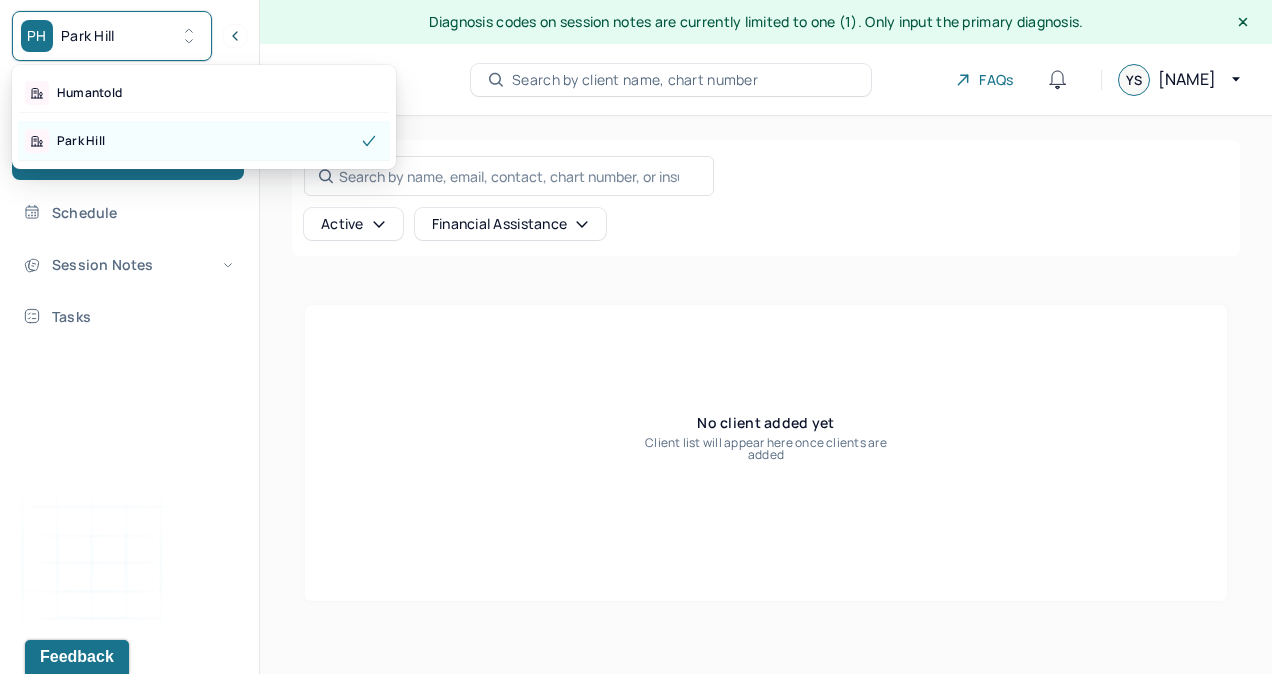 click on "Park Hill" at bounding box center (81, 141) 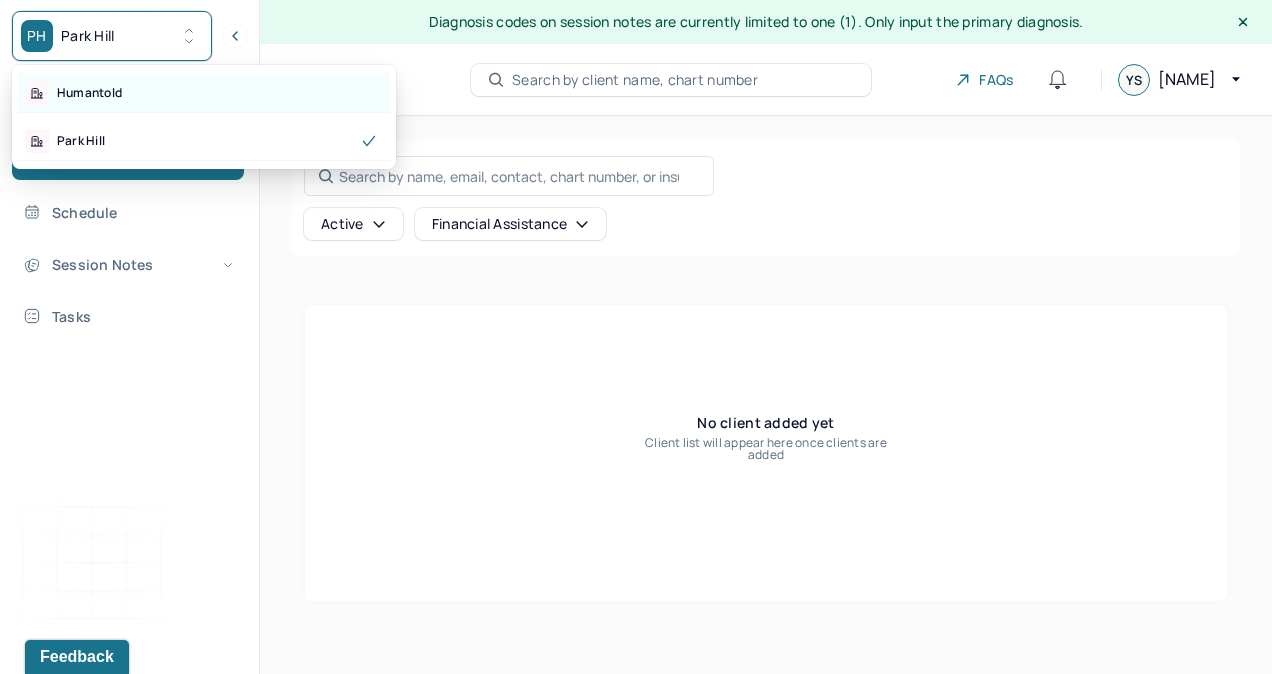 click on "Humantold" at bounding box center (89, 93) 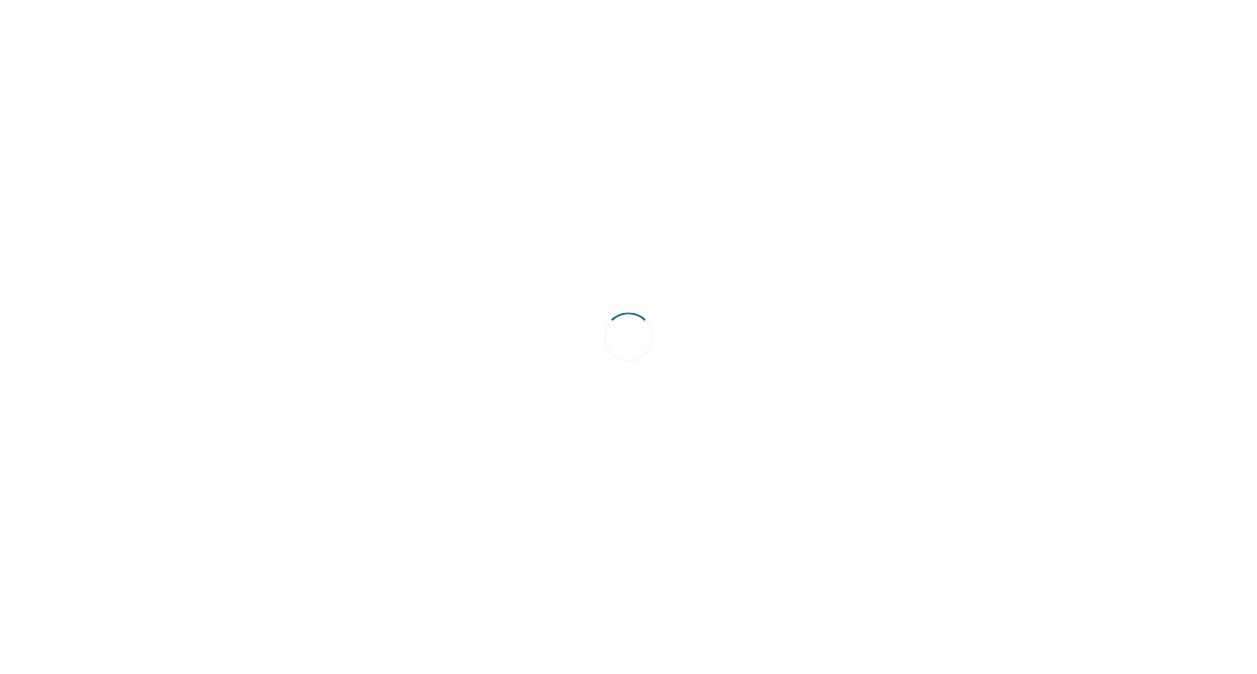 scroll, scrollTop: 0, scrollLeft: 0, axis: both 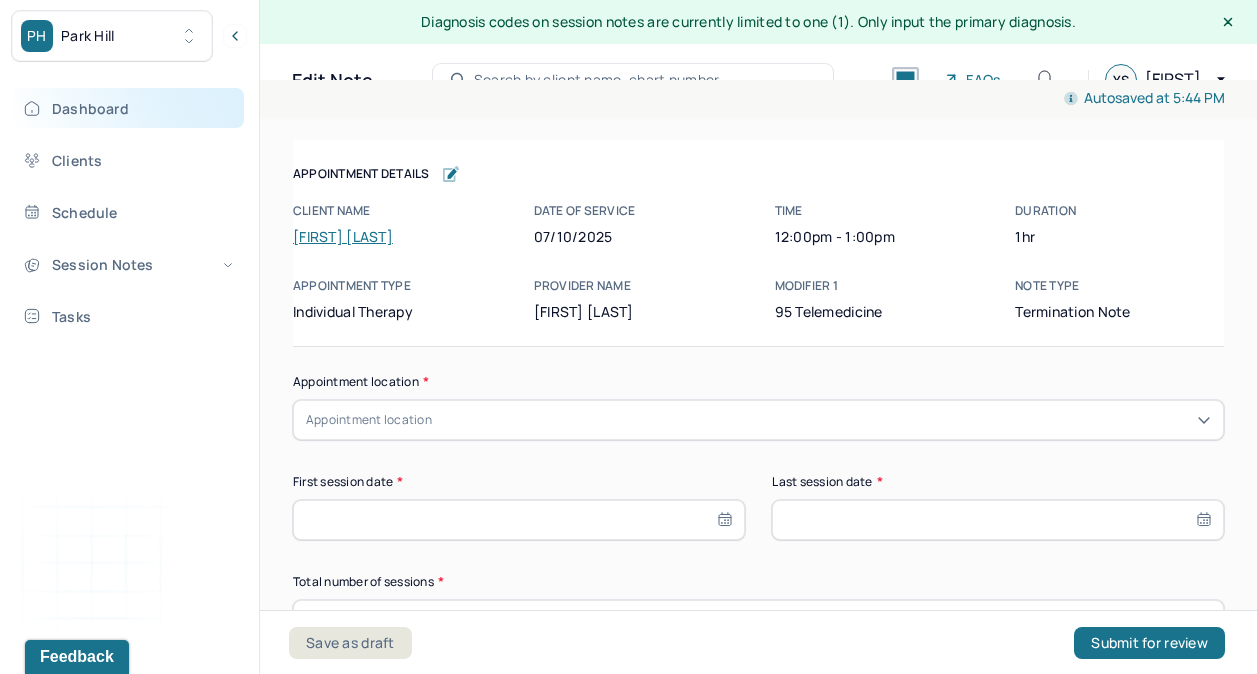 click on "Dashboard" at bounding box center (128, 108) 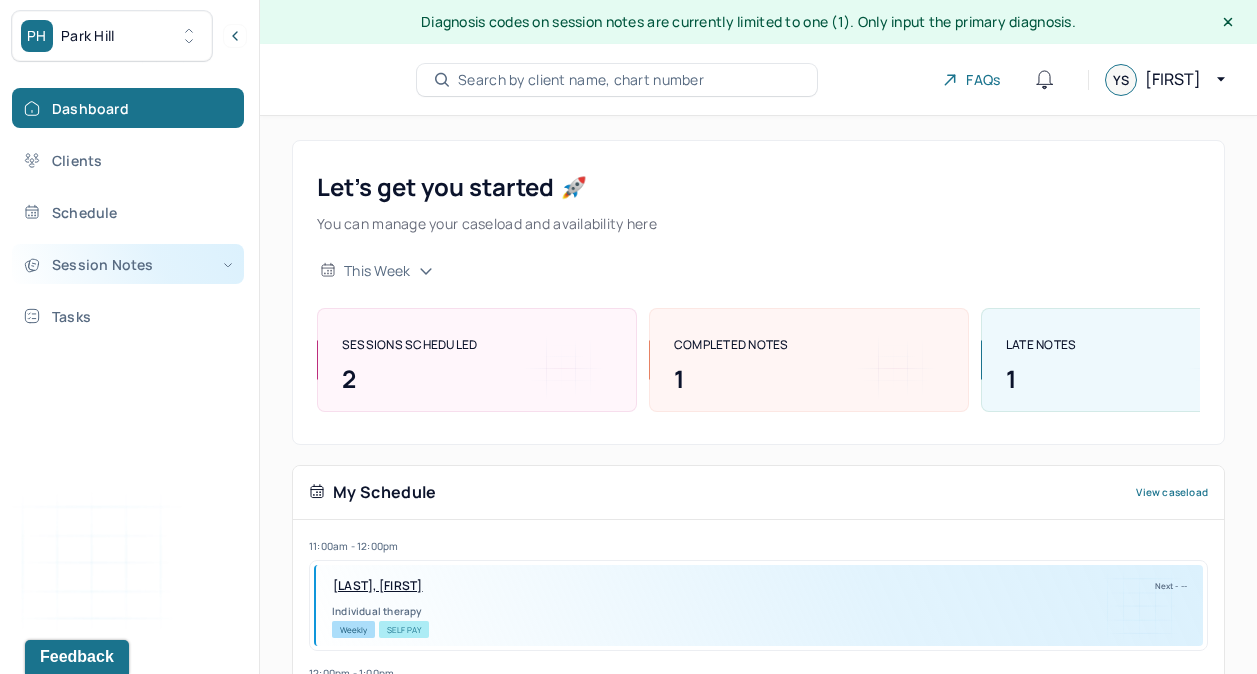 click on "Session Notes" at bounding box center [128, 264] 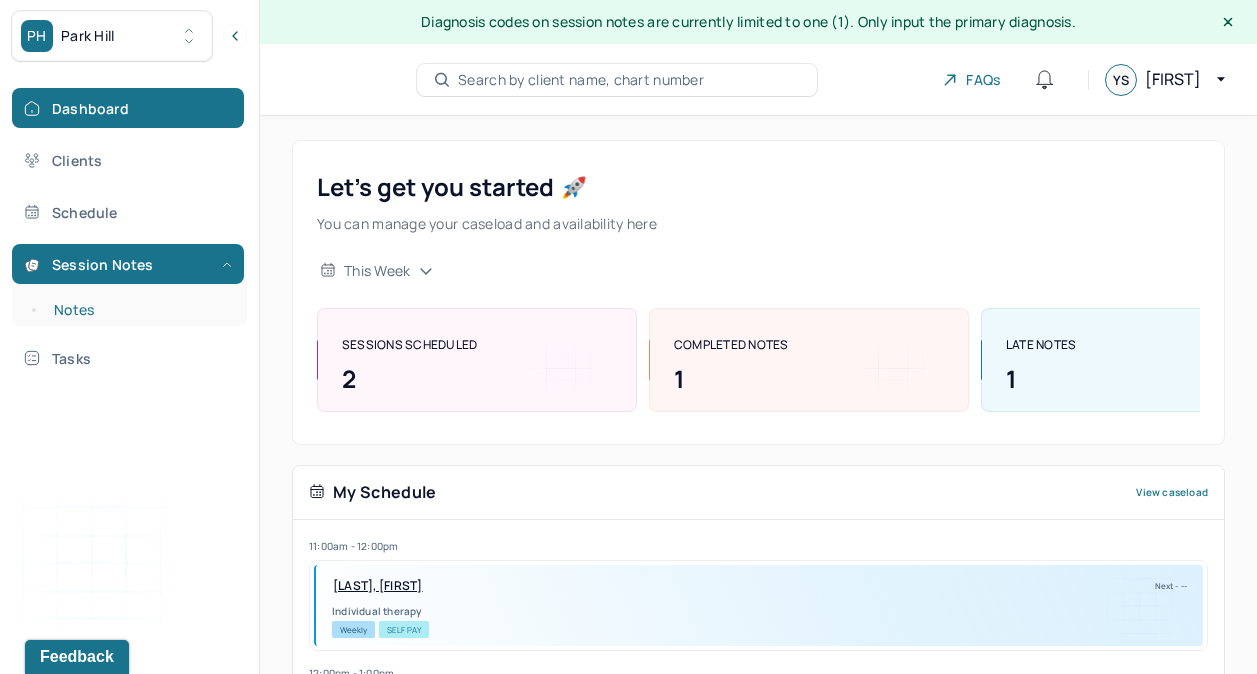 click on "Notes" at bounding box center [139, 310] 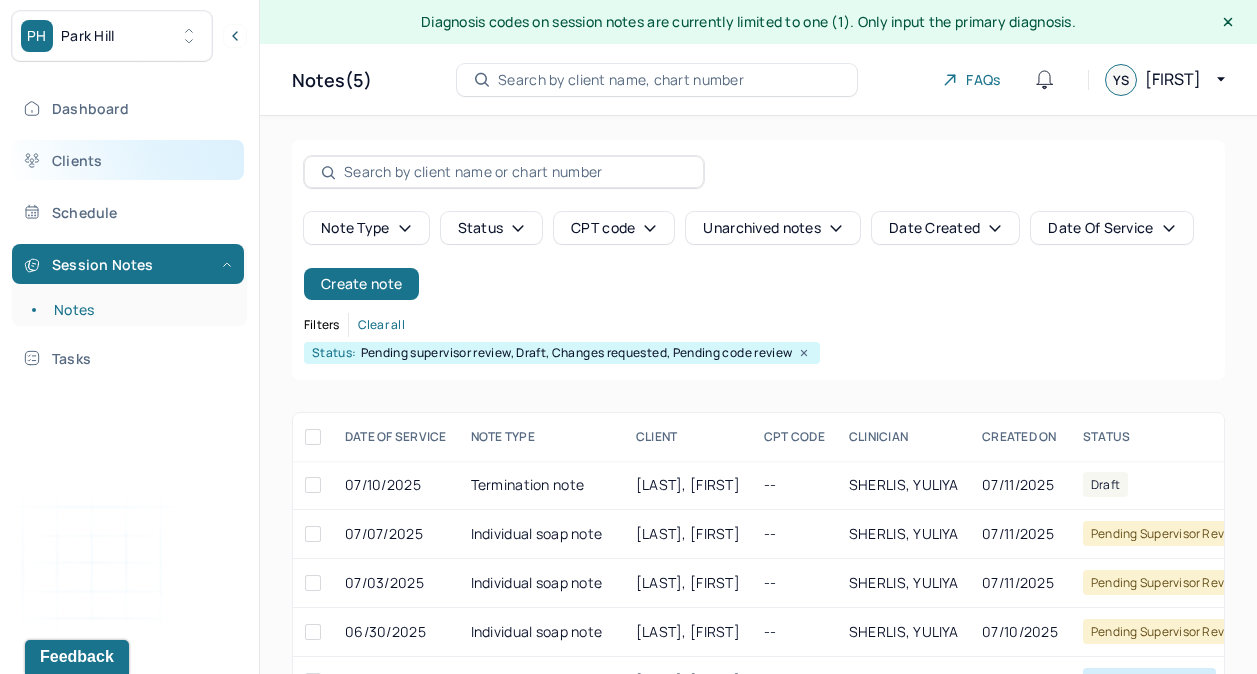 click on "Clients" at bounding box center [128, 160] 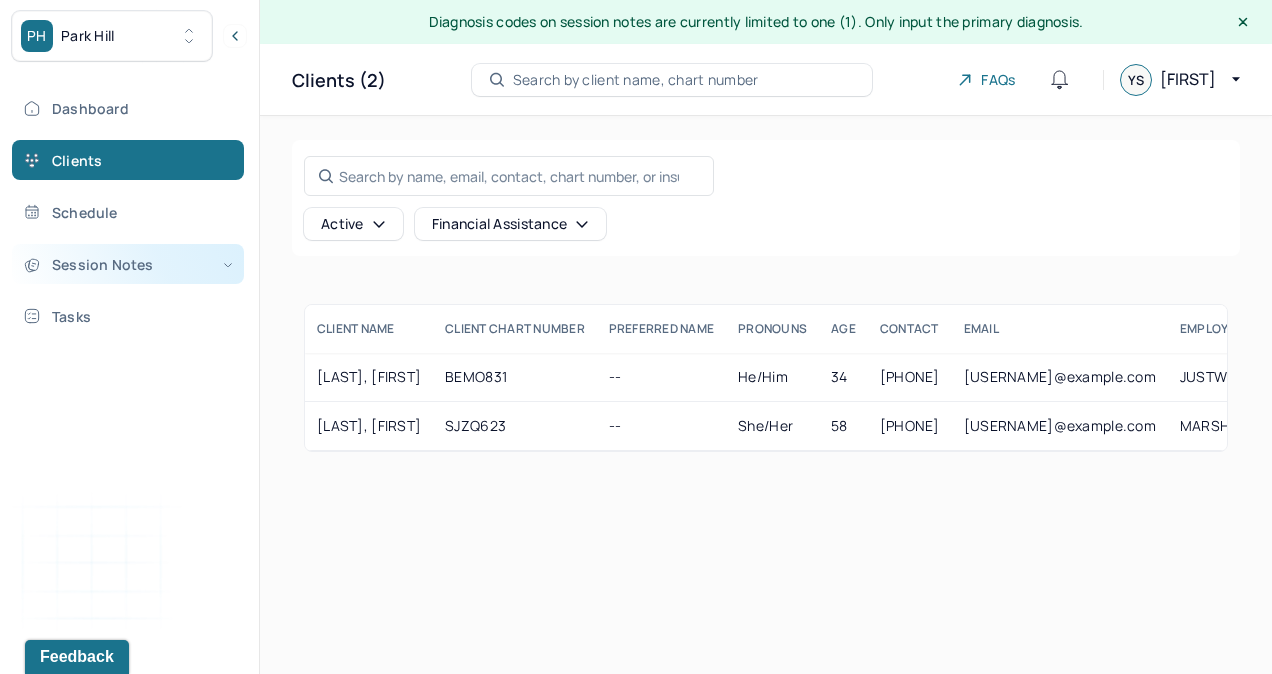 click on "Session Notes" at bounding box center (128, 264) 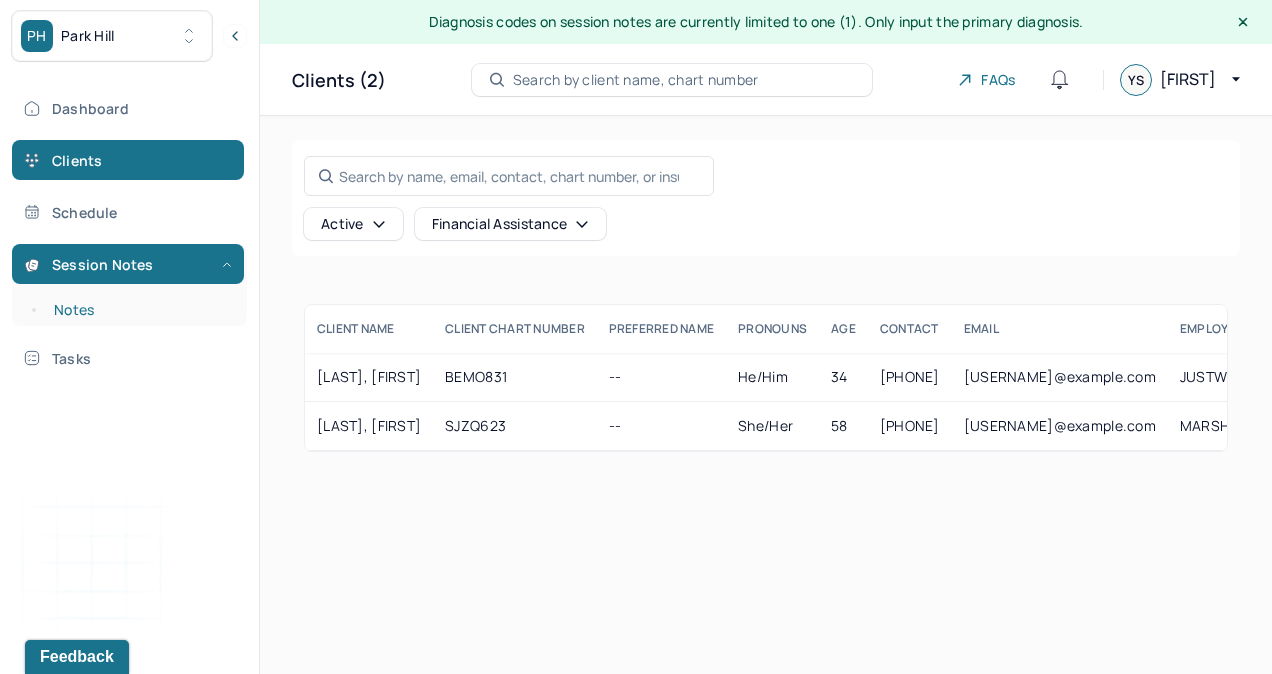 click on "Notes" at bounding box center [139, 310] 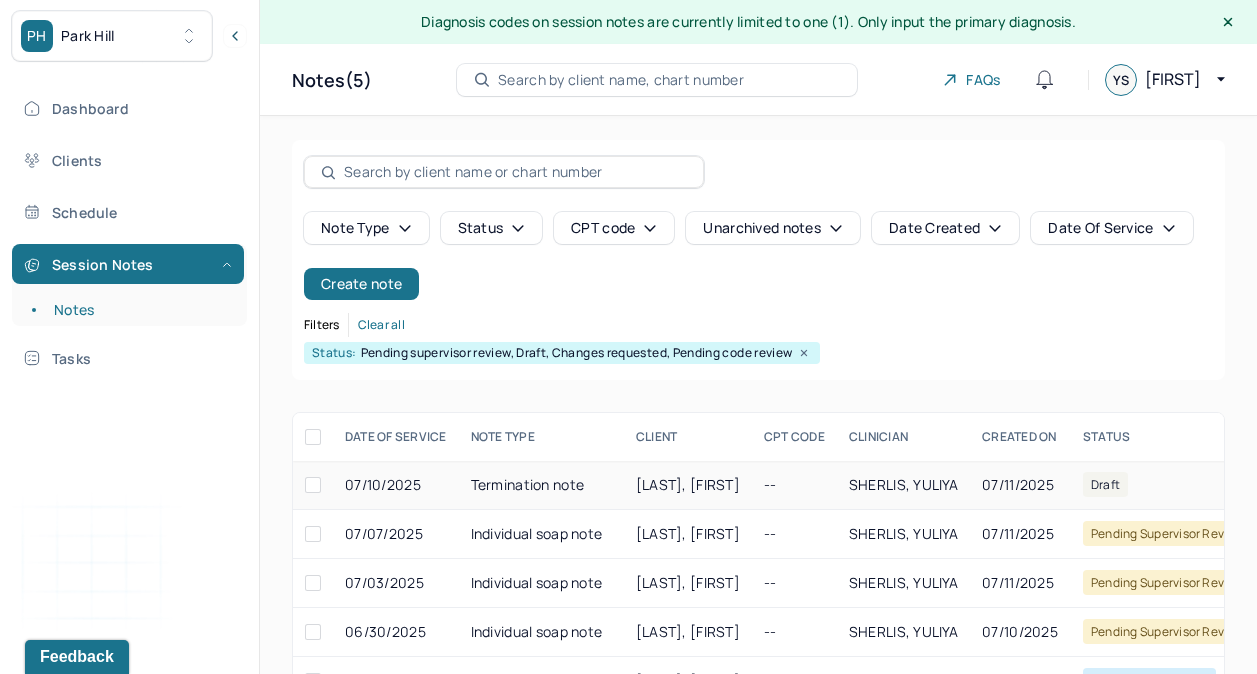 click on "[LAST], [FIRST]" at bounding box center [688, 484] 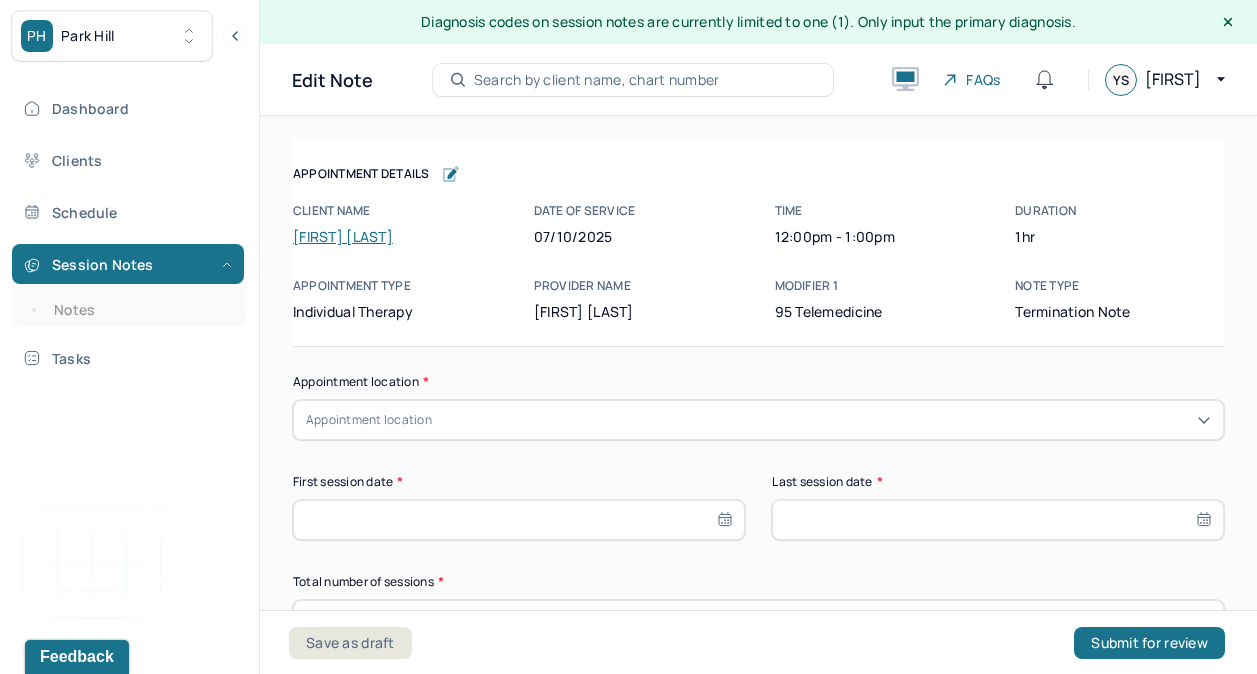 click on "[FIRST] [LAST]" at bounding box center (343, 236) 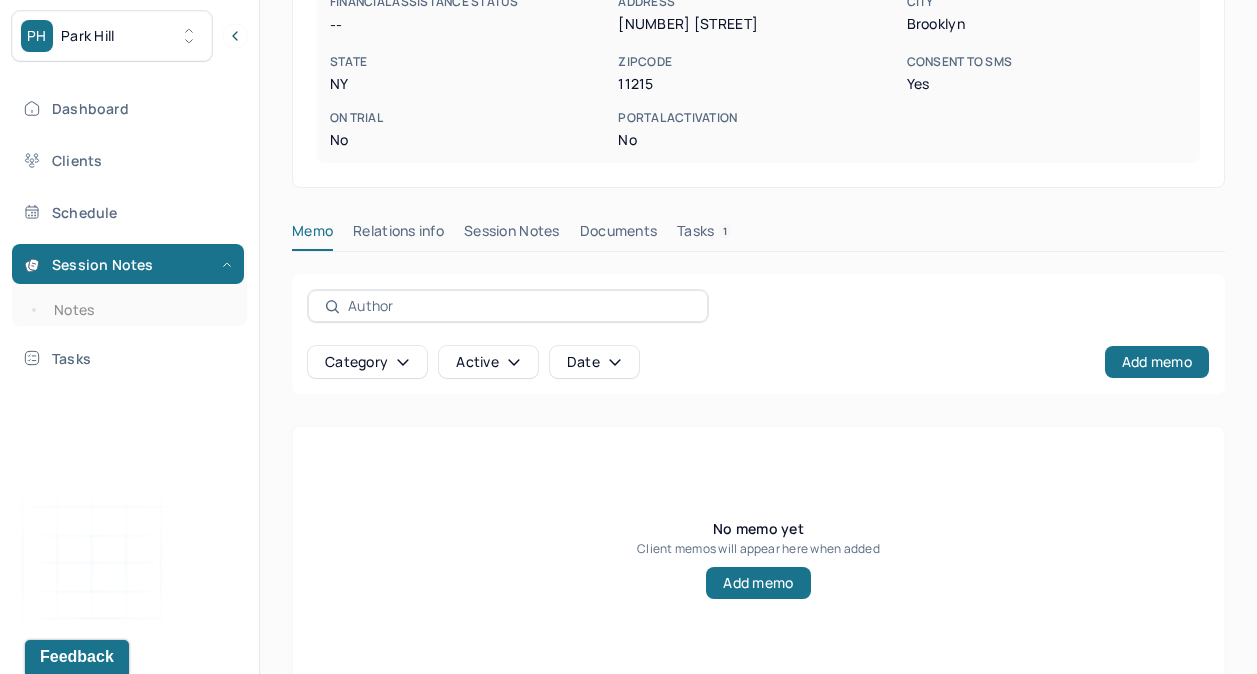 scroll, scrollTop: 503, scrollLeft: 0, axis: vertical 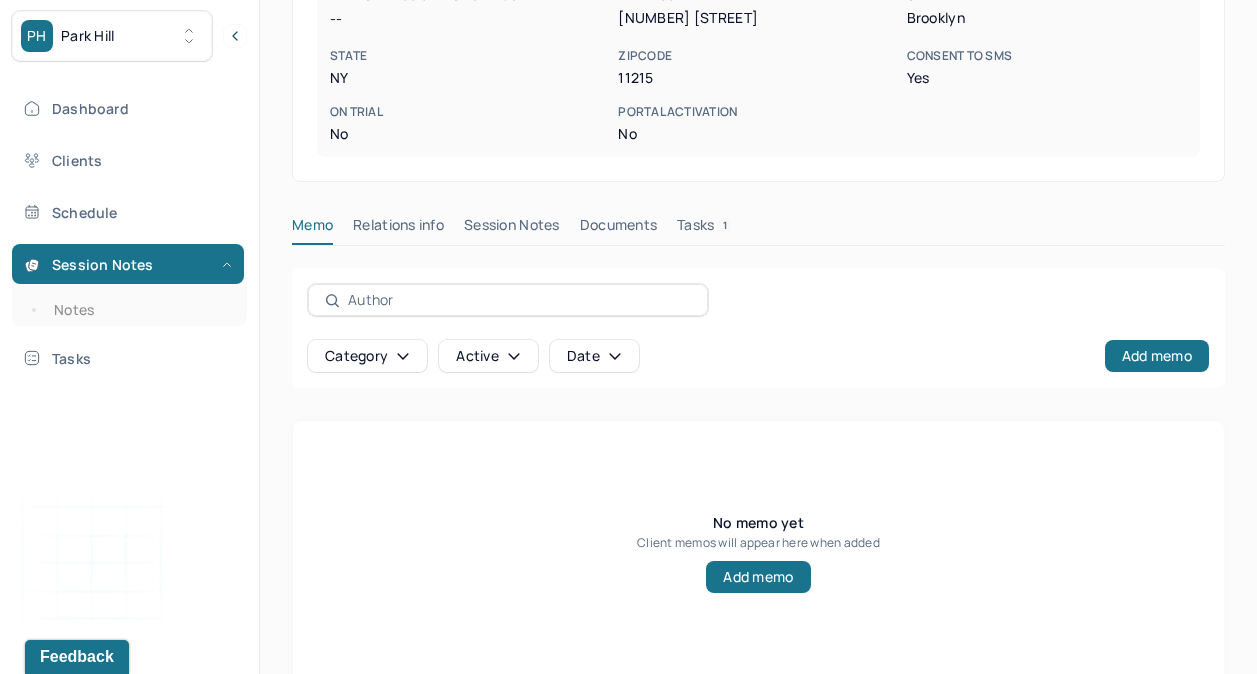 click on "Session Notes" at bounding box center [512, 229] 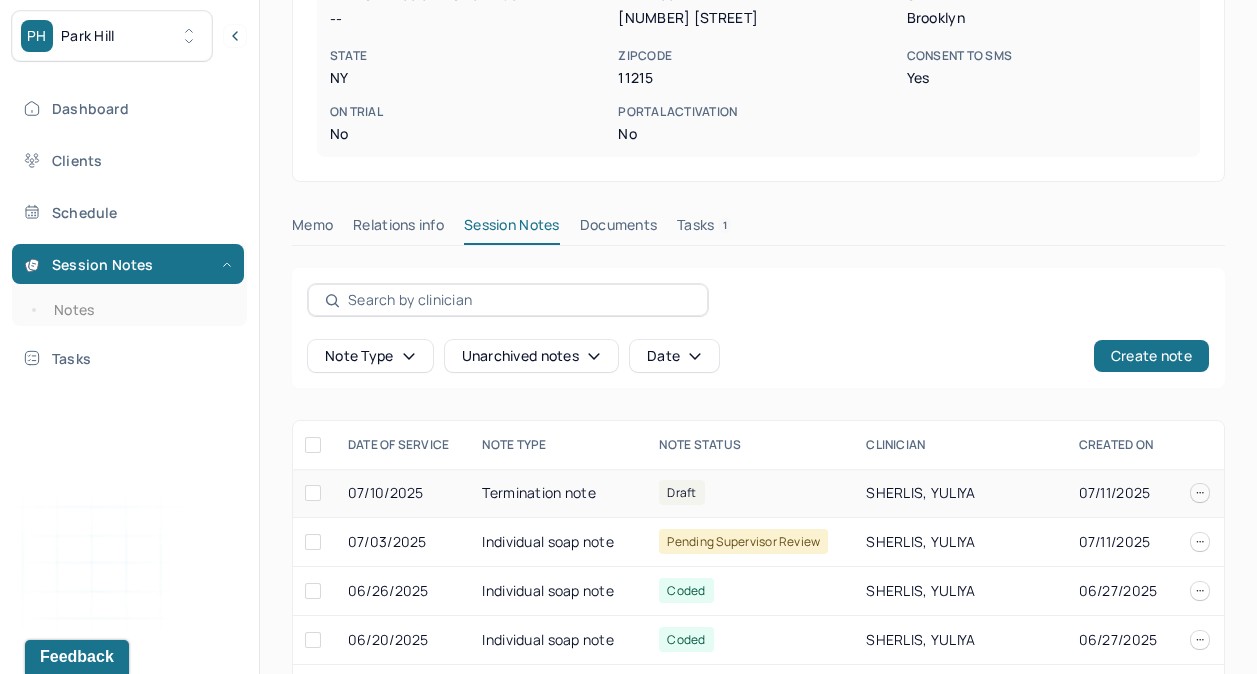 scroll, scrollTop: 343, scrollLeft: 0, axis: vertical 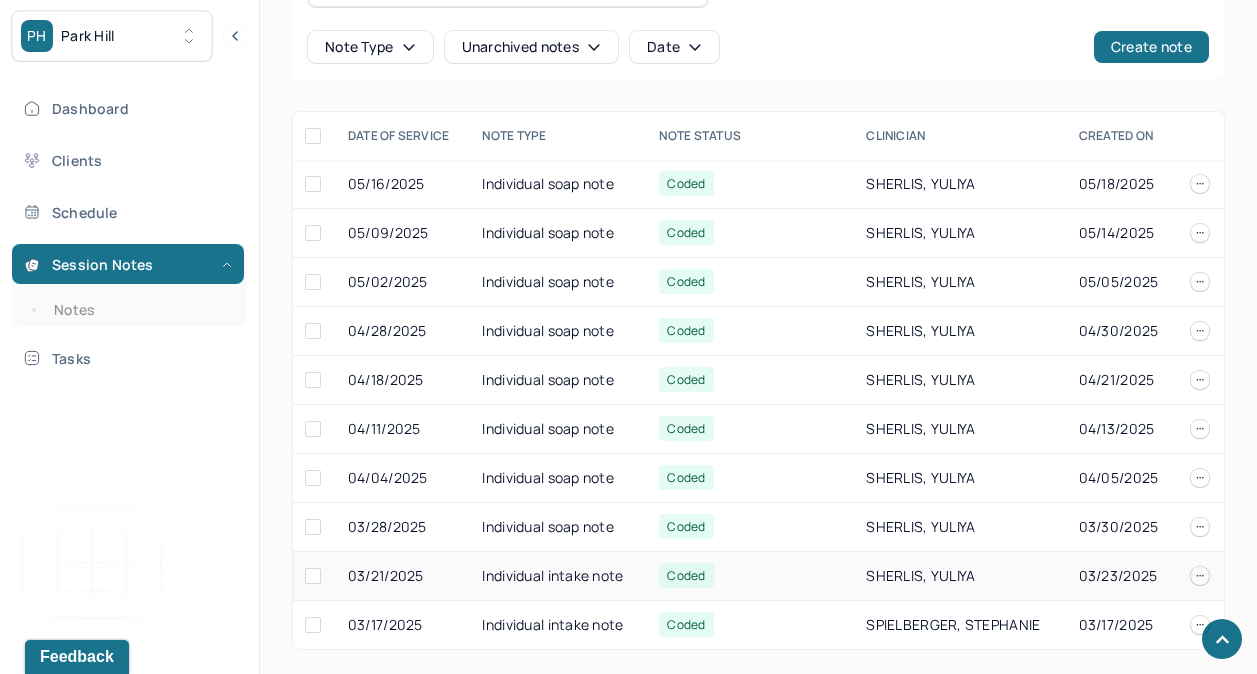 click on "Individual intake note" at bounding box center [558, 576] 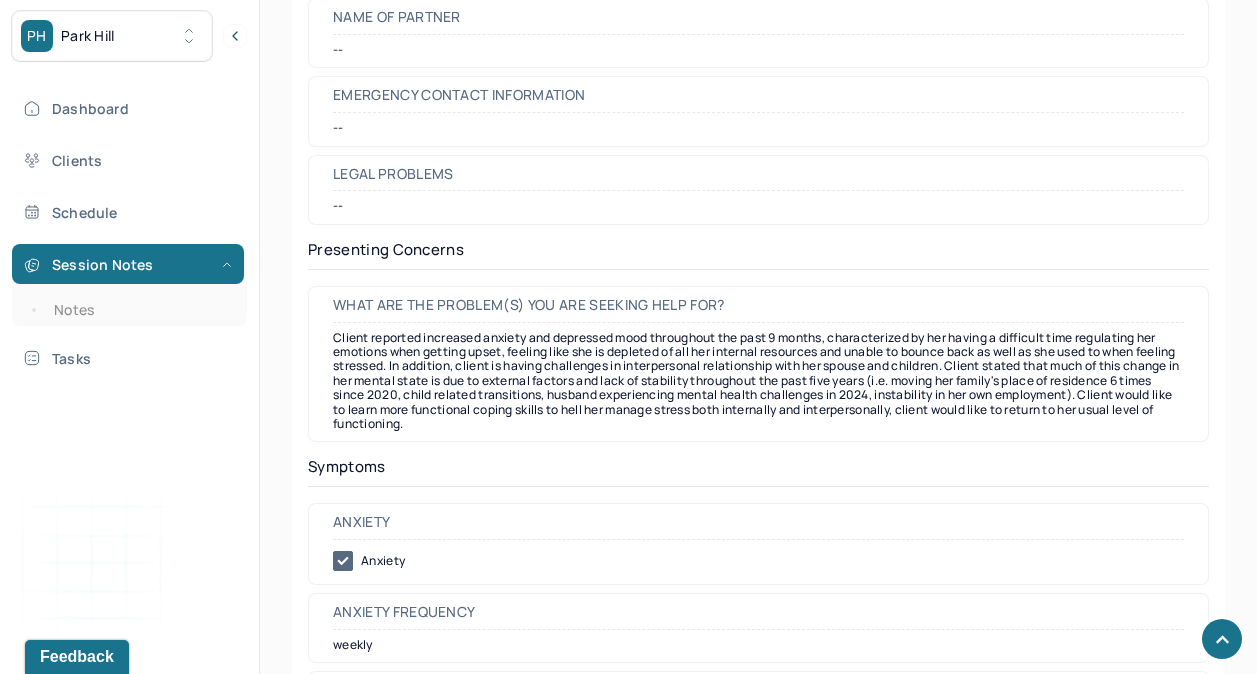 scroll, scrollTop: 2652, scrollLeft: 0, axis: vertical 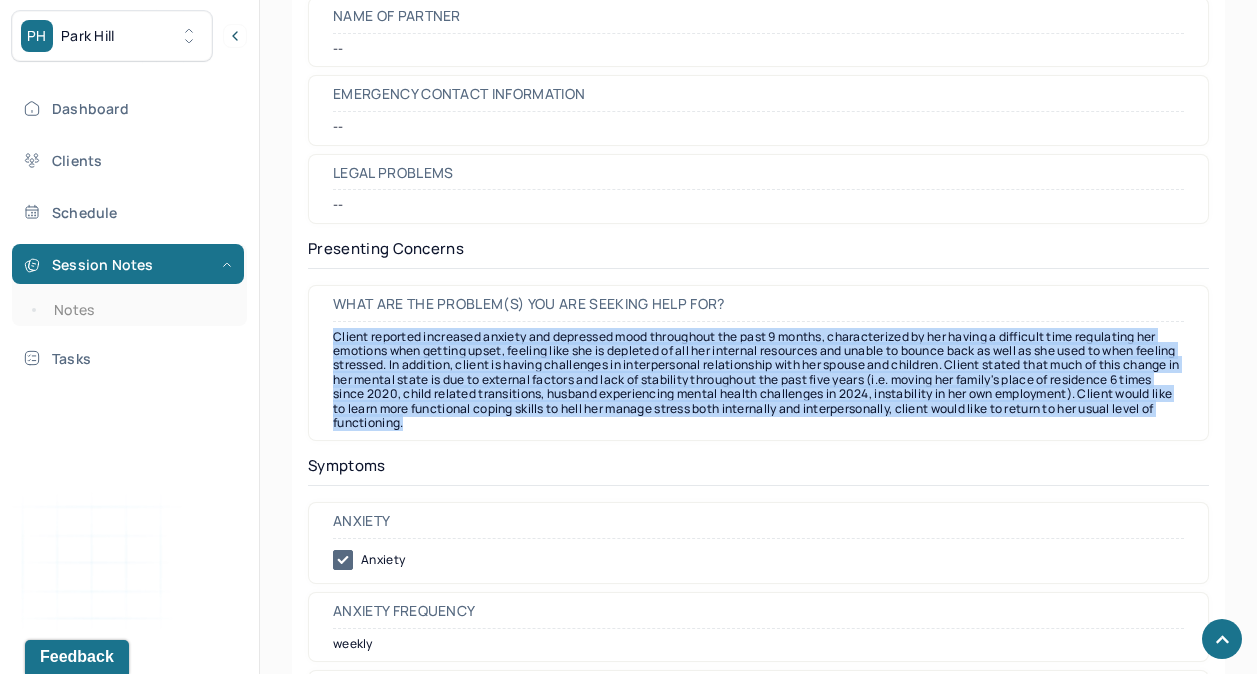 drag, startPoint x: 335, startPoint y: 339, endPoint x: 644, endPoint y: 436, distance: 323.86725 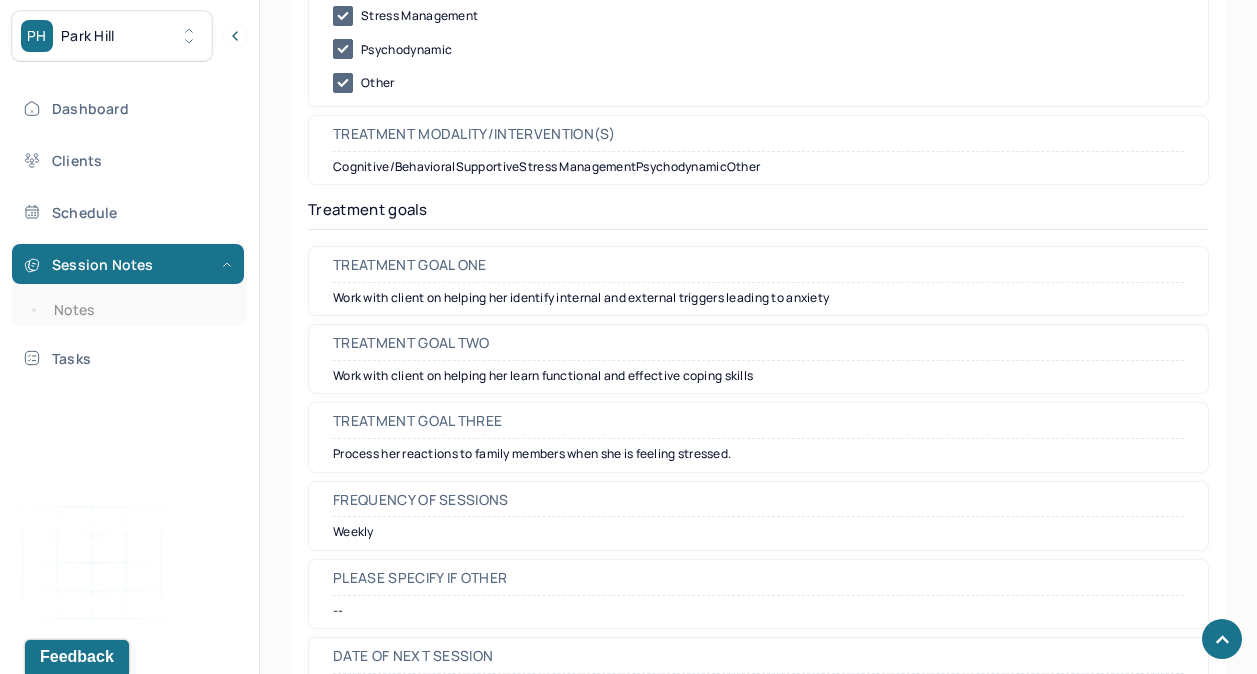 scroll, scrollTop: 9201, scrollLeft: 0, axis: vertical 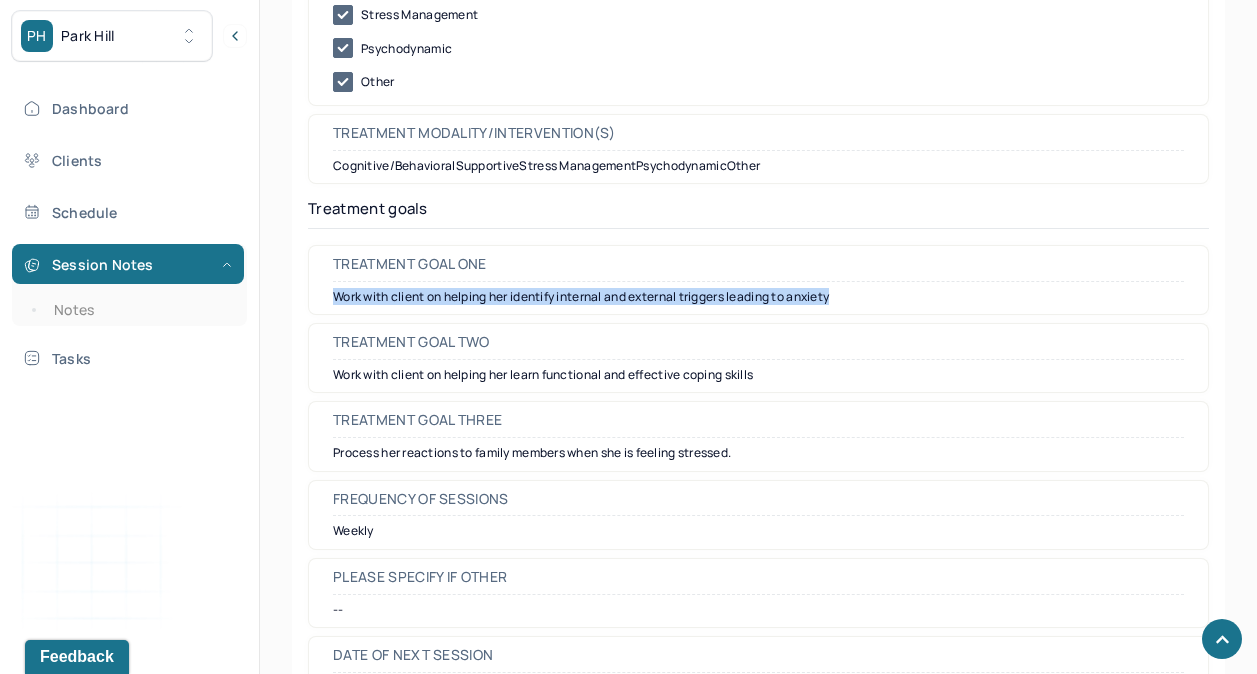 drag, startPoint x: 333, startPoint y: 300, endPoint x: 850, endPoint y: 303, distance: 517.0087 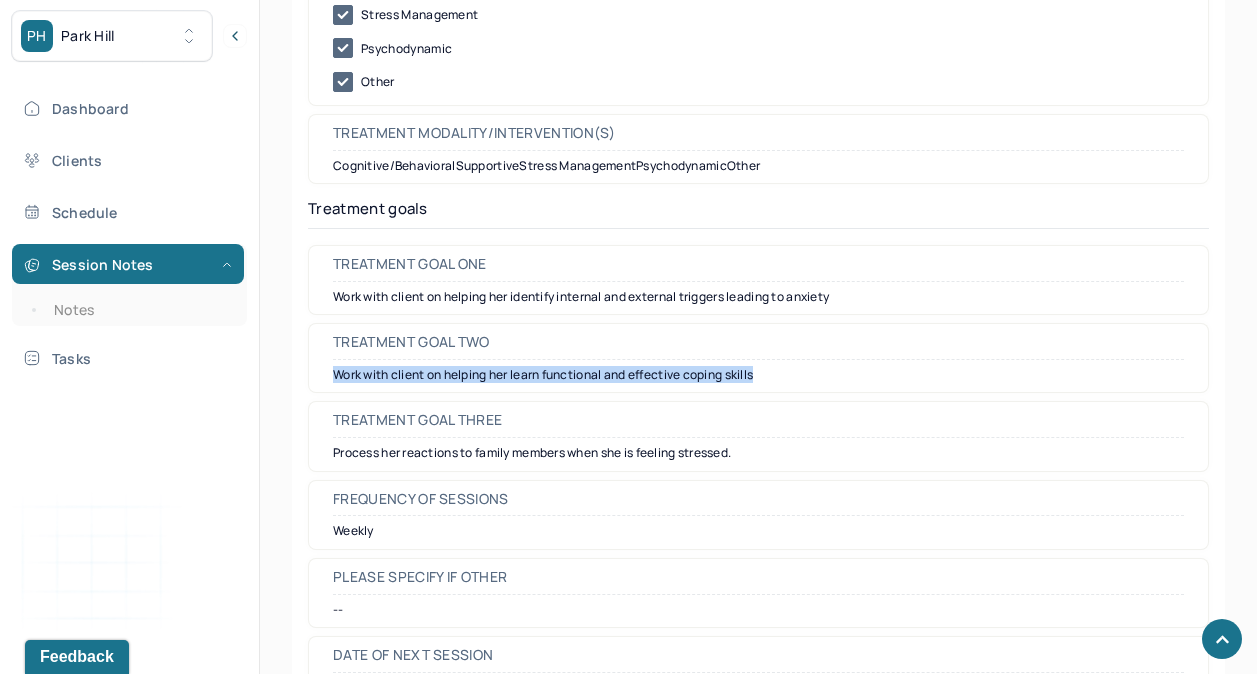 drag, startPoint x: 334, startPoint y: 378, endPoint x: 794, endPoint y: 396, distance: 460.35205 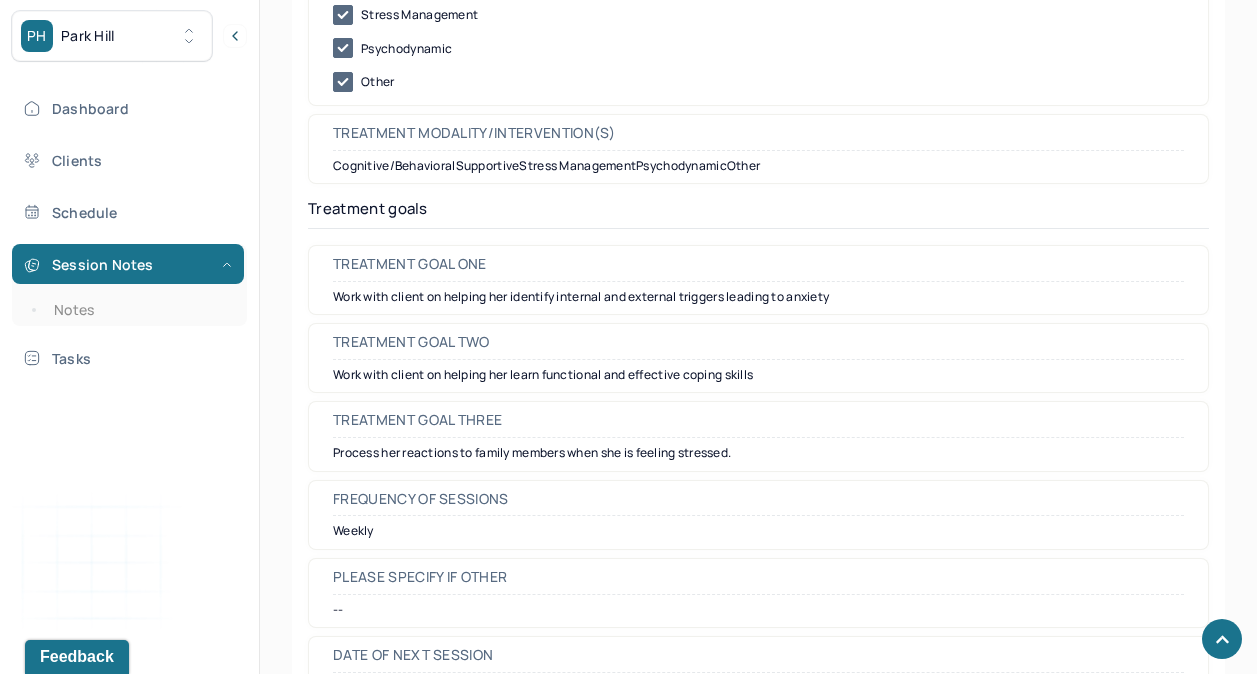 click on "Treatment goal three Process her reactions to family members when she is feeling stressed." at bounding box center [758, 436] 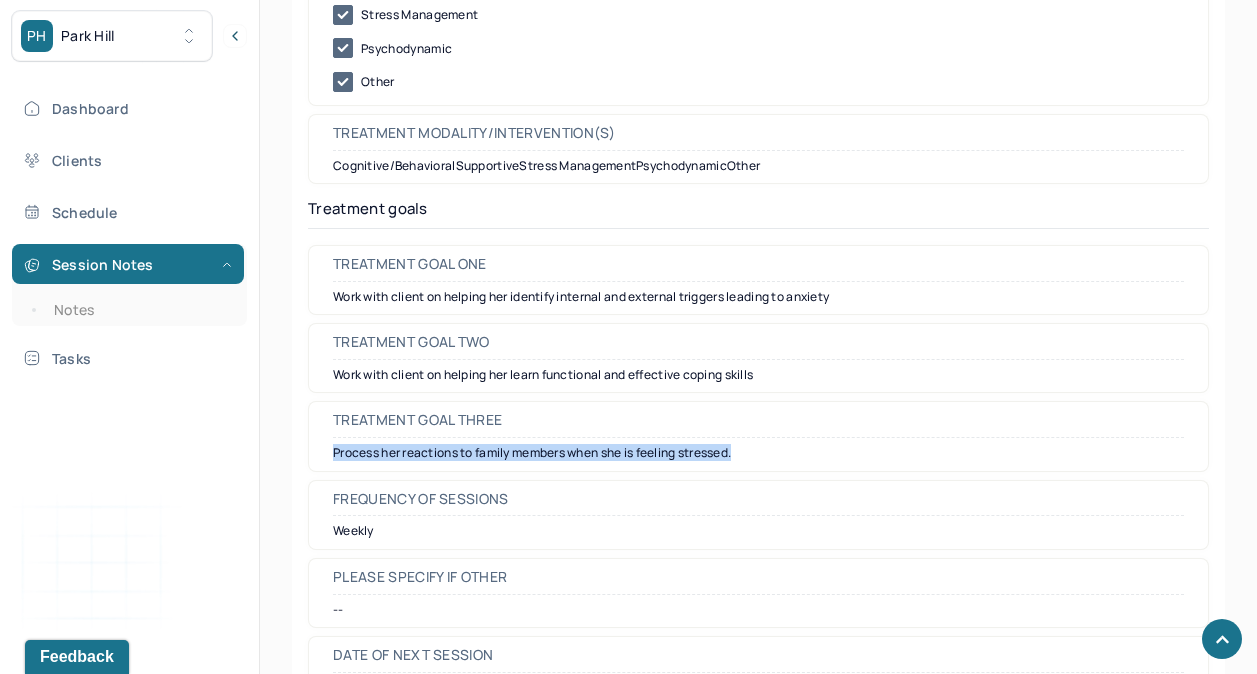 drag, startPoint x: 333, startPoint y: 451, endPoint x: 761, endPoint y: 449, distance: 428.00467 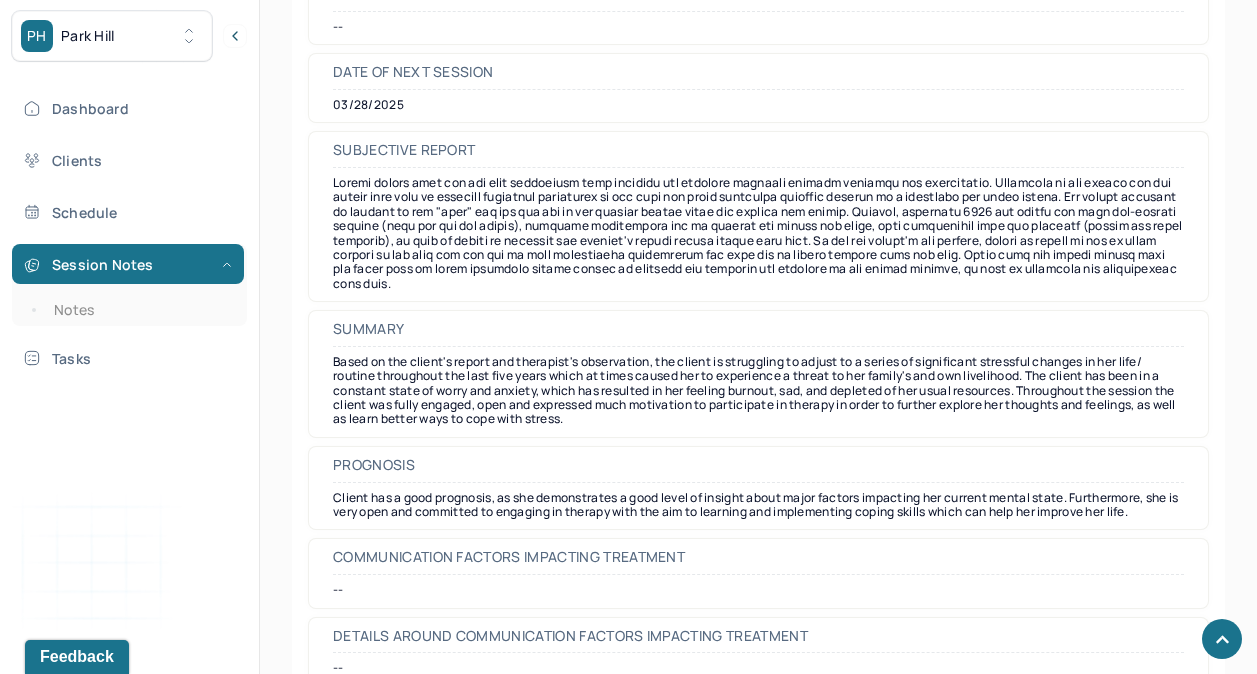 scroll, scrollTop: 9785, scrollLeft: 0, axis: vertical 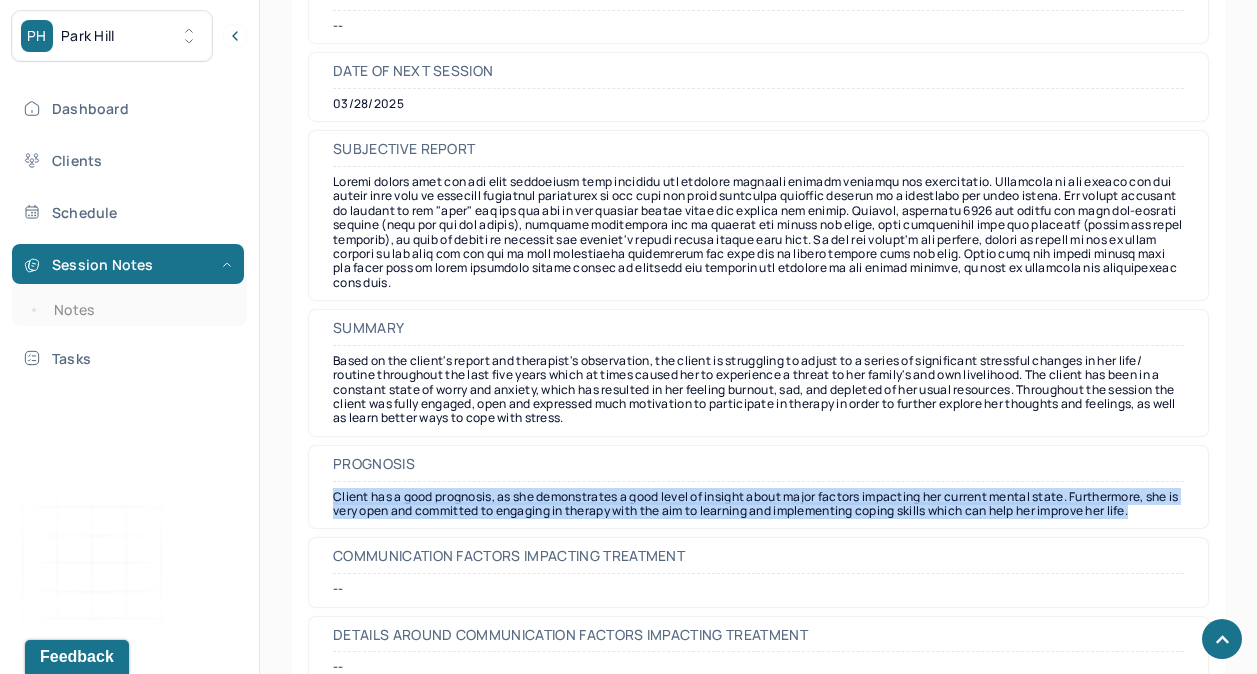 drag, startPoint x: 336, startPoint y: 498, endPoint x: 370, endPoint y: 530, distance: 46.69047 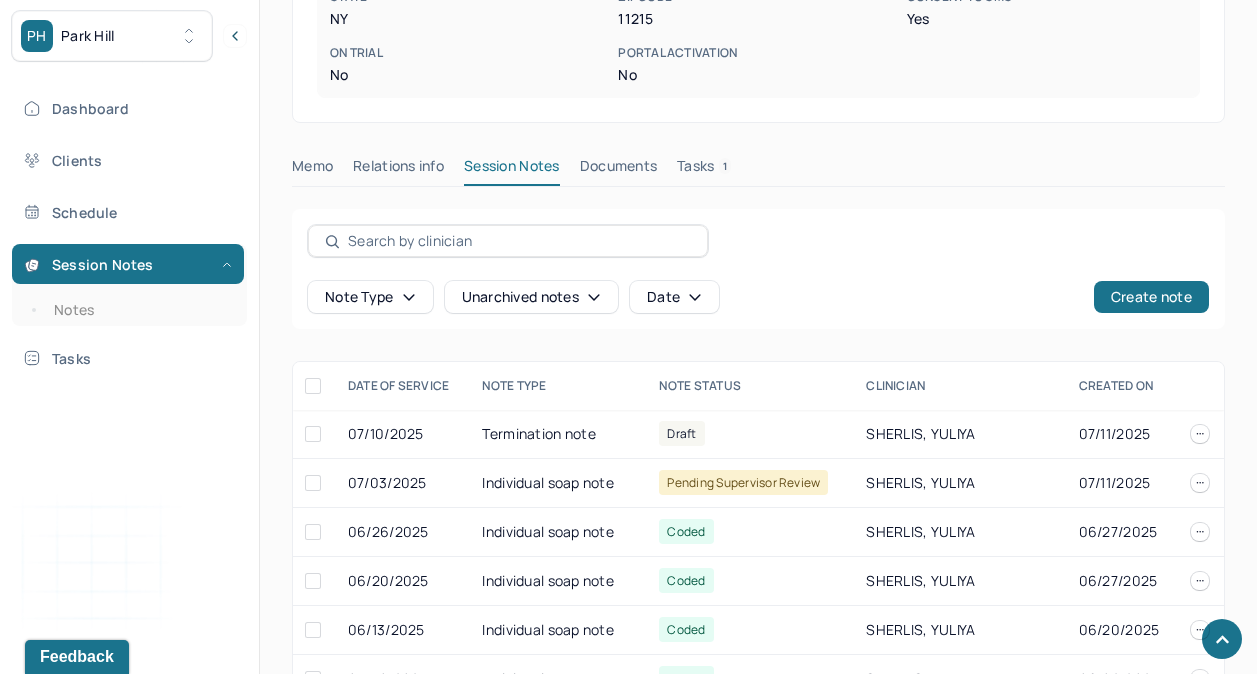 scroll, scrollTop: 812, scrollLeft: 0, axis: vertical 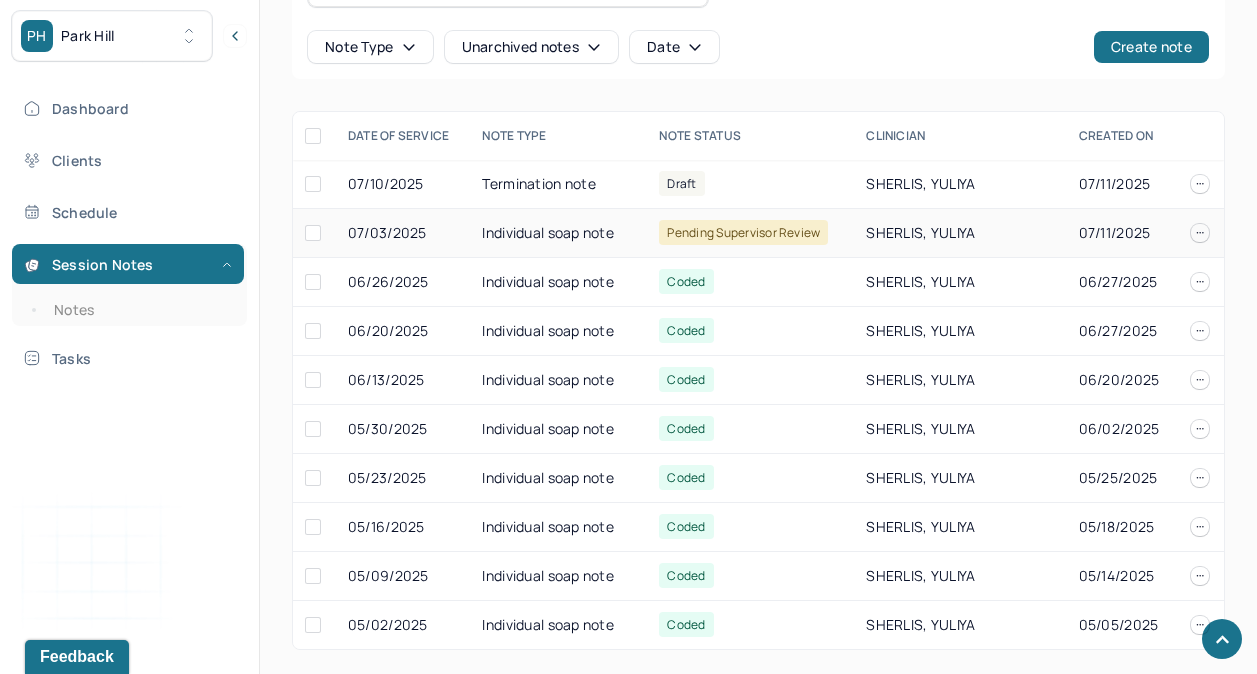 click on "Individual soap note" at bounding box center (558, 233) 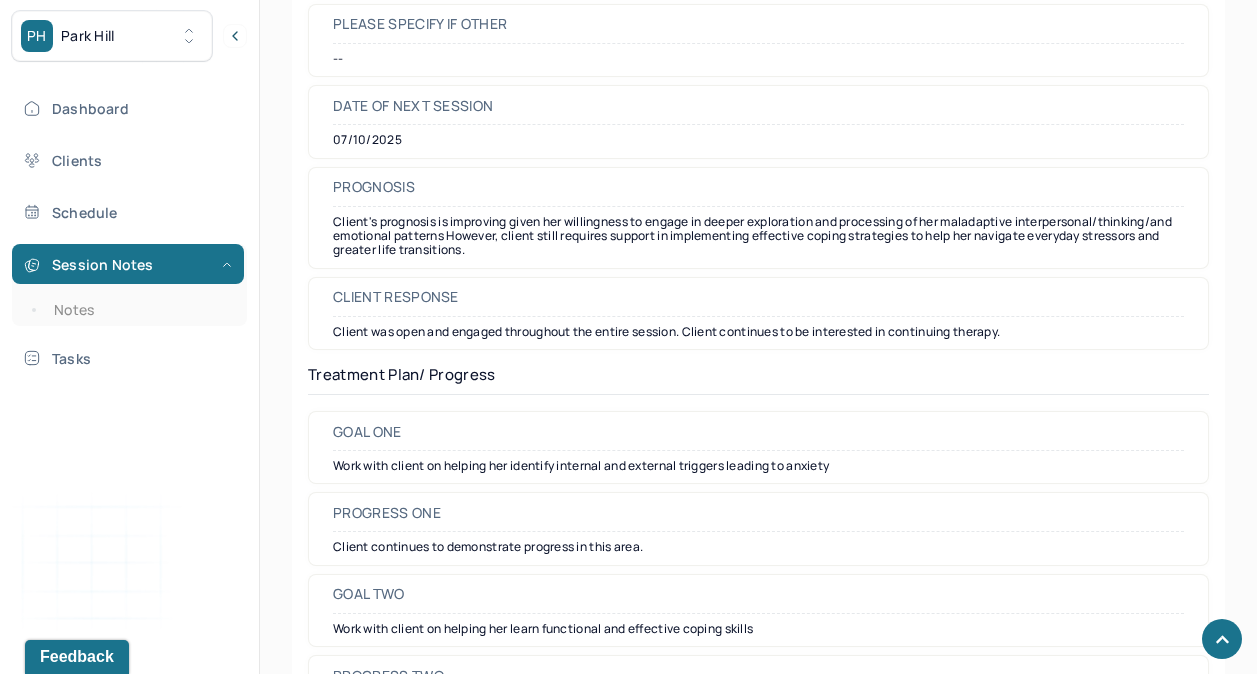 scroll, scrollTop: 3037, scrollLeft: 0, axis: vertical 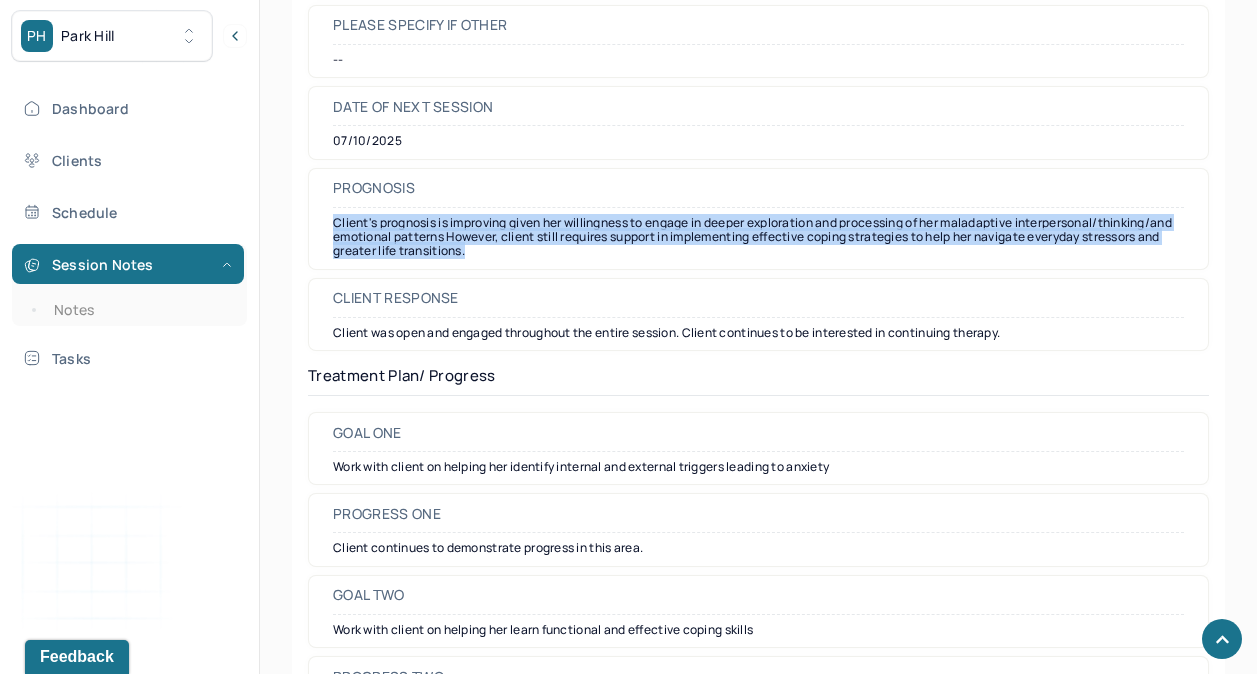 drag, startPoint x: 335, startPoint y: 238, endPoint x: 686, endPoint y: 270, distance: 352.45566 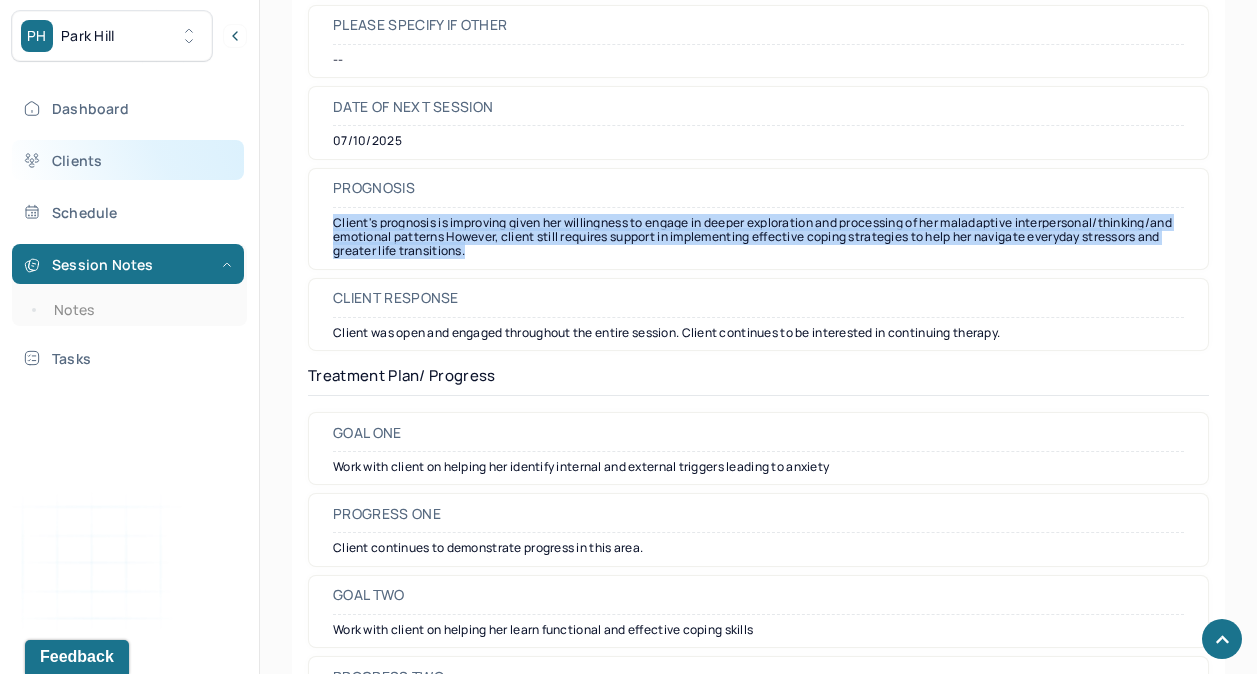 click on "Clients" at bounding box center (128, 160) 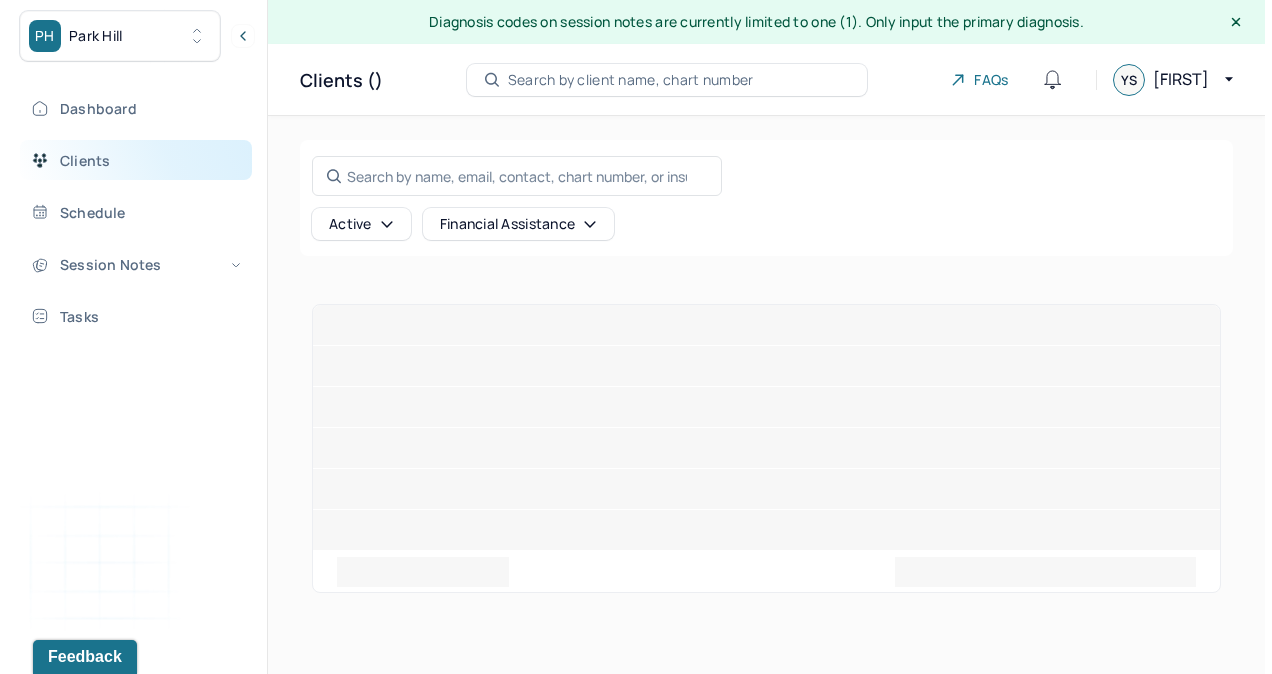 scroll, scrollTop: 0, scrollLeft: 0, axis: both 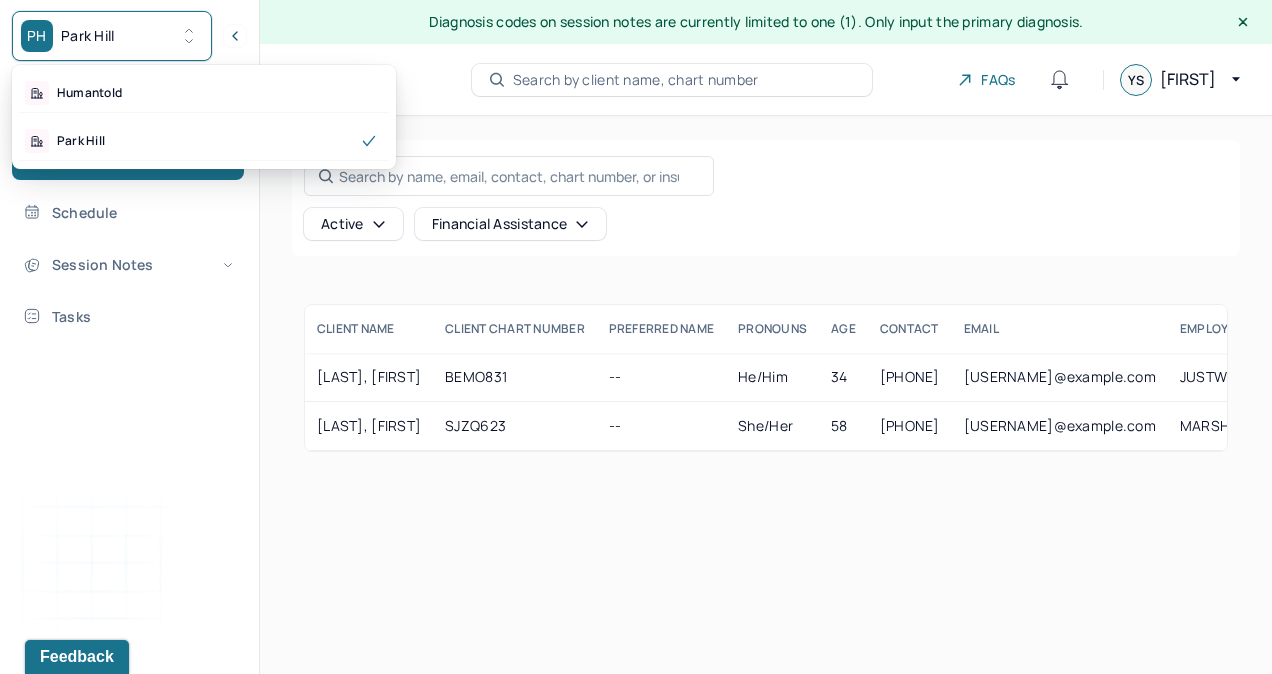 click 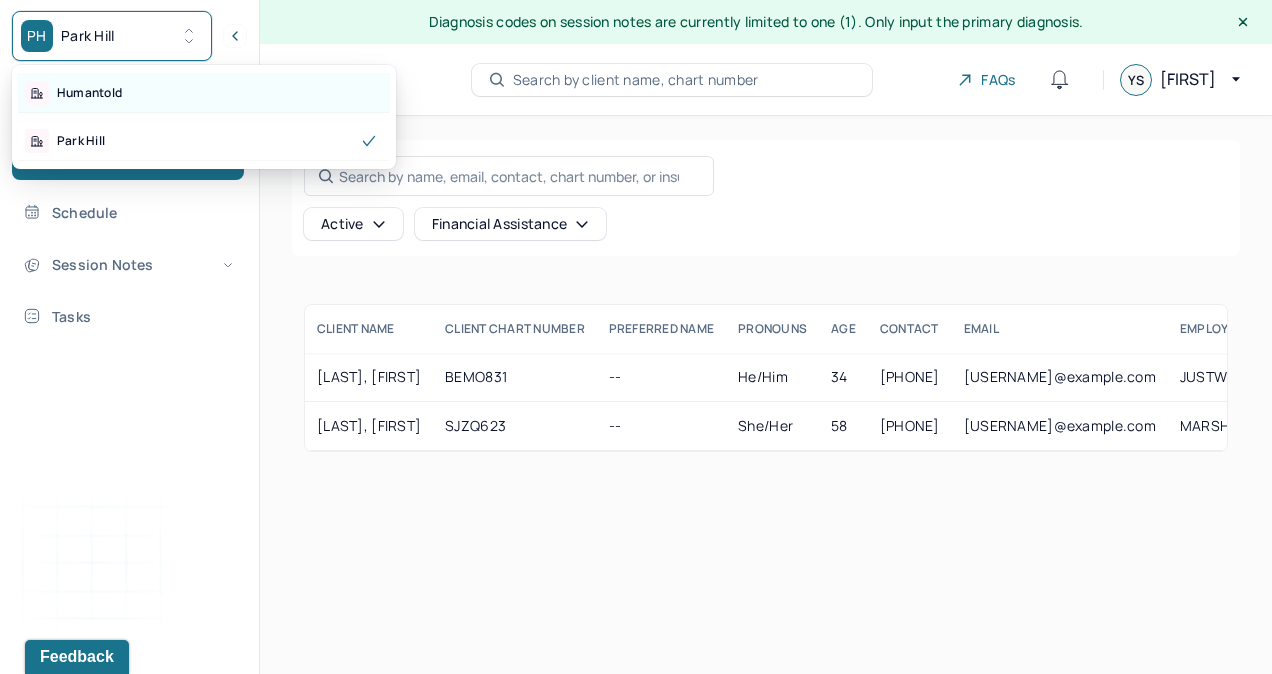click on "Humantold" at bounding box center [204, 93] 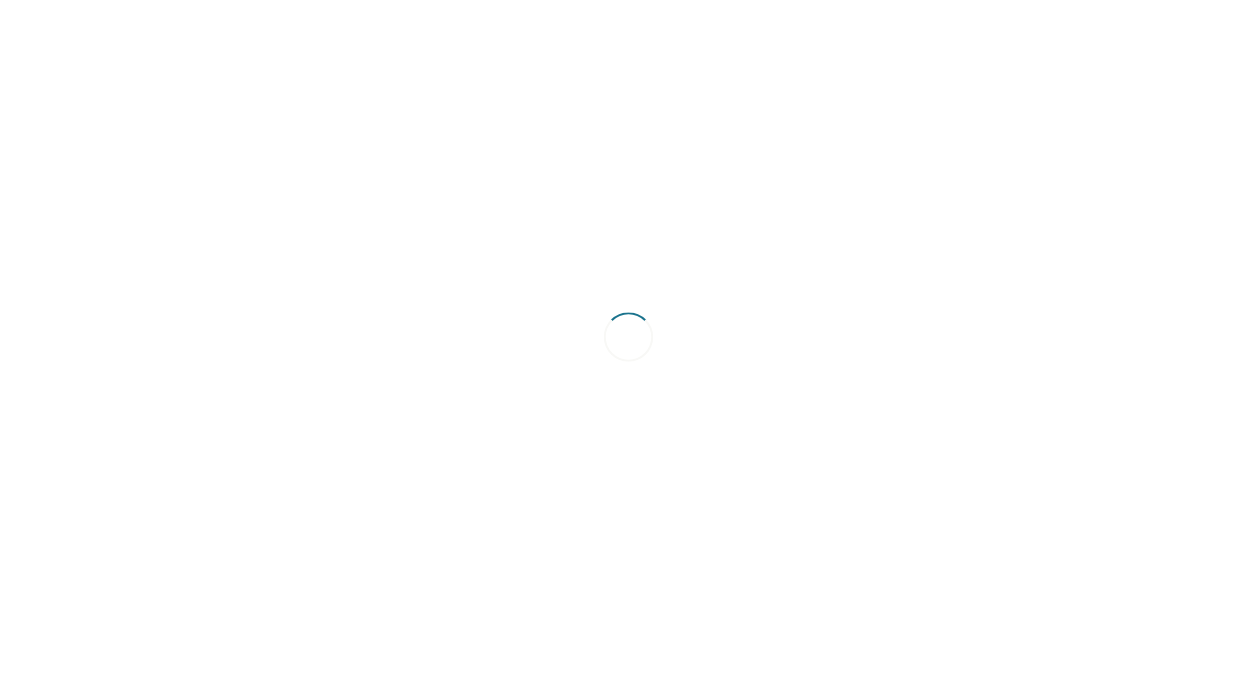 scroll, scrollTop: 0, scrollLeft: 0, axis: both 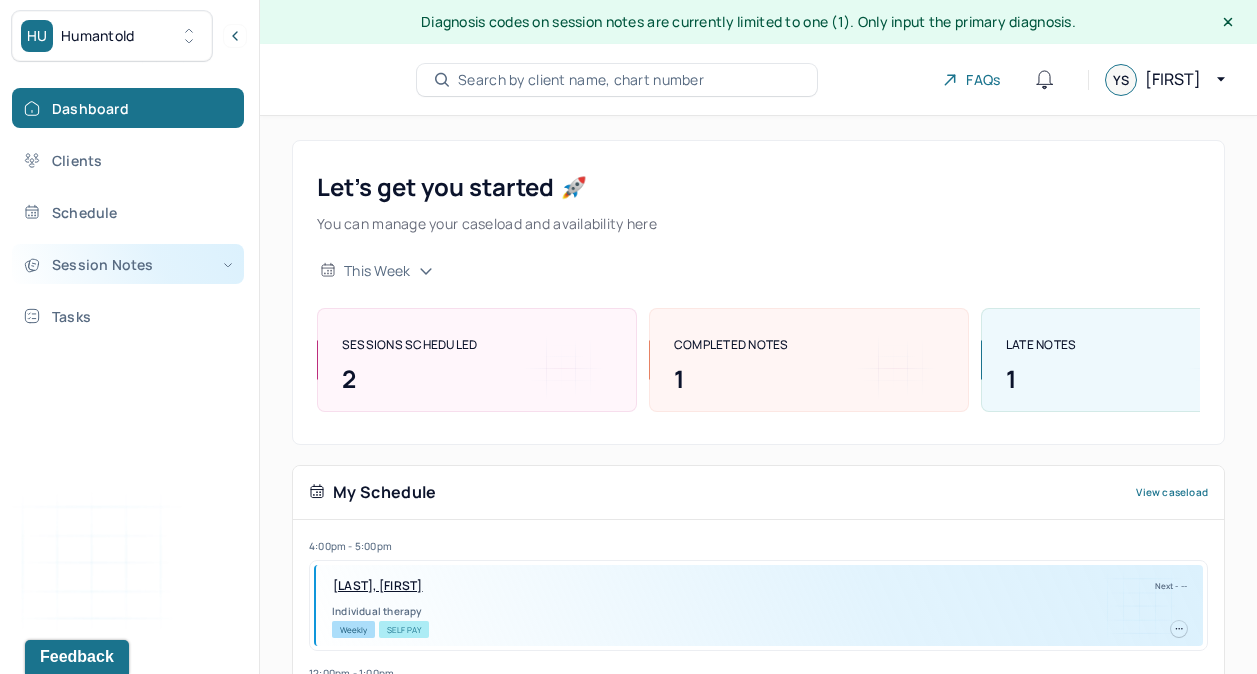 click on "Session Notes" at bounding box center (128, 264) 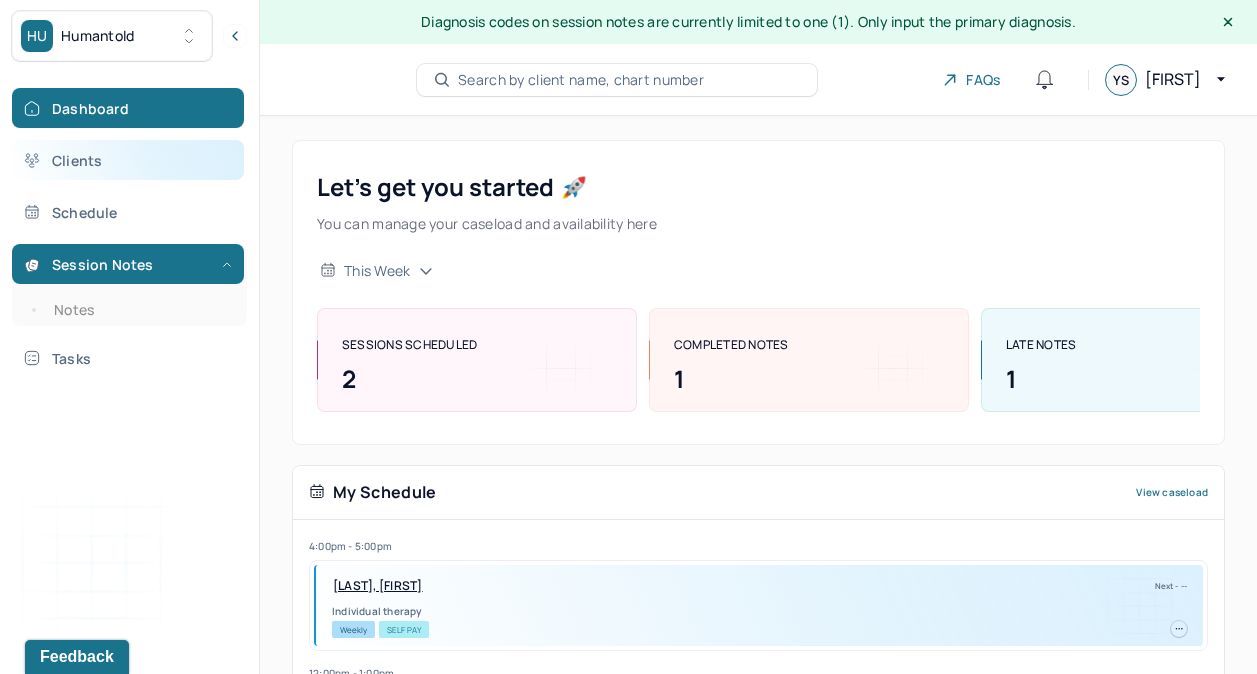 click on "Clients" at bounding box center [128, 160] 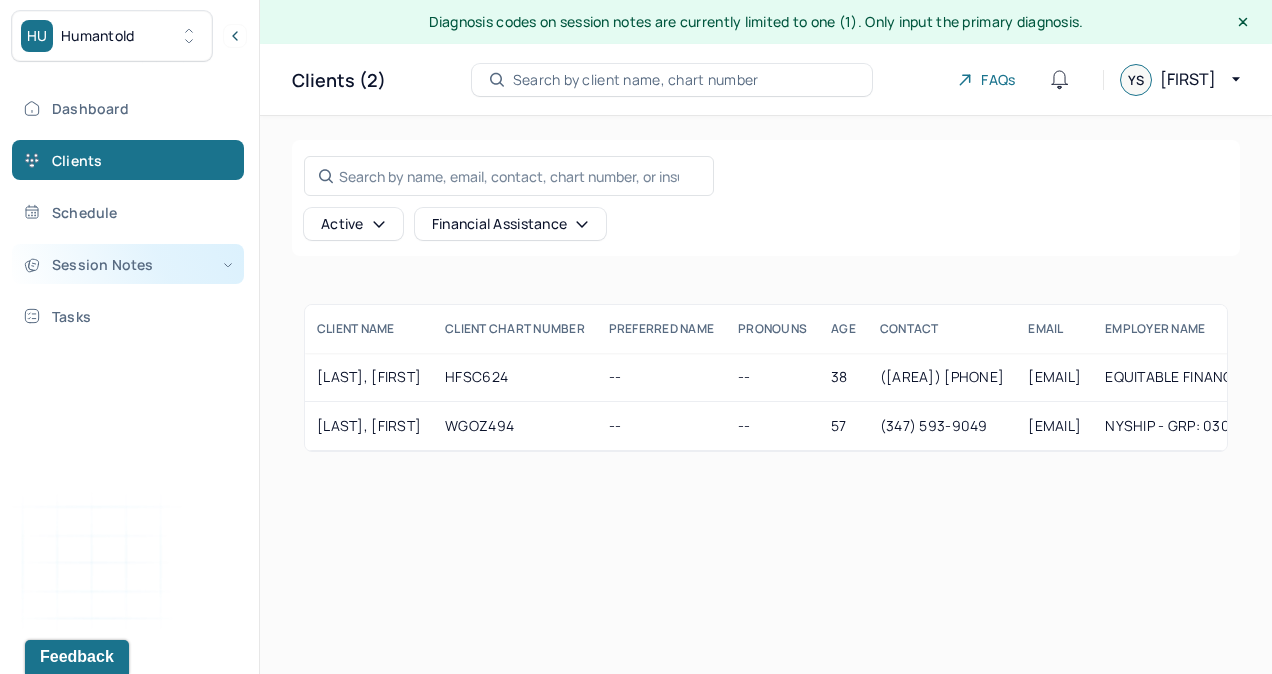 click on "Session Notes" at bounding box center [128, 264] 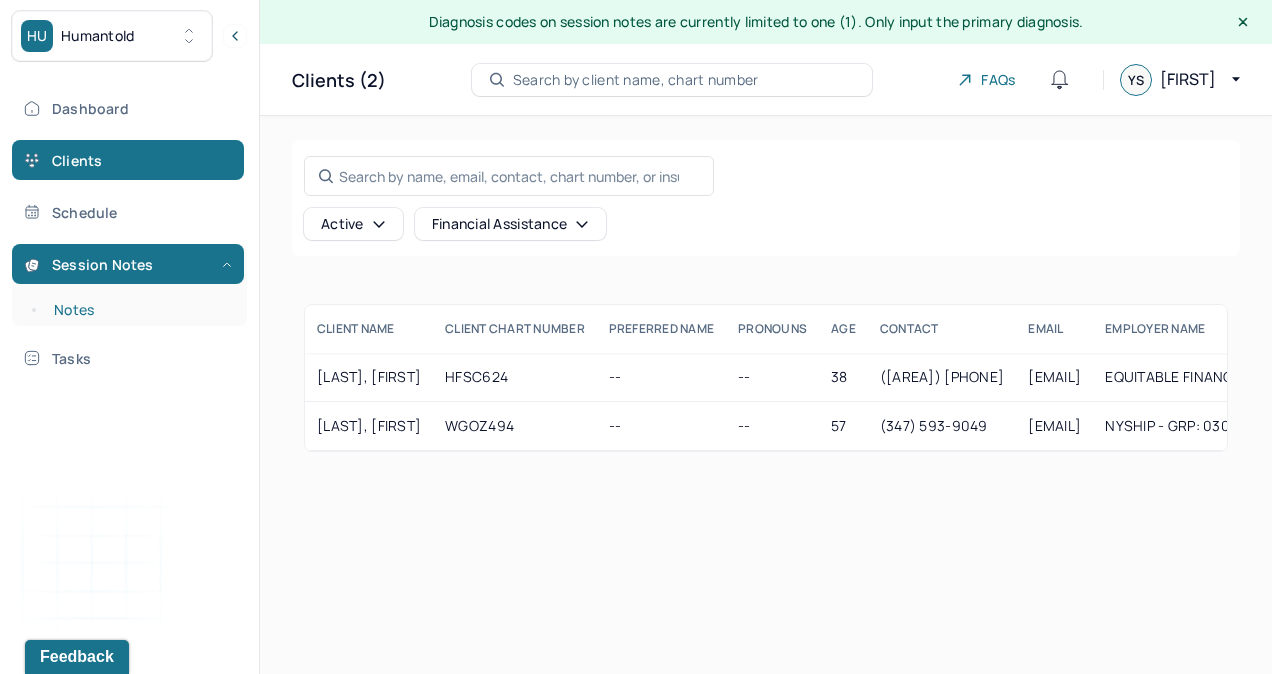 click on "Notes" at bounding box center (139, 310) 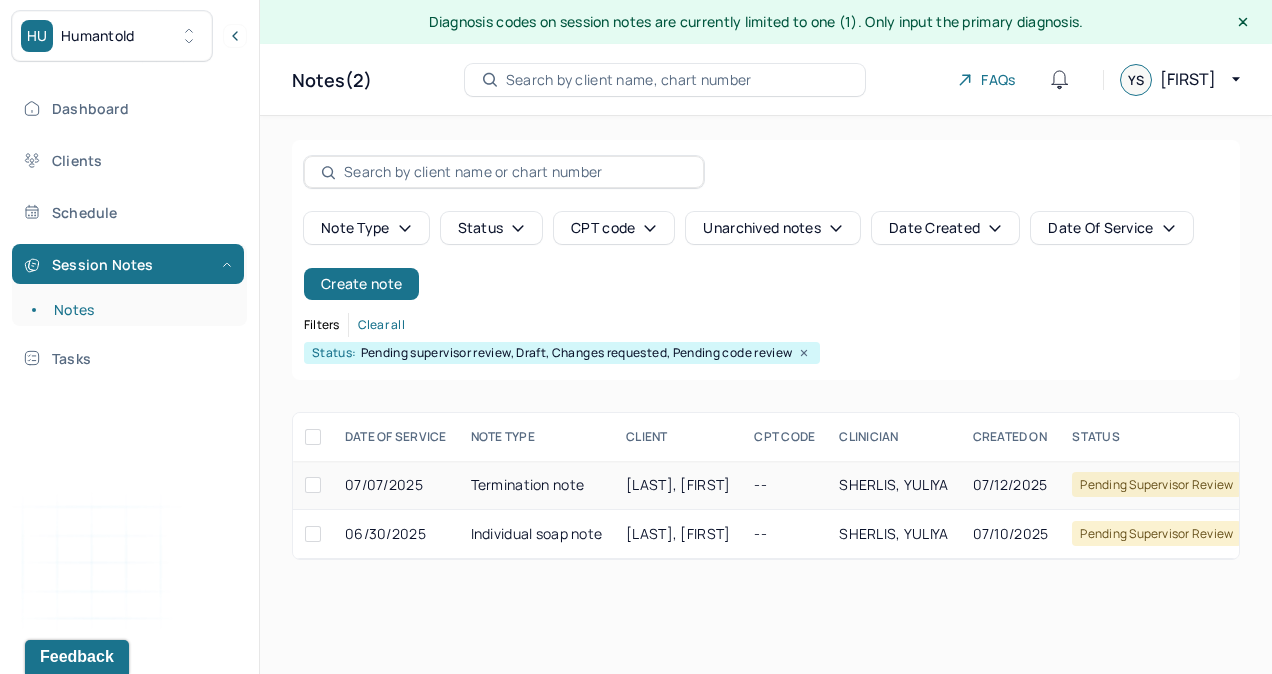 click on "07/12/2025" at bounding box center [1011, 485] 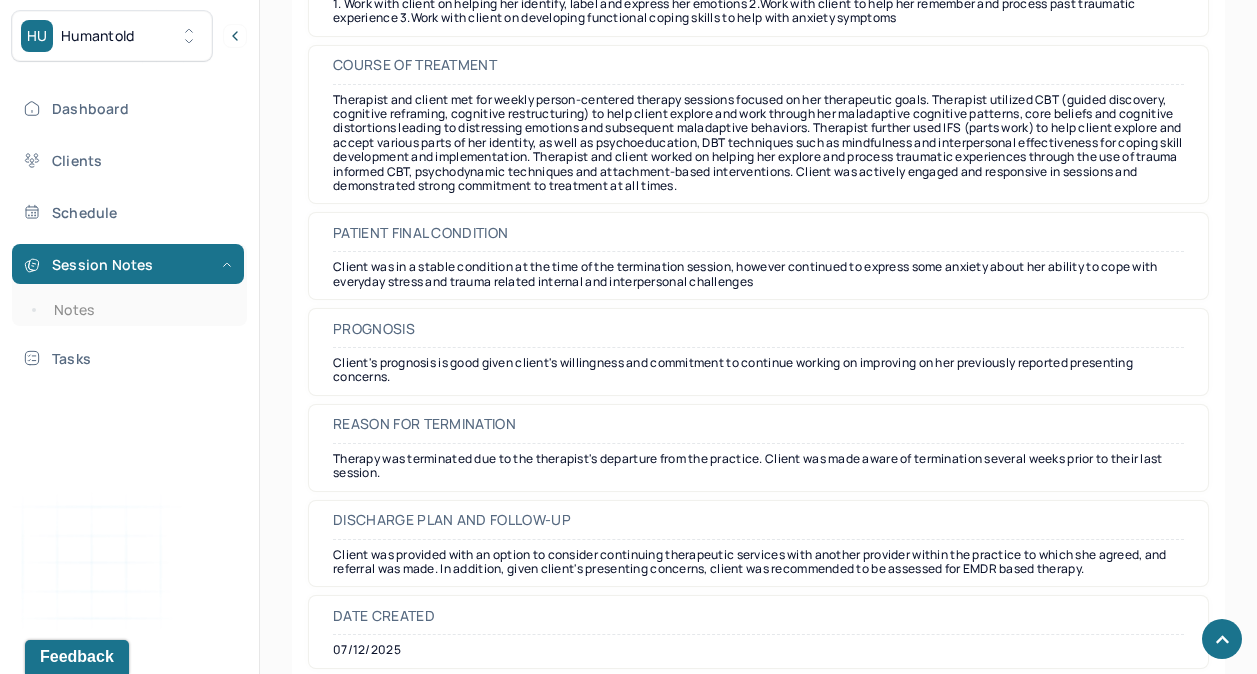 scroll, scrollTop: 1902, scrollLeft: 0, axis: vertical 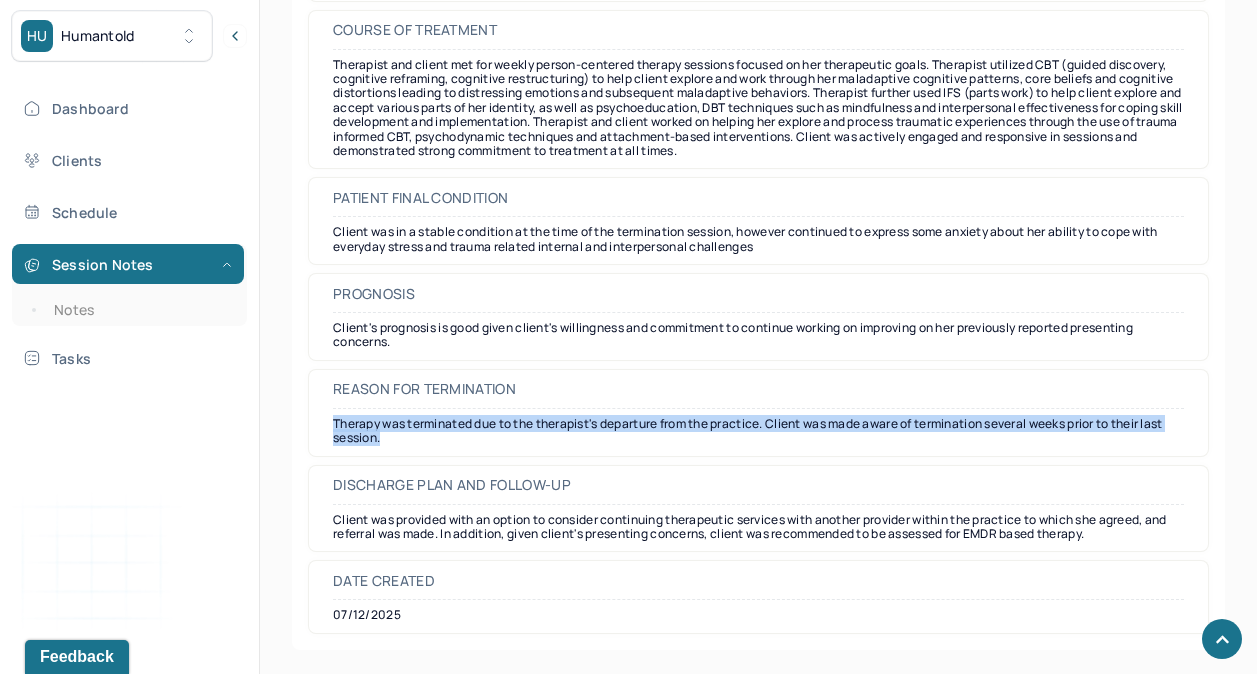 drag, startPoint x: 335, startPoint y: 425, endPoint x: 427, endPoint y: 452, distance: 95.880135 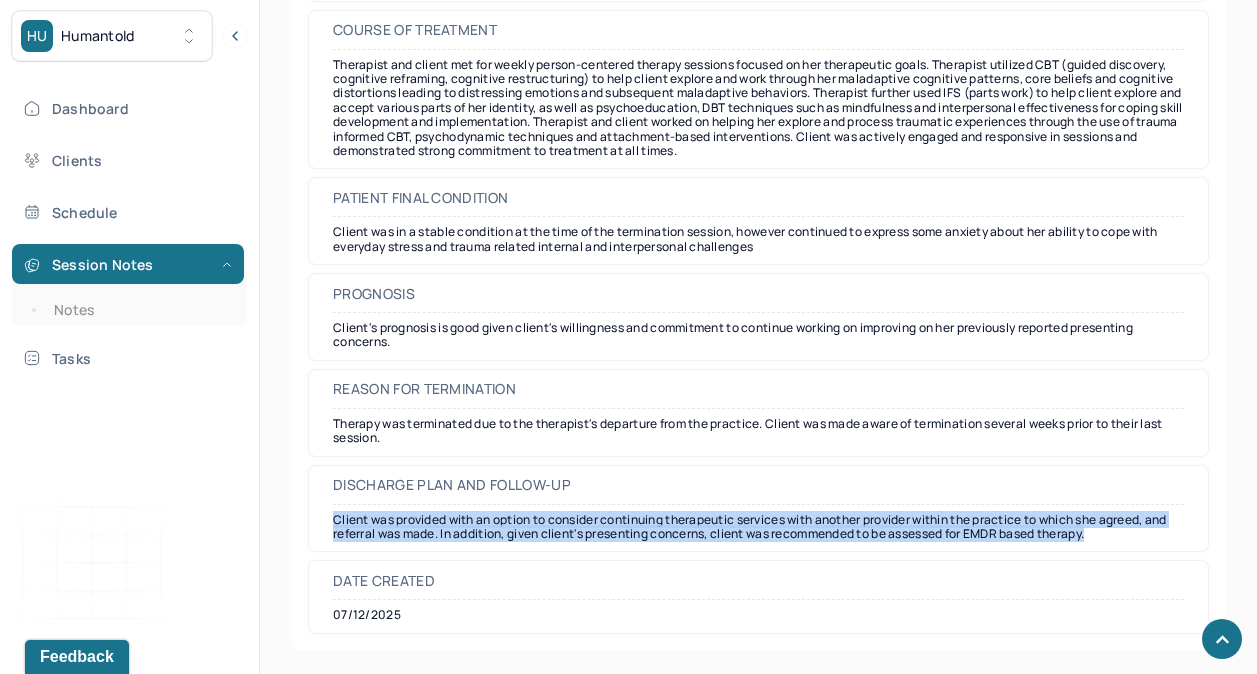 drag, startPoint x: 336, startPoint y: 522, endPoint x: 1153, endPoint y: 548, distance: 817.4136 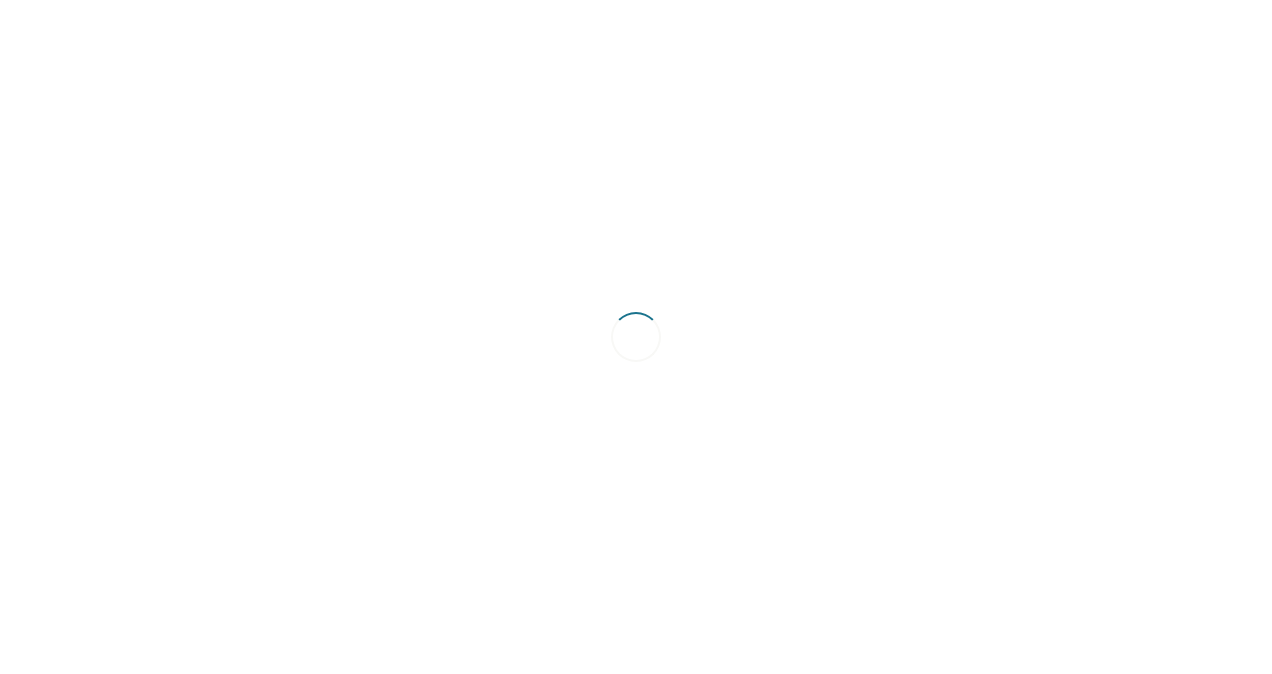 scroll, scrollTop: 0, scrollLeft: 0, axis: both 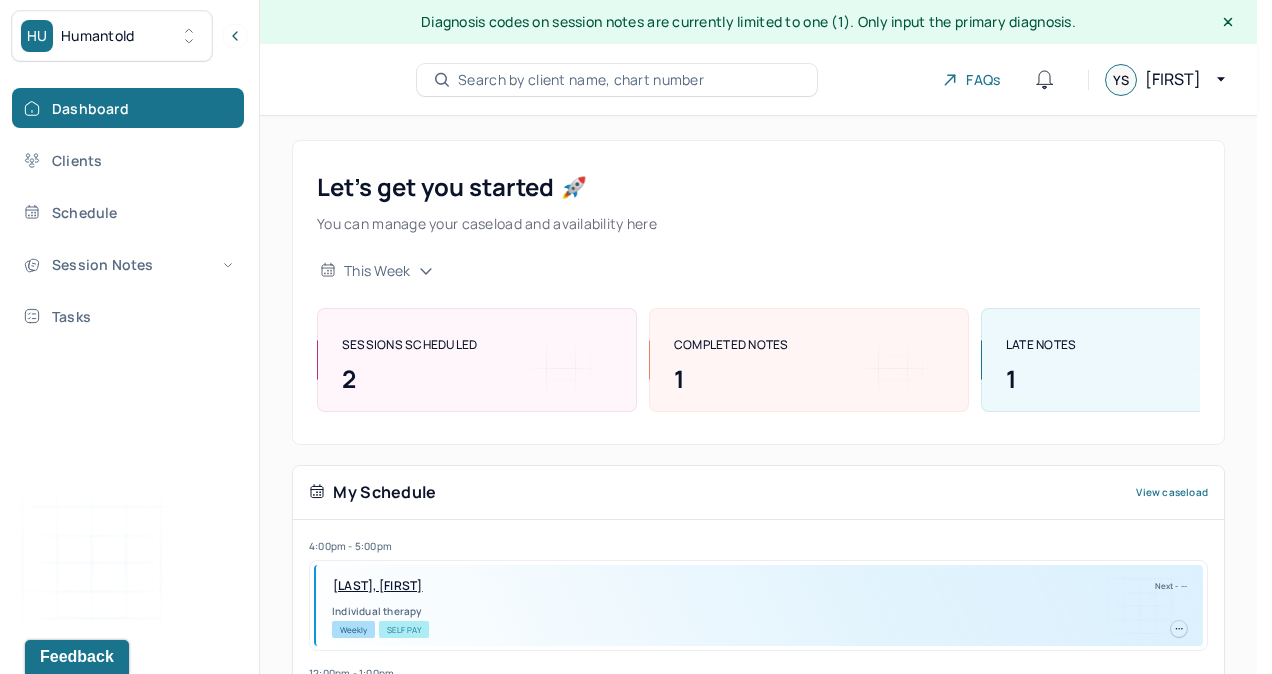 click 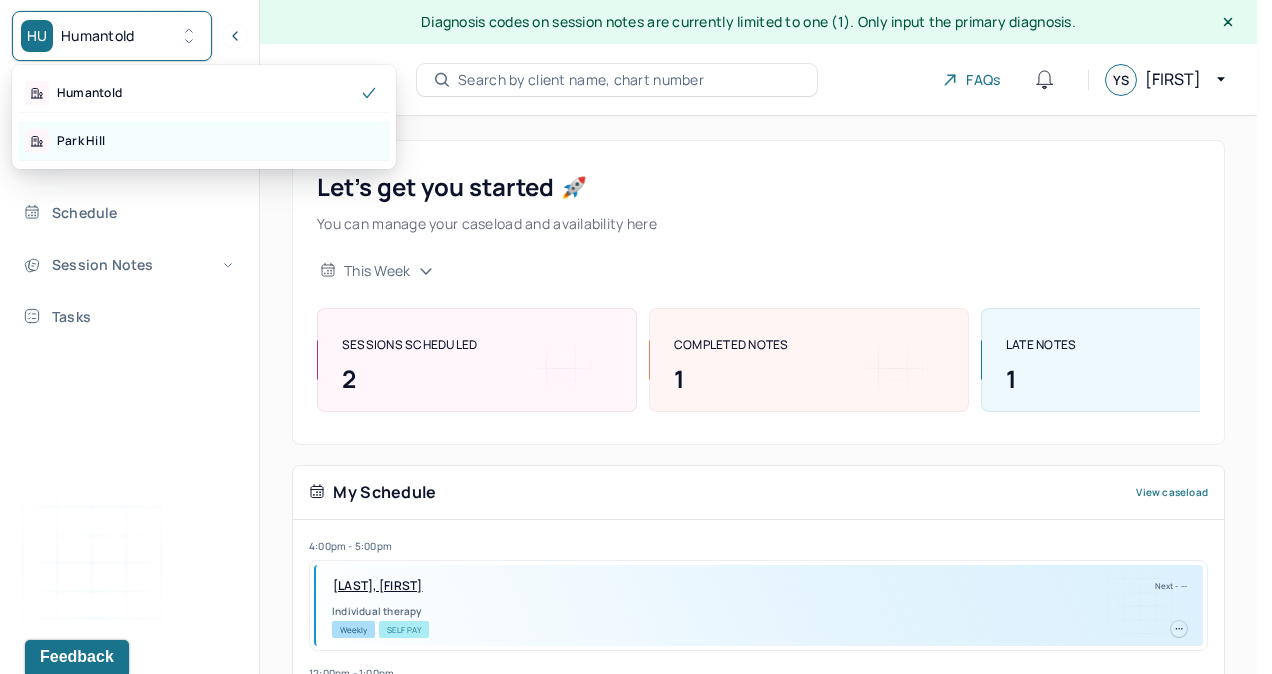 click on "Park Hill" at bounding box center [81, 141] 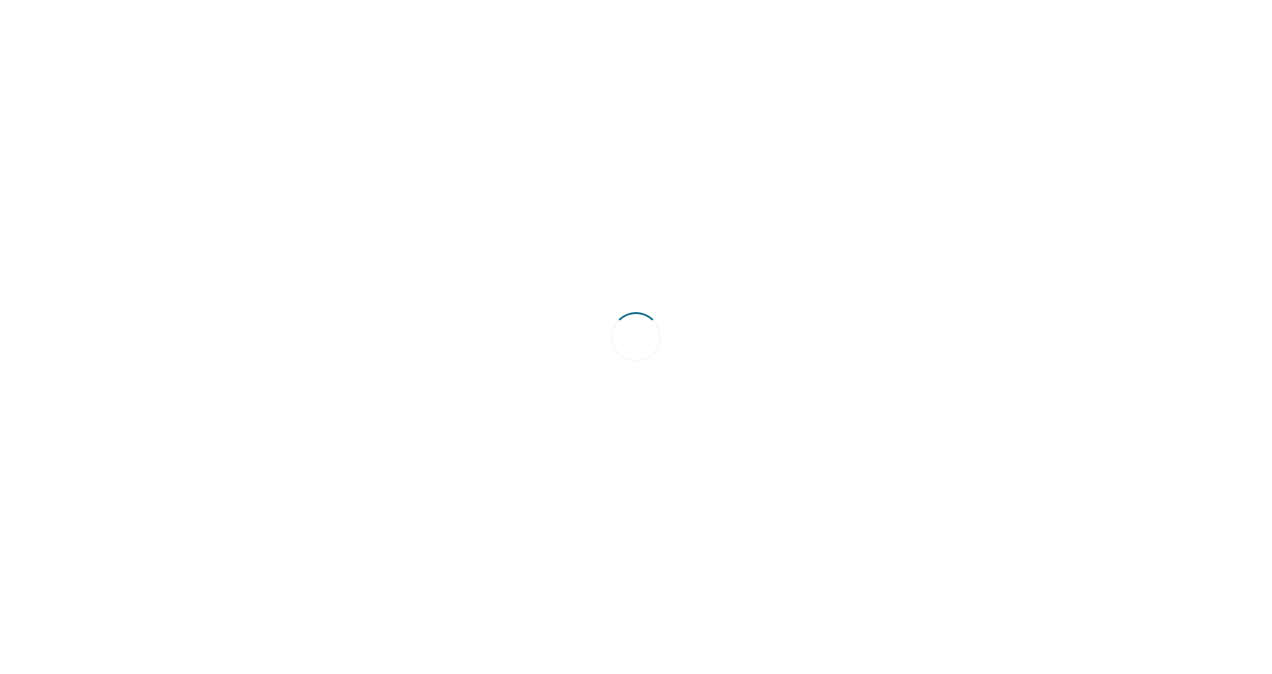 scroll, scrollTop: 0, scrollLeft: 0, axis: both 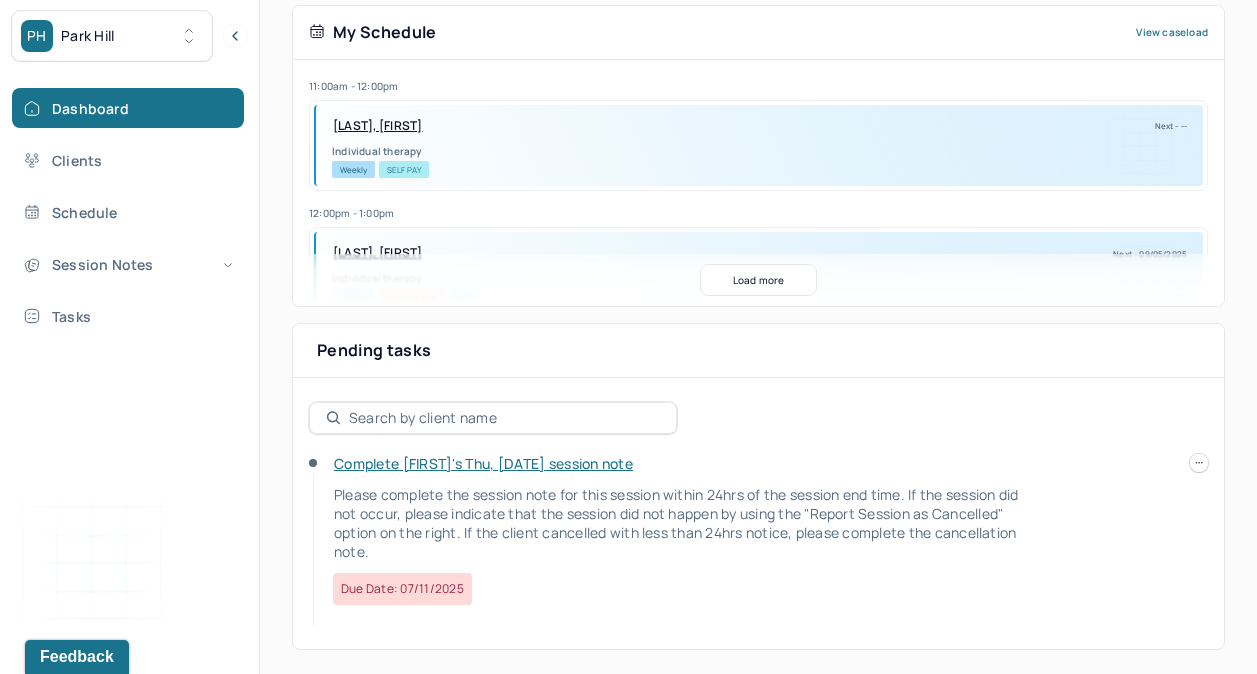 click on "Complete Kimberly's Thu, 07/10 session note" at bounding box center (483, 463) 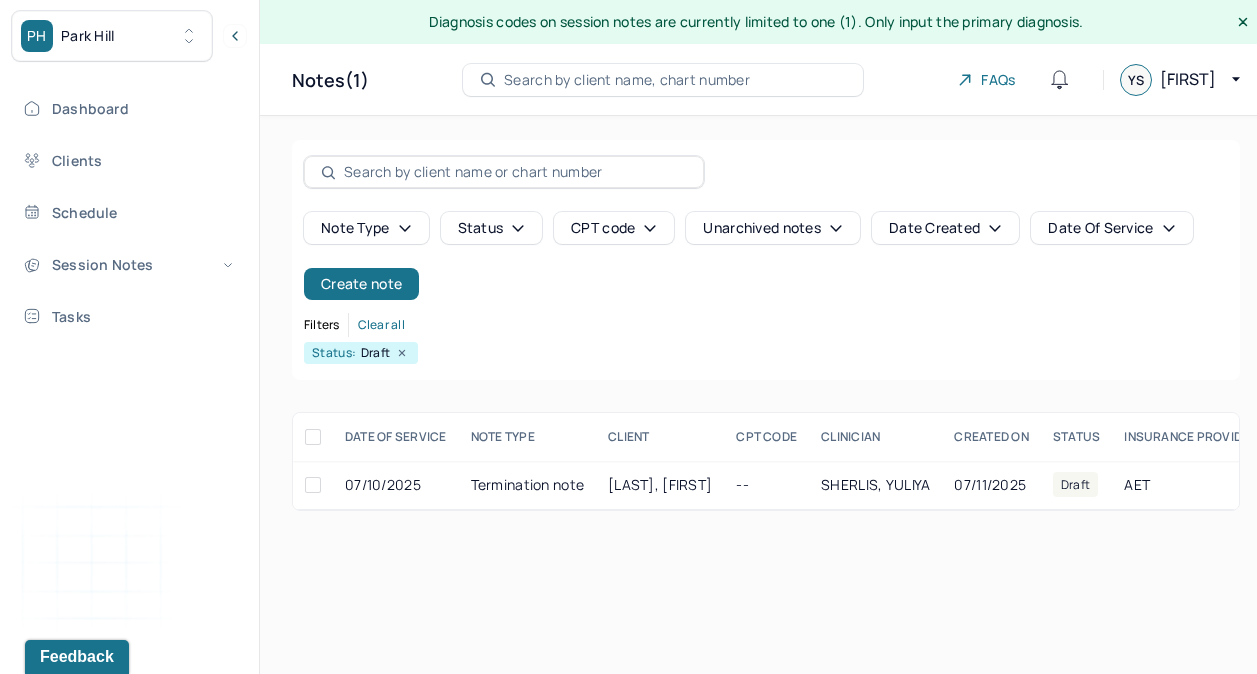 scroll, scrollTop: 0, scrollLeft: 0, axis: both 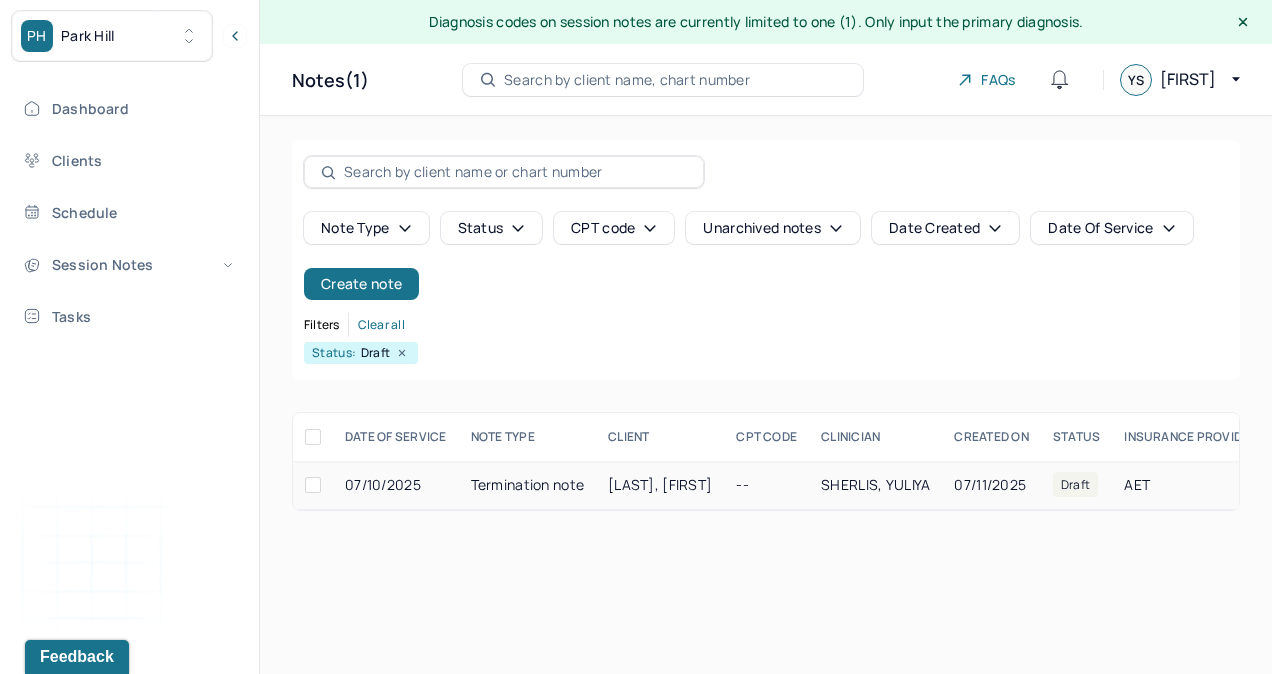 click on "LACOVELLA, KIMBERLY" at bounding box center [660, 484] 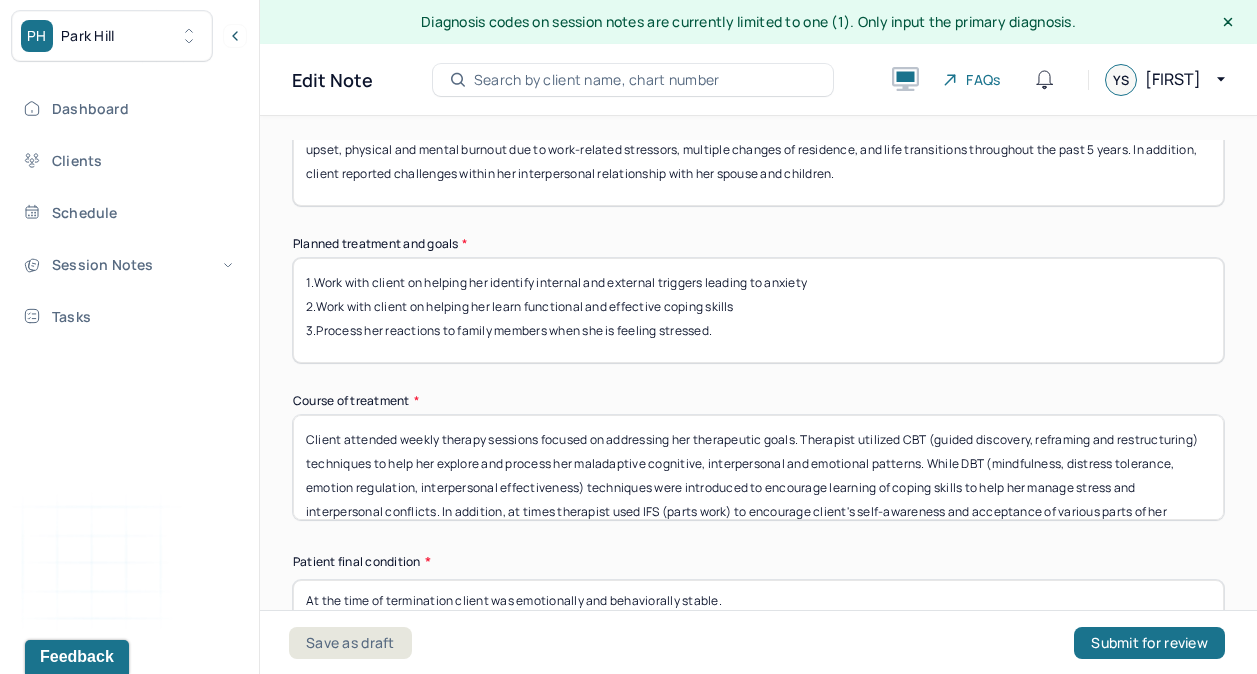 scroll, scrollTop: 1153, scrollLeft: 0, axis: vertical 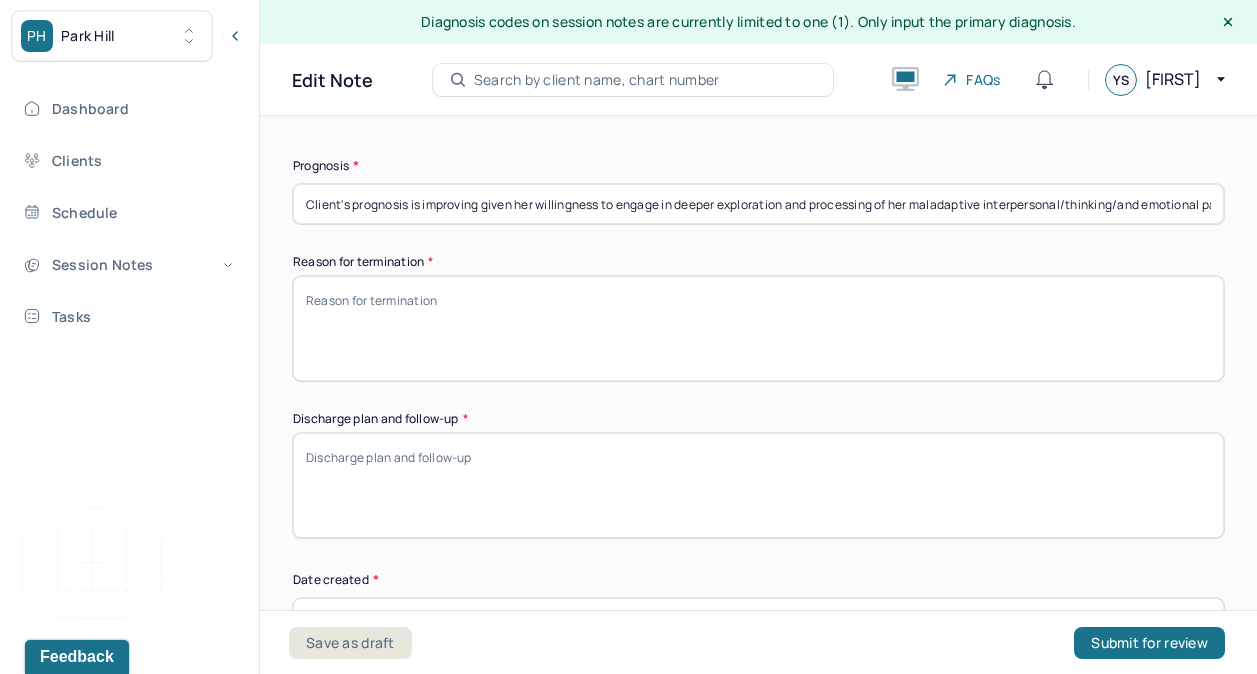 click on "Reason for termination *" at bounding box center [758, 328] 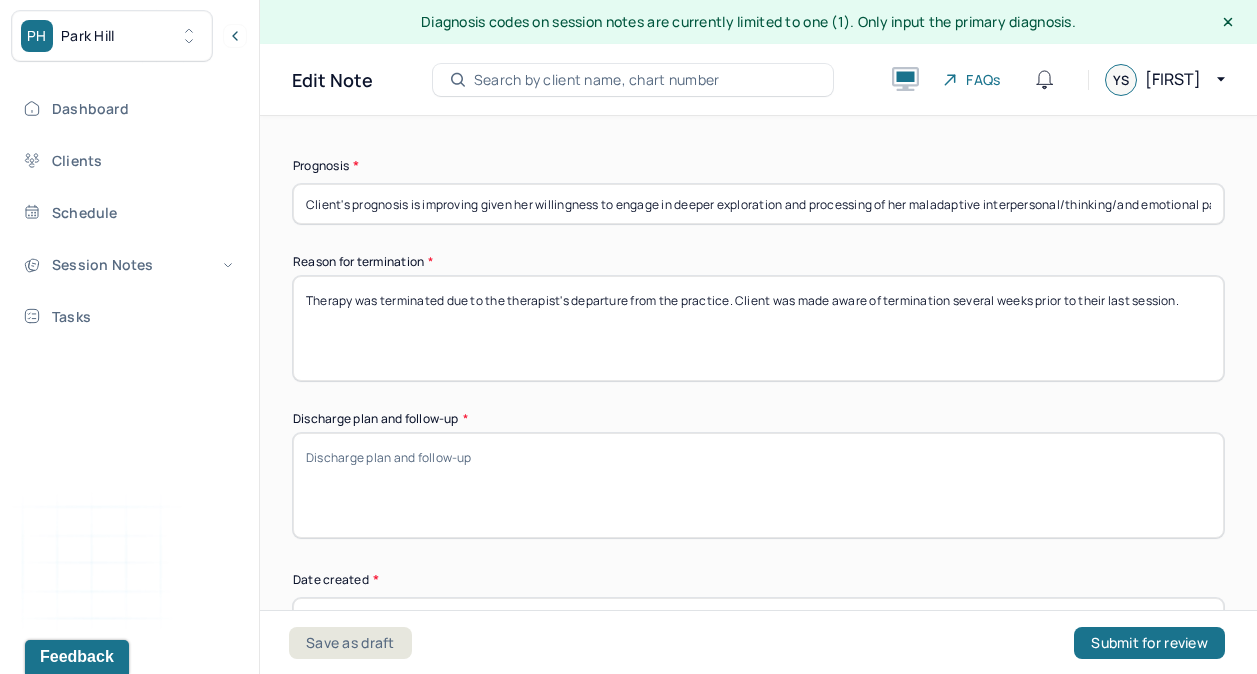 type on "Therapy was terminated due to the therapist's departure from the practice. Client was made aware of termination several weeks prior to their last session." 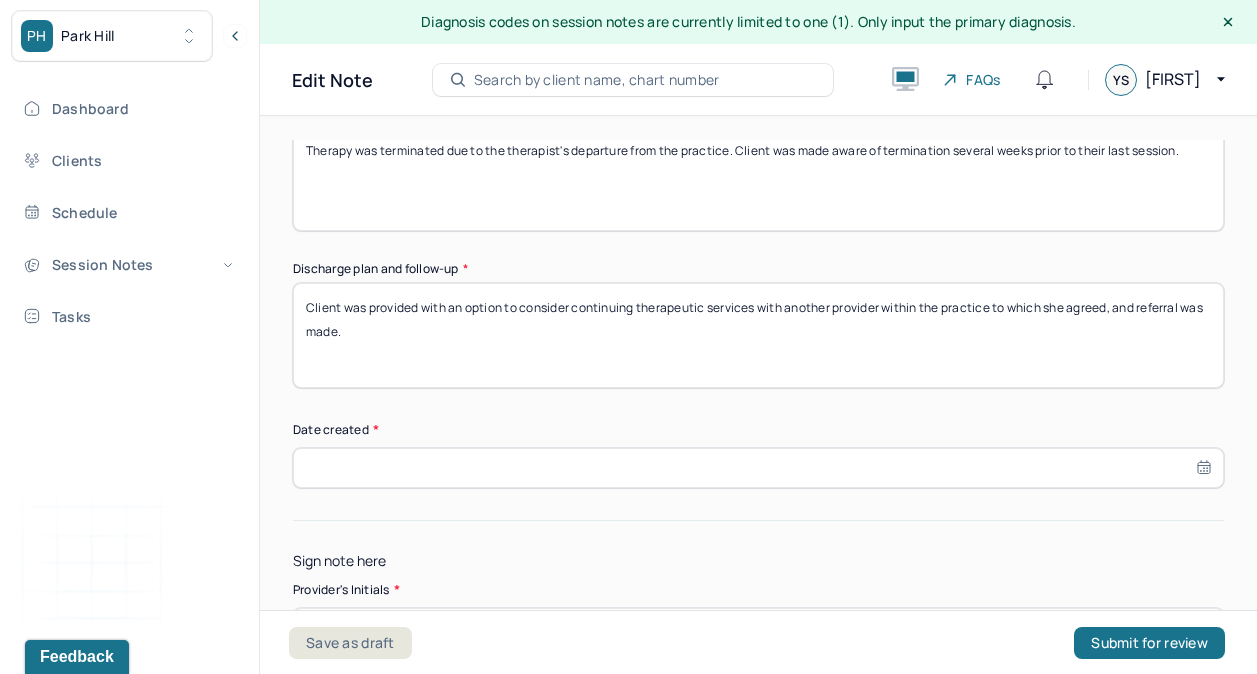 scroll, scrollTop: 1784, scrollLeft: 0, axis: vertical 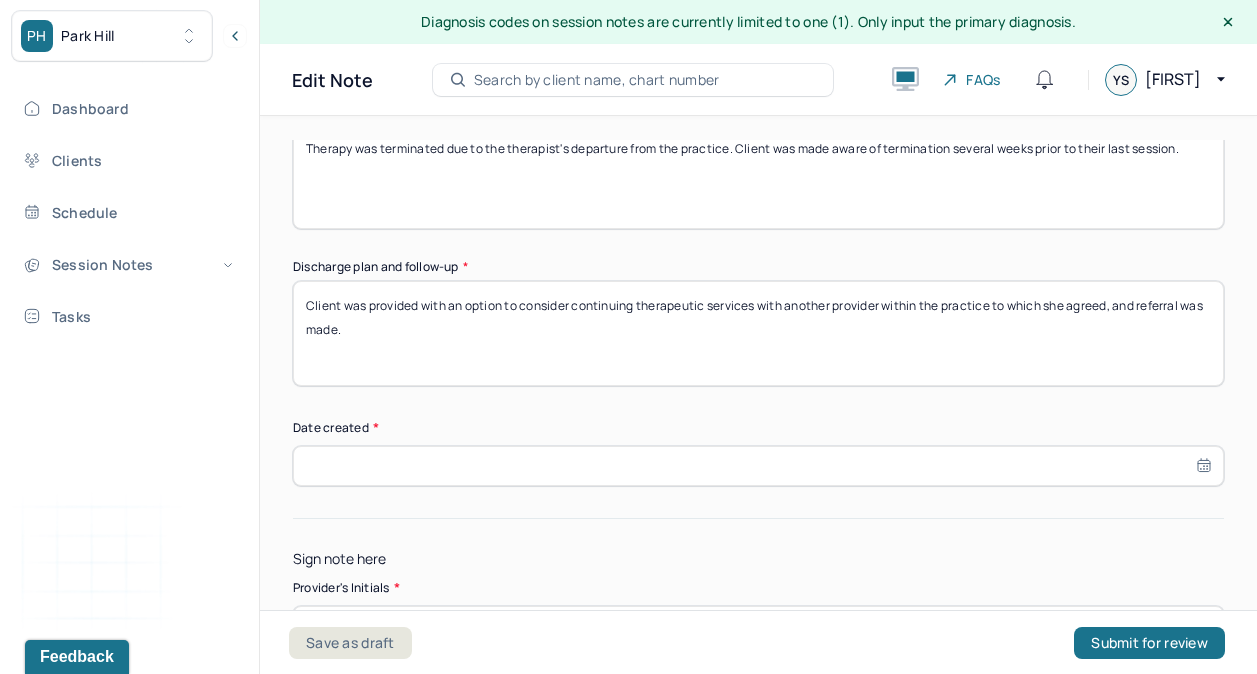 type on "Client was provided with an option to consider continuing therapeutic services with another provider within the practice to which she agreed, and referral was made." 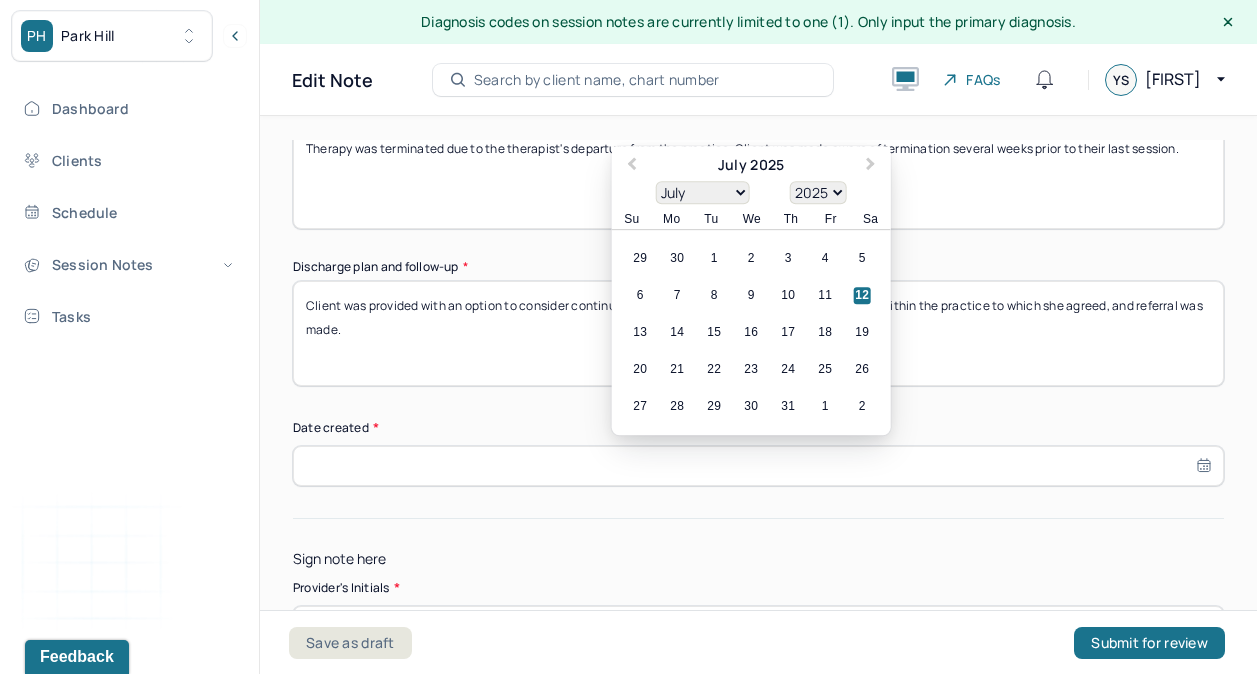 click on "12" at bounding box center (862, 296) 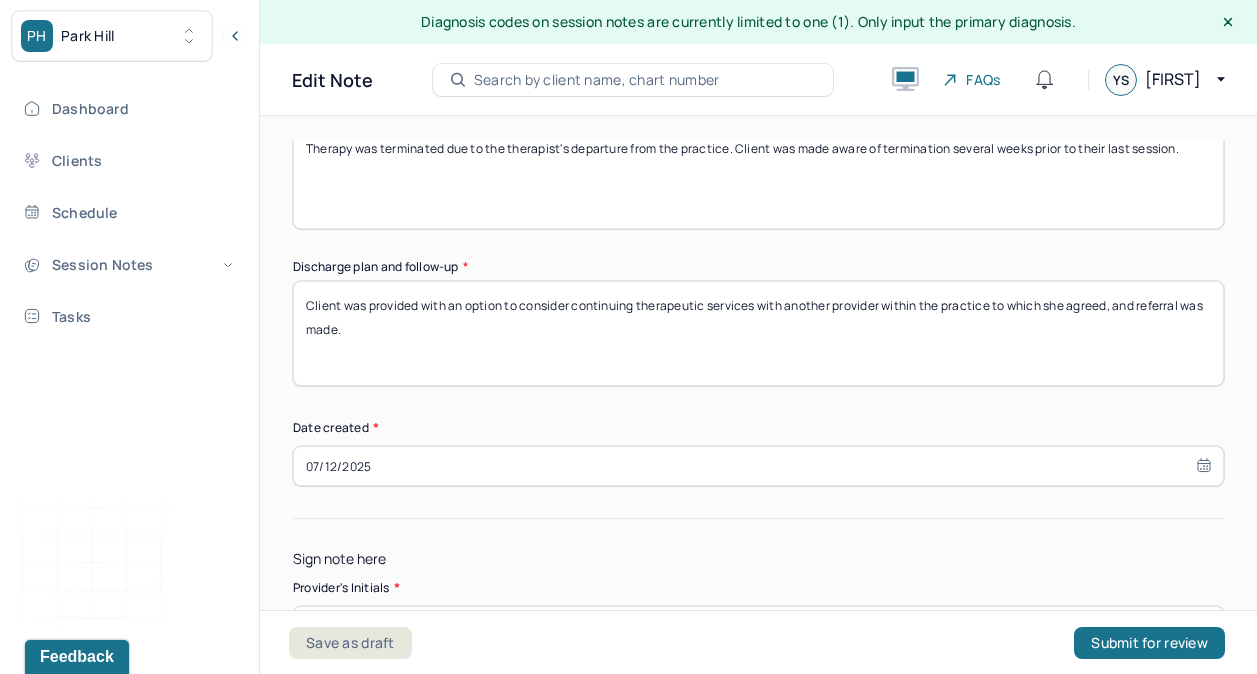 scroll, scrollTop: 1889, scrollLeft: 0, axis: vertical 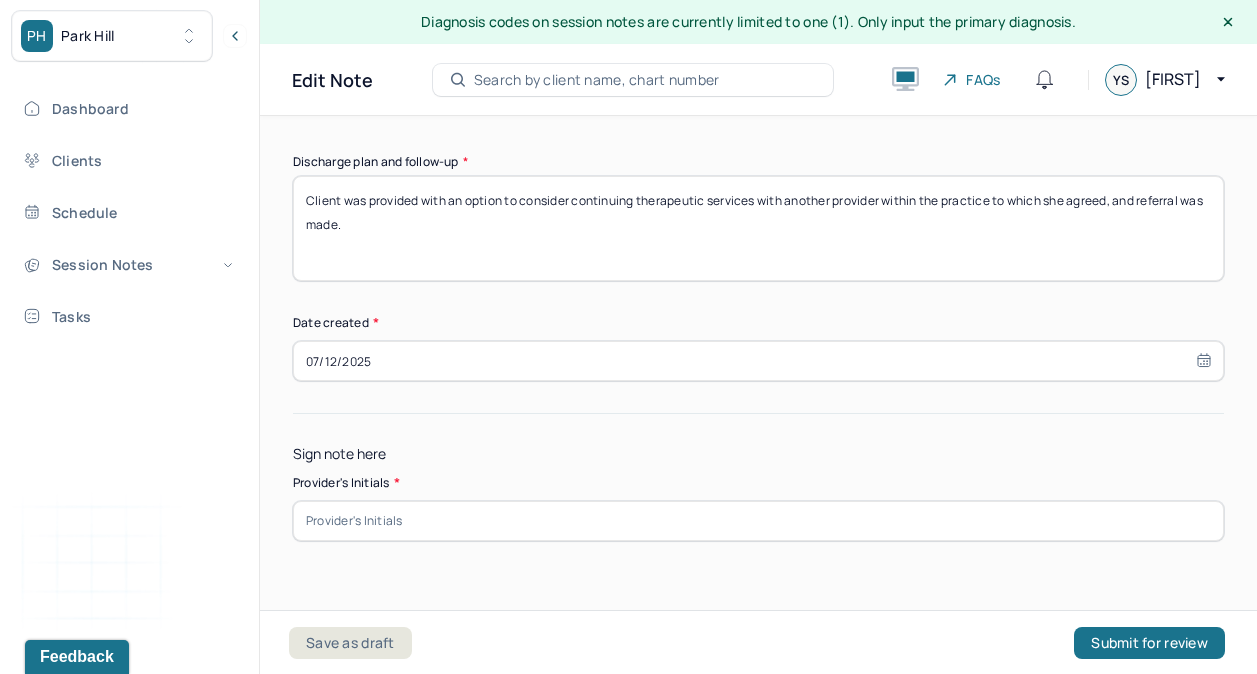 click at bounding box center (758, 521) 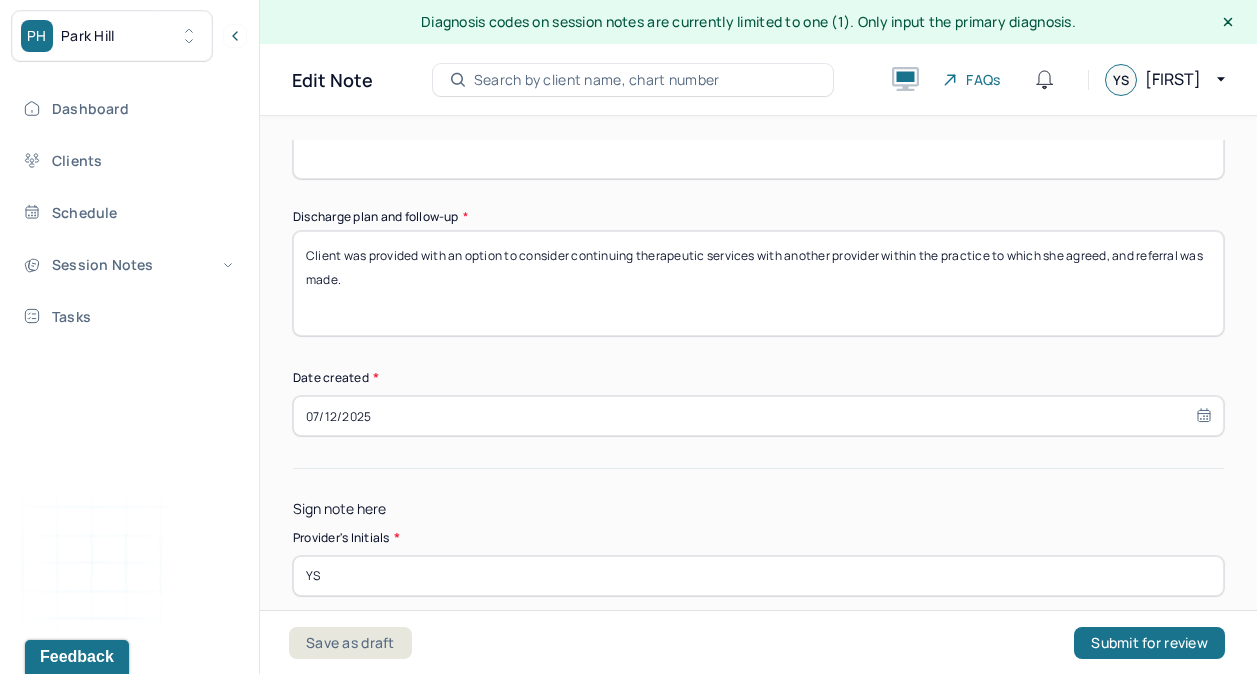 scroll, scrollTop: 1889, scrollLeft: 0, axis: vertical 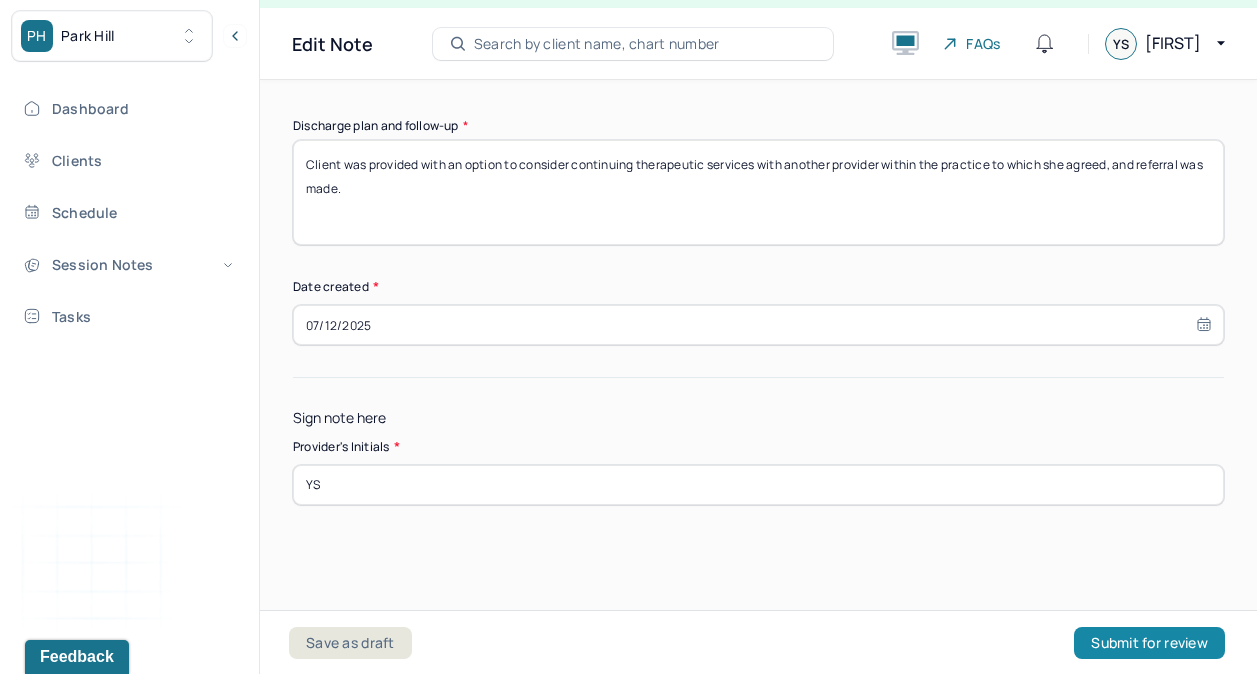 type on "YS" 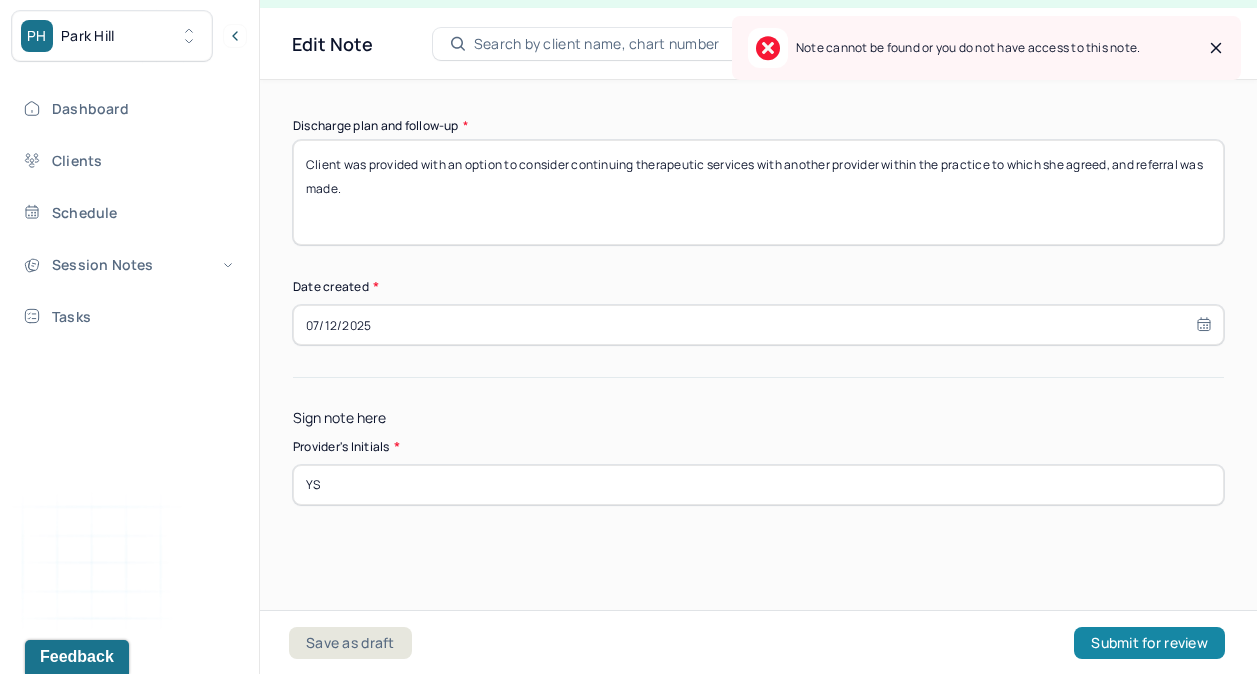 click on "Submit for review" at bounding box center (1149, 643) 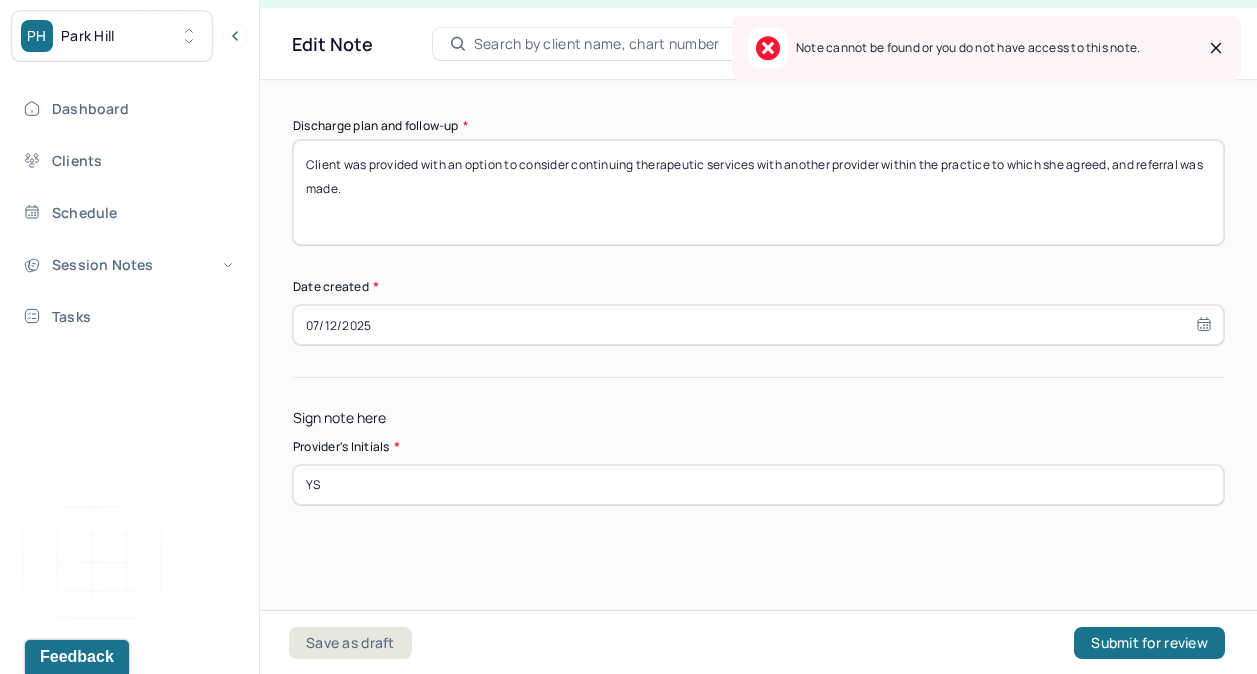 click on "Appointment location * Teletherapy Client Teletherapy Location Home Office Other Provider Teletherapy Location Home Office Other Consent was received for the teletherapy session The teletherapy session was conducted via video First session date * 03/17/2025 Last session date * 07/10/2025 Total number of sessions * 16 Primary diagnosis * F43.20 ADJUSTMENT DISORDER UNSPECIFIED Secondary diagnosis (optional) Secondary diagnosis Tertiary diagnosis (optional) Tertiary diagnosis Presenting problems * Client reported increased anxiety and depressed mood beginning May 2024, characterized by her having a difficult time regulating her emotions when getting upset, physical and mental burnout due to work-related stressors, multiple changes of residence, and life transitions throughout the past 5 years. In addition, client reported challenges within her interpersonal relationship with her spouse and children.  Planned treatment and goals * Course of treatment * Patient final condition * Prognosis * Reason for termination" at bounding box center [758, -449] 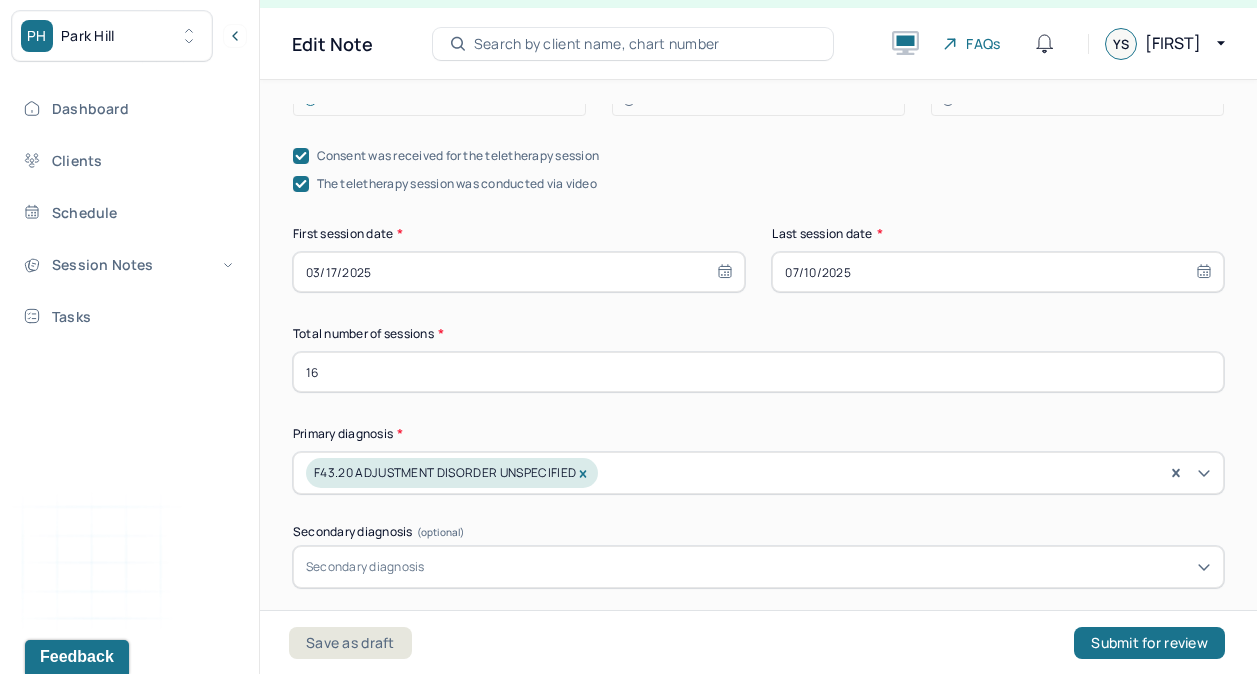 scroll, scrollTop: 0, scrollLeft: 0, axis: both 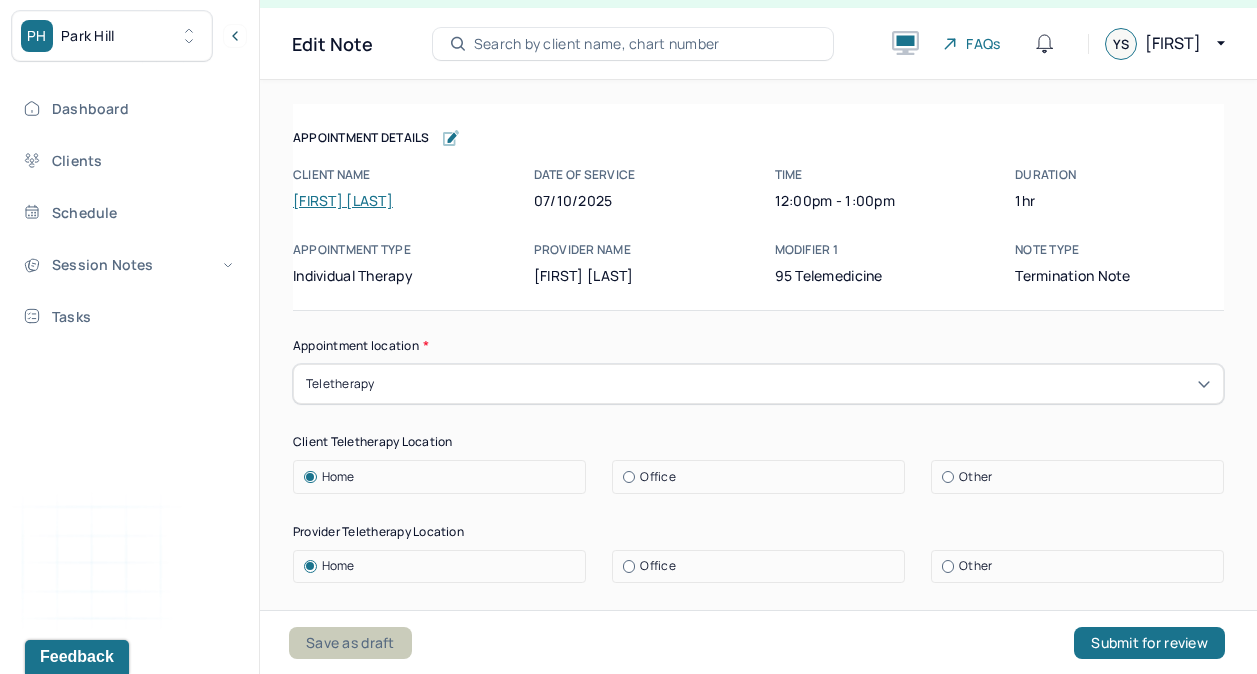 click on "Save as draft" at bounding box center (350, 643) 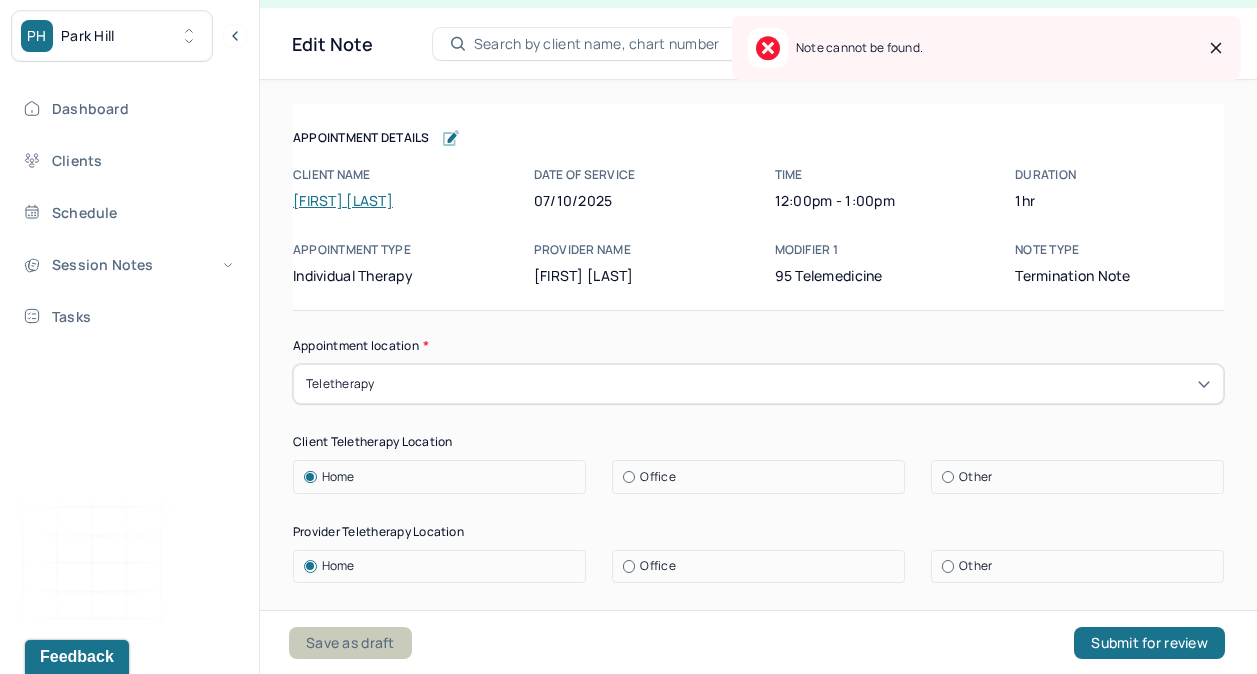 click on "Save as draft" at bounding box center [350, 643] 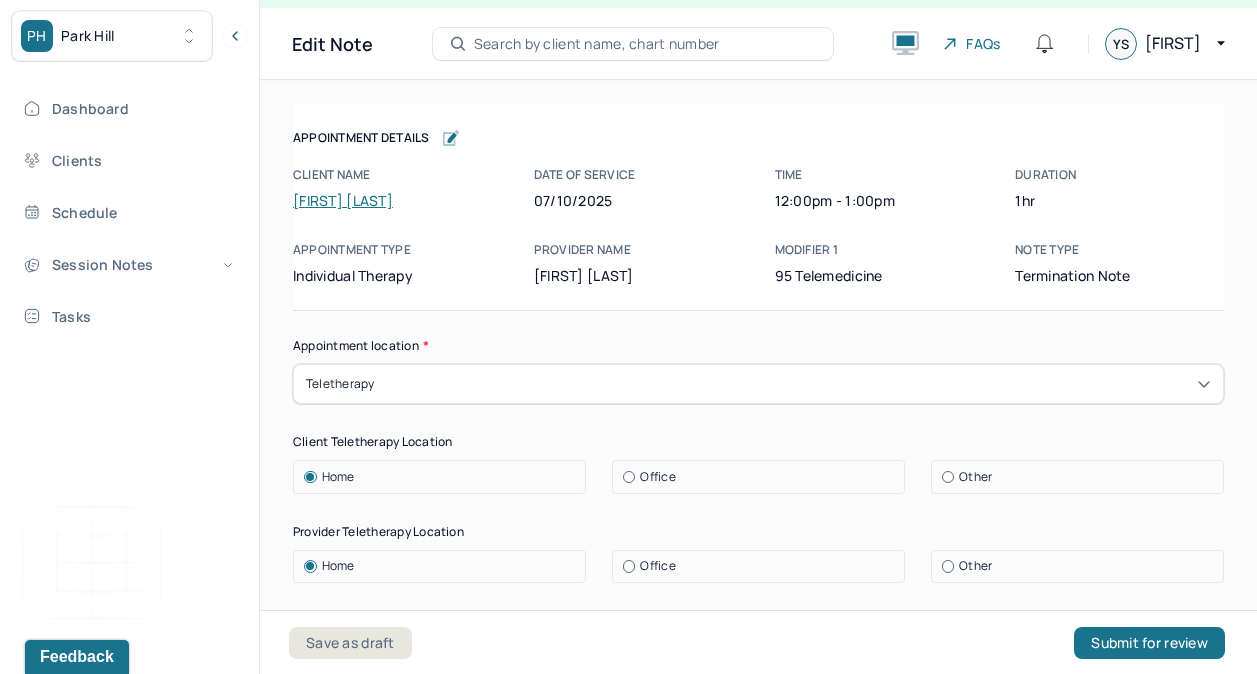 click on "[FIRST]" at bounding box center [1185, 43] 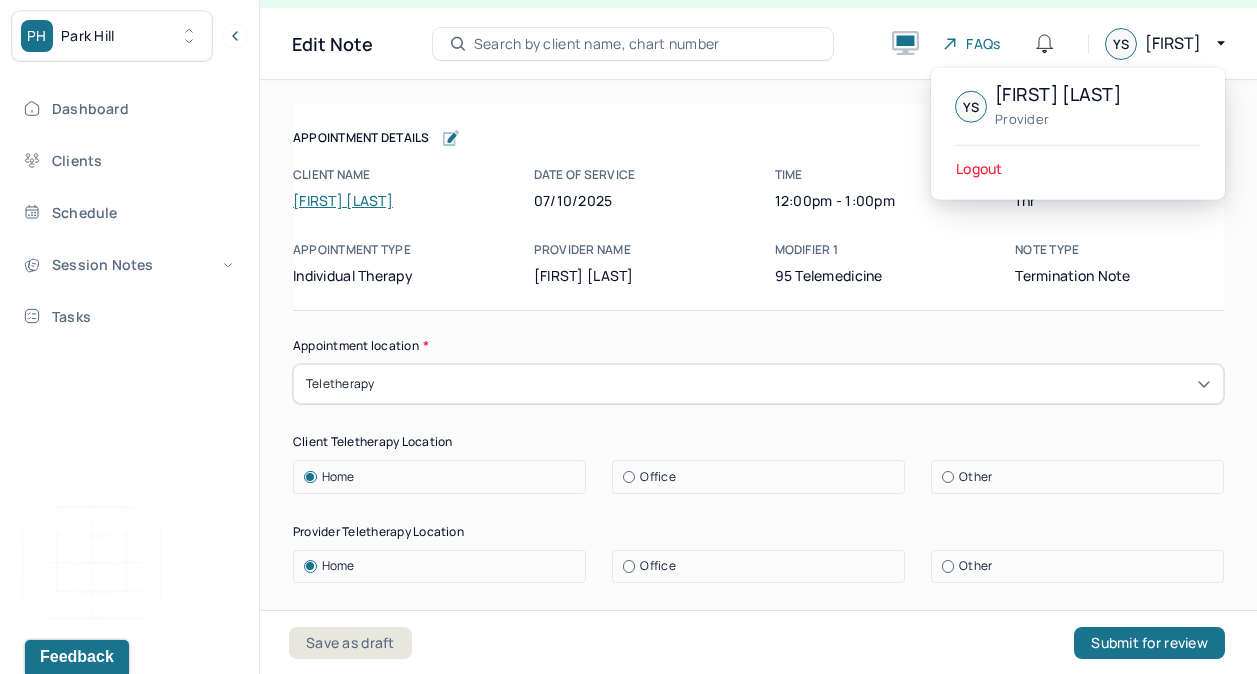 click on "Modifier 1 95 Telemedicine" at bounding box center (879, 263) 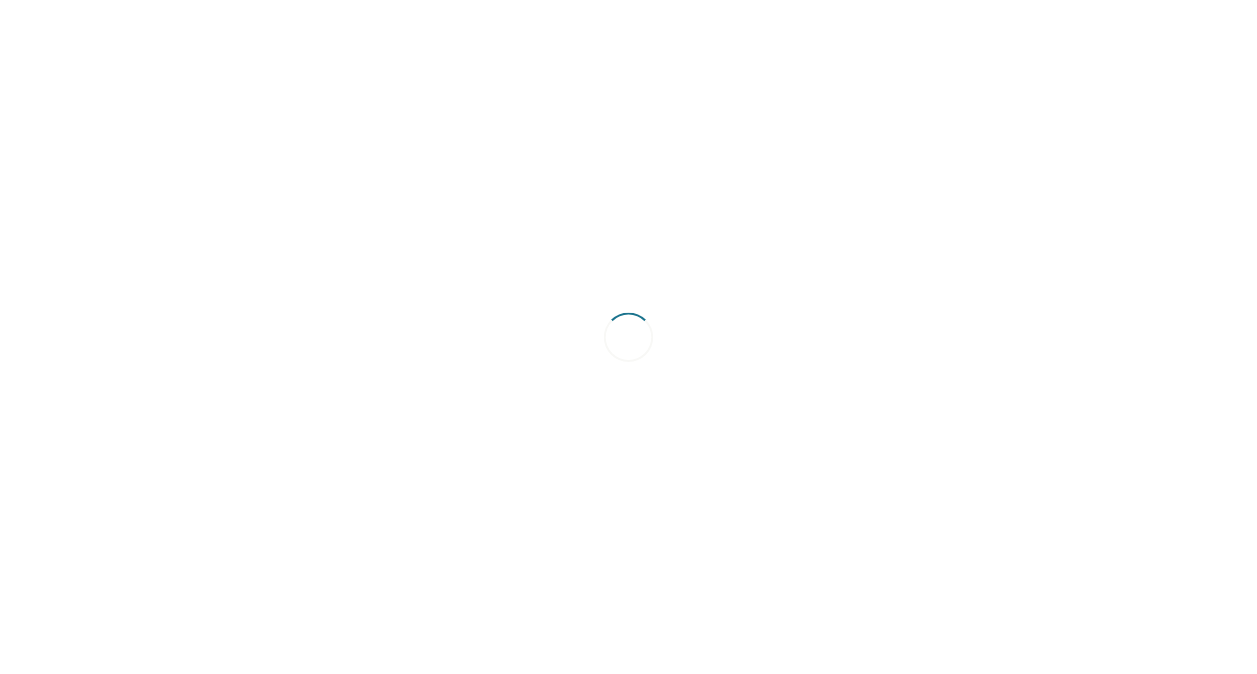 scroll, scrollTop: 0, scrollLeft: 0, axis: both 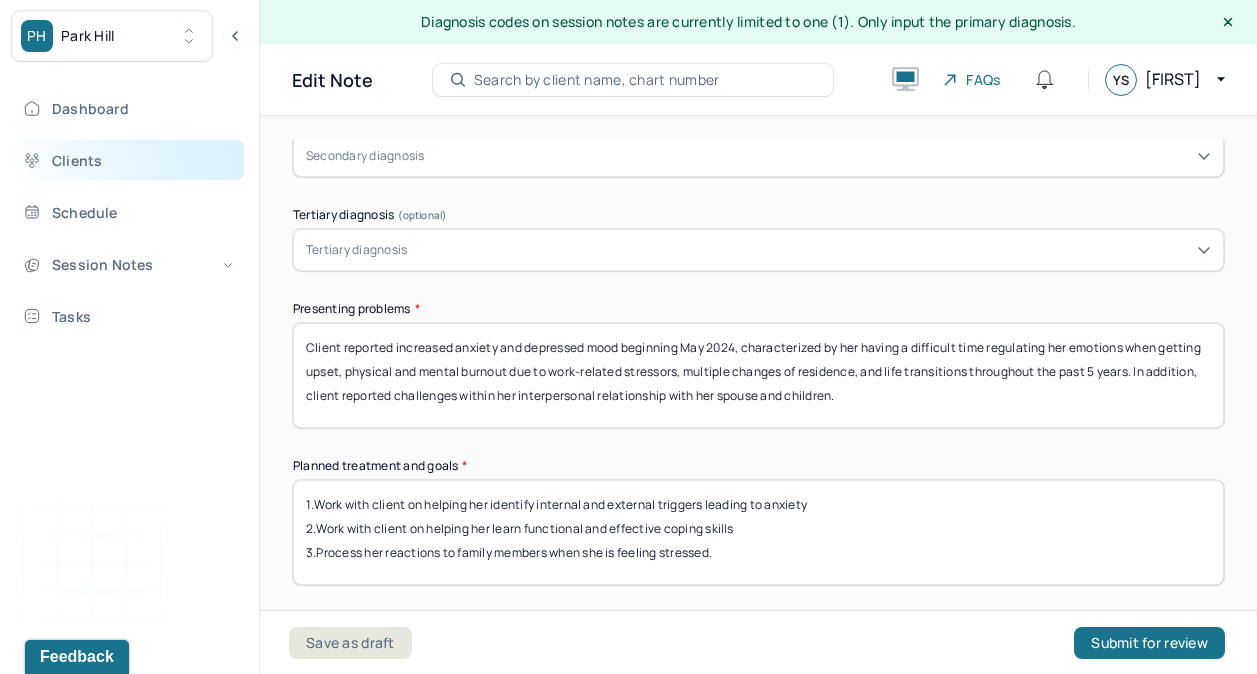 click on "Clients" at bounding box center (128, 160) 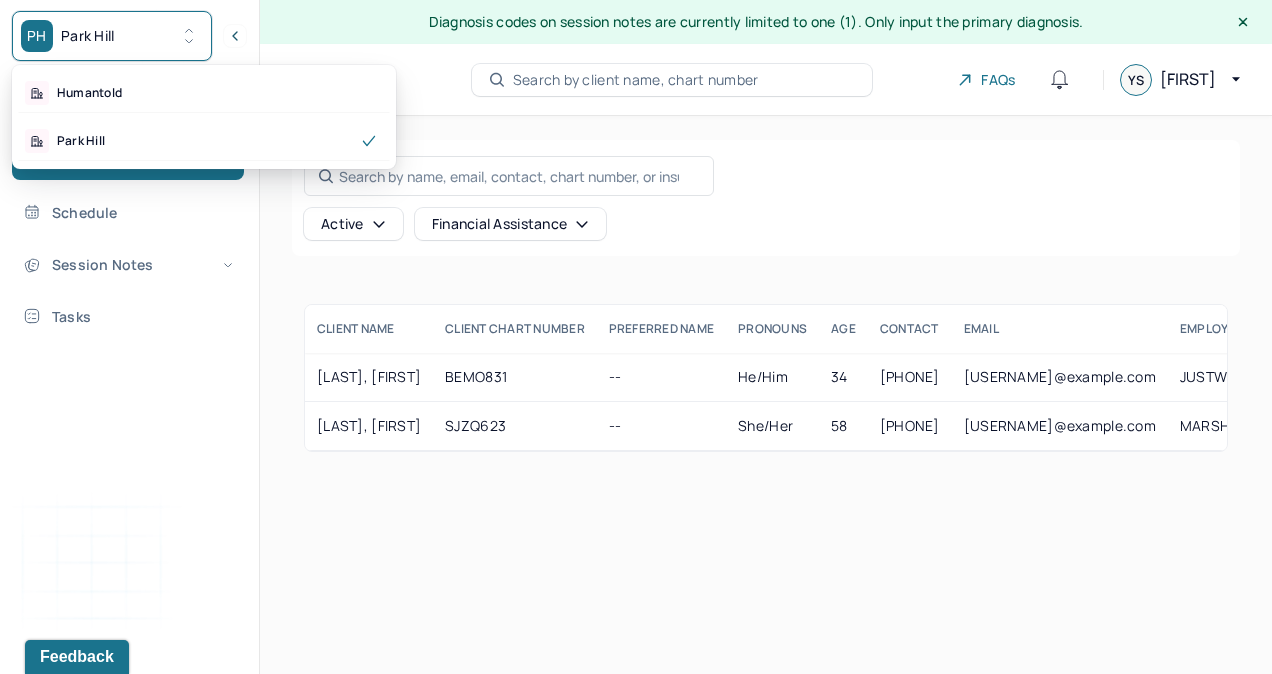 click 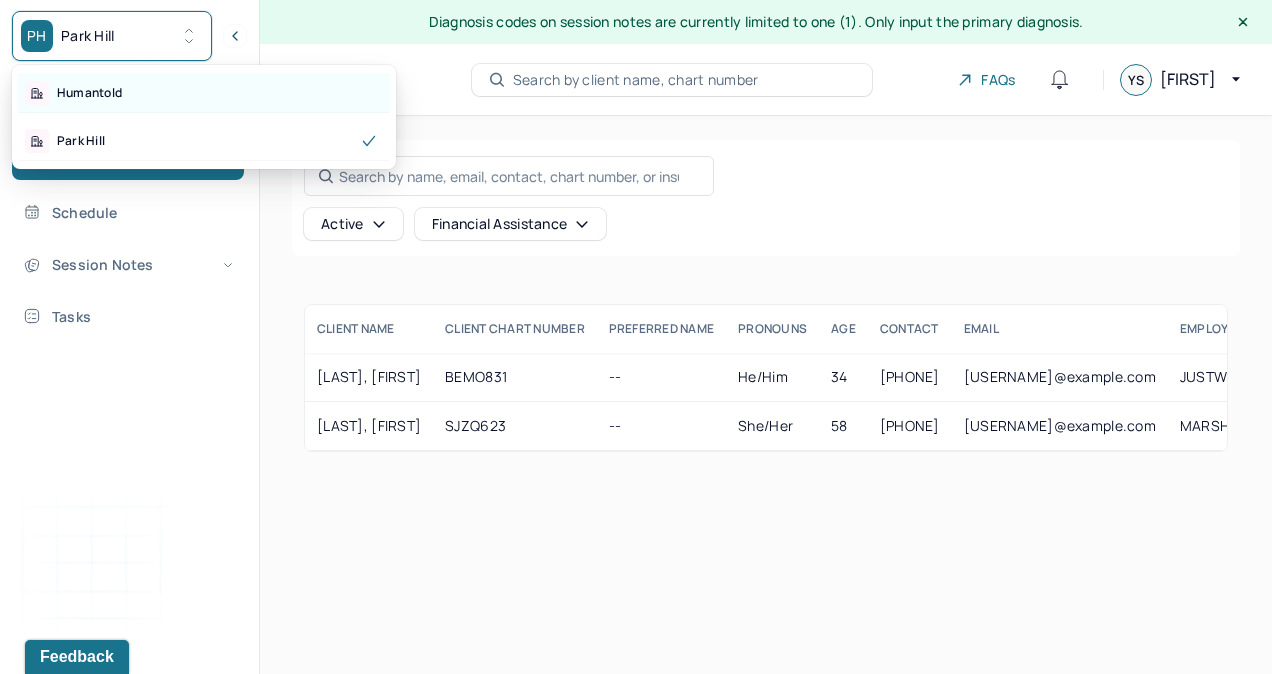 click on "Humantold" at bounding box center [204, 93] 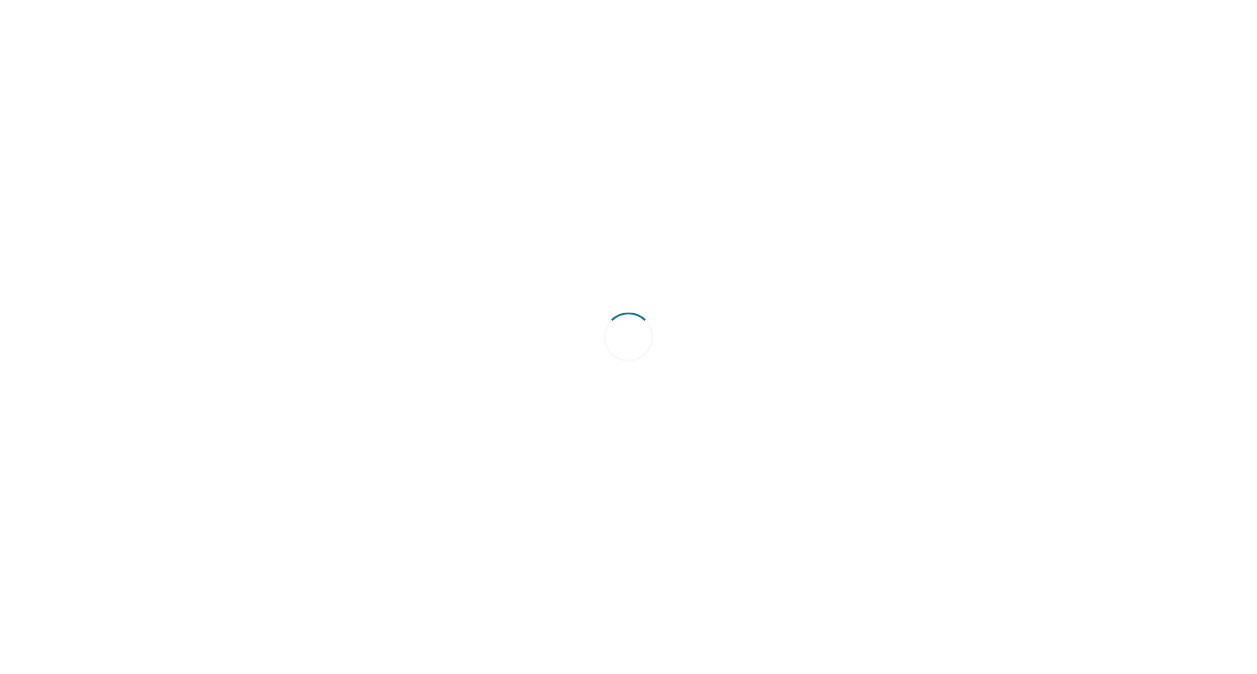 scroll, scrollTop: 0, scrollLeft: 0, axis: both 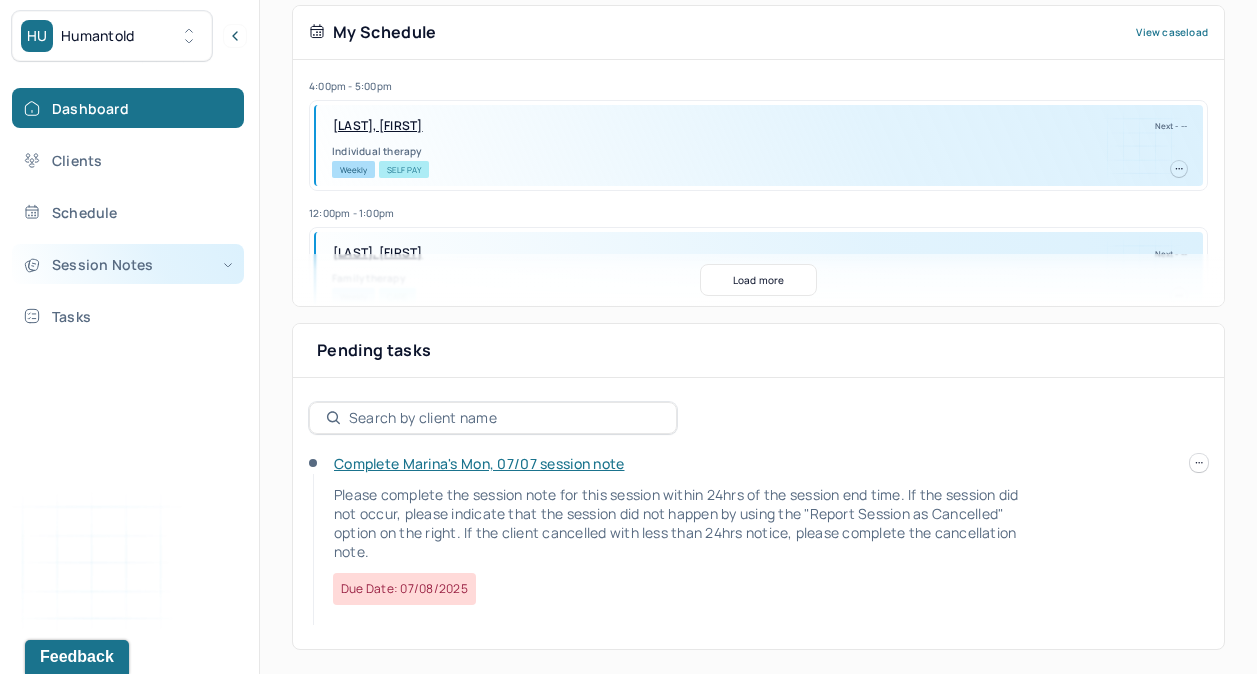 click on "Session Notes" at bounding box center (128, 264) 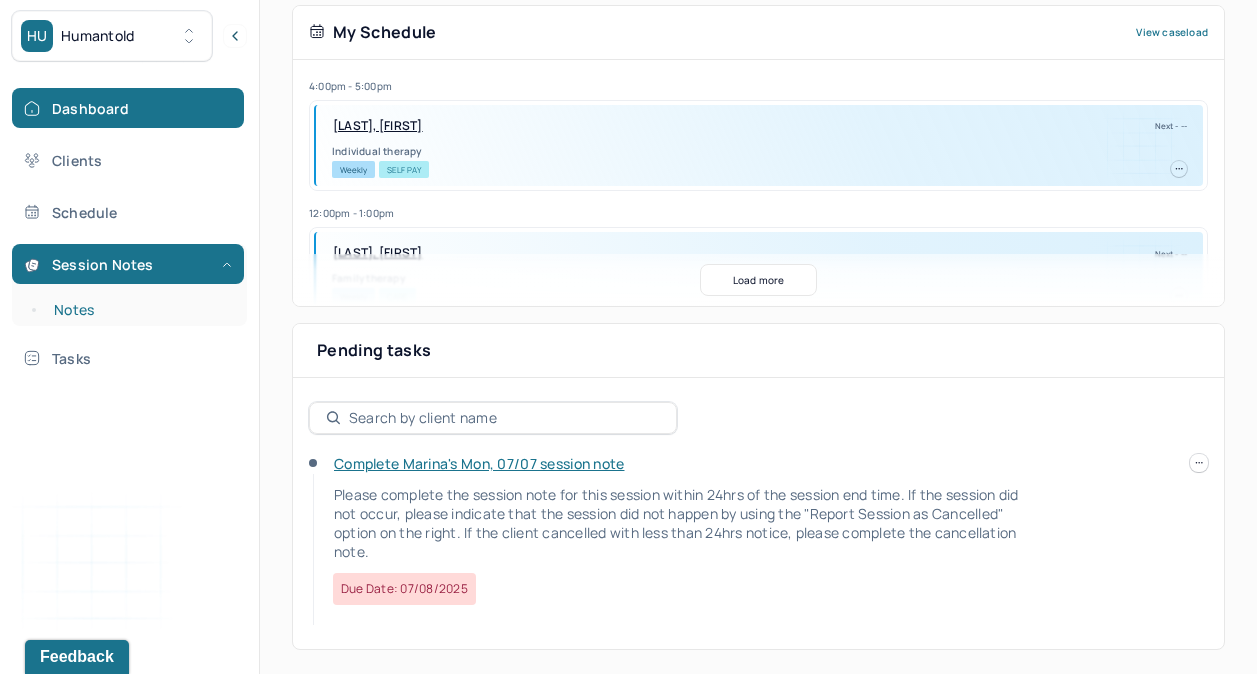 click on "Notes" at bounding box center [139, 310] 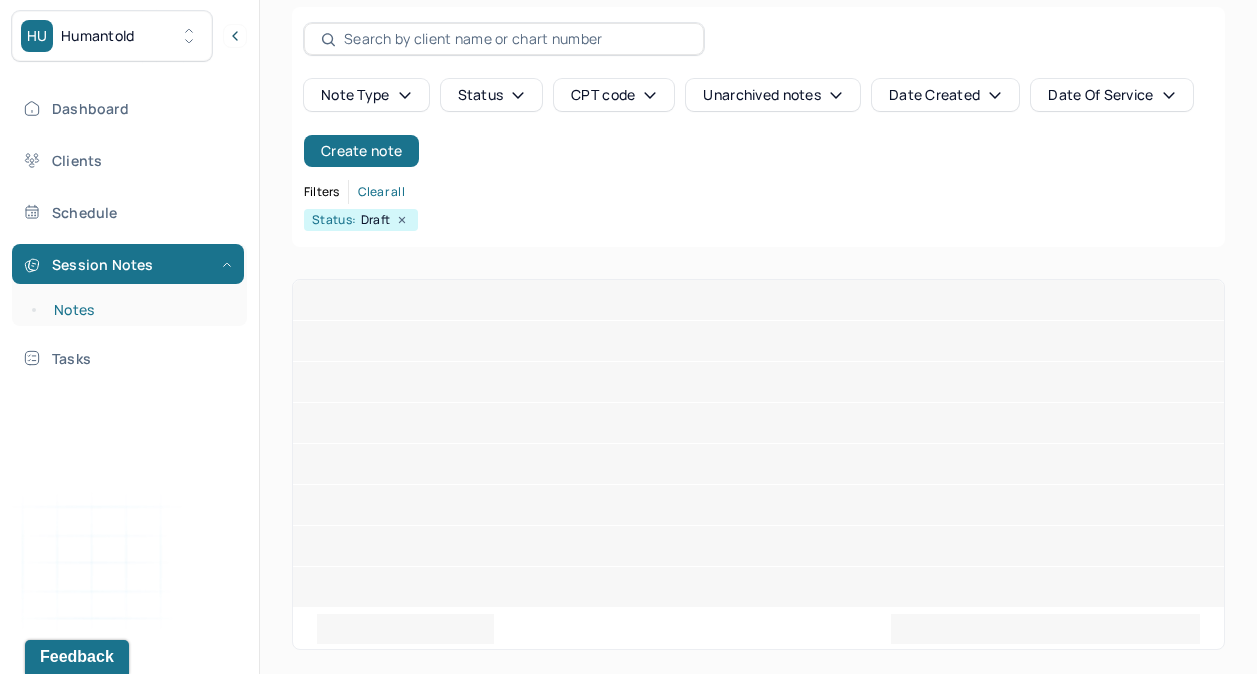 scroll, scrollTop: 28, scrollLeft: 0, axis: vertical 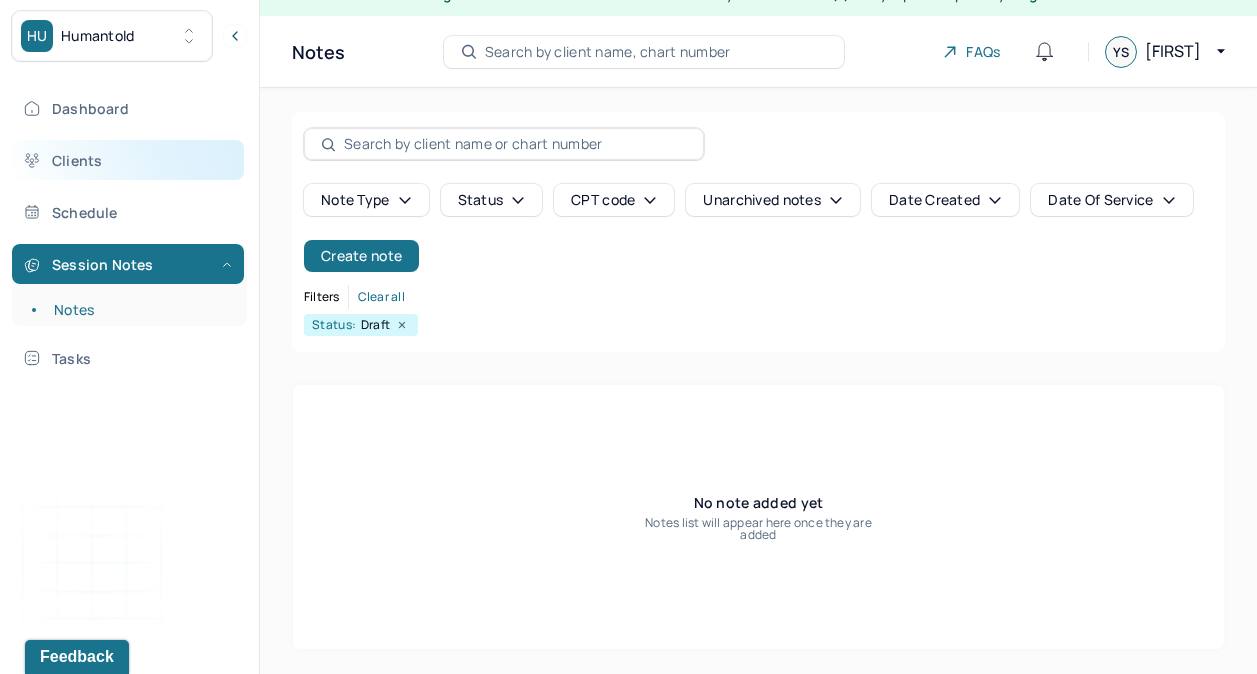 click on "Clients" at bounding box center (128, 160) 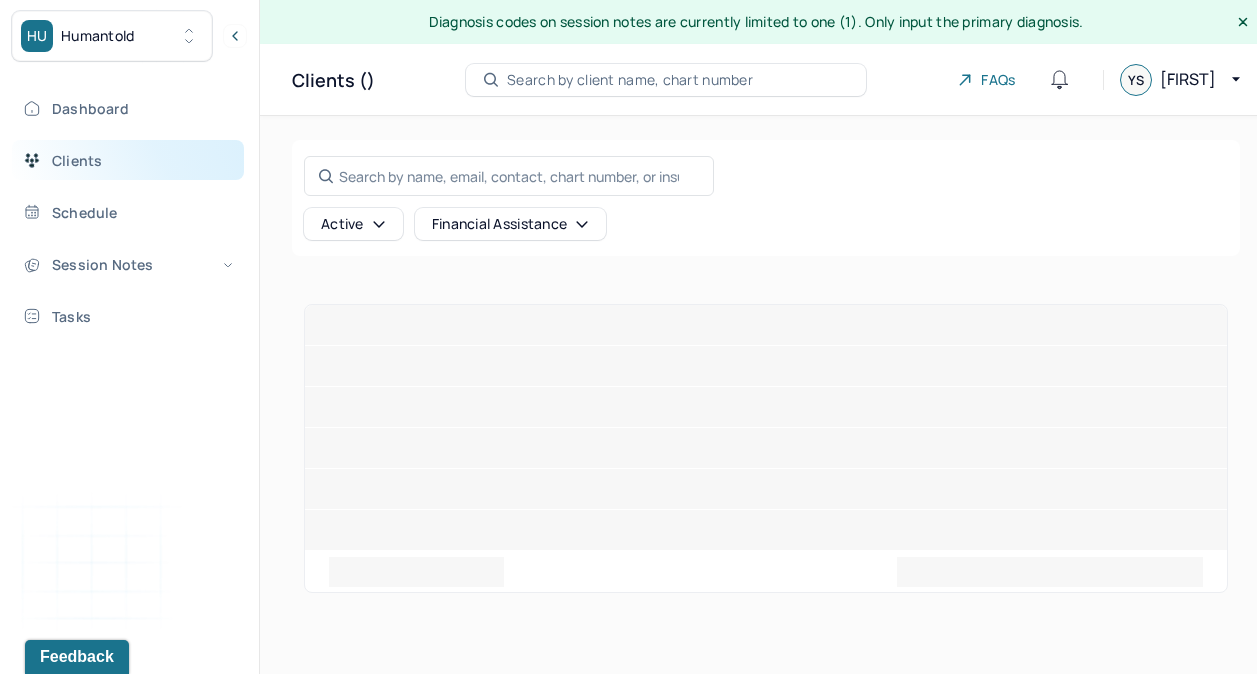 scroll, scrollTop: 0, scrollLeft: 0, axis: both 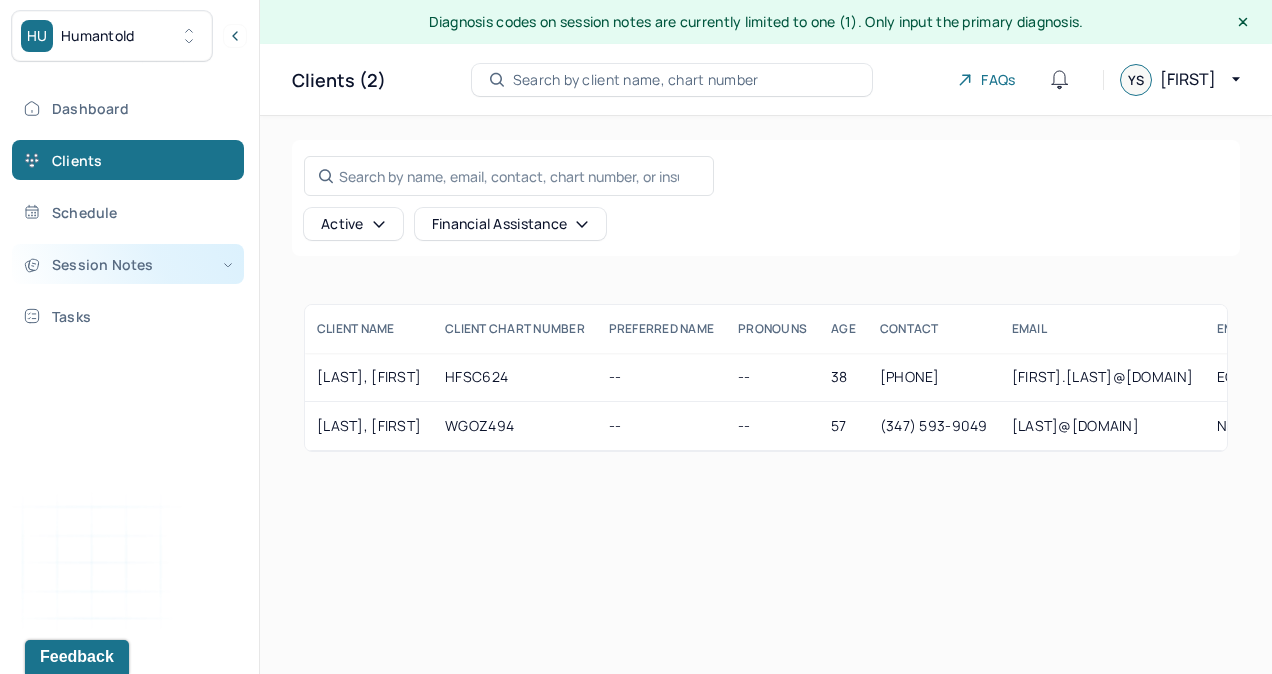 click on "Session Notes" at bounding box center (128, 264) 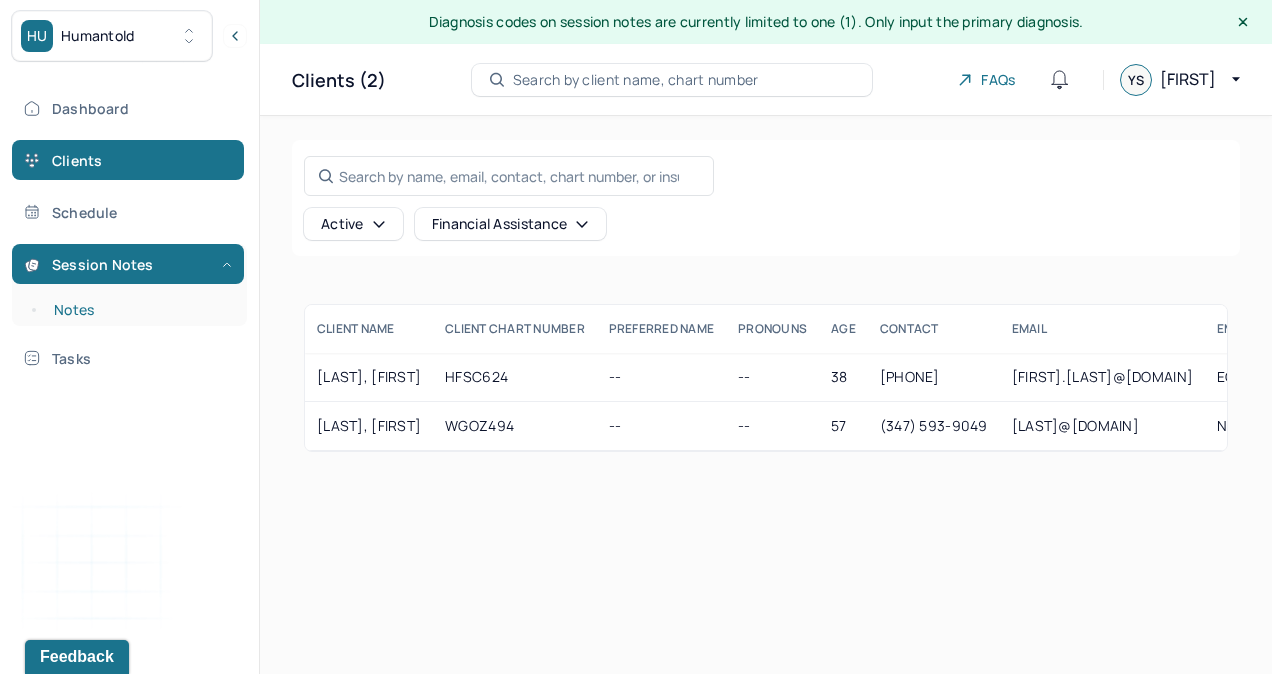 click on "Notes" at bounding box center (139, 310) 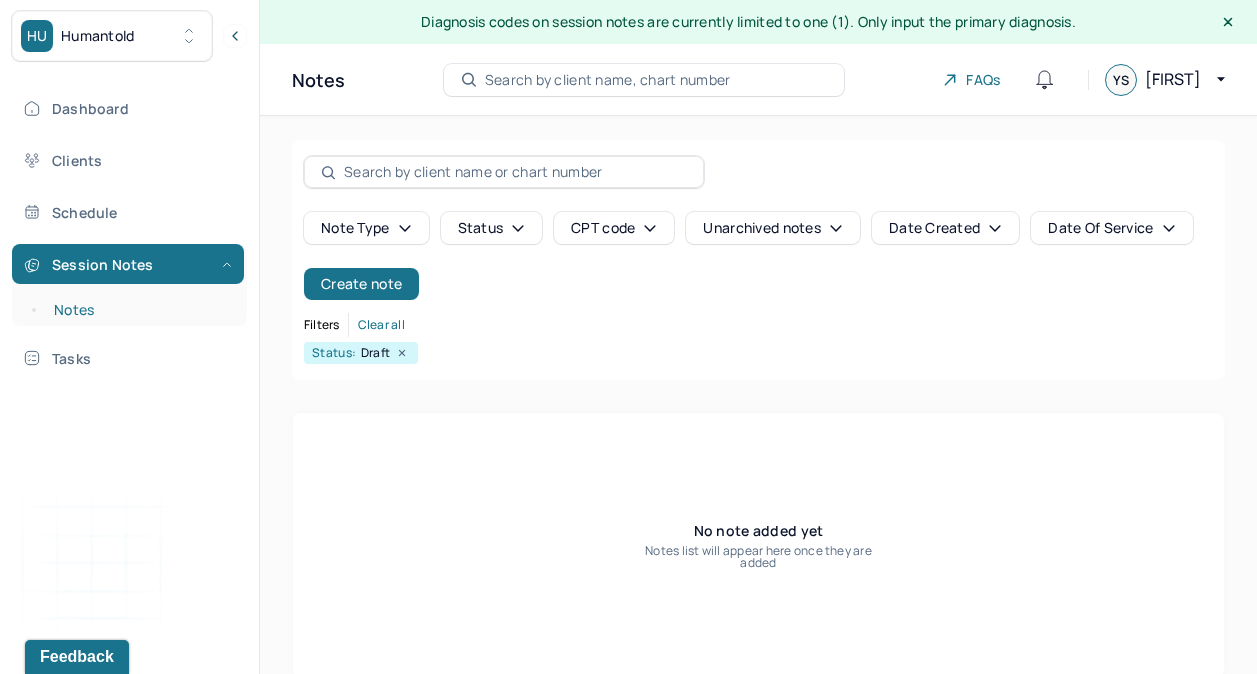 click on "Notes" at bounding box center [139, 310] 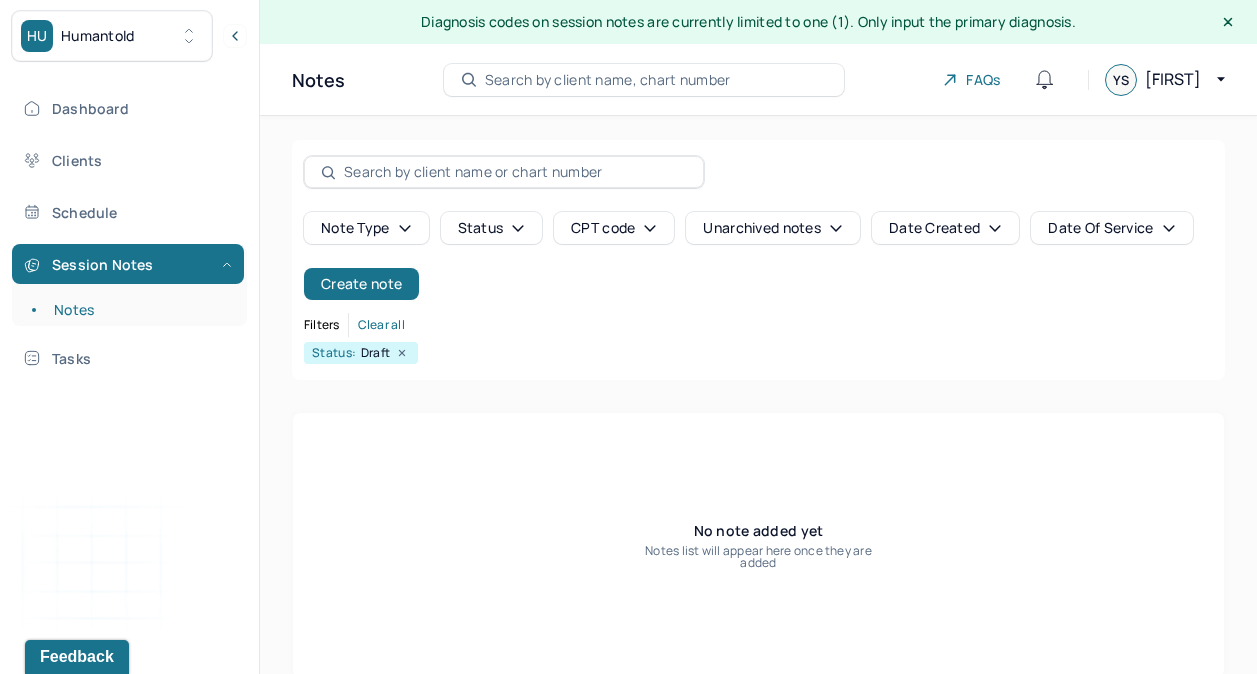 click on "Clear all" at bounding box center [381, 325] 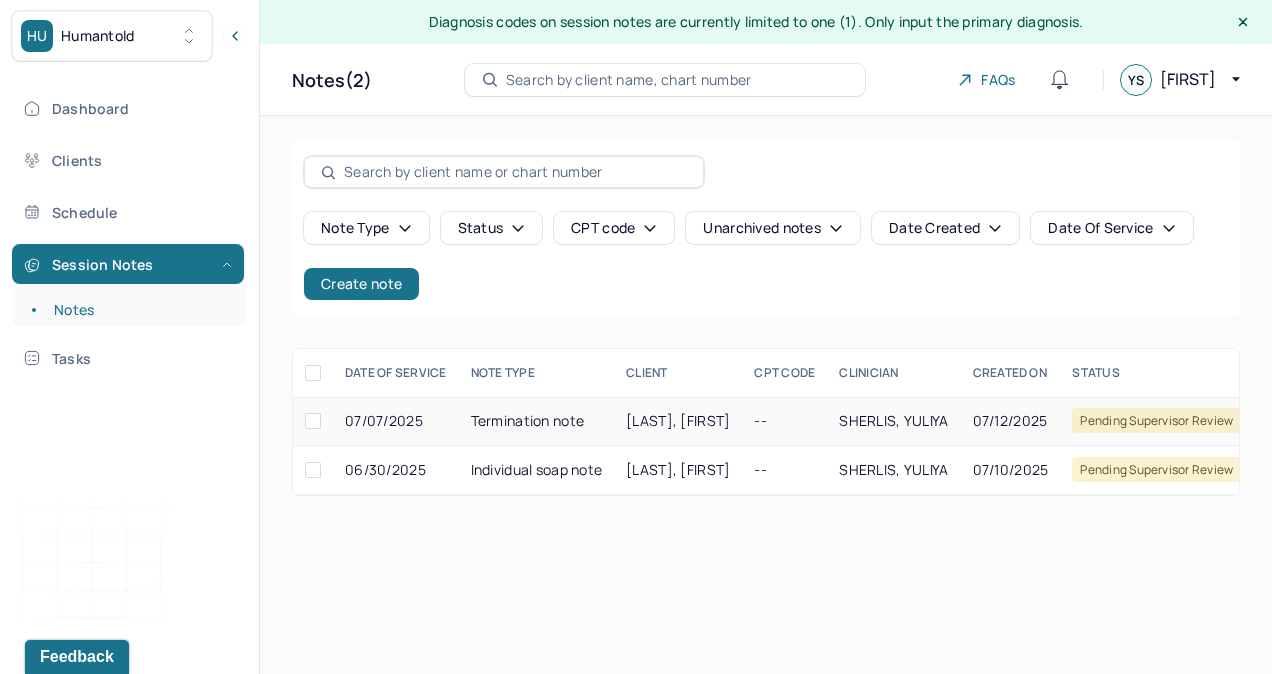 click on "O'DONOGHUE, JESSICA" at bounding box center (678, 420) 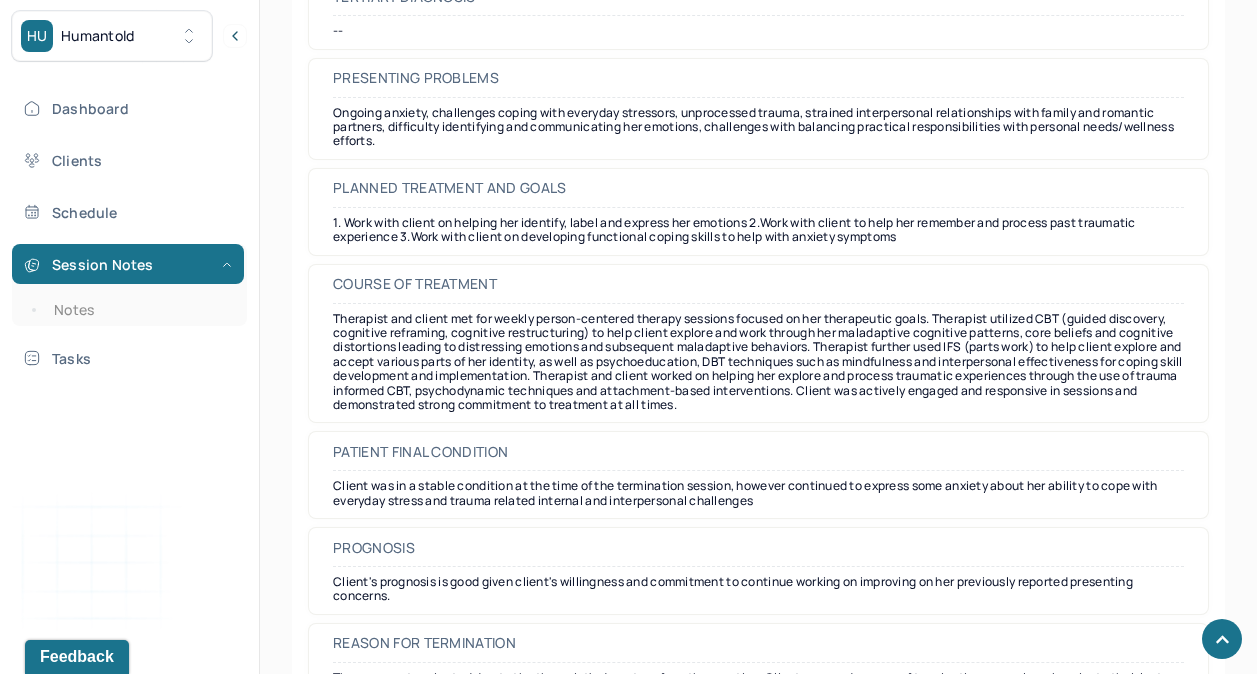 scroll, scrollTop: 1902, scrollLeft: 0, axis: vertical 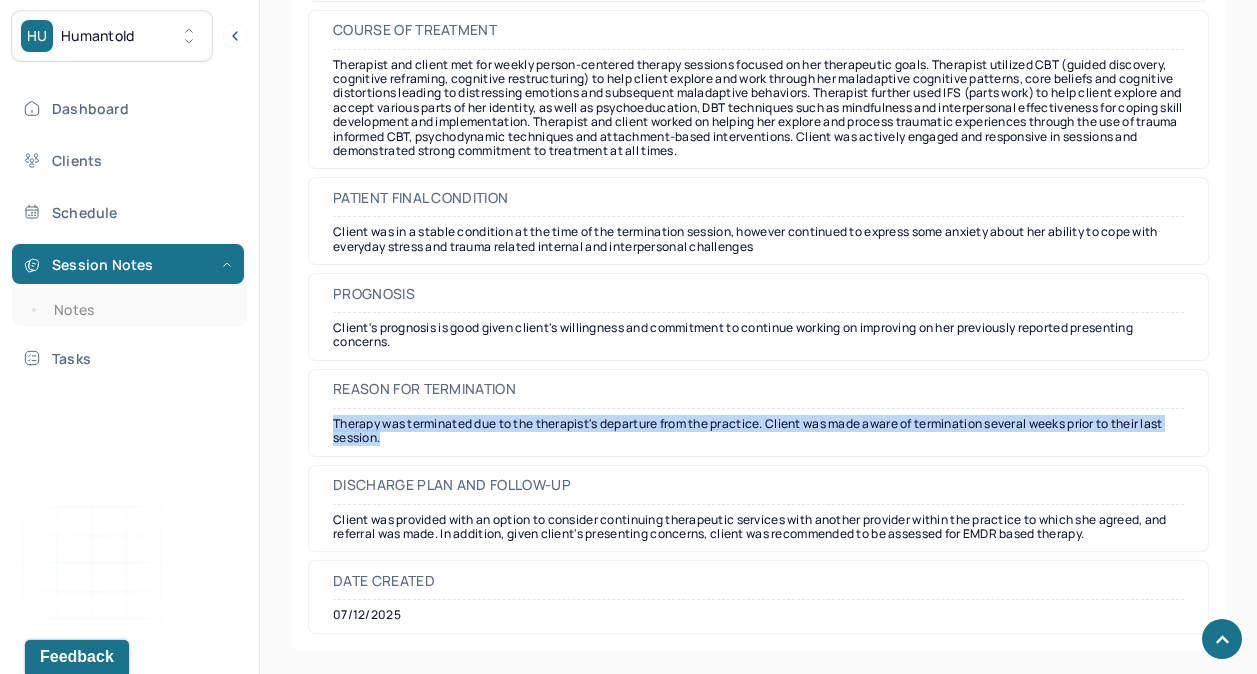 drag, startPoint x: 333, startPoint y: 419, endPoint x: 398, endPoint y: 446, distance: 70.38466 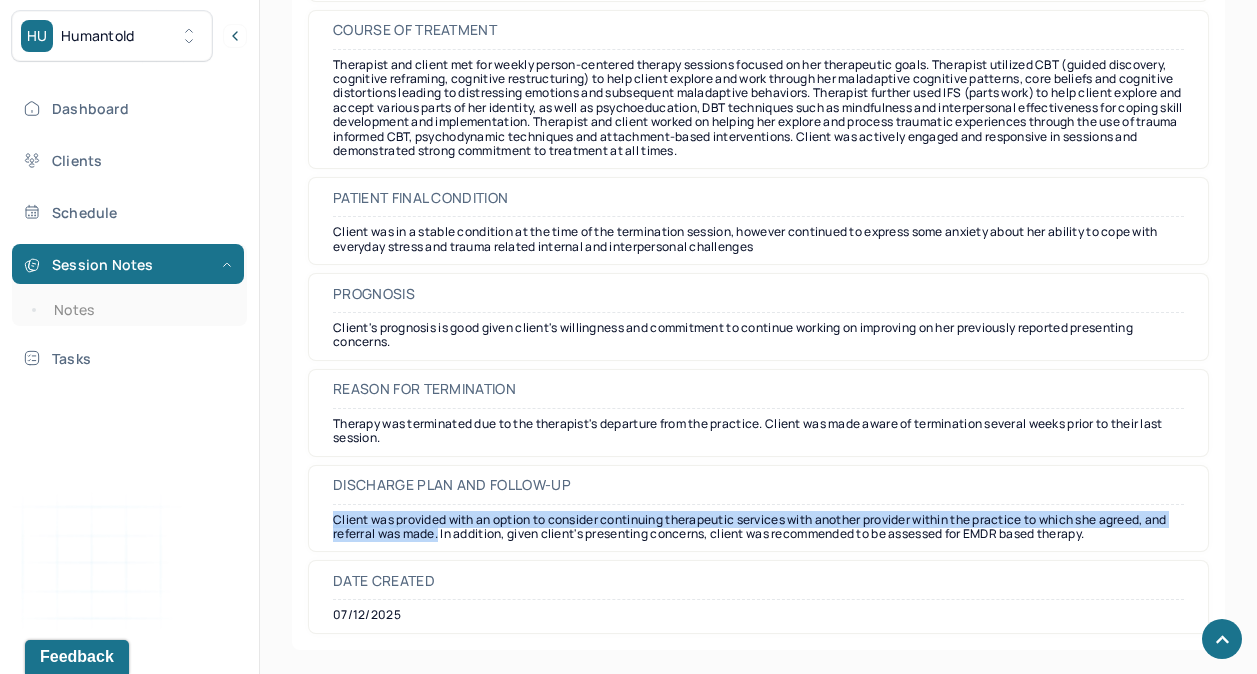 drag, startPoint x: 334, startPoint y: 516, endPoint x: 464, endPoint y: 532, distance: 130.98091 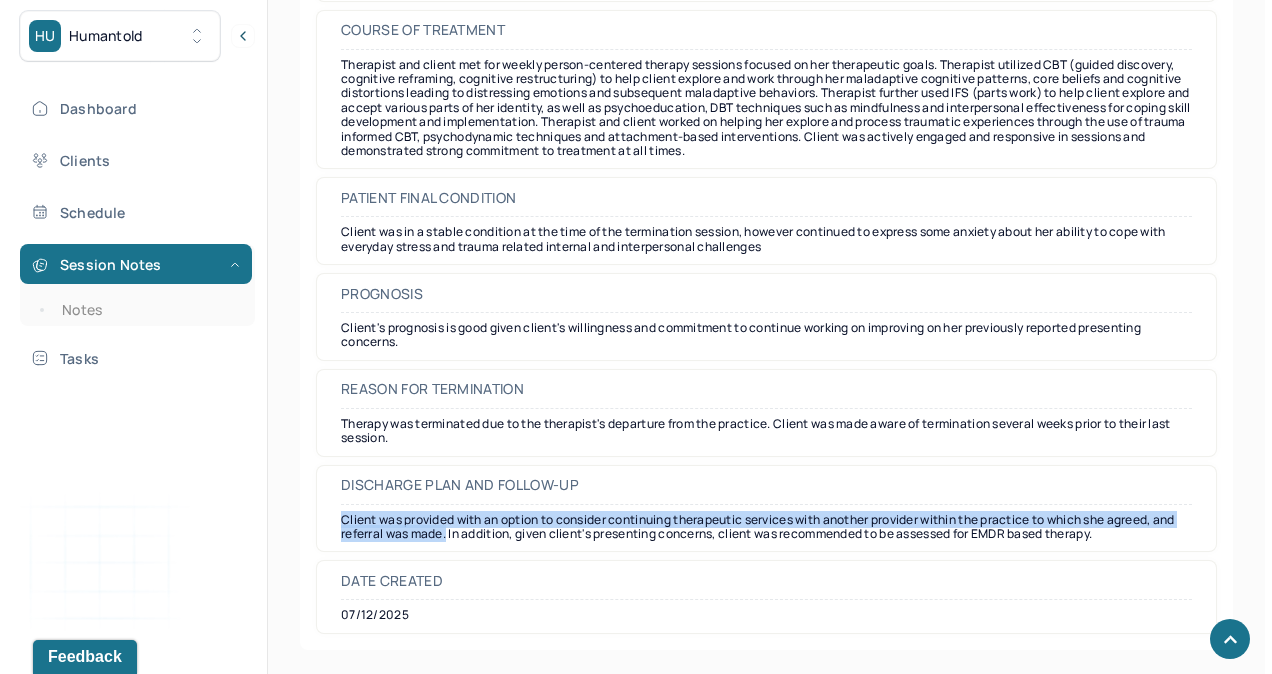 scroll, scrollTop: 0, scrollLeft: 0, axis: both 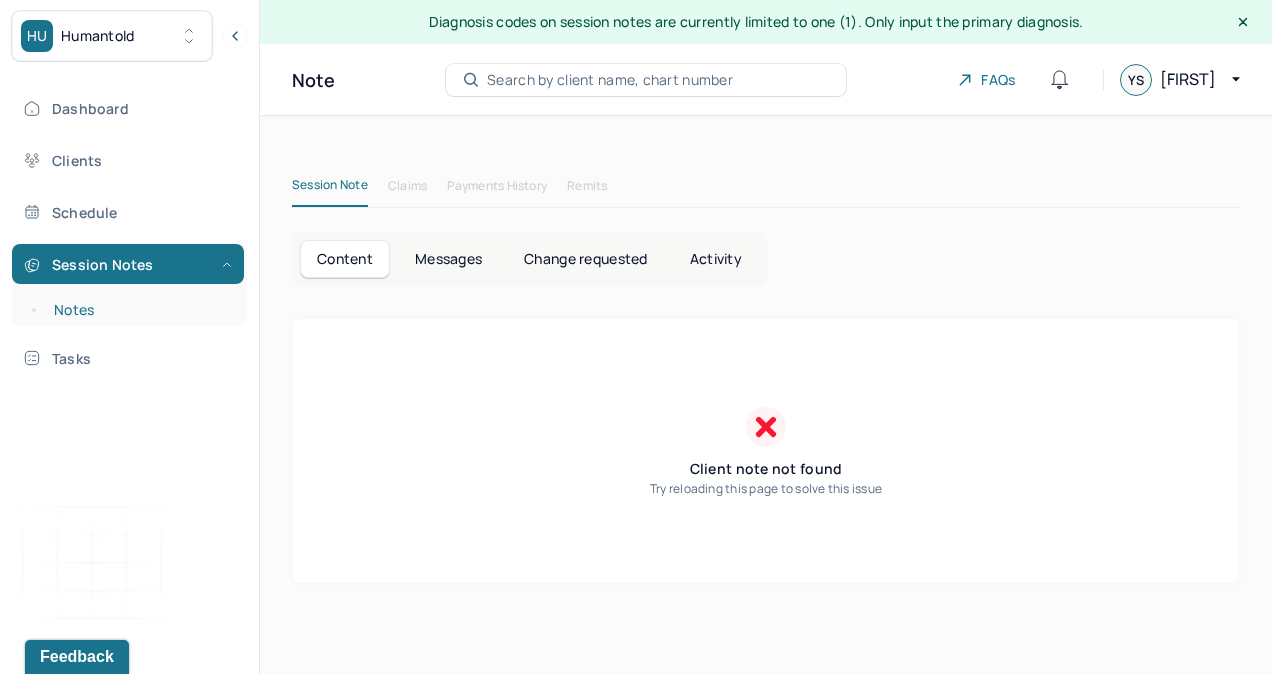 click on "Notes" at bounding box center [139, 310] 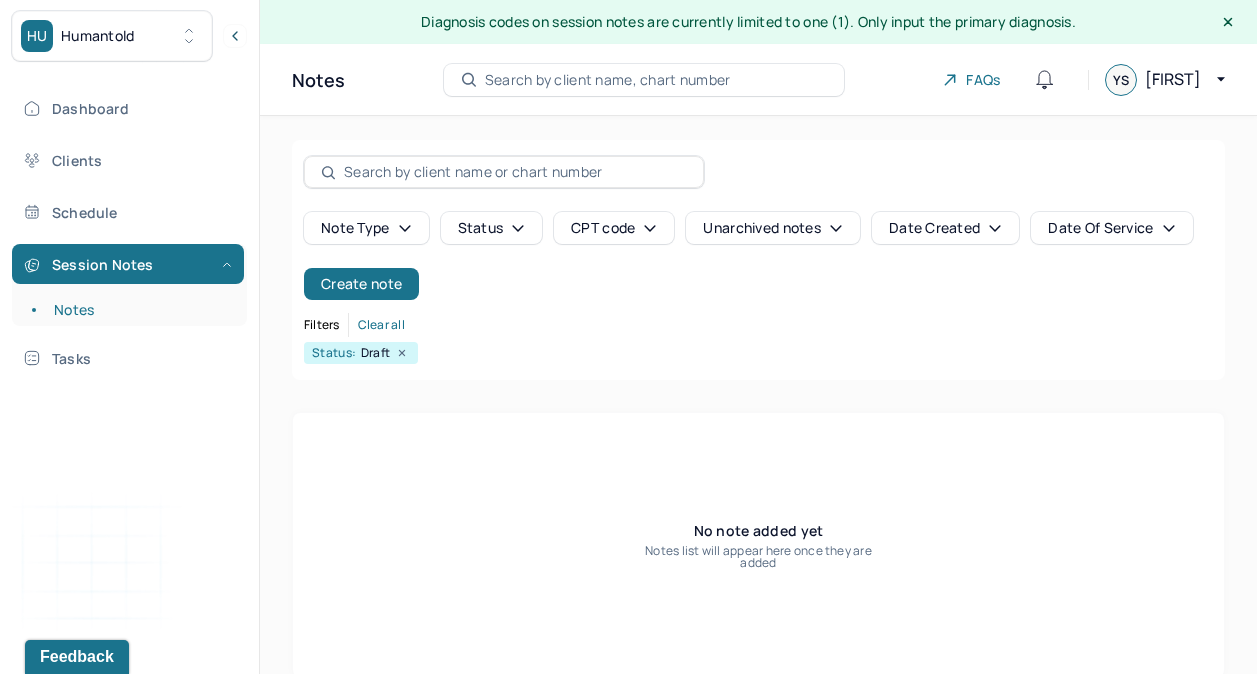 click on "Clear all" at bounding box center [381, 325] 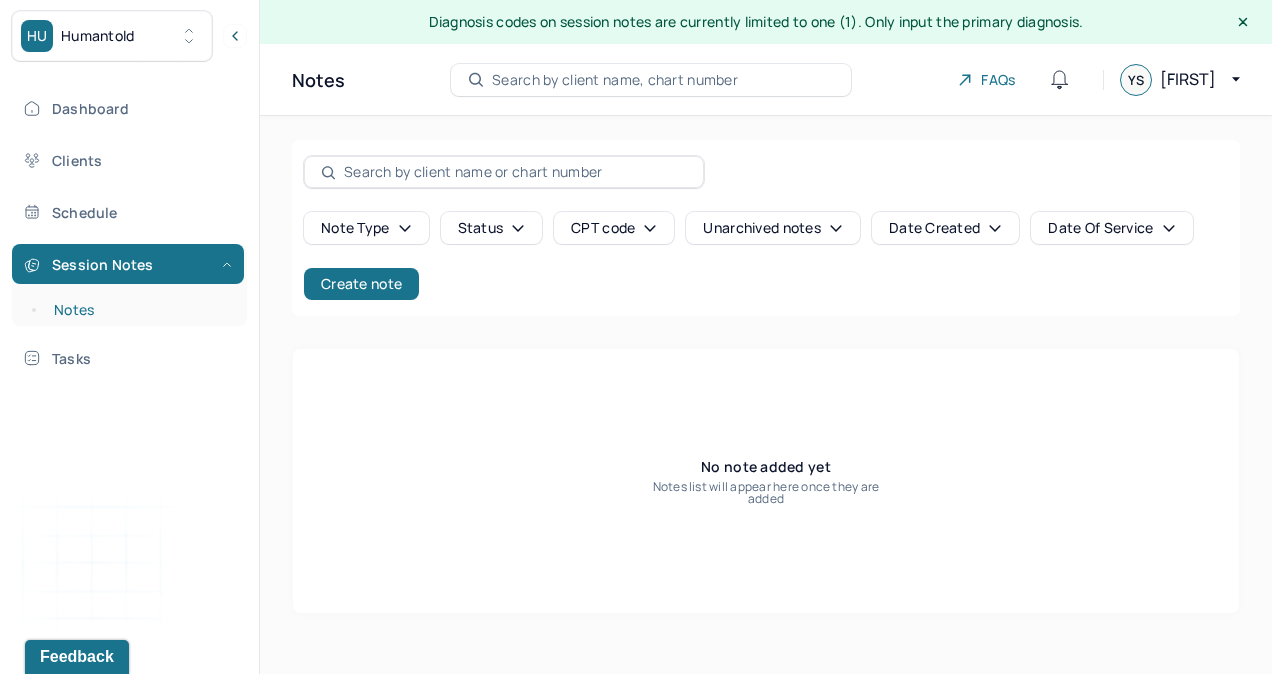 click on "Notes" at bounding box center (139, 310) 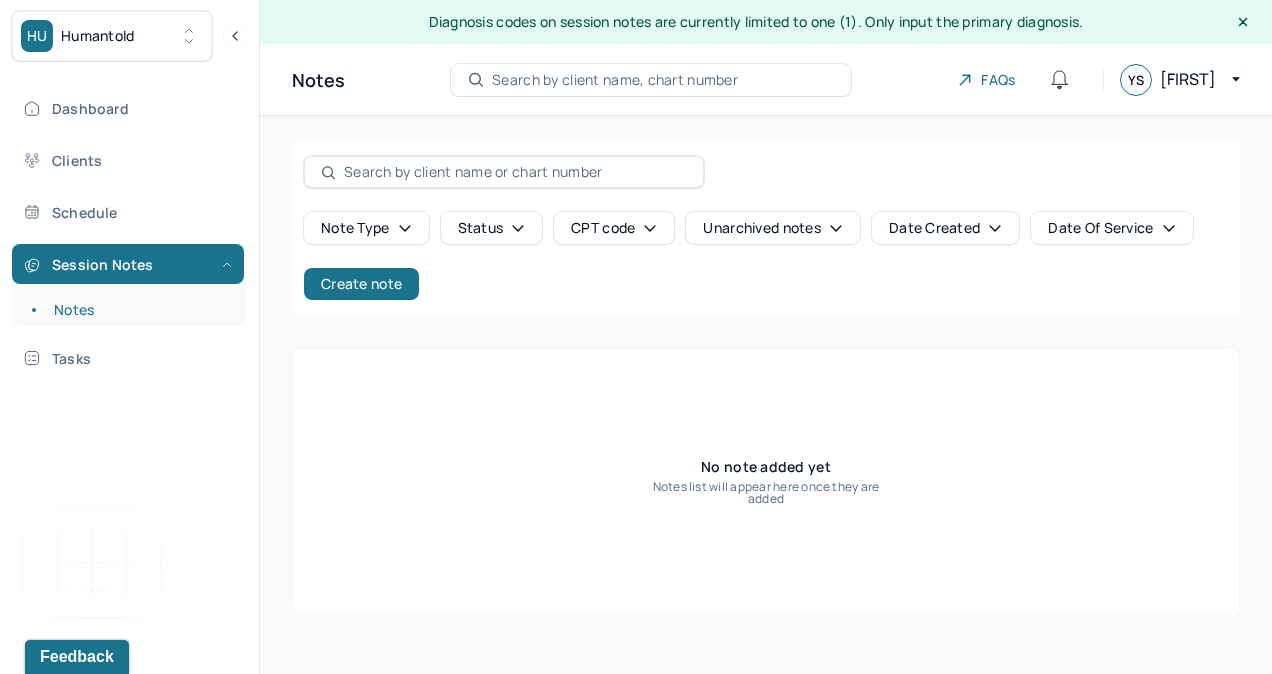 click 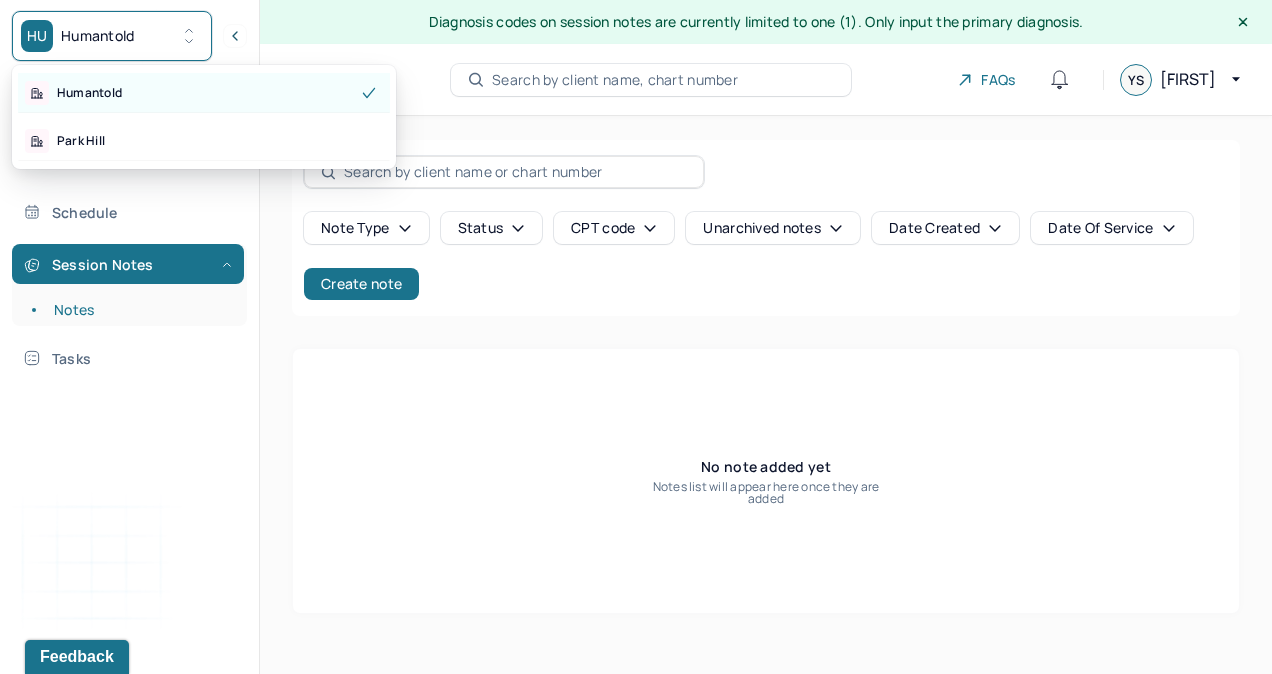 click on "Humantold" at bounding box center [89, 93] 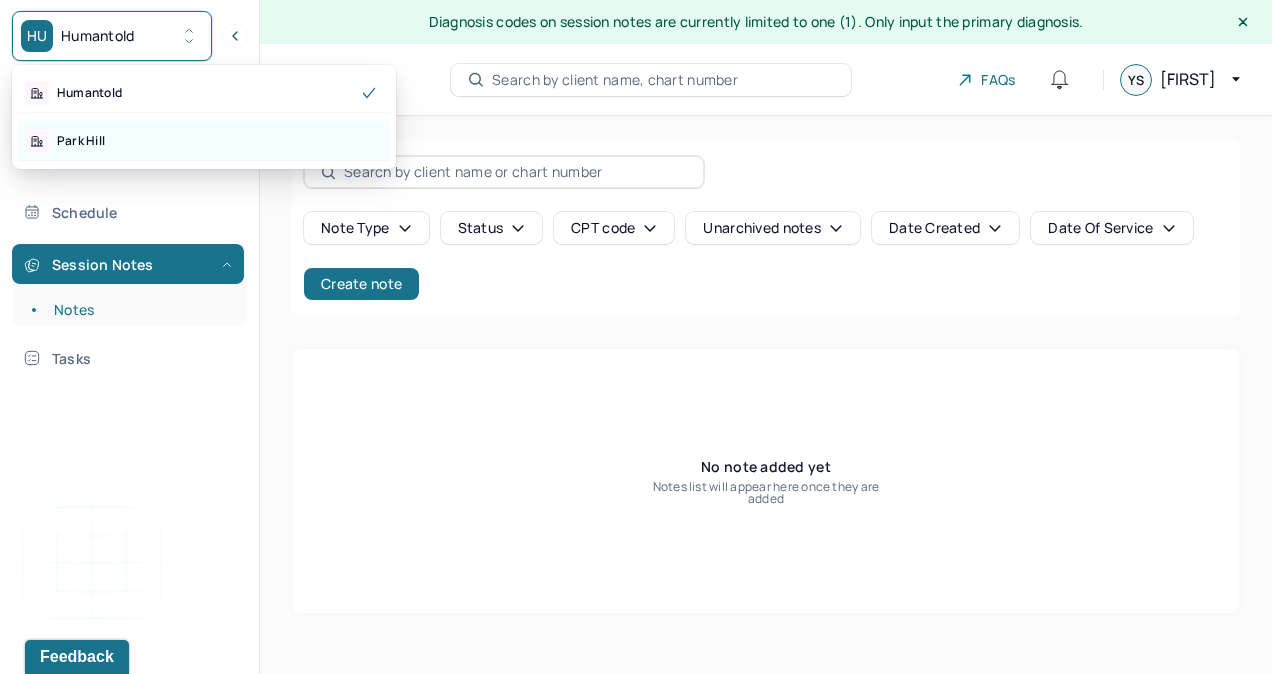 click on "Park Hill" at bounding box center [81, 141] 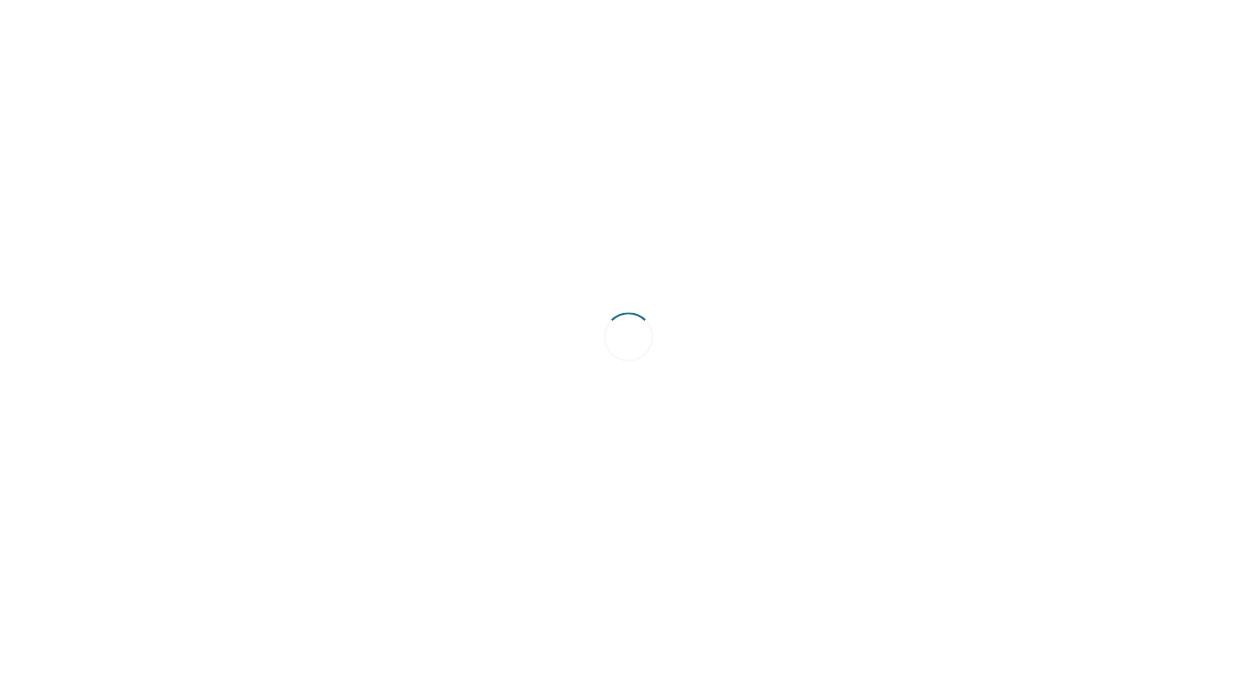 scroll, scrollTop: 0, scrollLeft: 0, axis: both 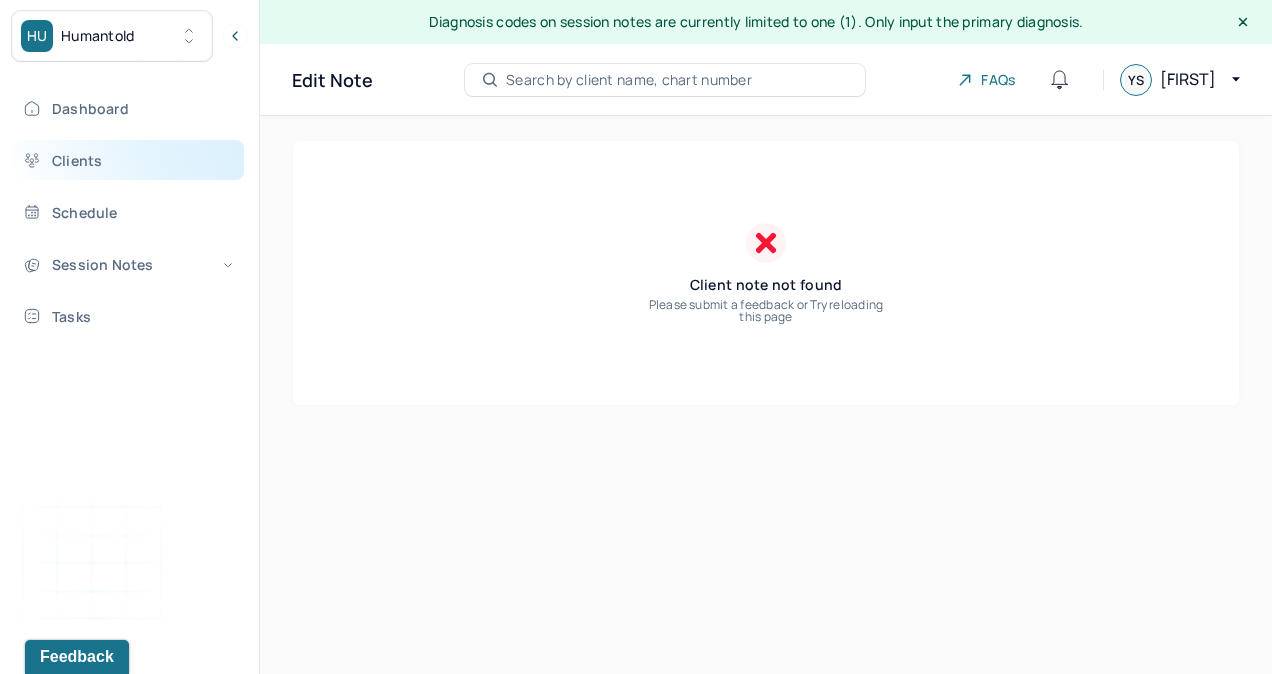 click on "Clients" at bounding box center [128, 160] 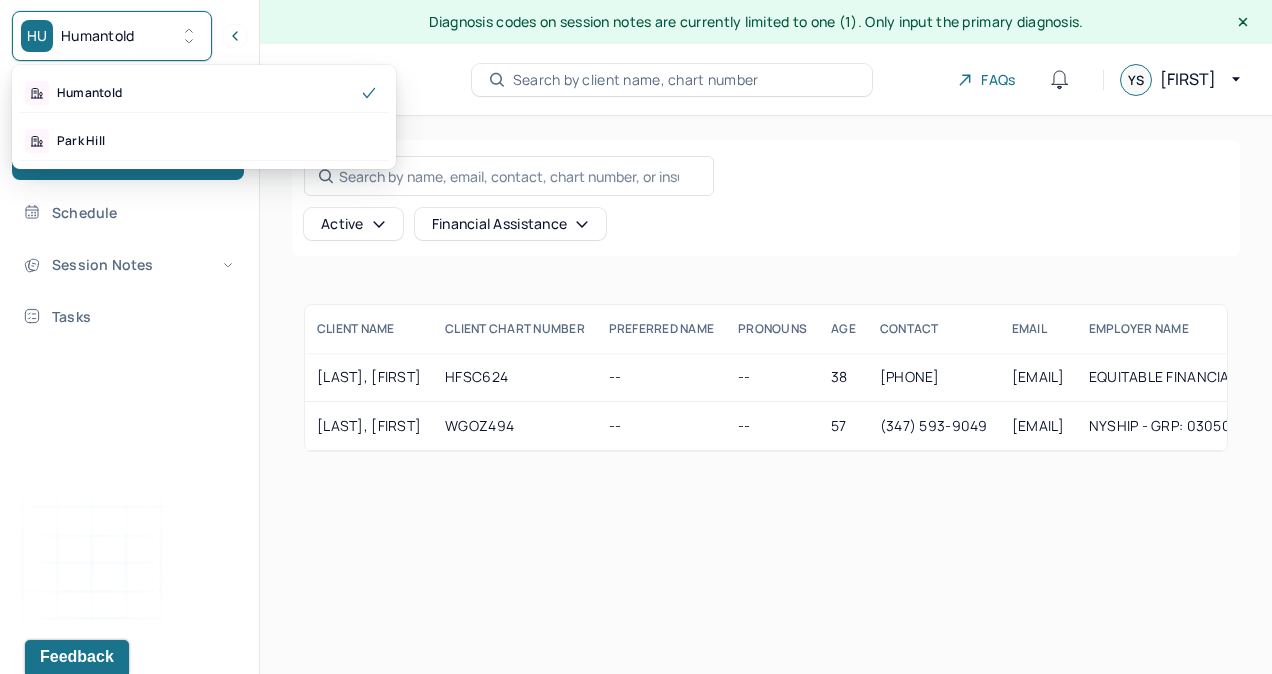 click 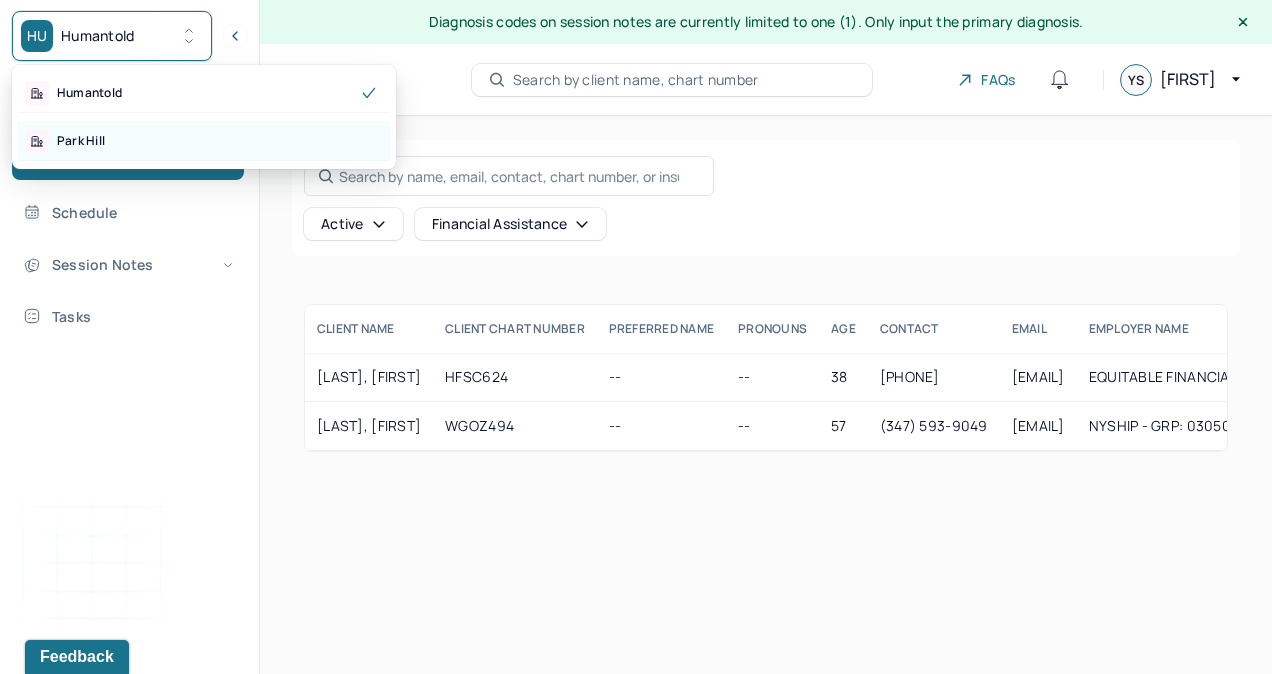 click on "Park Hill" at bounding box center [81, 141] 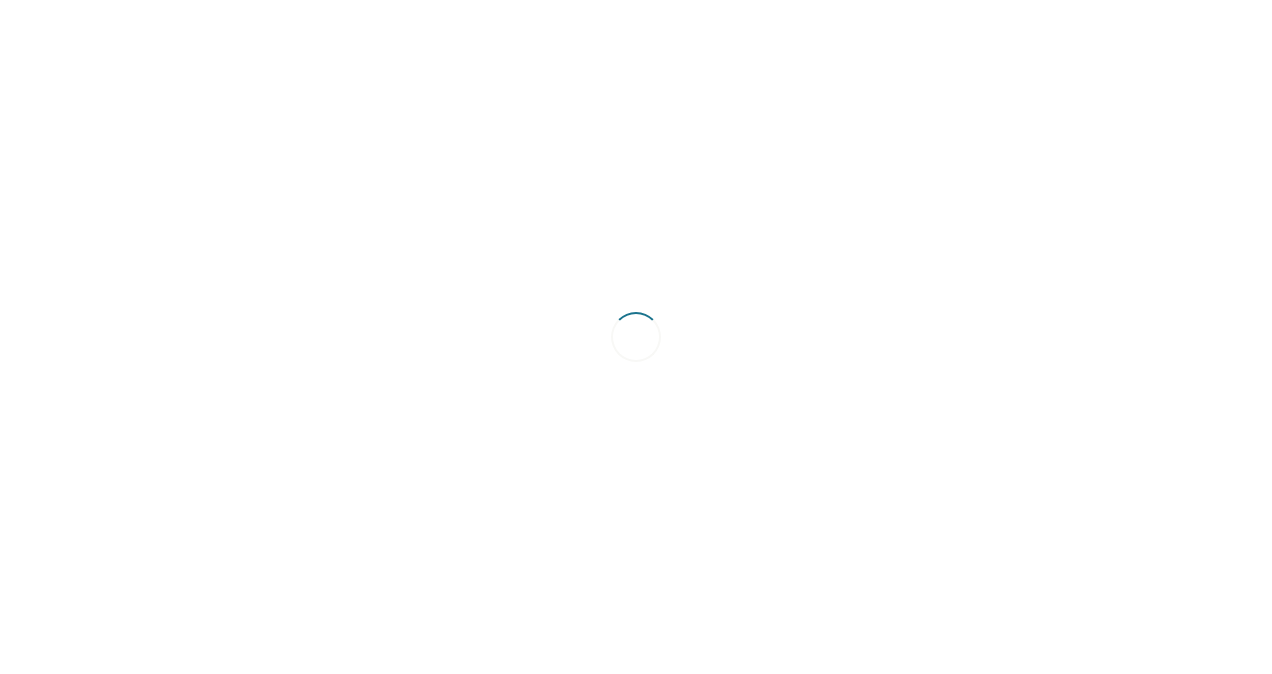 scroll, scrollTop: 0, scrollLeft: 0, axis: both 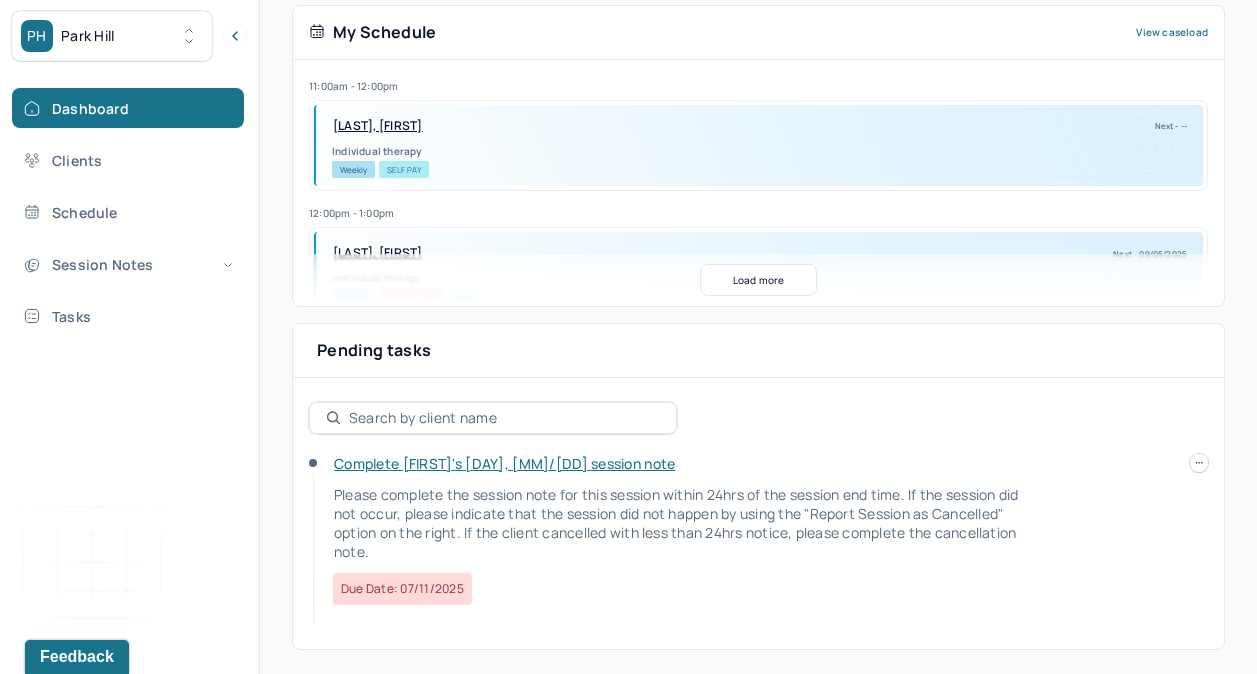click on "Complete [FIRST]'s [DAY], [MM]/[DD] session note" at bounding box center (504, 463) 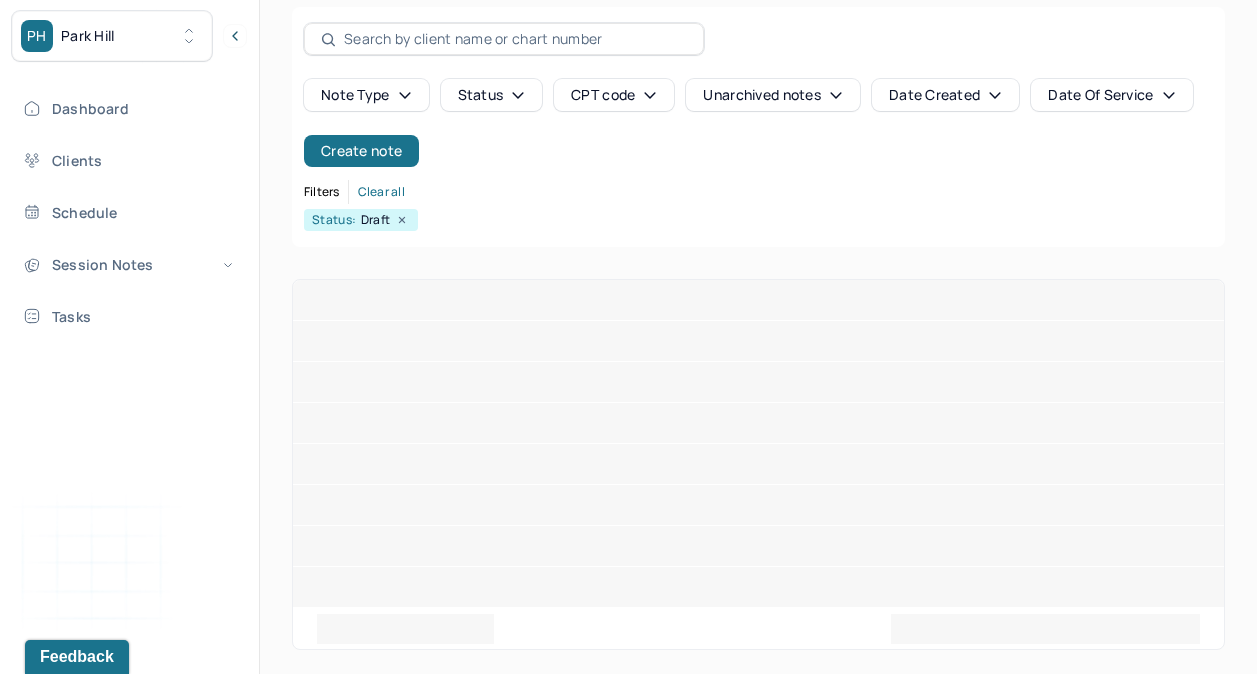 scroll, scrollTop: 0, scrollLeft: 0, axis: both 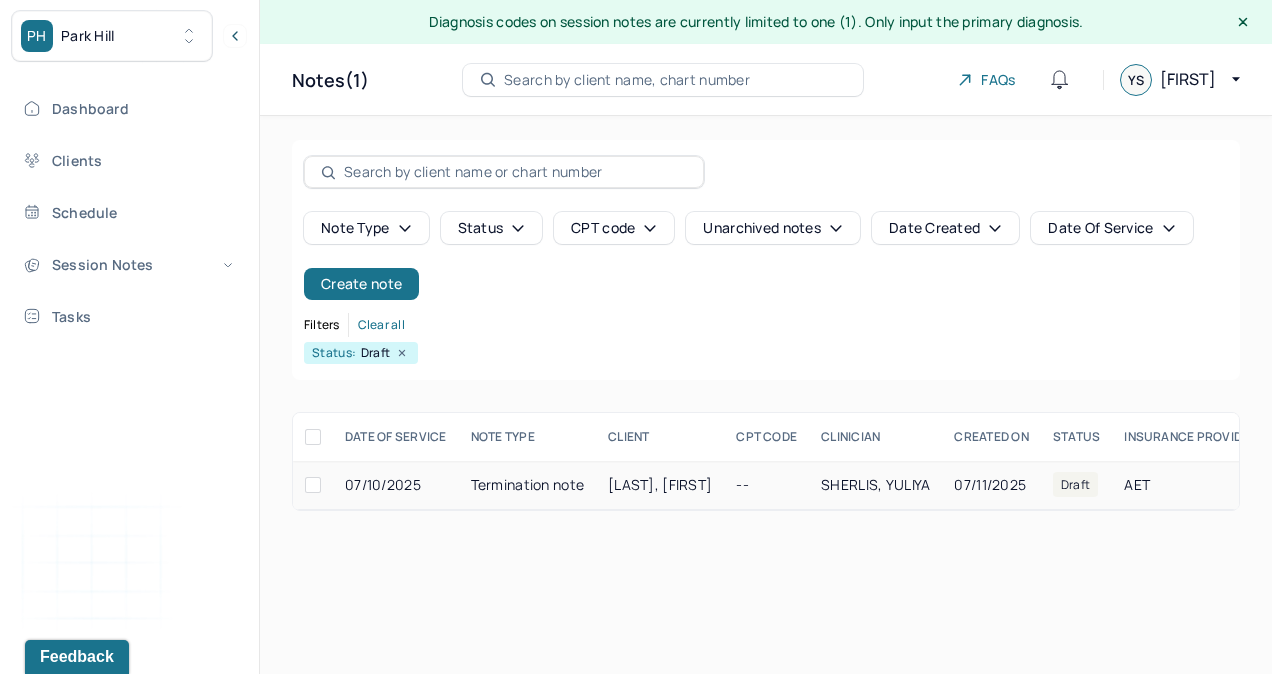 click on "[LAST], [FIRST]" at bounding box center (660, 484) 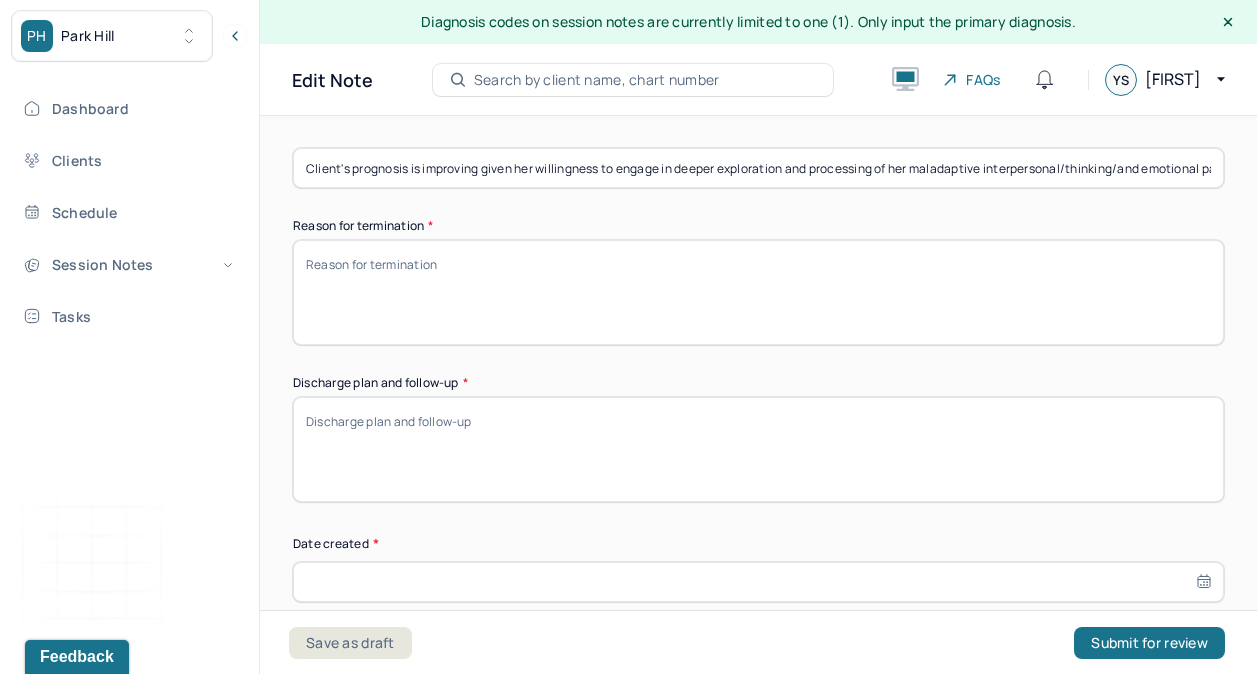 scroll, scrollTop: 1667, scrollLeft: 0, axis: vertical 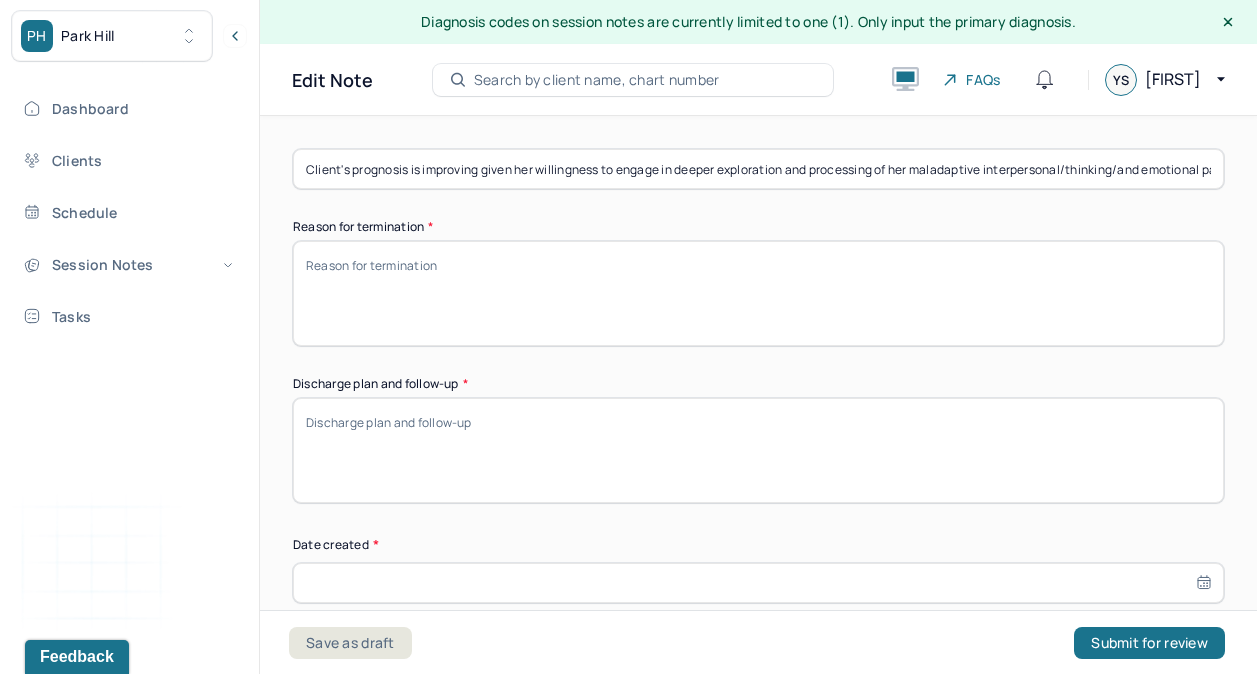 click on "Reason for termination *" at bounding box center [758, 293] 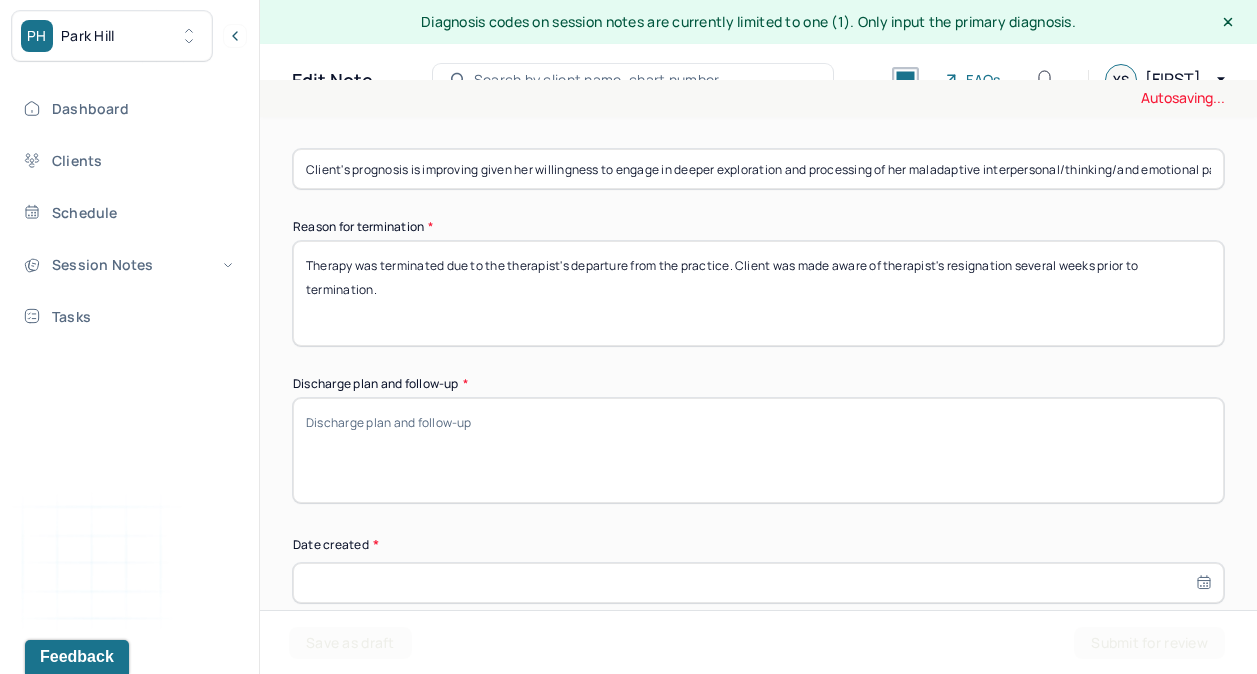 type on "Therapy was terminated due to the therapist's departure from the practice. Client was made aware of therapist's resignation several weeks prior to termination." 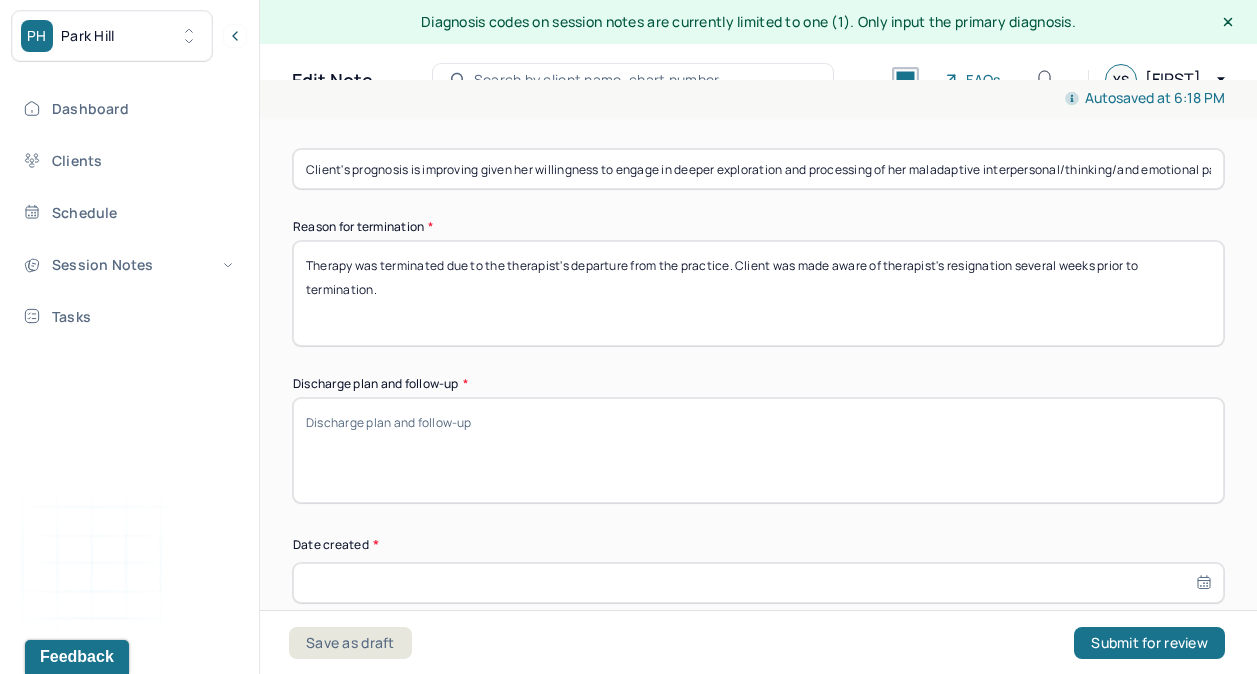 click on "Discharge plan and follow-up *" at bounding box center [758, 450] 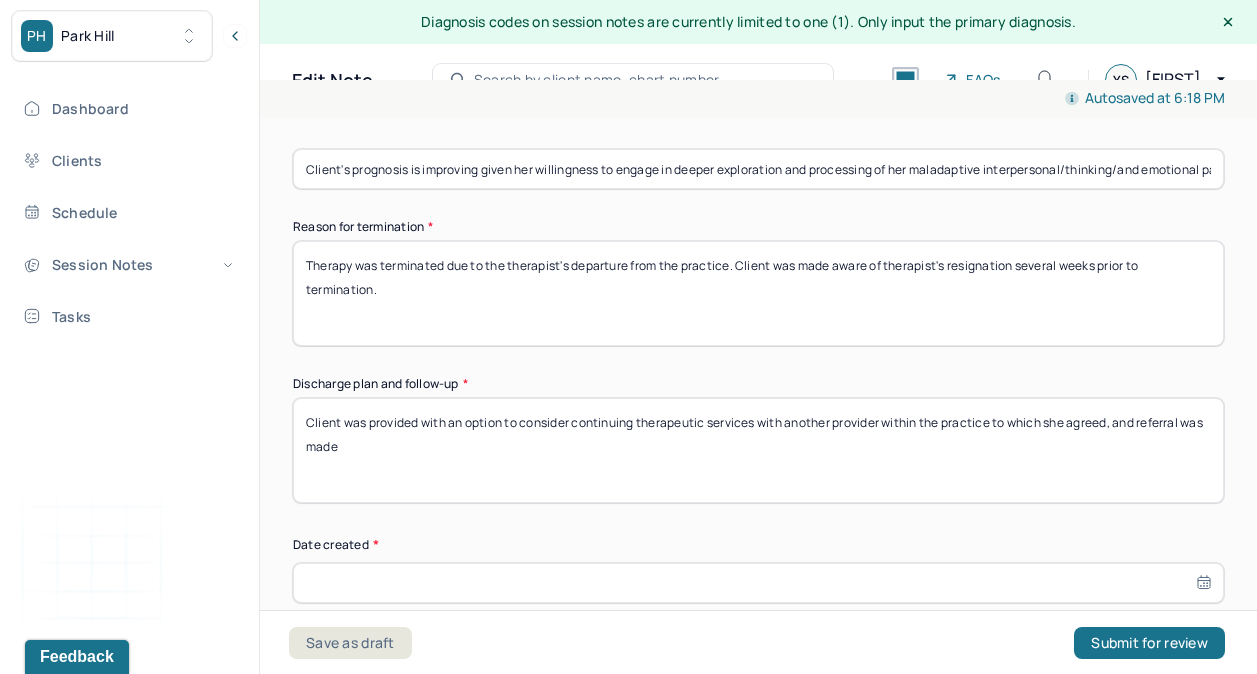 type on "Client was provided with an option to consider continuing therapeutic services with another provider within the practice to which she agreed, and referral was made" 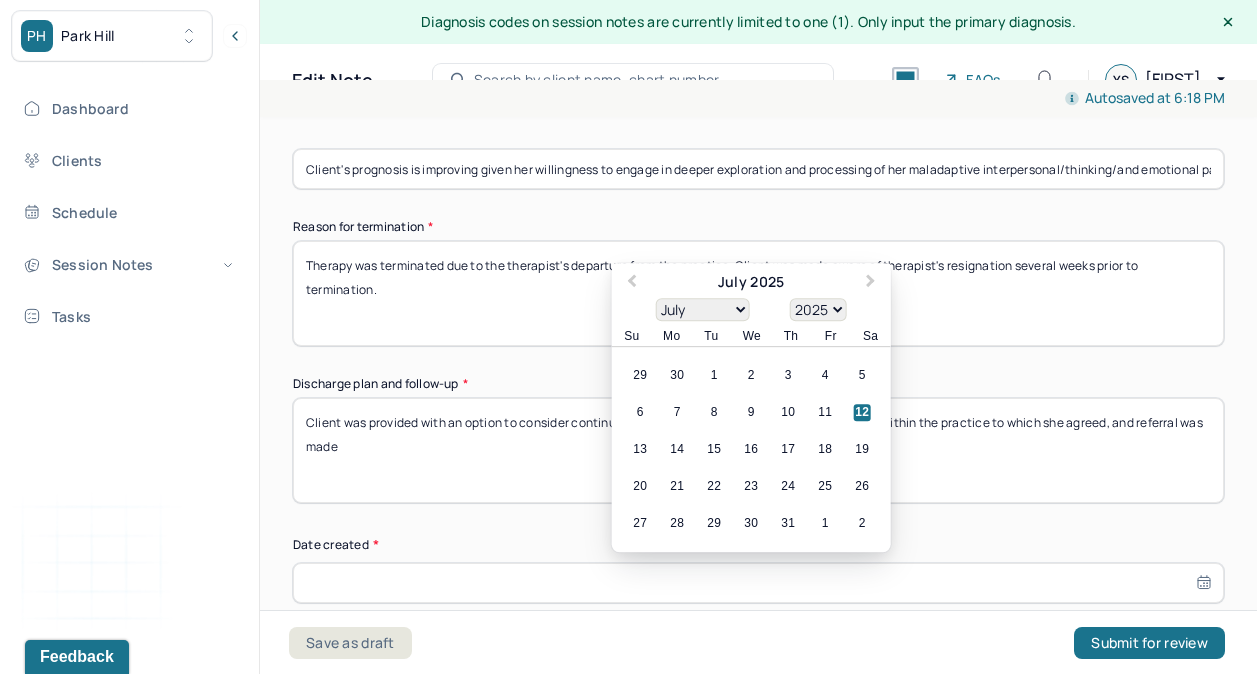 click at bounding box center (758, 583) 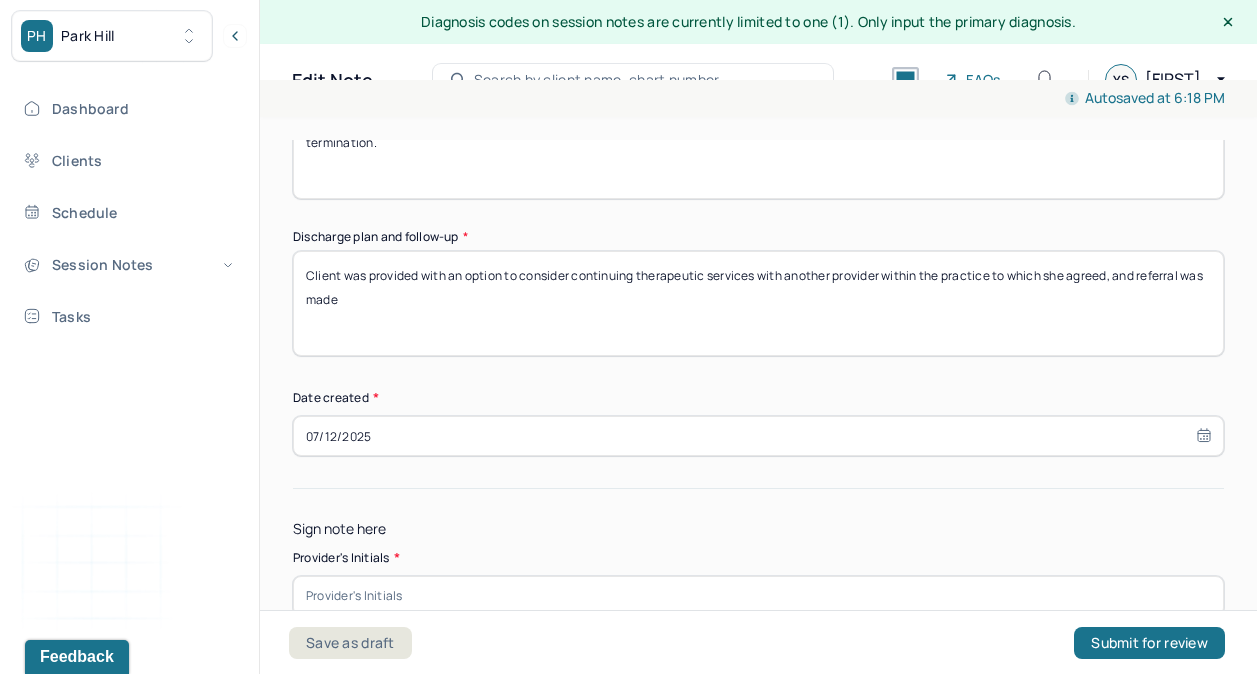 scroll, scrollTop: 1869, scrollLeft: 0, axis: vertical 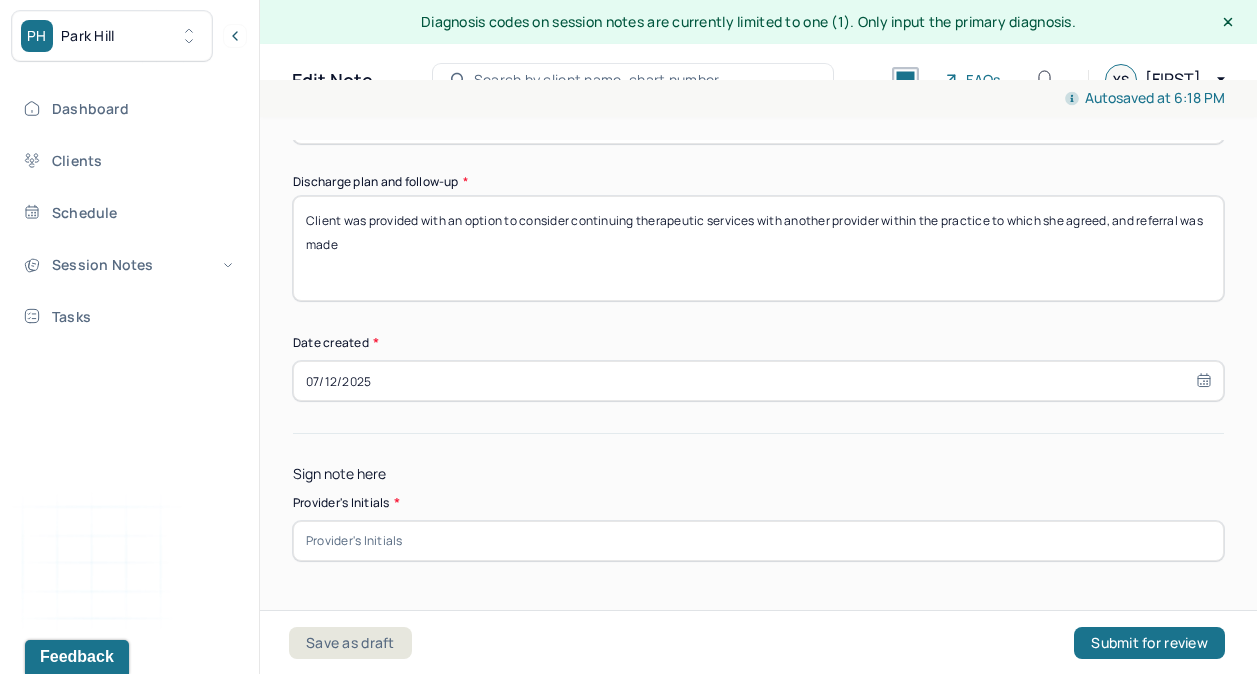 click at bounding box center [758, 541] 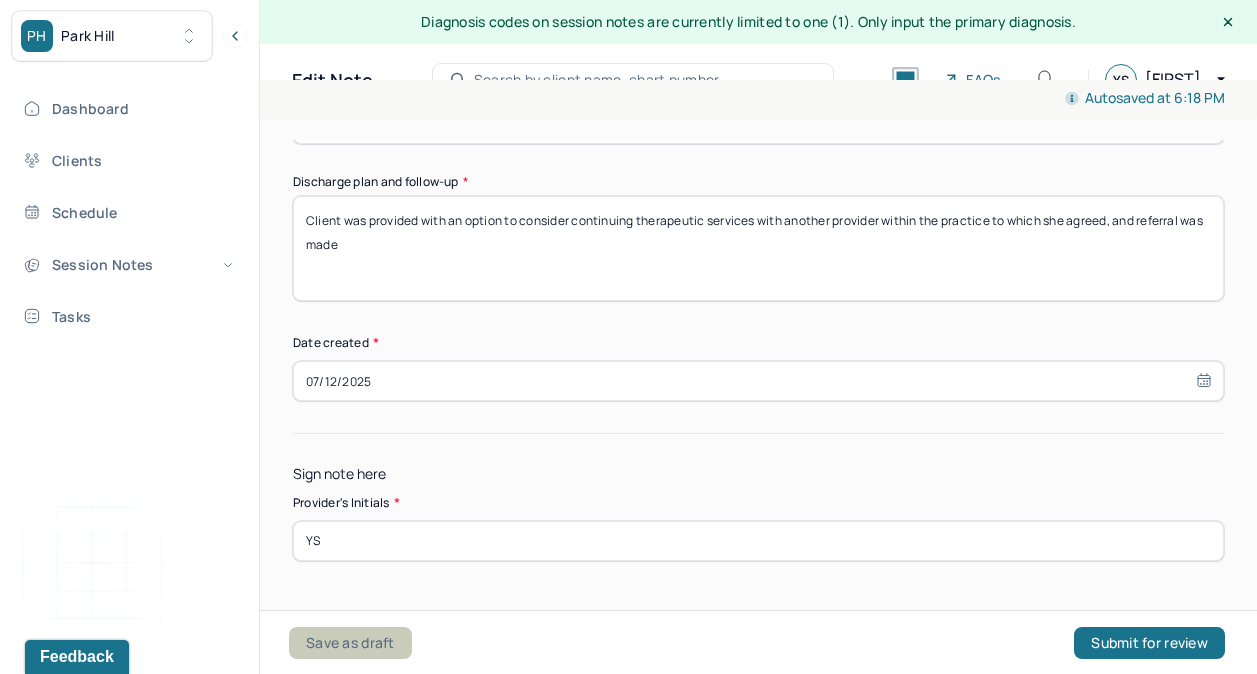 type on "YS" 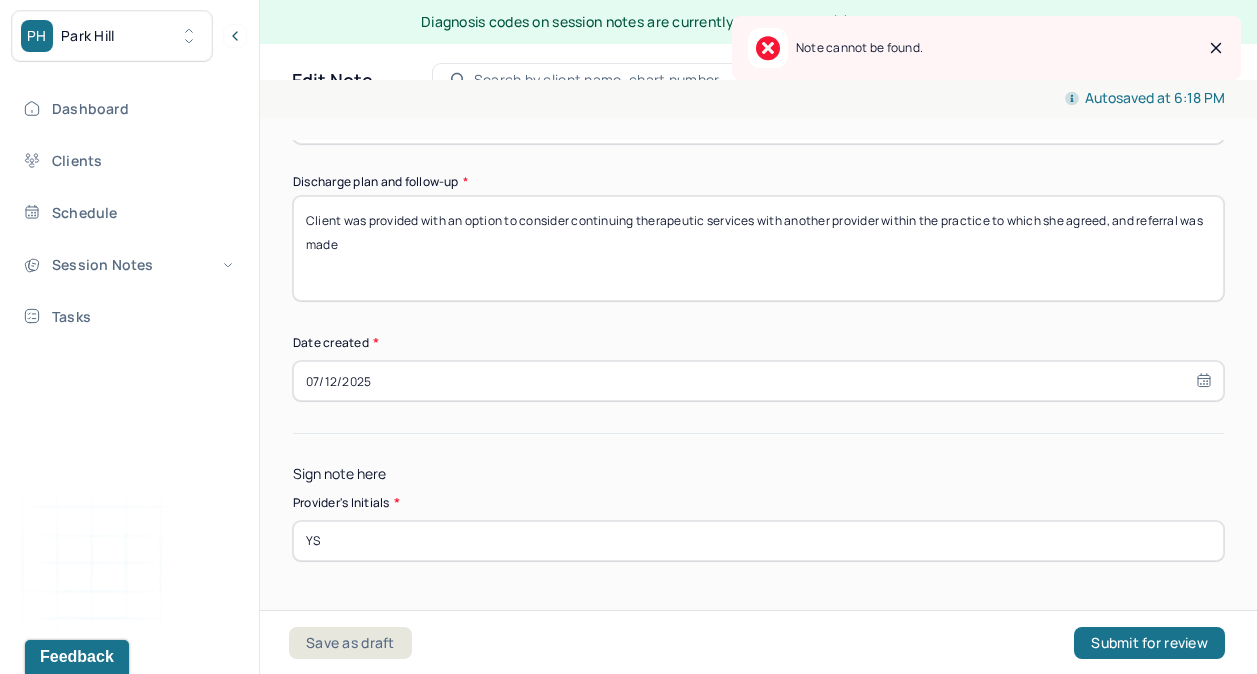 click 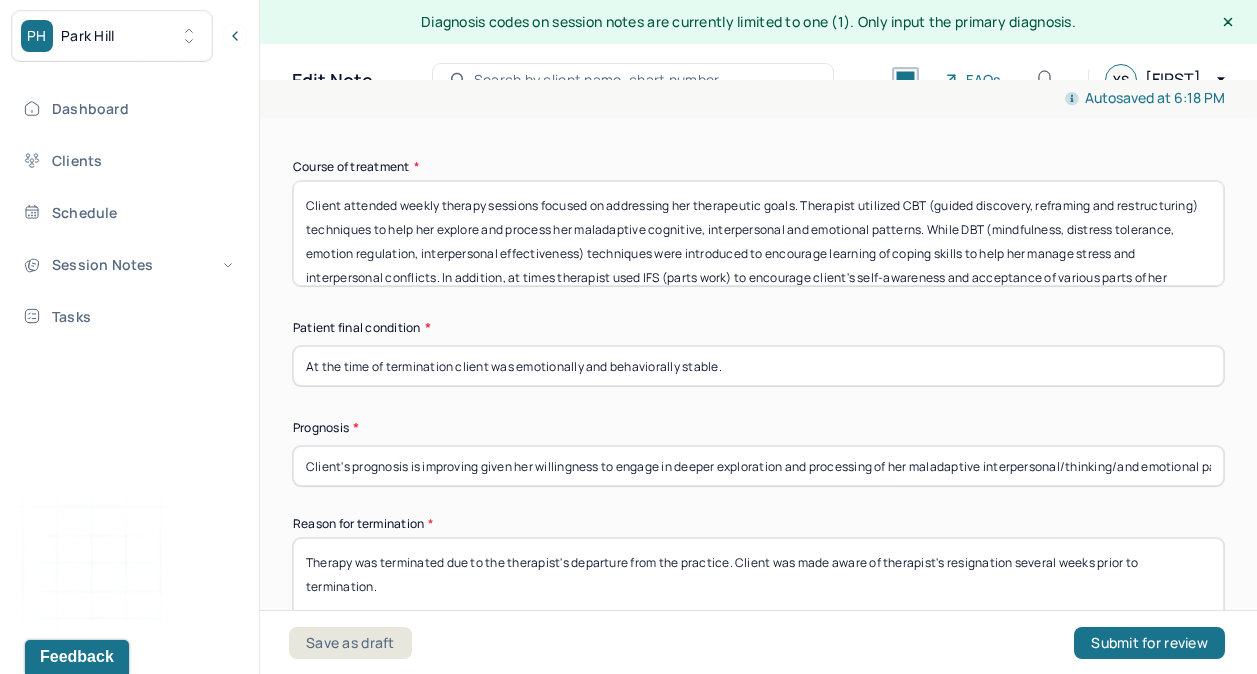 scroll, scrollTop: 1367, scrollLeft: 0, axis: vertical 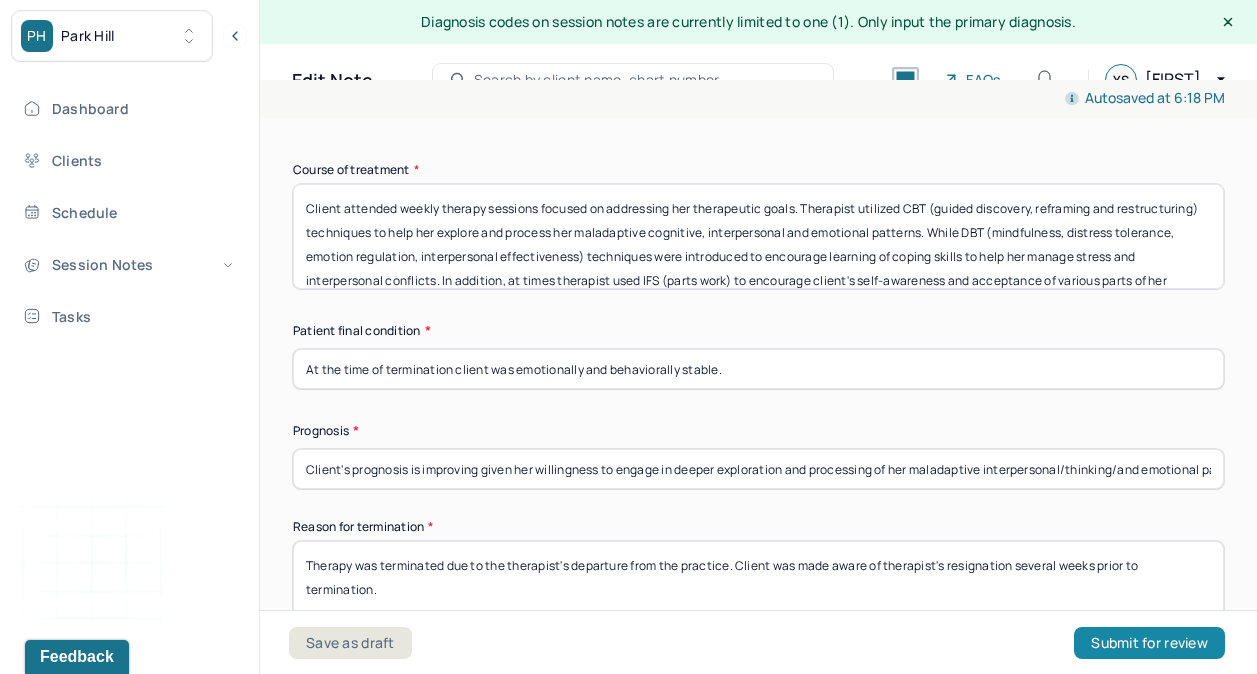click on "Submit for review" at bounding box center (1149, 643) 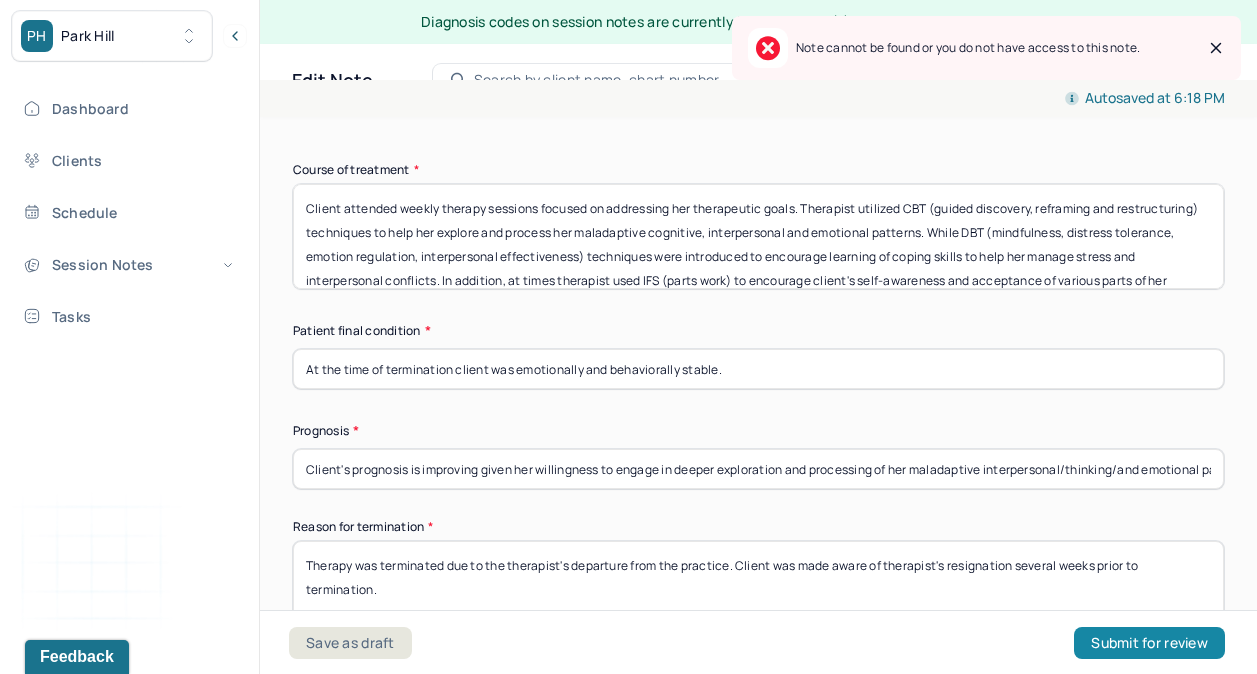 click on "Submit for review" at bounding box center (1149, 643) 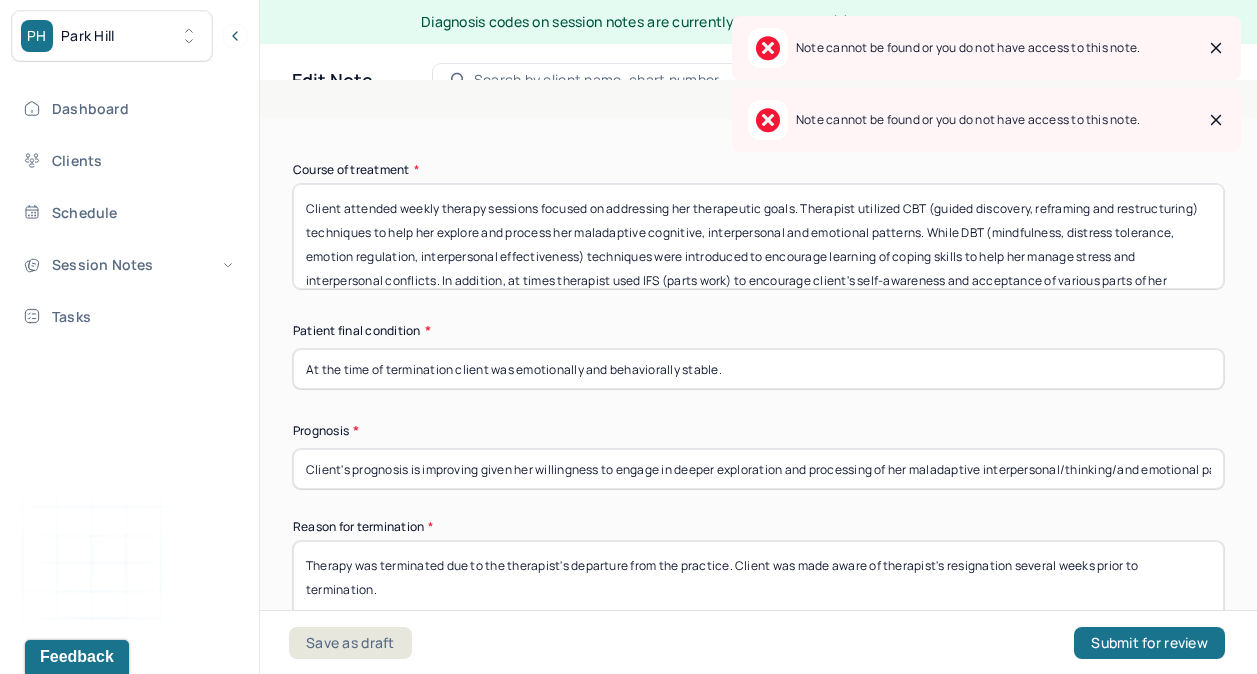 click on "Patient final condition *" at bounding box center [758, 331] 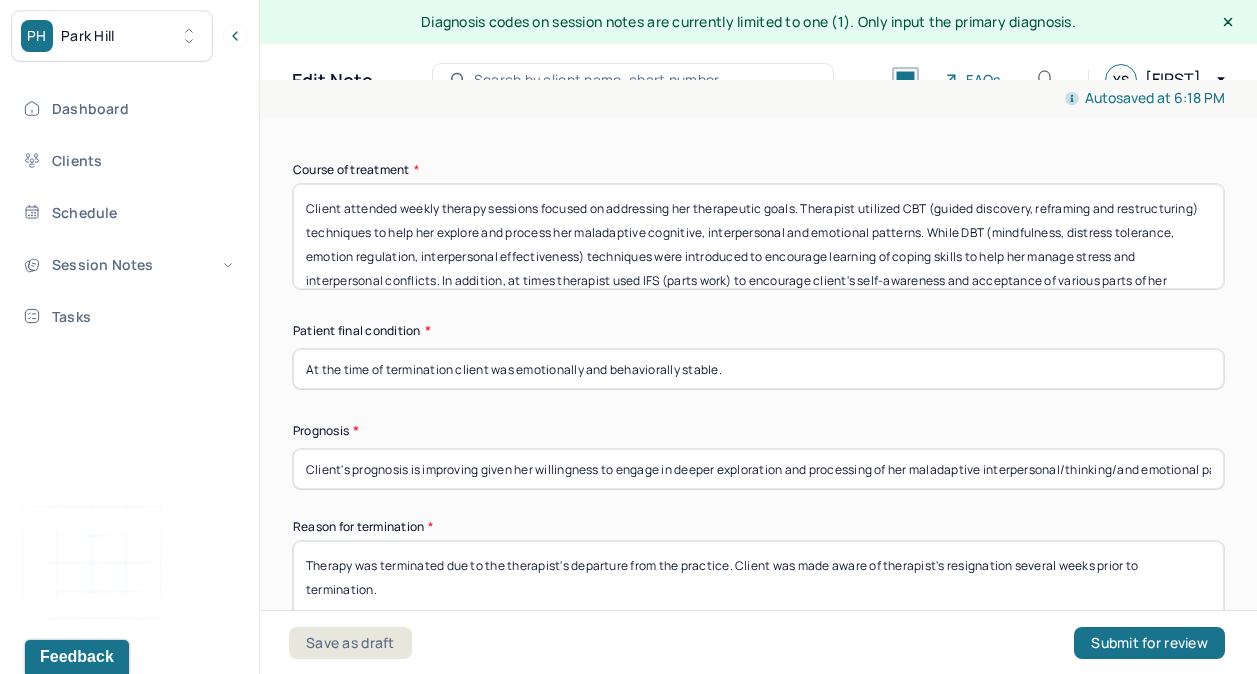 click on "Autosaved at 6:18 PM" at bounding box center (758, 98) 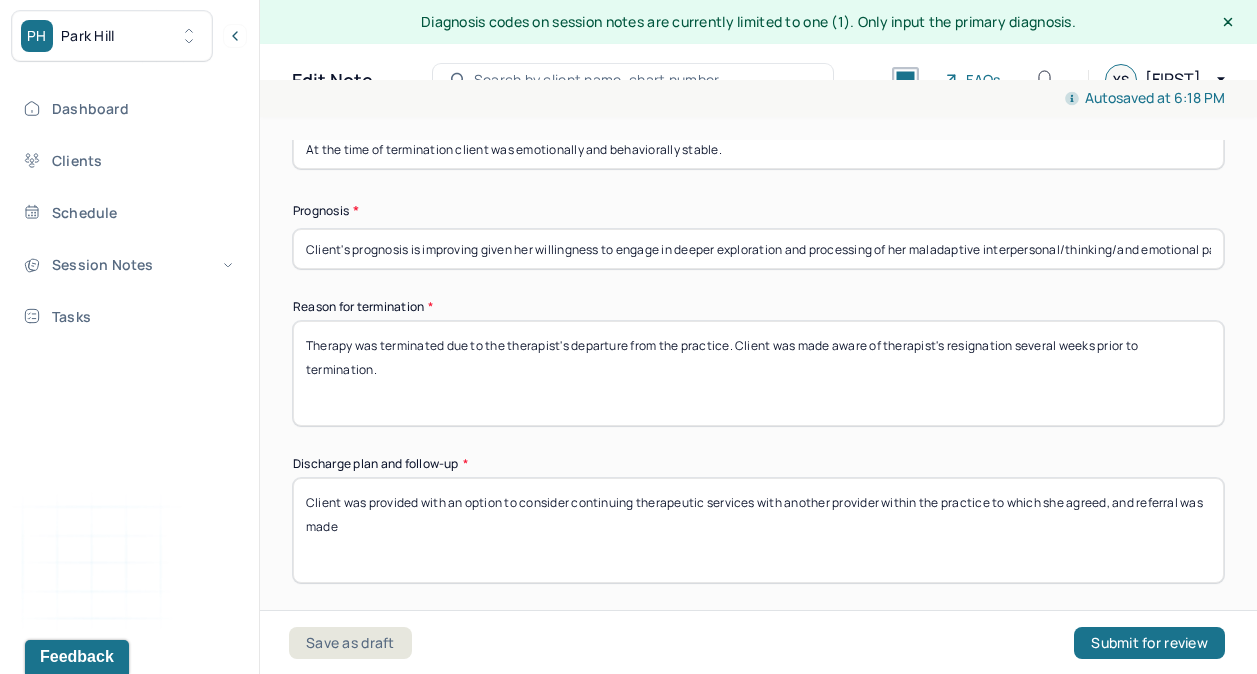 scroll, scrollTop: 1889, scrollLeft: 0, axis: vertical 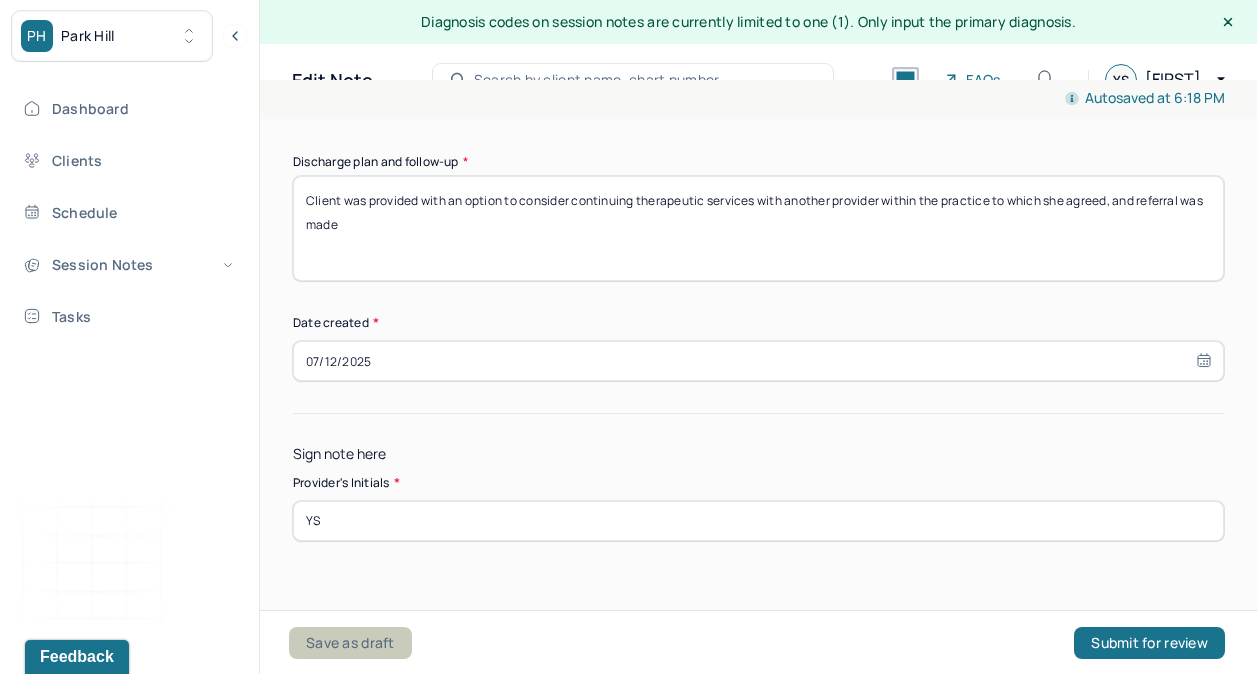 click on "Save as draft" at bounding box center [350, 643] 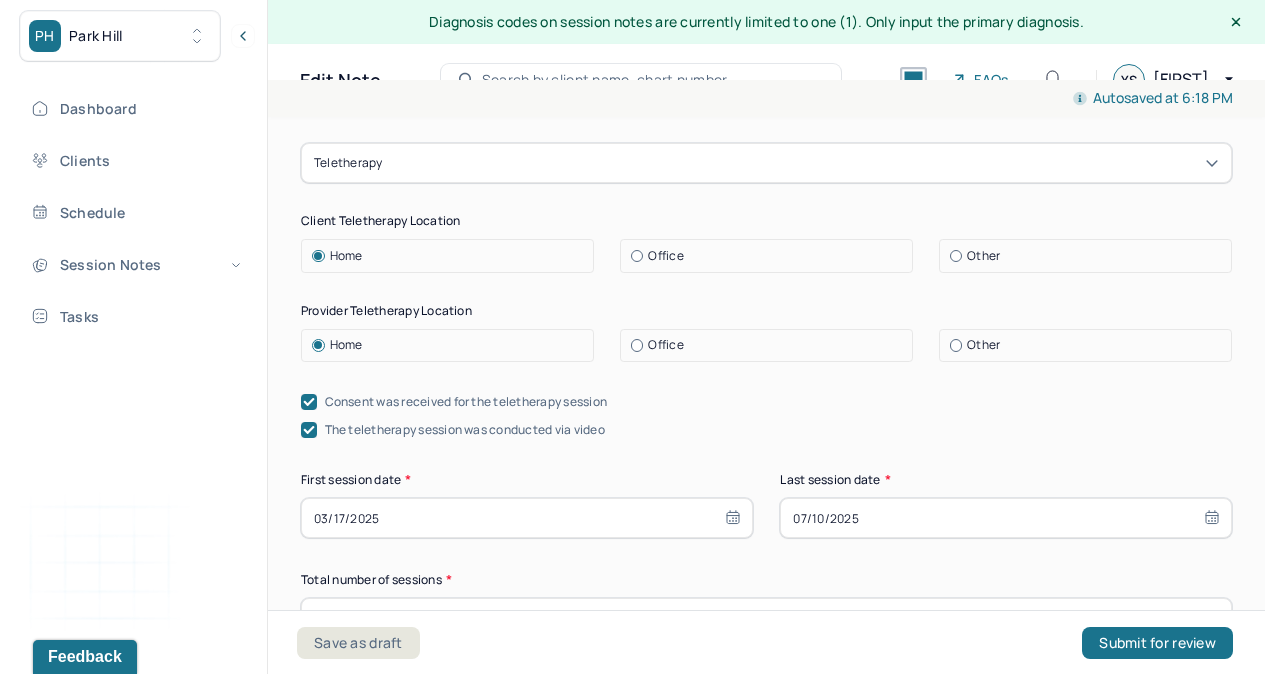 scroll, scrollTop: 0, scrollLeft: 0, axis: both 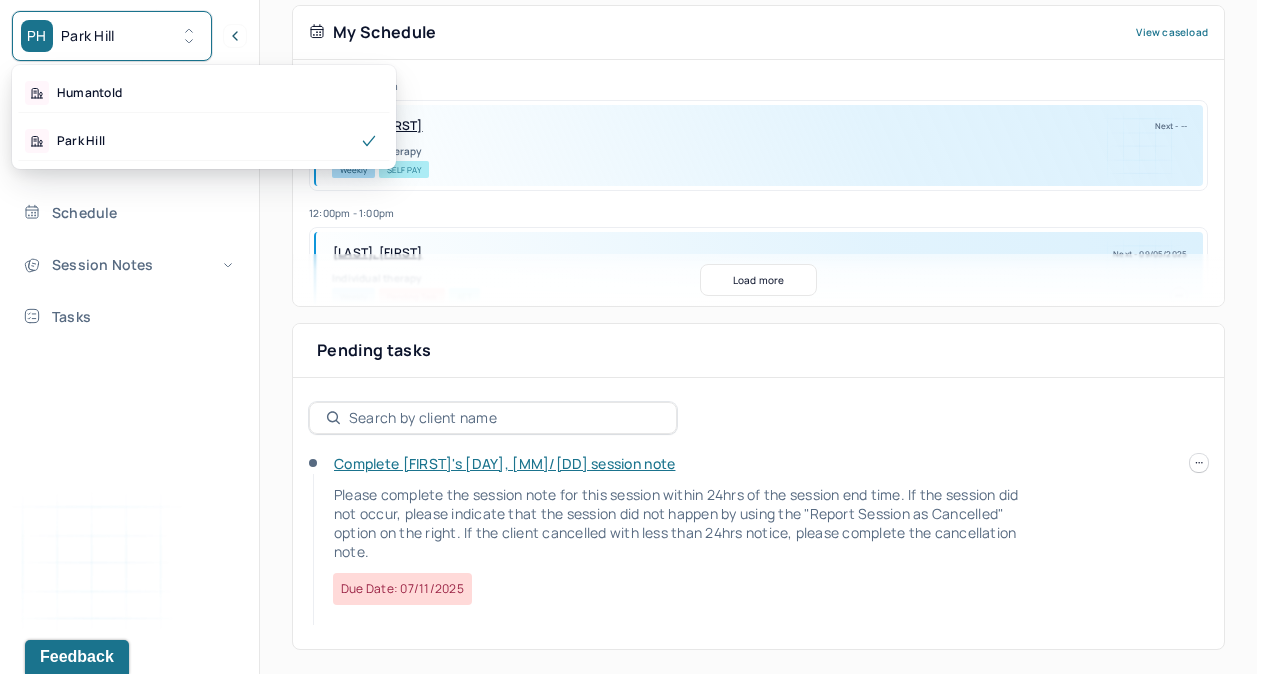 click 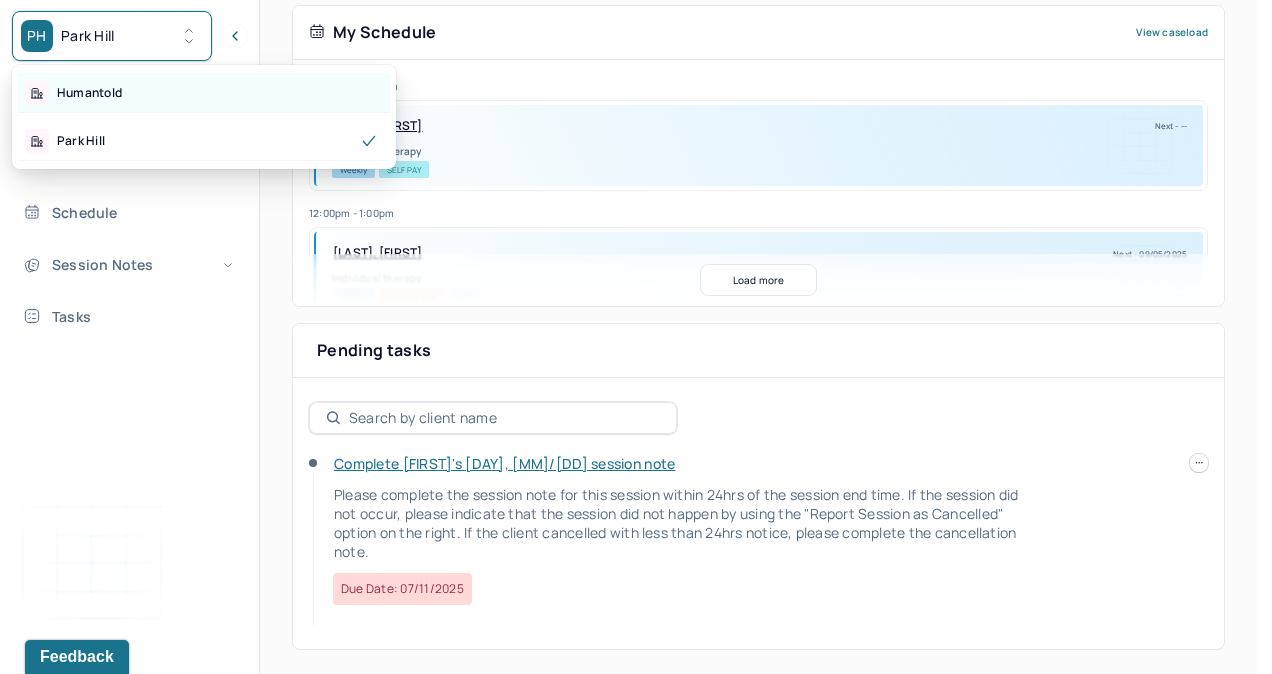 click on "Humantold" at bounding box center [89, 93] 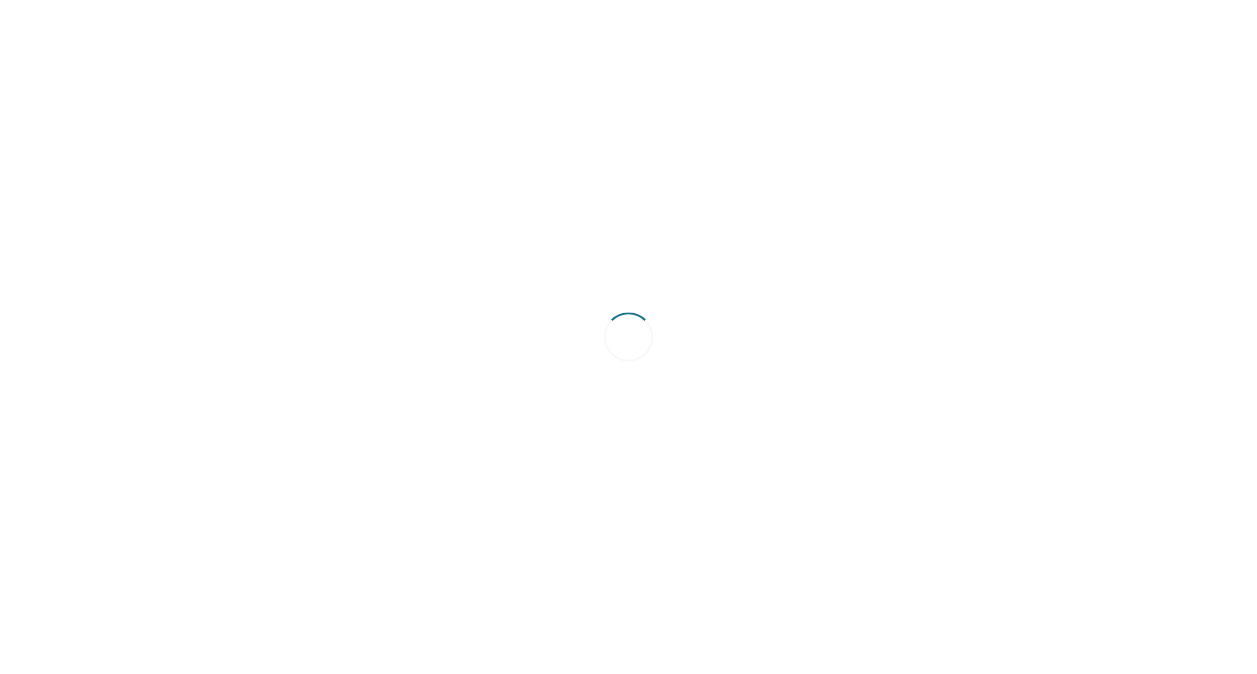 scroll, scrollTop: 0, scrollLeft: 0, axis: both 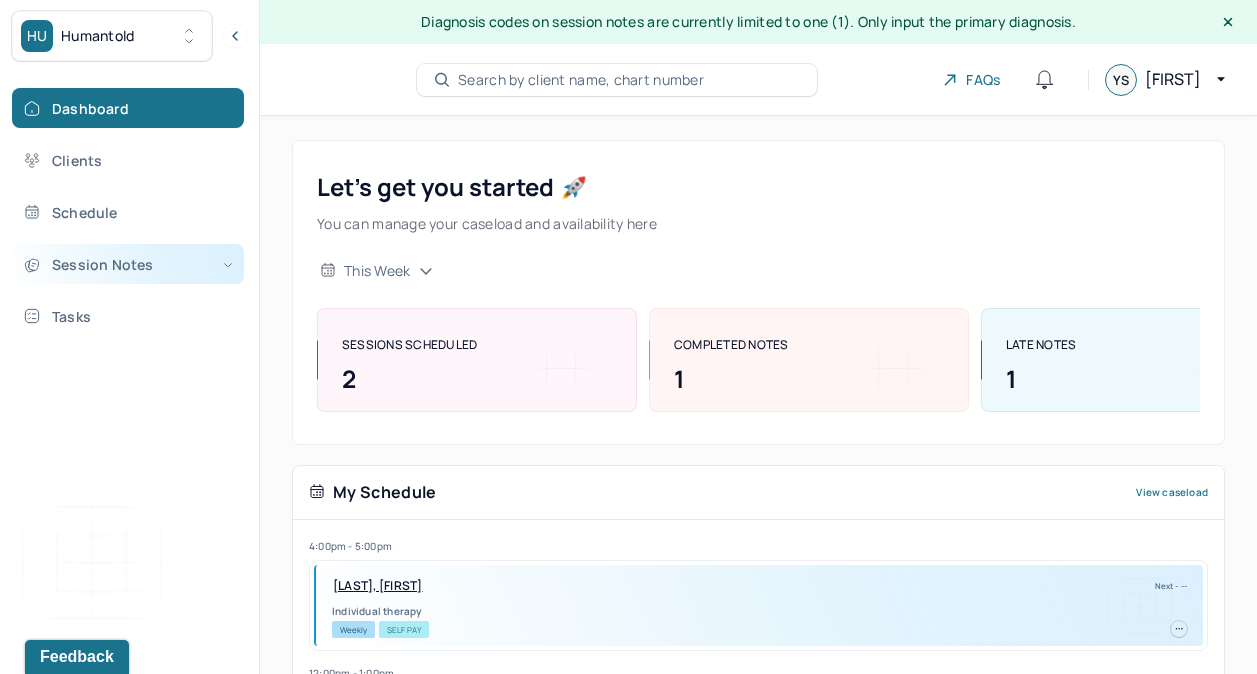 click on "Session Notes" at bounding box center (128, 264) 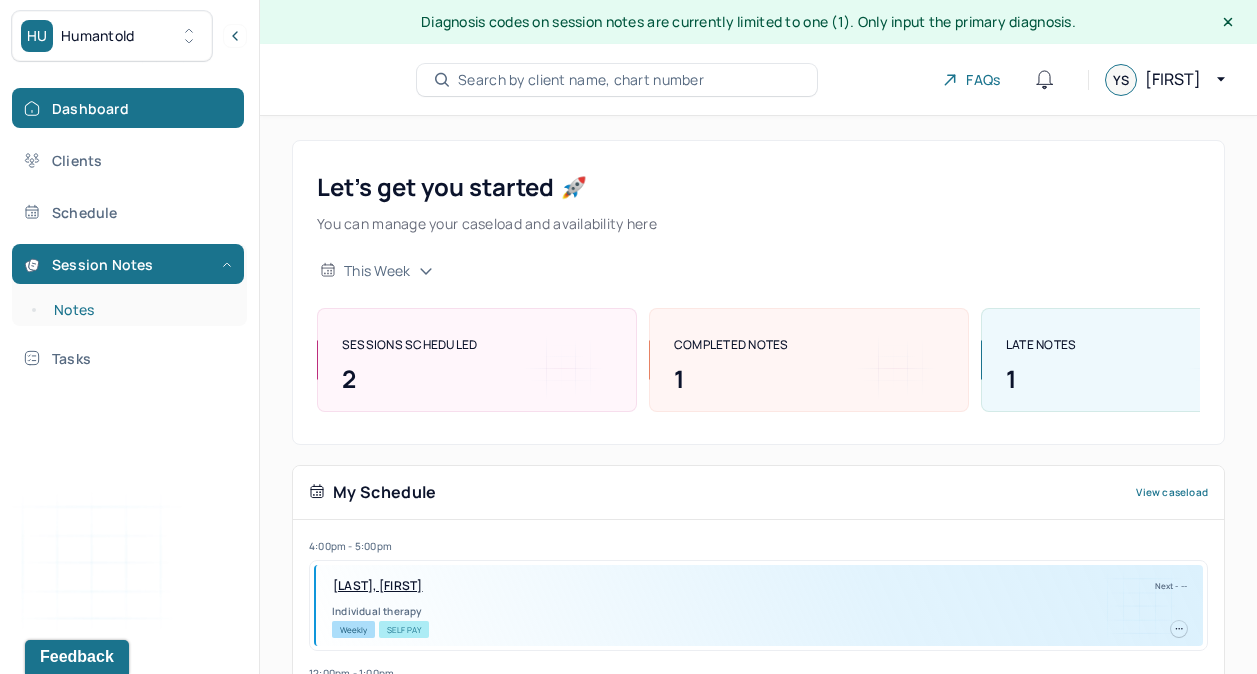 click on "Notes" at bounding box center [139, 310] 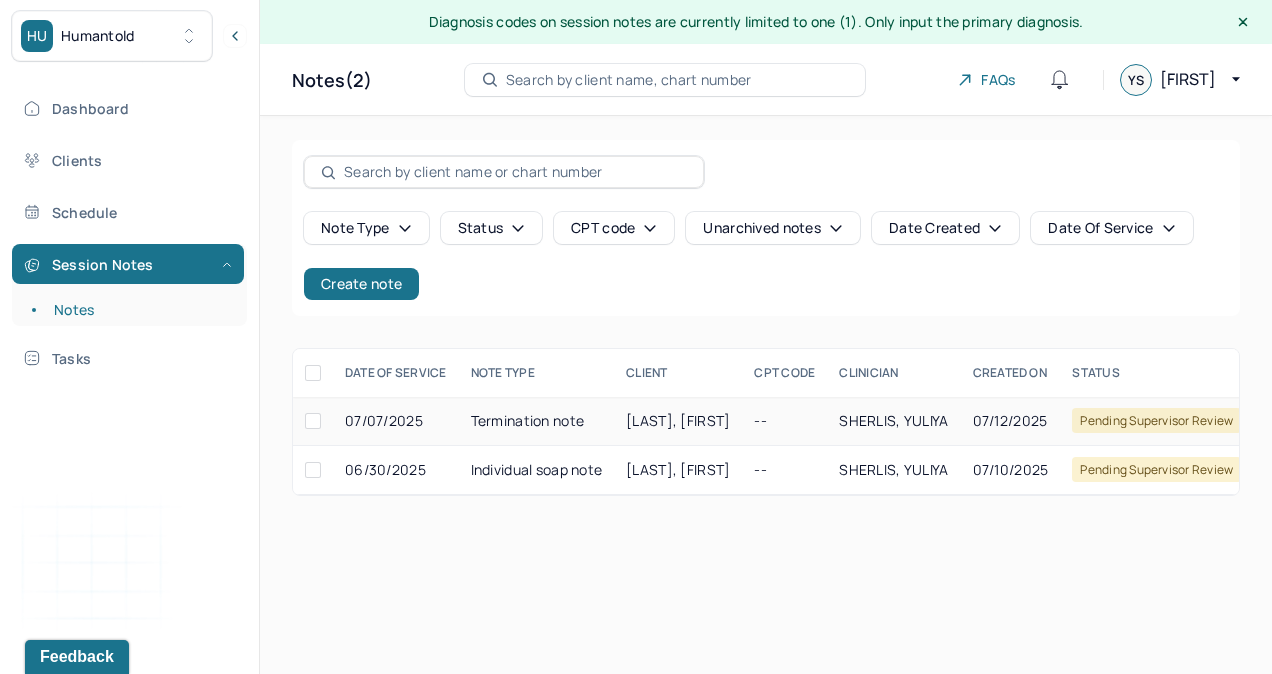 click on "O'DONOGHUE, JESSICA" at bounding box center [678, 420] 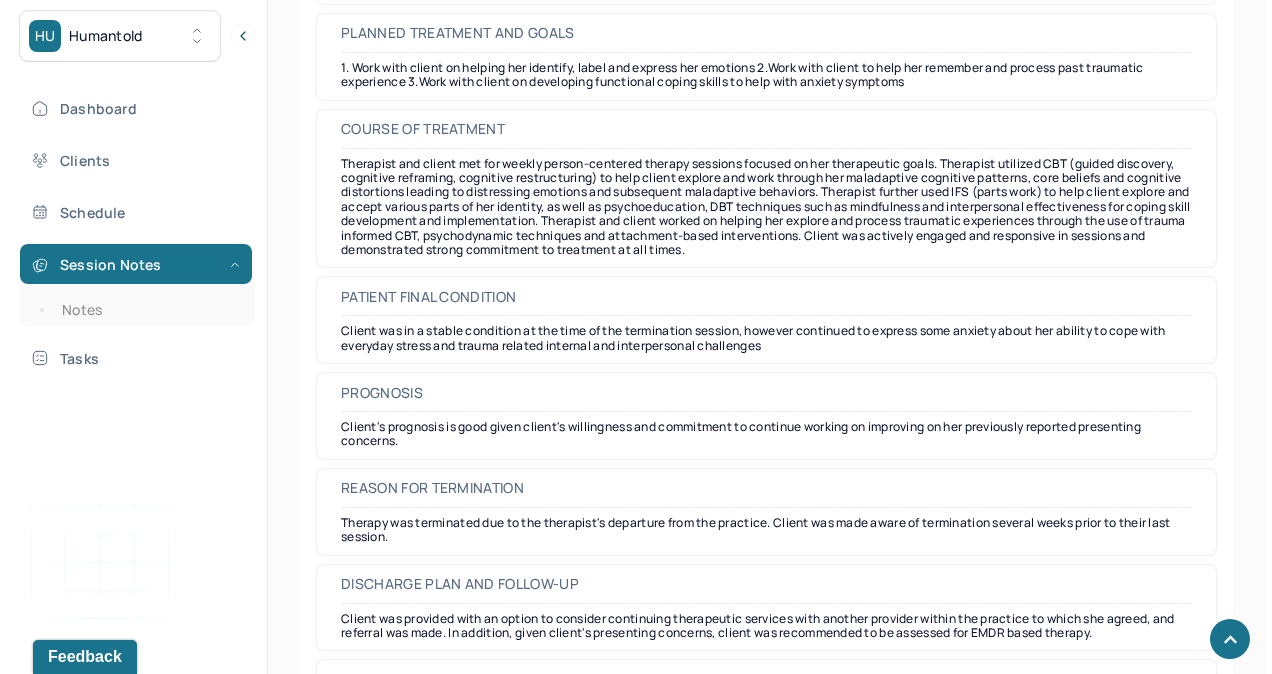 scroll, scrollTop: 1902, scrollLeft: 0, axis: vertical 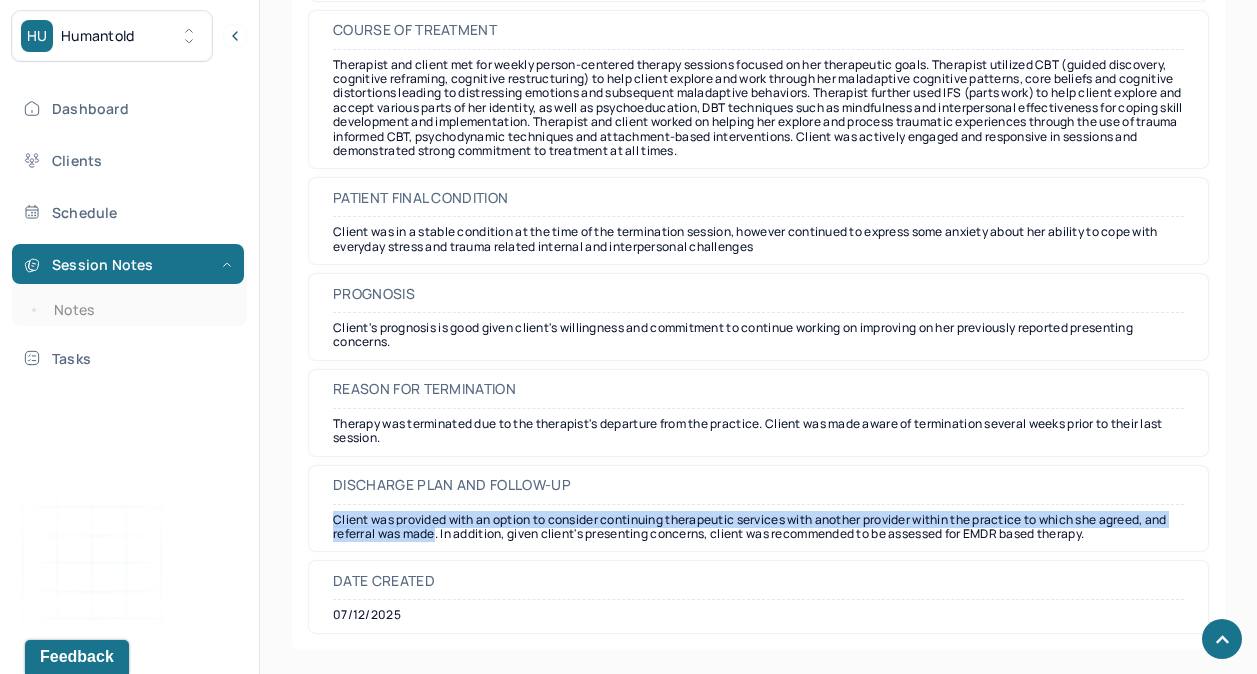 drag, startPoint x: 335, startPoint y: 518, endPoint x: 457, endPoint y: 540, distance: 123.967735 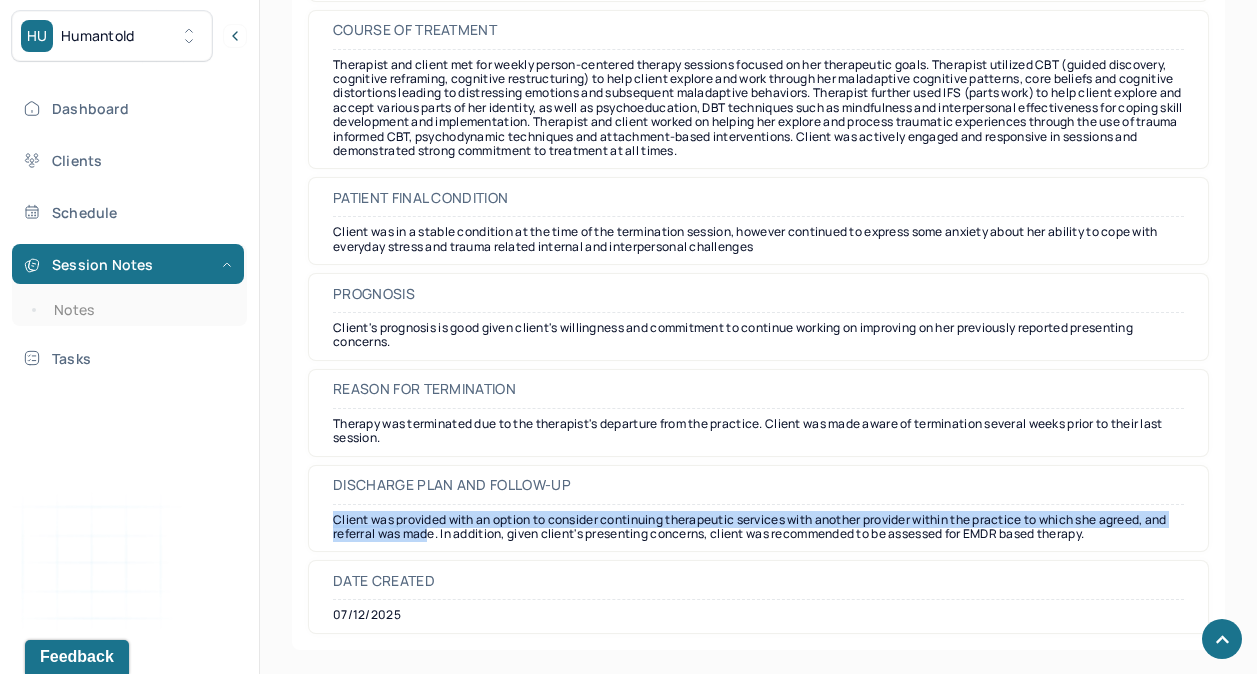 copy on "Client was provided with an option to consider continuing therapeutic services with another provider within the practice to which she agreed, and referral was mad" 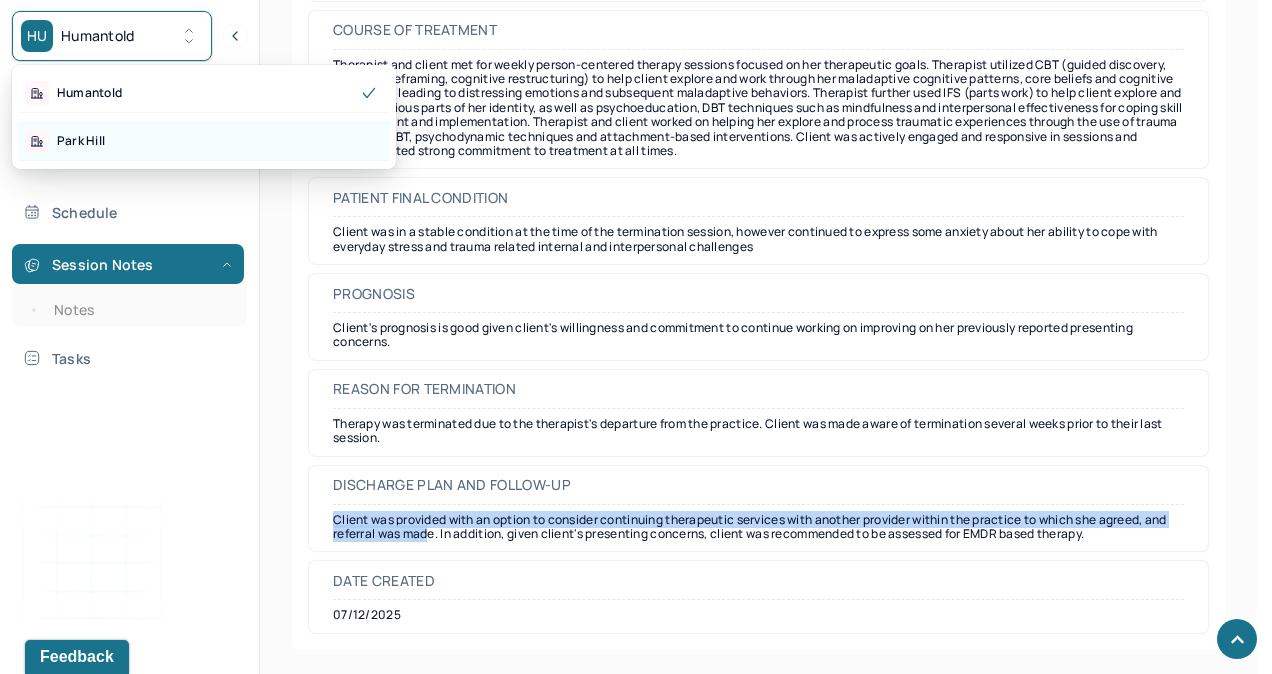 click on "Park Hill" at bounding box center (204, 141) 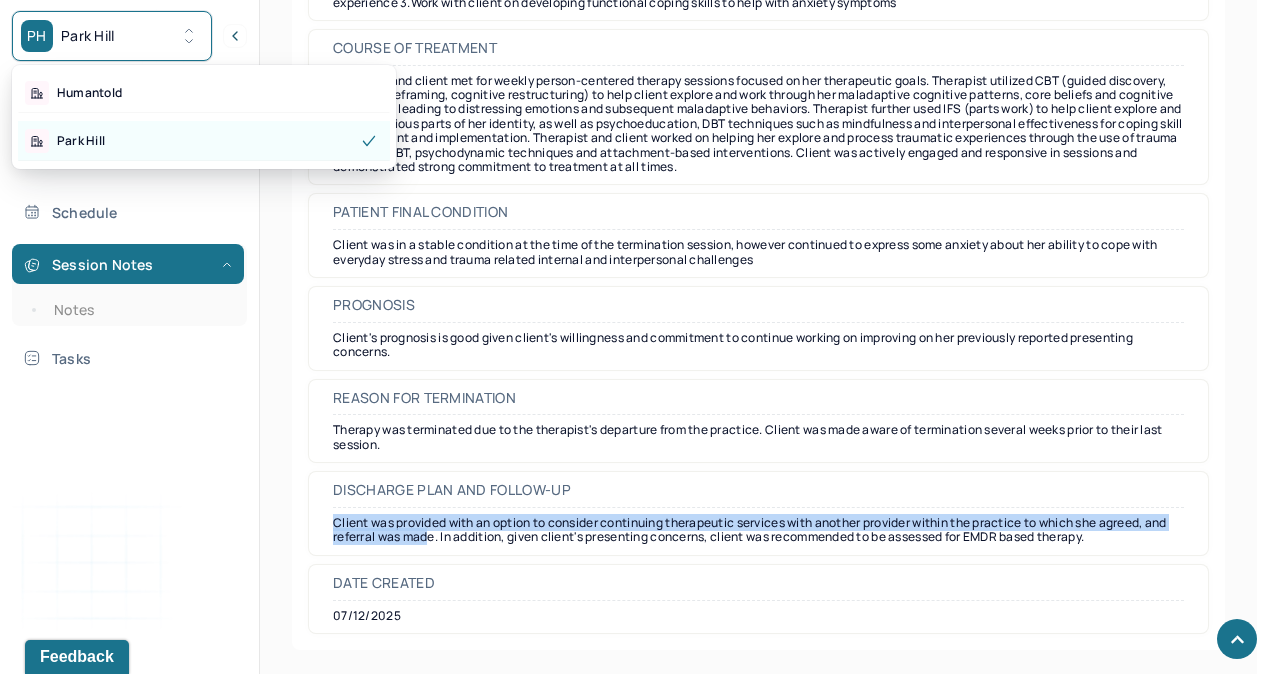 scroll, scrollTop: 1841, scrollLeft: 0, axis: vertical 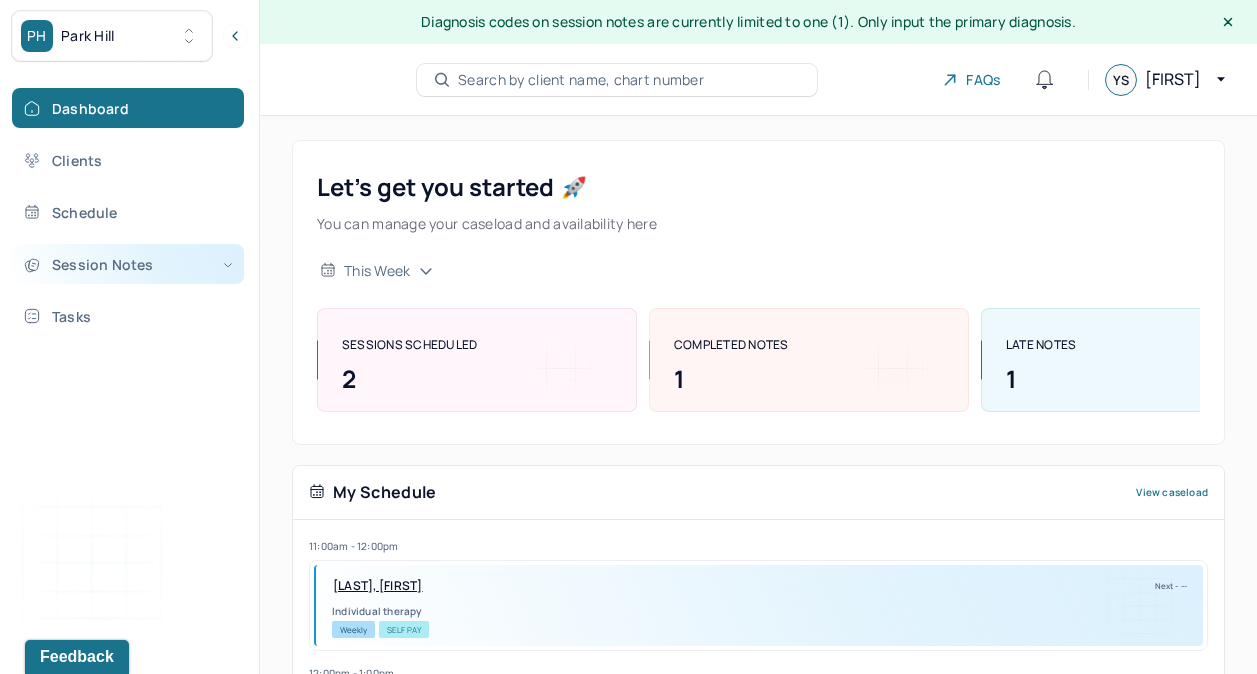 click on "Session Notes" at bounding box center [128, 264] 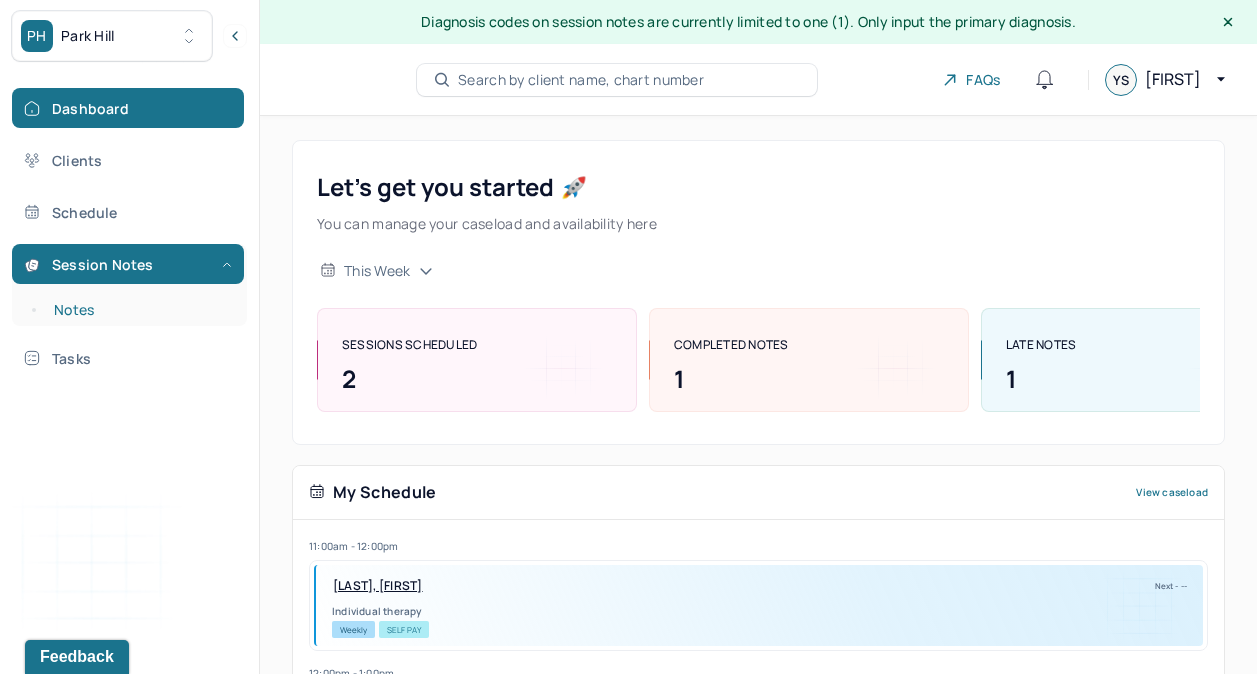 click on "Notes" at bounding box center [139, 310] 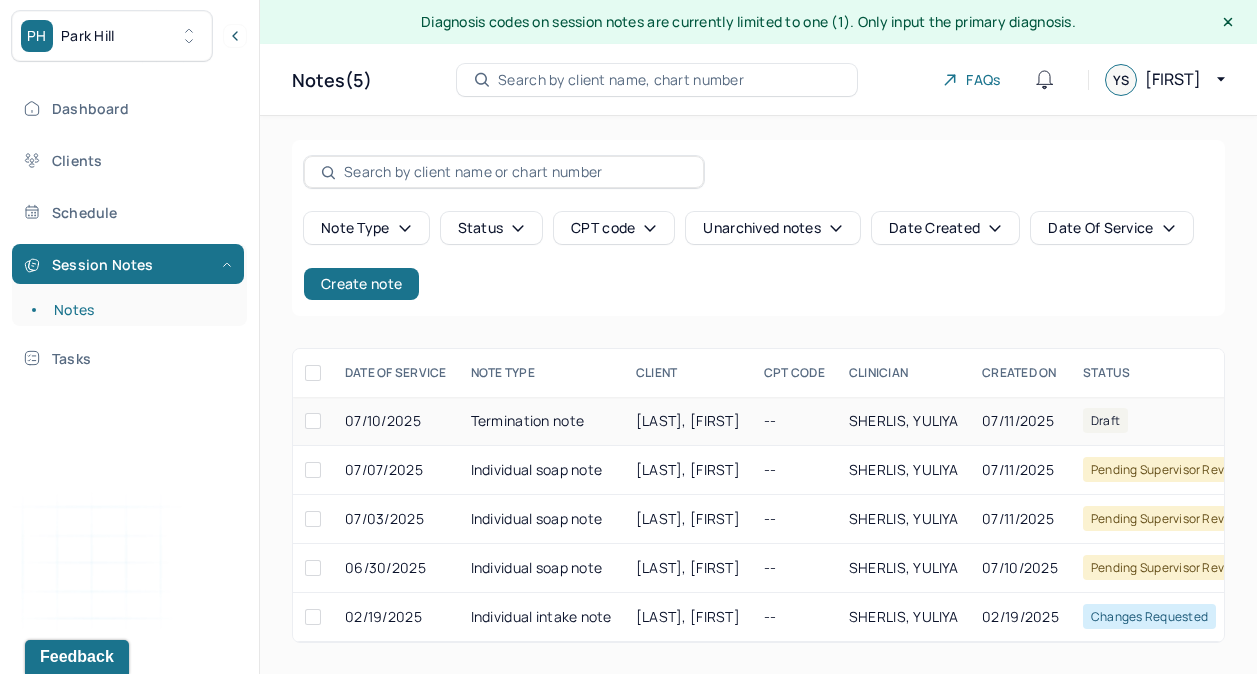click on "Draft" at bounding box center (1105, 420) 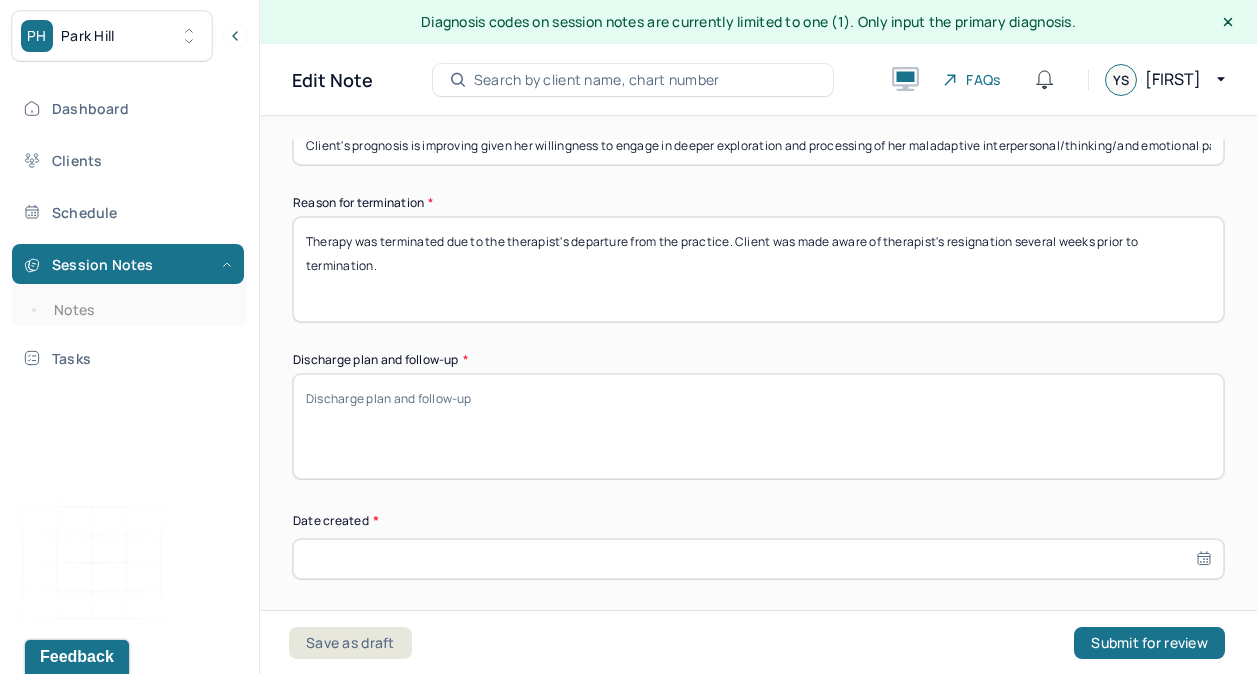 scroll, scrollTop: 1690, scrollLeft: 0, axis: vertical 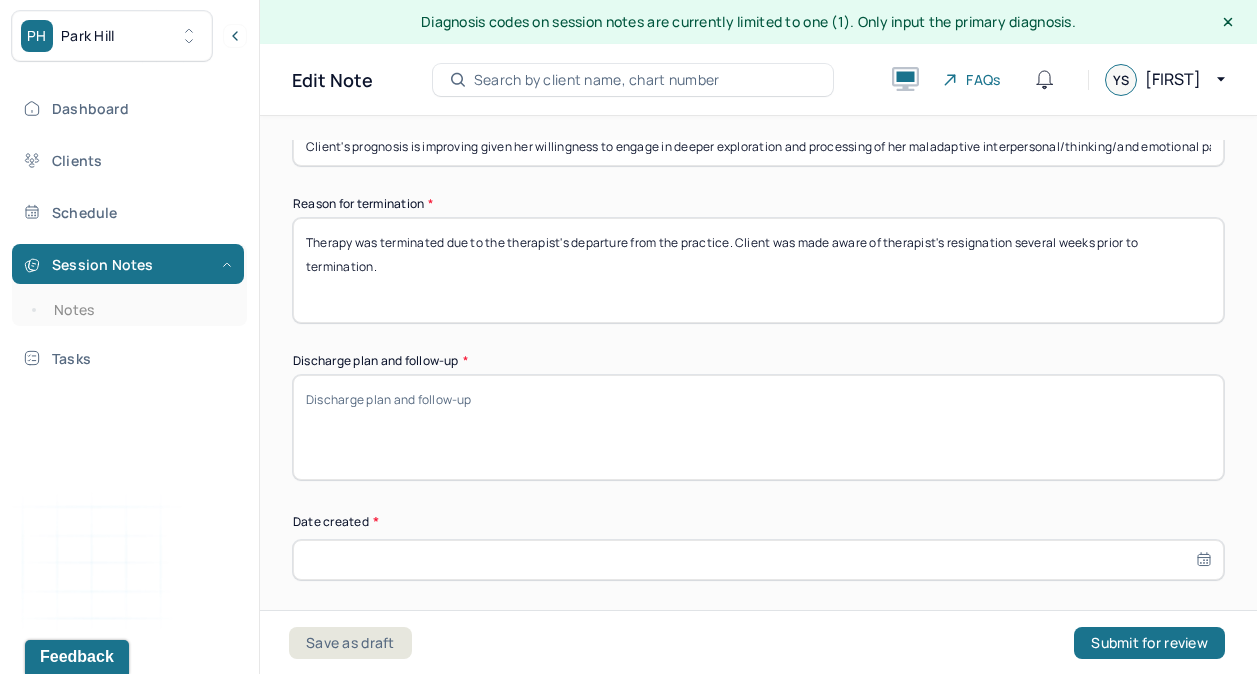 click on "Discharge plan and follow-up *" at bounding box center [758, 427] 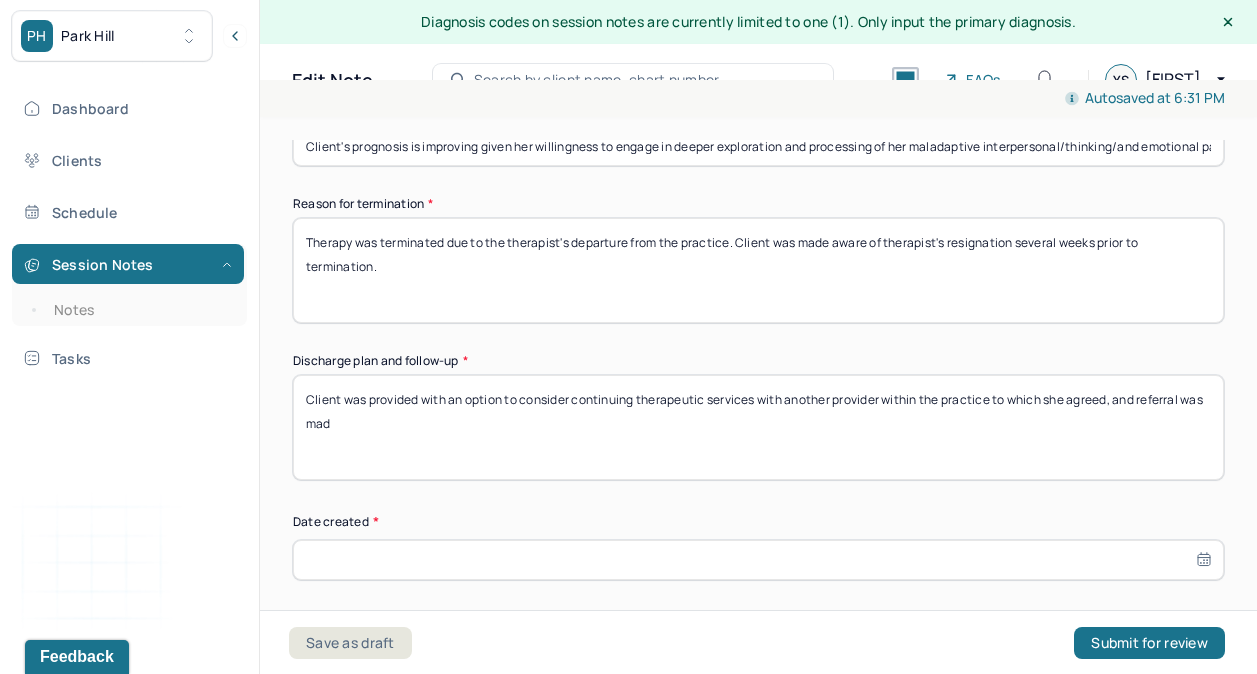 click on "Client was provided with an option to consider continuing therapeutic services with another provider within the practice to which she agreed, and referral was mad" at bounding box center (758, 427) 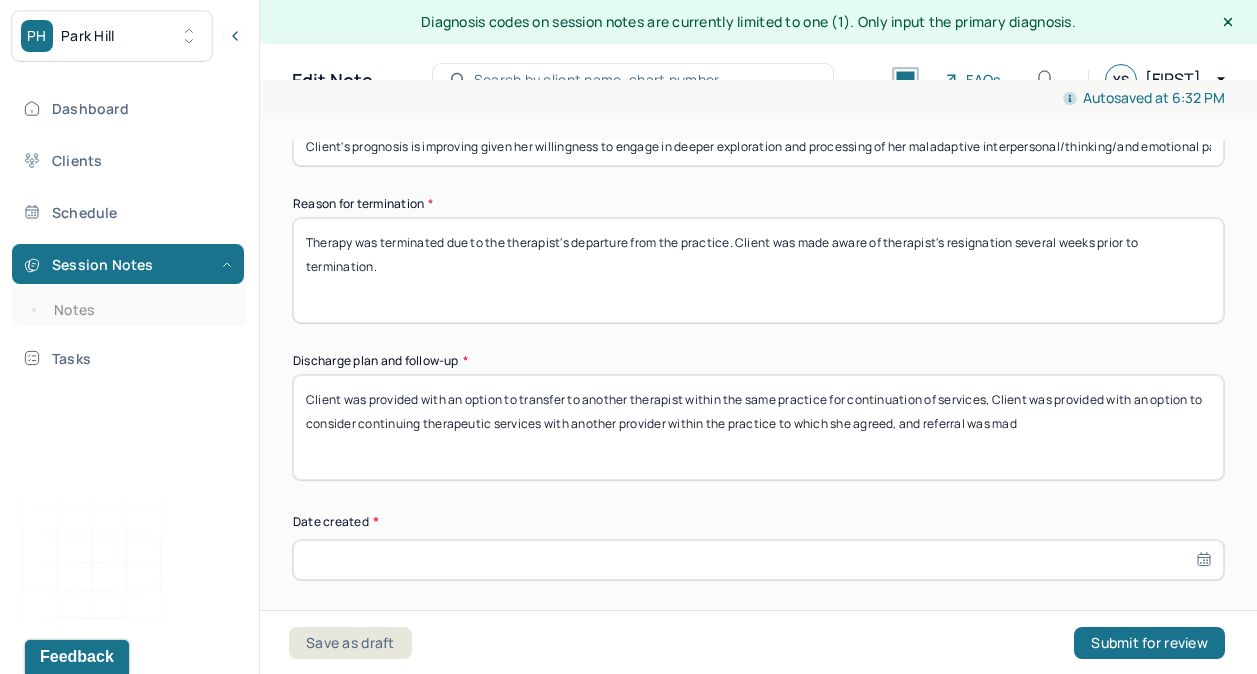 drag, startPoint x: 1037, startPoint y: 391, endPoint x: 794, endPoint y: 484, distance: 260.1884 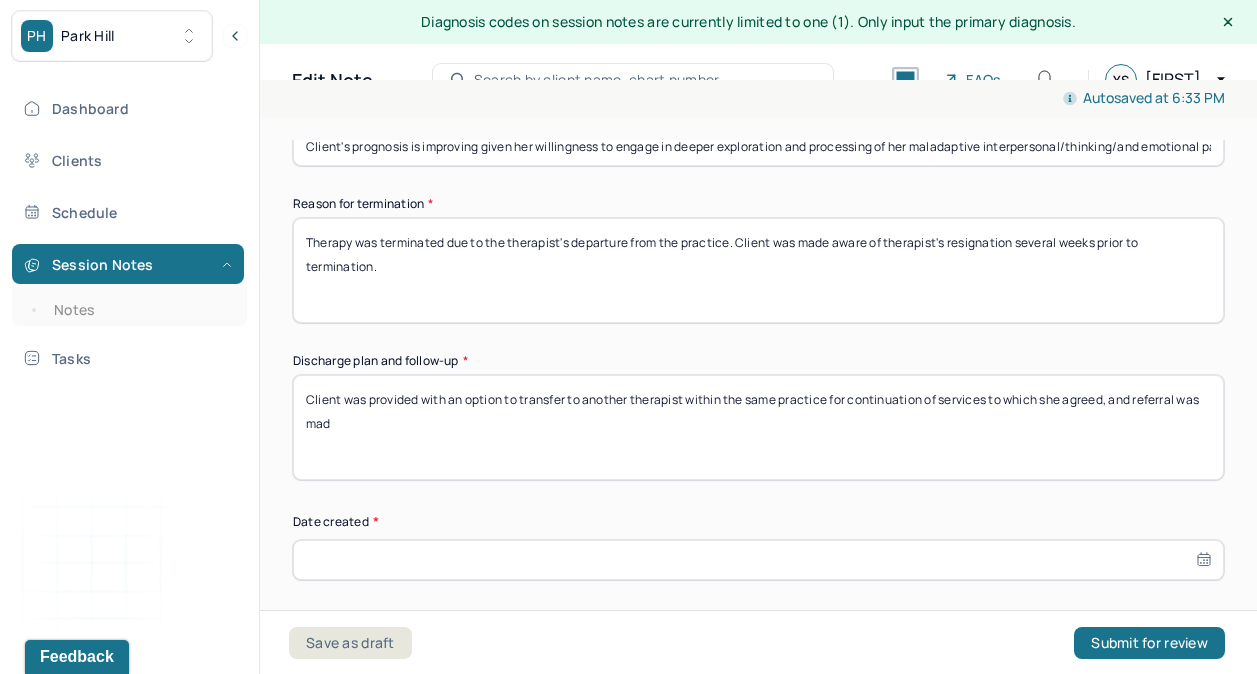 click on "Client was provided with an option to transfer to another therapist within the same practice for continuation of services to which she agreed, and referral was mad" at bounding box center (758, 427) 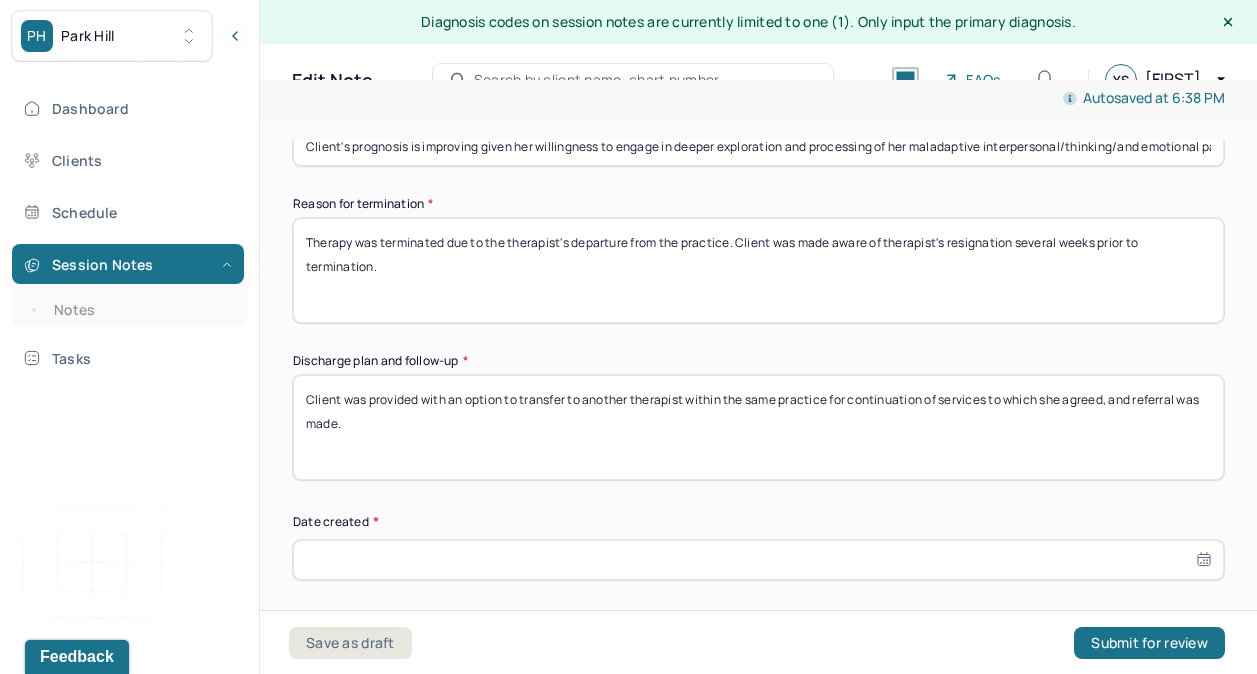 click on "Client was provided with an option to transfer to another therapist within the same practice for continuation of services to which she agreed, and referral was made." at bounding box center [758, 427] 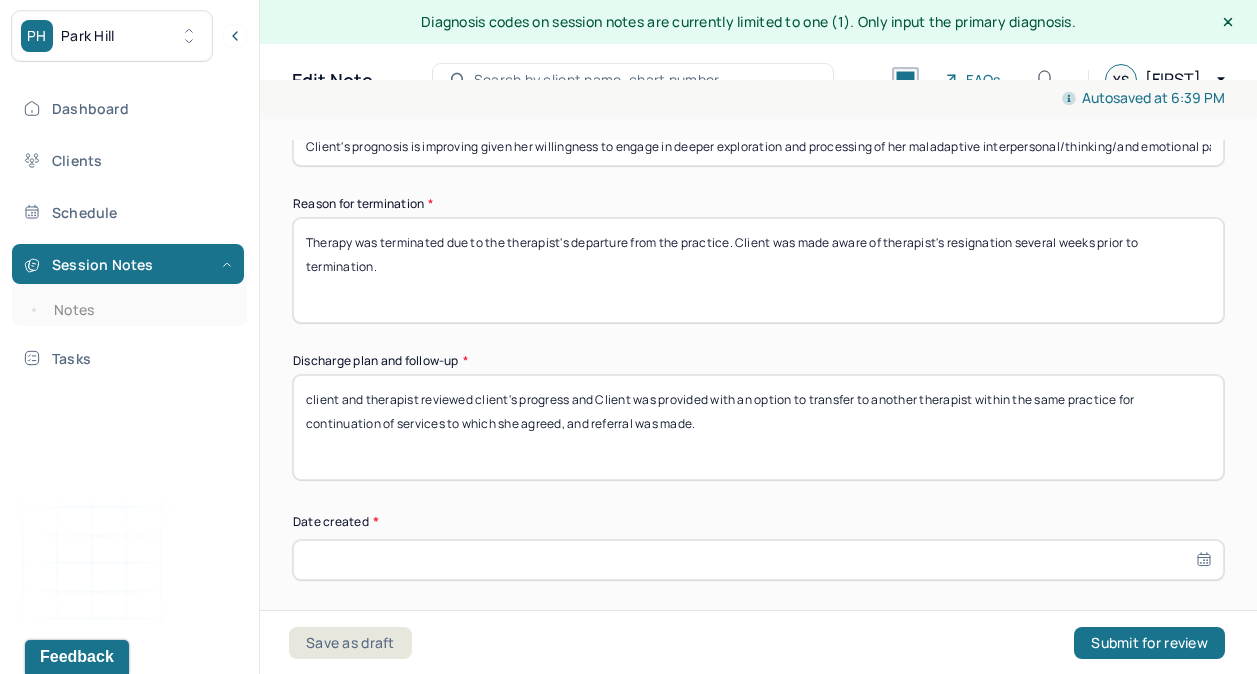 click on "client and therapist reviewed client's progress and Client was provided with an option to transfer to another therapist within the same practice for continuation of services to which she agreed, and referral was made." at bounding box center [758, 427] 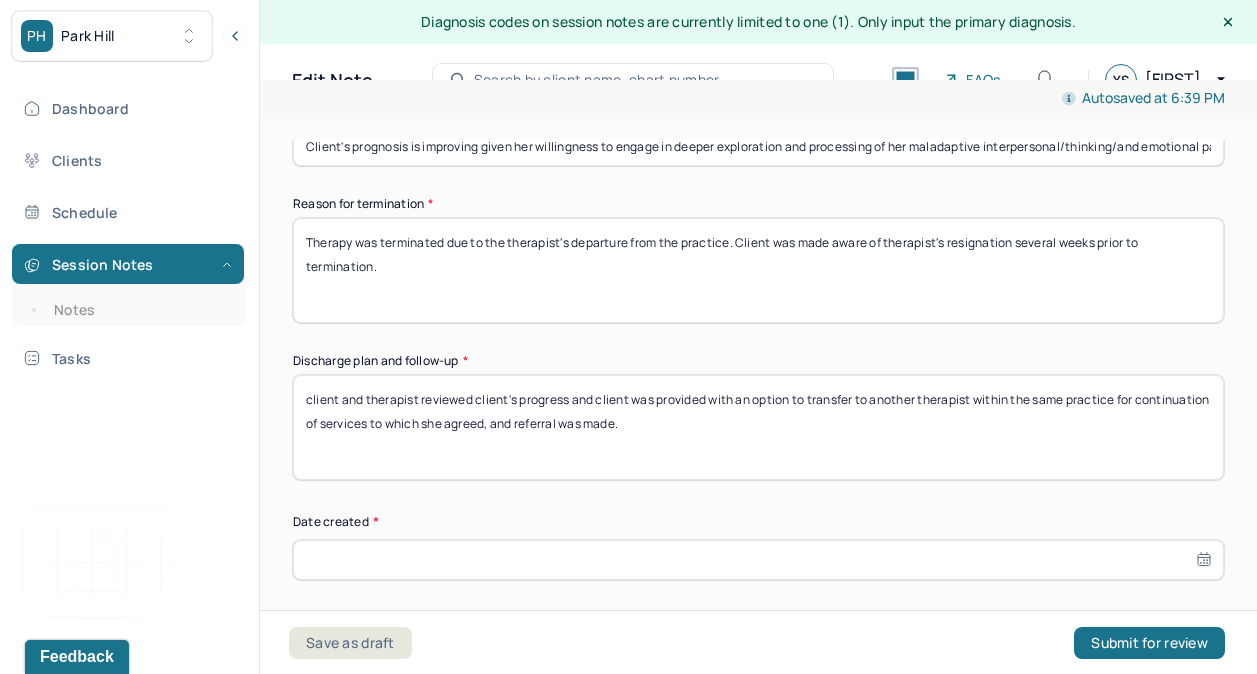 type on "client and therapist reviewed client's progress and client was provided with an option to transfer to another therapist within the same practice for continuation of services to which she agreed, and referral was made." 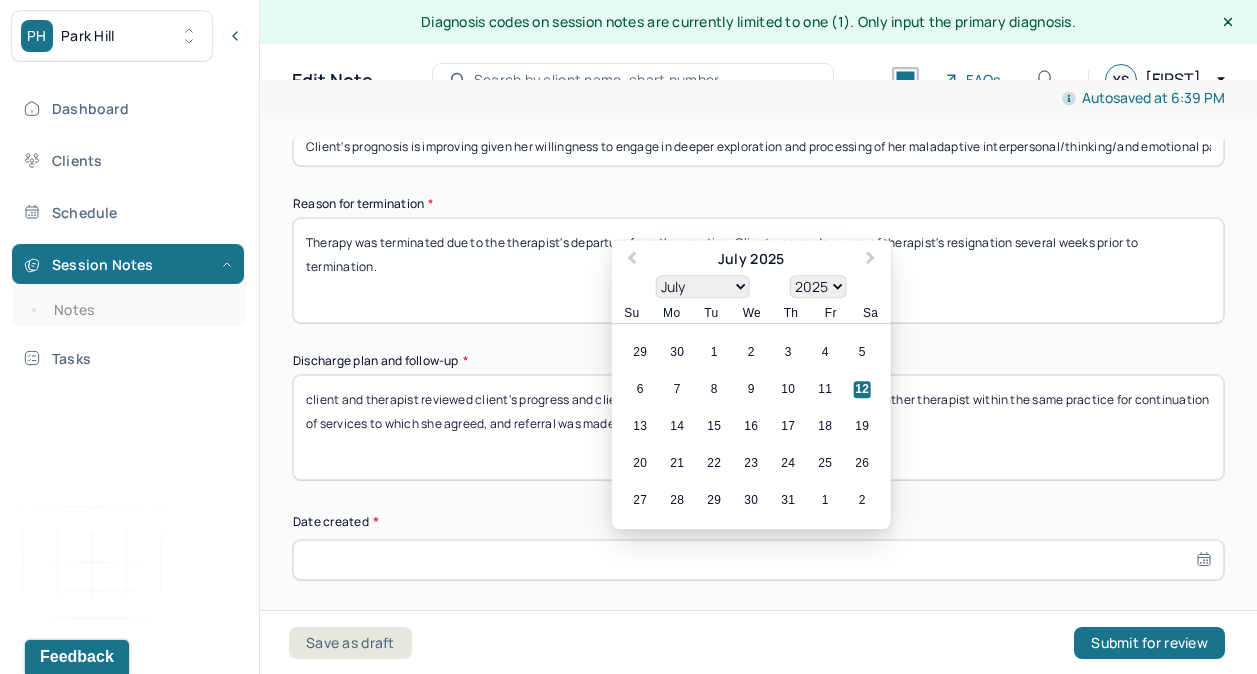 click on "12" at bounding box center (862, 390) 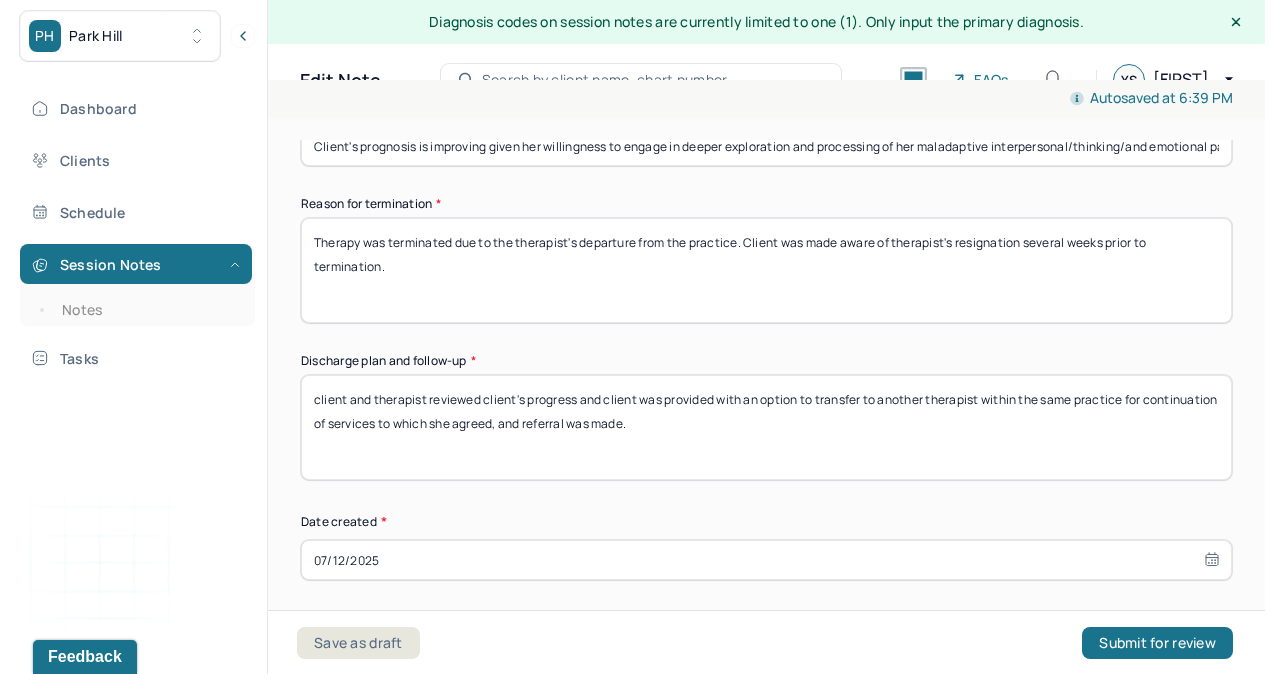 scroll, scrollTop: 1889, scrollLeft: 0, axis: vertical 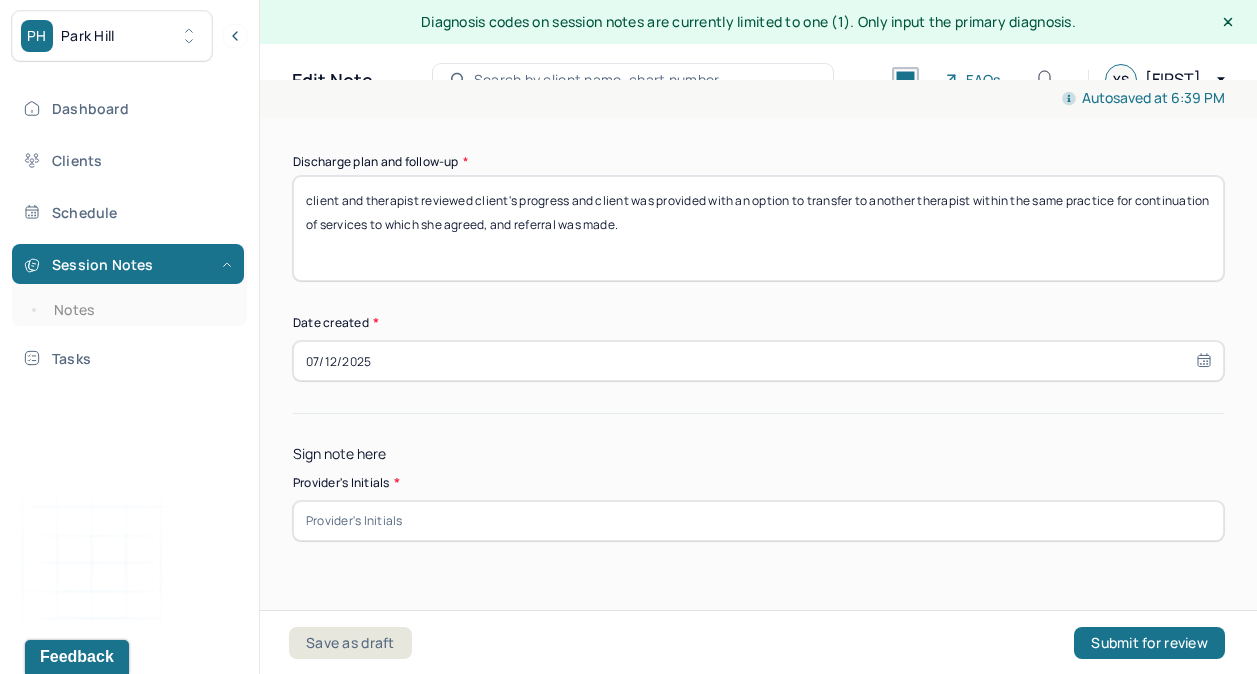 click at bounding box center (758, 521) 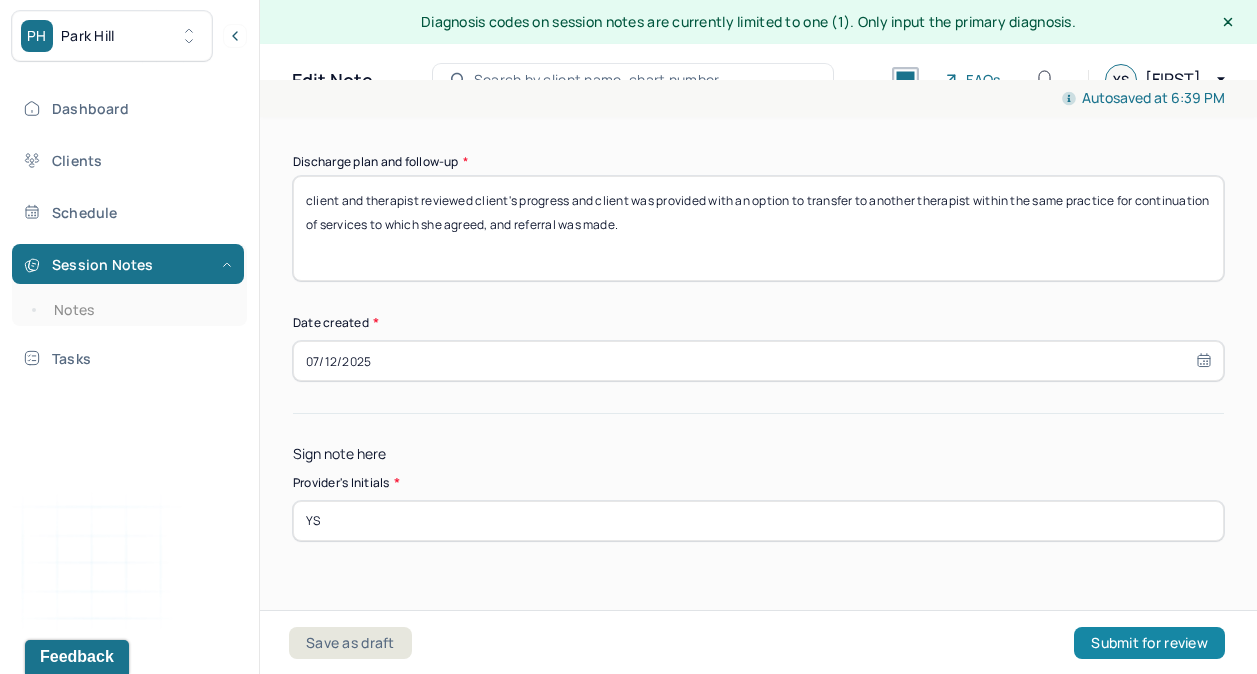 type on "YS" 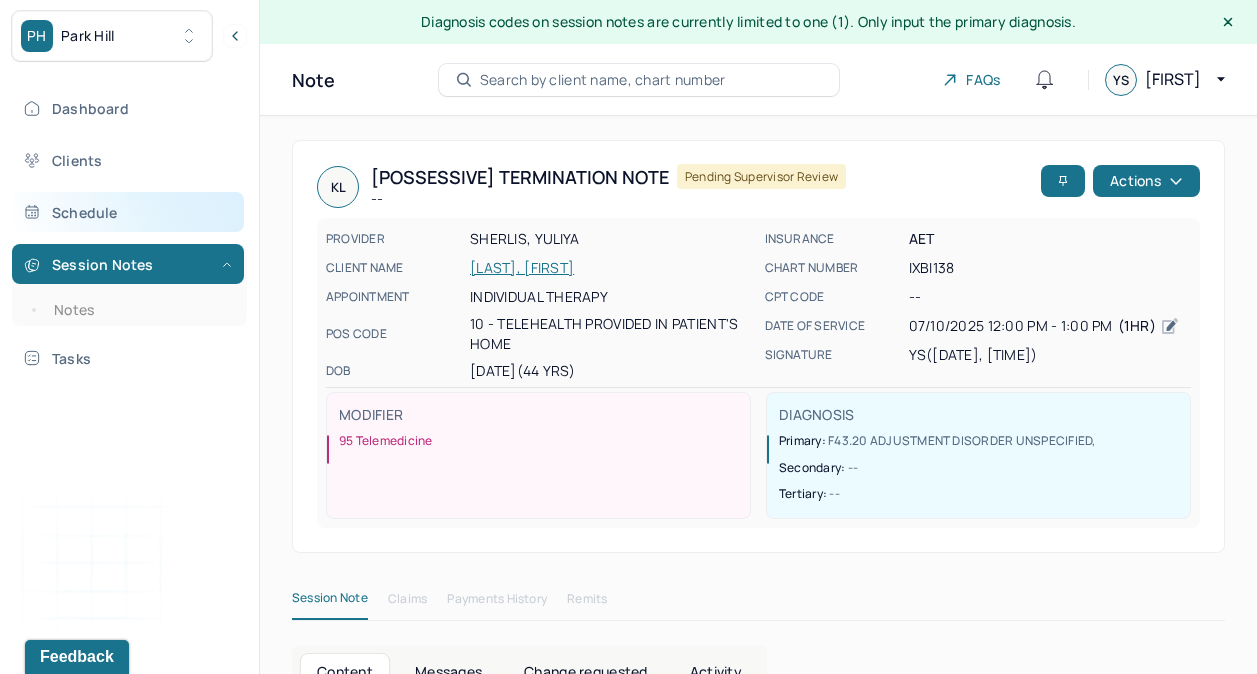 click on "Schedule" at bounding box center [128, 212] 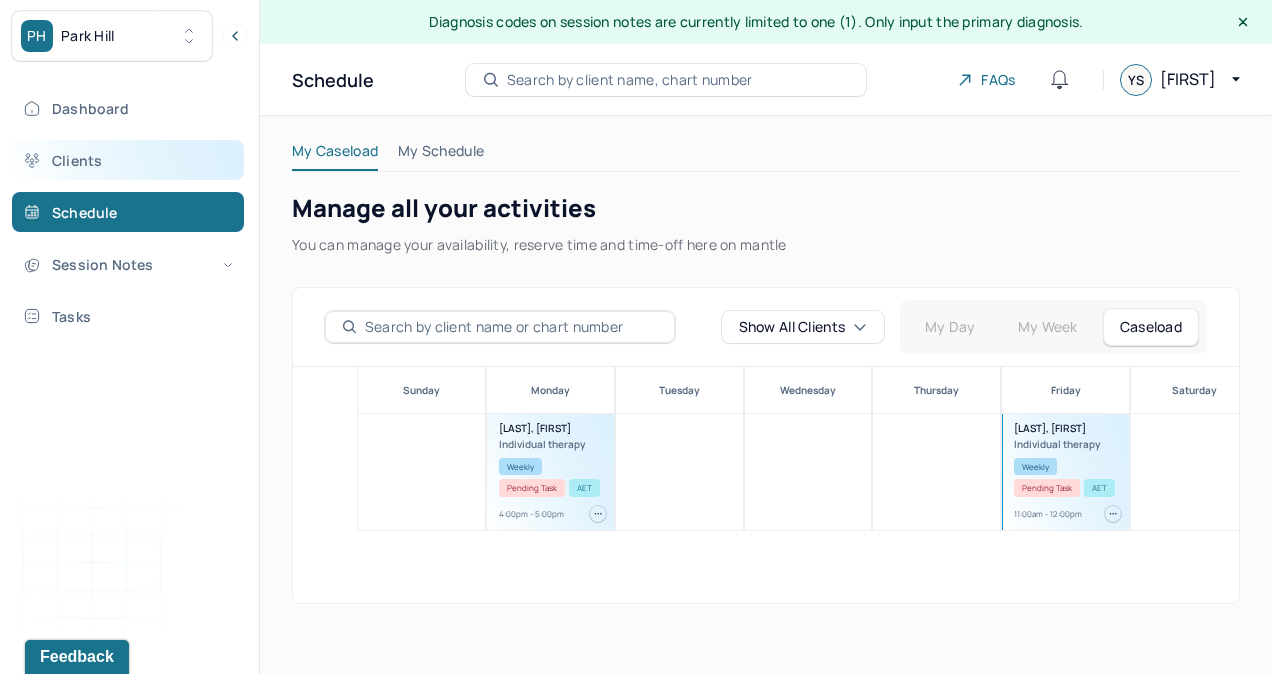 click on "Clients" at bounding box center [128, 160] 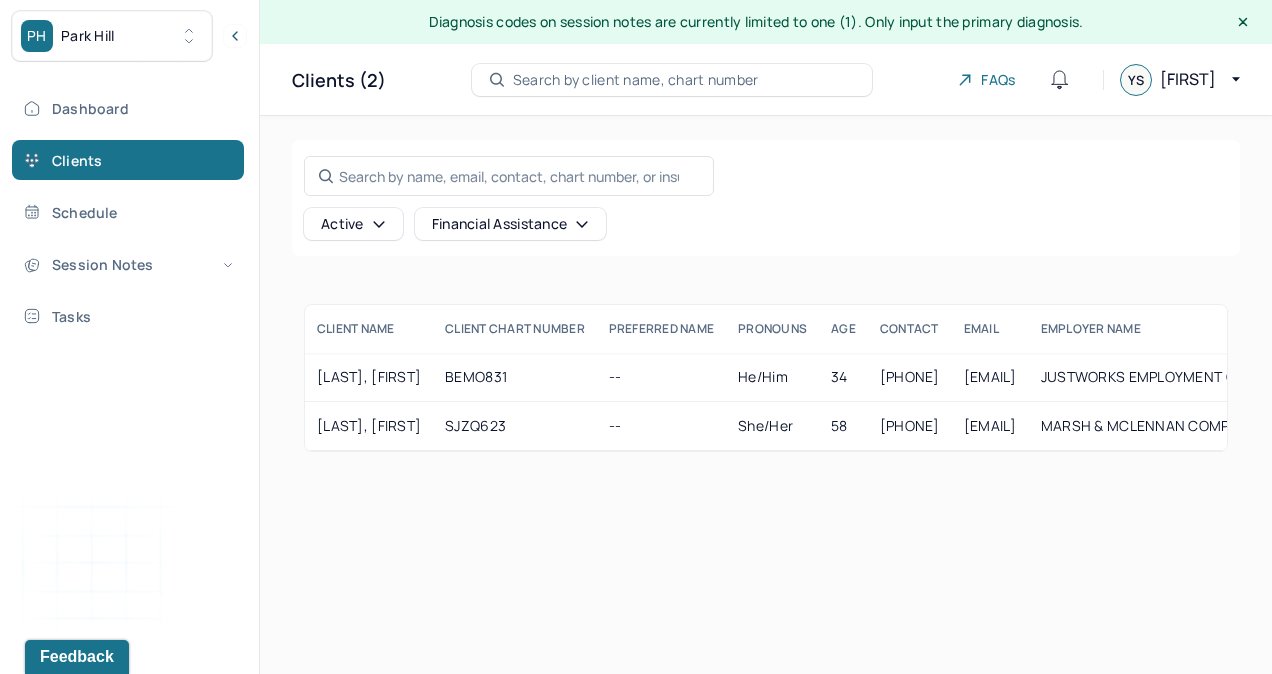 click 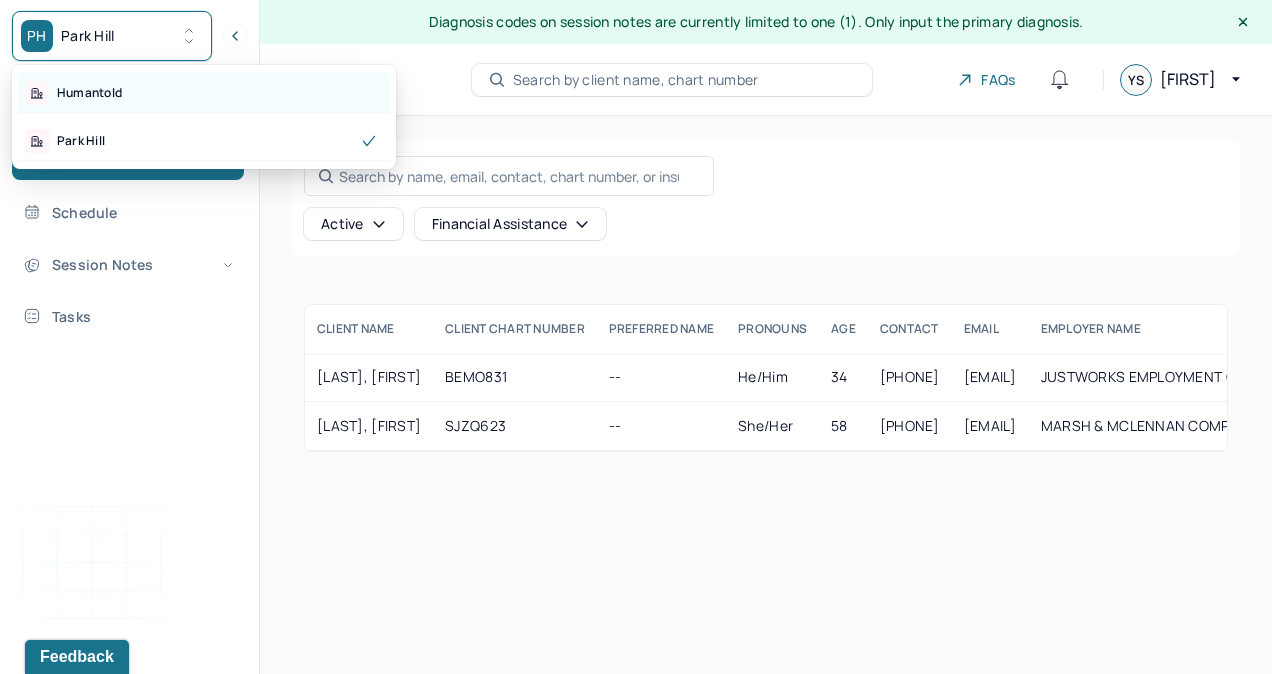 click on "Humantold" at bounding box center [89, 93] 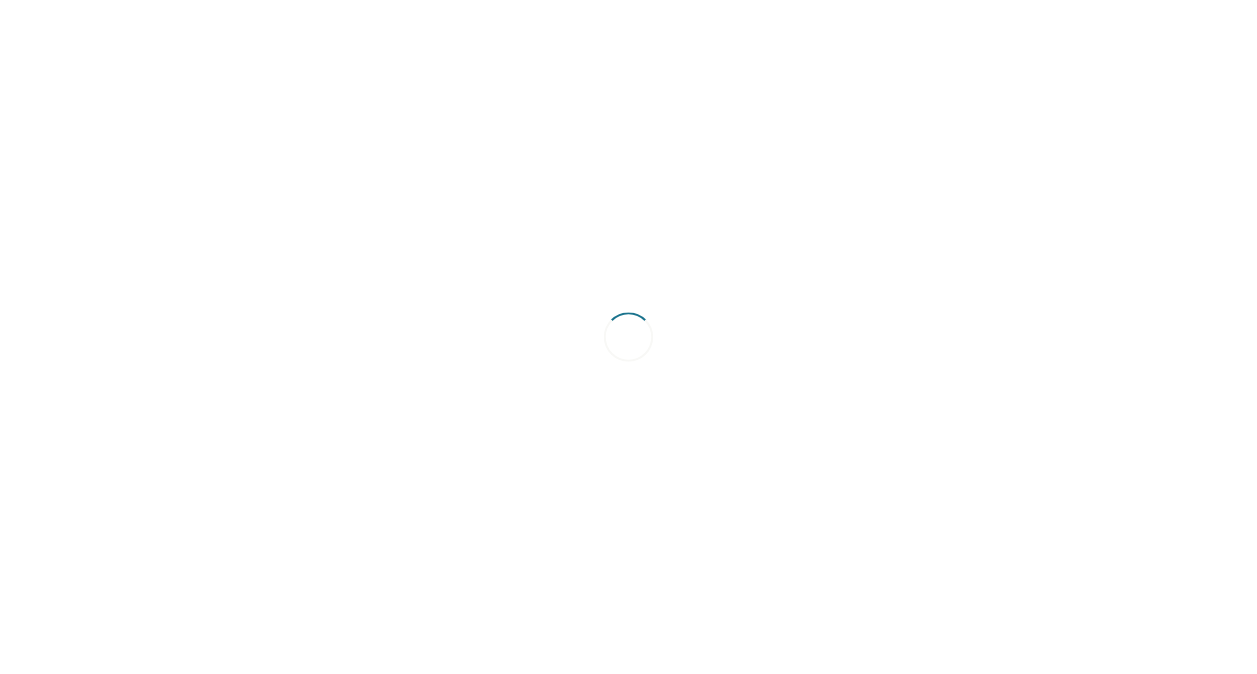 scroll, scrollTop: 0, scrollLeft: 0, axis: both 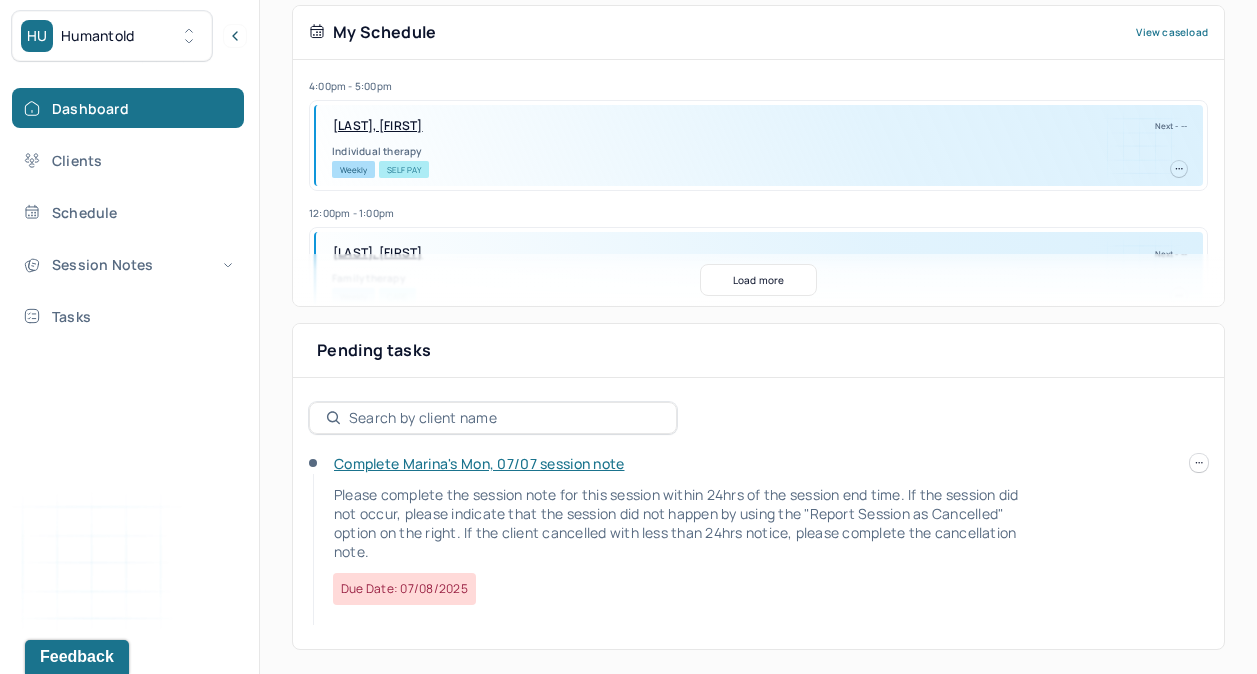 click on "Complete Marina's Mon, 07/07 session note" at bounding box center [479, 463] 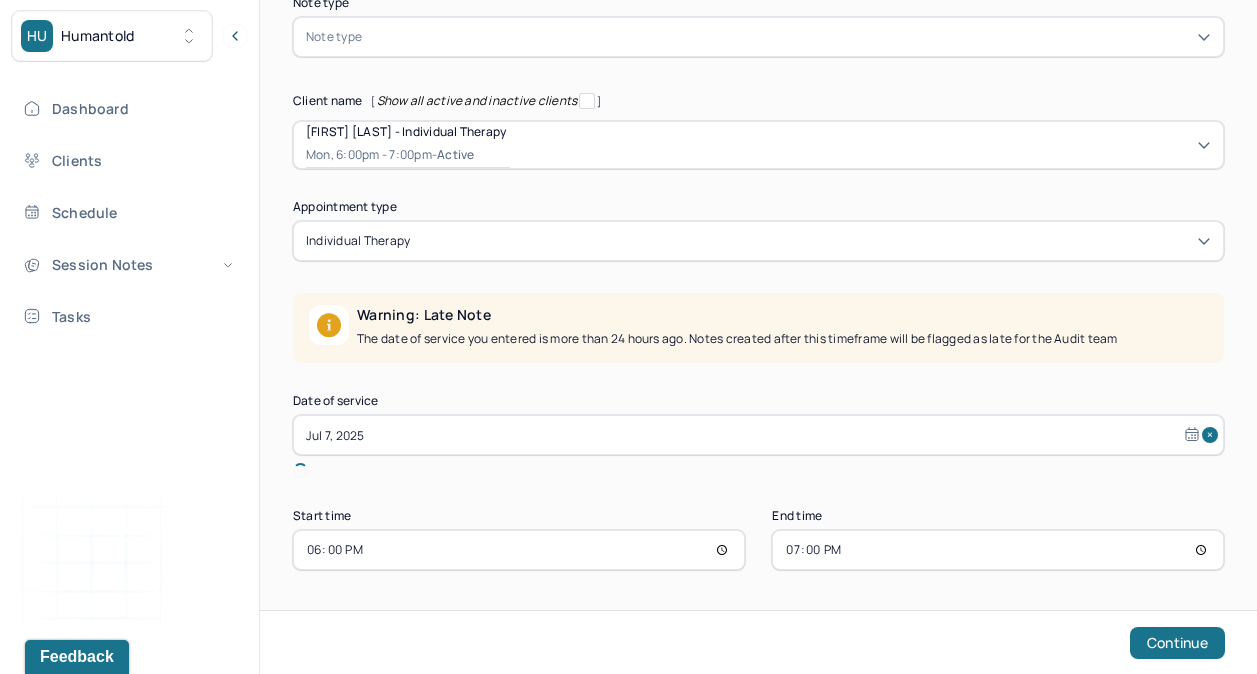 scroll, scrollTop: 198, scrollLeft: 0, axis: vertical 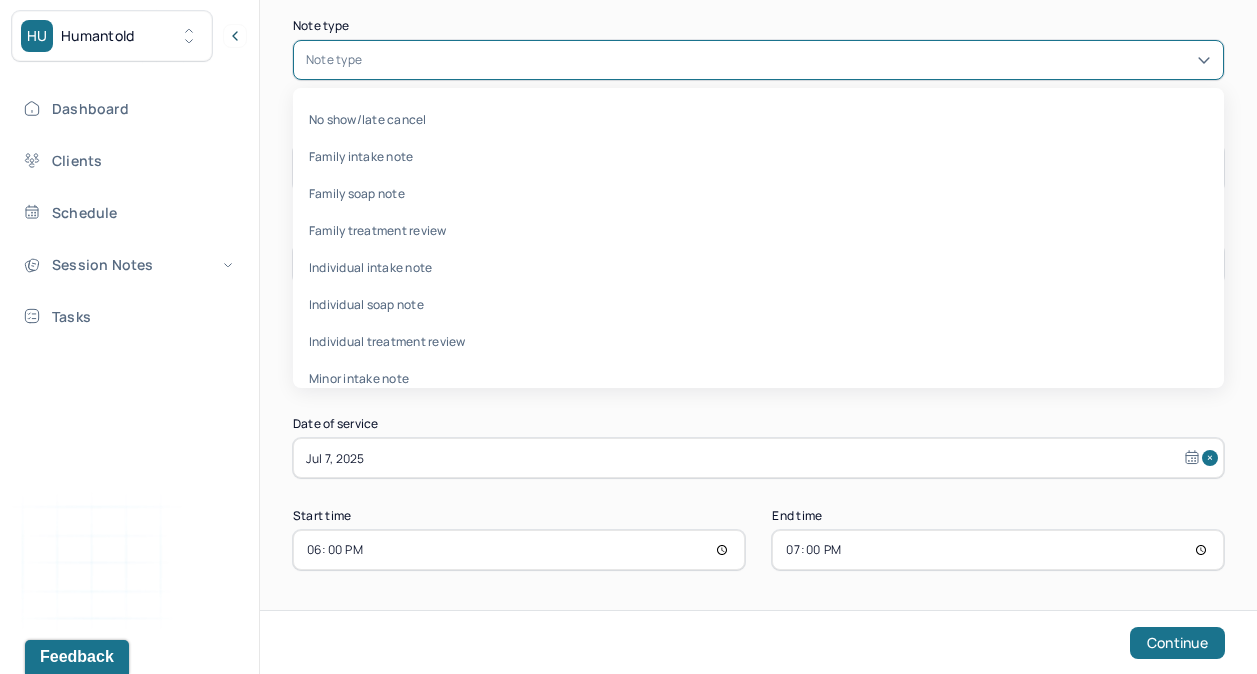 click 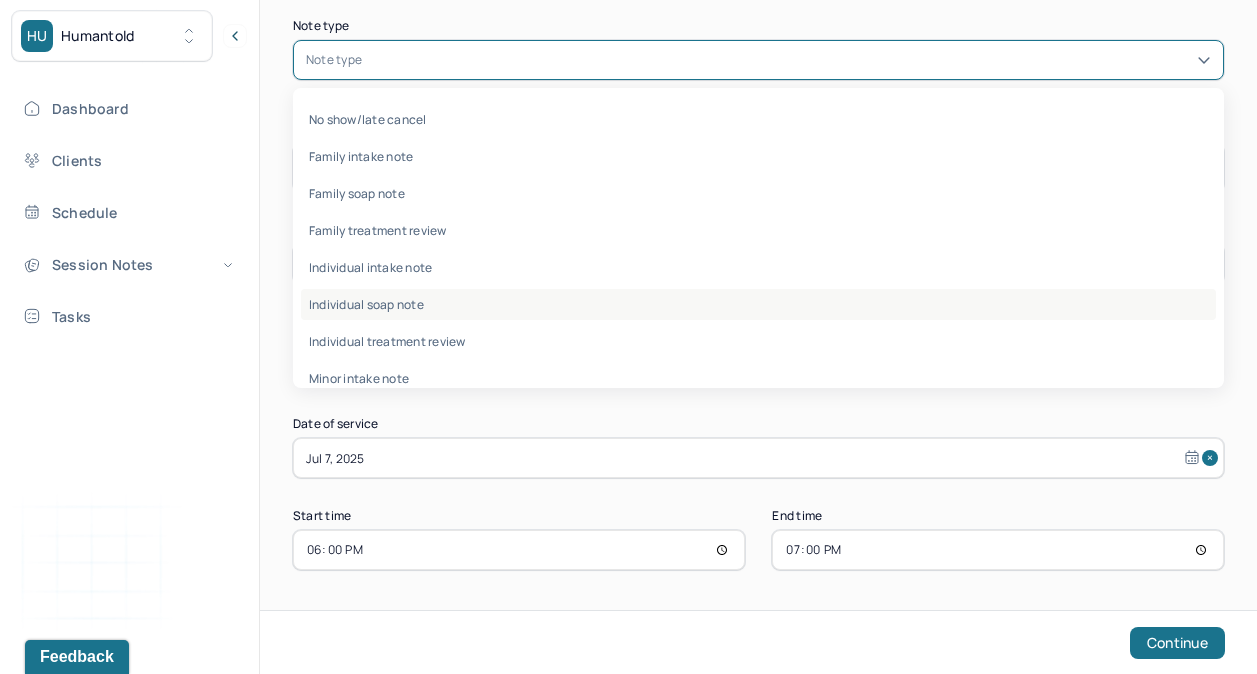 scroll, scrollTop: 96, scrollLeft: 0, axis: vertical 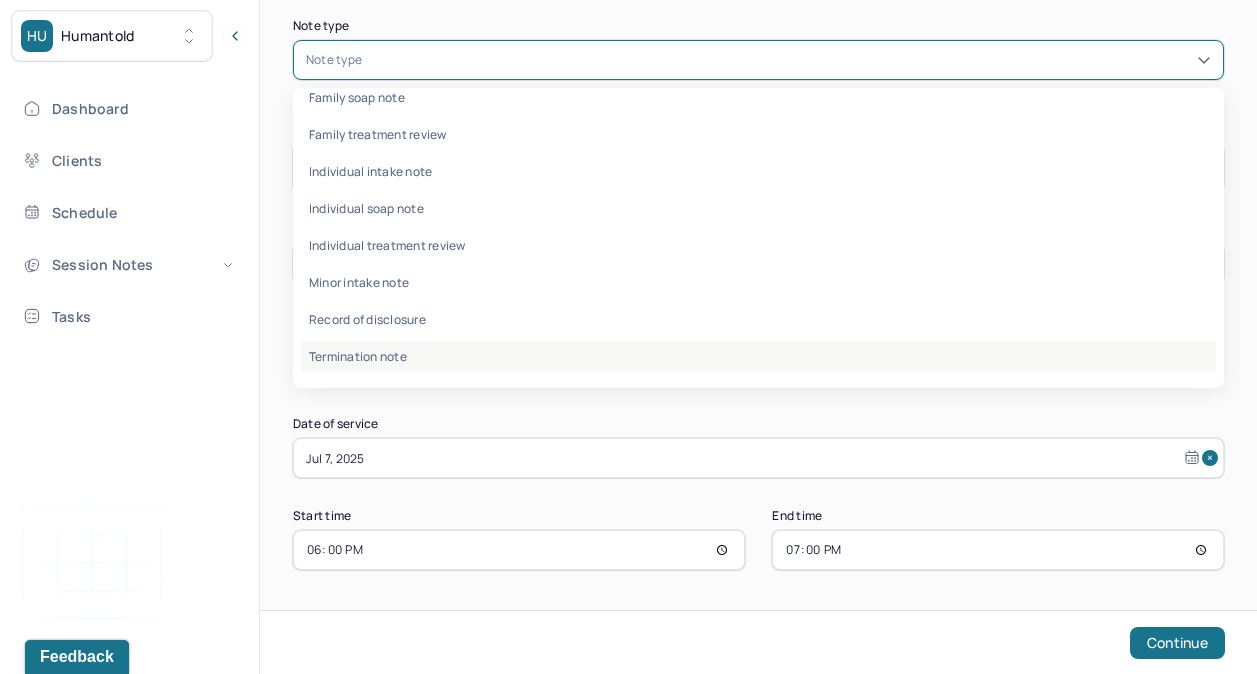 click on "Termination note" at bounding box center (758, 356) 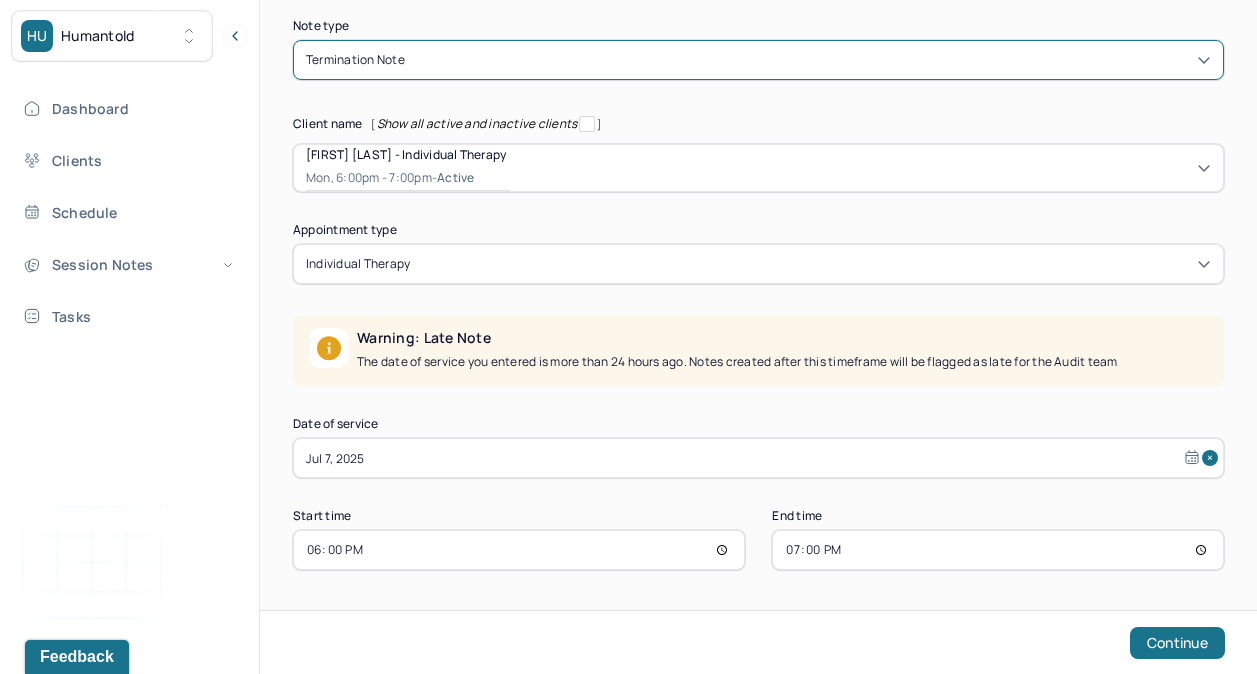 select on "6" 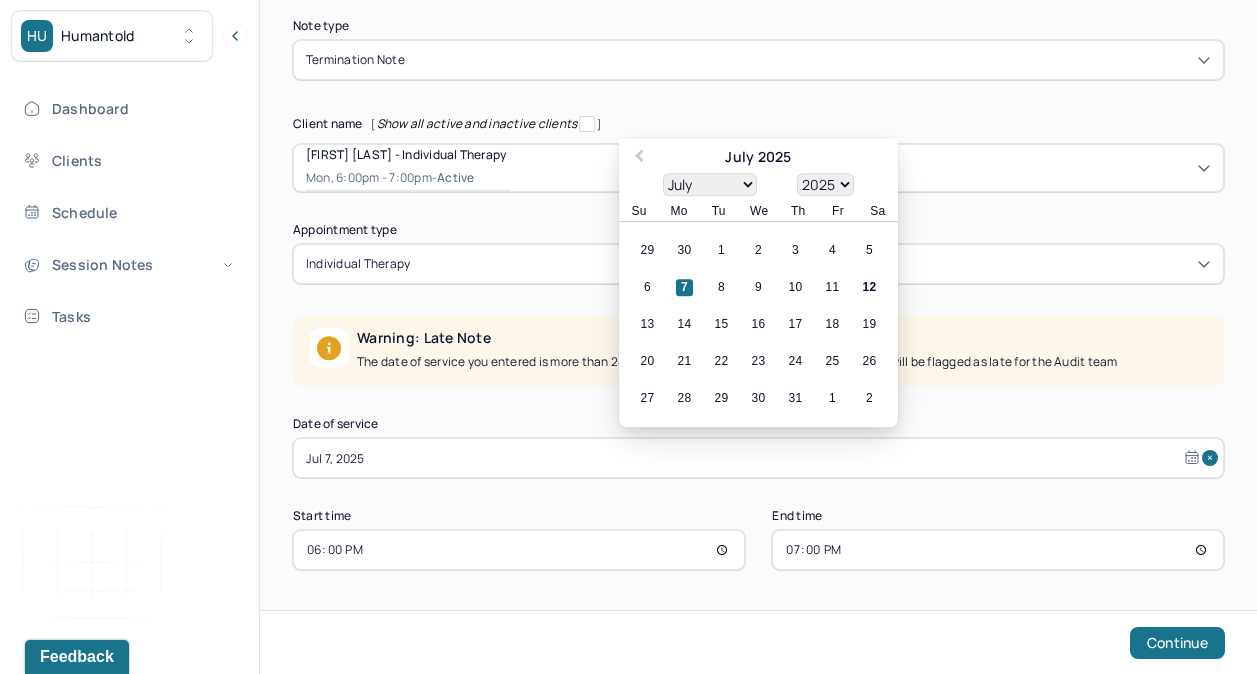 click on "Jul 7, 2025" at bounding box center [758, 458] 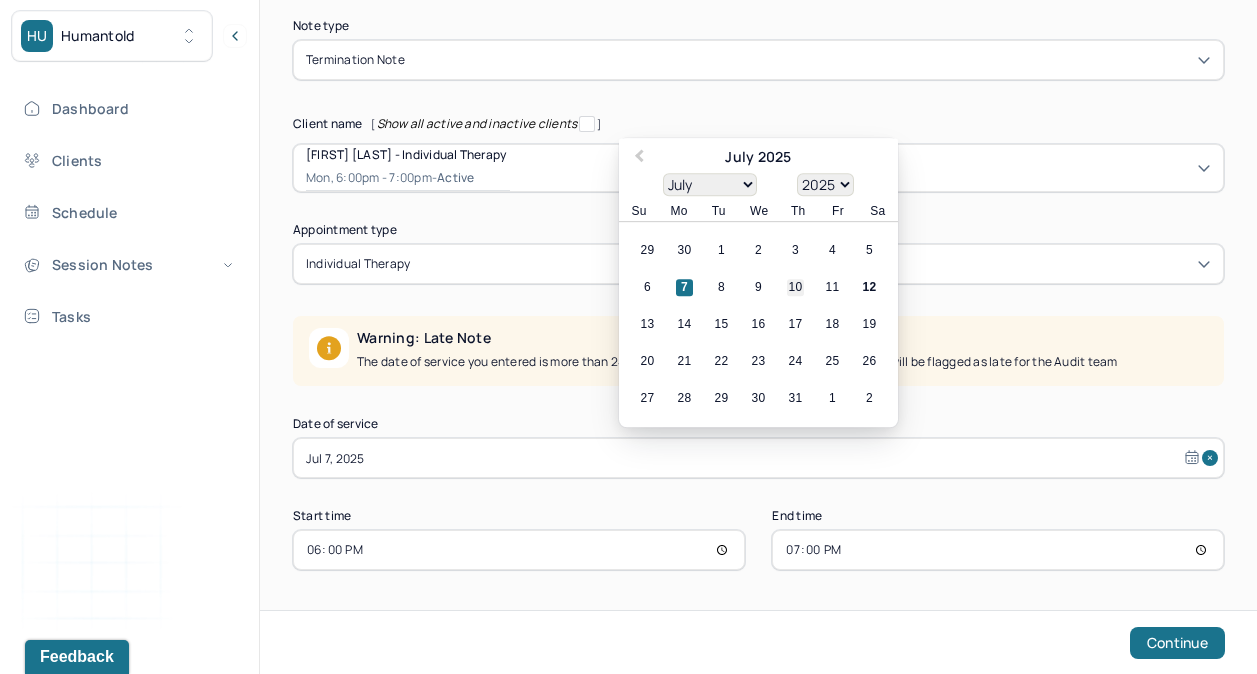 click on "10" at bounding box center (795, 288) 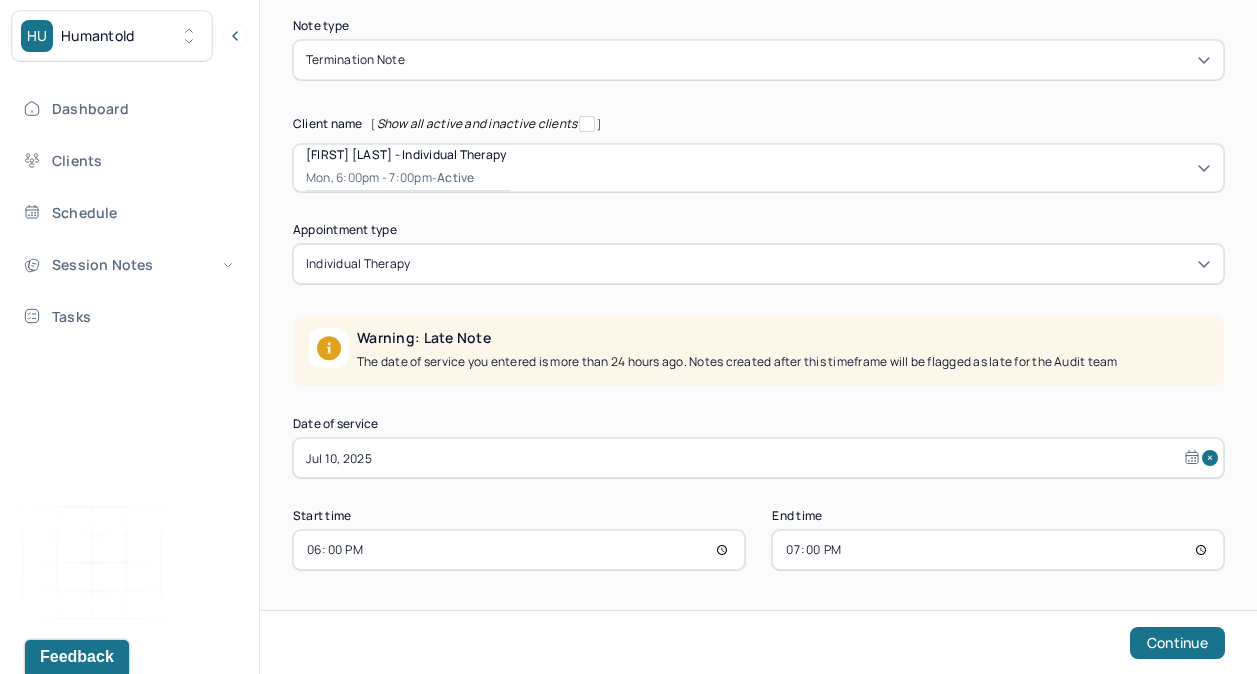 click on "18:00" at bounding box center [519, 550] 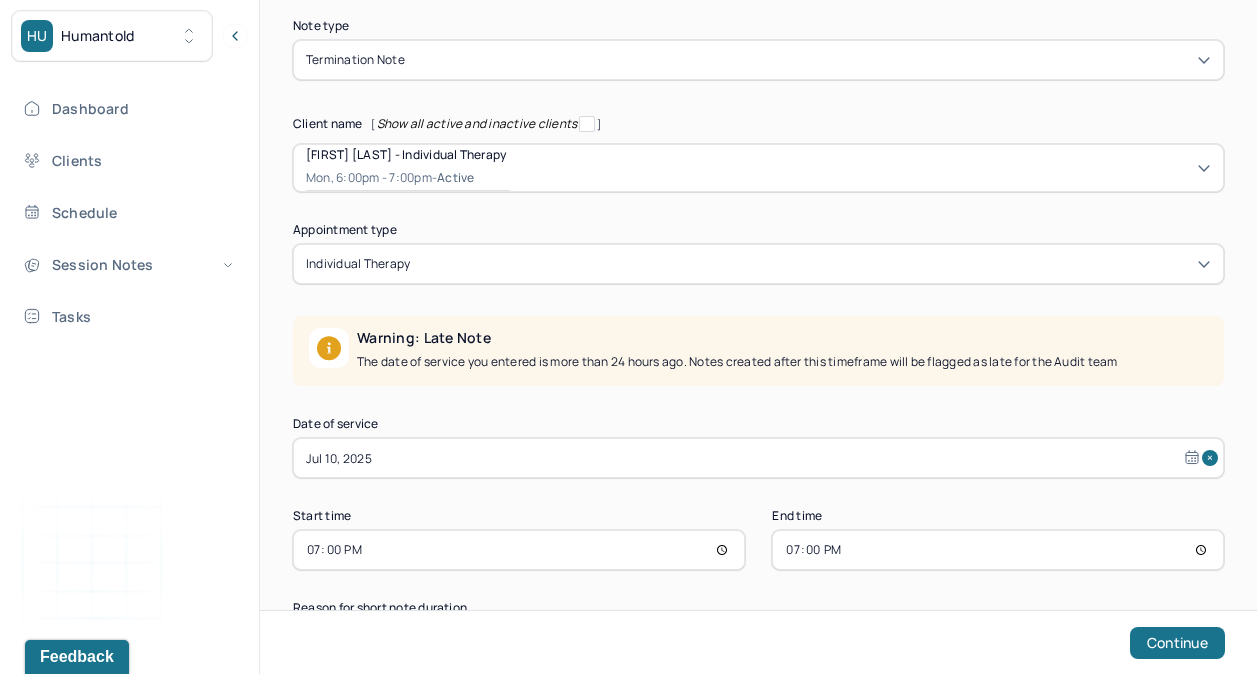 click on "19:00" at bounding box center (998, 550) 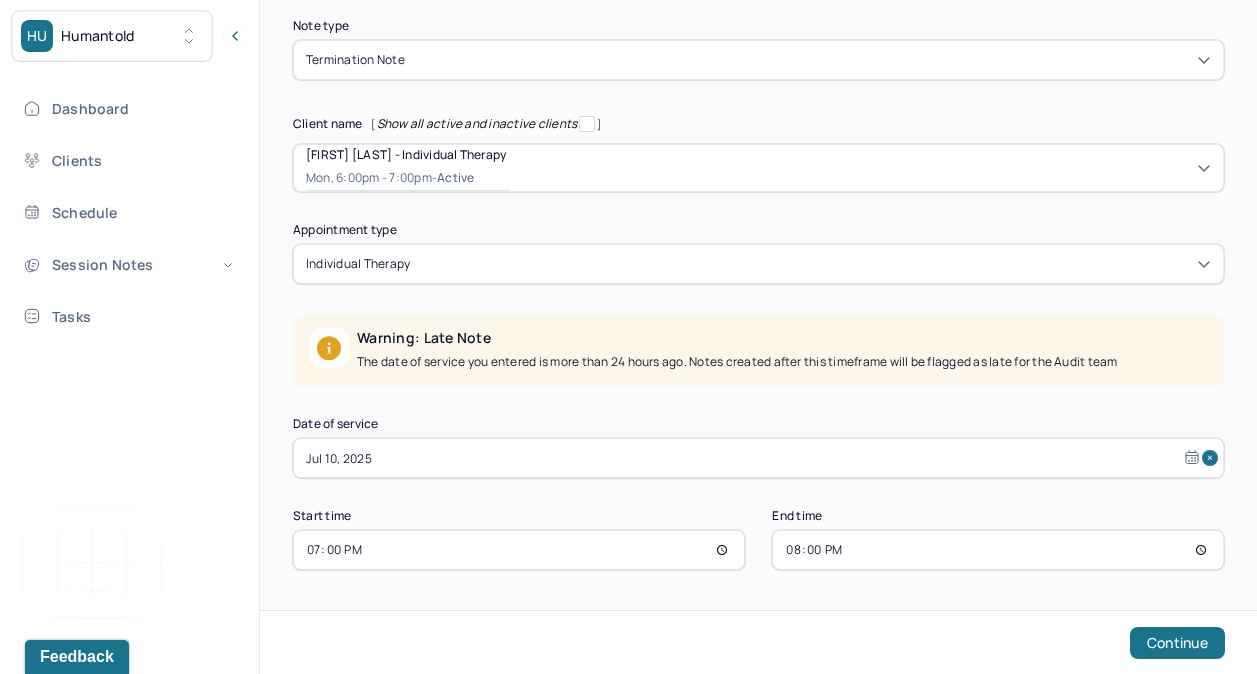 click on "Continue" at bounding box center (758, 642) 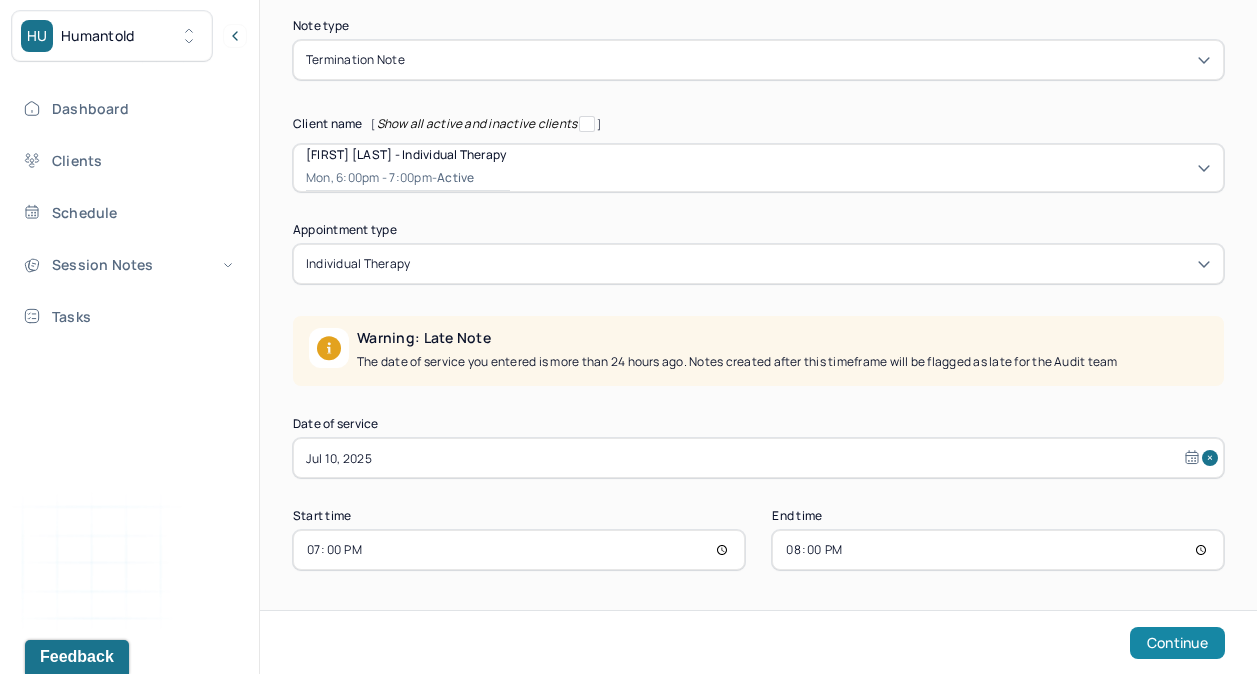 click on "Continue" at bounding box center (1177, 643) 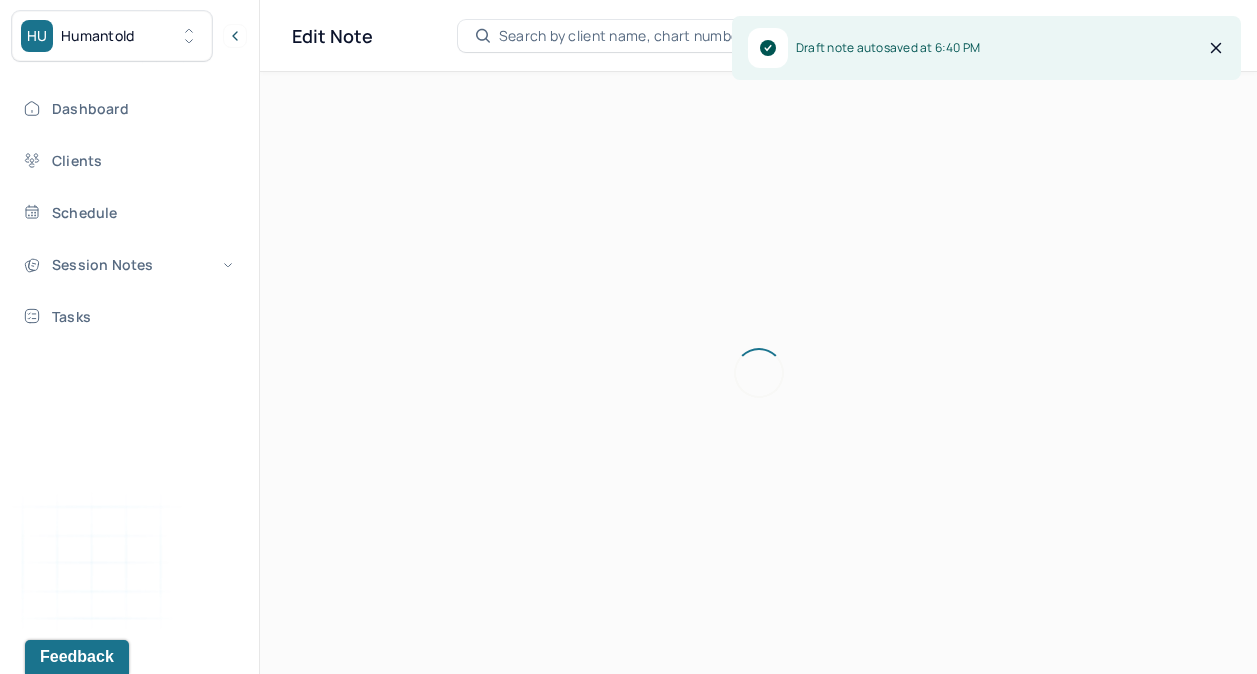scroll, scrollTop: 36, scrollLeft: 0, axis: vertical 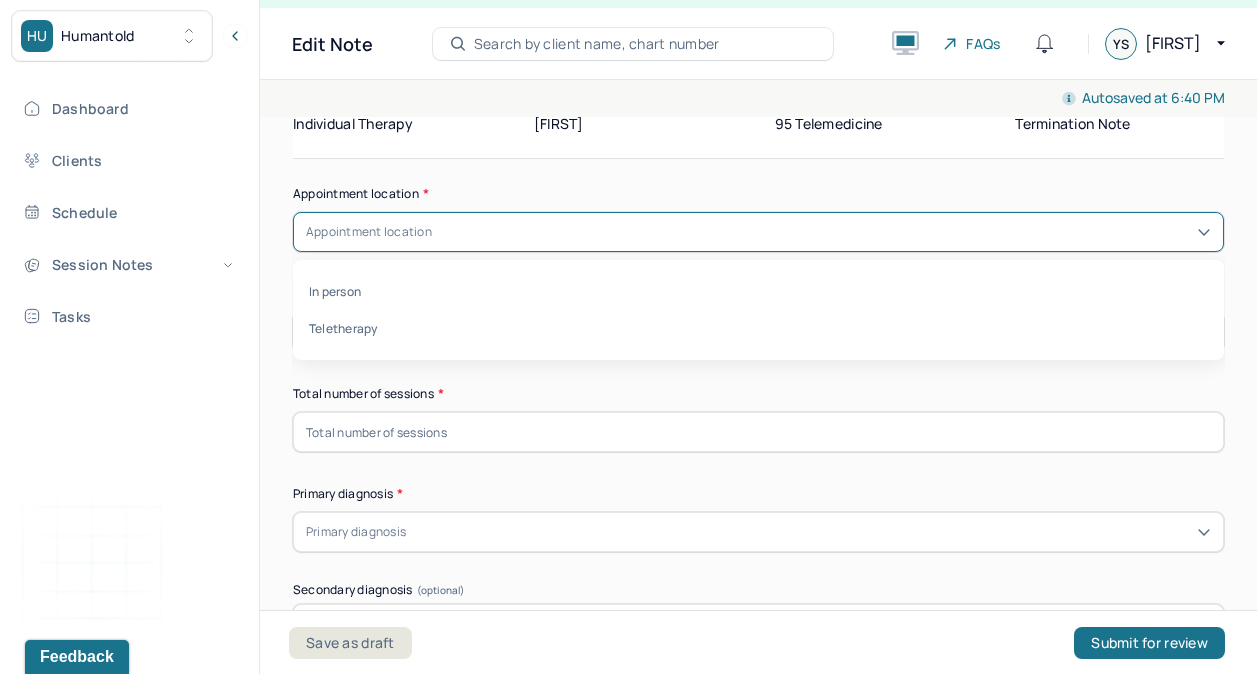 click 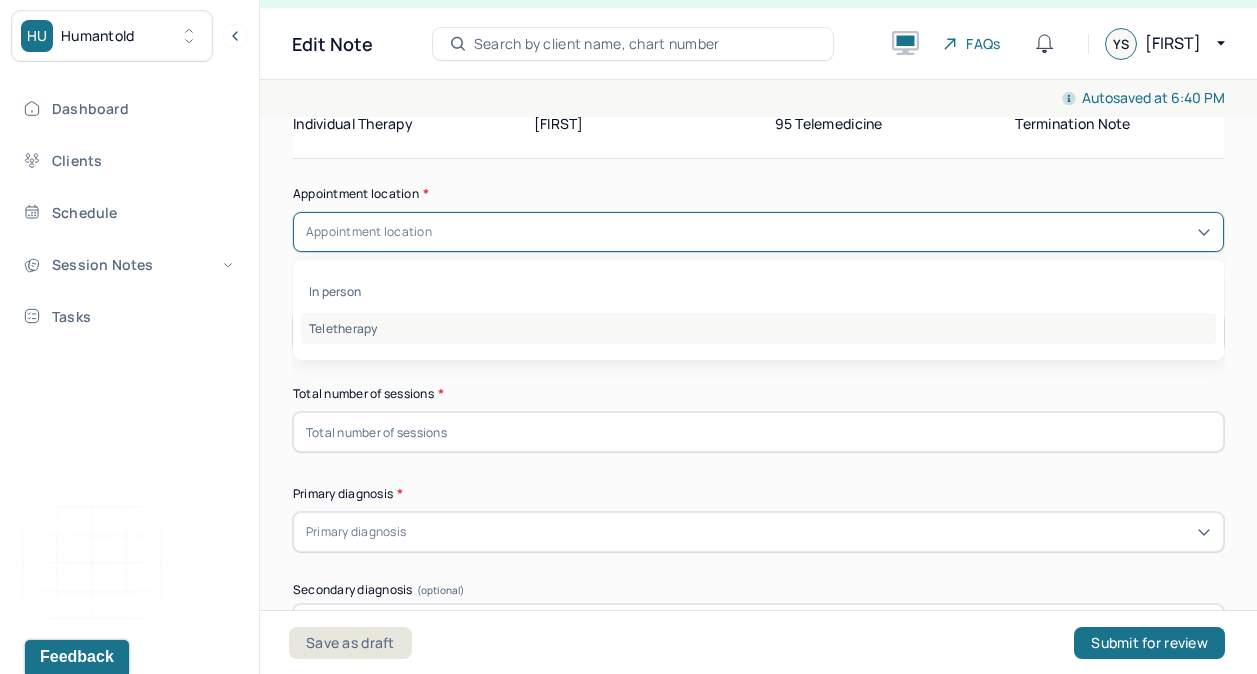 click on "Teletherapy" at bounding box center [758, 328] 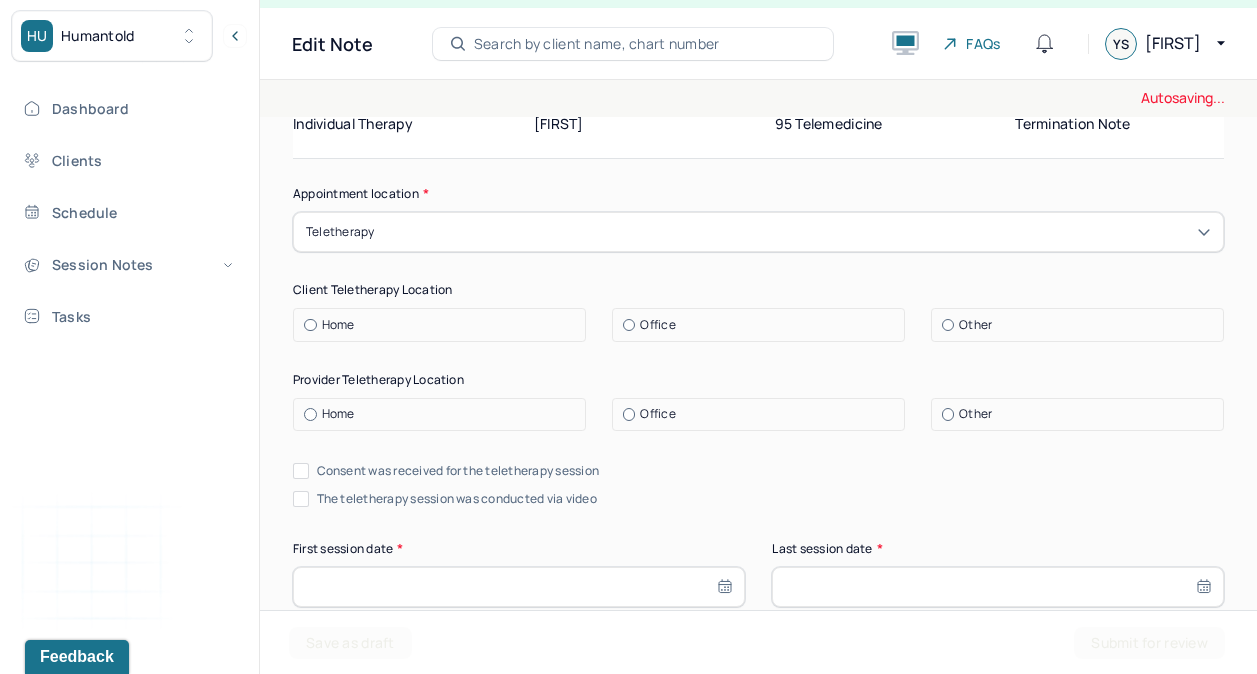 click at bounding box center [310, 325] 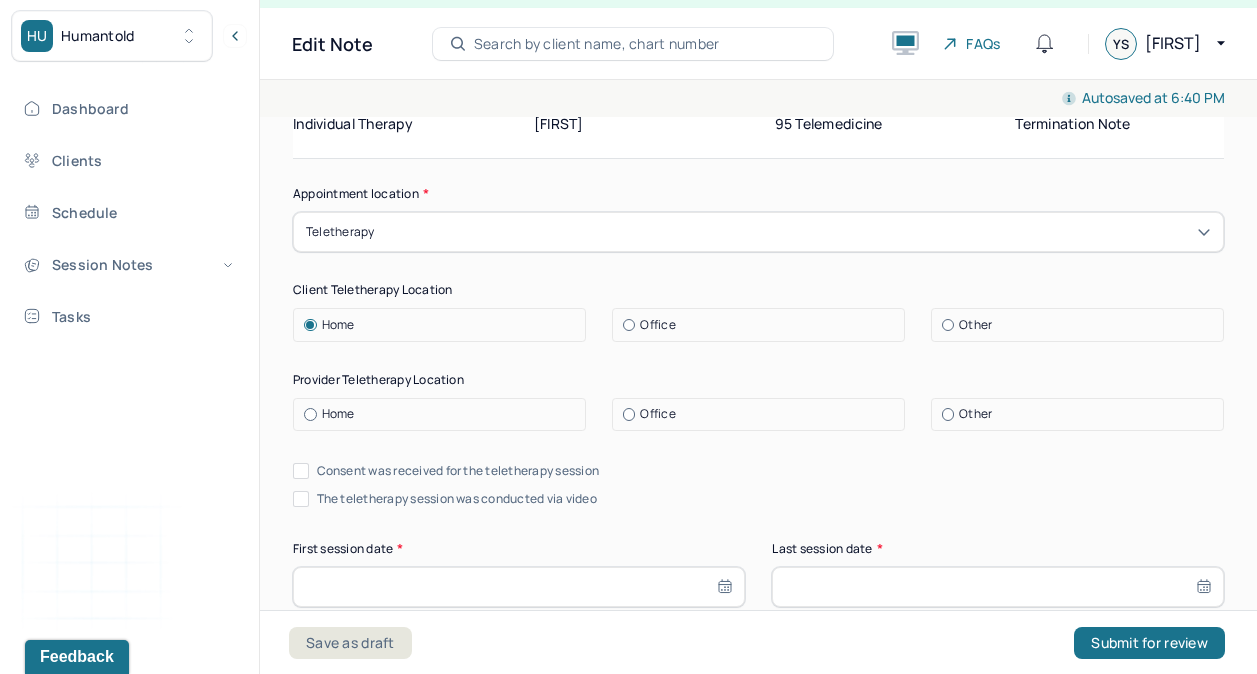 click on "Home" at bounding box center (444, 414) 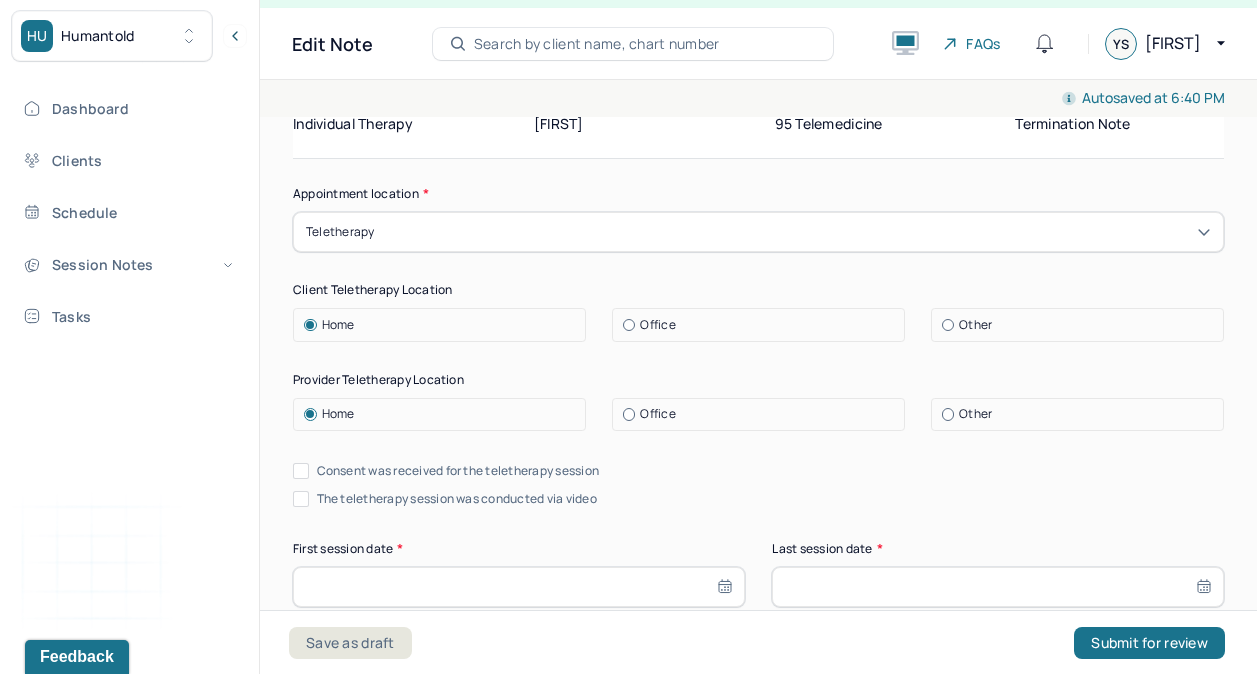 click on "Consent was received for the teletherapy session" at bounding box center [301, 471] 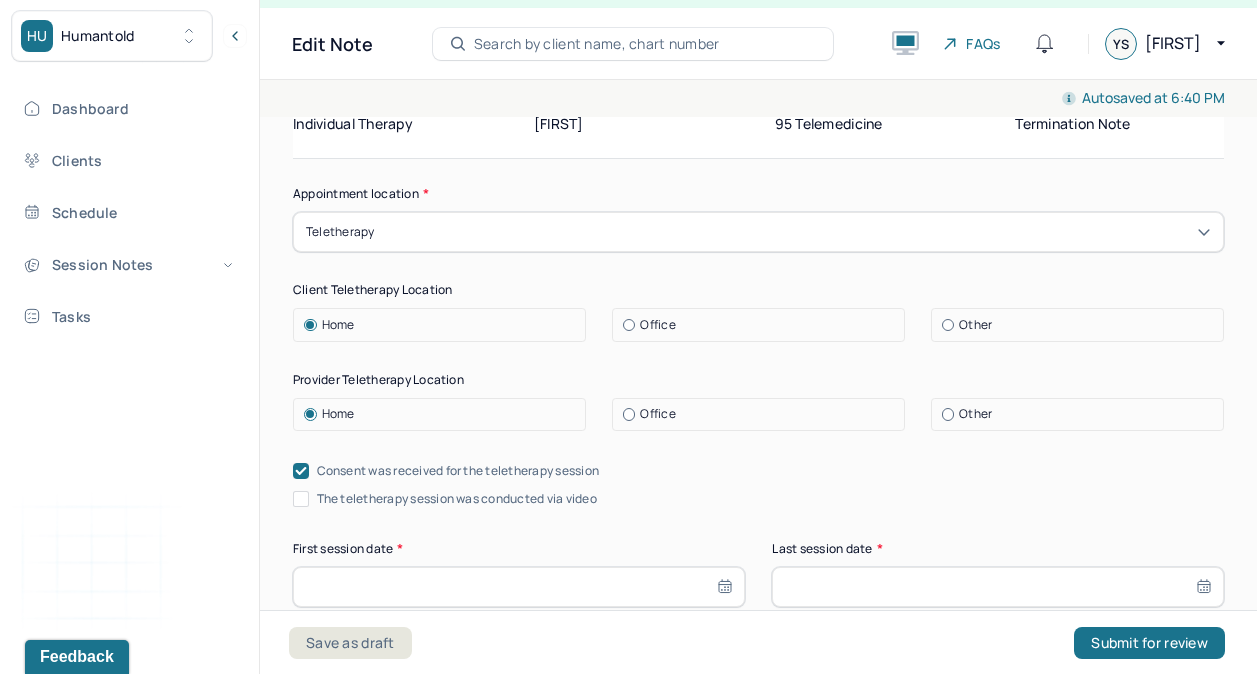click on "The teletherapy session was conducted via video" at bounding box center (301, 499) 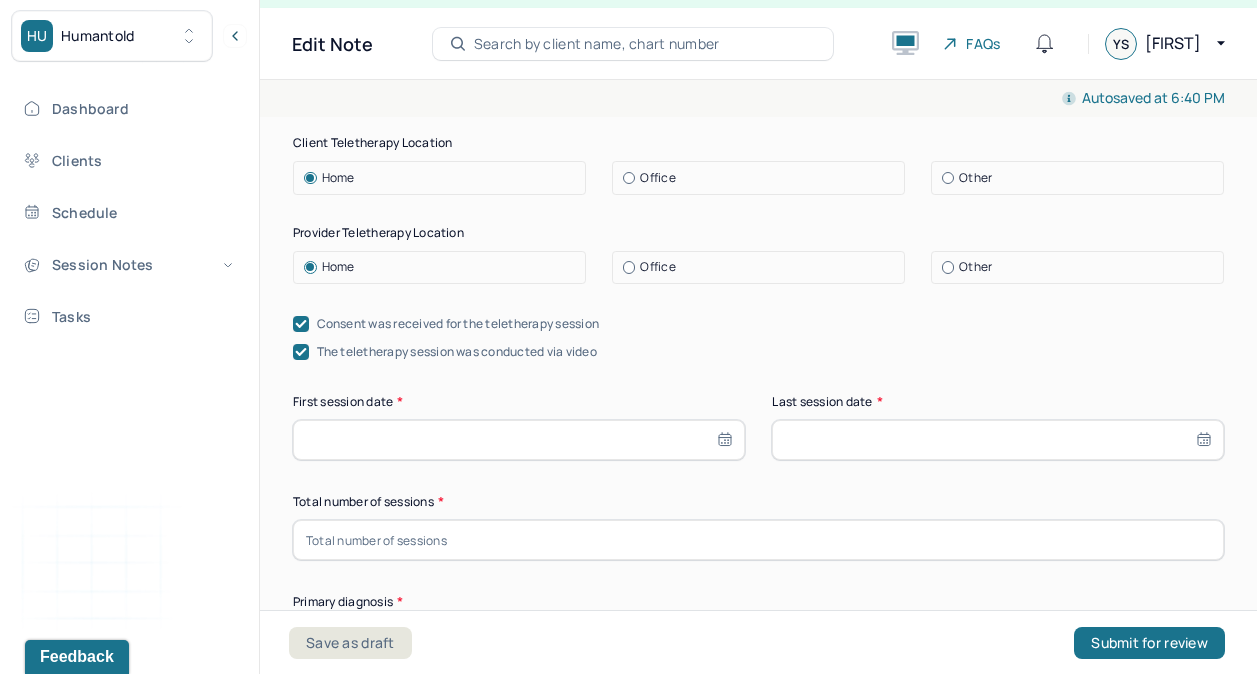 scroll, scrollTop: 301, scrollLeft: 0, axis: vertical 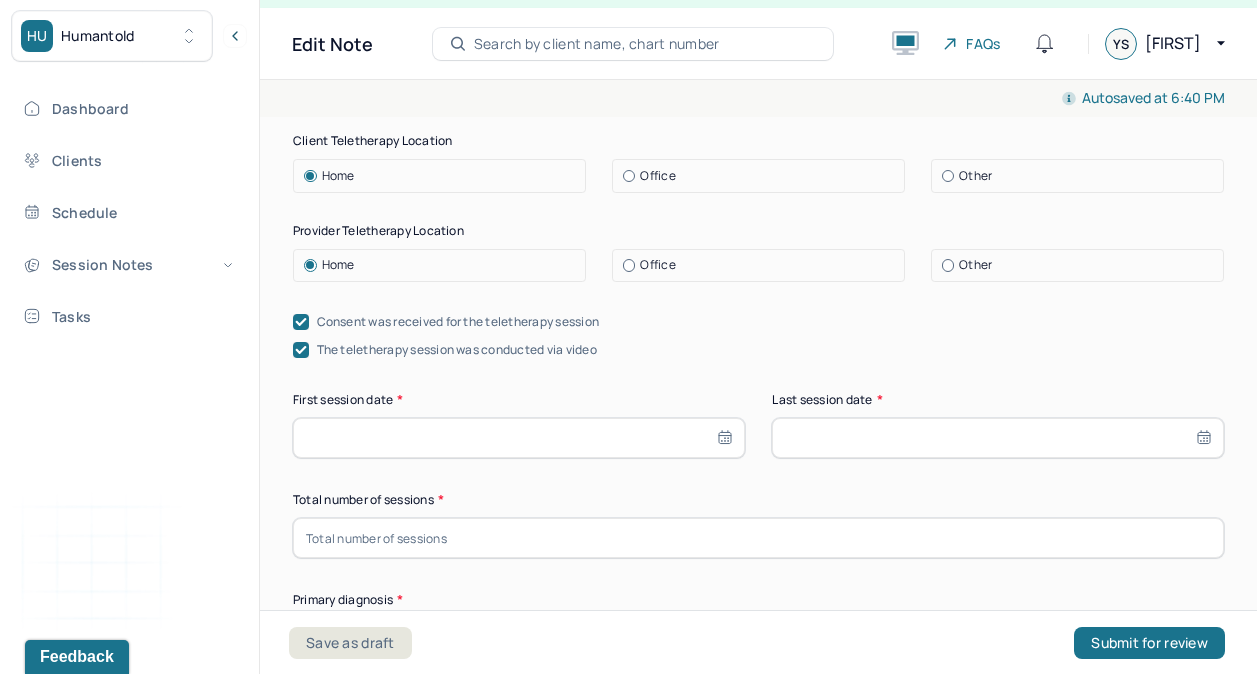select on "6" 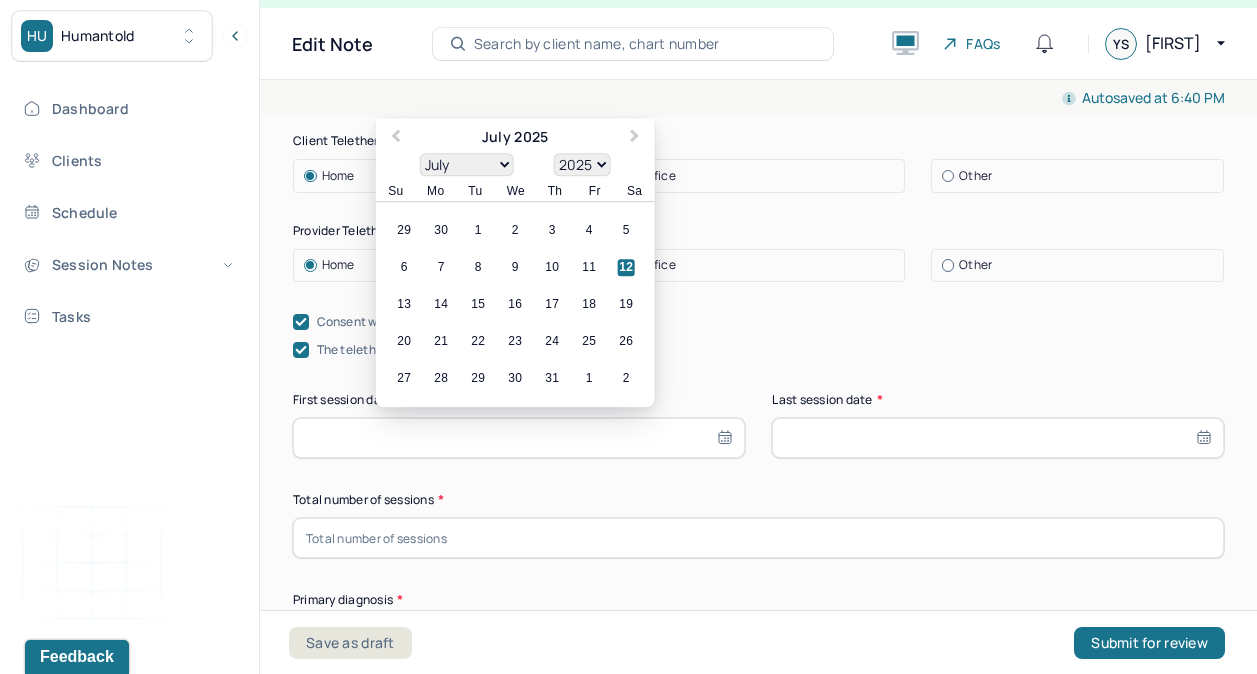 click at bounding box center [519, 438] 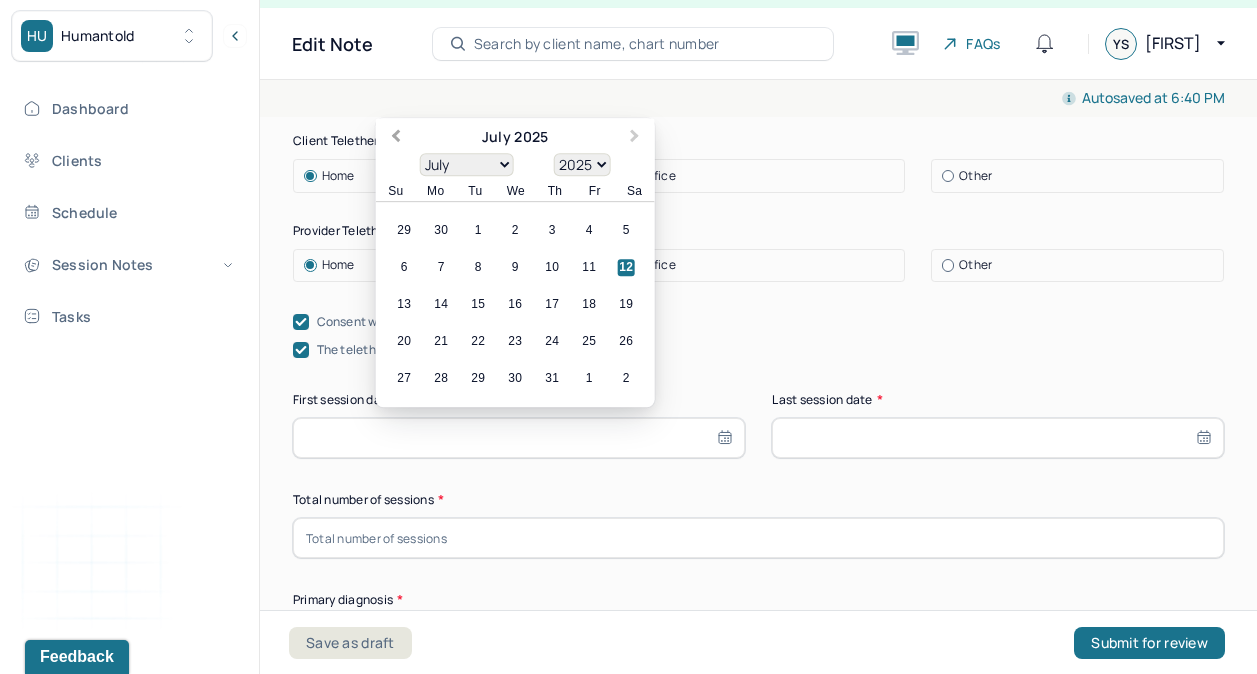 click on "Previous Month" at bounding box center [396, 138] 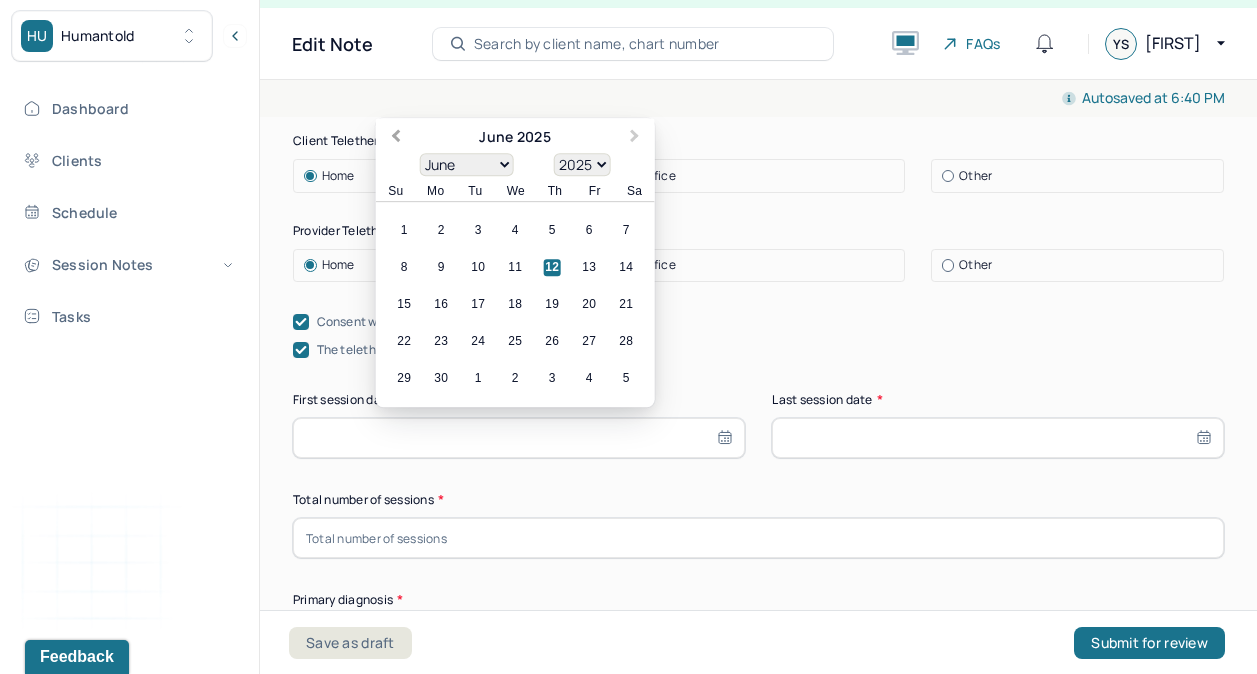 click on "Previous Month" at bounding box center [396, 138] 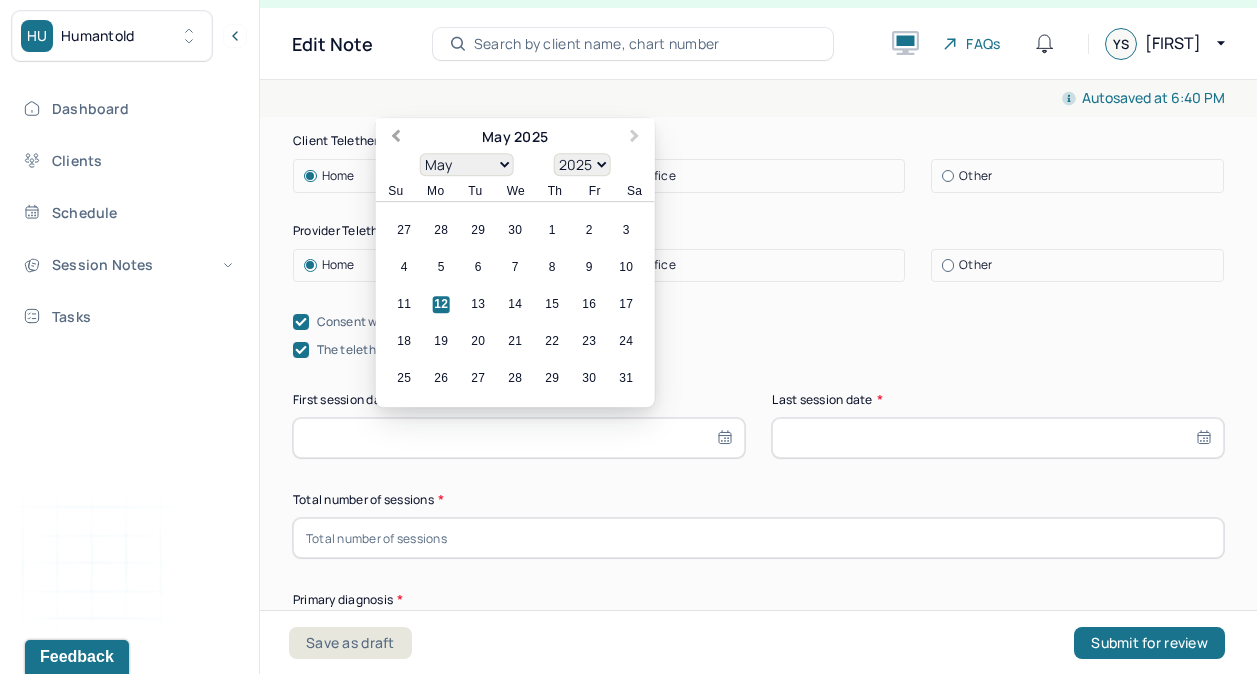 click on "Previous Month" at bounding box center [396, 138] 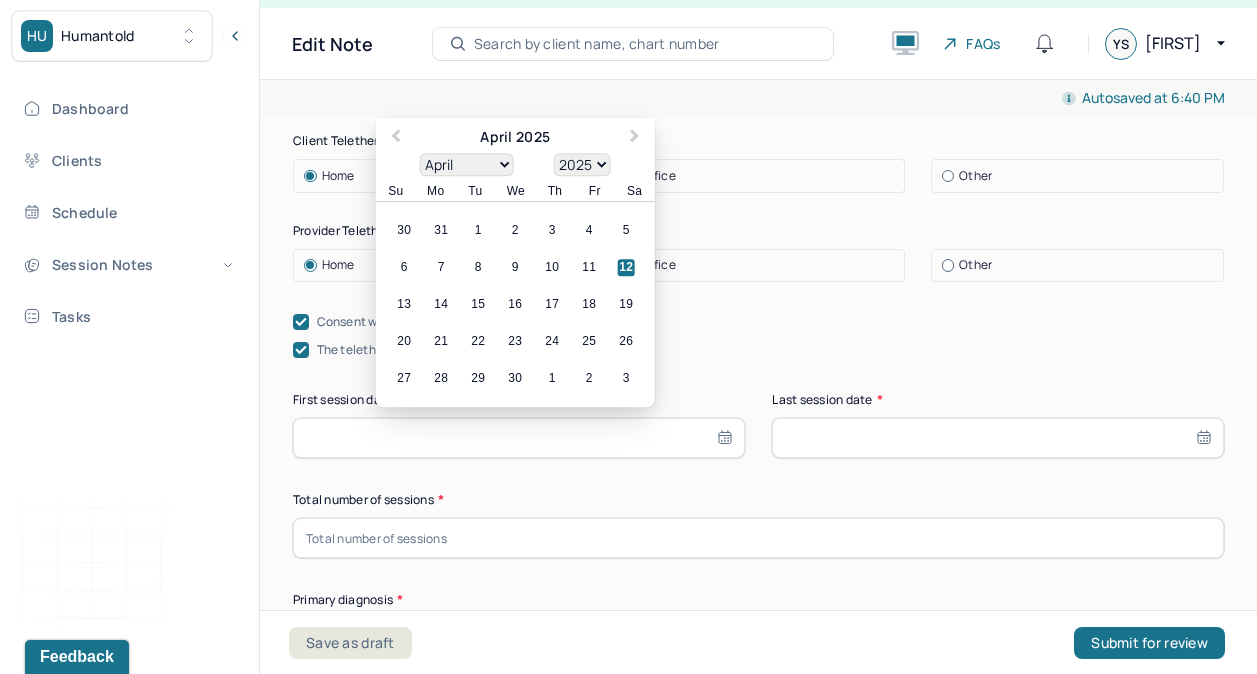 click on "13 14 15 16 17 18 19" at bounding box center [515, 305] 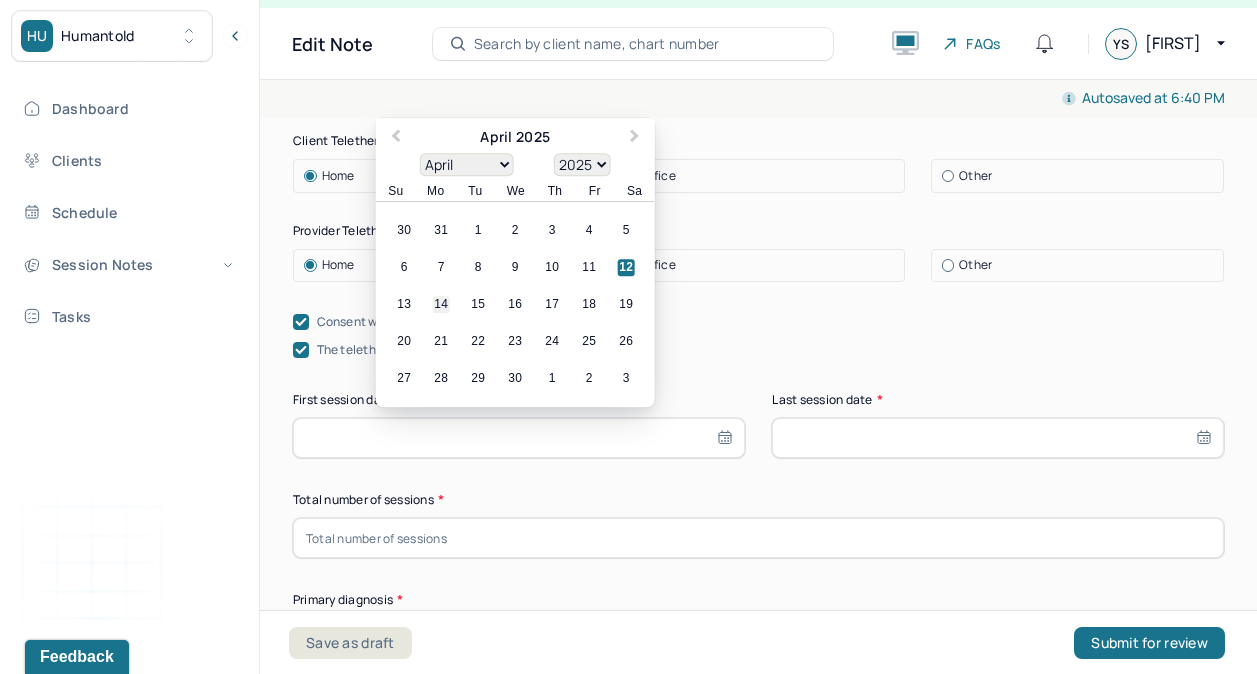 click on "14" at bounding box center [441, 305] 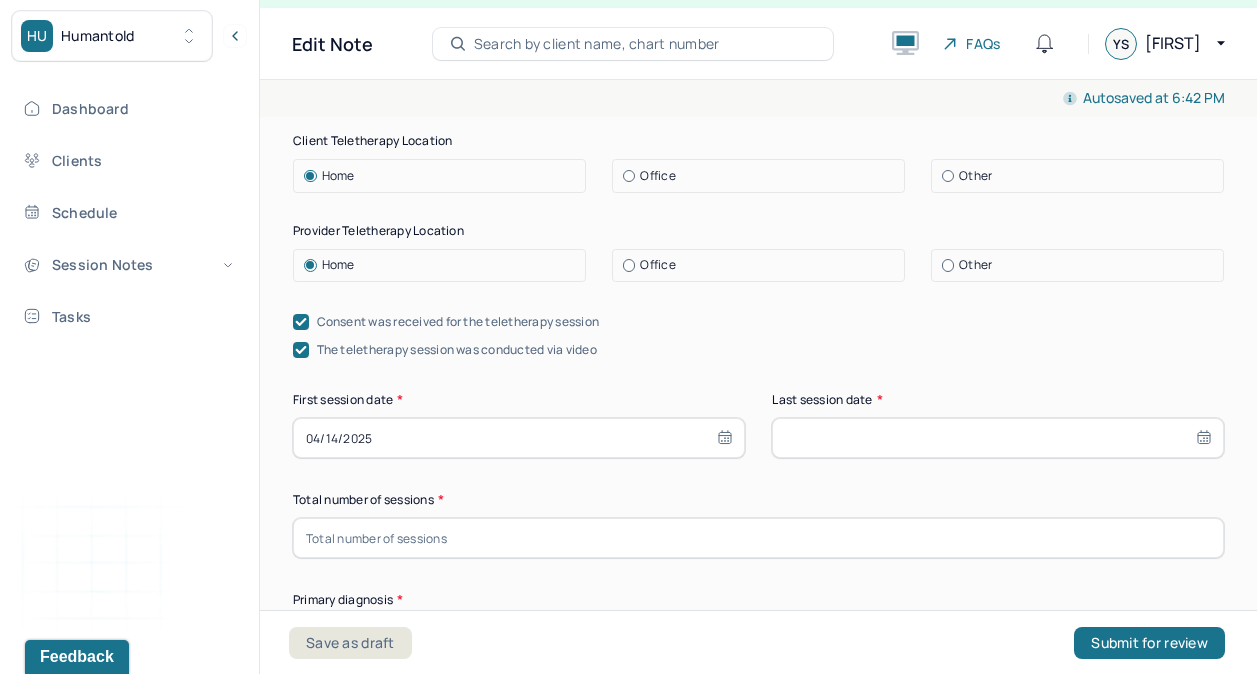 select on "6" 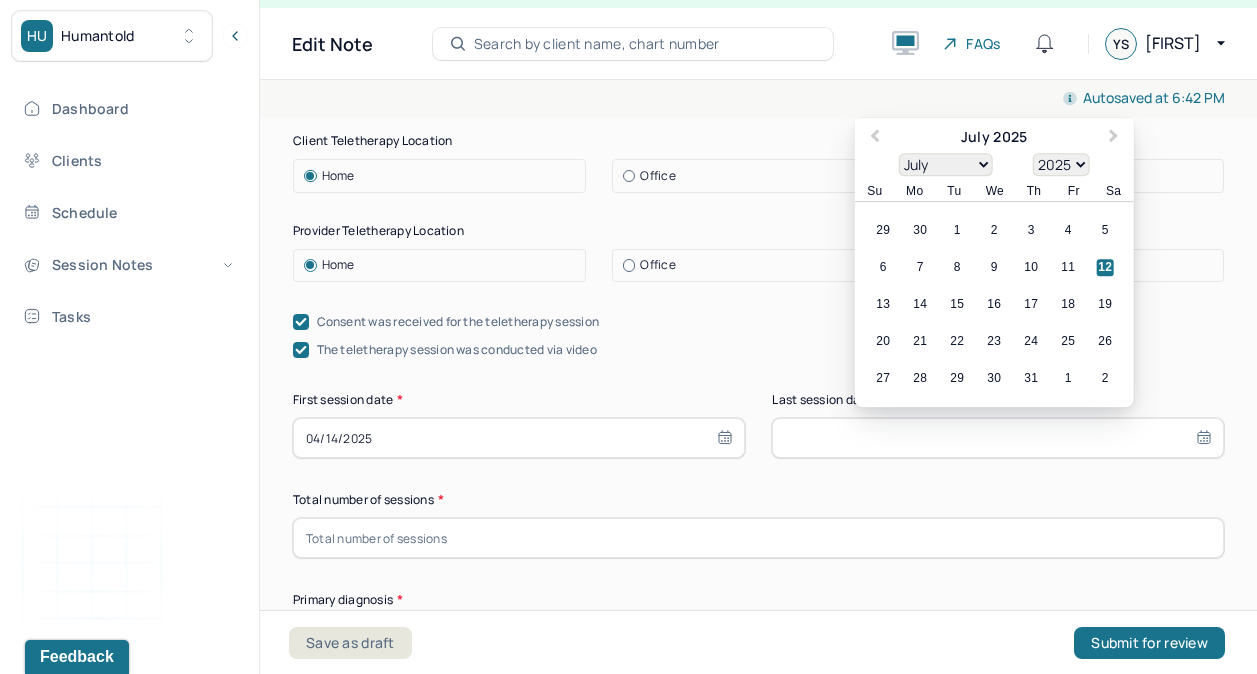 click at bounding box center (998, 438) 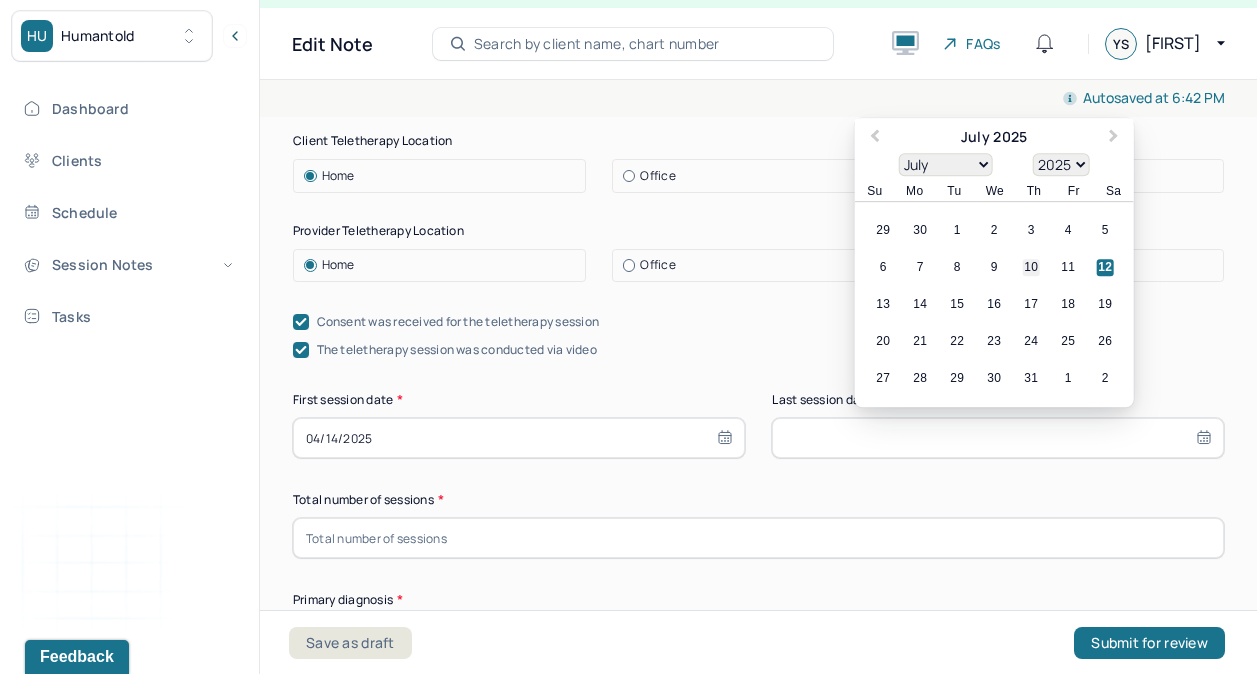 click on "10" at bounding box center (1031, 268) 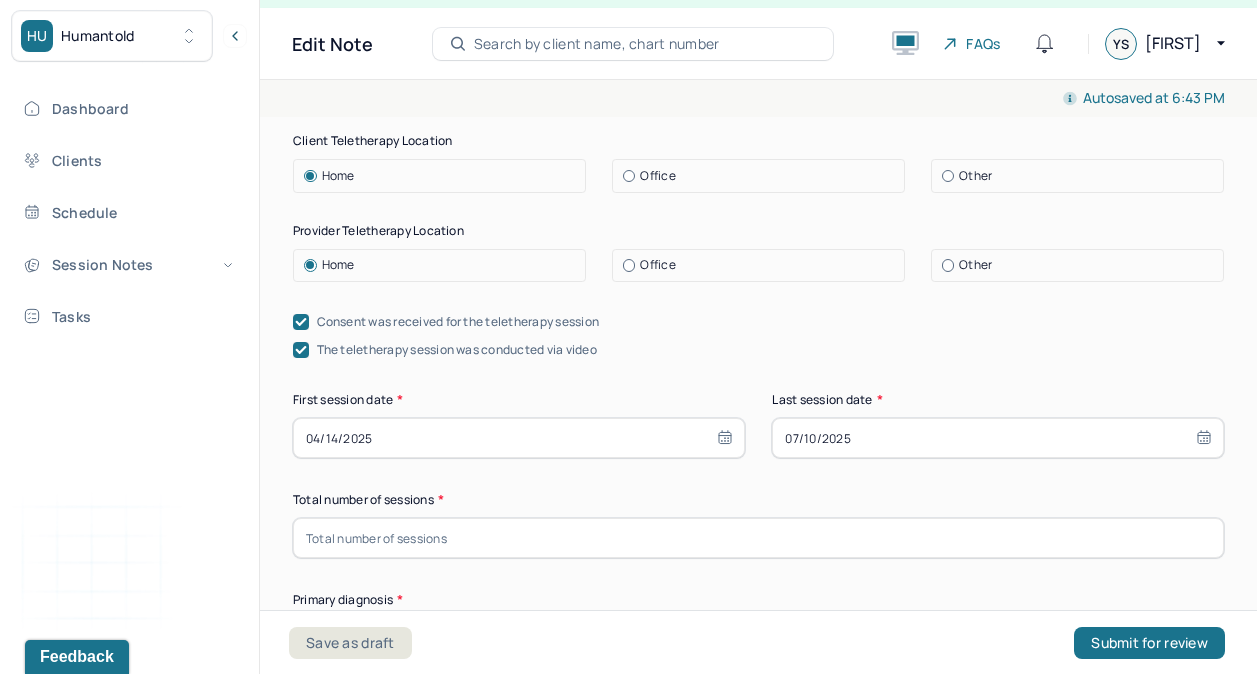 click at bounding box center (758, 538) 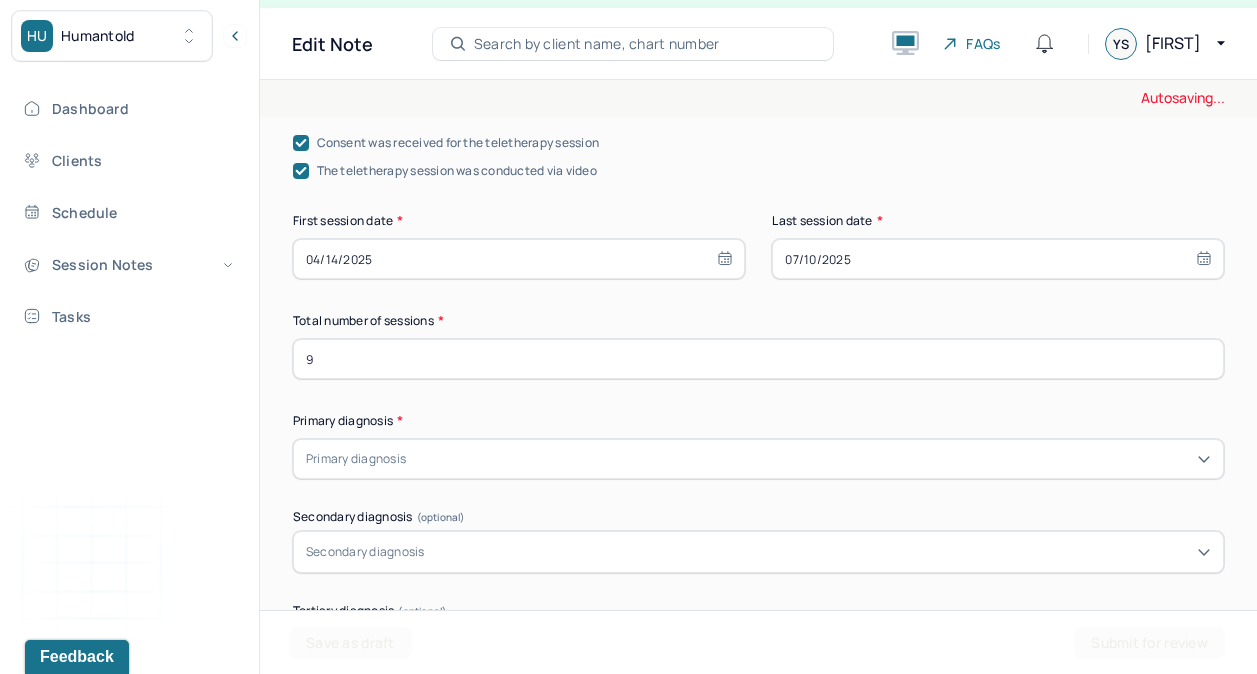 scroll, scrollTop: 481, scrollLeft: 0, axis: vertical 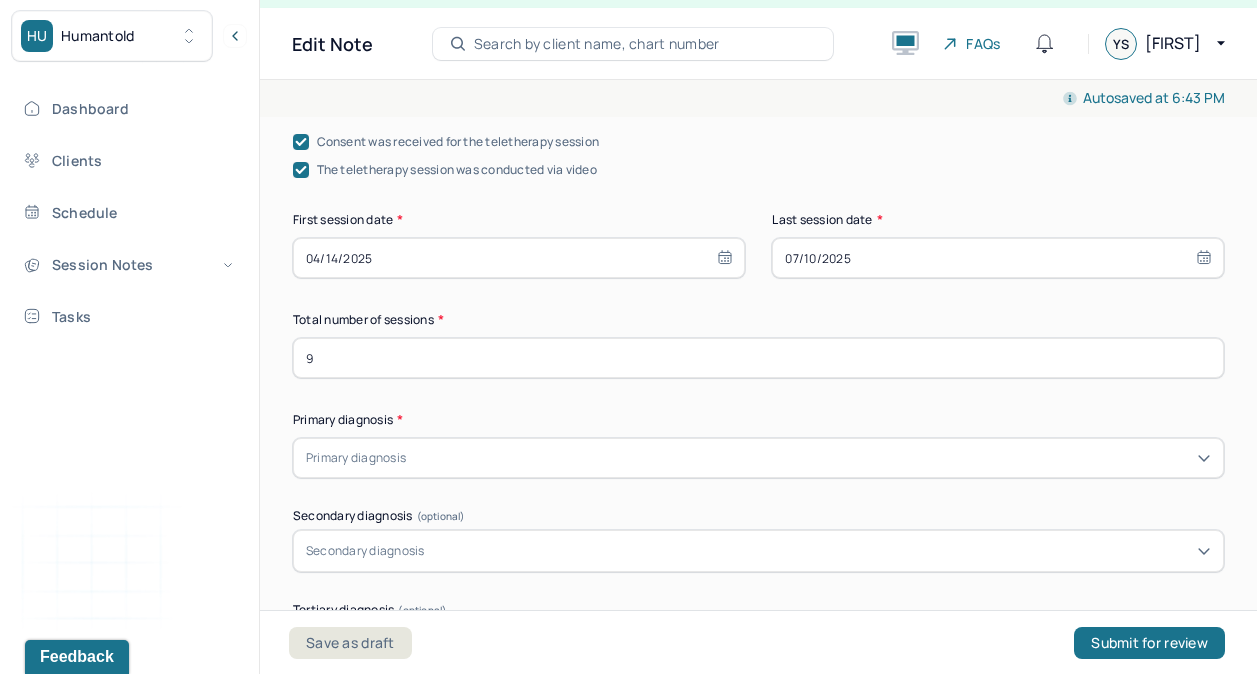 type on "9" 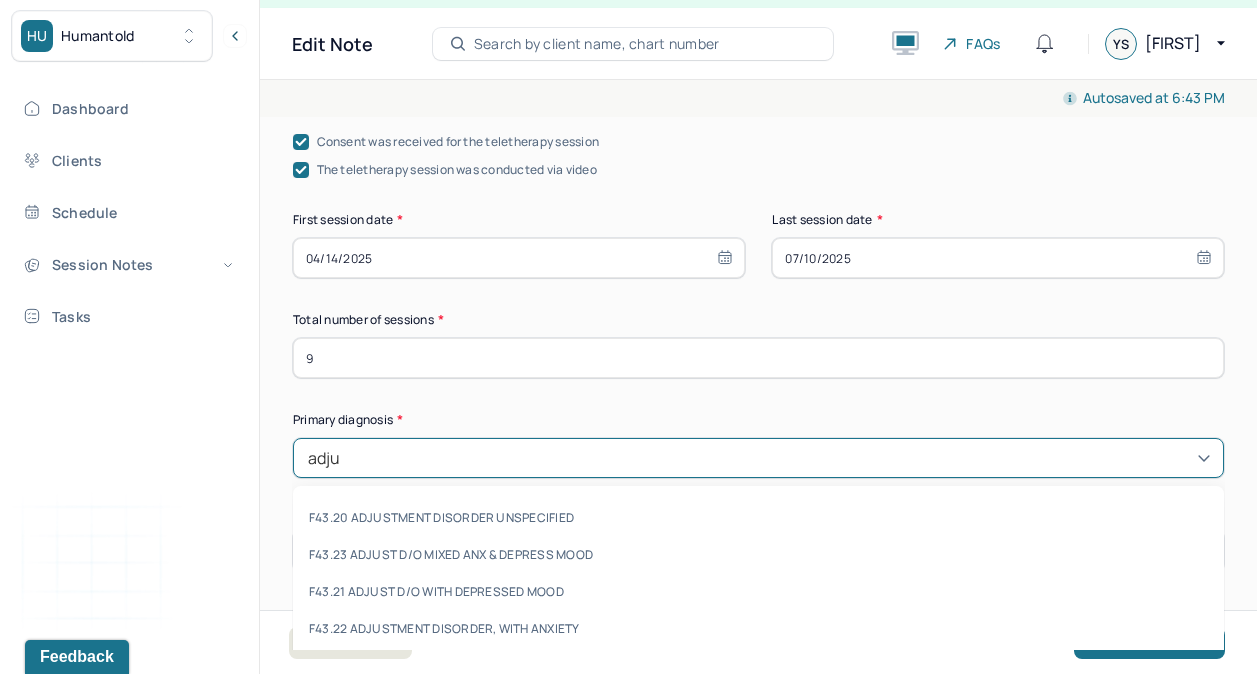 type on "adjus" 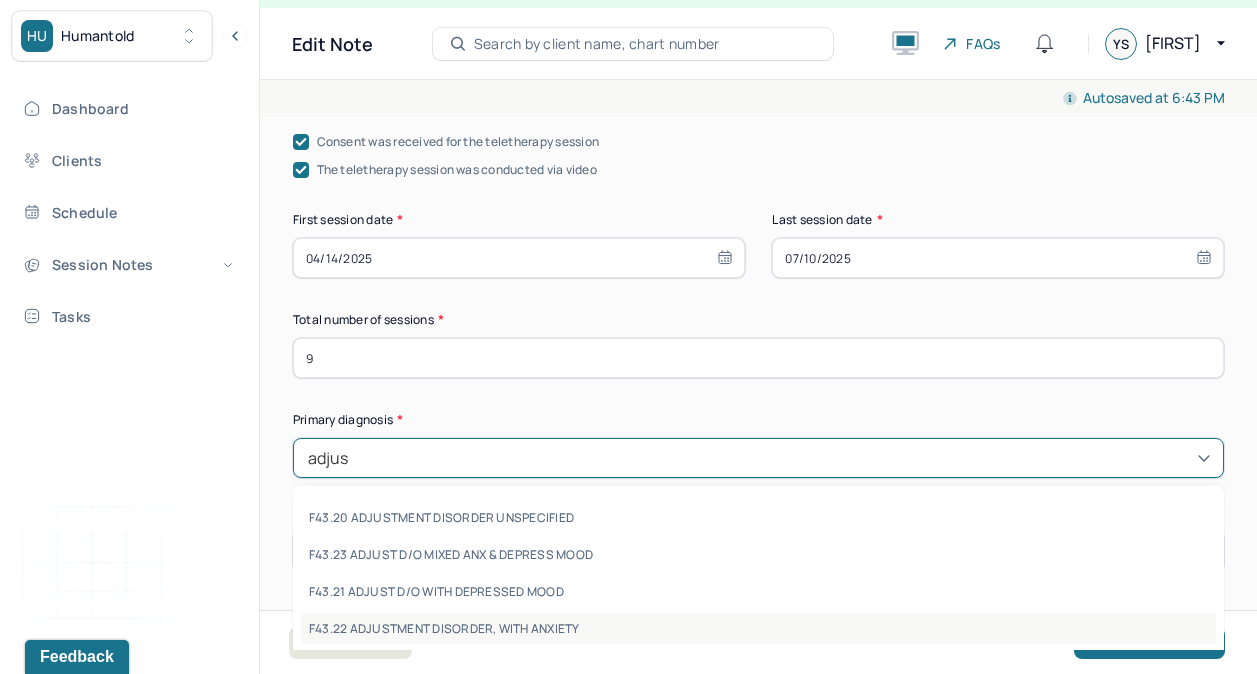 click on "F43.22 ADJUSTMENT DISORDER, WITH ANXIETY" at bounding box center [758, 628] 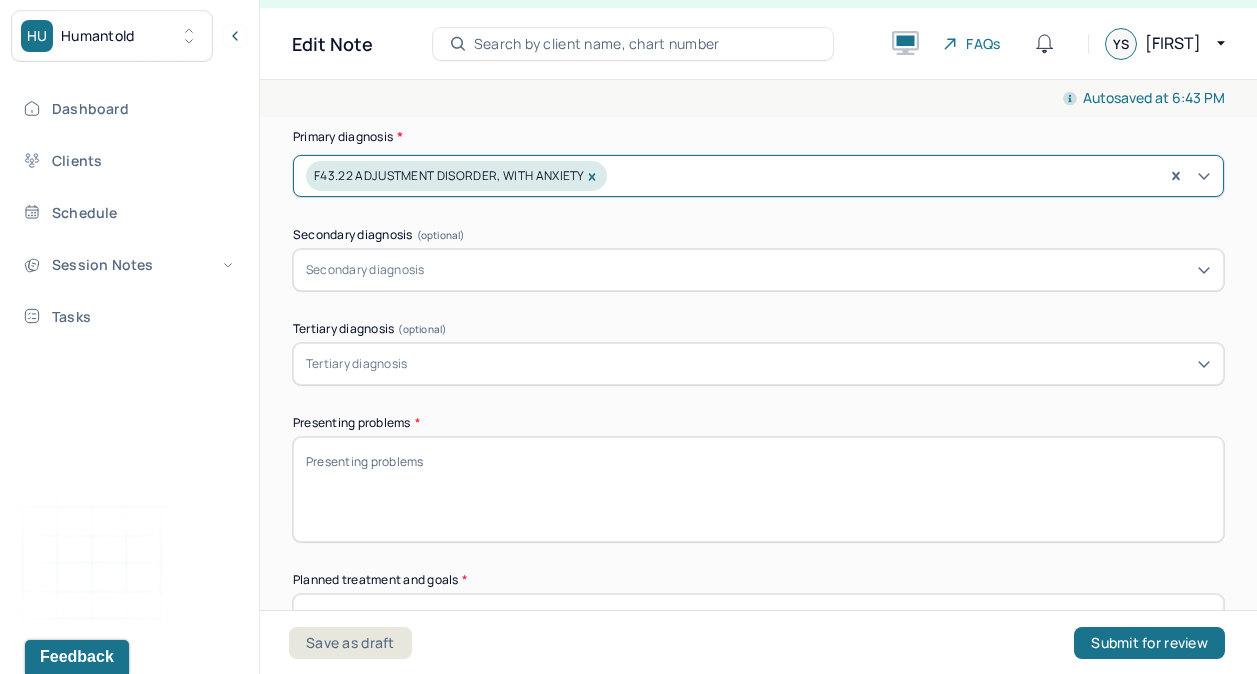 scroll, scrollTop: 766, scrollLeft: 0, axis: vertical 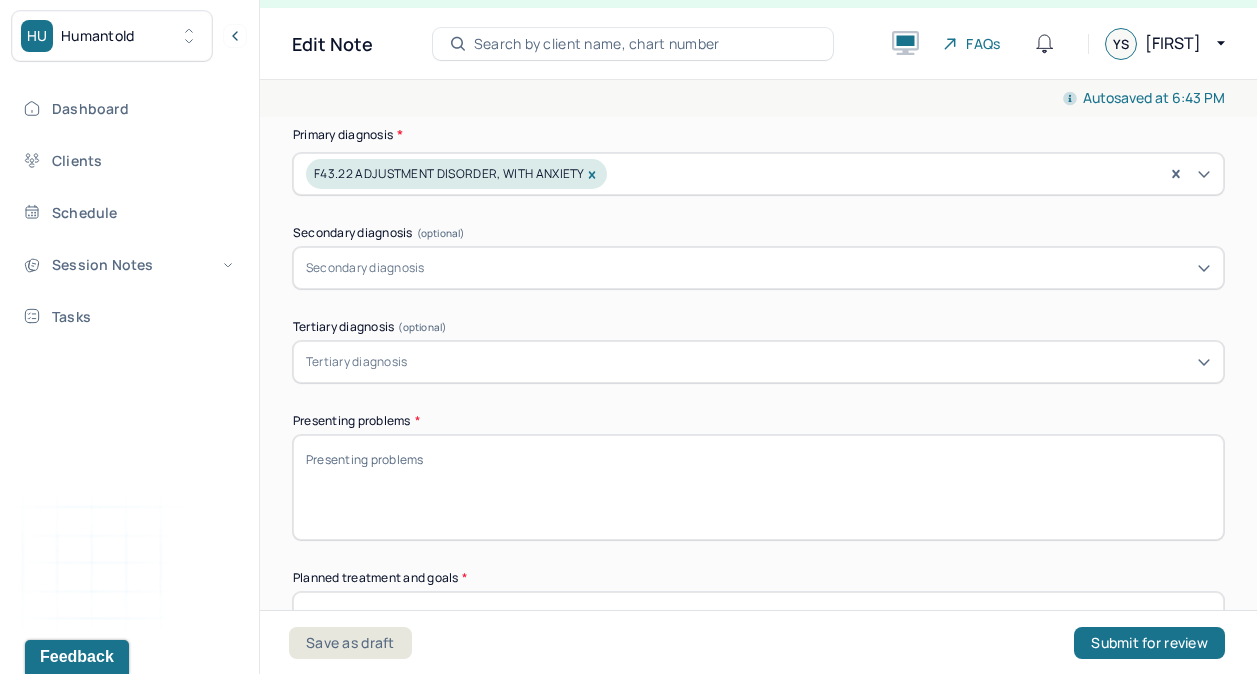 click on "Presenting problems *" at bounding box center [758, 487] 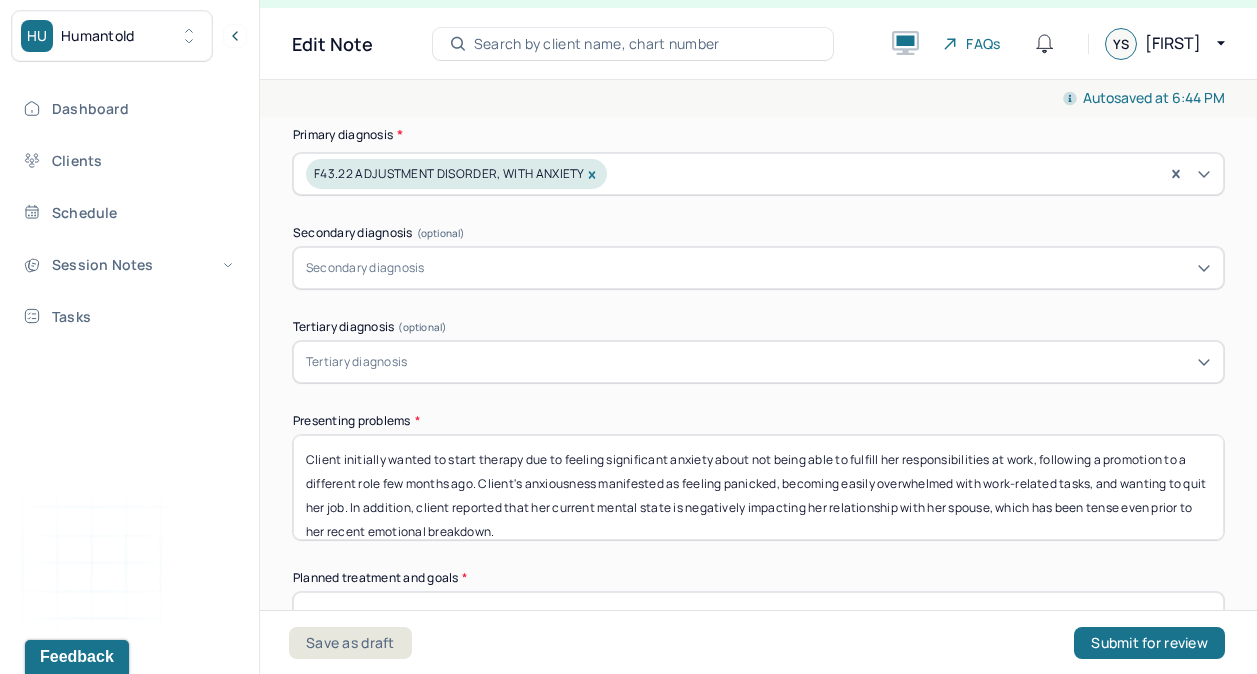 click on "Client initially wanted to start therapy due to feeling significant anxiety about not being able to fulfill her responsibilities at work, following a promotion to a different role few months ago. Client's anxiousness manifested as feeling panicked, becoming easily overwhelmed with work-related tasks, and wanting to quit her job. In addition, client reported that her current mental state is negatively impacting her relationship with her spouse, which has been tense even prior to her recent emotional breakdown." at bounding box center (758, 487) 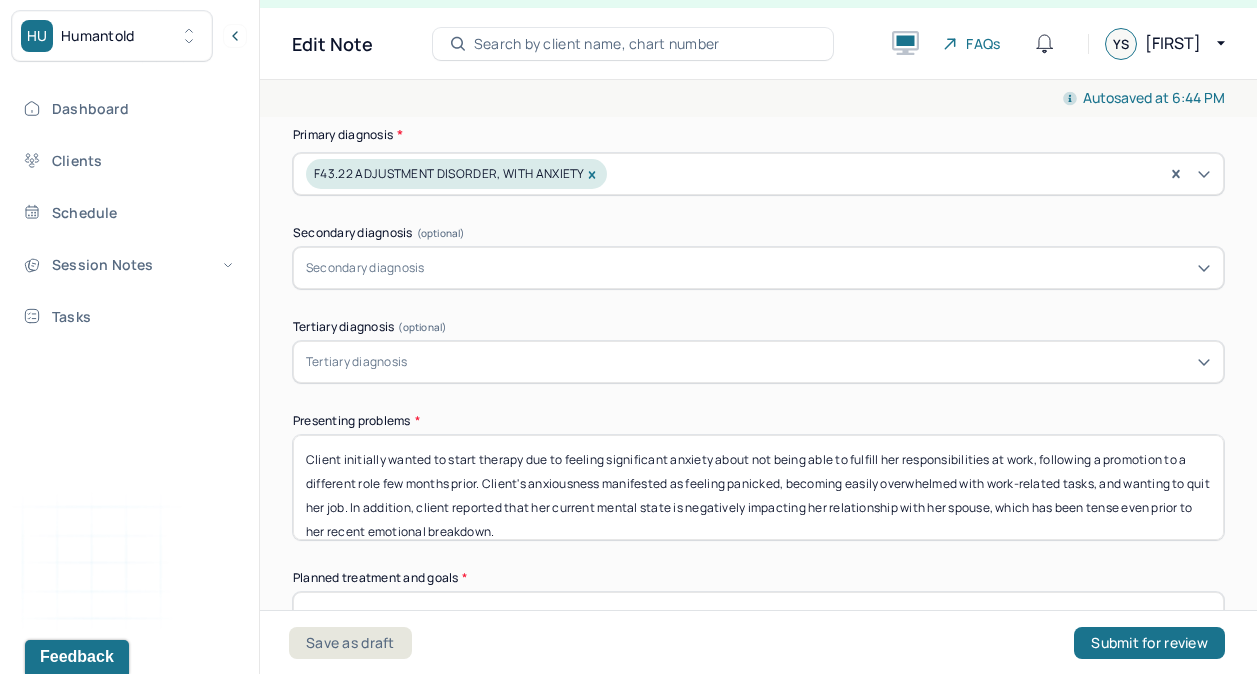 drag, startPoint x: 439, startPoint y: 502, endPoint x: 630, endPoint y: 523, distance: 192.15099 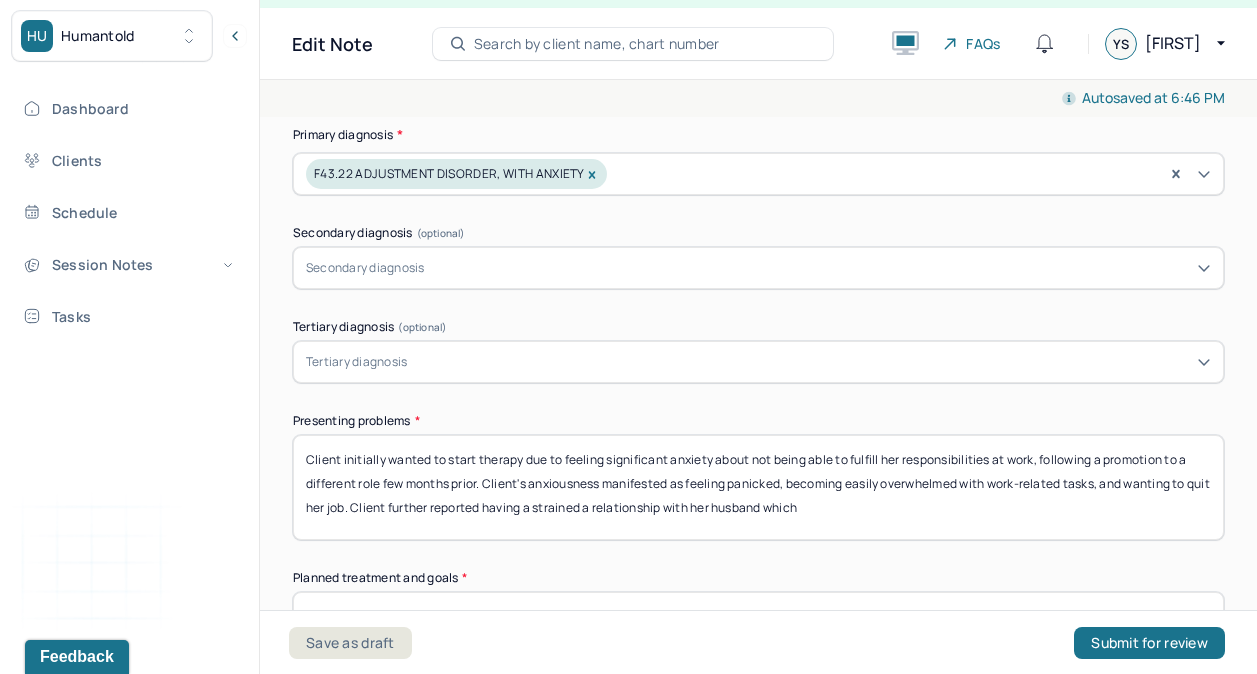 click on "Client initially wanted to start therapy due to feeling significant anxiety about not being able to fulfill her responsibilities at work, following a promotion to a different role few months prior. Client's anxiousness manifested as feeling panicked, becoming easily overwhelmed with work-related tasks, and wanting to quit her job. Client further reported having a strained a relationship with her husband which" at bounding box center (758, 487) 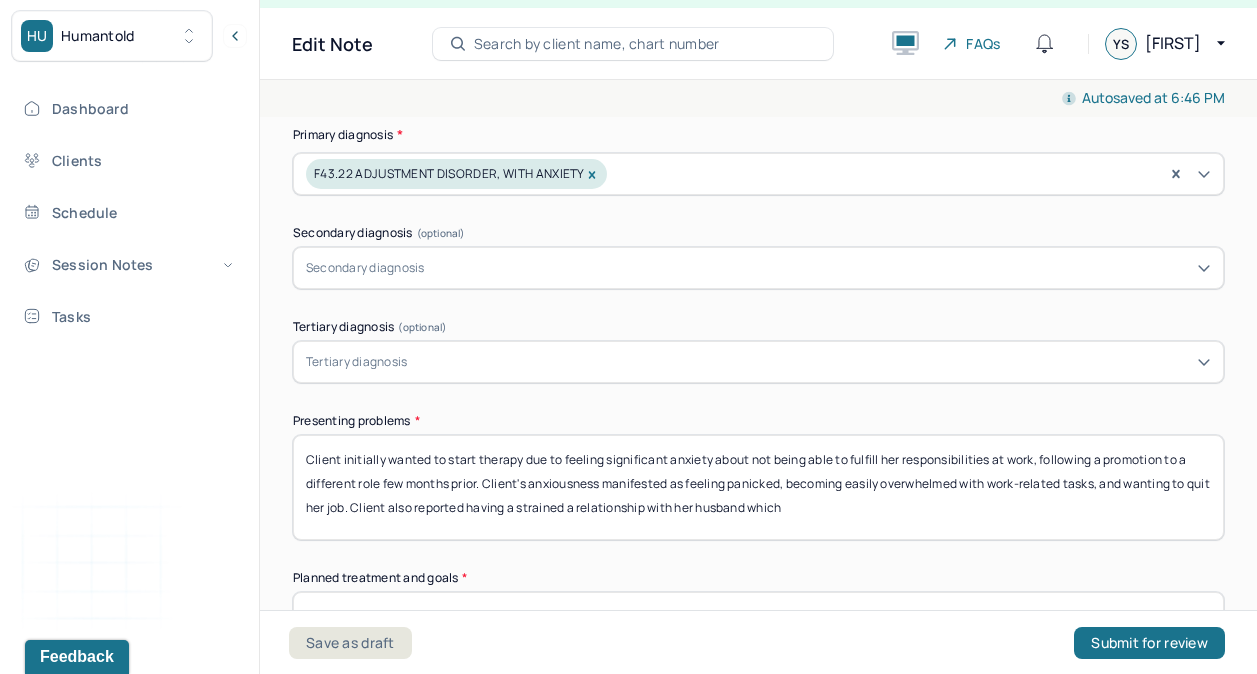 click on "Client initially wanted to start therapy due to feeling significant anxiety about not being able to fulfill her responsibilities at work, following a promotion to a different role few months prior. Client's anxiousness manifested as feeling panicked, becoming easily overwhelmed with work-related tasks, and wanting to quit her job. Client also reported having a strained a relationship with her husband which" at bounding box center [758, 487] 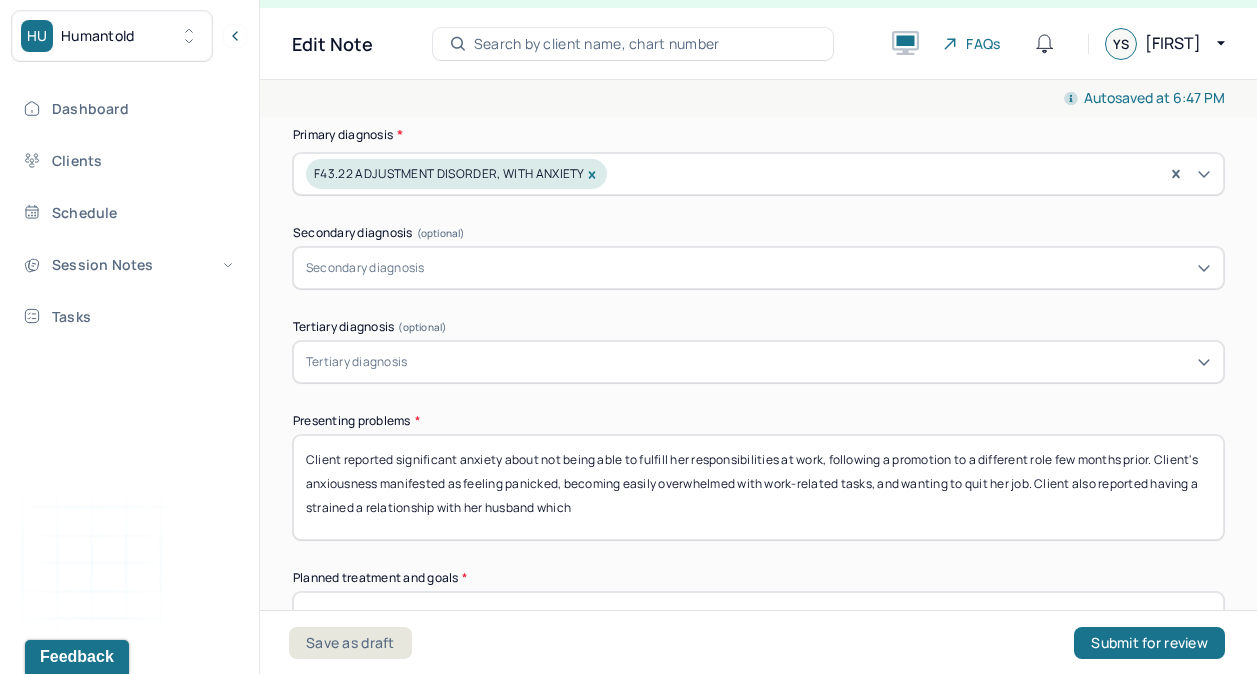 click on "Client reported significant anxiety about not being able to fulfill her responsibilities at work, following a promotion to a different role few months prior. Client's anxiousness manifested as feeling panicked, becoming easily overwhelmed with work-related tasks, and wanting to quit her job. Client also reported having a strained a relationship with her husband which" at bounding box center [758, 487] 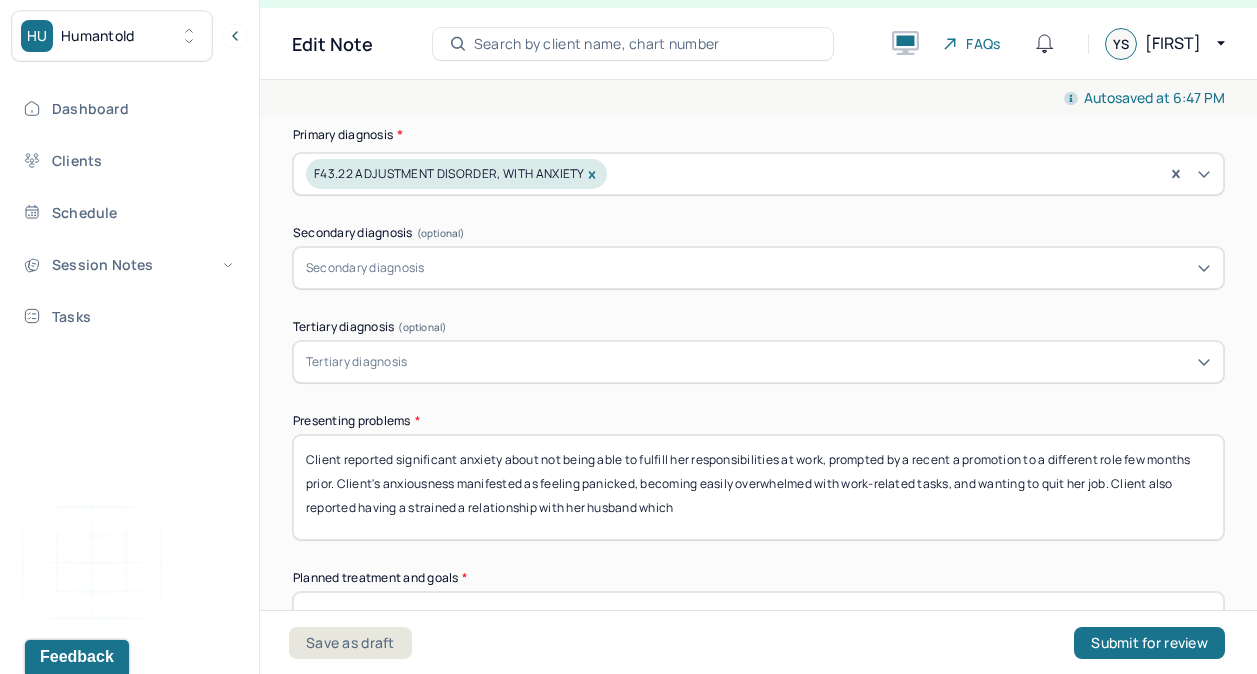 click on "Client reported significant anxiety about not being able to fulfill her responsibilities at work, prompted by a recent a promotion to a different role few months prior. Client's anxiousness manifested as feeling panicked, becoming easily overwhelmed with work-related tasks, and wanting to quit her job. Client also reported having a strained a relationship with her husband which" at bounding box center [758, 487] 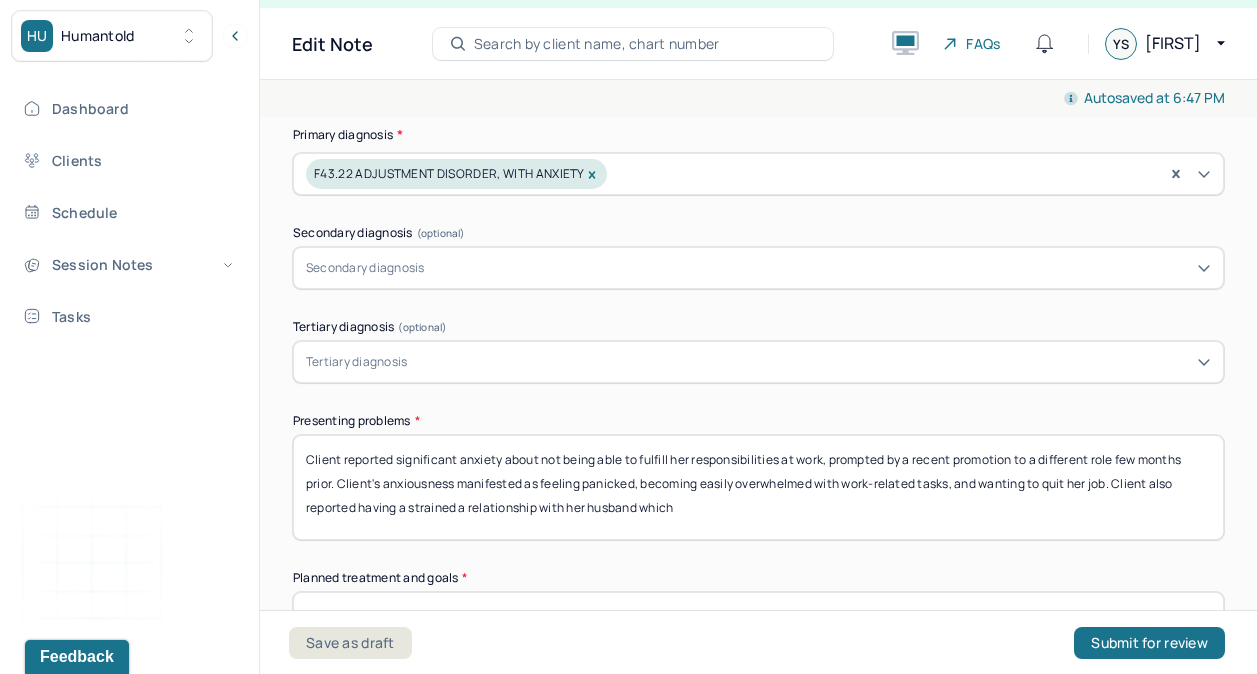 click on "Client reported significant anxiety about not being able to fulfill her responsibilities at work, prompted by a recent promotion to a different role few months prior. Client's anxiousness manifested as feeling panicked, becoming easily overwhelmed with work-related tasks, and wanting to quit her job. Client also reported having a strained a relationship with her husband which" at bounding box center (758, 487) 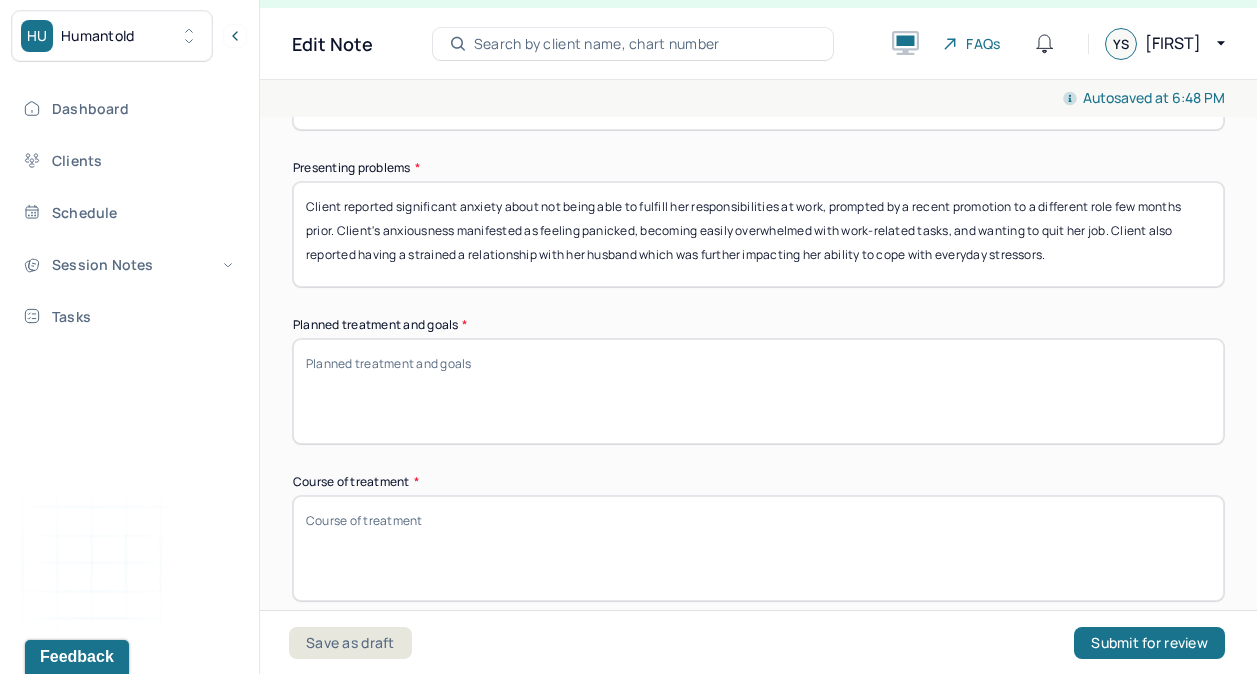 scroll, scrollTop: 1024, scrollLeft: 0, axis: vertical 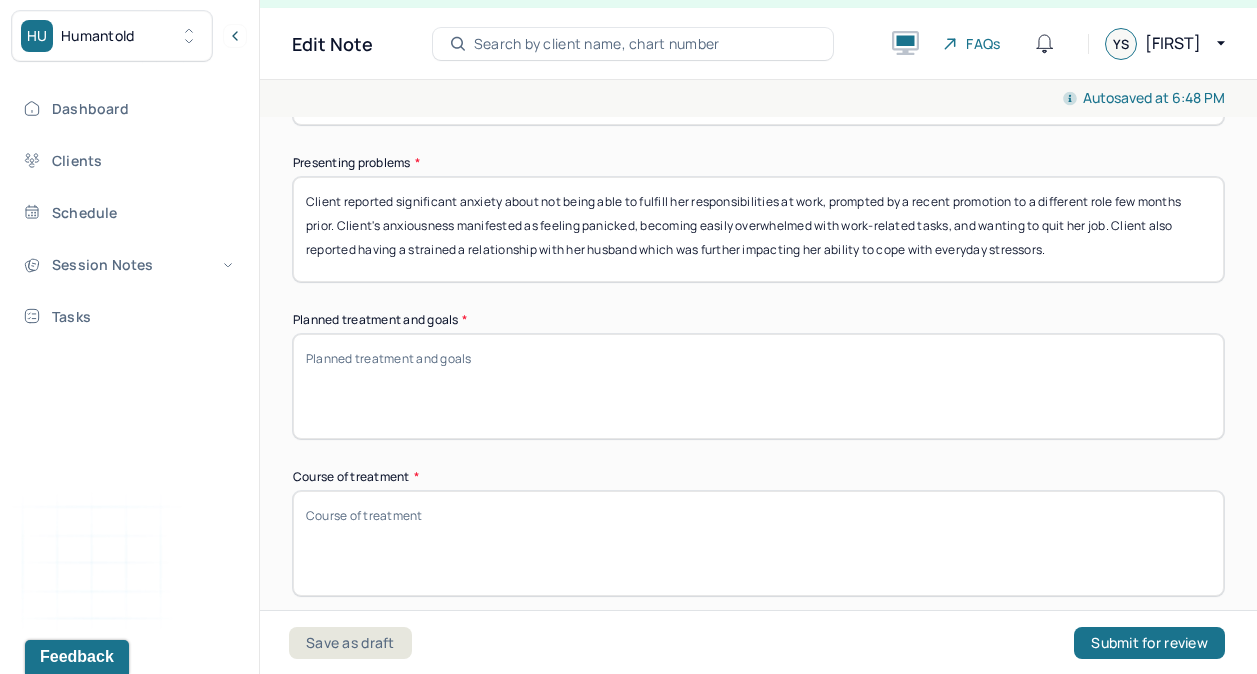 type on "Client reported significant anxiety about not being able to fulfill her responsibilities at work, prompted by a recent promotion to a different role few months prior. Client's anxiousness manifested as feeling panicked, becoming easily overwhelmed with work-related tasks, and wanting to quit her job. Client also reported having a strained a relationship with her husband which was further impacting her ability to cope with everyday stressors." 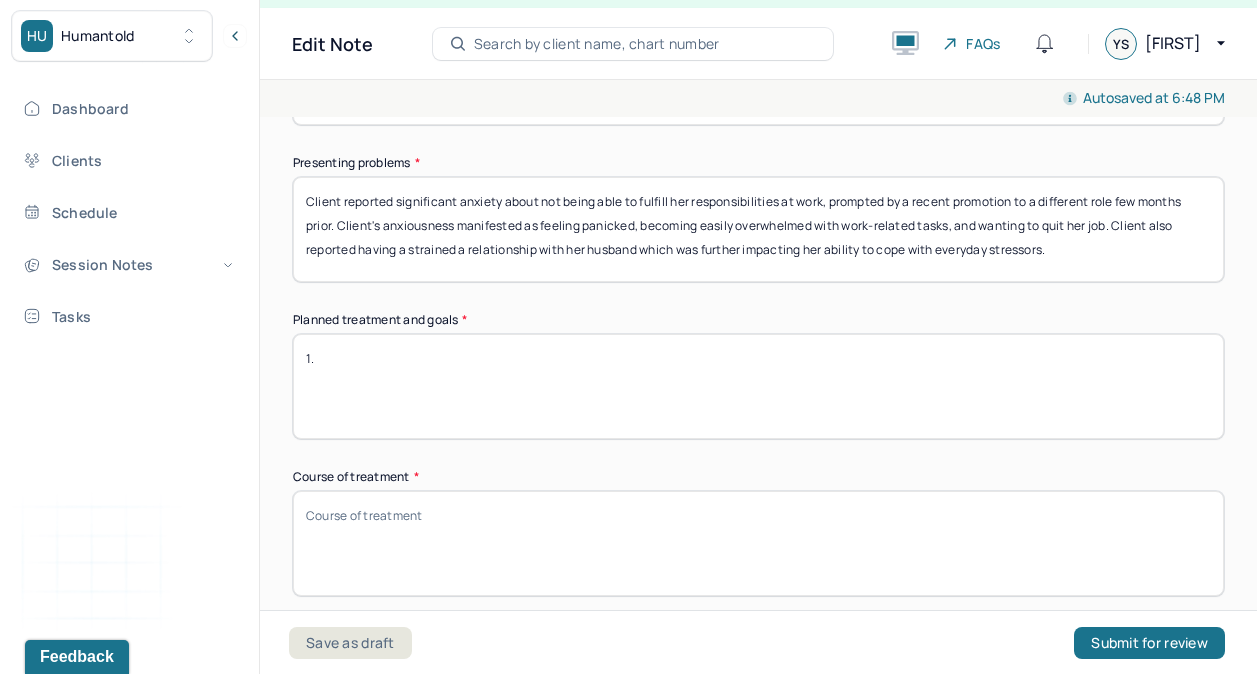 paste on "Client will work on identifying internal and external triggers leading to anxiety symptoms." 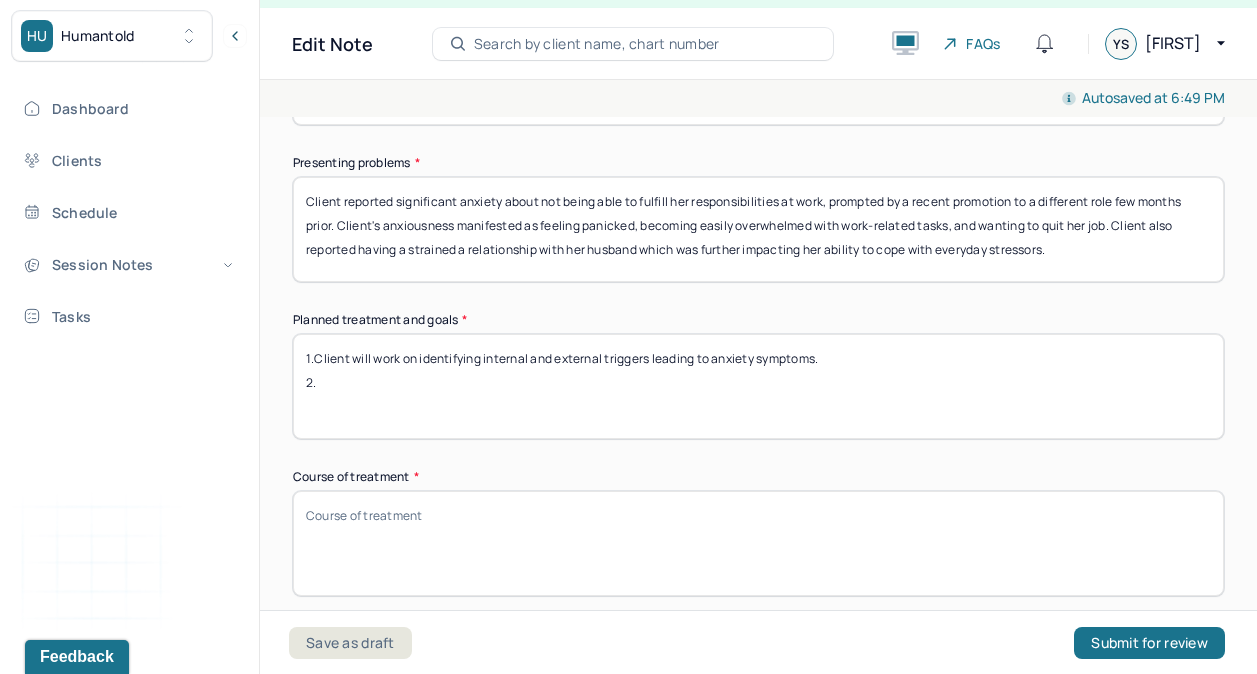 paste on "Client will learn and implement functional coping skills for stress management." 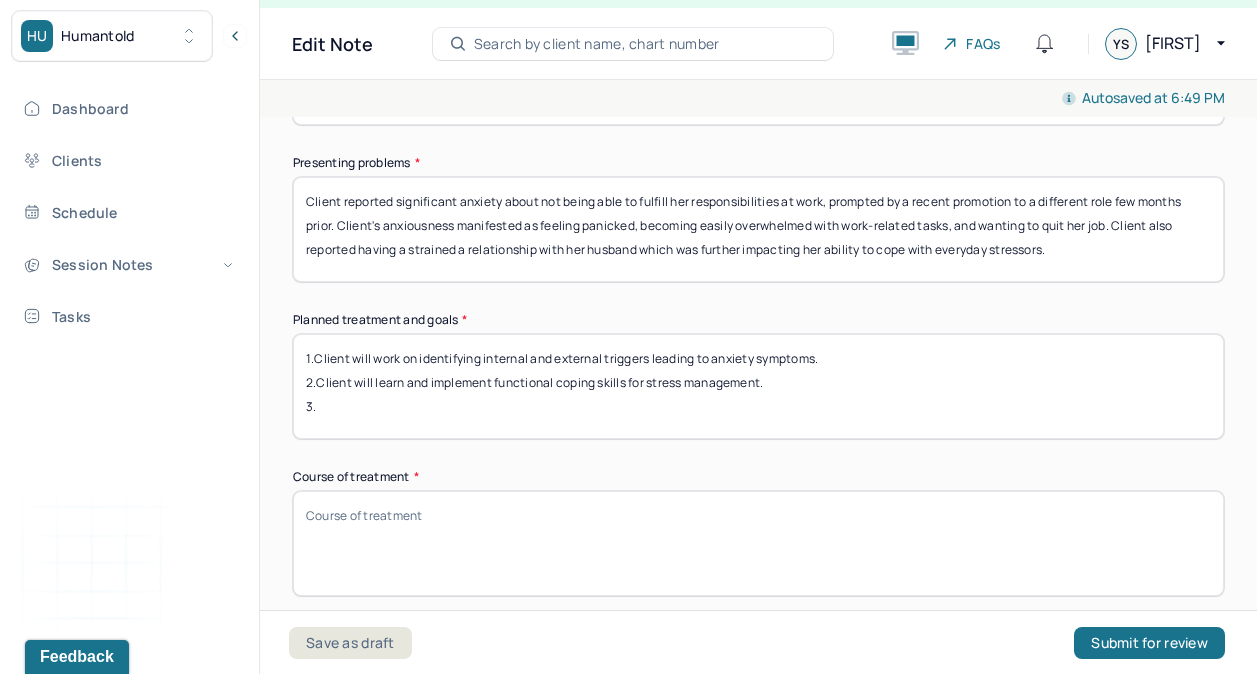 paste on "Client will explore dysfunctional thinking and interpersonal patterns which are impacting her perception of self and others." 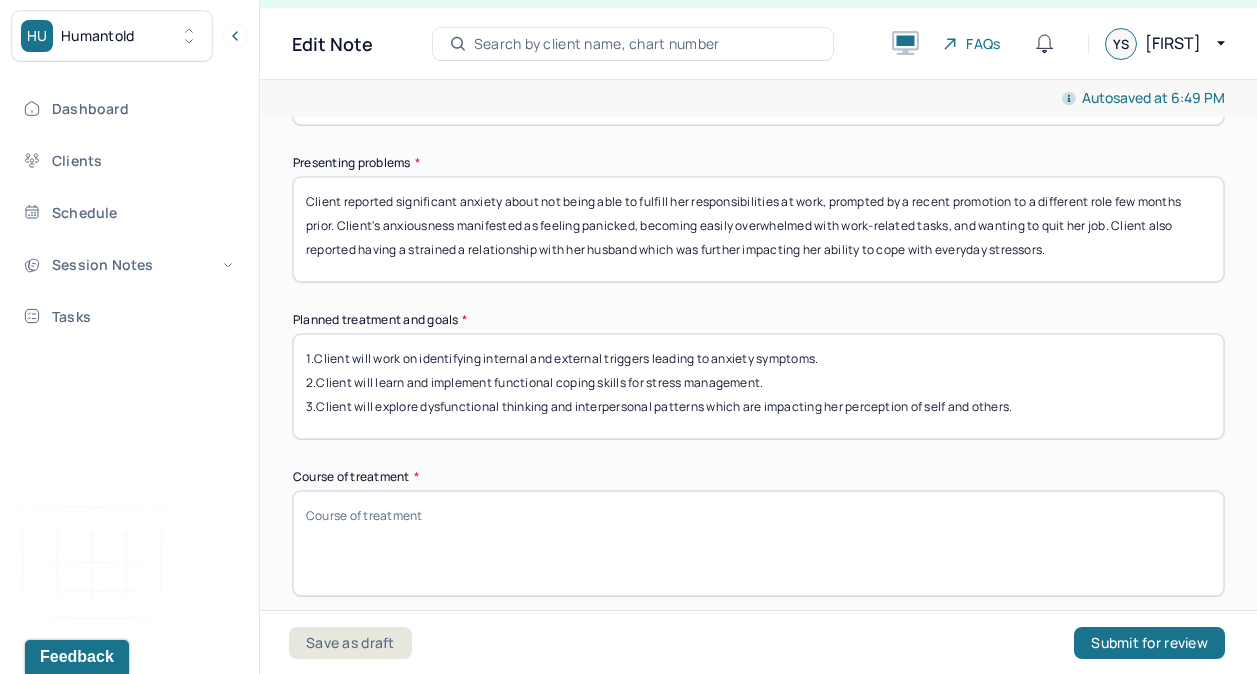 type on "1.Client will work on identifying internal and external triggers leading to anxiety symptoms.
2.Client will learn and implement functional coping skills for stress management.
3.Client will explore dysfunctional thinking and interpersonal patterns which are impacting her perception of self and others." 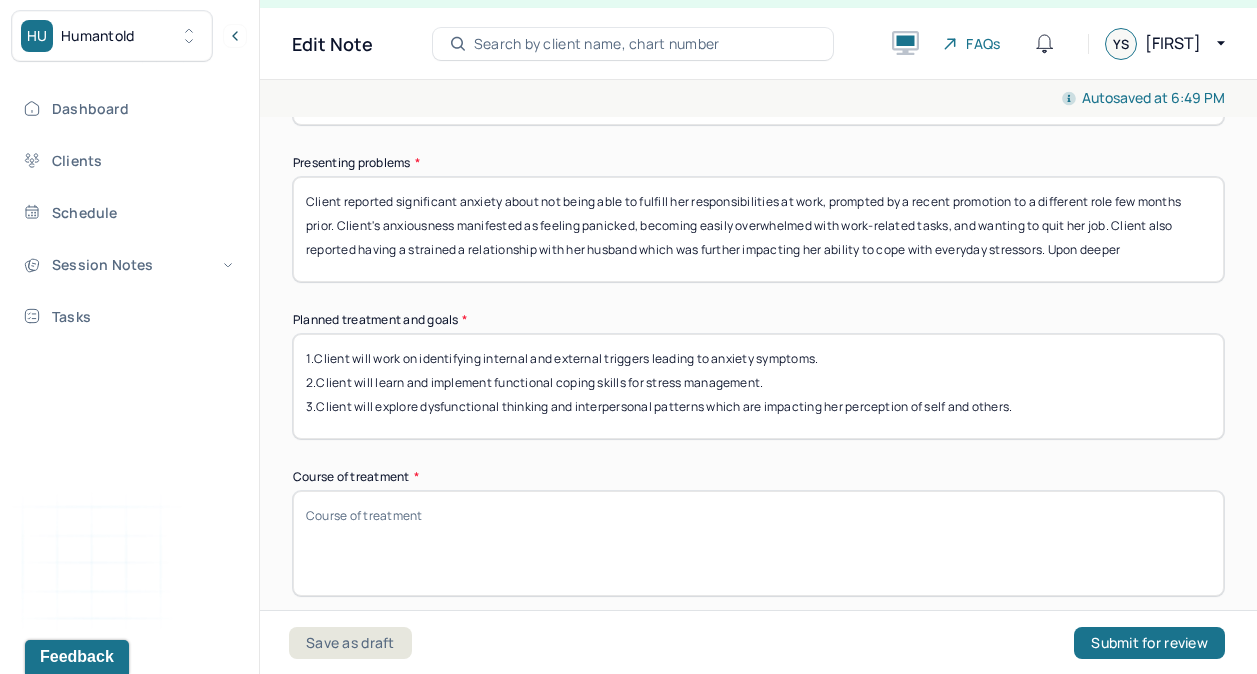 click on "Client reported significant anxiety about not being able to fulfill her responsibilities at work, prompted by a recent promotion to a different role few months prior. Client's anxiousness manifested as feeling panicked, becoming easily overwhelmed with work-related tasks, and wanting to quit her job. Client also reported having a strained a relationship with her husband which was further impacting her ability to cope with everyday stressors. Upon deeper" at bounding box center (758, 229) 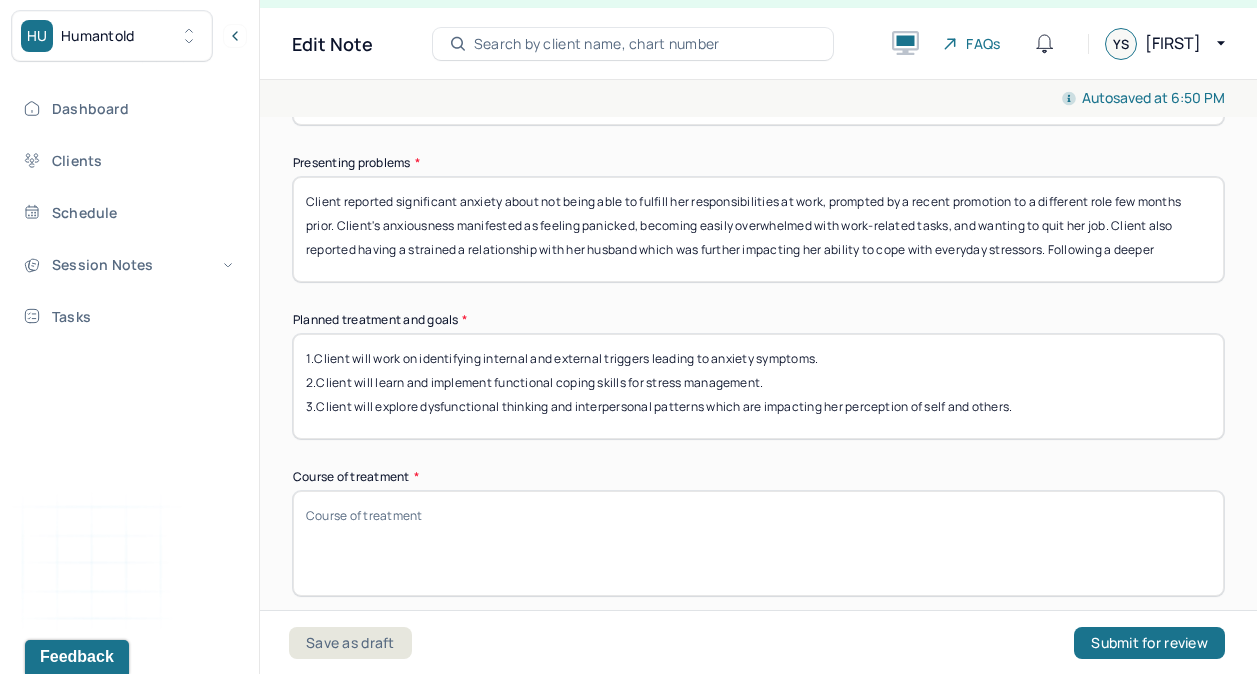 click on "Client reported significant anxiety about not being able to fulfill her responsibilities at work, prompted by a recent promotion to a different role few months prior. Client's anxiousness manifested as feeling panicked, becoming easily overwhelmed with work-related tasks, and wanting to quit her job. Client also reported having a strained a relationship with her husband which was further impacting her ability to cope with everyday stressors. Following a deeper" at bounding box center [758, 229] 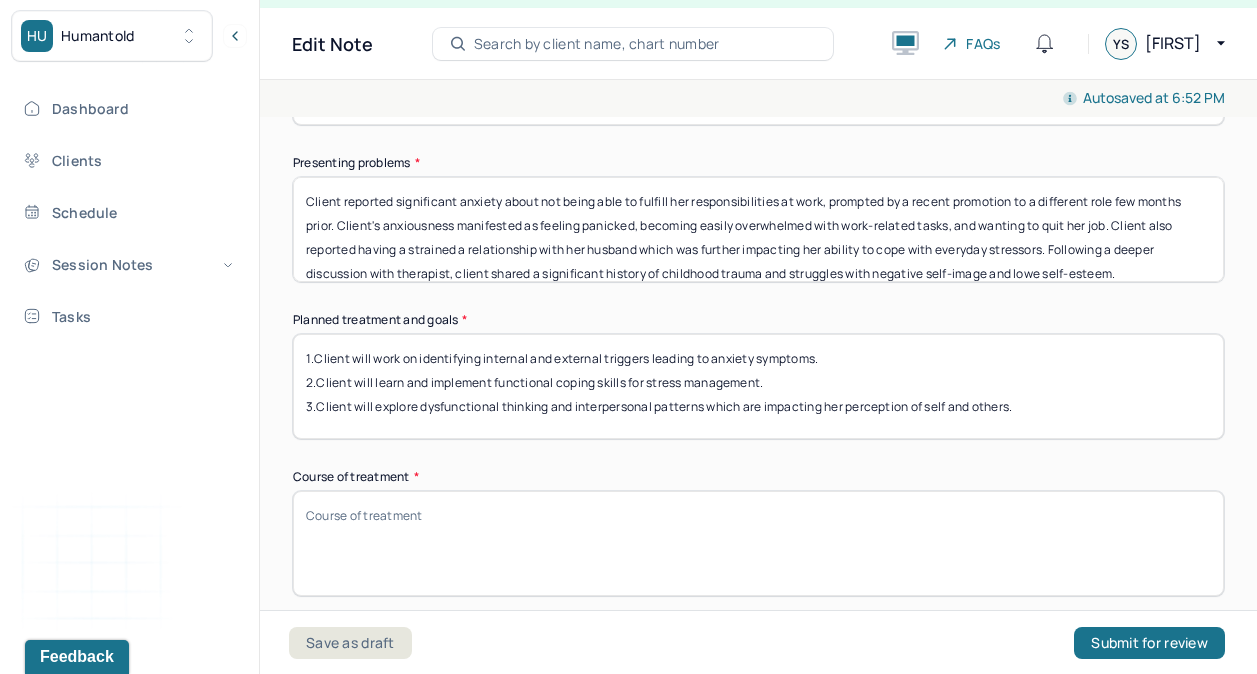 click on "Client reported significant anxiety about not being able to fulfill her responsibilities at work, prompted by a recent promotion to a different role few months prior. Client's anxiousness manifested as feeling panicked, becoming easily overwhelmed with work-related tasks, and wanting to quit her job. Client also reported having a strained a relationship with her husband which was further impacting her ability to cope with everyday stressors. Following a deeper discussion with therapist, client shared a significant history of childhood trauma and struggles with negative self-image and owe self-esteem." at bounding box center (758, 229) 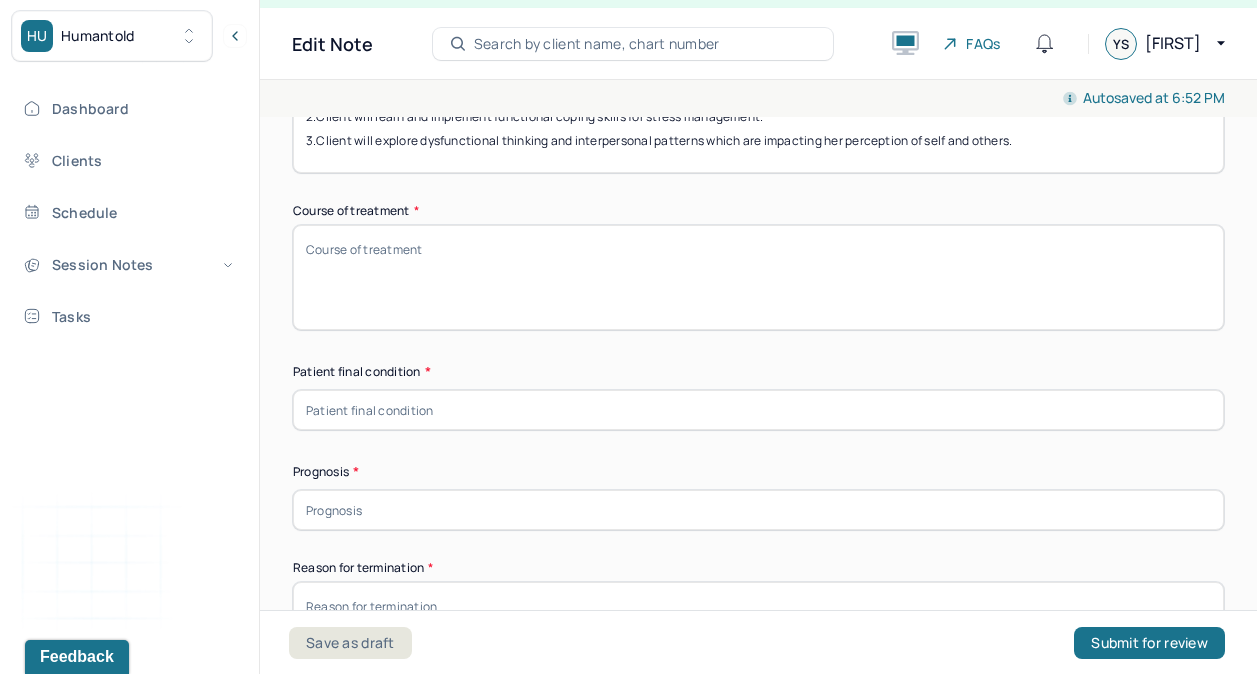 scroll, scrollTop: 1291, scrollLeft: 0, axis: vertical 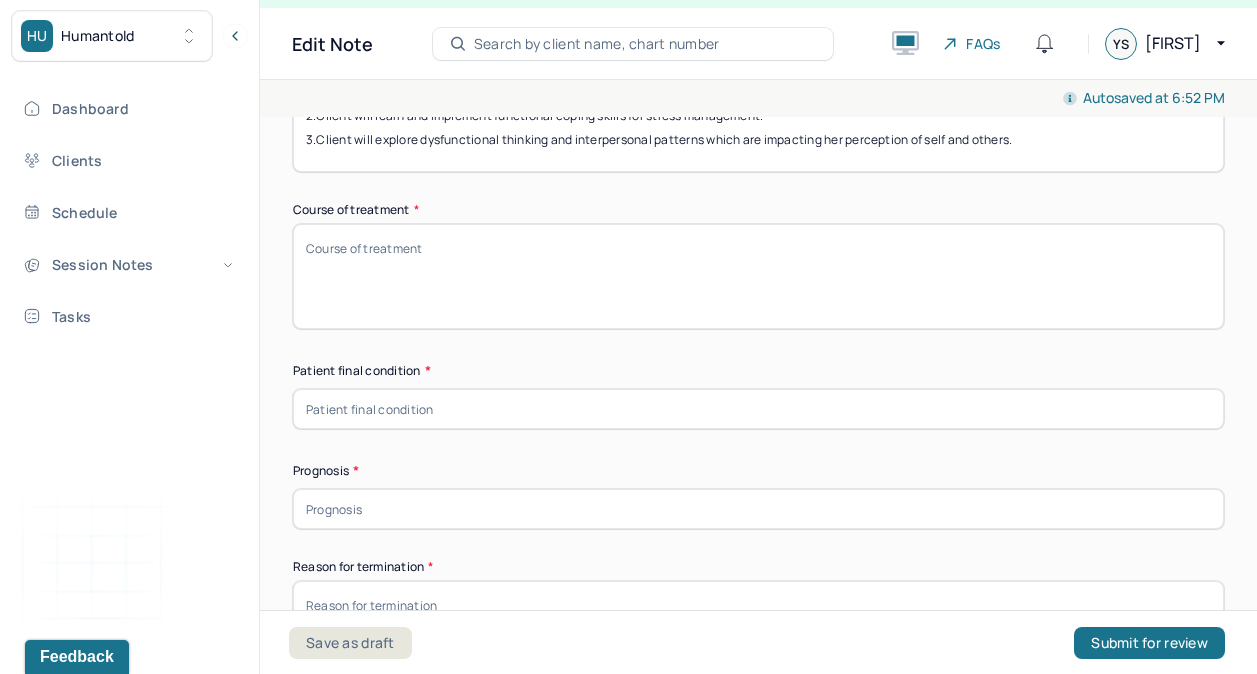 type on "Client reported significant anxiety about not being able to fulfill her responsibilities at work, prompted by a recent promotion to a different role few months prior. Client's anxiousness manifested as feeling panicked, becoming easily overwhelmed with work-related tasks, and wanting to quit her job. Client also reported having a strained a relationship with her husband which was further impacting her ability to cope with everyday stressors. Following a deeper discussion with therapist, client shared a significant history of childhood trauma and struggles with negative self-image and low self-esteem." 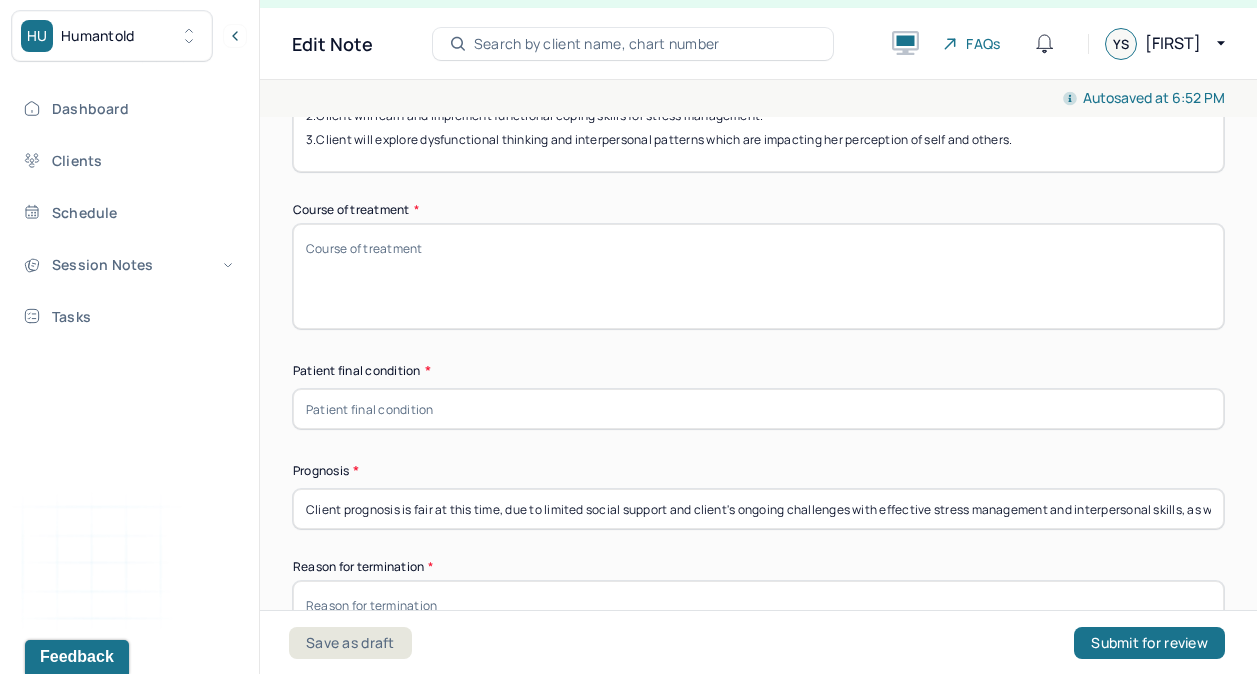 scroll, scrollTop: 0, scrollLeft: 884, axis: horizontal 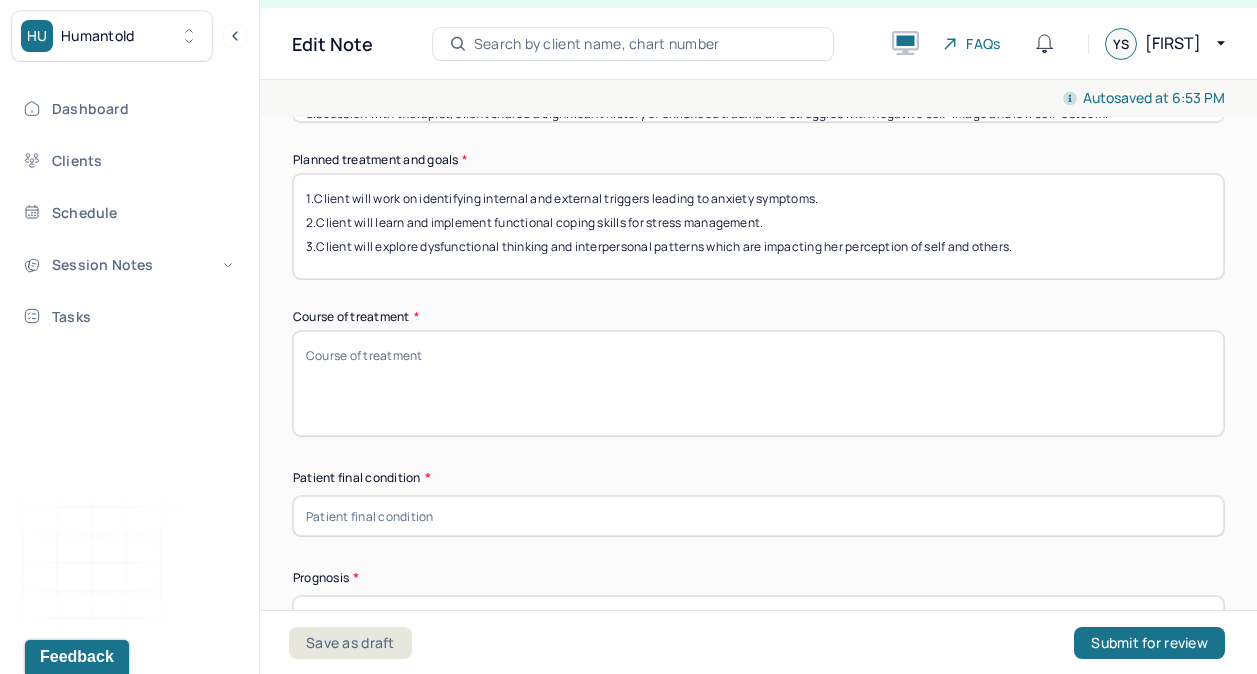type on "Client prognosis is fair at this time, due to limited social support and client's ongoing challenges with effective stress management and interpersonal skills, as well as negative self-talk. Therefore, continued therapy is recommended to support emotional regulation, interpersonal growth, and build trust in others." 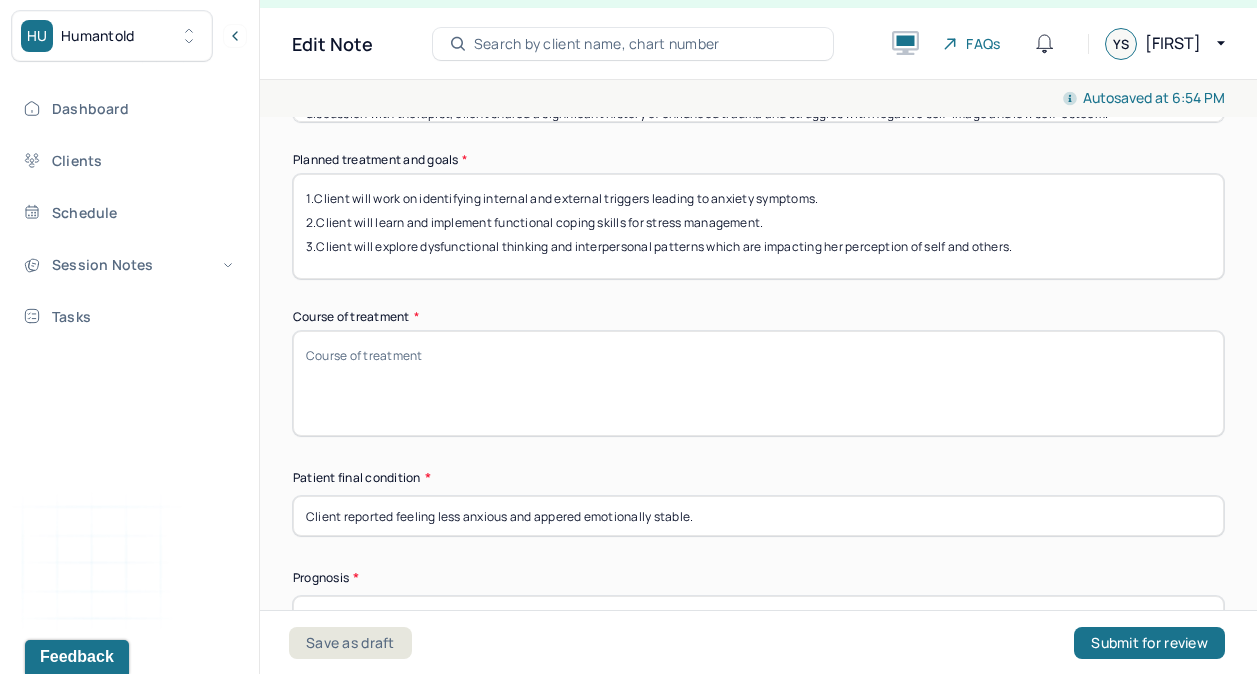 click on "Client reported feeling less anxious and appered emotionally stable." at bounding box center [758, 516] 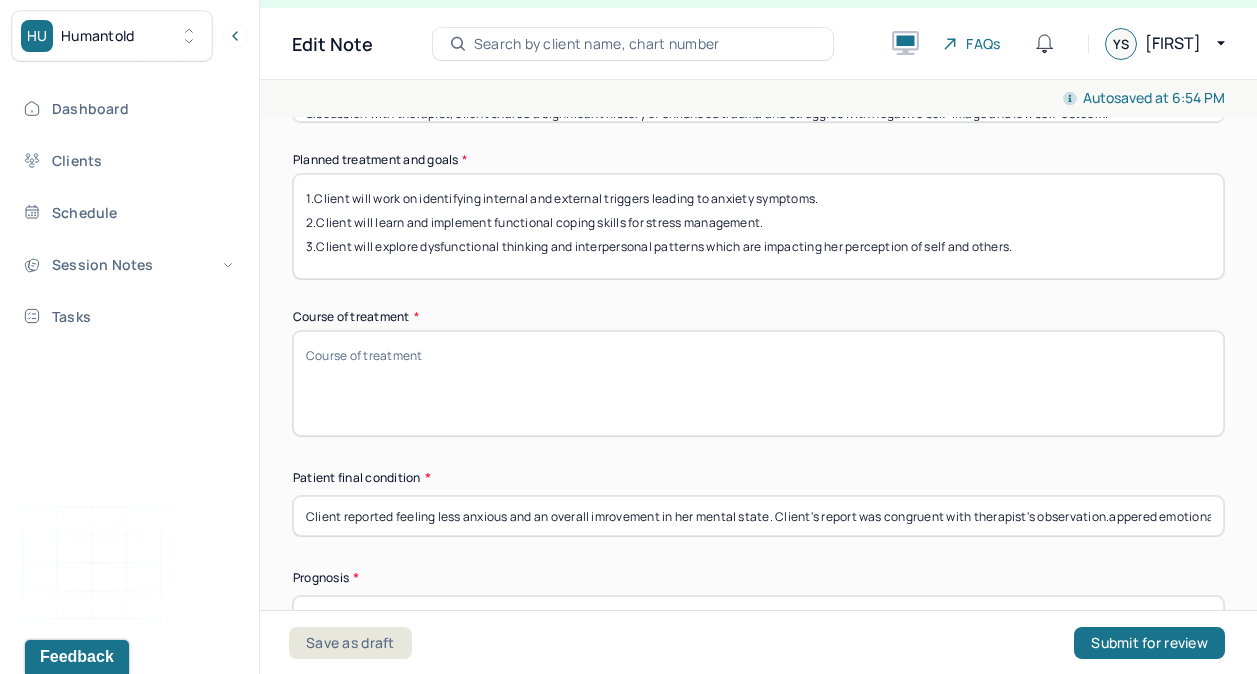 scroll, scrollTop: 0, scrollLeft: 75, axis: horizontal 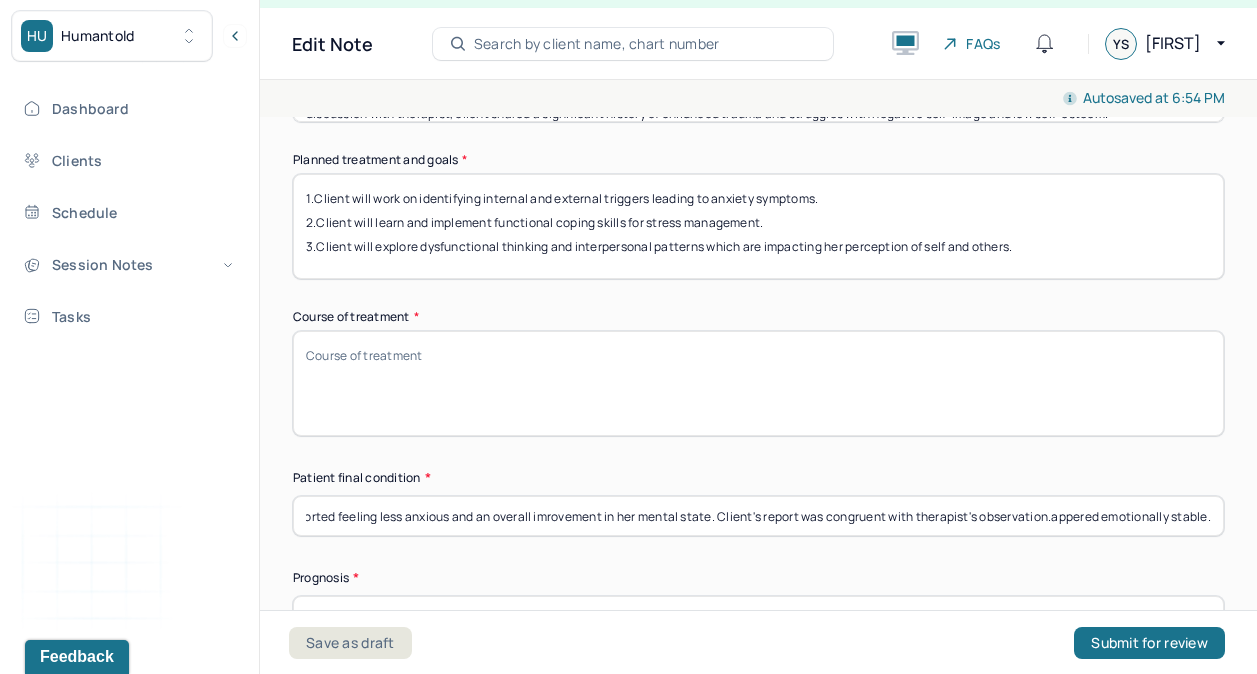 drag, startPoint x: 1112, startPoint y: 514, endPoint x: 1275, endPoint y: 506, distance: 163.1962 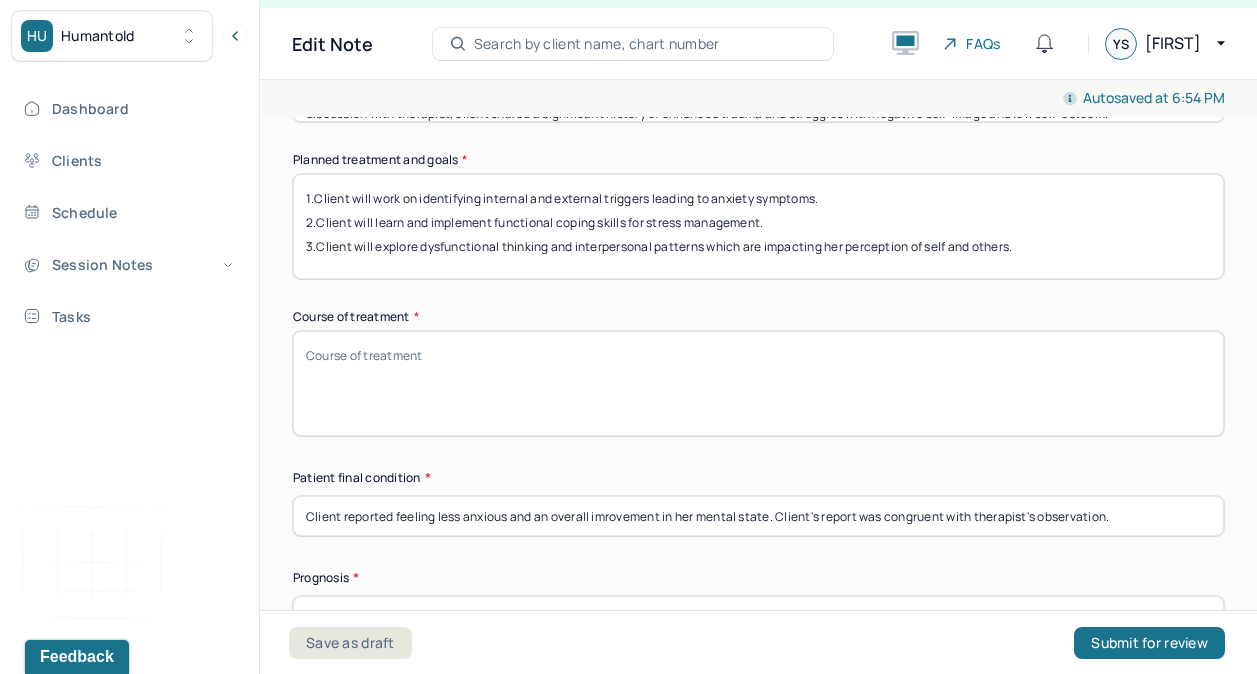 scroll, scrollTop: 0, scrollLeft: 0, axis: both 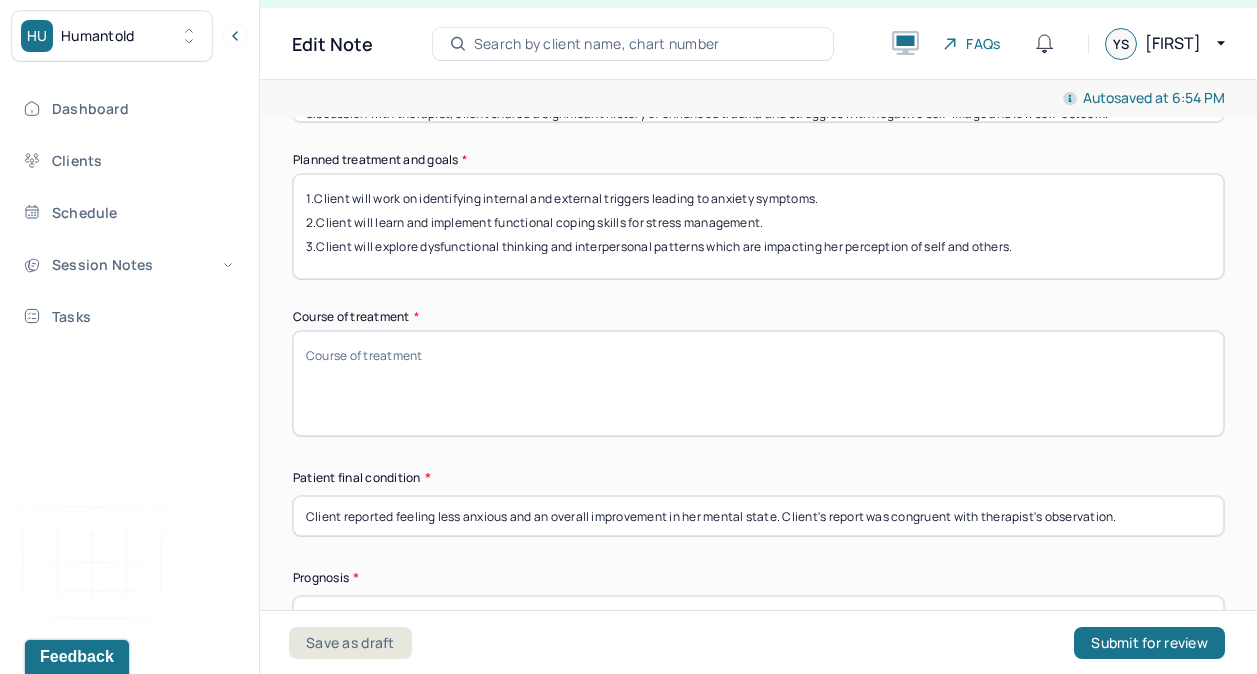 click on "Client reported feeling less anxious and an overall improvement in her mental state. Client's report was congruent with therapist's observation." at bounding box center (758, 516) 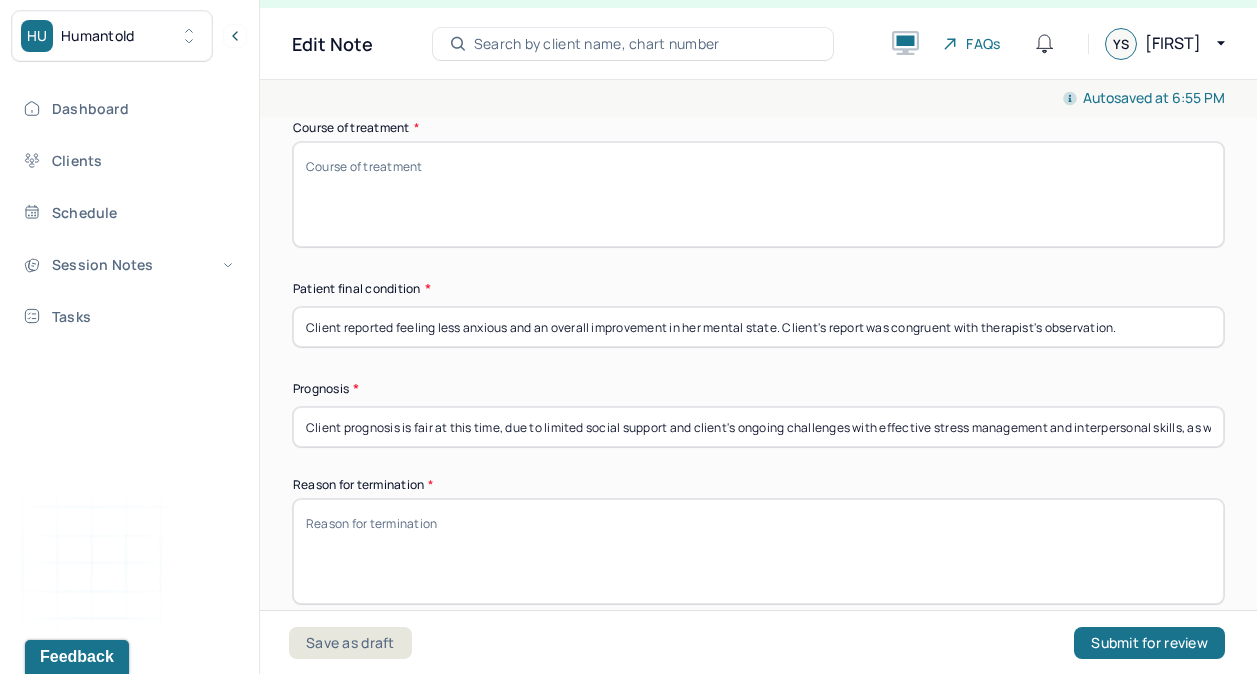 scroll, scrollTop: 1374, scrollLeft: 0, axis: vertical 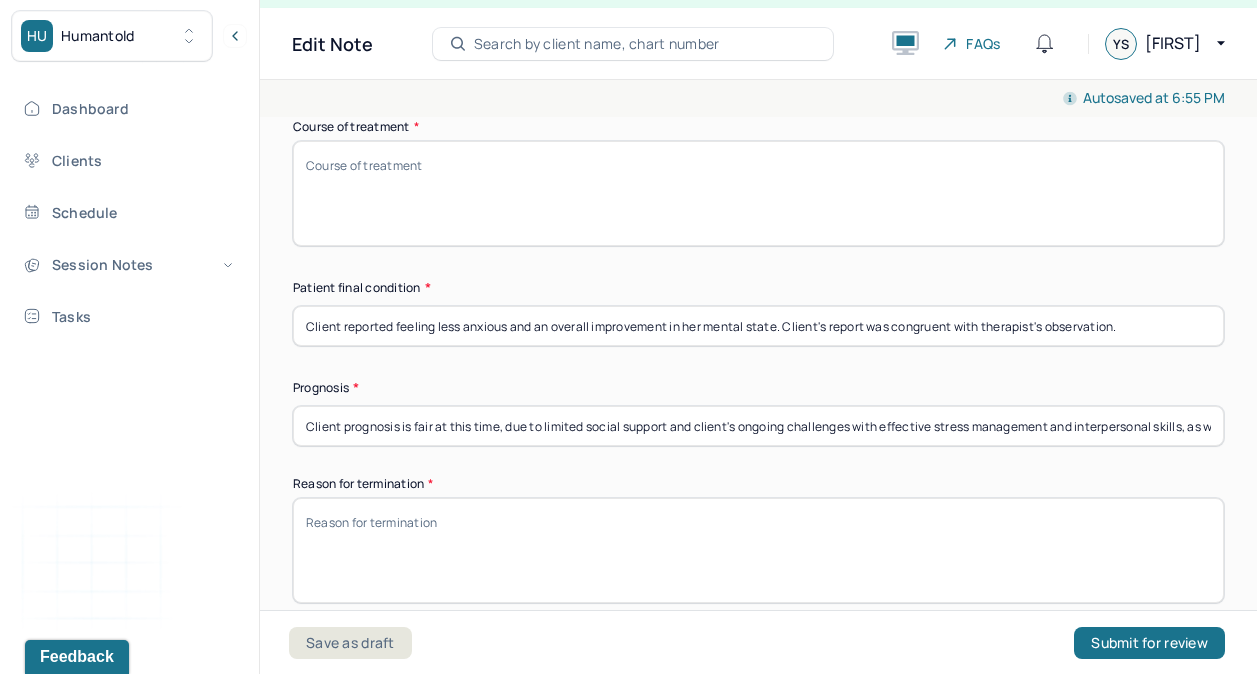 type on "Client reported feeling less anxious and an overall improvement in her mental state. Client's report was congruent with therapist's observation." 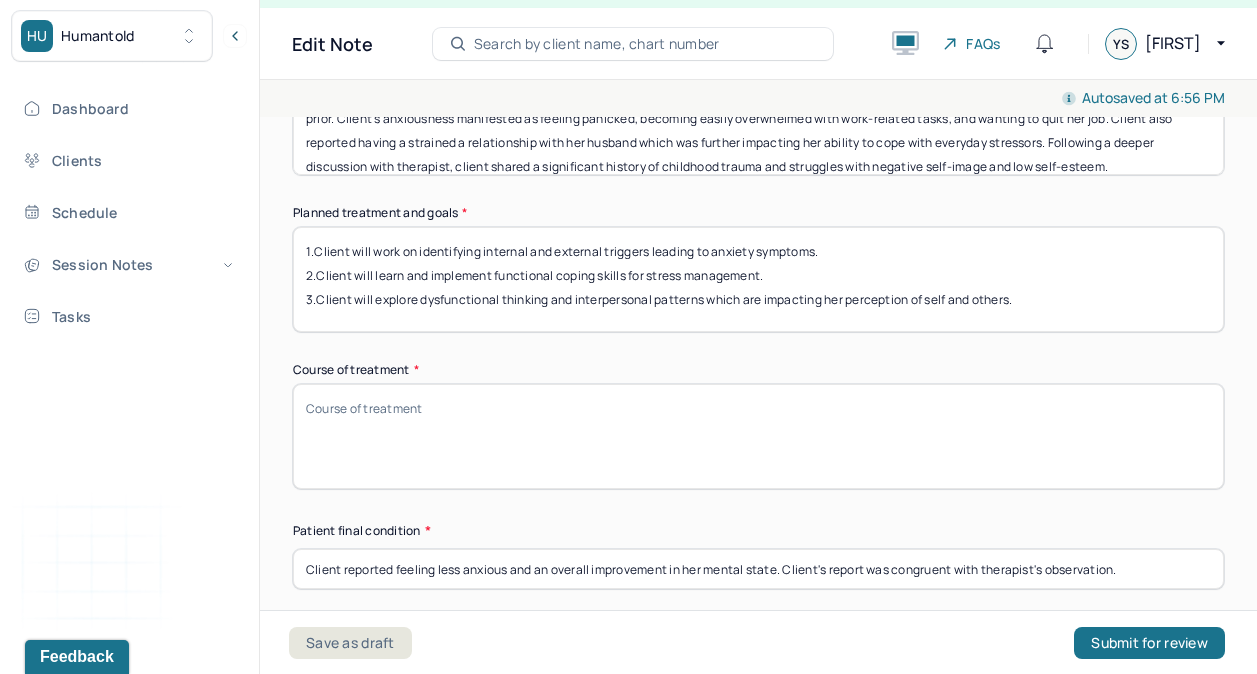 scroll, scrollTop: 1130, scrollLeft: 0, axis: vertical 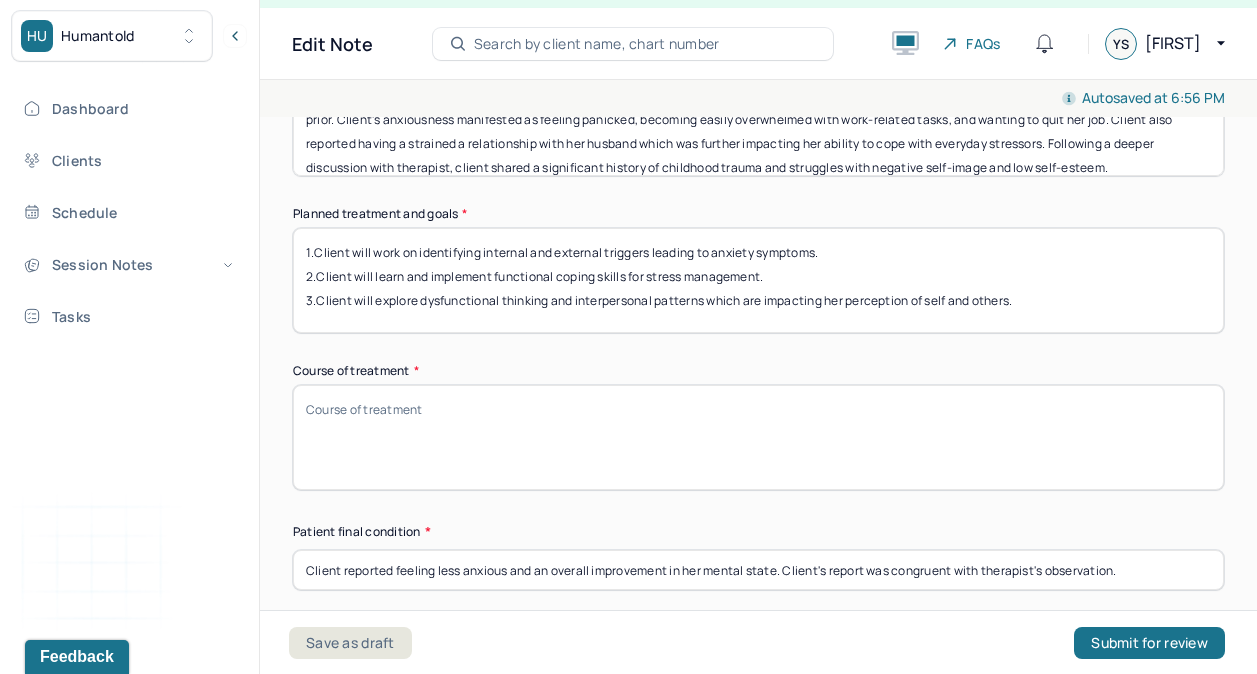 type on "Therapy was terminated due to therapist's departure from the practice. Client was informed of therapist's resignation several weeks prior to termination." 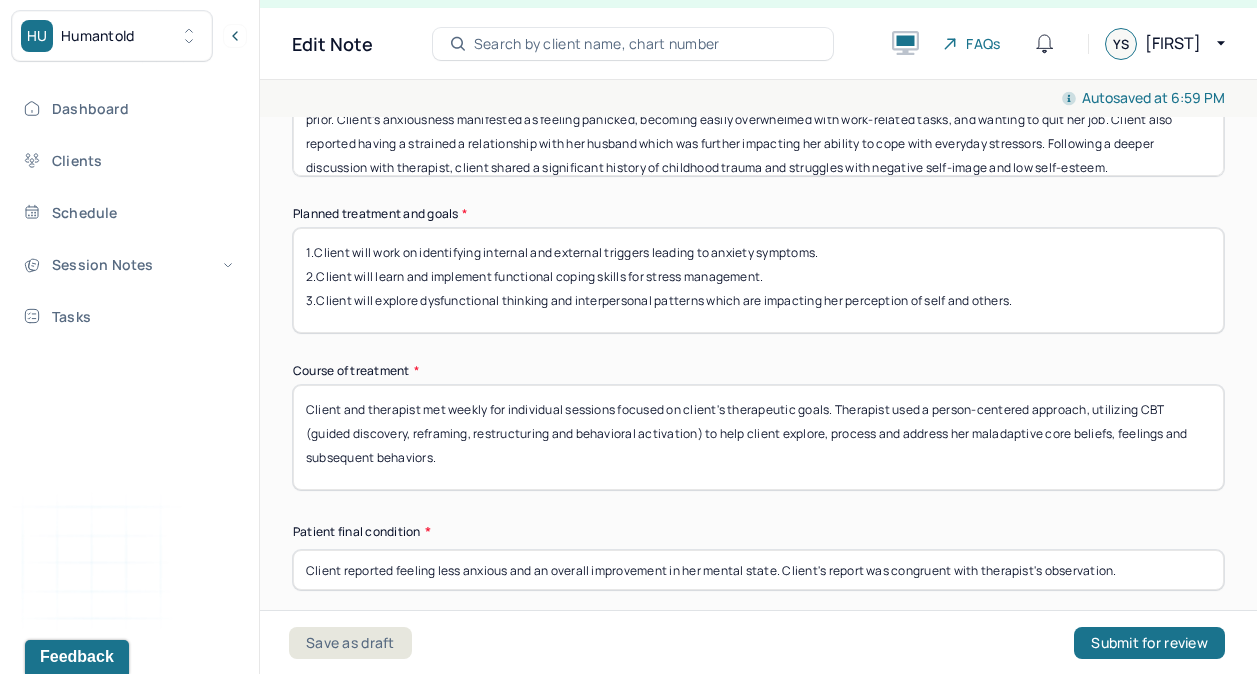 click on "Client and therapist met weekly for individual sessions focused on client's therapeutic goals. Therapist used a person-centered approach, utilizing CBT (guided discovery, reframing, restructuring and behavioral activation) to help client explore, process and address her maladaptive core beliefs, feelings and sunsequent behaviors." at bounding box center [758, 437] 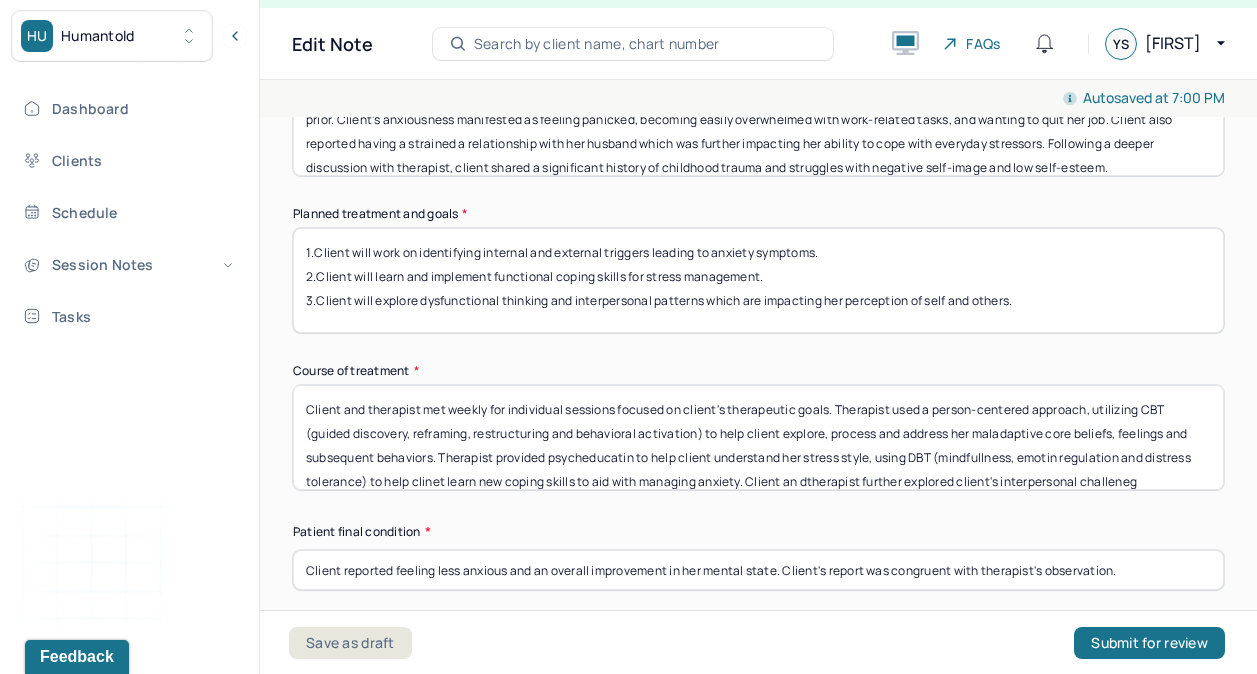 scroll, scrollTop: 23, scrollLeft: 0, axis: vertical 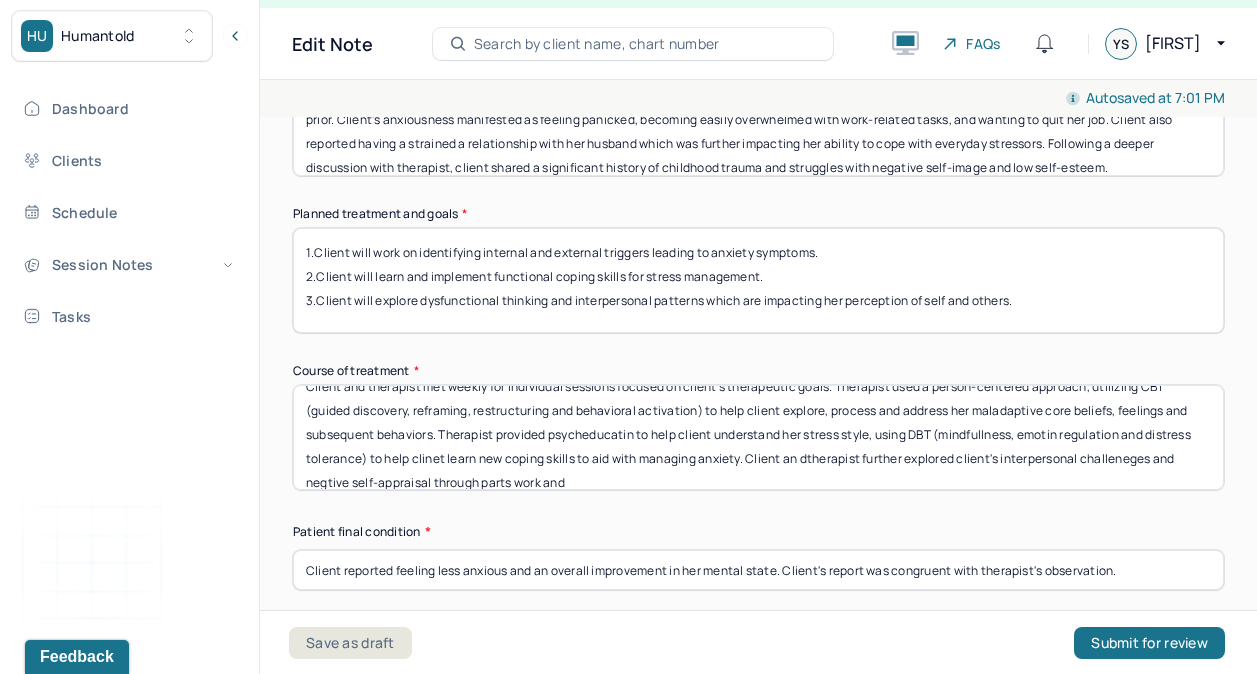 click on "Client and therapist met weekly for individual sessions focused on client's therapeutic goals. Therapist used a person-centered approach, utilizing CBT (guided discovery, reframing, restructuring and behavioral activation) to help client explore, process and address her maladaptive core beliefs, feelings and subsequent behaviors. Therapist provided psycheducatin to help client understand her stress style, using DBT (mindfullness, emotin regulation and distress tolerance) to help clinet learn new coping skills to aid with managing anxiety. Client an dtherapist further explored client's interpersonal challeneges and negtive self-appraisal through parts work and" at bounding box center (758, 437) 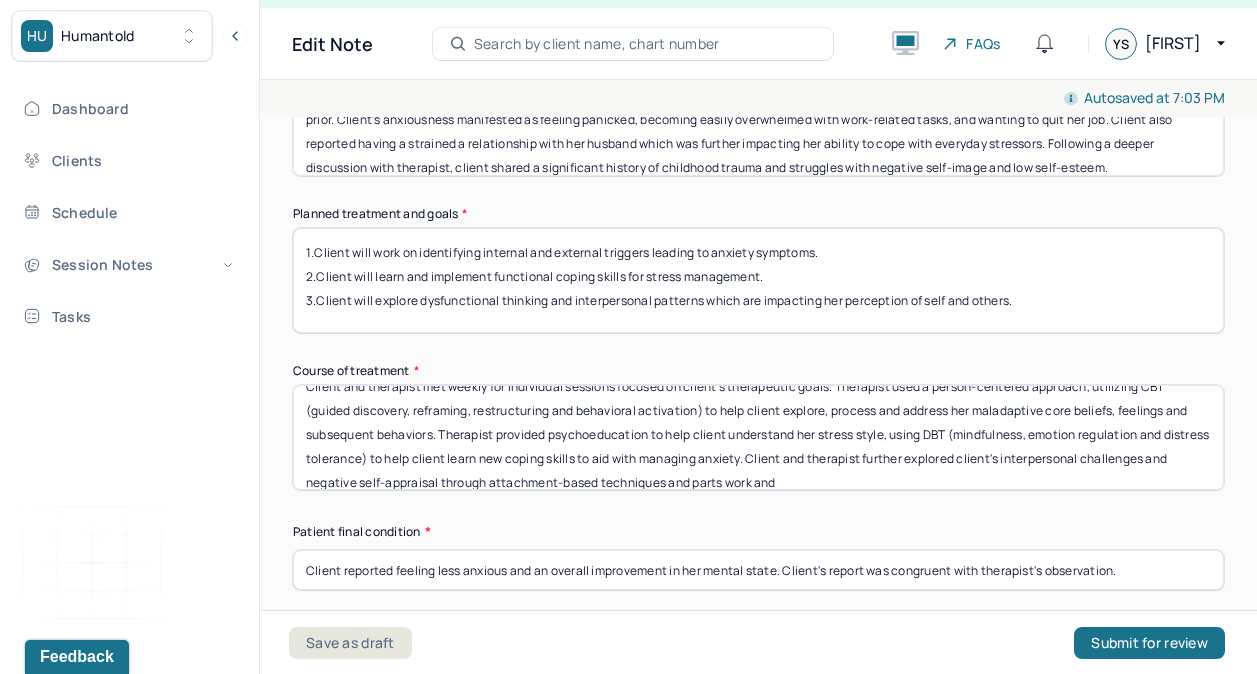 click on "Client and therapist met weekly for individual sessions focused on client's therapeutic goals. Therapist used a person-centered approach, utilizing CBT (guided discovery, reframing, restructuring and behavioral activation) to help client explore, process and address her maladaptive core beliefs, feelings and subsequent behaviors. Therapist provided psychoeducation to help client understand her stress style, using DBT (mindfulness, emotion regulation and distress tolerance) to help client learn new coping skills to aid with managing anxiety. Client and therapist further explored client's interpersonal challenges and negative self-appraisal through attachment-based techniques and parts work and" at bounding box center [758, 437] 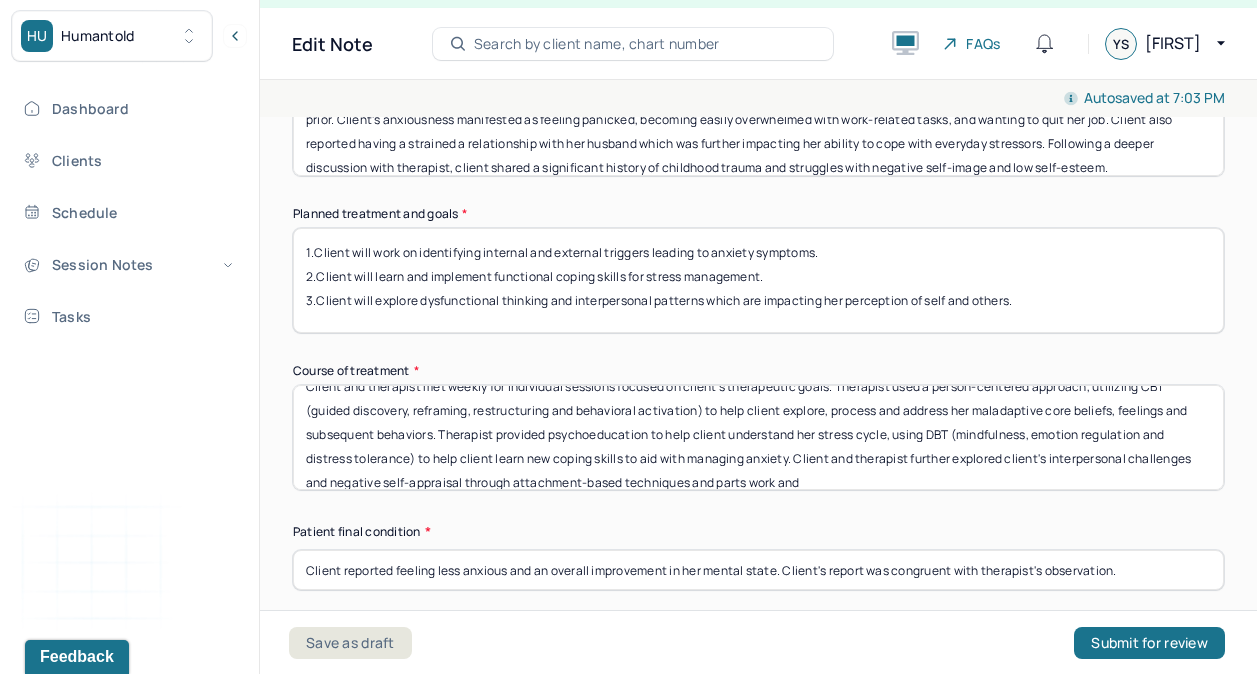 click on "Client and therapist met weekly for individual sessions focused on client's therapeutic goals. Therapist used a person-centered approach, utilizing CBT (guided discovery, reframing, restructuring and behavioral activation) to help client explore, process and address her maladaptive core beliefs, feelings and subsequent behaviors. Therapist provided psychoeducation to help client understand her stress cycle, using DBT (mindfulness, emotion regulation and distress tolerance) to help client learn new coping skills to aid with managing anxiety. Client and therapist further explored client's interpersonal challenges and negative self-appraisal through attachment-based techniques and parts work and" at bounding box center (758, 437) 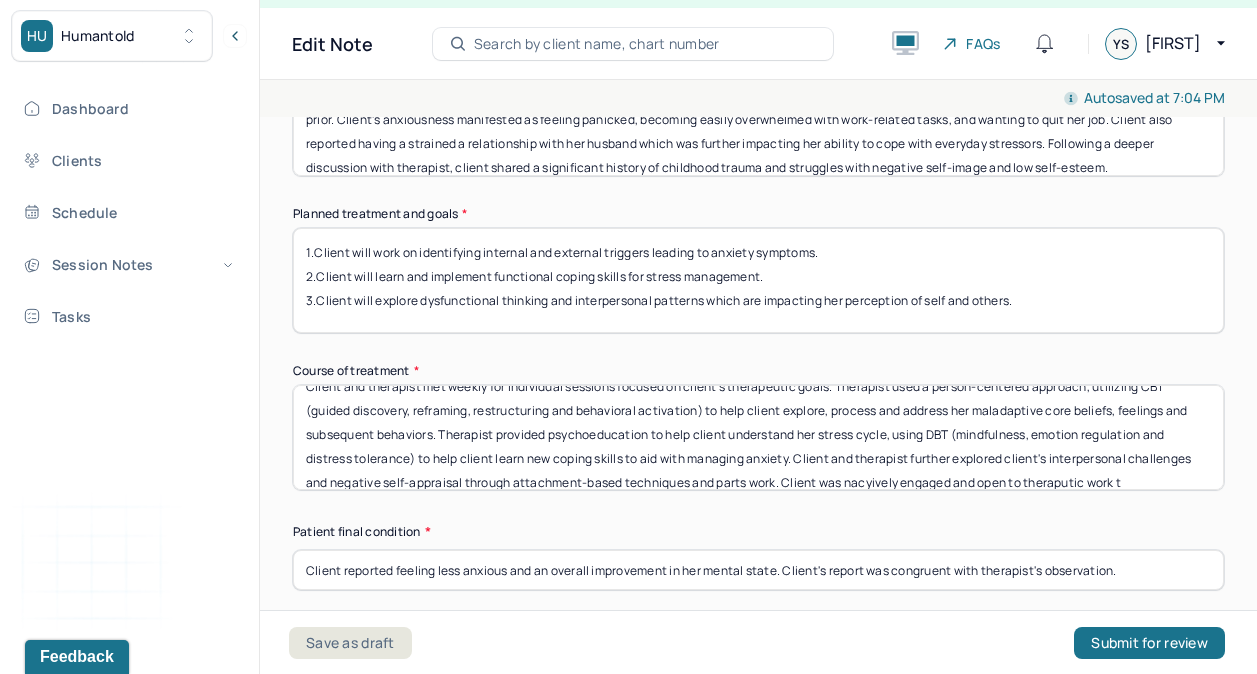 scroll, scrollTop: 47, scrollLeft: 0, axis: vertical 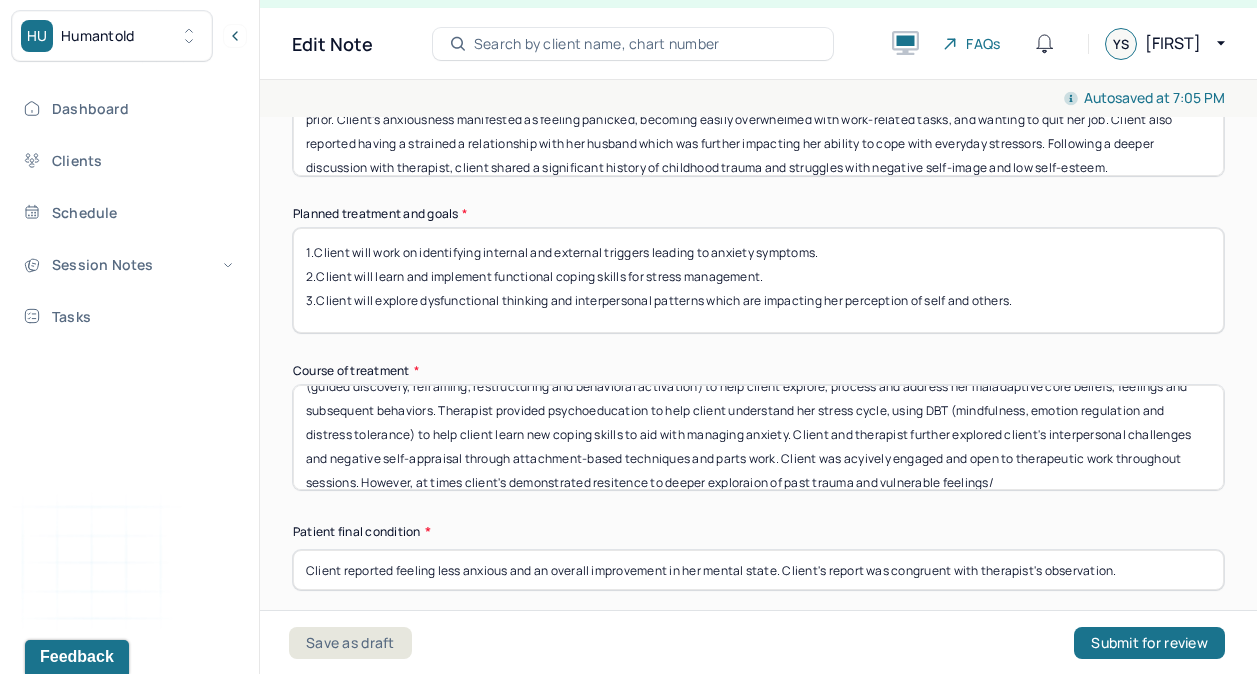 drag, startPoint x: 697, startPoint y: 470, endPoint x: 686, endPoint y: 480, distance: 14.866069 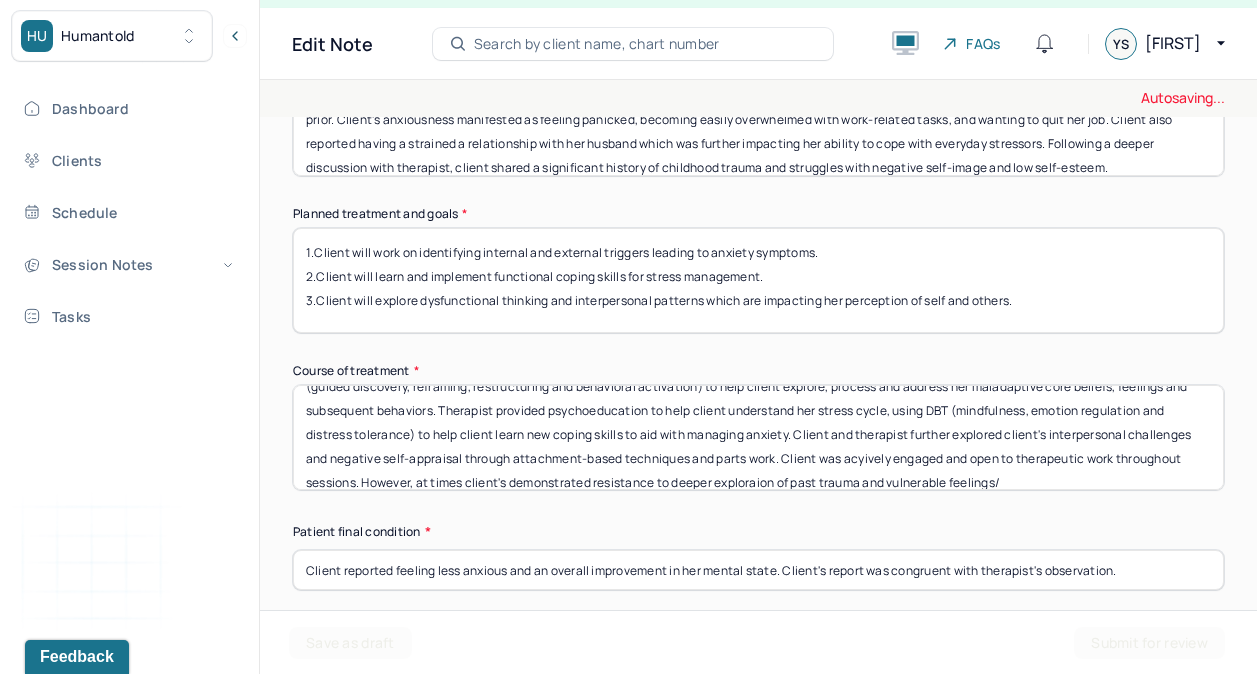 click on "Appointment location * Teletherapy Client Teletherapy Location Home Office Other Provider Teletherapy Location Home Office Other Consent was received for the teletherapy session The teletherapy session was conducted via video First session date * 04/14/2025 Last session date * 07/10/2025 Total number of sessions * 9 Primary diagnosis * F43.22 ADJUSTMENT DISORDER, WITH ANXIETY Secondary diagnosis (optional) Secondary diagnosis Tertiary diagnosis (optional) Tertiary diagnosis Presenting problems * Planned treatment and goals * 1.Client will work on identifying internal and external triggers leading to anxiety symptoms.
2.Client will learn and implement functional coping skills for stress management.
3.Client will explore dysfunctional thinking and interpersonal patterns which are impacting her perception of self and others. Course of treatment * Patient final condition * Prognosis * Reason for termination * Discharge plan and follow-up * Date created * Sign note here Provider's Initials *   Save as draft" at bounding box center (758, 310) 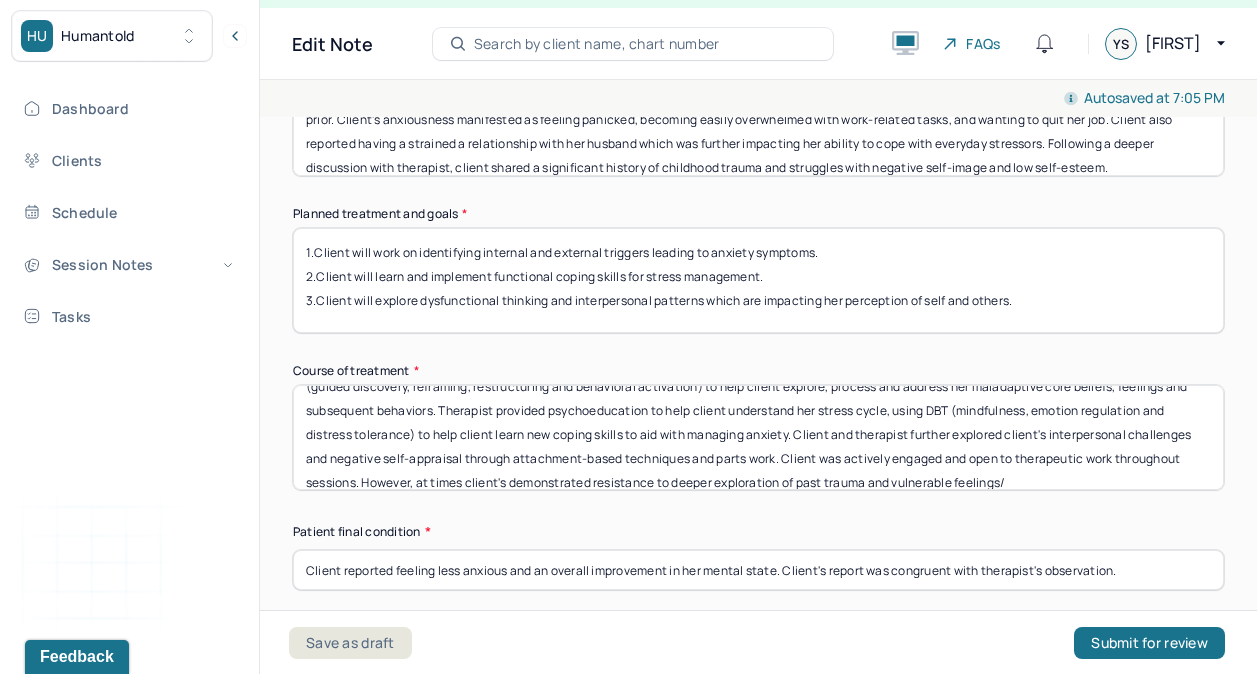 click on "Client and therapist met weekly for individual sessions focused on client's therapeutic goals. Therapist used a person-centered approach, utilizing CBT (guided discovery, reframing, restructuring and behavioral activation) to help client explore, process and address her maladaptive core beliefs, feelings and subsequent behaviors. Therapist provided psychoeducation to help client understand her stress cycle, using DBT (mindfulness, emotion regulation and distress tolerance) to help client learn new coping skills to aid with managing anxiety. Client and therapist further explored client's interpersonal challenges and negative self-appraisal through attachment-based techniques and parts work. Client was acyively engaged and open to therapeutic work throughout sessions. However, at times client's demonstrated resistance to deeper exploration of past trauma and vulnerable feelings/" at bounding box center [758, 437] 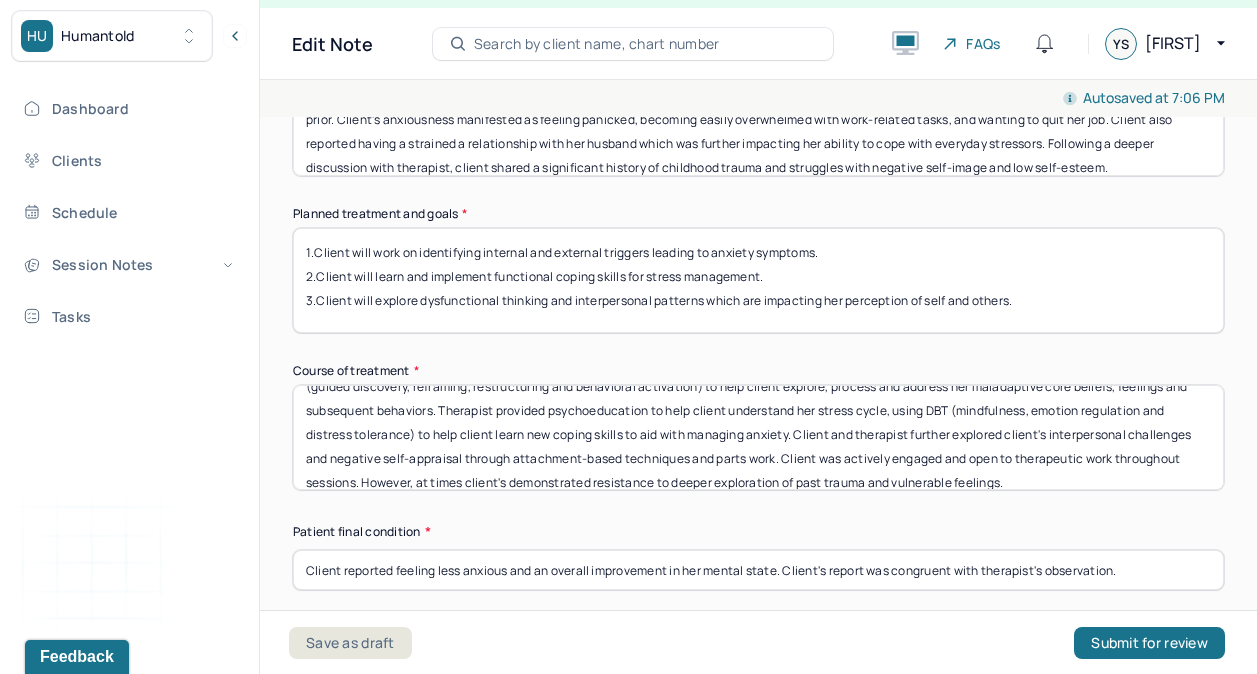 scroll, scrollTop: 0, scrollLeft: 0, axis: both 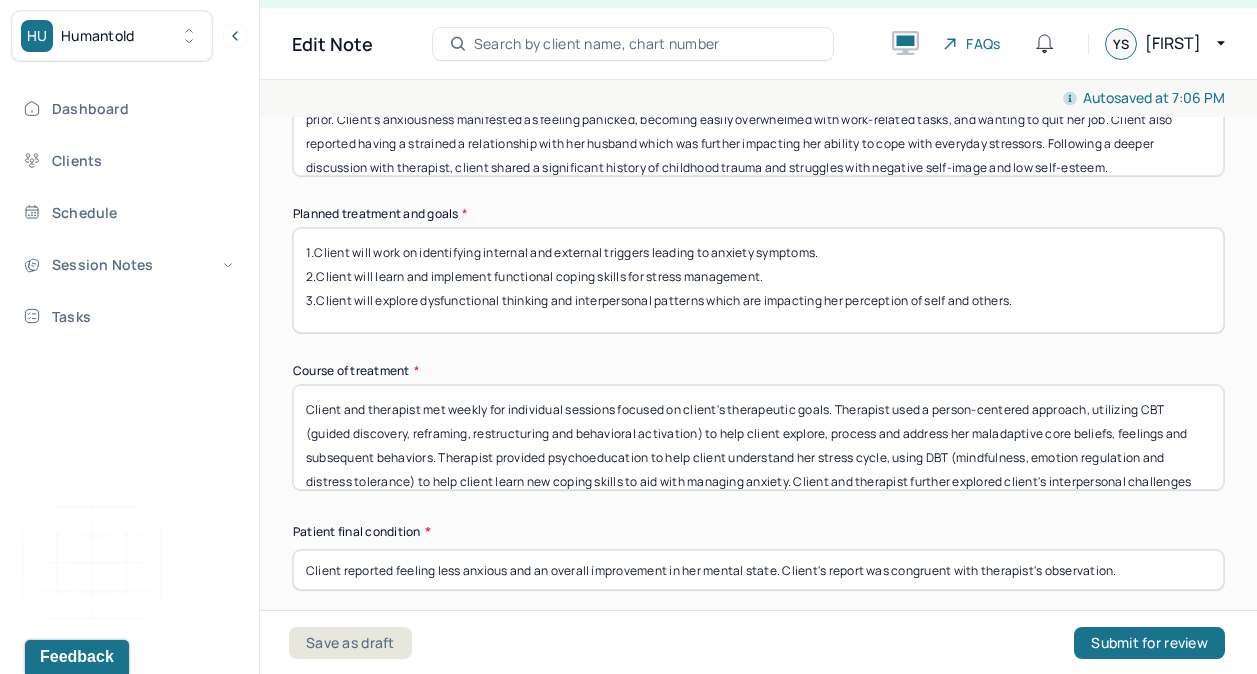 click on "Client and therapist met weekly for individual sessions focused on client's therapeutic goals. Therapist used a person-centered approach, utilizing CBT (guided discovery, reframing, restructuring and behavioral activation) to help client explore, process and address her maladaptive core beliefs, feelings and subsequent behaviors. Therapist provided psychoeducation to help client understand her stress cycle, using DBT (mindfulness, emotion regulation and distress tolerance) to help client learn new coping skills to aid with managing anxiety. Client and therapist further explored client's interpersonal challenges and negative self-appraisal through attachment-based techniques and parts work. Client was actively engaged and open to therapeutic work throughout sessions. However, at times client's demonstrated resistance to deeper exploration of past trauma and vulnerable feelings." at bounding box center (758, 437) 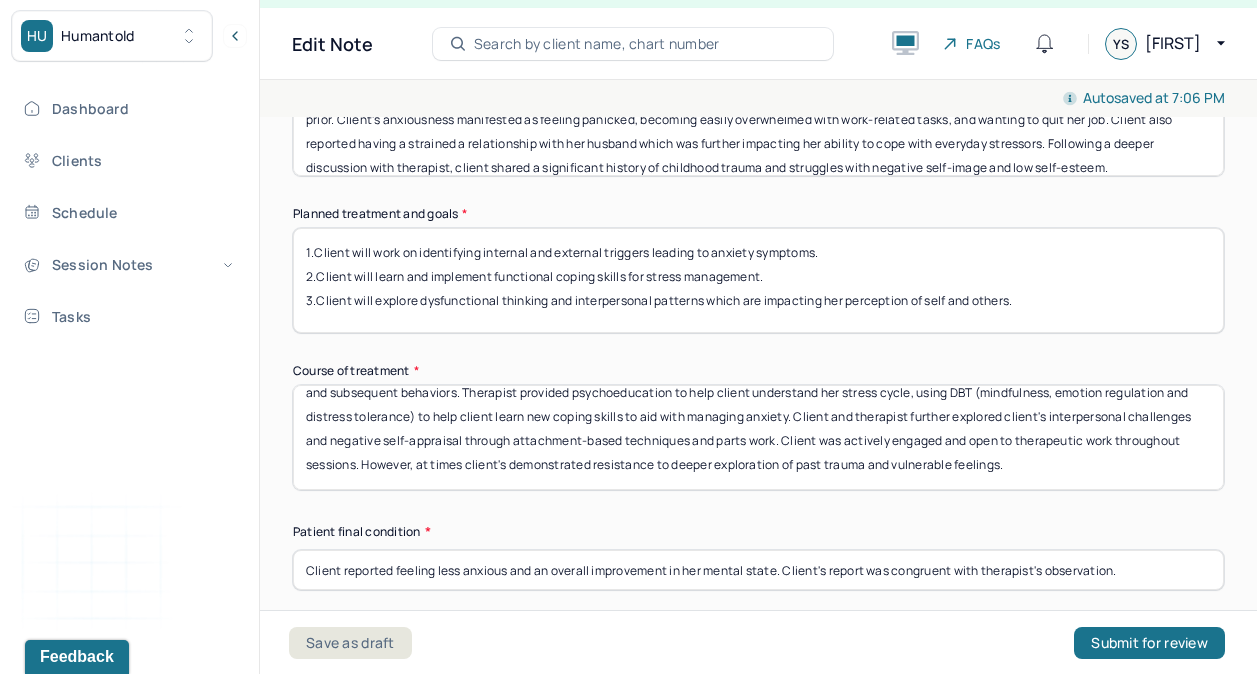 scroll, scrollTop: 87, scrollLeft: 0, axis: vertical 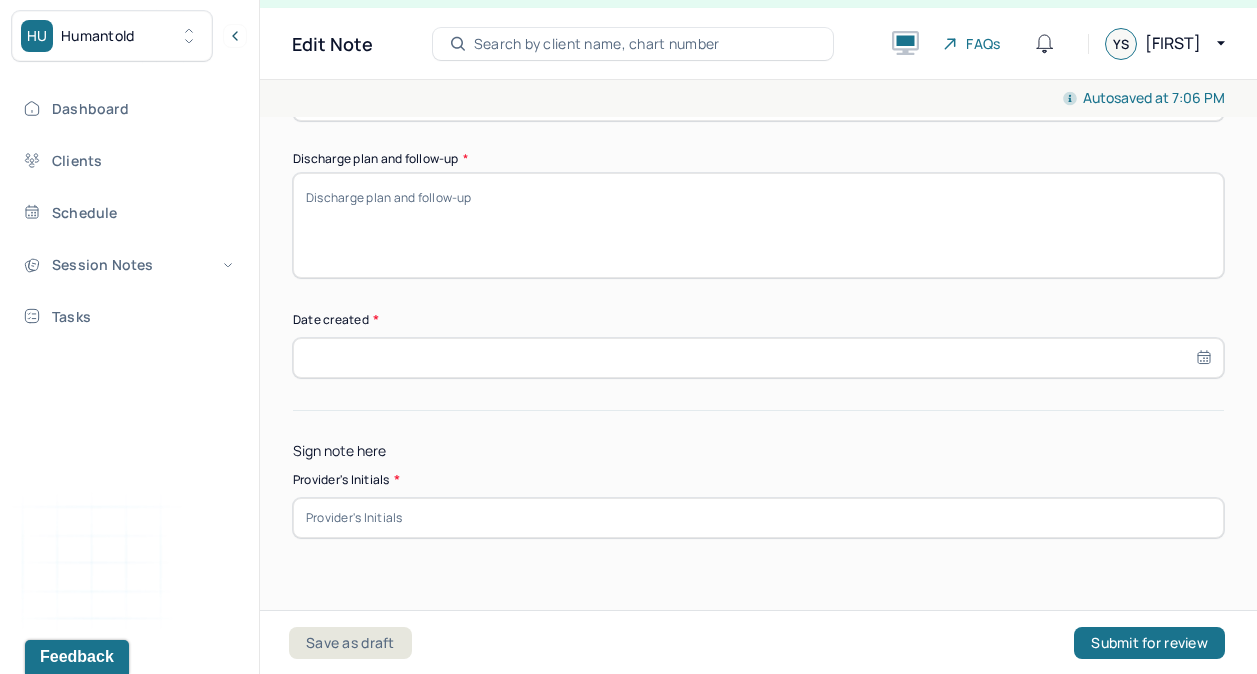 type on "Client and therapist met weekly for individual sessions focused on client's therapeutic goals. Therapist used a person-centered approach as well as utilizing CBT (guided discovery, reframing, restructuring and behavioral activation) to help client explore, process and address her maladaptive core beliefs, feelings and subsequent behaviors. Therapist provided psychoeducation to help client understand her stress cycle, using DBT (mindfulness, emotion regulation and distress tolerance) to help client learn new coping skills to aid with managing anxiety. Client and therapist further explored client's interpersonal challenges and negative self-appraisal through attachment-based techniques and parts work. Client was actively engaged and open to therapeutic work throughout sessions. However, at times client's demonstrated resistance to deeper exploration of past trauma and vulnerable feelings." 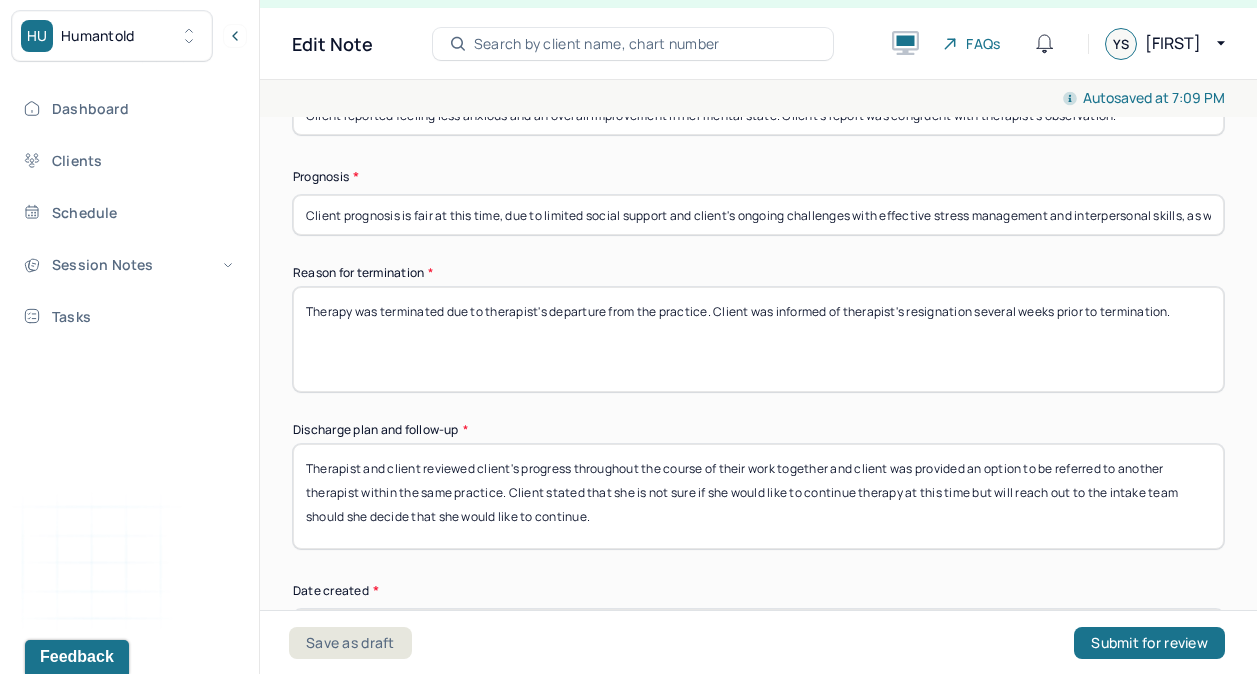 scroll, scrollTop: 1584, scrollLeft: 0, axis: vertical 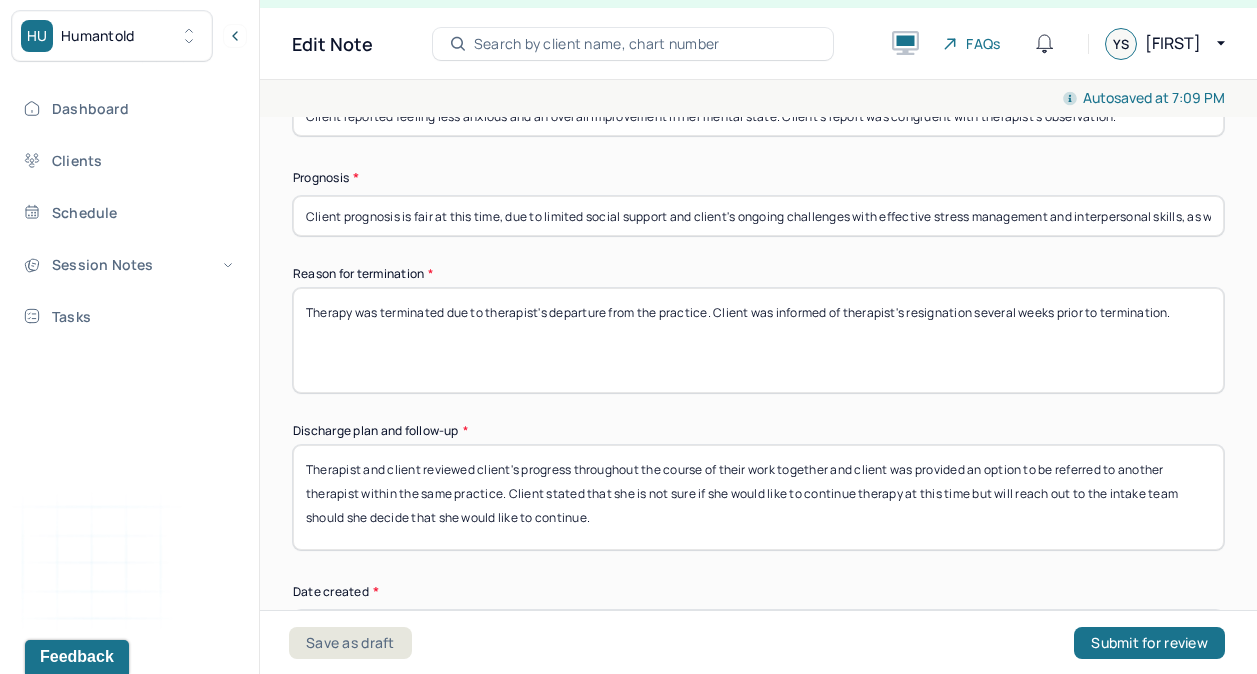 type on "Therapist and client reviewed client's progress throughout the course of their work together and client was provided an option to be referred to another therapist within the same practice. Client stated that she is not sure if she would like to continue therapy at this time but will reach out to the intake team should she decide that she would like to continue." 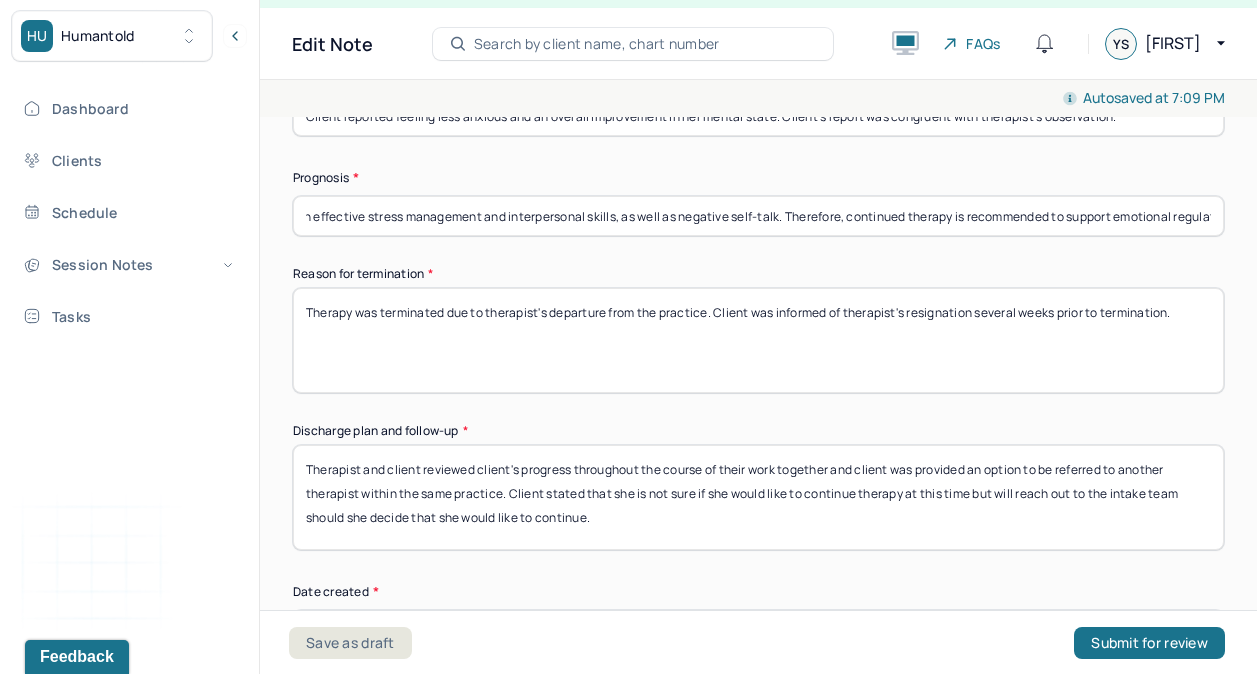 scroll, scrollTop: 0, scrollLeft: 568, axis: horizontal 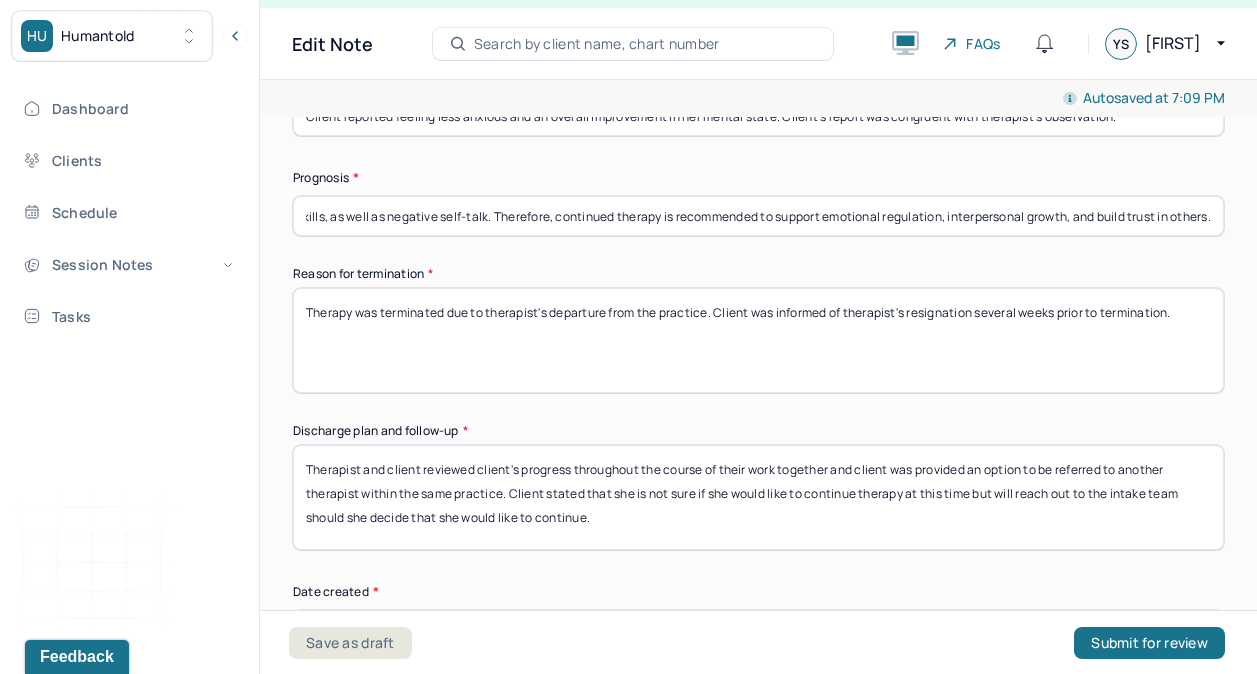drag, startPoint x: 789, startPoint y: 212, endPoint x: 1275, endPoint y: 239, distance: 486.74942 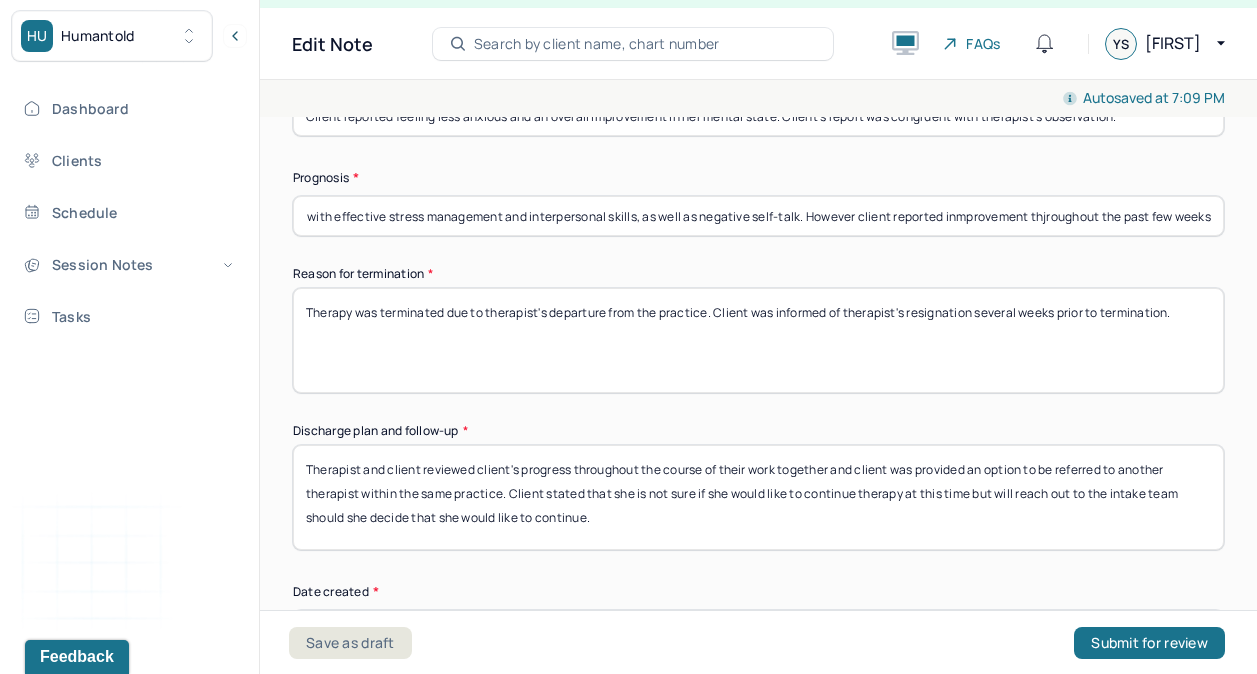 scroll, scrollTop: 0, scrollLeft: 570, axis: horizontal 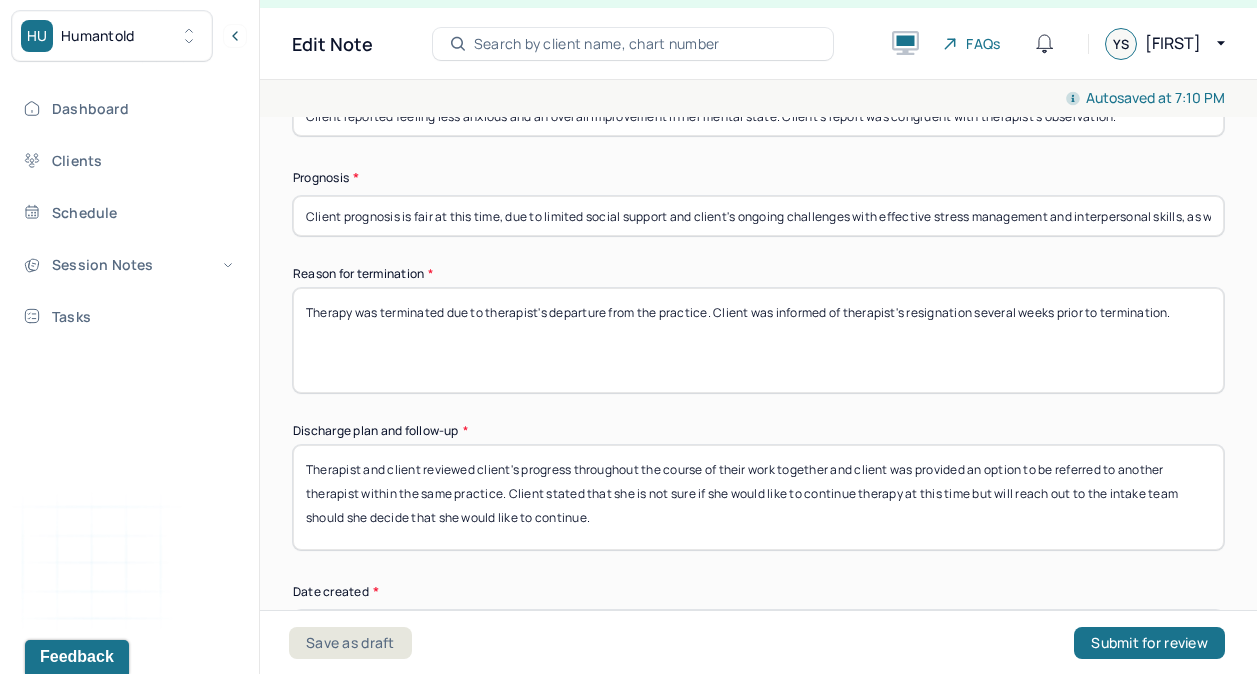 click on "Client prognosis is fair at this time, due to limited social support and client's ongoing challenges with effective stress management and interpersonal skills, as well as negative self-talk. However client reported inmprovement thjroughout the past few weeks due to positive changes at work and overall increased awareness." at bounding box center (758, 216) 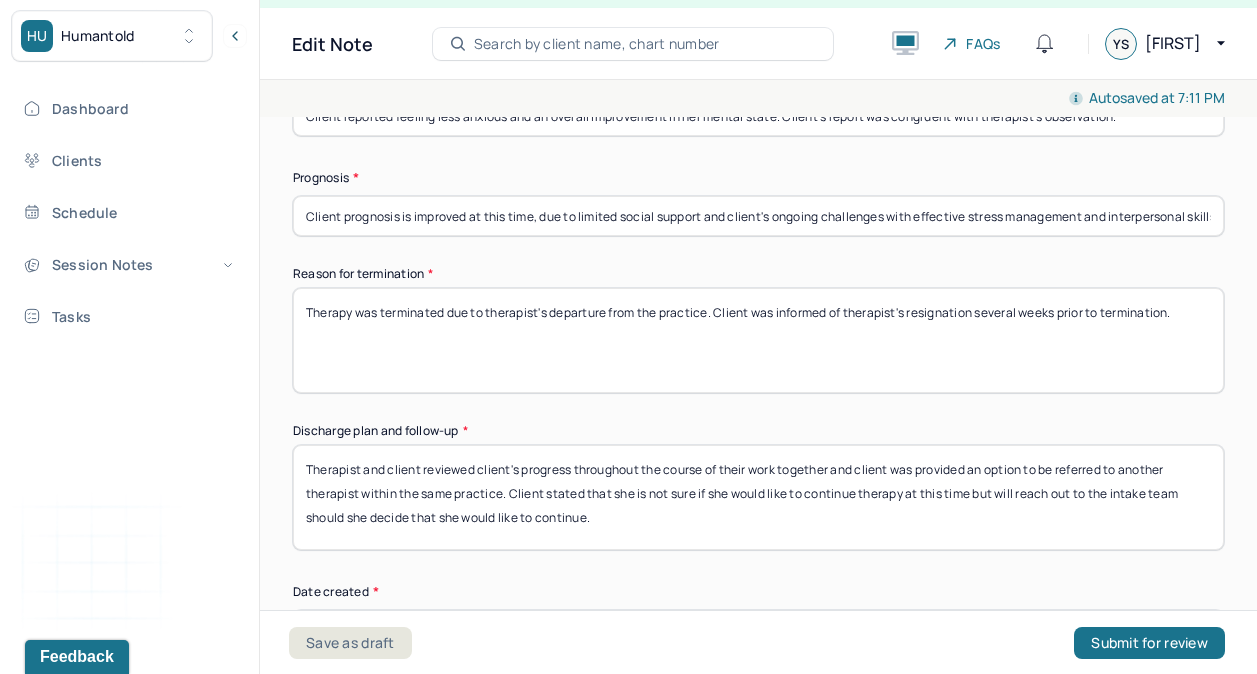 click on "Client prognosis is improved at this time, due to limited social support and client's ongoing challenges with effective stress management and interpersonal skills, as well as negative self-talk. However client reported inmprovement thjroughout the past few weeks due to positive changes at work and overall increased awareness." at bounding box center (758, 216) 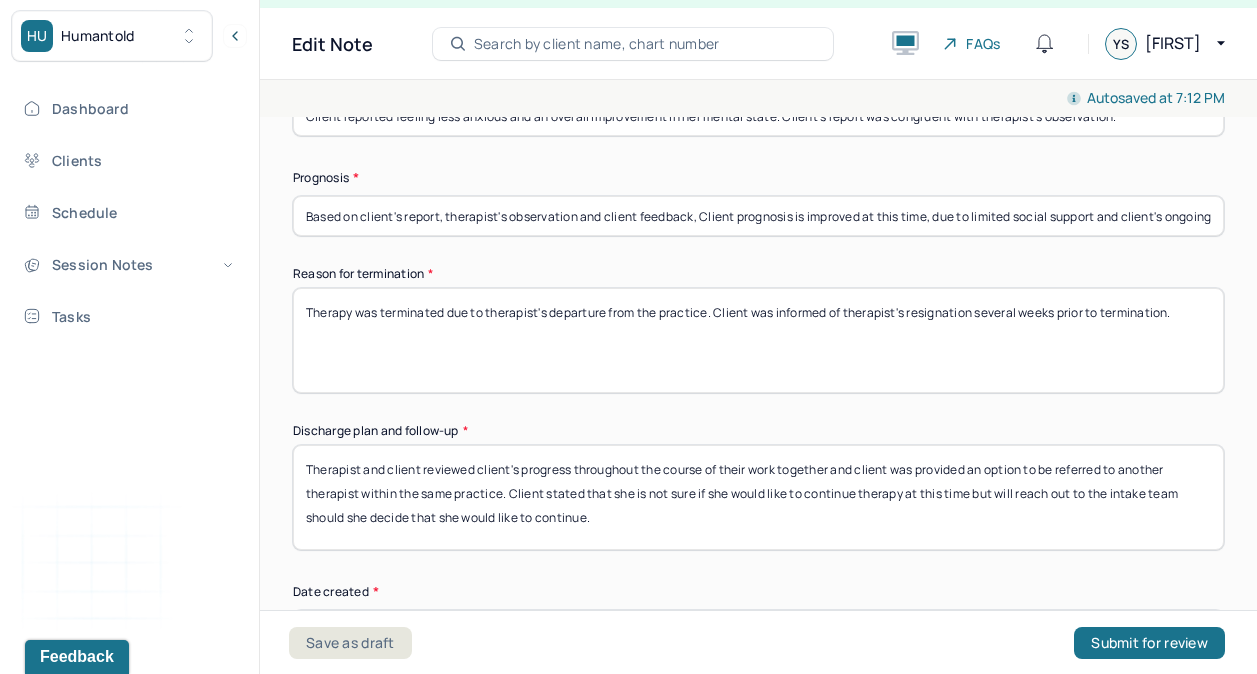 click on "Based on client's report, therapist's observation and client feedback, Client prognosis is improved at this time, due to limited social support and client's ongoing challenges with effective stress management and interpersonal skills, as well as negative self-talk. However client reported inmprovement thjroughout the past few weeks due to positive changes at work and overall increased awareness." at bounding box center (758, 216) 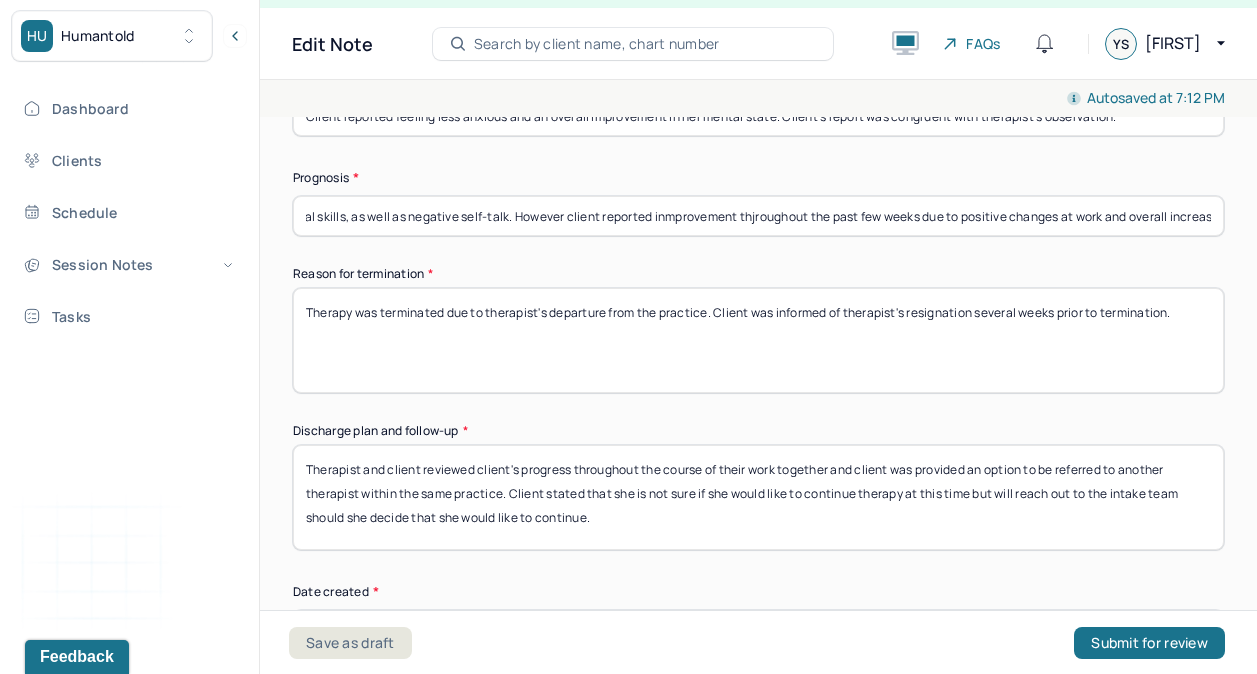 scroll, scrollTop: 0, scrollLeft: 1269, axis: horizontal 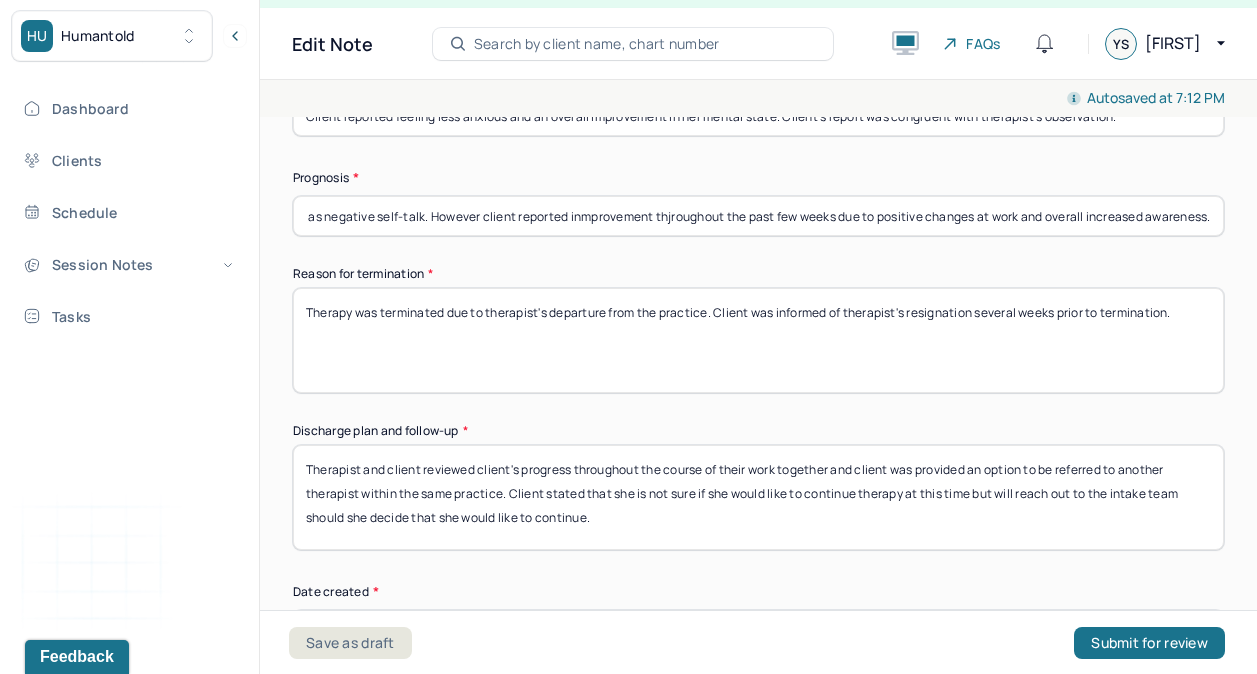 drag, startPoint x: 933, startPoint y: 210, endPoint x: 1218, endPoint y: 234, distance: 286.00873 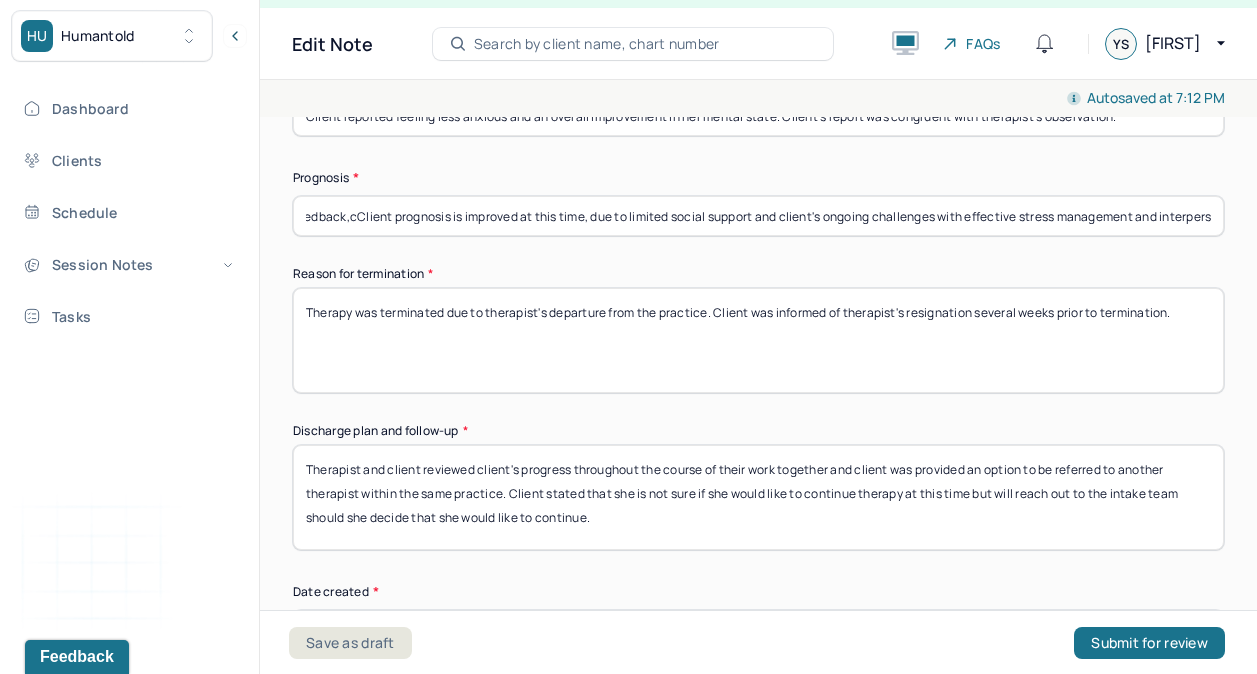 scroll, scrollTop: 0, scrollLeft: 346, axis: horizontal 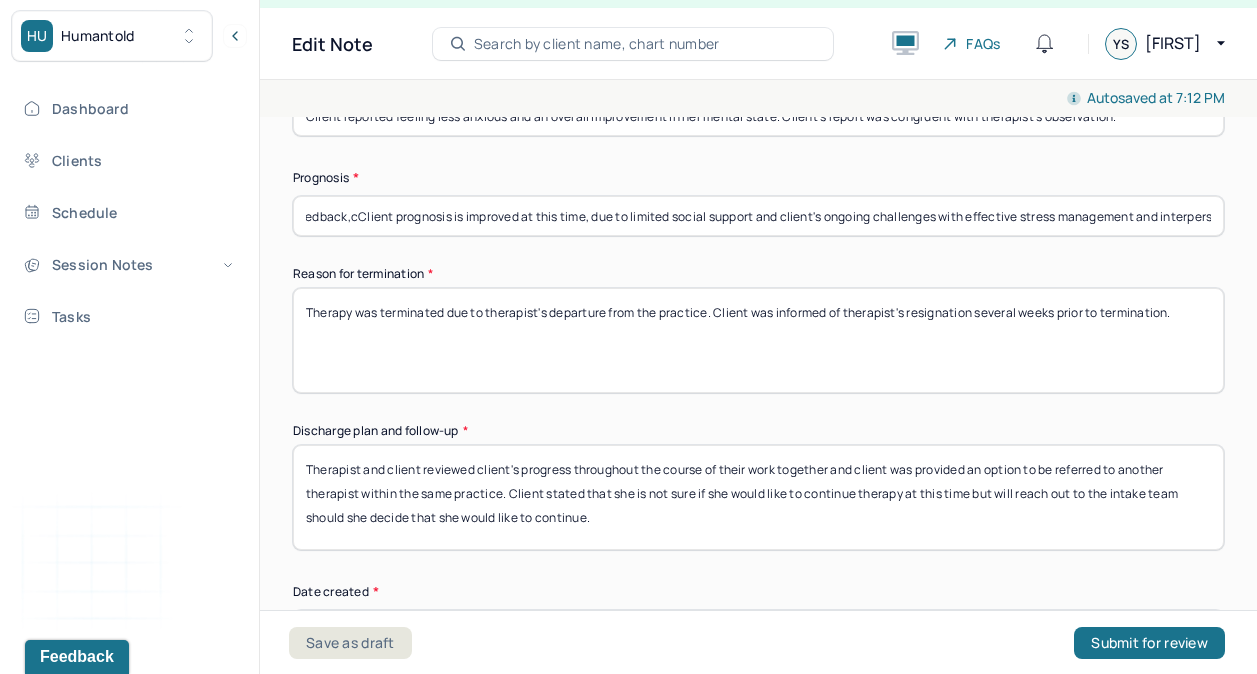 click on "Based on client's report, therapist's observation and client feedback,cClient prognosis is improved at this time, due to limited social support and client's ongoing challenges with effective stress management and interpersonal skills, as well as negative self-talk. However client reported inmprovement thjroughout the past few weeks due to positive changes at work and overall increased awareness." at bounding box center (758, 216) 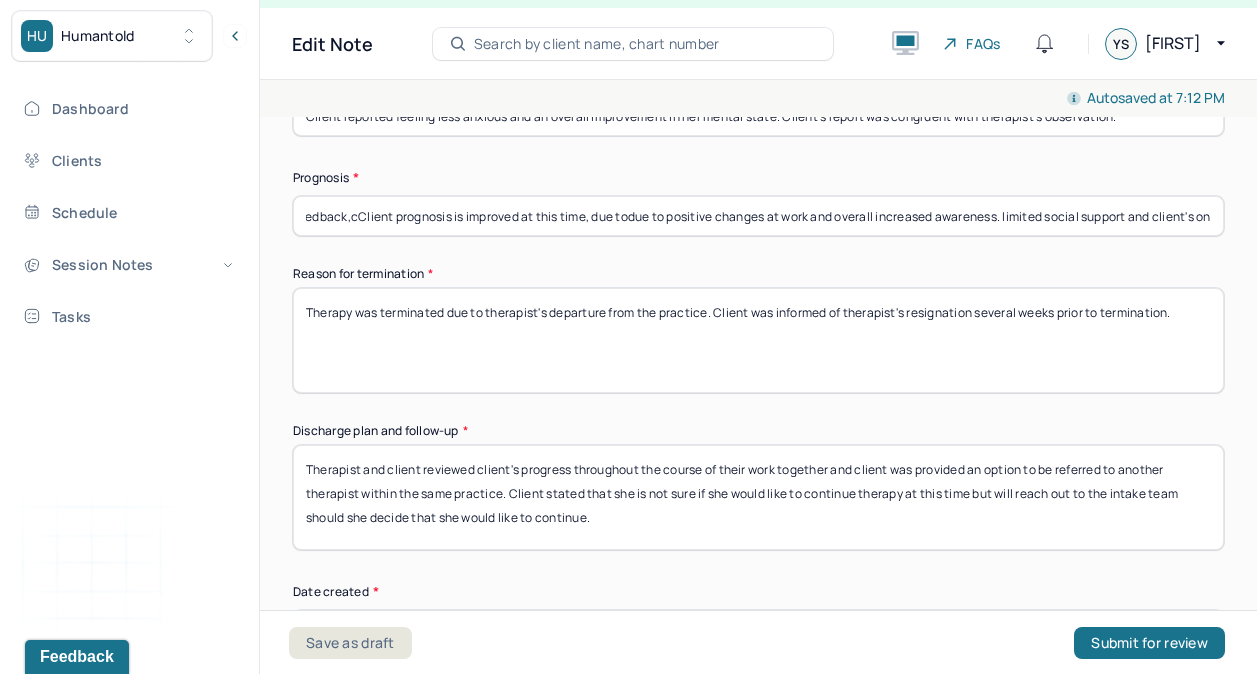 click on "Based on client's report, therapist's observation and client feedback,cClient prognosis is improved at this time, due todue to positive changes at work and overall increased awareness. limited social support and client's ongoing challenges with effective stress management and interpersonal skills, as well as negative self-talk. However client reported inmprovement thjroughout the past few weeks due to positive changes at work and overall increased awareness." at bounding box center [758, 216] 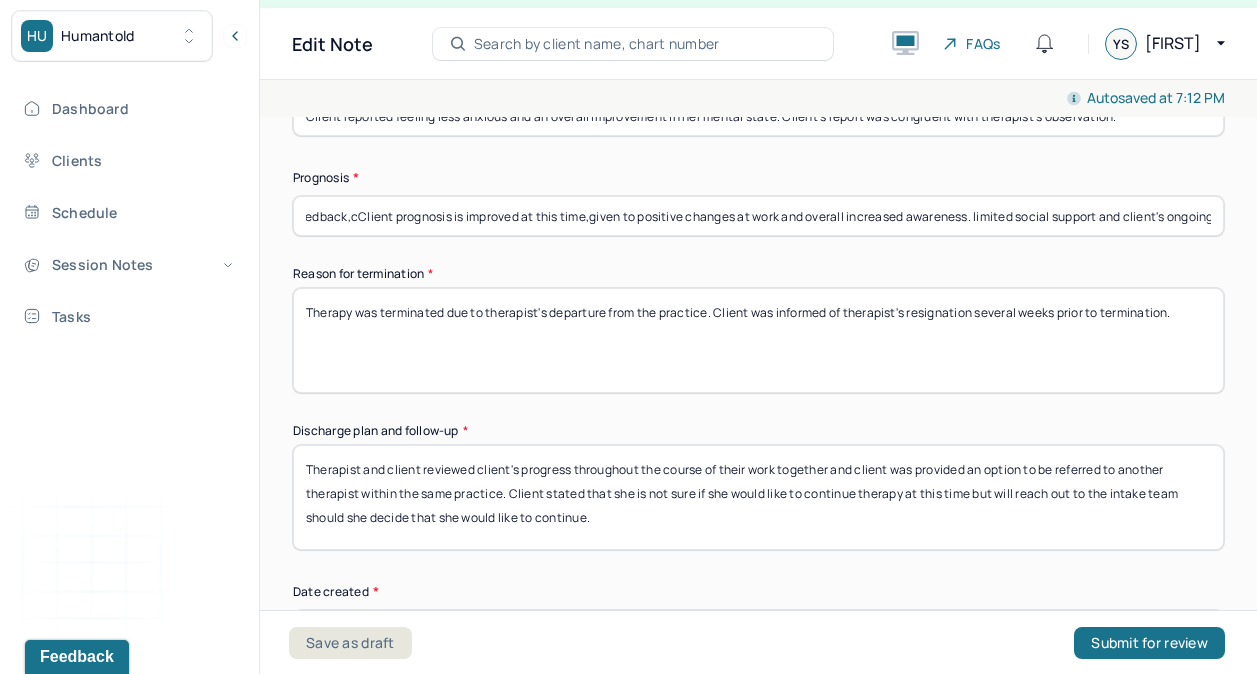 click on "Based on client's report, therapist's observation and client feedback,cClient prognosis is improved at this time,given to positive changes at work and overall increased awareness. limited social support and client's ongoing challenges with effective stress management and interpersonal skills, as well as negative self-talk. However client reported inmprovement thjroughout the past few weeks due to positive changes at work and overall increased awareness." at bounding box center (758, 216) 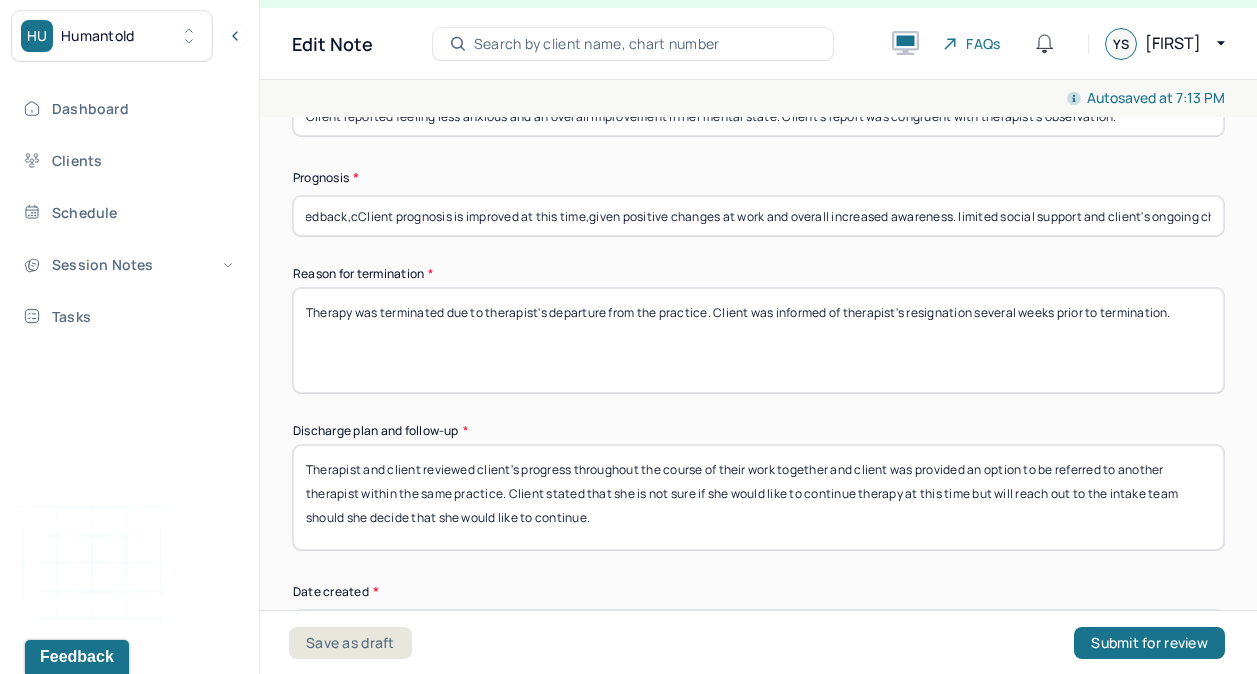 click on "Based on client's report, therapist's observation and client feedback,cClient prognosis is improved at this time,given positive changes at work and overall increased awareness. limited social support and client's ongoing challenges with effective stress management and interpersonal skills, as well as negative self-talk. However client reported inmprovement thjroughout the past few weeks due to positive changes at work and overall increased awareness." at bounding box center (758, 216) 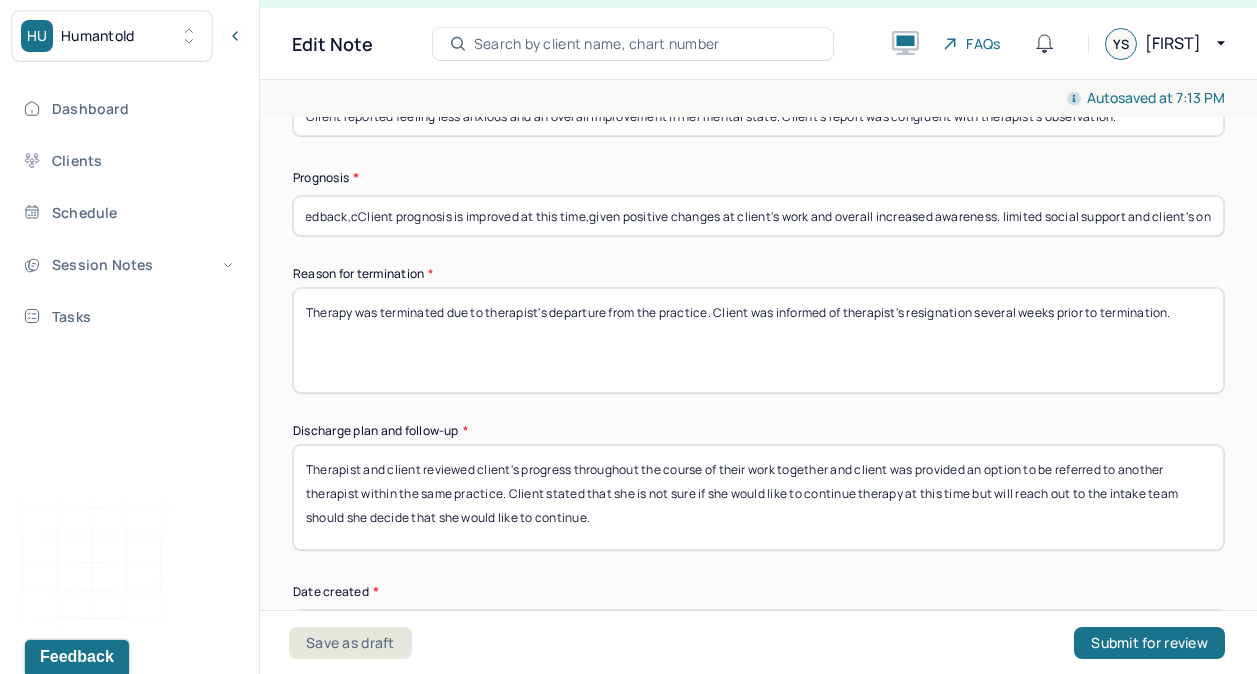 click on "Based on client's report, therapist's observation and client feedback,cClient prognosis is improved at this time,given positive changes at client's work and overall increased awareness. limited social support and client's ongoing challenges with effective stress management and interpersonal skills, as well as negative self-talk. However client reported inmprovement thjroughout the past few weeks due to positive changes at work and overall increased awareness." at bounding box center (758, 216) 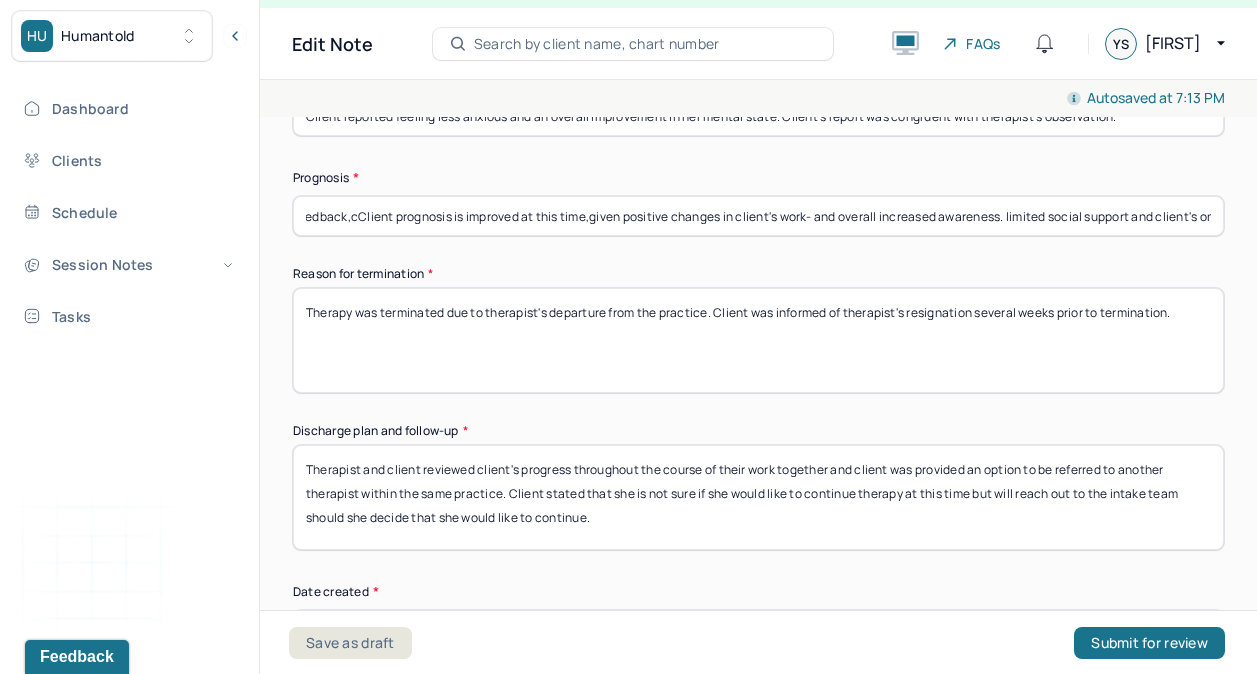 click on "Based on client's report, therapist's observation and client feedback,cClient prognosis is improved at this time,given positive changes in client's work- and overall increased awareness. limited social support and client's ongoing challenges with effective stress management and interpersonal skills, as well as negative self-talk. However client reported inmprovement thjroughout the past few weeks due to positive changes at work and overall increased awareness." at bounding box center (758, 216) 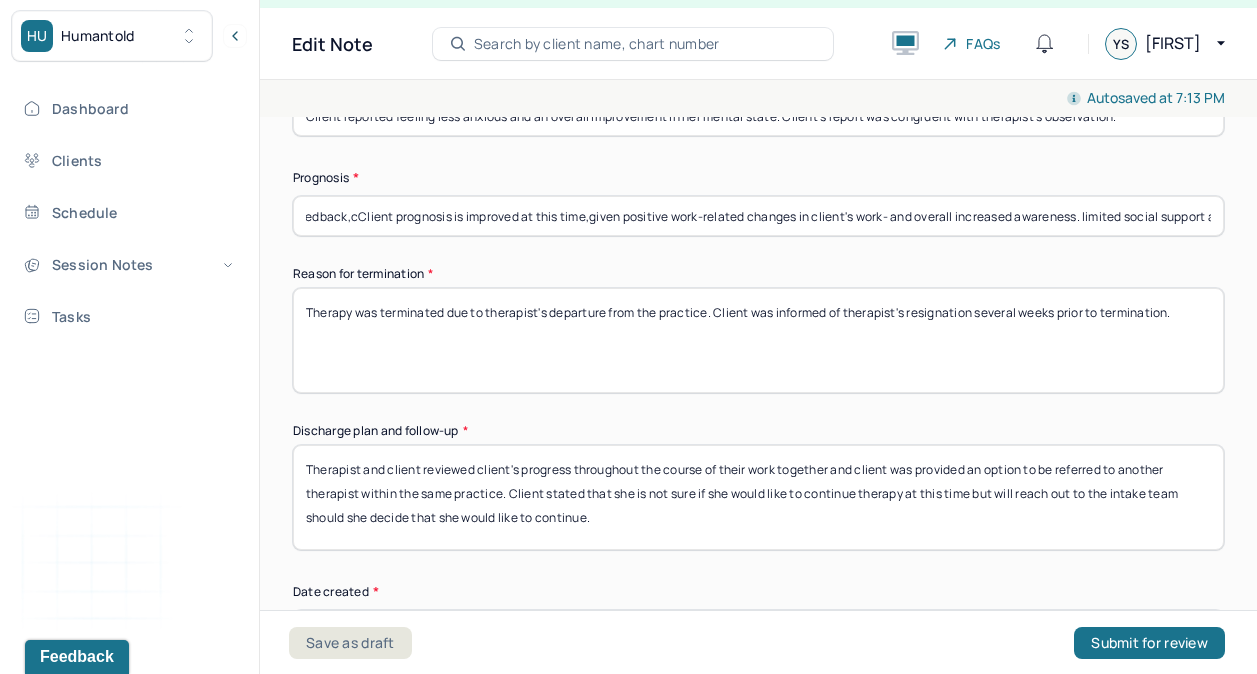 click on "Based on client's report, therapist's observation and client feedback,cClient prognosis is improved at this time,given positive work-related changes in client's work- and overall increased awareness. limited social support and client's ongoing challenges with effective stress management and interpersonal skills, as well as negative self-talk. However client reported inmprovement thjroughout the past few weeks due to positive changes at work and overall increased awareness." at bounding box center (758, 216) 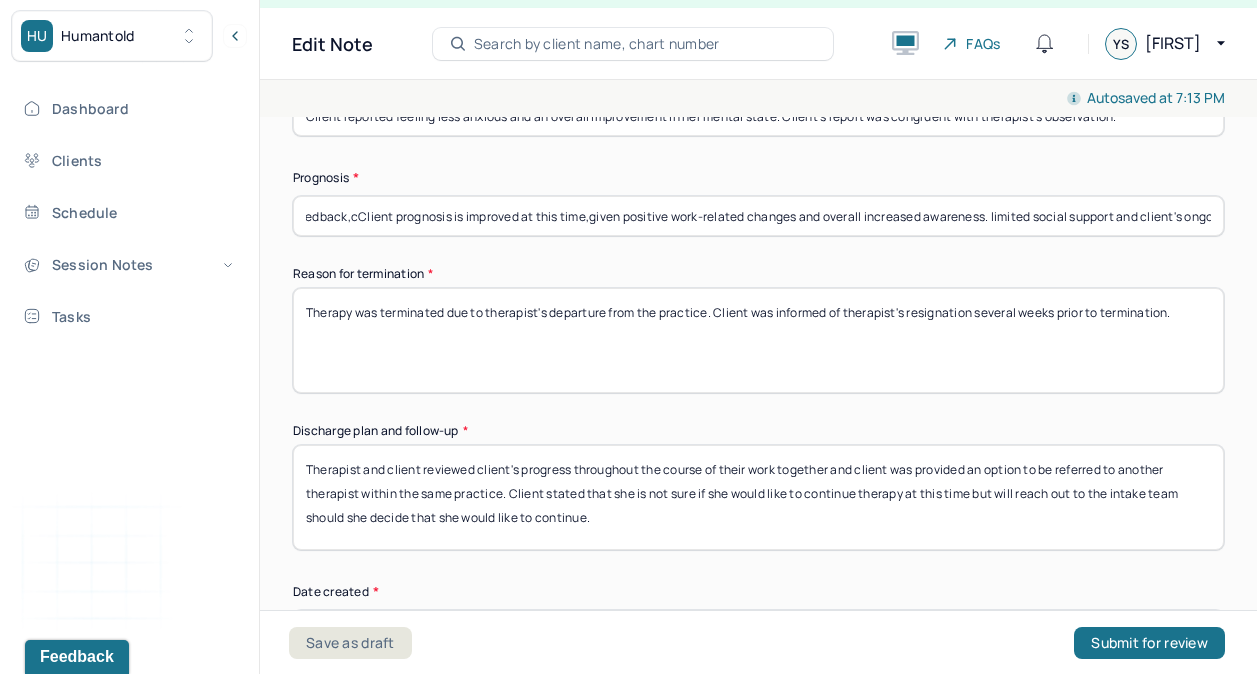 click on "Based on client's report, therapist's observation and client feedback,cClient prognosis is improved at this time,given positive work-related changes and overall increased awareness. limited social support and client's ongoing challenges with effective stress management and interpersonal skills, as well as negative self-talk. However client reported inmprovement thjroughout the past few weeks due to positive changes at work and overall increased awareness." at bounding box center (758, 216) 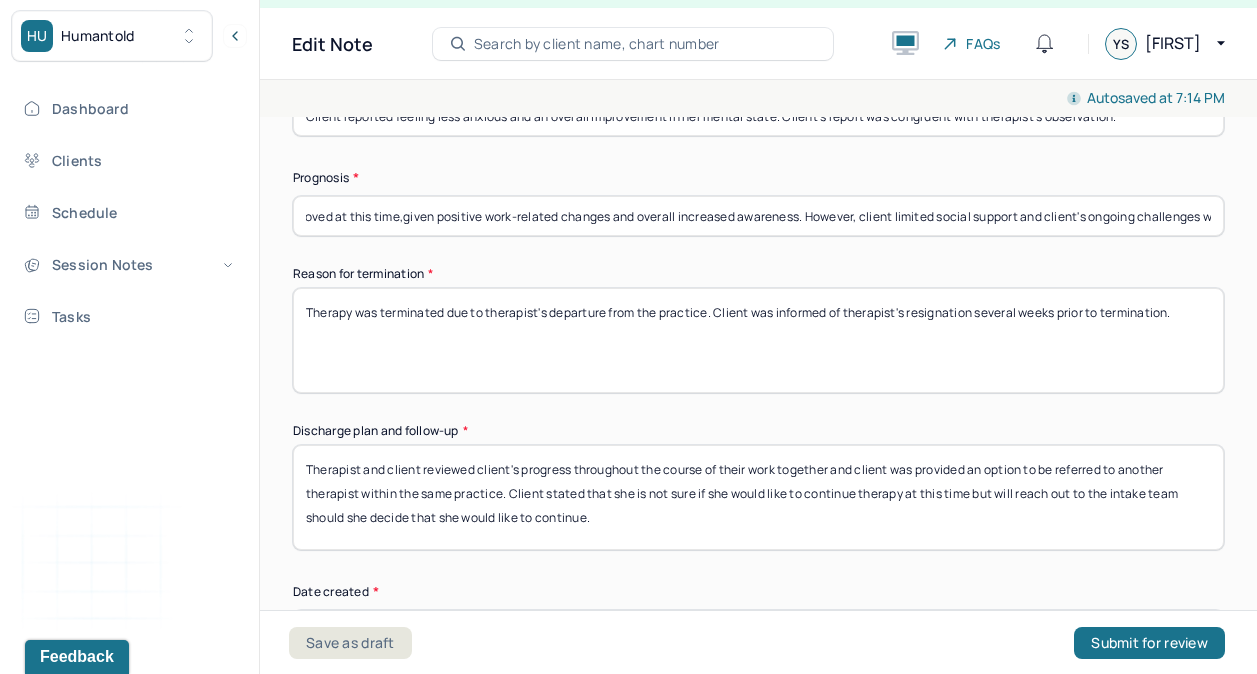 scroll, scrollTop: 0, scrollLeft: 538, axis: horizontal 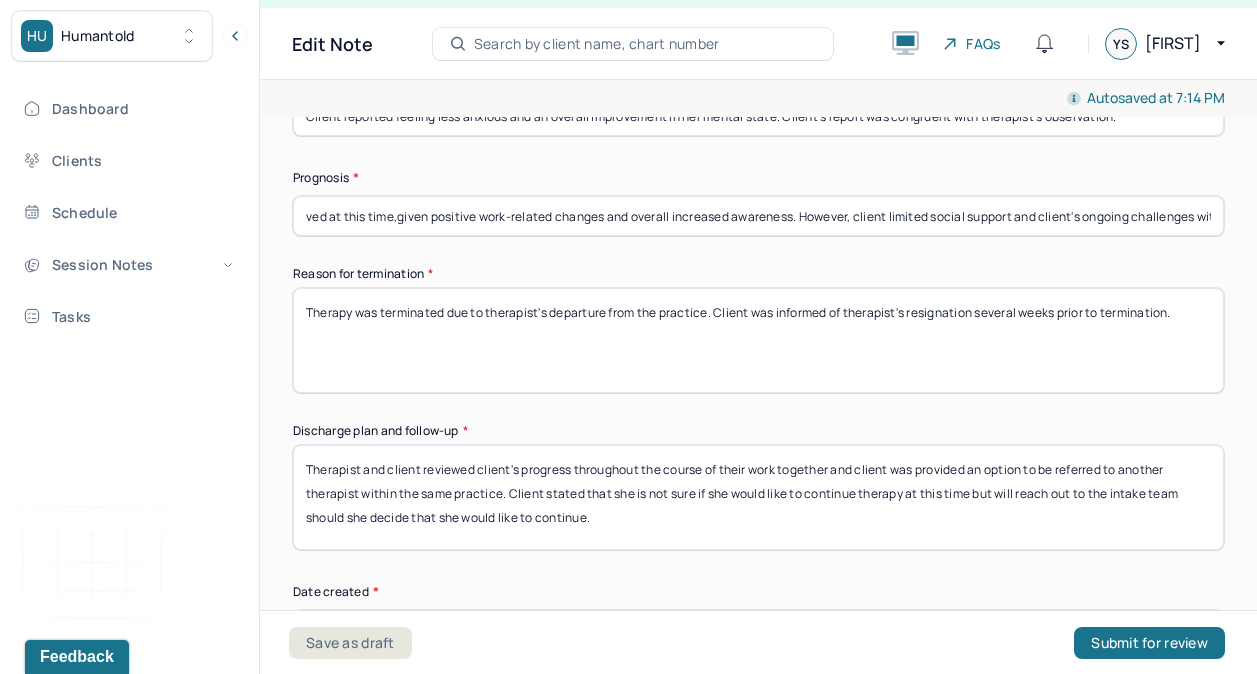 click on "Based on client's report, therapist's observation and client feedback,cClient prognosis is improved at this time,given positive work-related changes and overall increased awareness. However, client limited social support and client's ongoing challenges with effective stress management and interpersonal skills, as well as negative self-talk. However client reported inmprovement thjroughout the past few weeks due to positive changes at work and overall increased awareness." at bounding box center [758, 216] 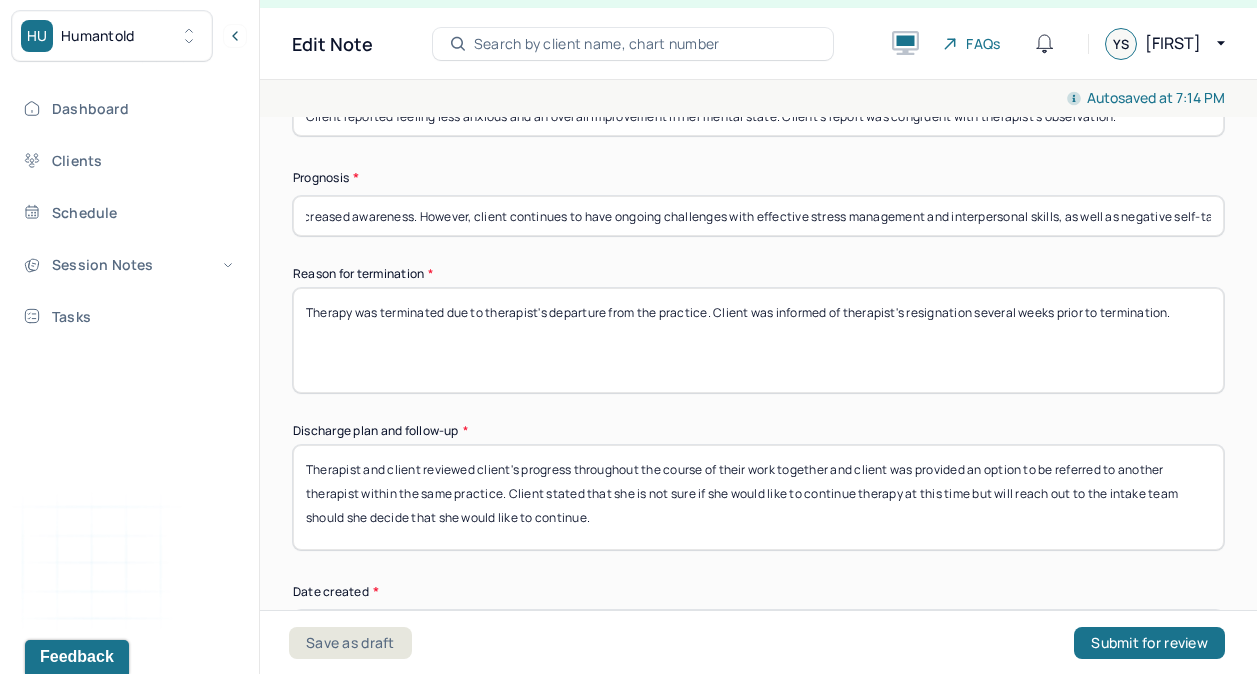 drag, startPoint x: 1118, startPoint y: 212, endPoint x: 1208, endPoint y: 222, distance: 90.55385 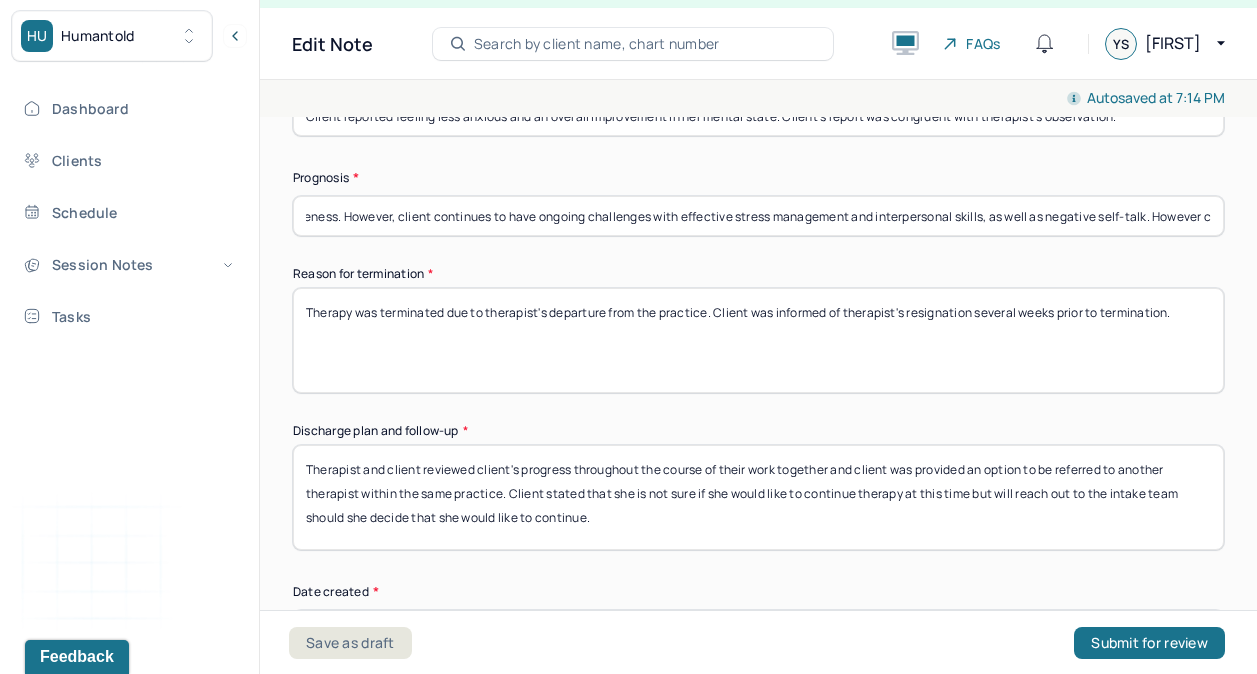 click on "Based on client's report, therapist's observation and client feedback,cClient prognosis is improved at this time,given positive work-related changes and overall increased awareness. However, client continues to have ongoing challenges with effective stress management and interpersonal skills, as well as negative self-talk. However client reported inmprovement thjroughout the past few weeks due to positive changes at work and overall increased awareness." at bounding box center [758, 216] 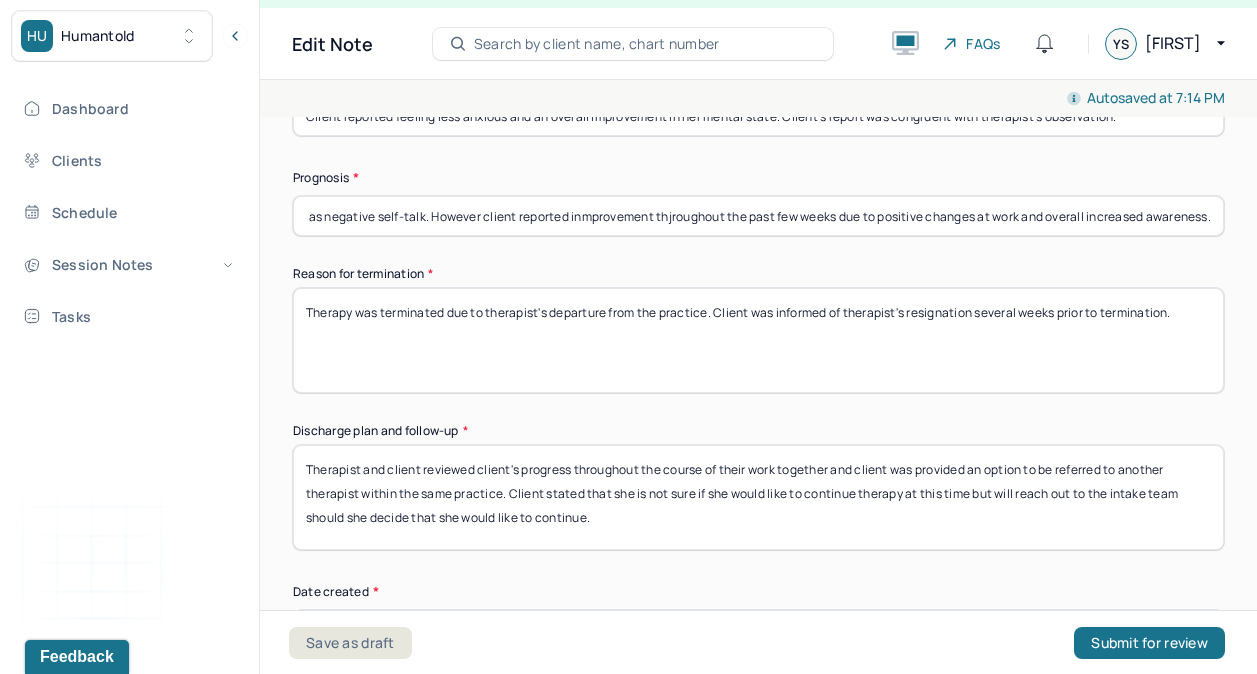 drag, startPoint x: 1135, startPoint y: 214, endPoint x: 1206, endPoint y: 222, distance: 71.44928 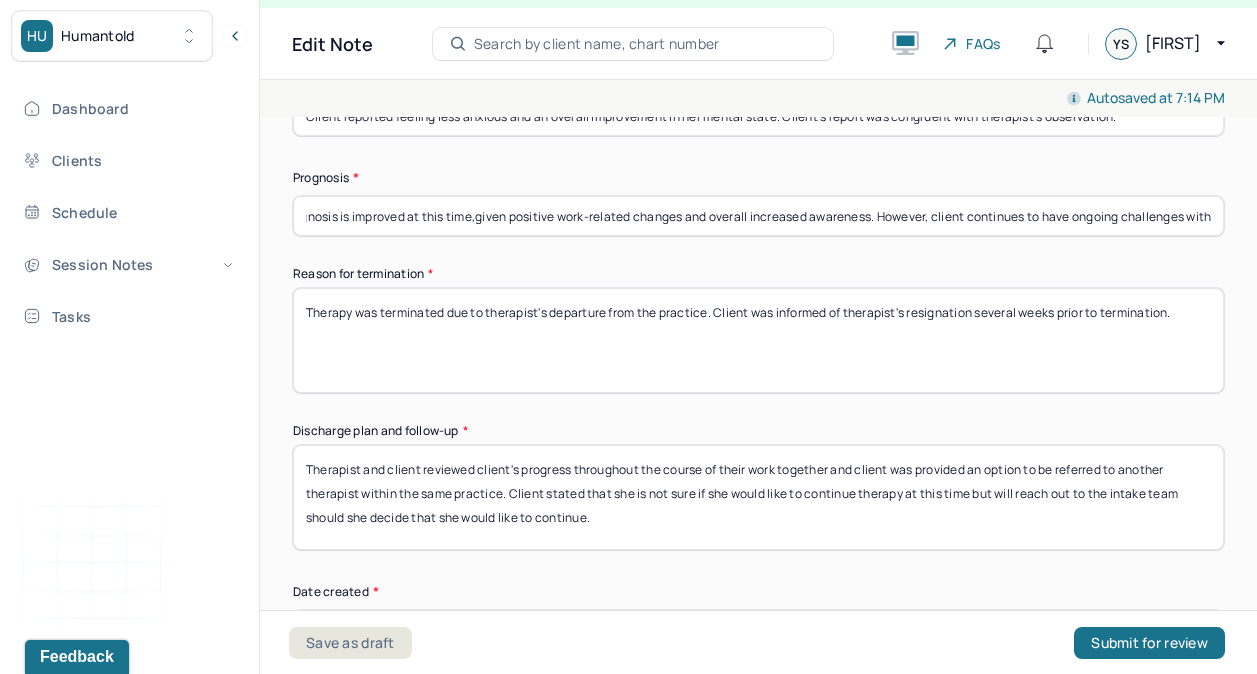 scroll, scrollTop: 0, scrollLeft: 477, axis: horizontal 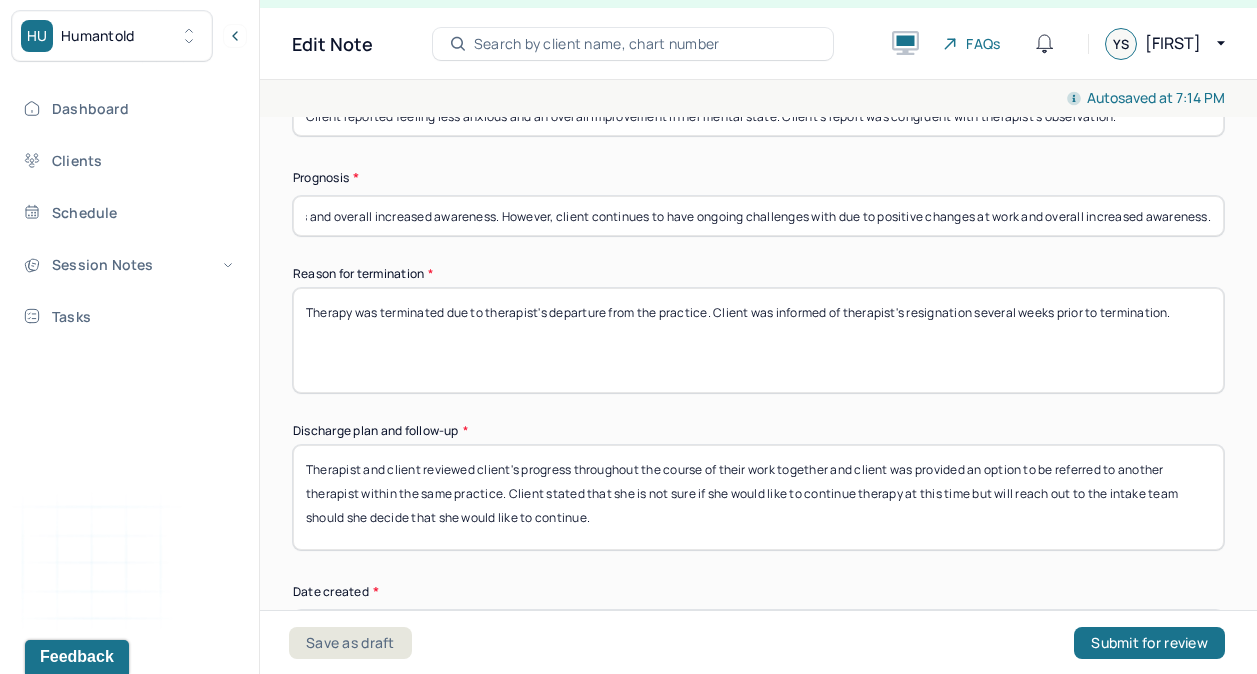 click on "Based on client's report, therapist's observation and client feedback,cClient prognosis is improved at this time,given positive work-related changes and overall increased awareness. However, client continues to have ongoing challenges with due to positive changes at work and overall increased awareness." at bounding box center [758, 216] 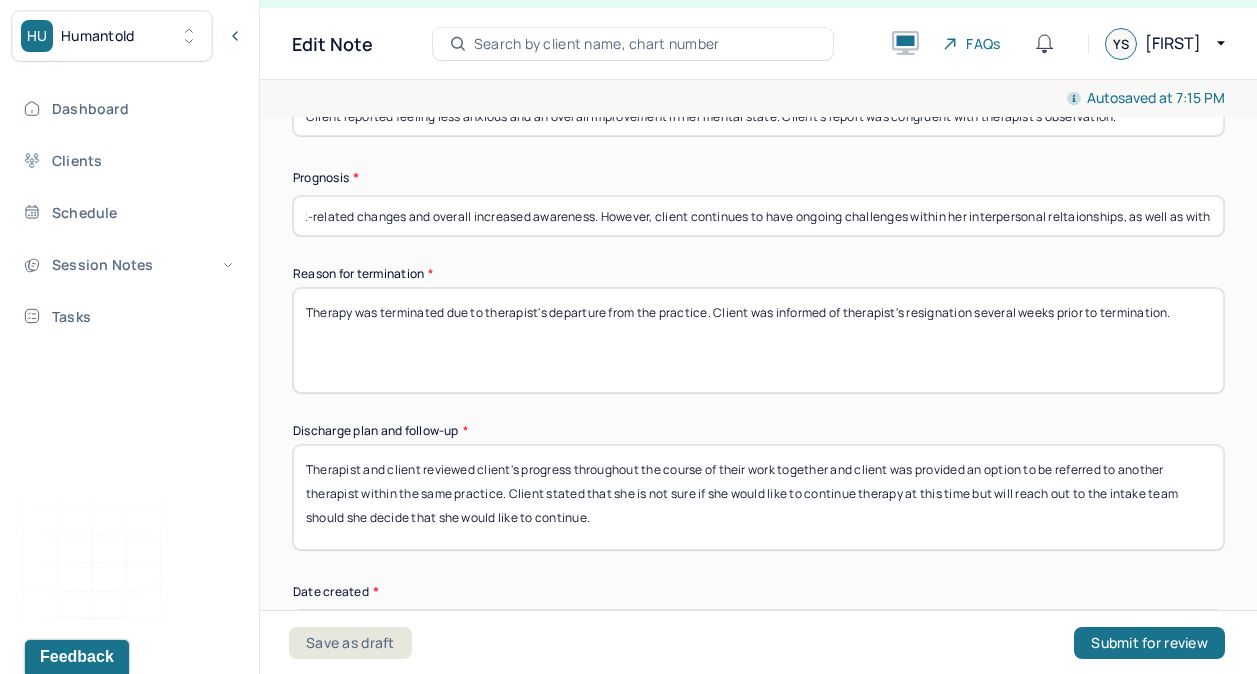 scroll, scrollTop: 0, scrollLeft: 758, axis: horizontal 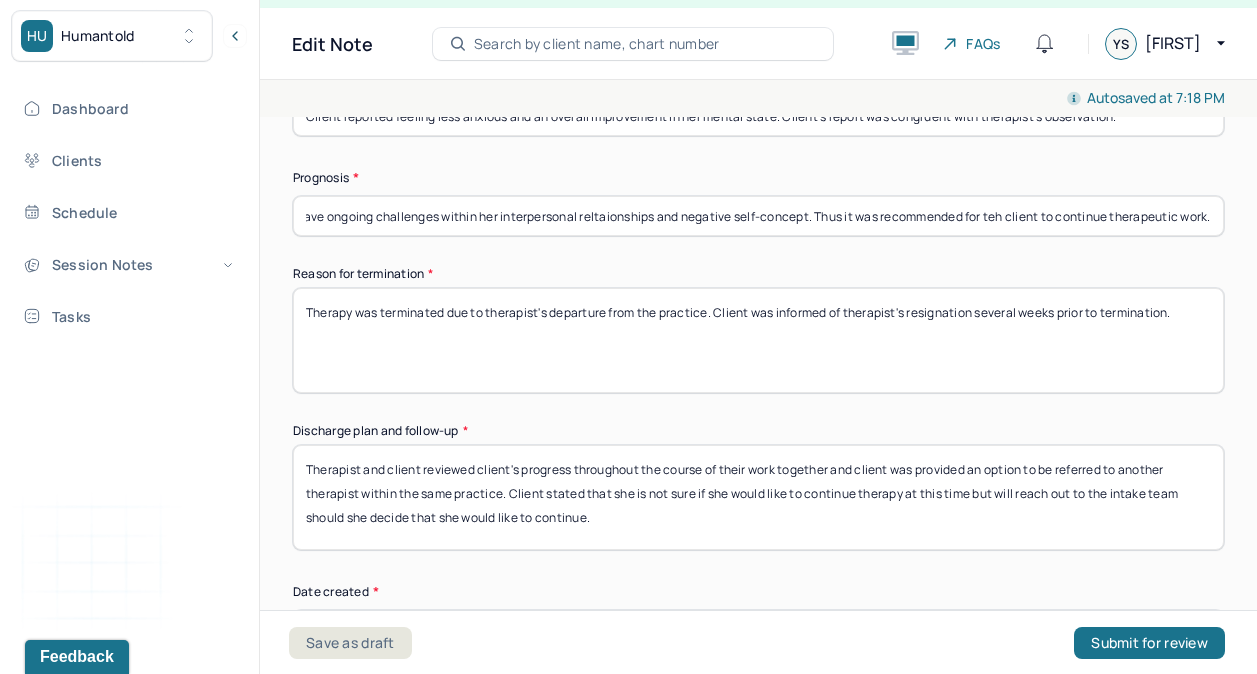 type on "Based on client's report, therapist's observation and client feedback,cClient prognosis is improved at this time,given positive work-related changes and overall increased awareness. However, client continues to have ongoing challenges within her interpersonal reltaionships and negative self-concept. Thus it was recommended for teh client to continue therapeutic work." 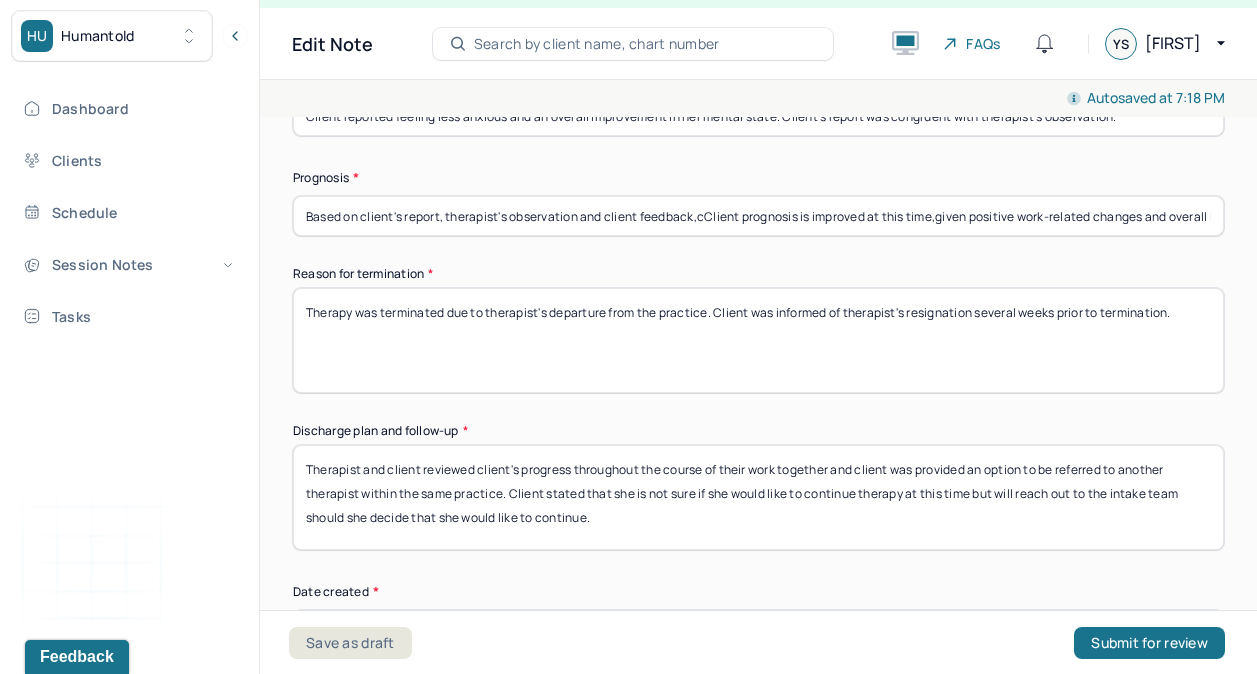 click on "Therapist and client reviewed client's progress throughout the course of their work together and client was provided an option to be referred to another therapist within the same practice. Client stated that she is not sure if she would like to continue therapy at this time but will reach out to the intake team should she decide that she would like to continue." at bounding box center [758, 497] 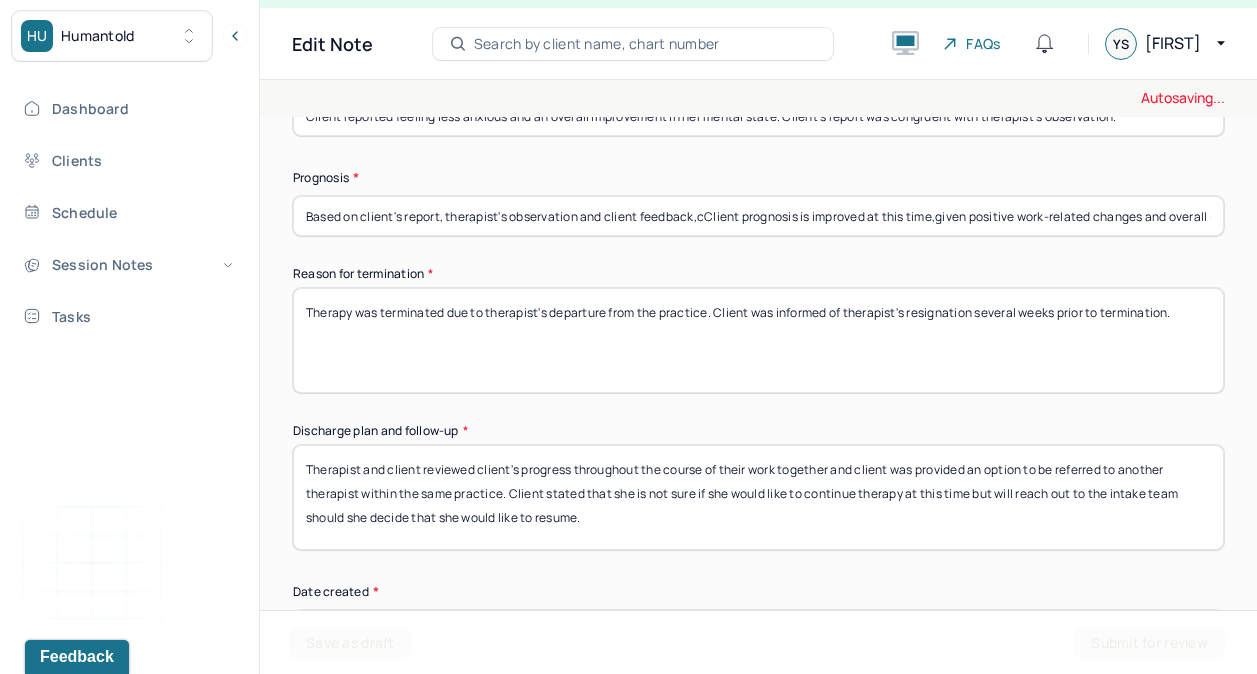 click on "Therapist and client reviewed client's progress throughout the course of their work together and client was provided an option to be referred to another therapist within the same practice. Client stated that she is not sure if she would like to continue therapy at this time but will reach out to the intake team should she decide that she would like to continue." at bounding box center [758, 497] 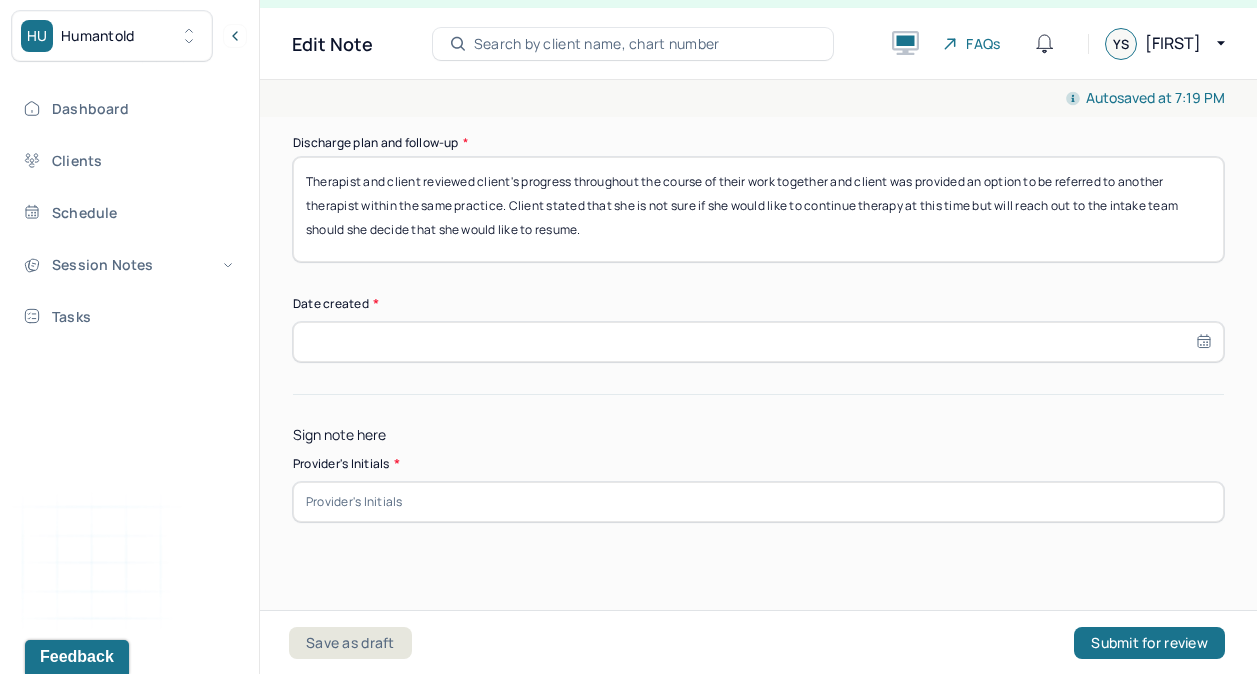 scroll, scrollTop: 1889, scrollLeft: 0, axis: vertical 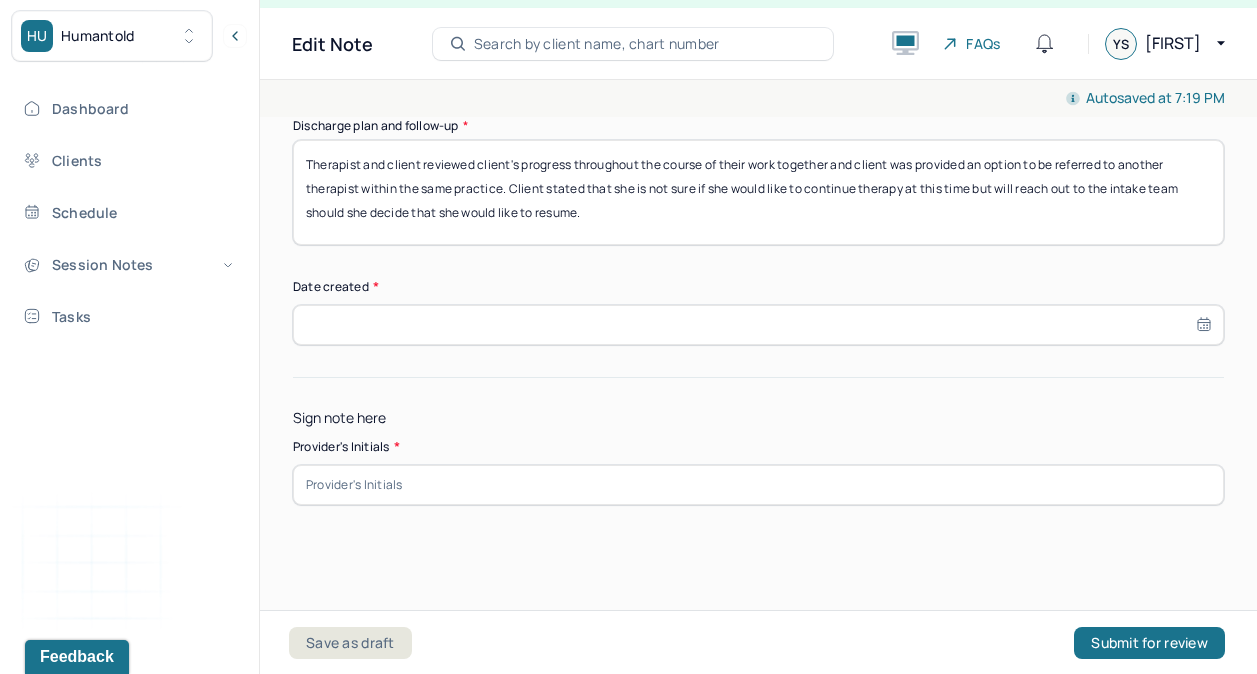 type on "Therapist and client reviewed client's progress throughout the course of their work together and client was provided an option to be referred to another therapist within the same practice. Client stated that she is not sure if she would like to continue therapy at this time but will reach out to the intake team should she decide that she would like to resume." 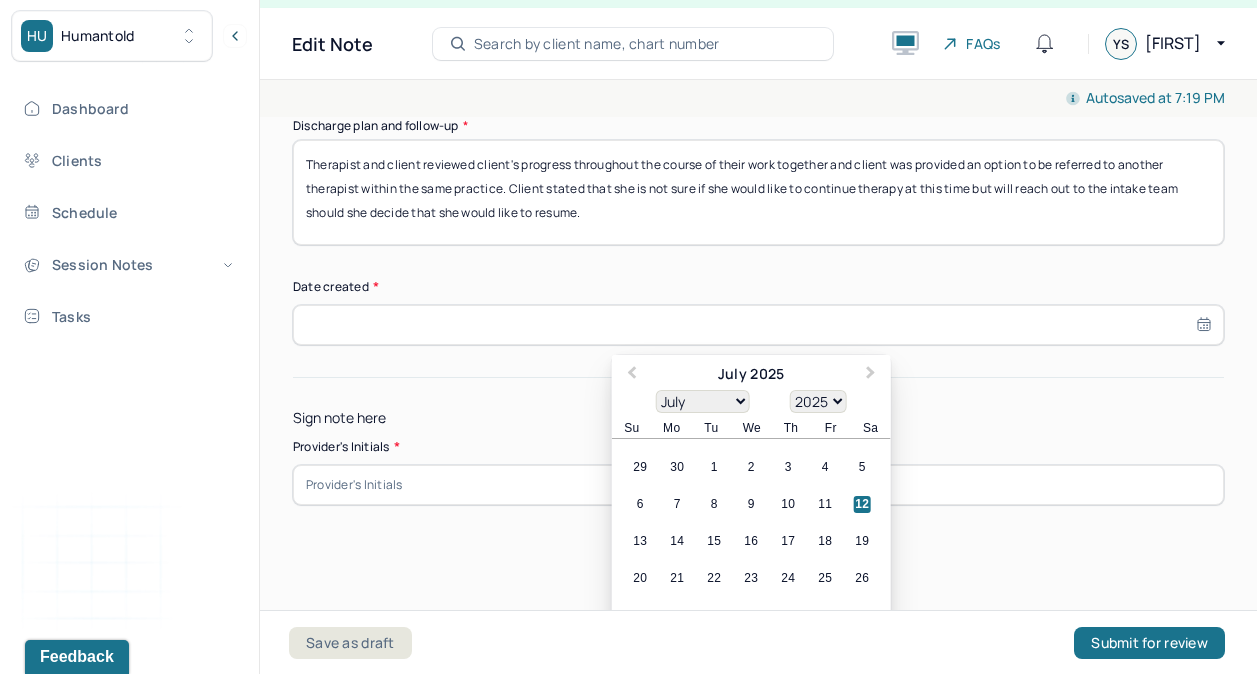 click on "12" at bounding box center [862, 504] 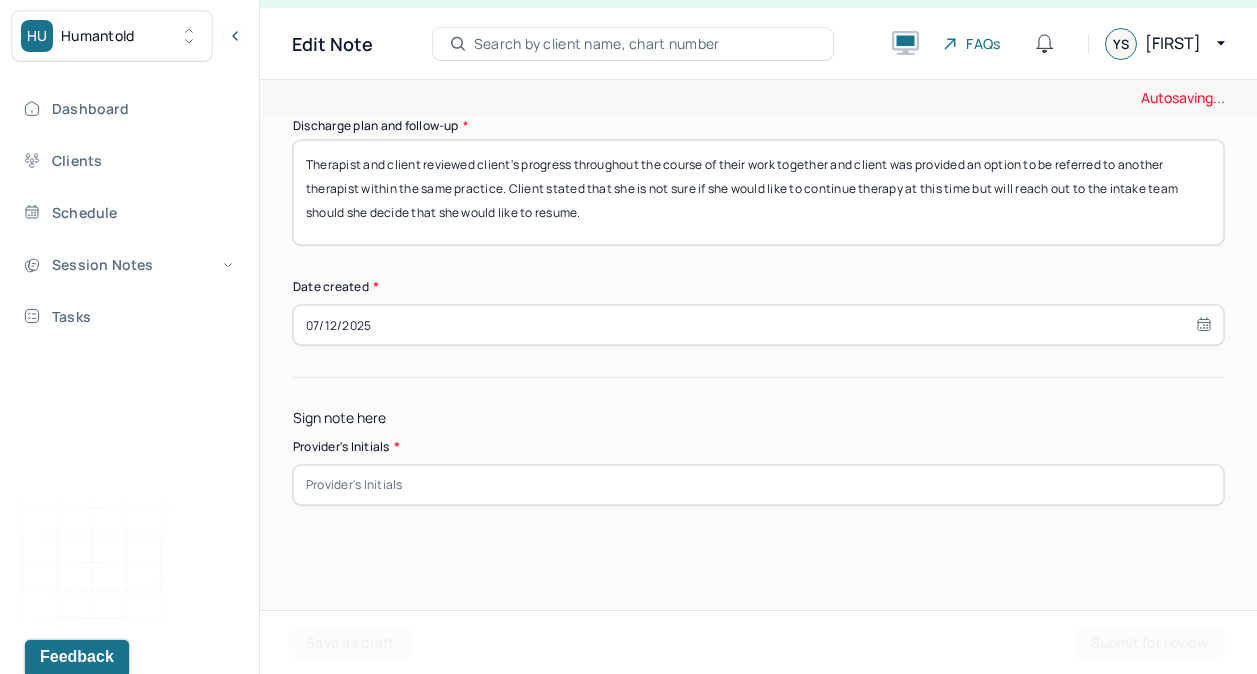click at bounding box center (758, 485) 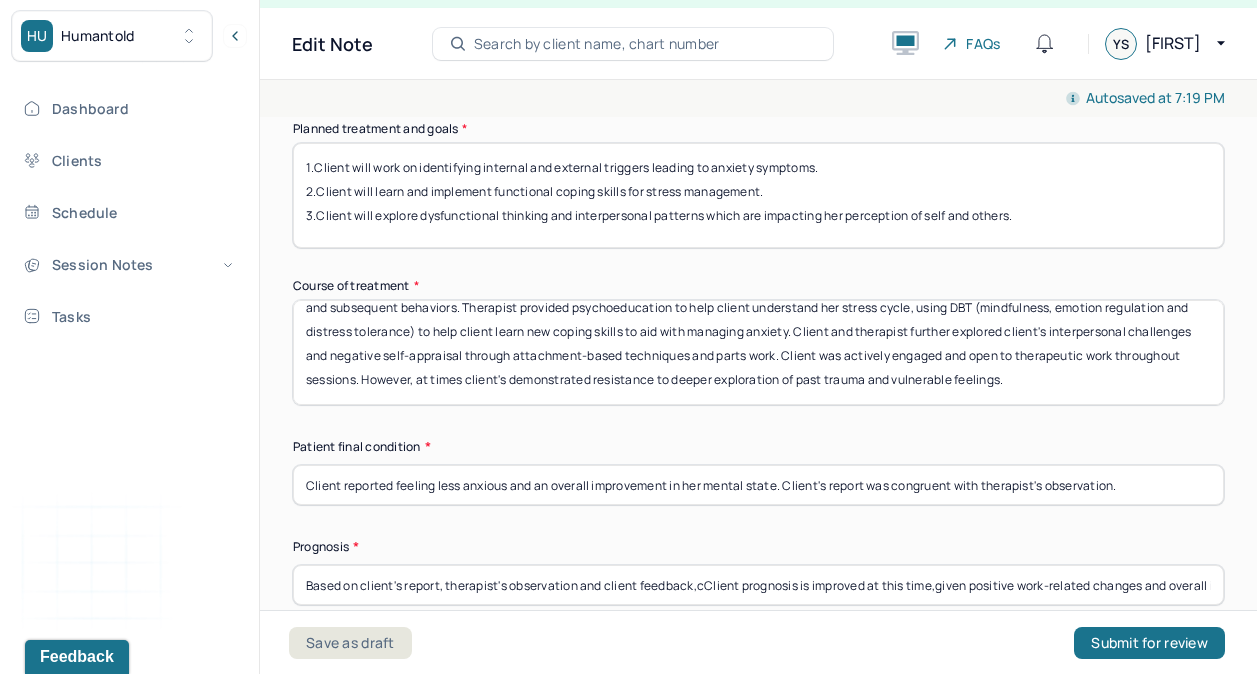scroll, scrollTop: 1281, scrollLeft: 0, axis: vertical 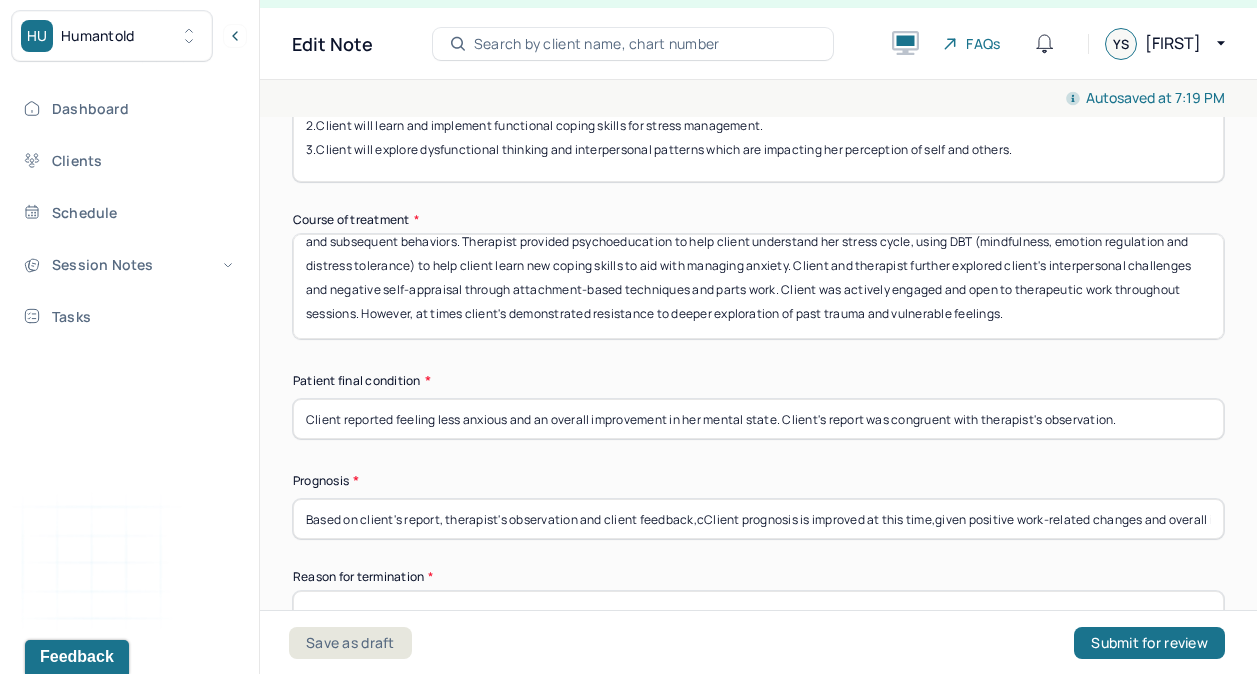 type on "YS" 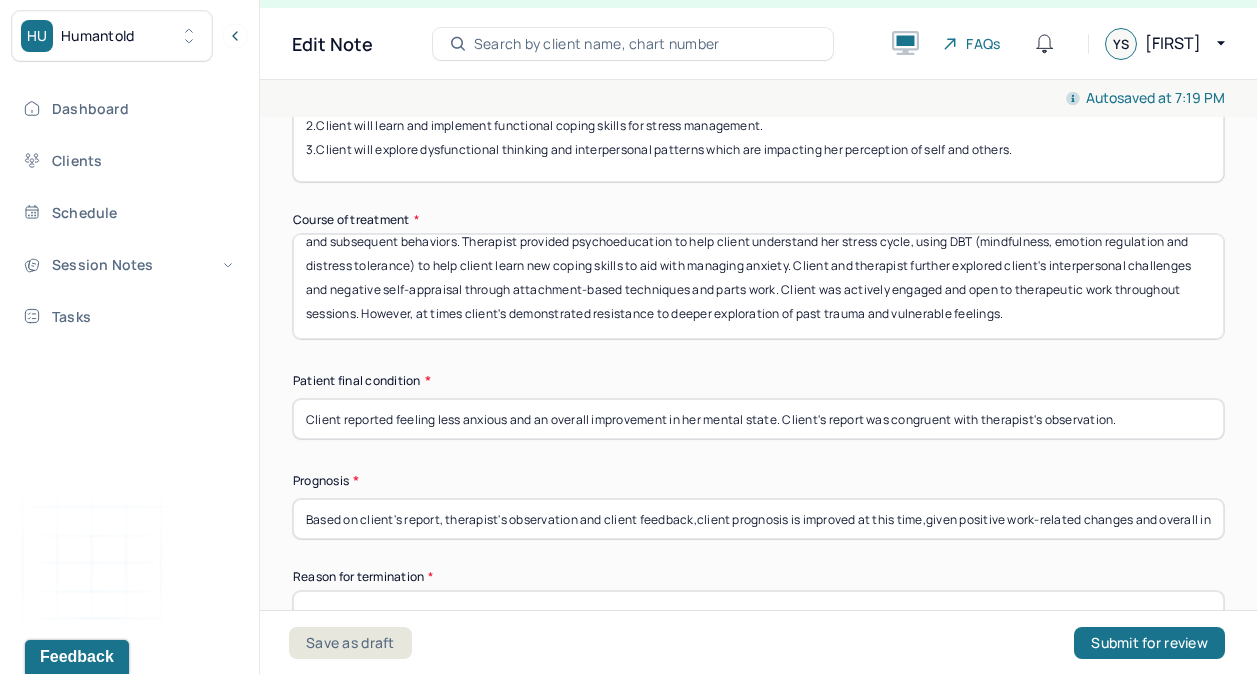 click on "Based on client's report, therapist's observation and client feedback,client prognosis is improved at this time,given positive work-related changes and overall increased awareness. However, client continues to have ongoing challenges within her interpersonal reltaionships and negative self-concept. Thus it was recommended for teh client to continue therapeutic work." at bounding box center (758, 519) 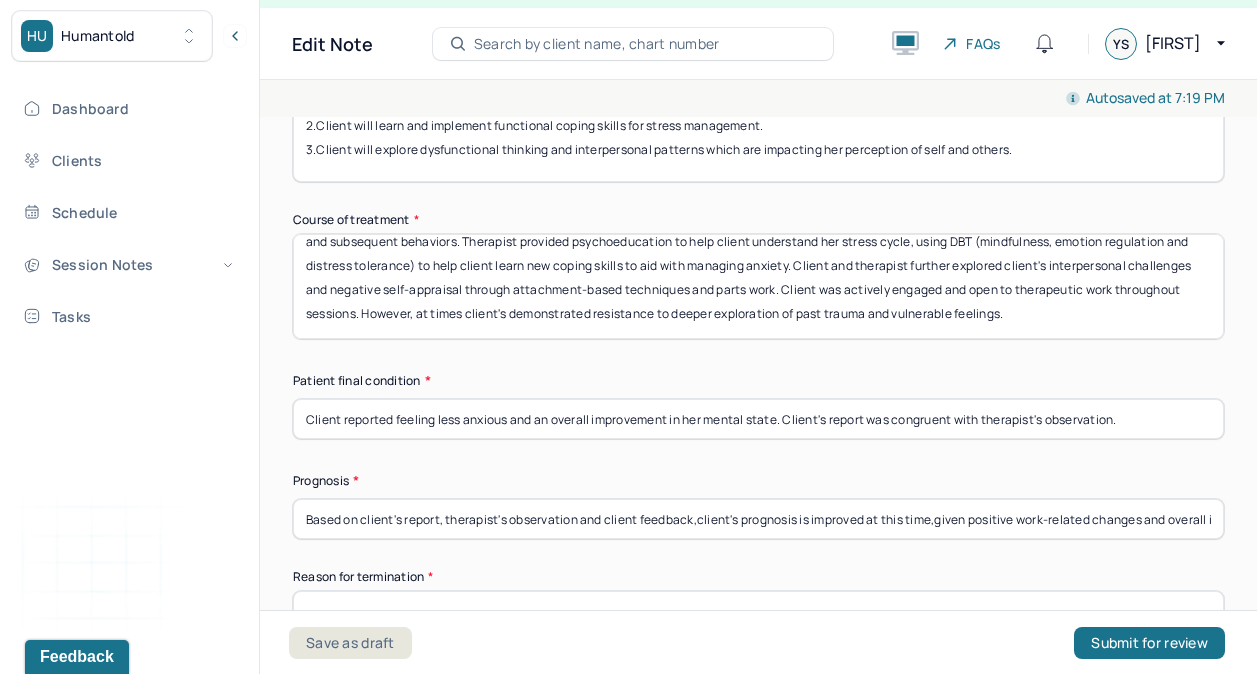 click on "Based on client's report, therapist's observation and client feedback,client's prognosis is improved at this time,given positive work-related changes and overall increased awareness. However, client continues to have ongoing challenges within her interpersonal reltaionships and negative self-concept. Thus it was recommended for teh client to continue therapeutic work." at bounding box center (758, 519) 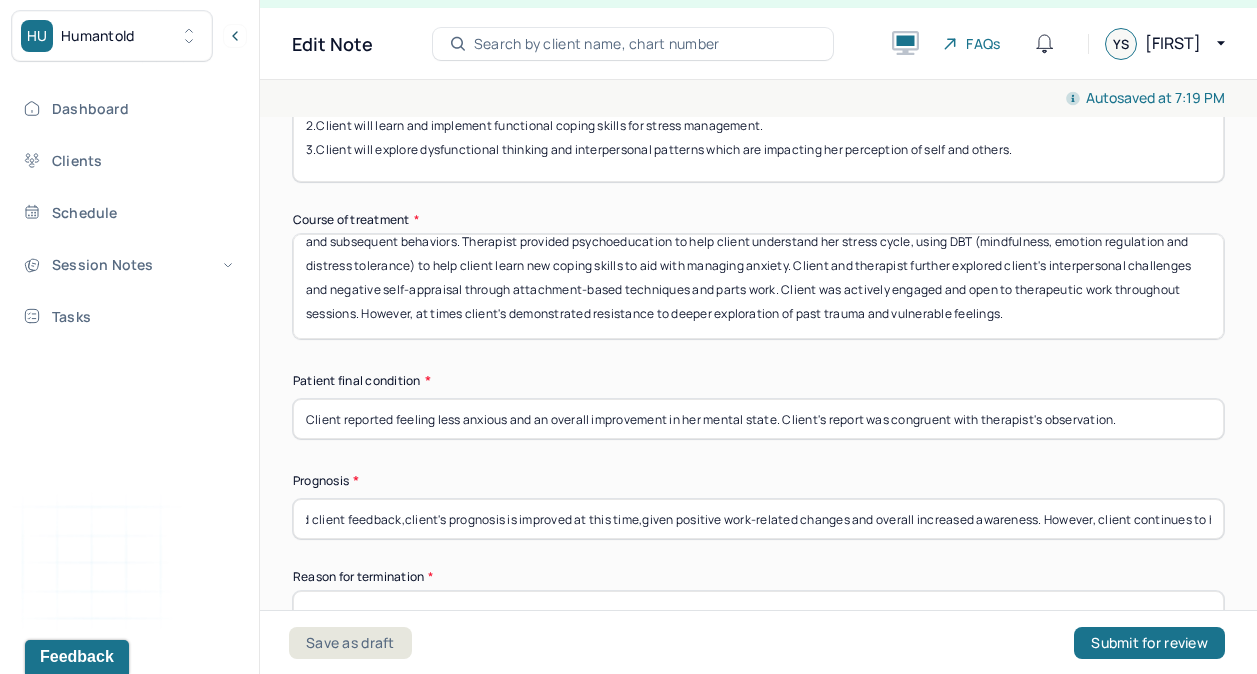 scroll, scrollTop: 0, scrollLeft: 297, axis: horizontal 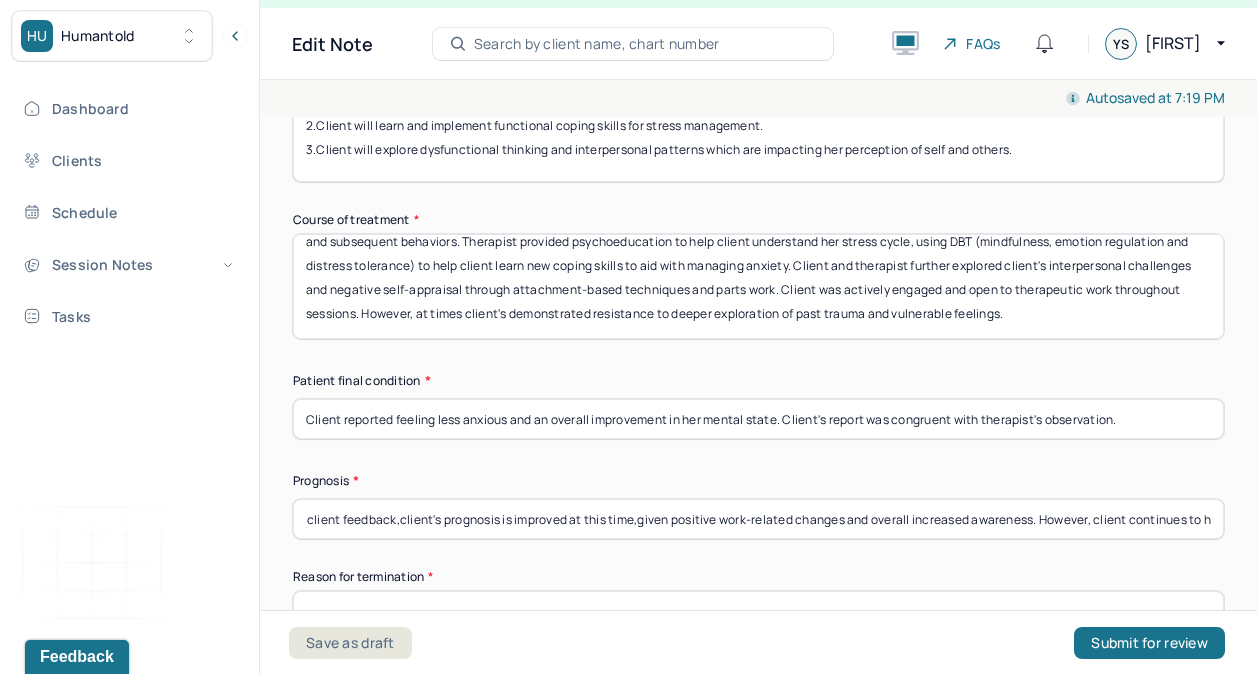 click on "Based on client's report, therapist's observation and client feedback,client's prognosis is improved at this time,given positive work-related changes and overall increased awareness. However, client continues to have ongoing challenges within her interpersonal reltaionships and negative self-concept. Thus it was recommended for teh client to continue therapeutic work." at bounding box center [758, 519] 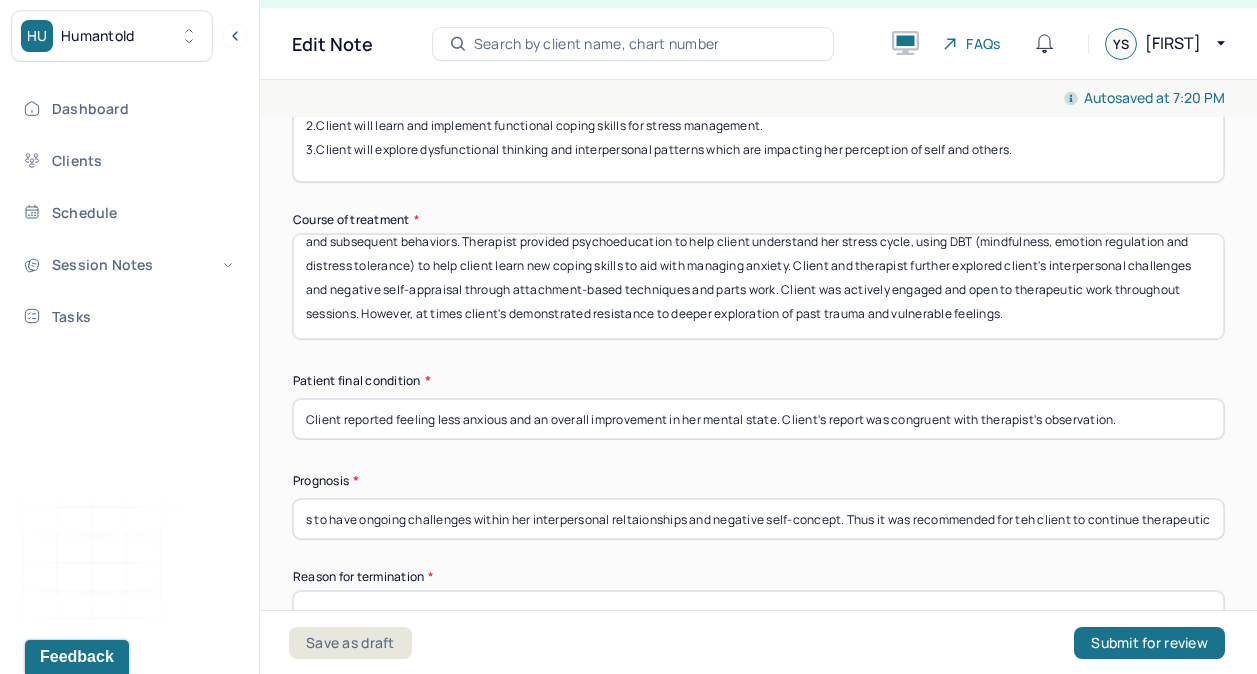 scroll, scrollTop: 0, scrollLeft: 1323, axis: horizontal 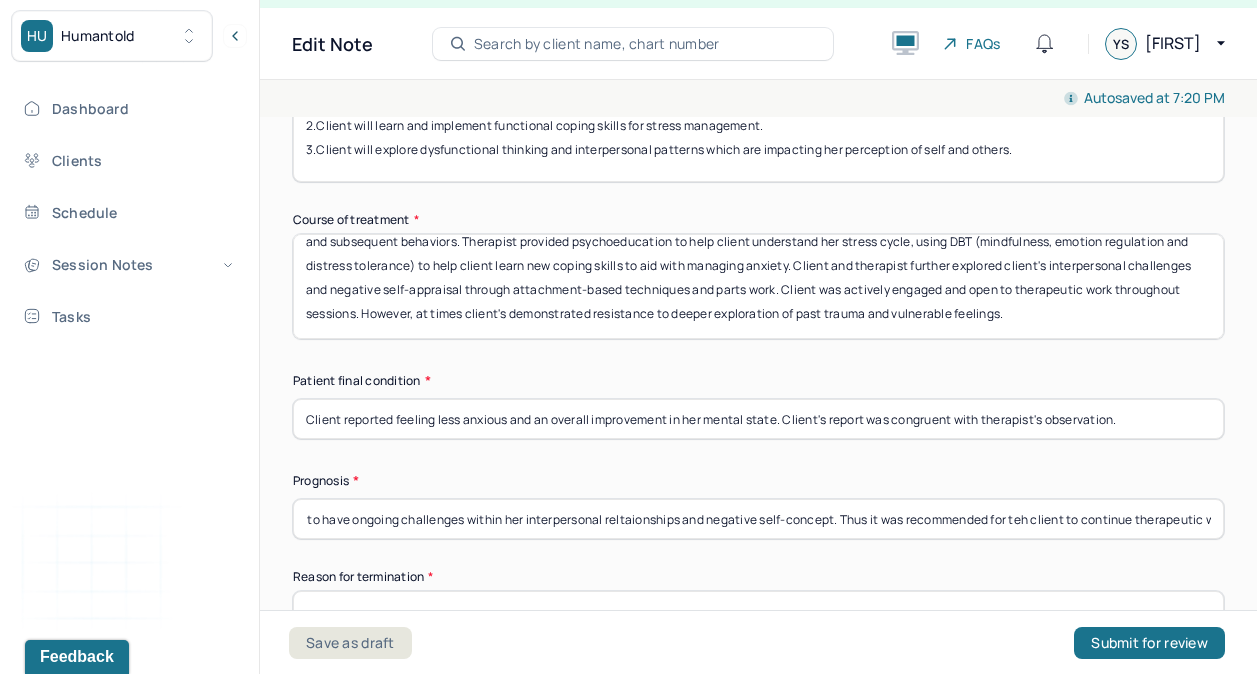 click on "Based on client's report, therapist's observation and client feedback,client's prognosis is improved at this time,given positive work-related changes and overall increased awareness/opportunity for self-care. However, client continues to have ongoing challenges within her interpersonal reltaionships and negative self-concept. Thus it was recommended for teh client to continue therapeutic work." at bounding box center (758, 519) 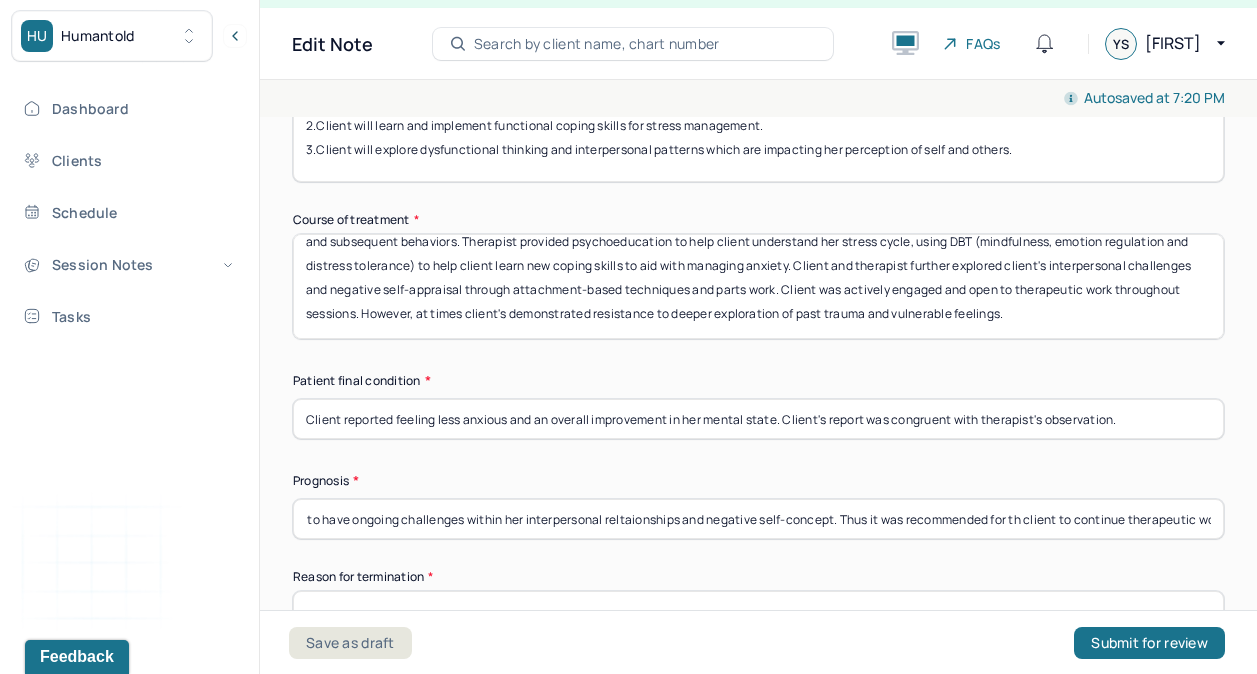 click on "Based on client's report, therapist's observation and client feedback,client's prognosis is improved at this time,given positive work-related changes and overall increased awareness/opportunity for self-care. However, client continues to have ongoing challenges within her interpersonal reltaionships and negative self-concept. Thus it was recommended for th client to continue therapeutic work." at bounding box center (758, 519) 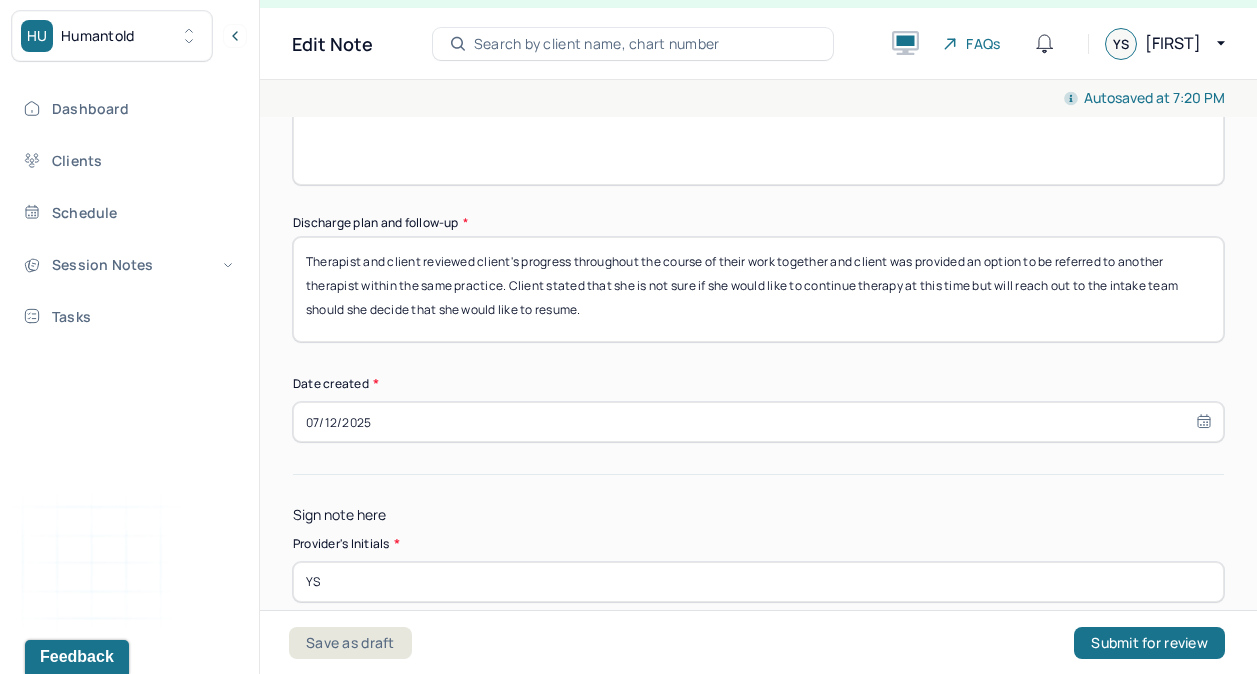 scroll, scrollTop: 1889, scrollLeft: 0, axis: vertical 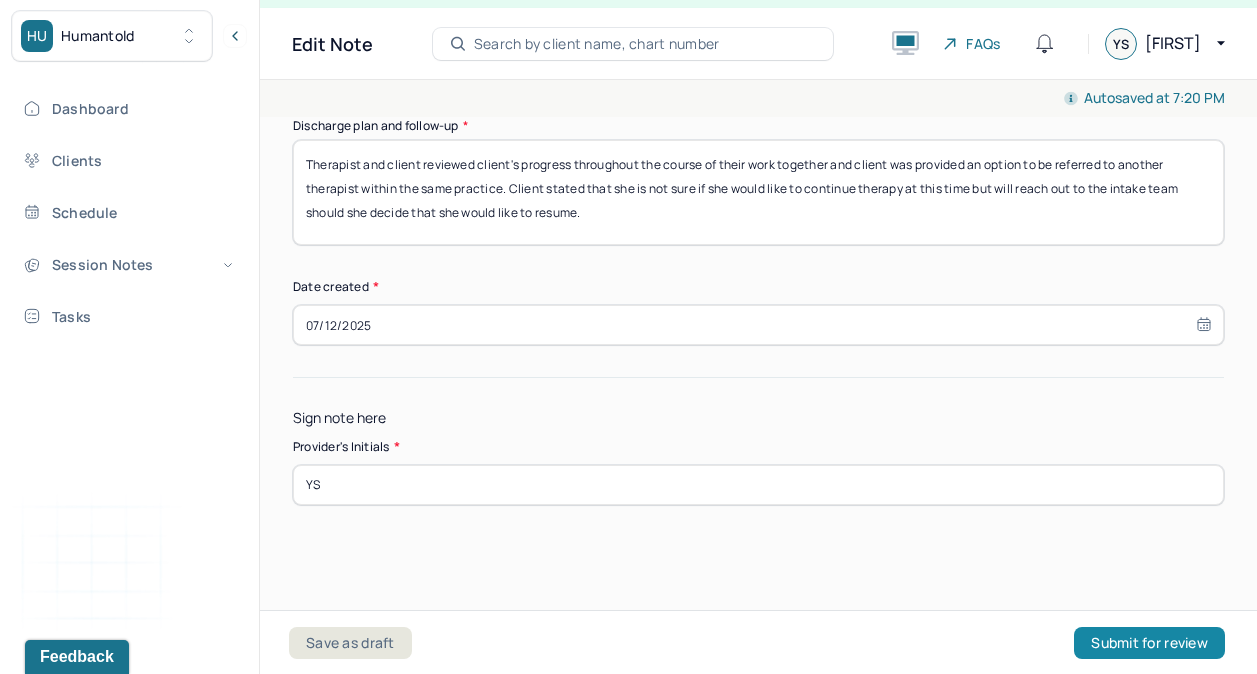 type on "Based on client's report, therapist's observation and client feedback,client's prognosis is improved at this time,given positive work-related changes and overall increased awareness/opportunity for self-care. However, client continues to have ongoing challenges within her interpersonal reltaionships and negative self-concept. Thus it was recommended for the client to continue therapeutic work." 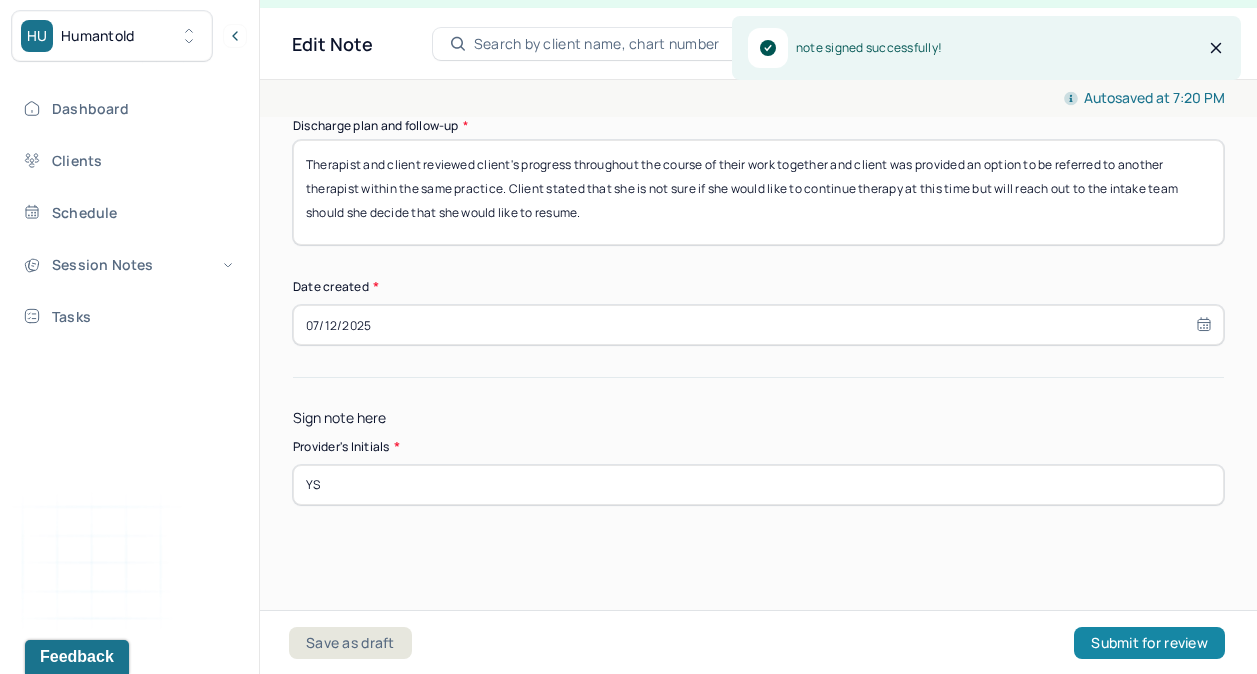 scroll, scrollTop: 0, scrollLeft: 0, axis: both 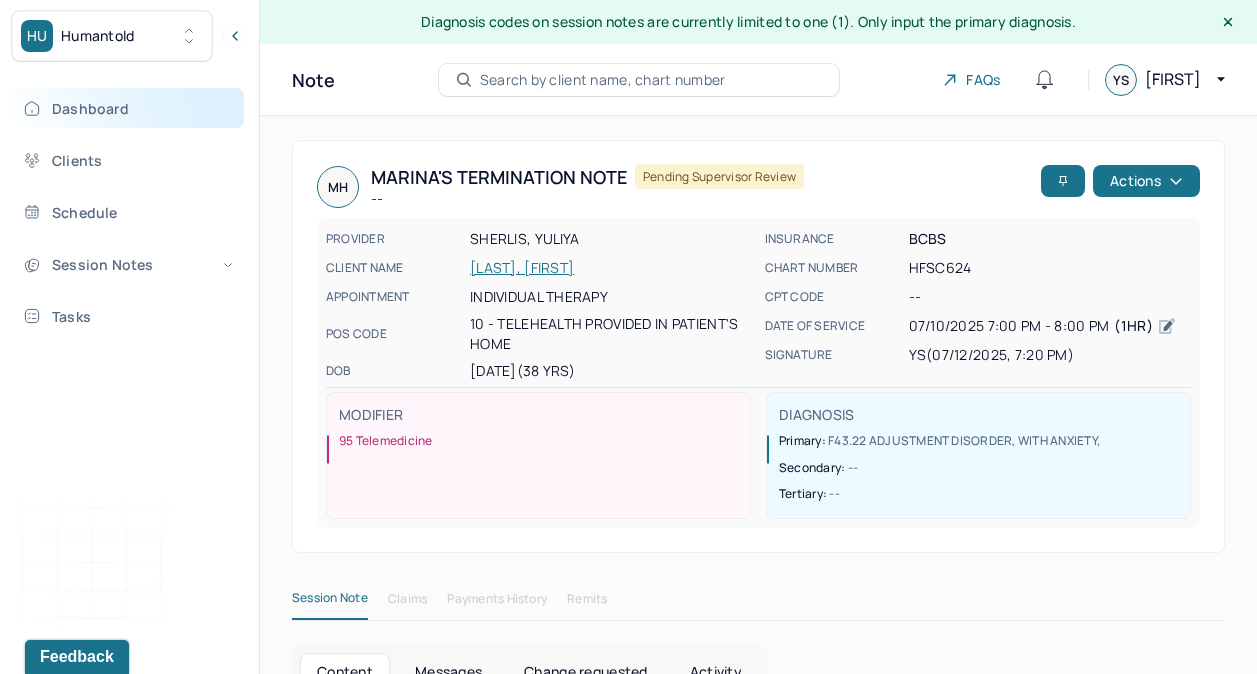 click on "Dashboard" at bounding box center [128, 108] 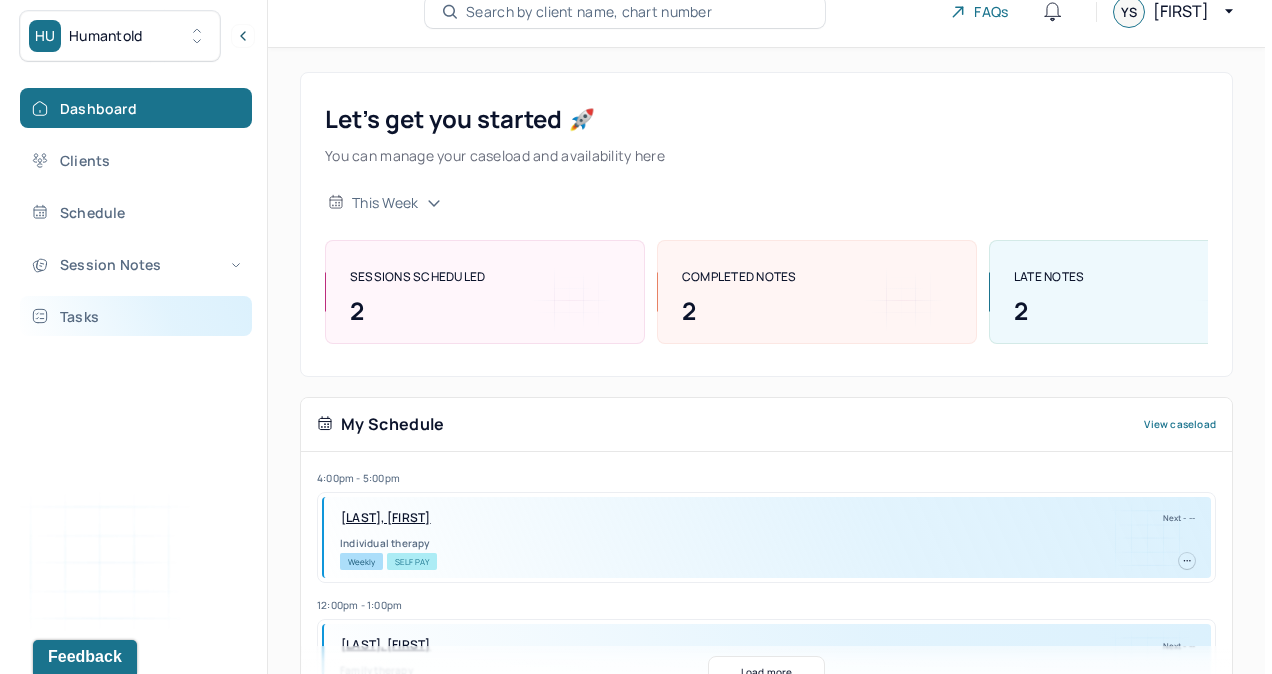 scroll, scrollTop: 67, scrollLeft: 0, axis: vertical 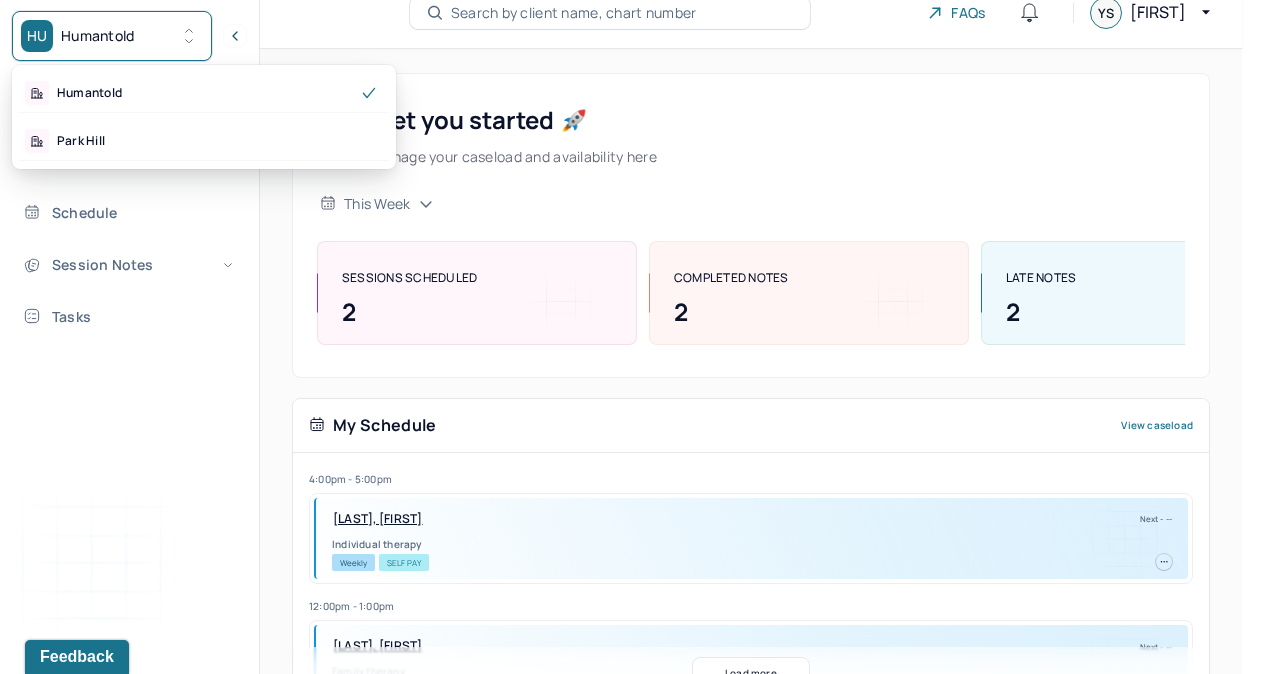 click on "HU Humantold" at bounding box center (112, 36) 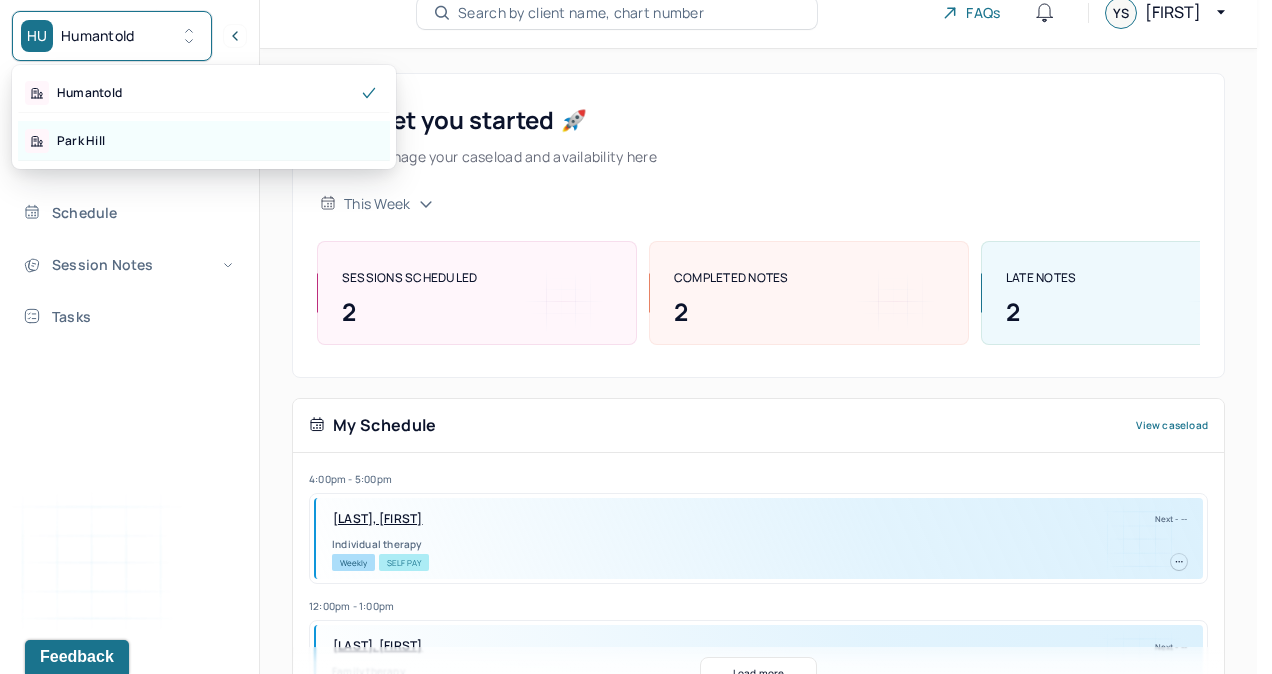 click on "Park Hill" at bounding box center [204, 141] 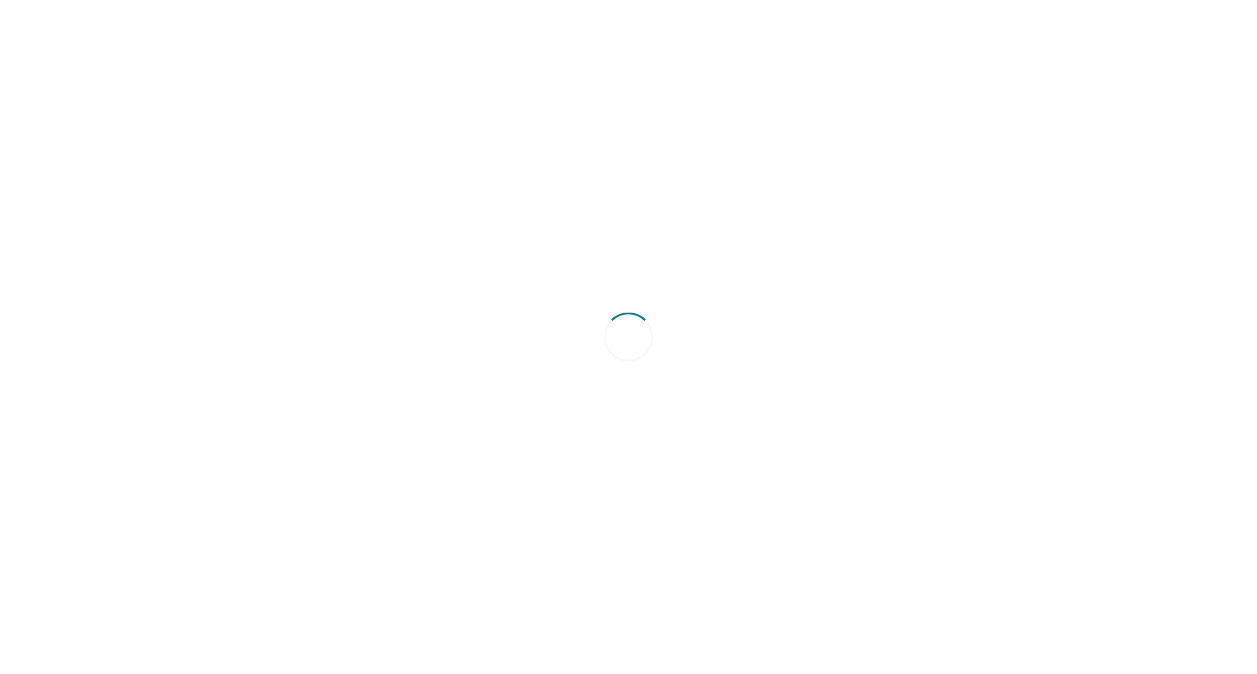 scroll, scrollTop: 0, scrollLeft: 0, axis: both 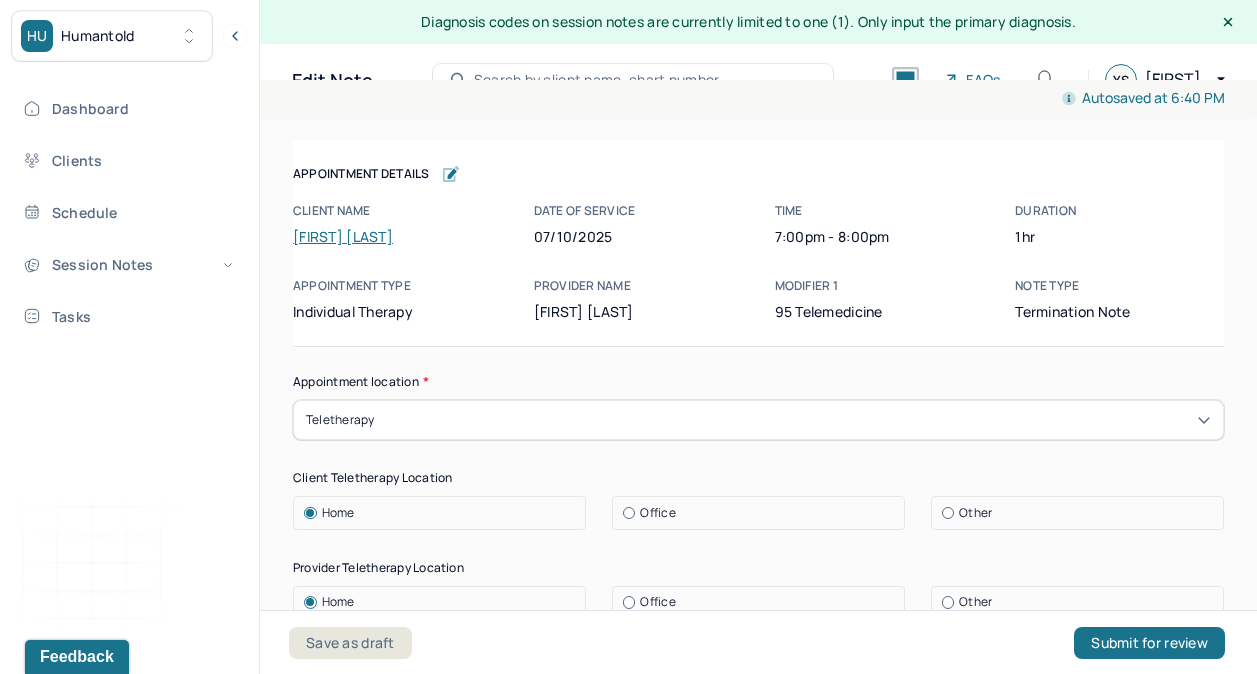 click on "[FIRST] [LAST]" at bounding box center [343, 236] 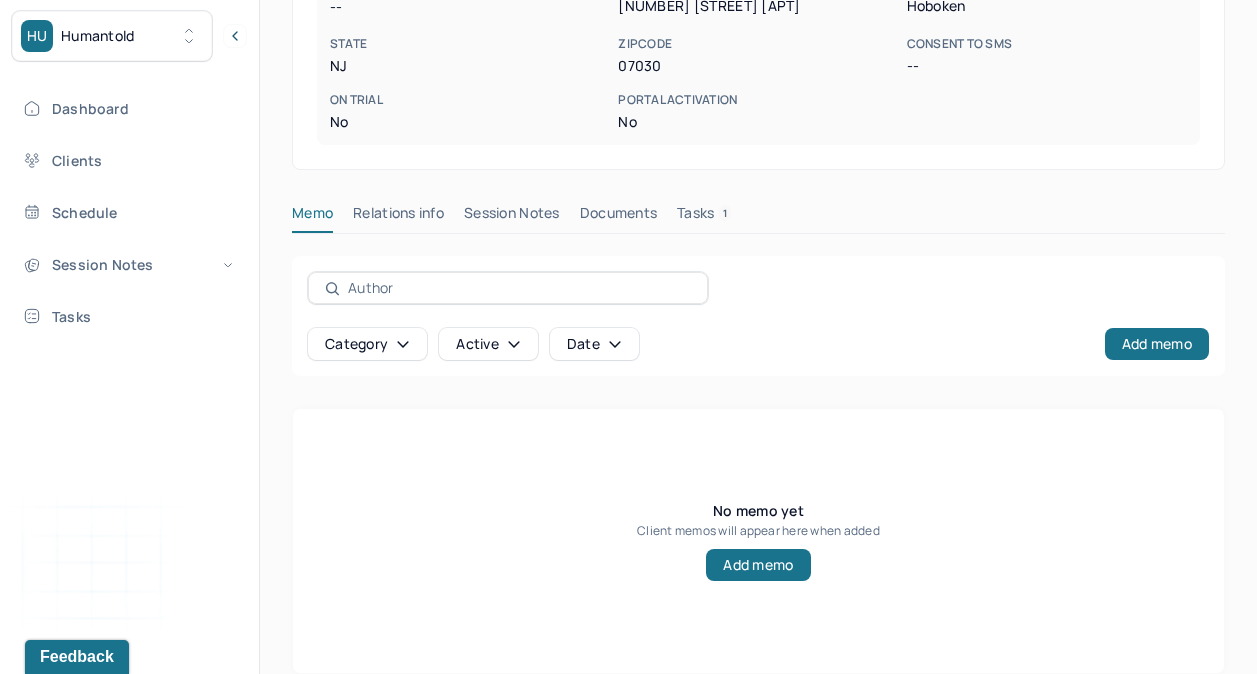scroll, scrollTop: 528, scrollLeft: 0, axis: vertical 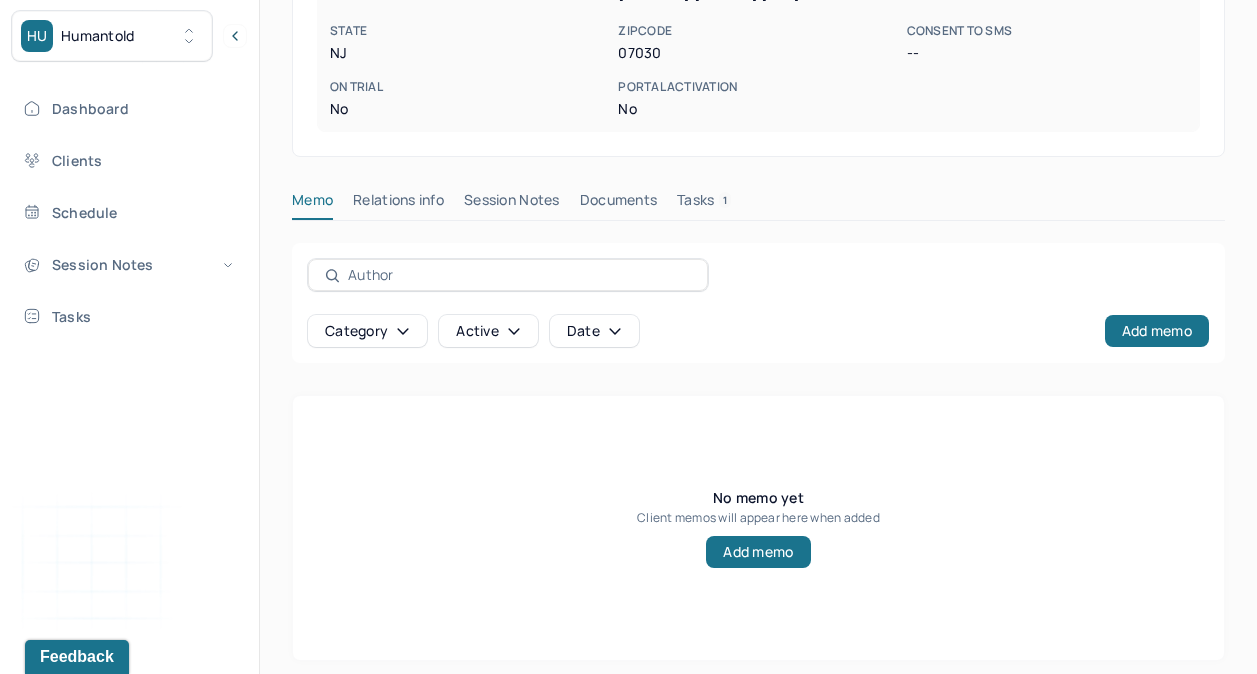 click on "Session Notes" at bounding box center [512, 204] 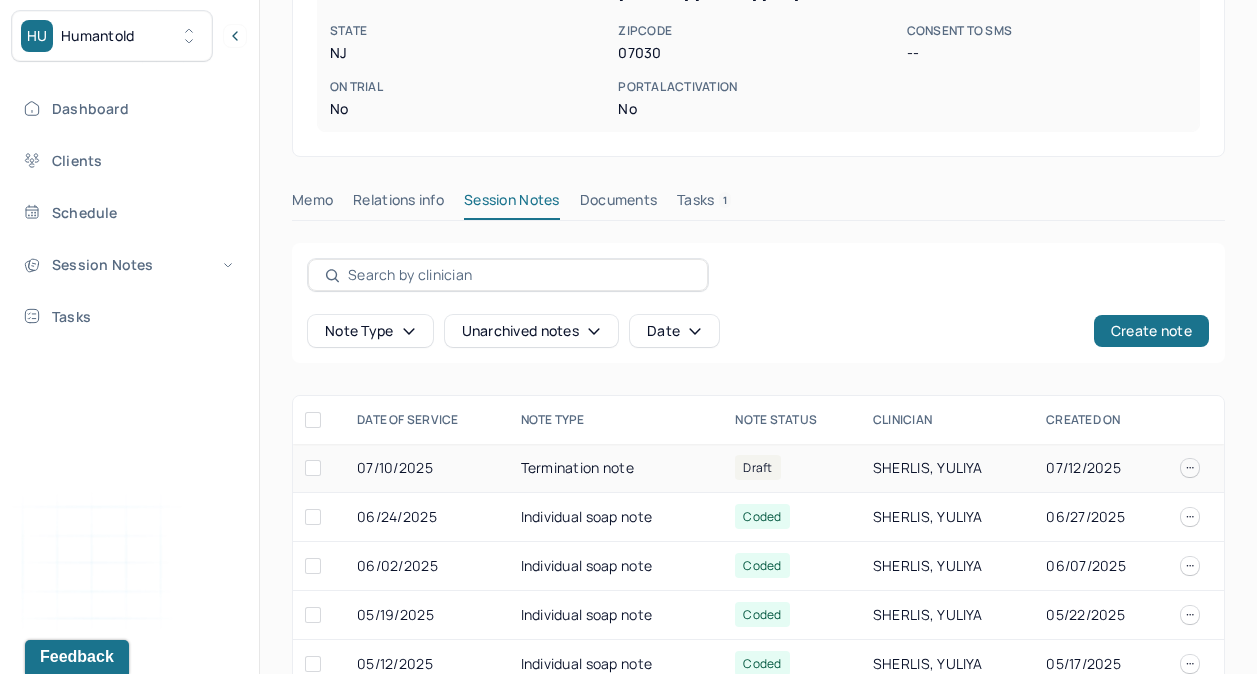 scroll, scrollTop: 764, scrollLeft: 0, axis: vertical 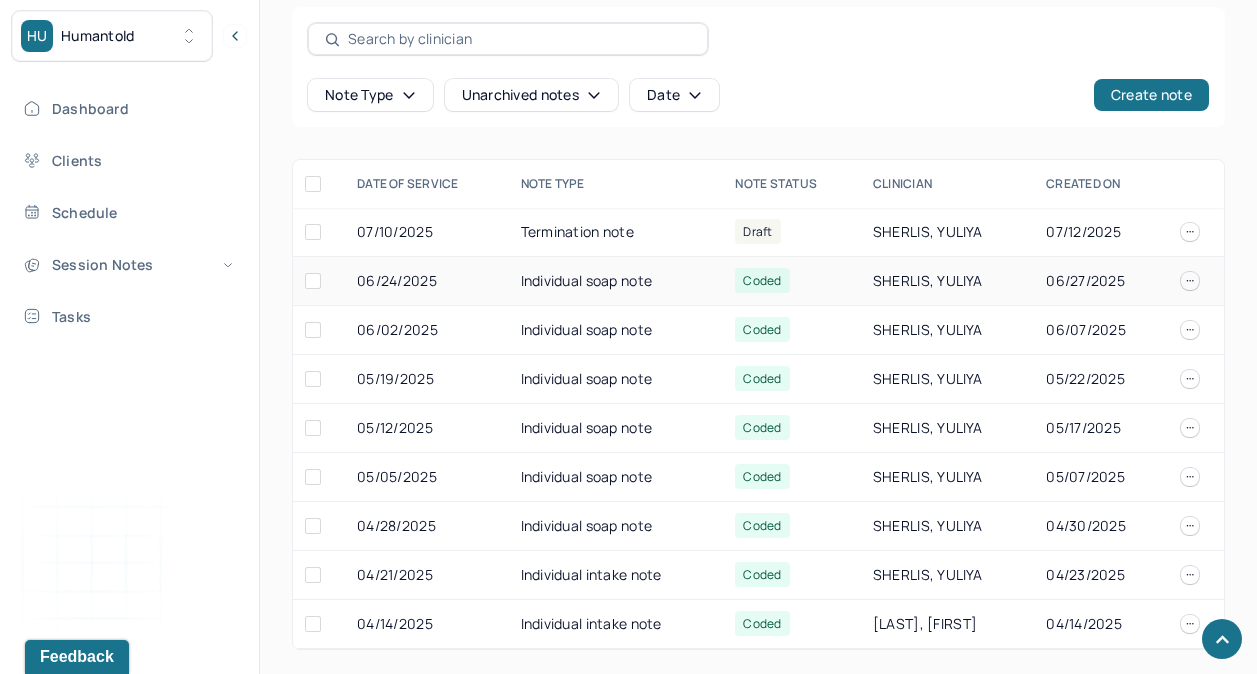 click on "Individual soap note" at bounding box center (616, 281) 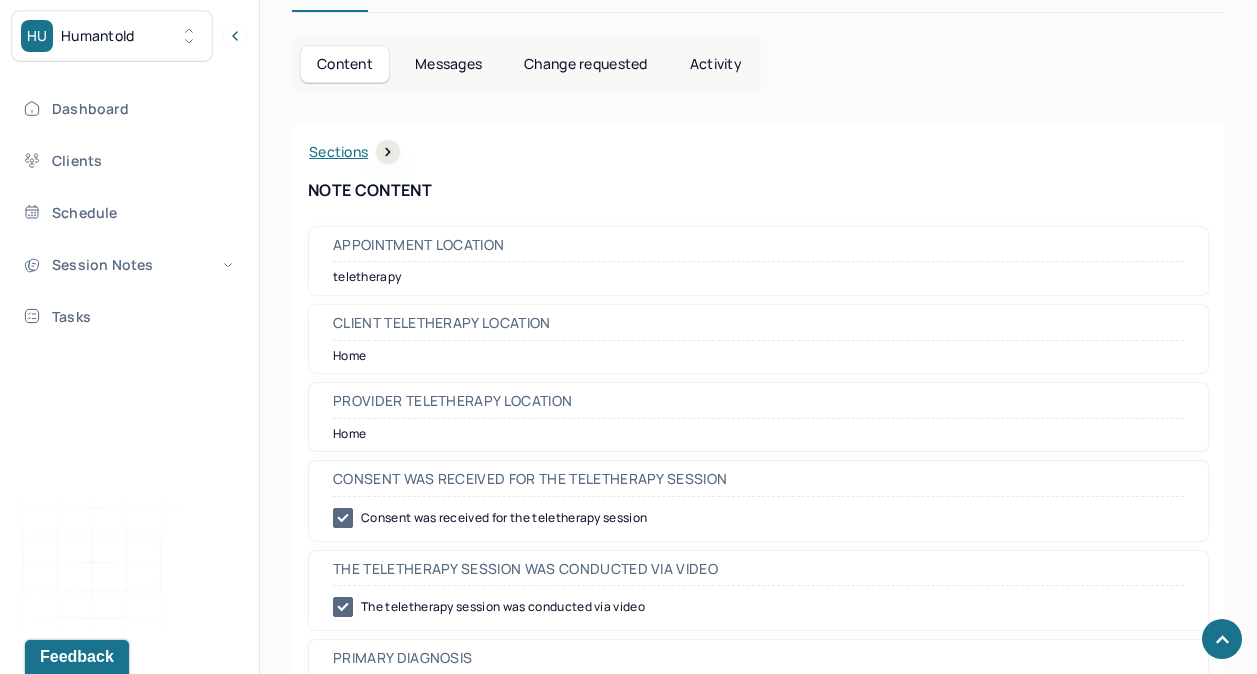 scroll, scrollTop: 636, scrollLeft: 0, axis: vertical 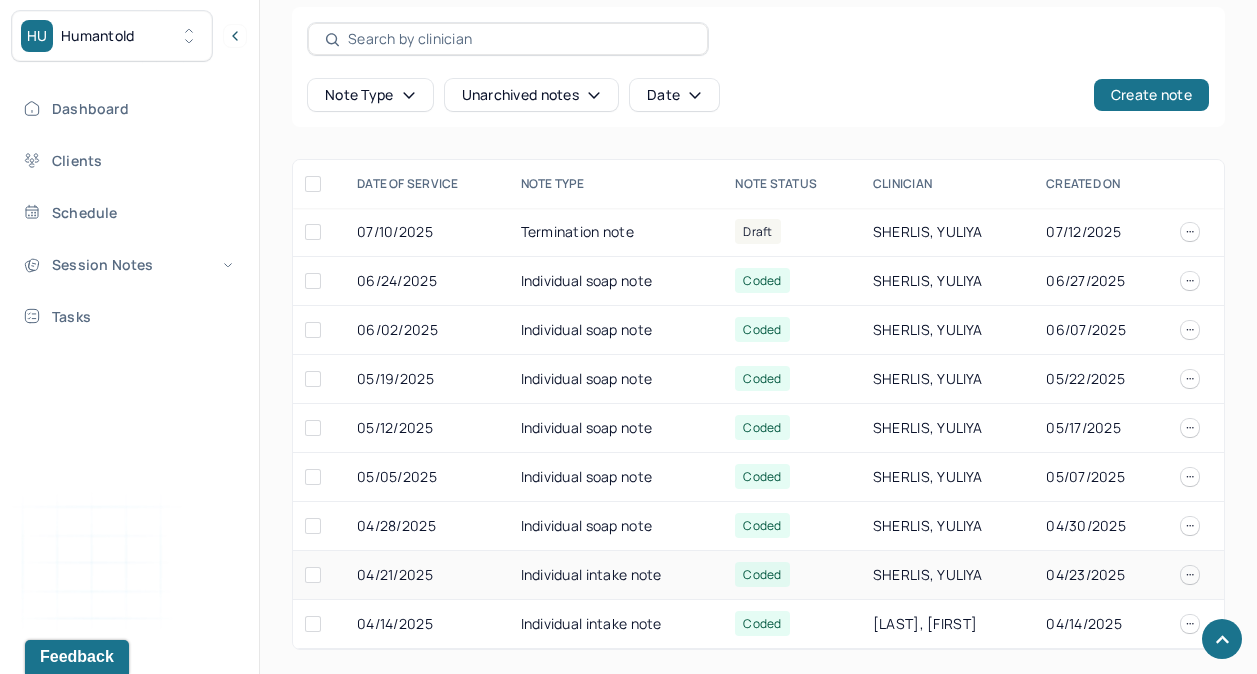 click on "Individual intake note" at bounding box center (616, 575) 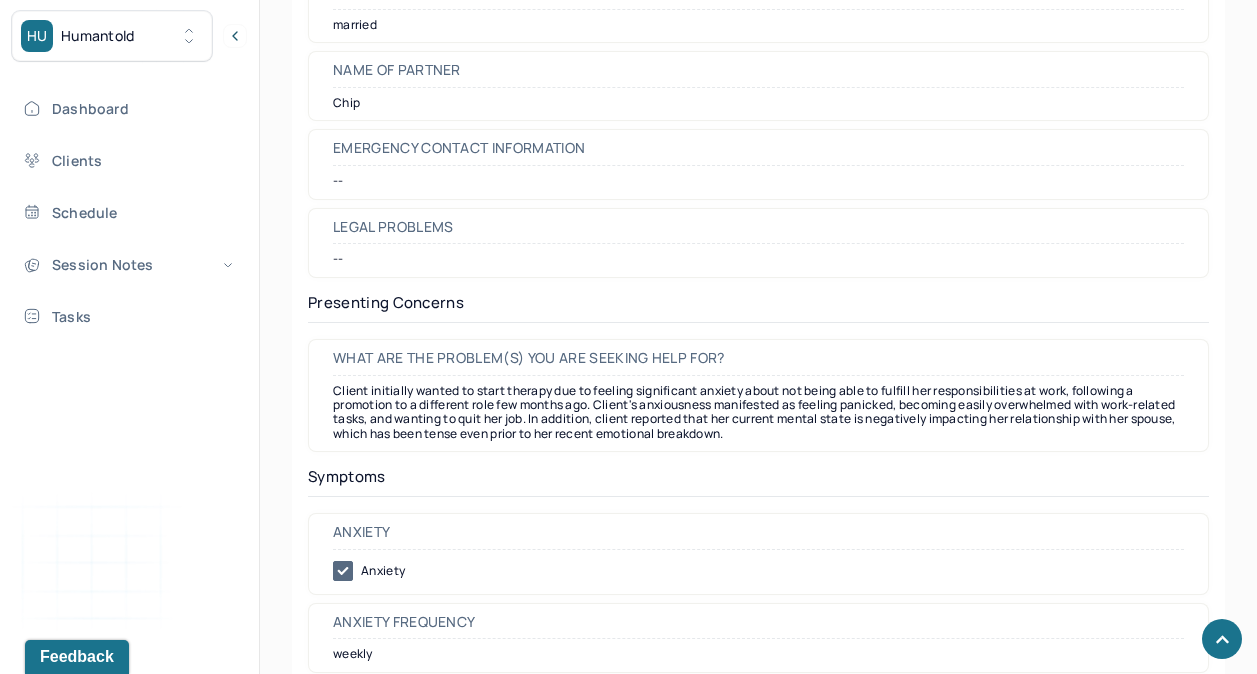scroll, scrollTop: 2583, scrollLeft: 0, axis: vertical 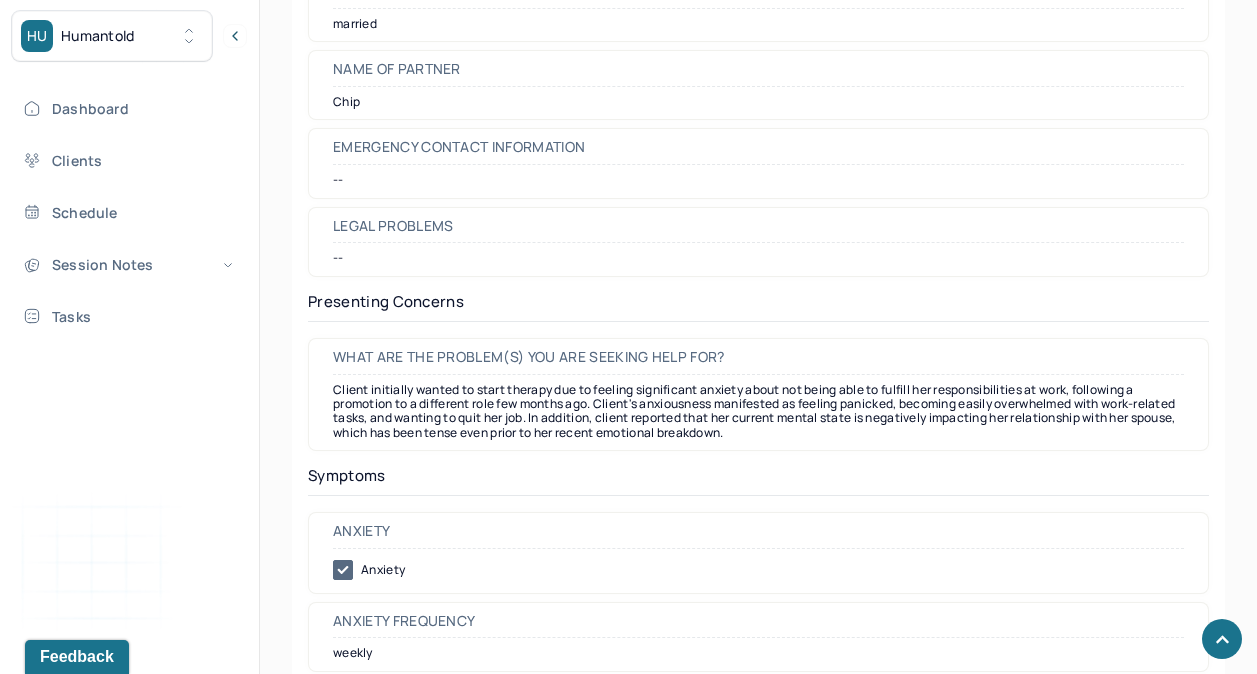 drag, startPoint x: 334, startPoint y: 393, endPoint x: 897, endPoint y: 384, distance: 563.07196 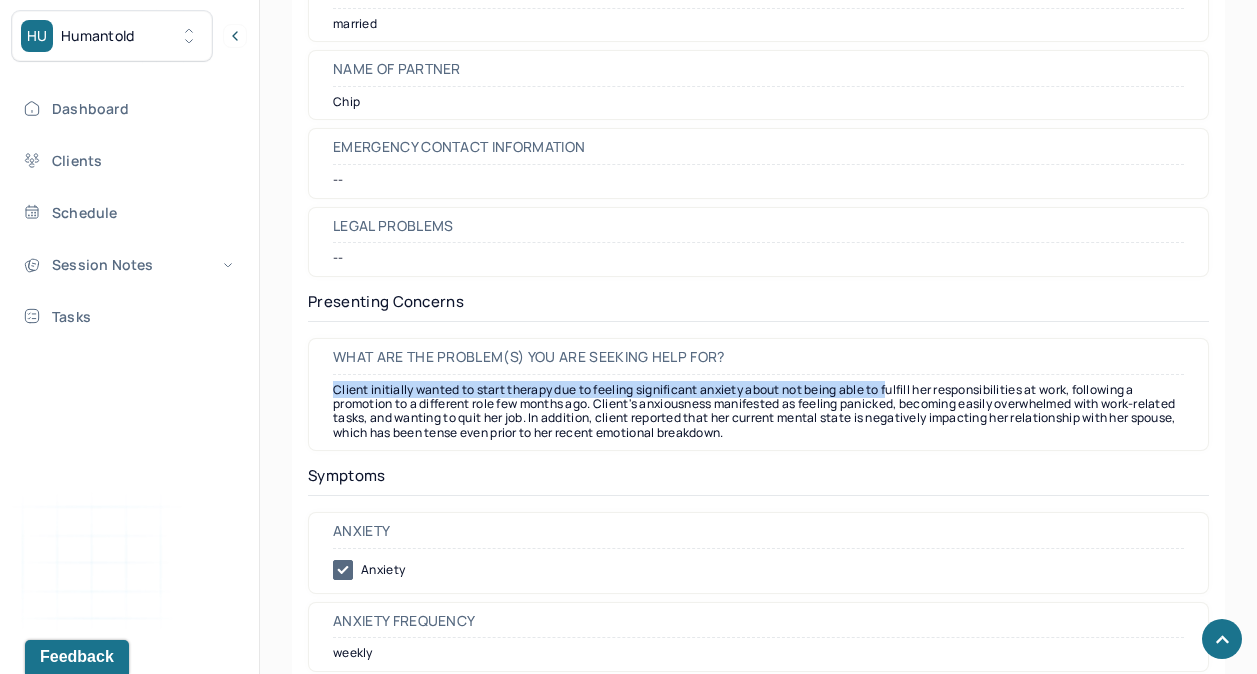 copy on "Client initially wanted to start therapy due to feeling significant anxiety about not being able to f" 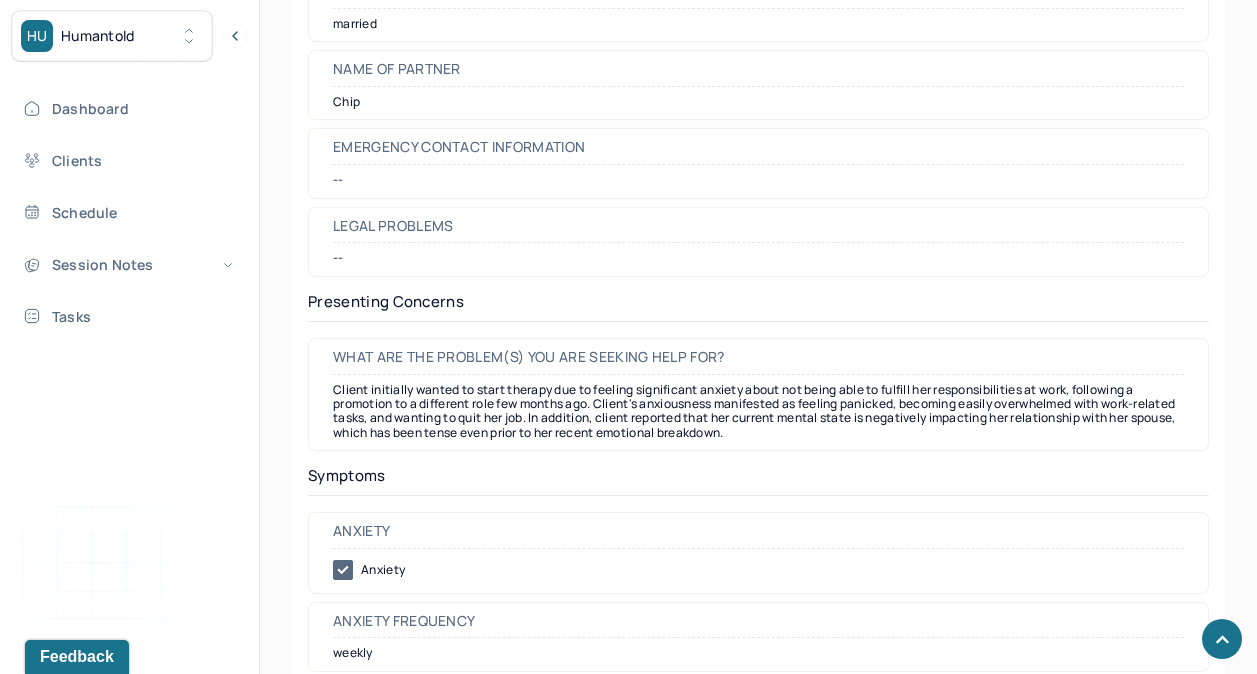click on "Client initially wanted to start therapy due to feeling significant anxiety about not being able to fulfill her responsibilities at work, following a promotion to  a different role few months ago. Client's anxiousness manifested as feeling panicked, becoming easily overwhelmed with work-related tasks, and wanting to quit her job. In addition, client reported that her current mental state is negatively impacting her relationship with her spouse, which has been tense even prior to her recent emotional breakdown." at bounding box center [758, 412] 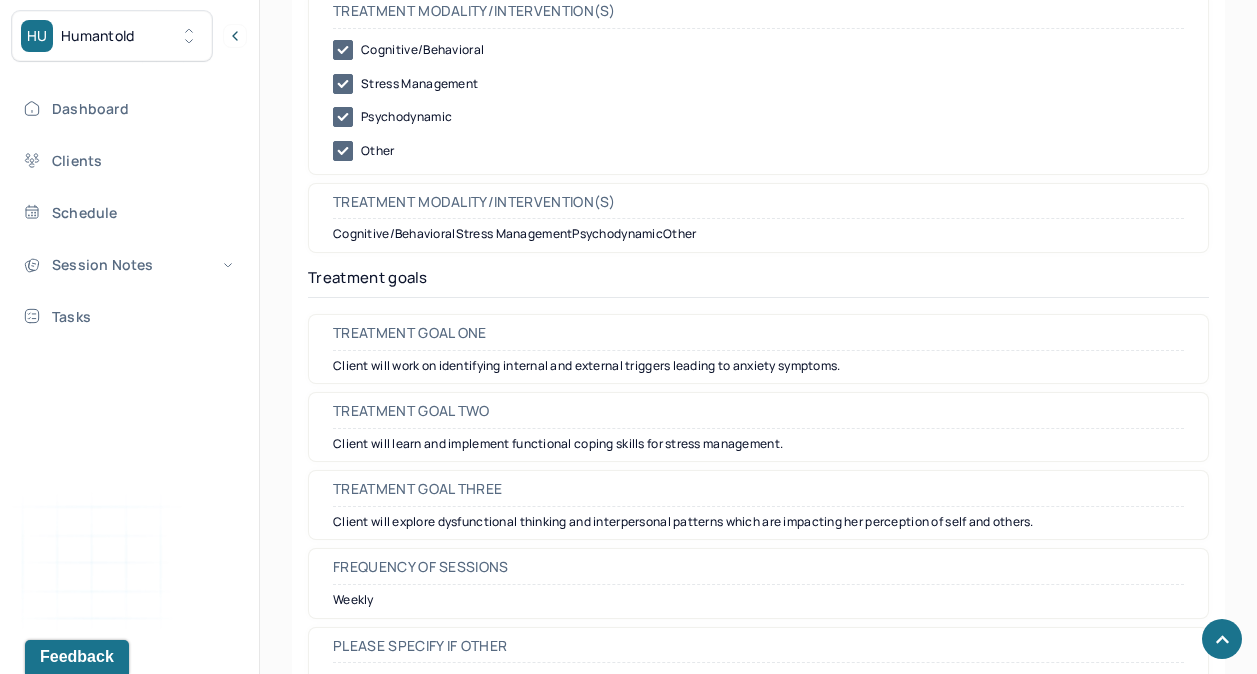 scroll, scrollTop: 9112, scrollLeft: 0, axis: vertical 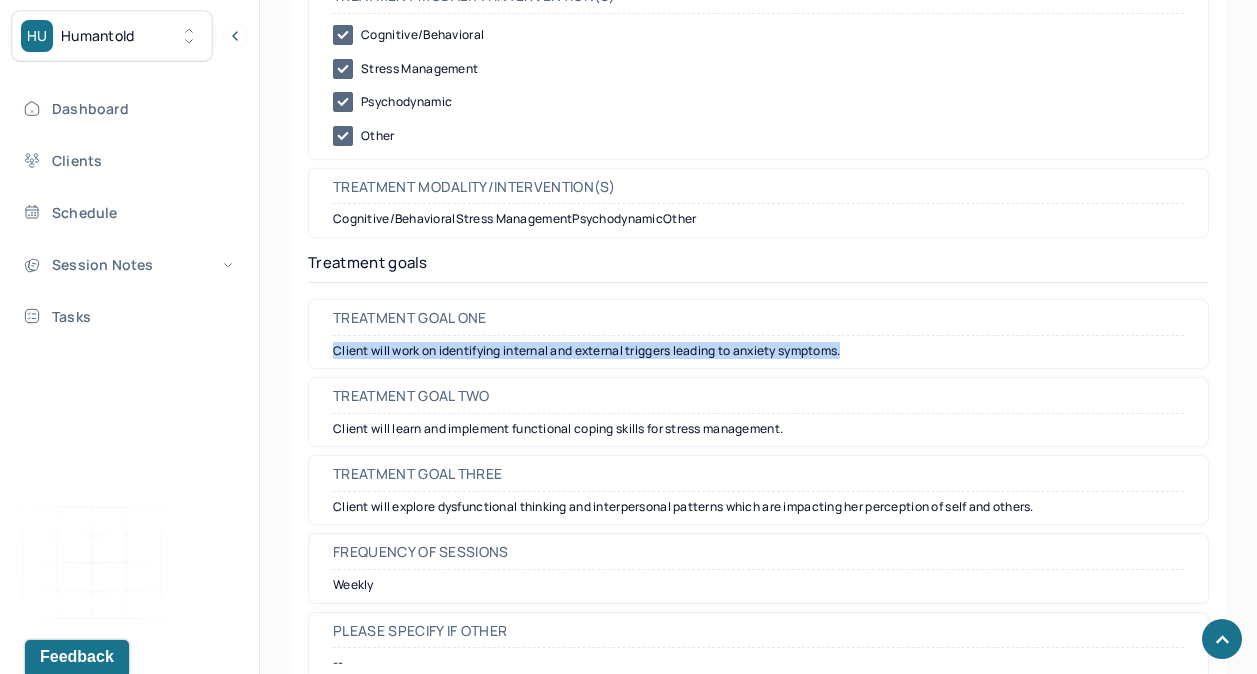 drag, startPoint x: 333, startPoint y: 351, endPoint x: 866, endPoint y: 345, distance: 533.03375 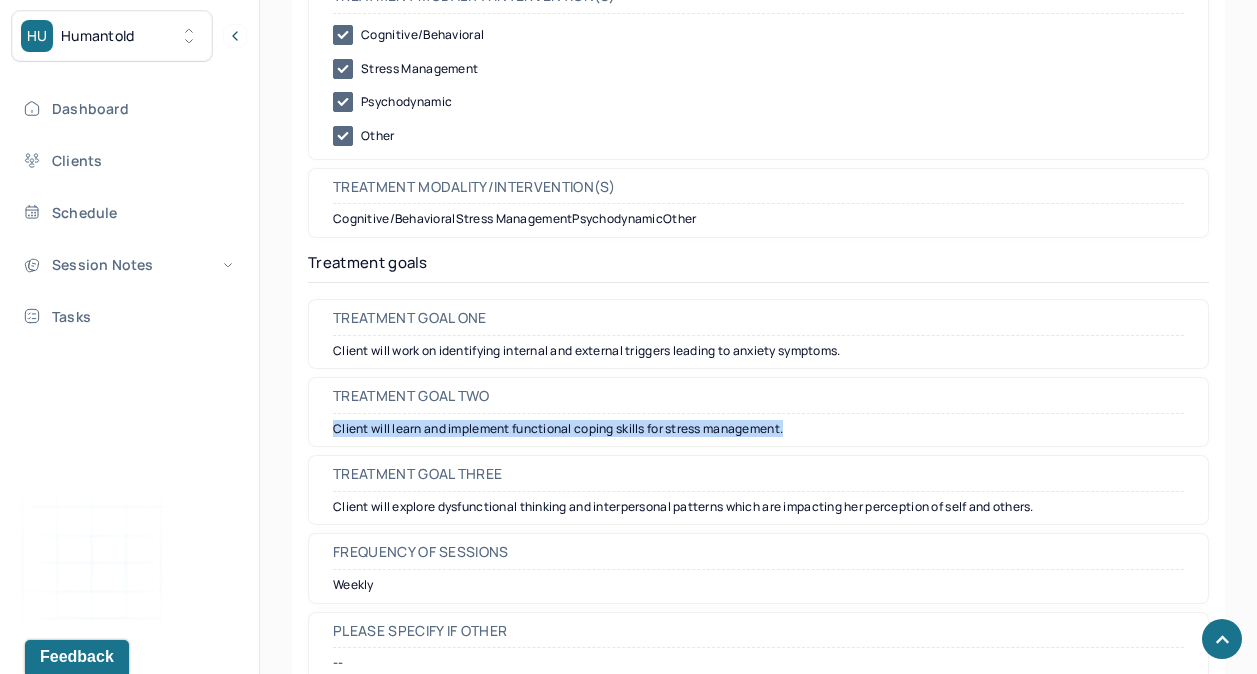 drag, startPoint x: 336, startPoint y: 433, endPoint x: 806, endPoint y: 419, distance: 470.20847 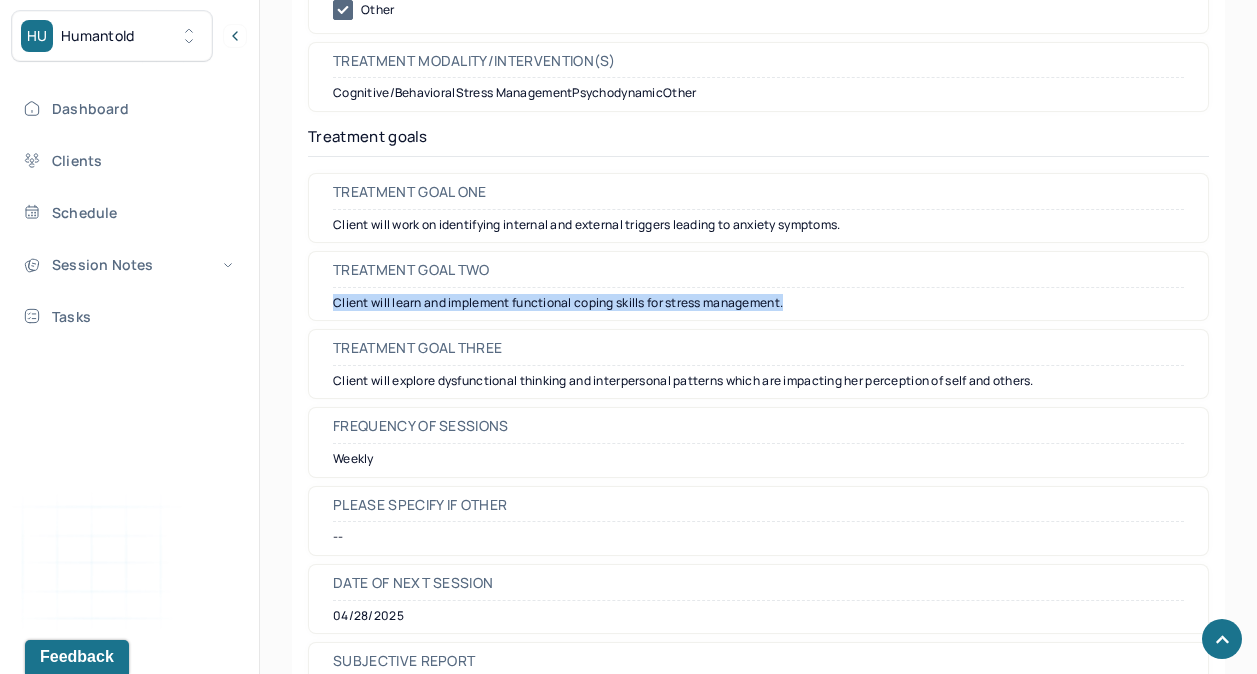 scroll, scrollTop: 9237, scrollLeft: 0, axis: vertical 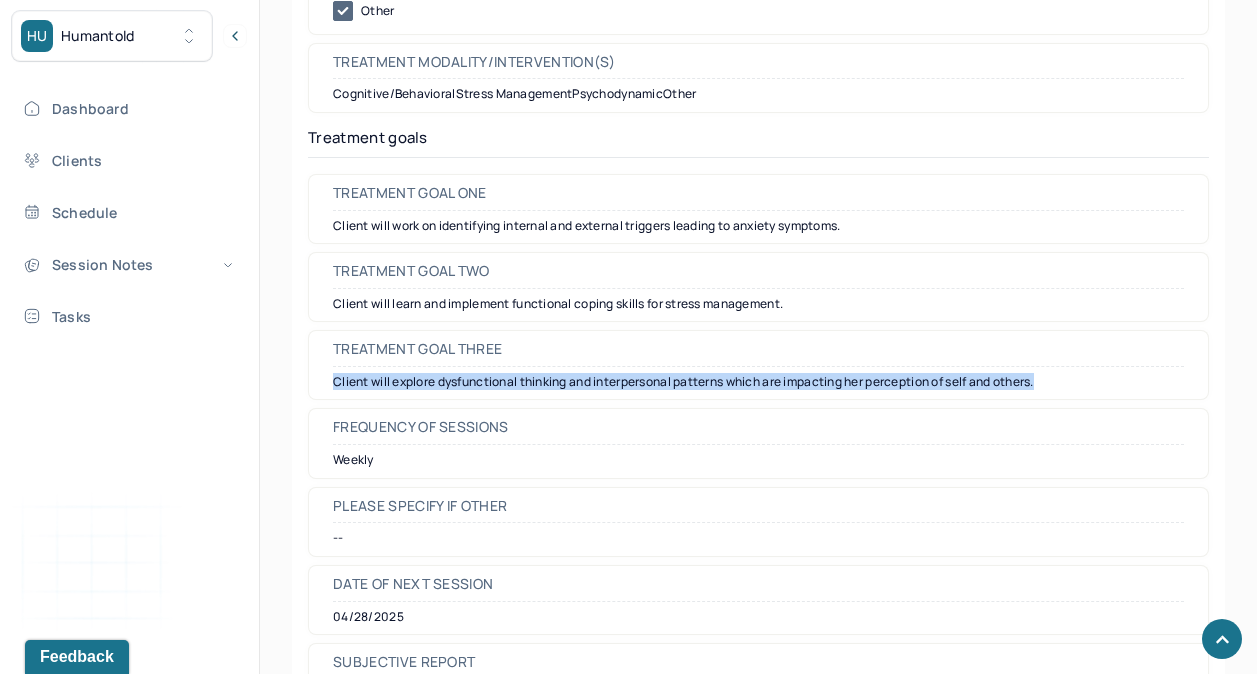 drag, startPoint x: 333, startPoint y: 382, endPoint x: 1103, endPoint y: 378, distance: 770.0104 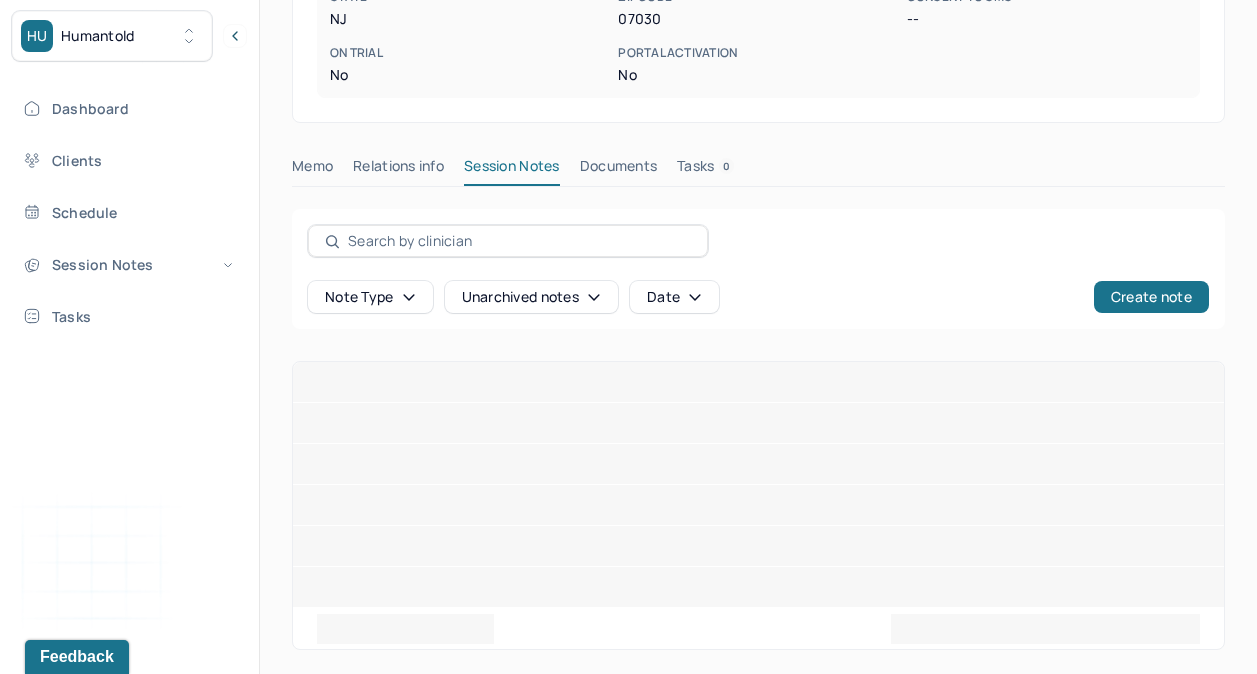 scroll, scrollTop: 764, scrollLeft: 0, axis: vertical 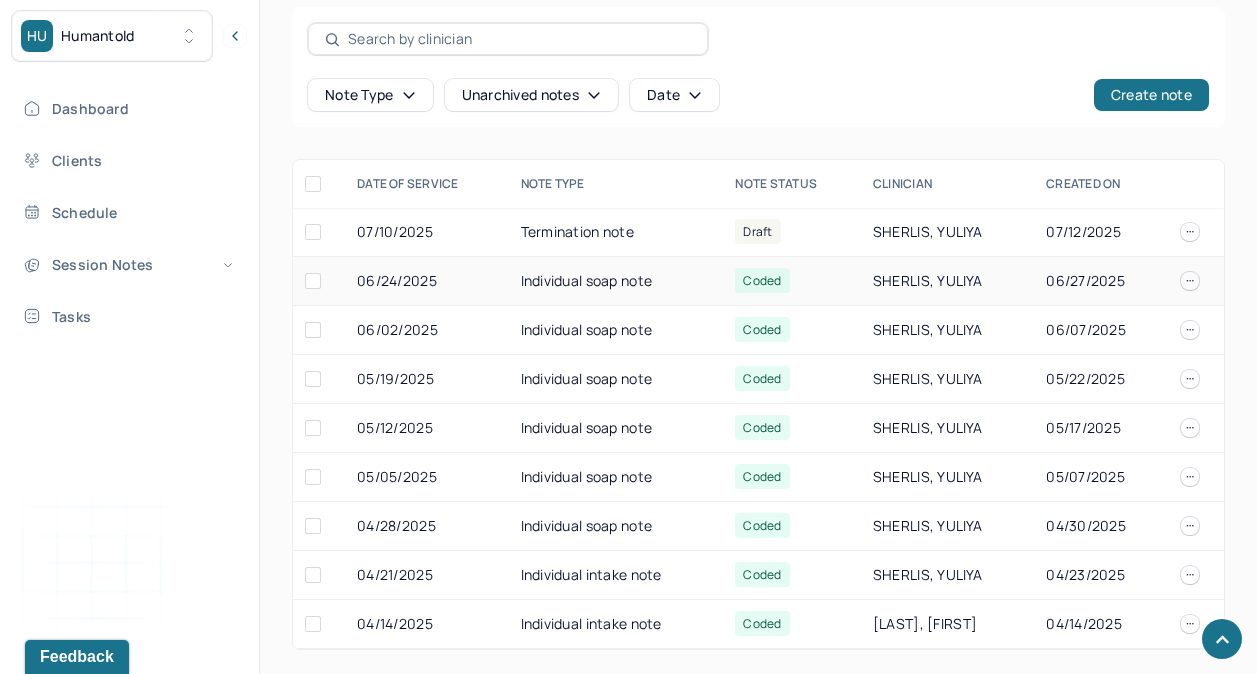 drag, startPoint x: 620, startPoint y: 277, endPoint x: 545, endPoint y: 278, distance: 75.00667 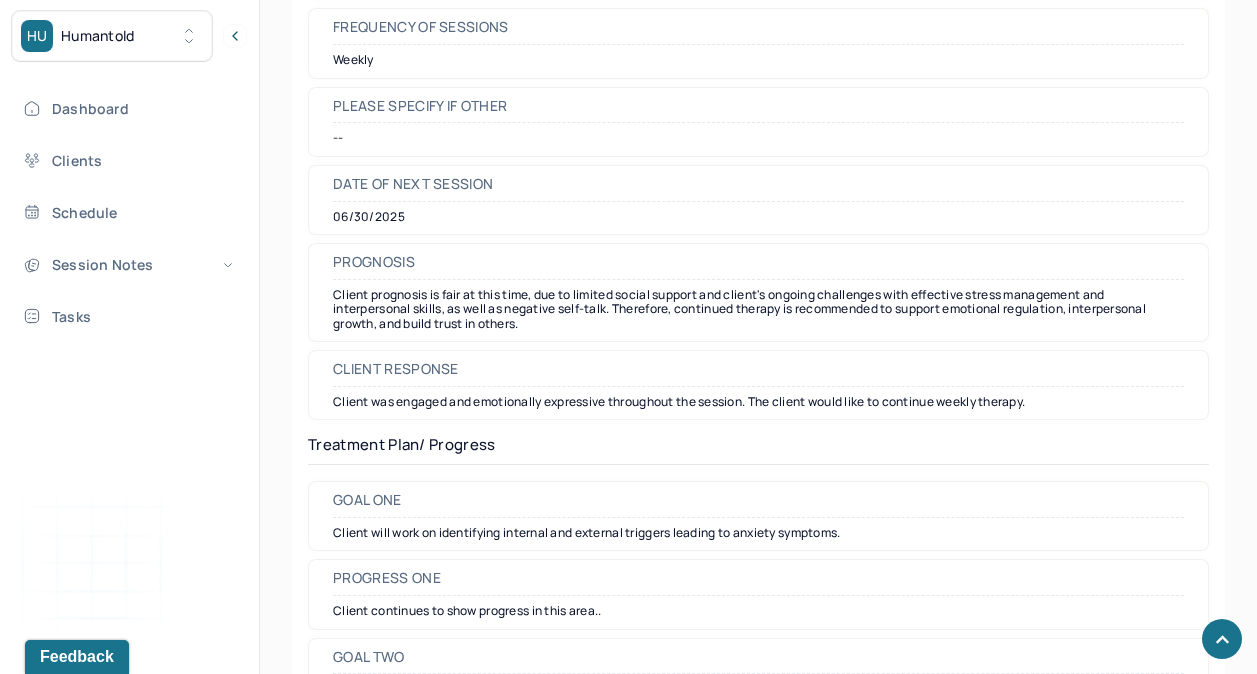 scroll, scrollTop: 2986, scrollLeft: 0, axis: vertical 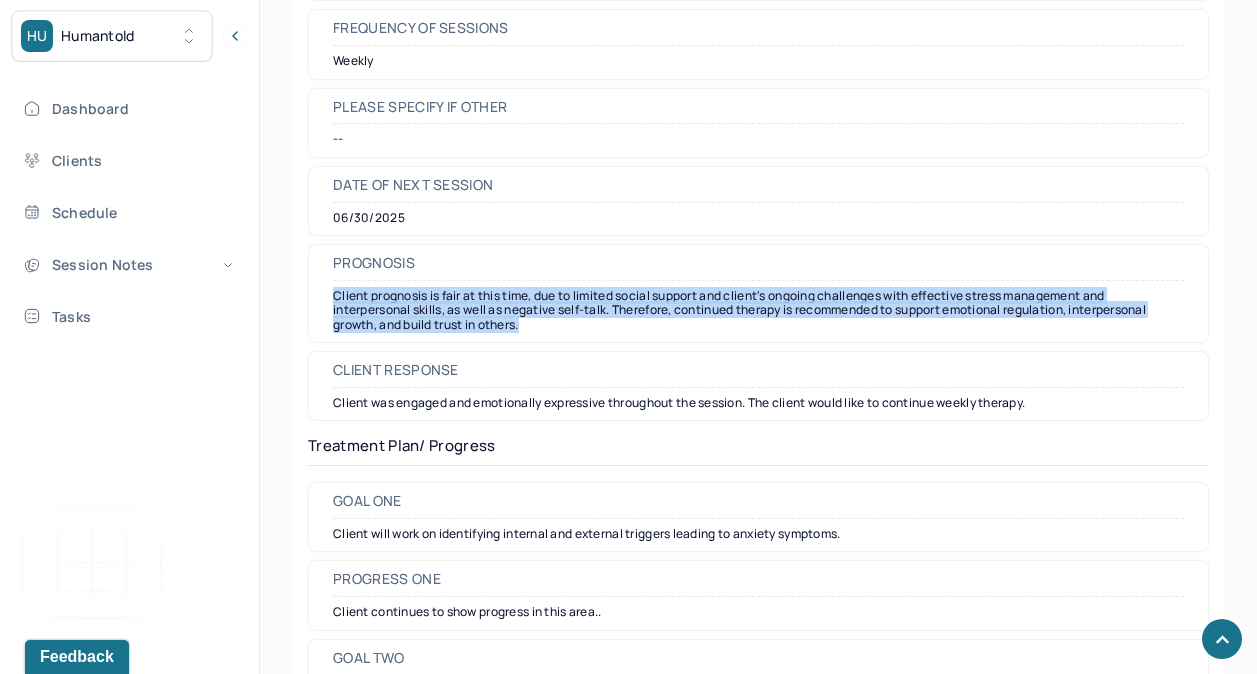 drag, startPoint x: 335, startPoint y: 293, endPoint x: 576, endPoint y: 322, distance: 242.73854 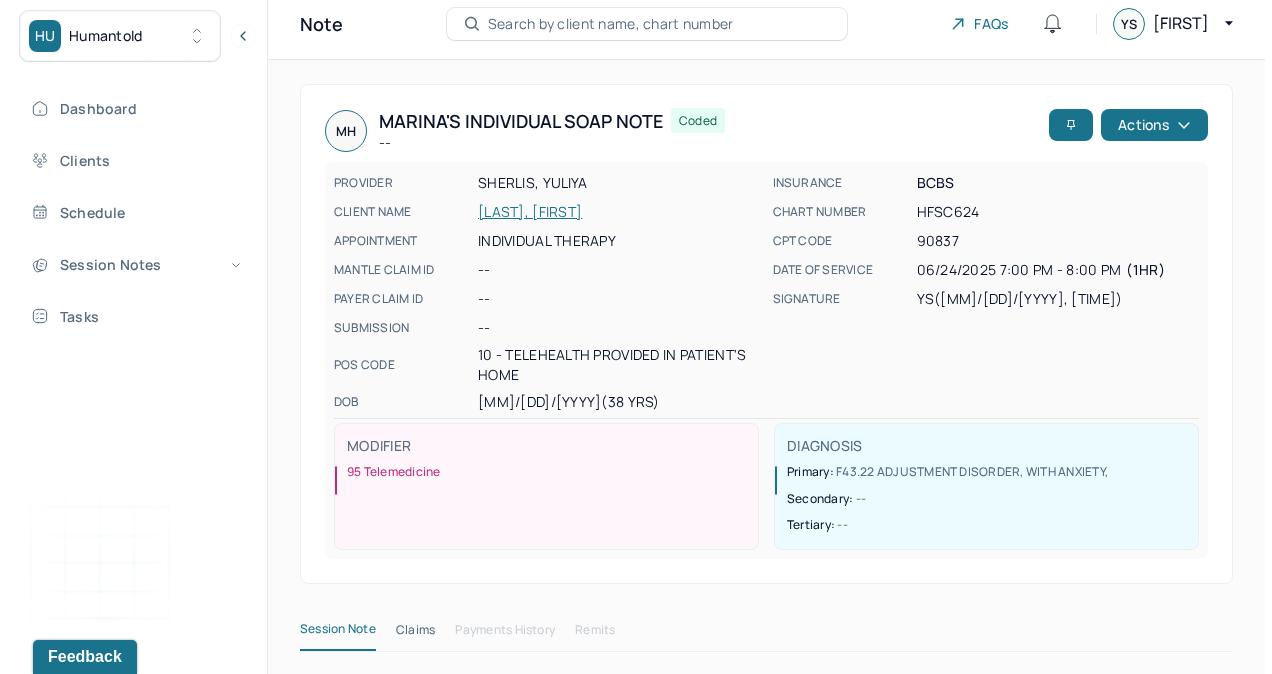 scroll, scrollTop: 0, scrollLeft: 0, axis: both 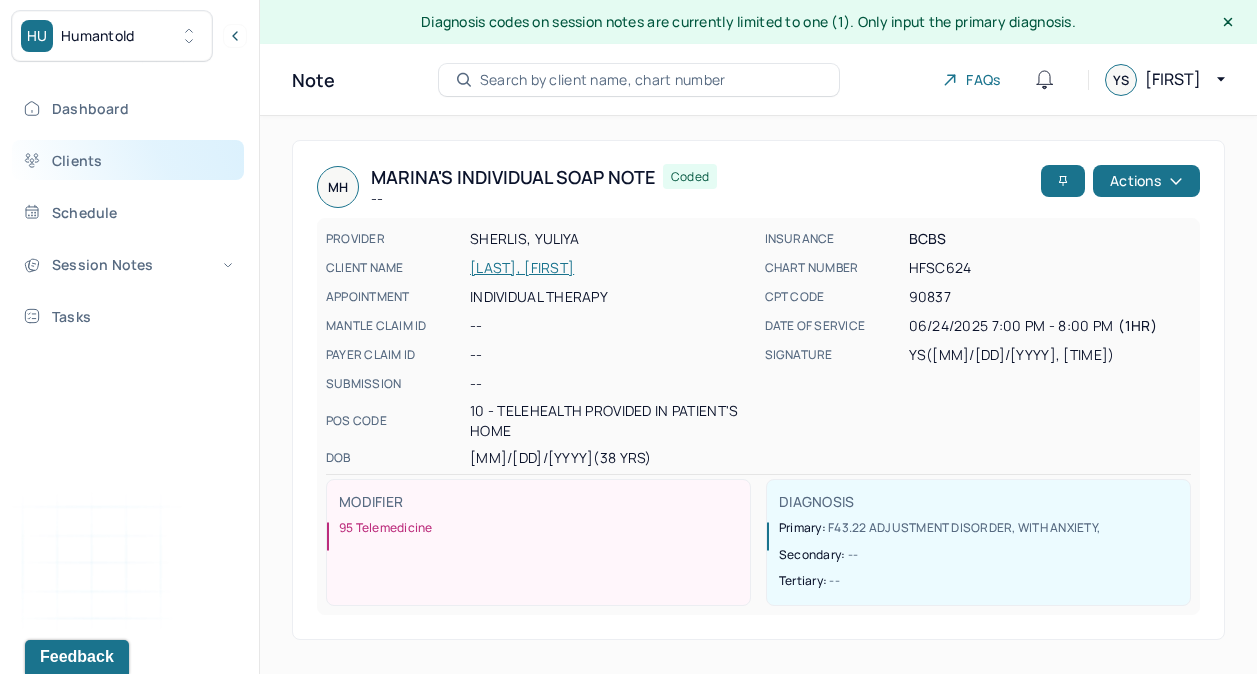 click on "Clients" at bounding box center [128, 160] 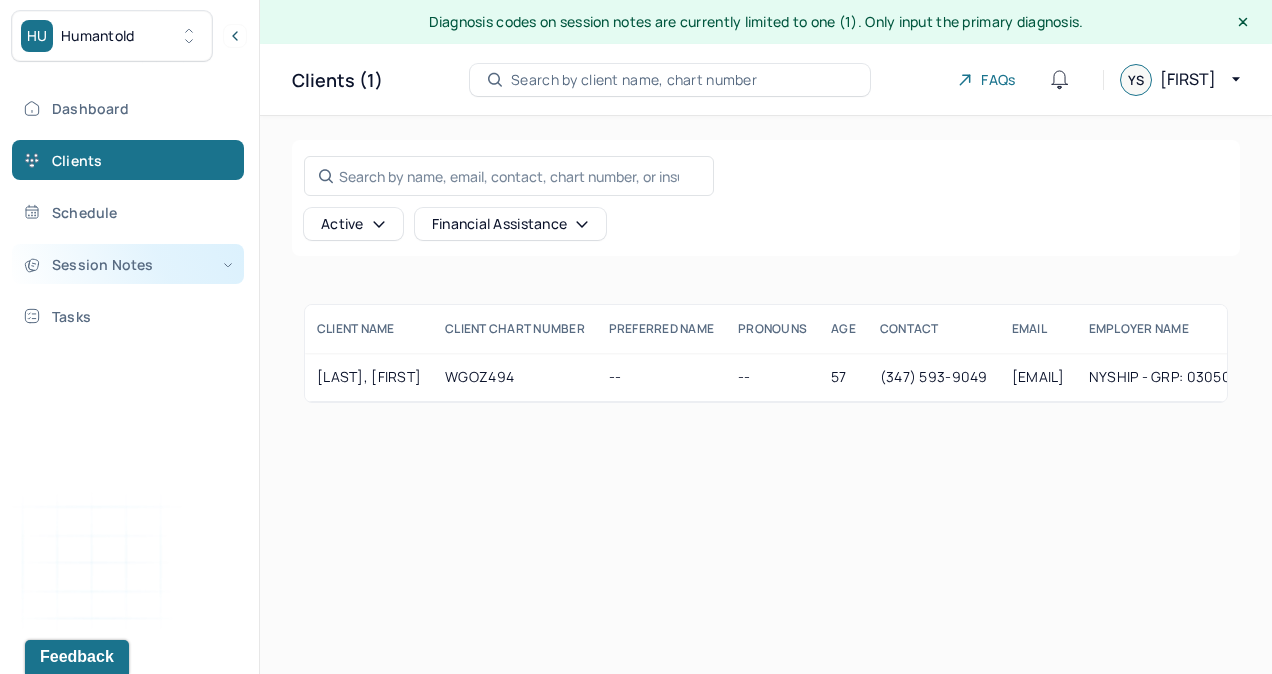click on "Session Notes" at bounding box center [128, 264] 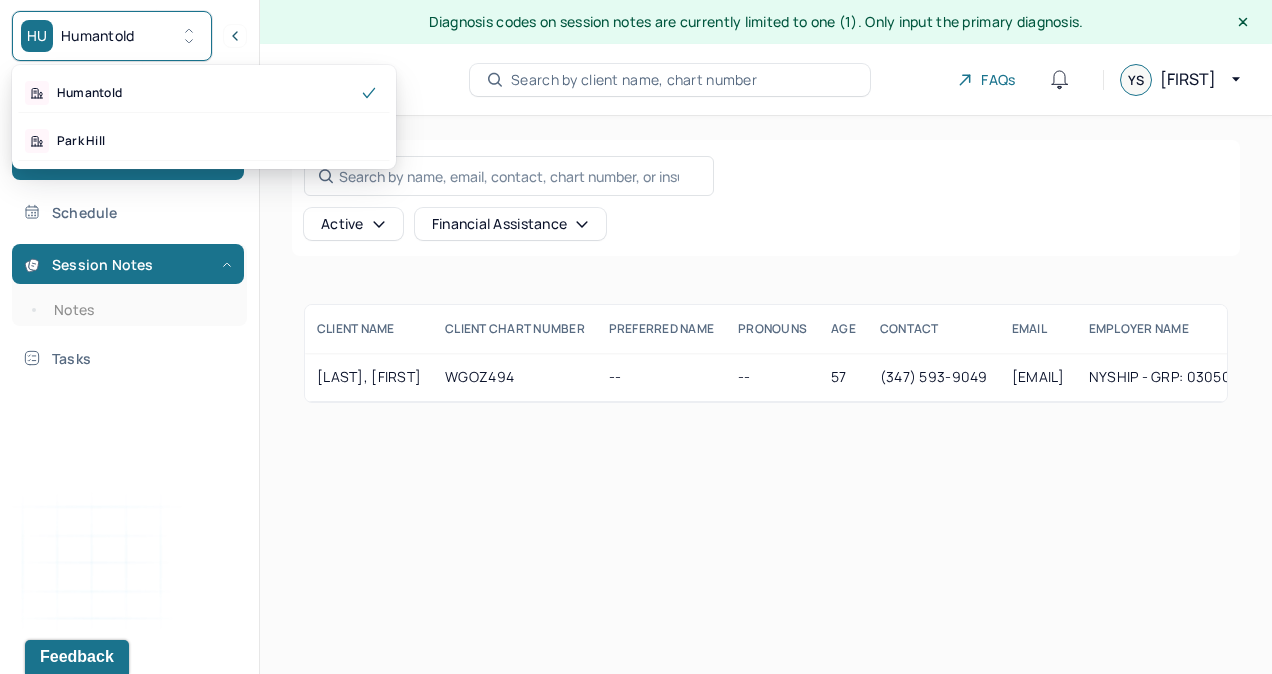 click 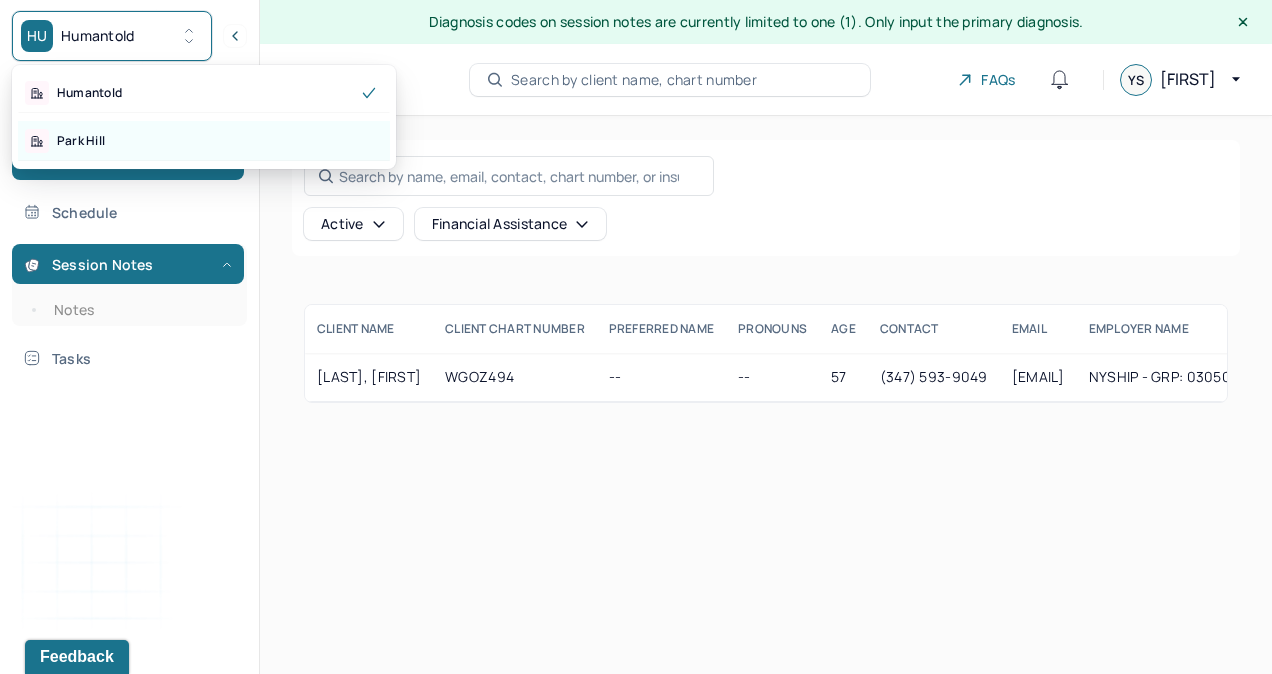 click on "Park Hill" at bounding box center [204, 141] 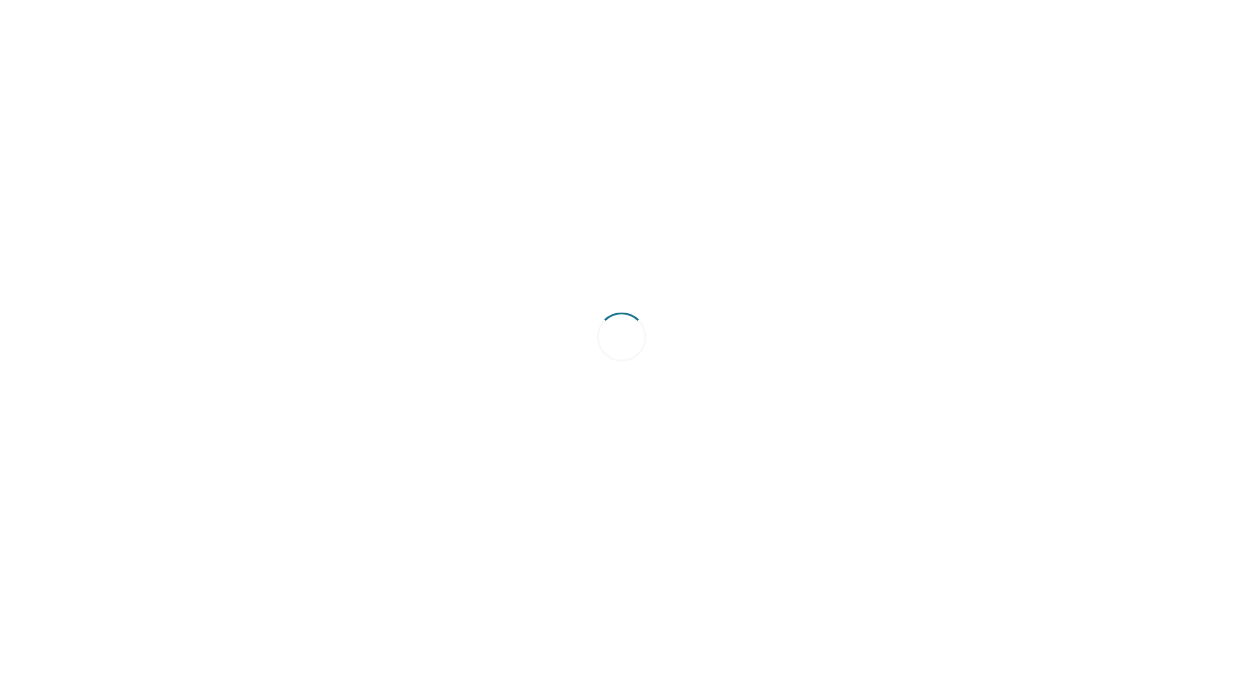 scroll, scrollTop: 0, scrollLeft: 0, axis: both 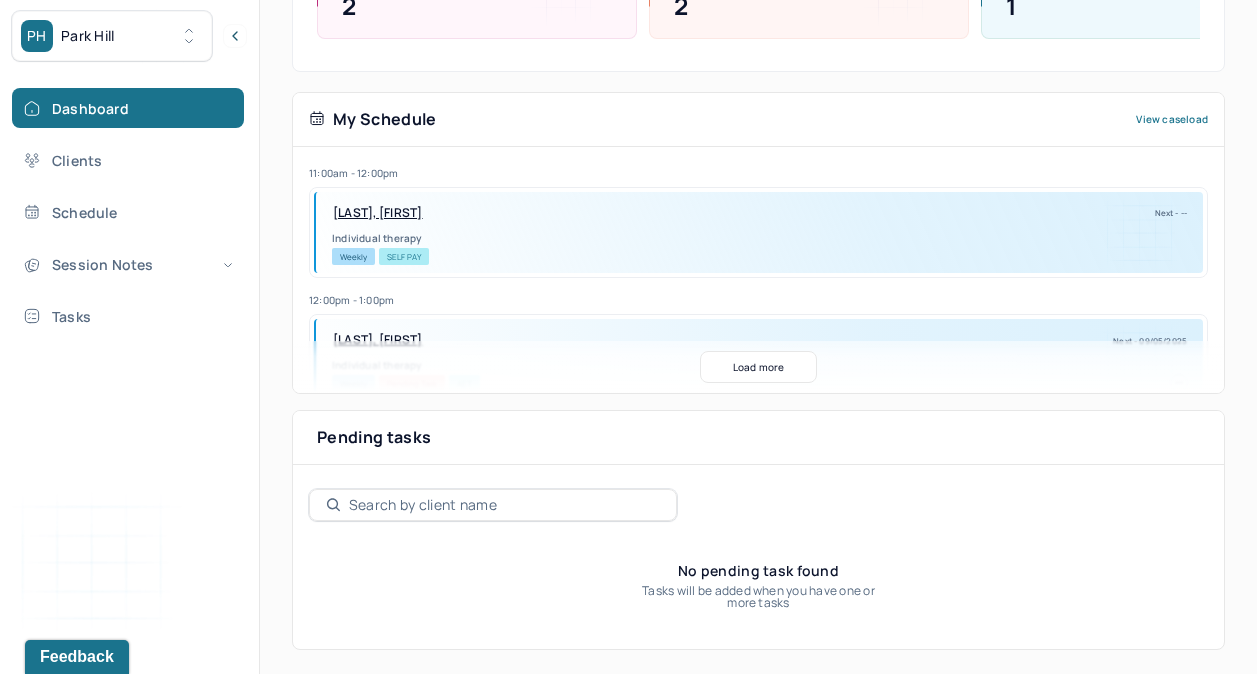 click at bounding box center (504, 505) 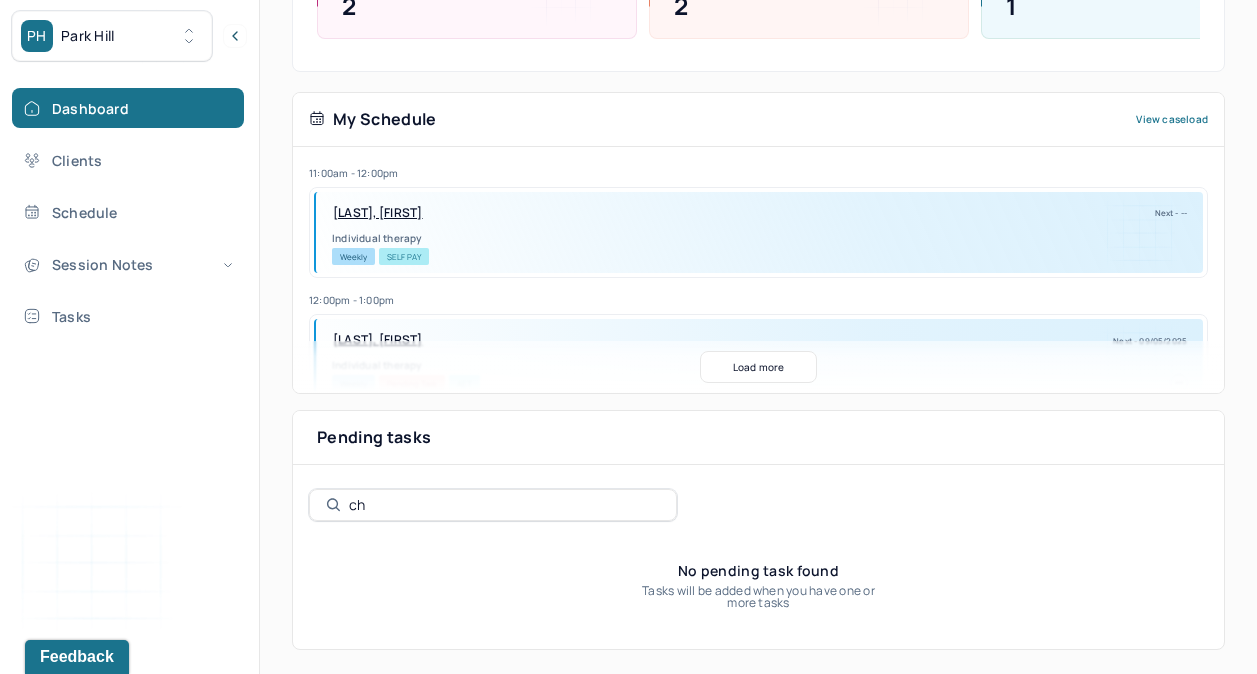type on "c" 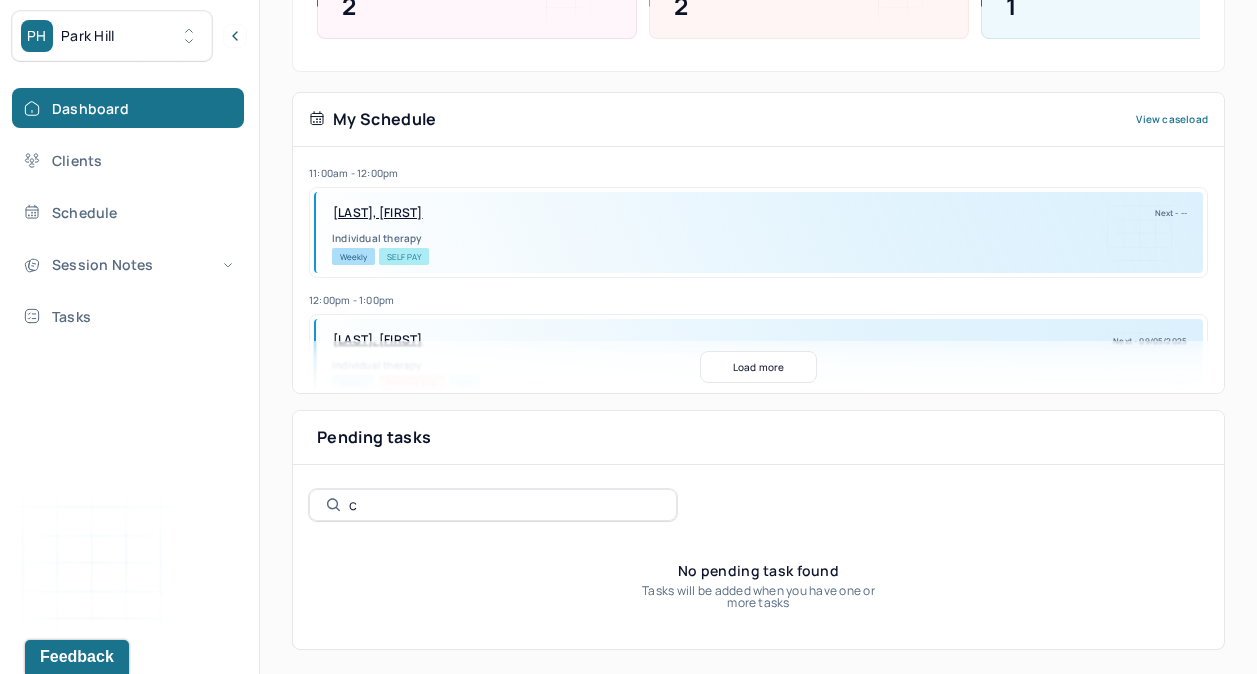 type 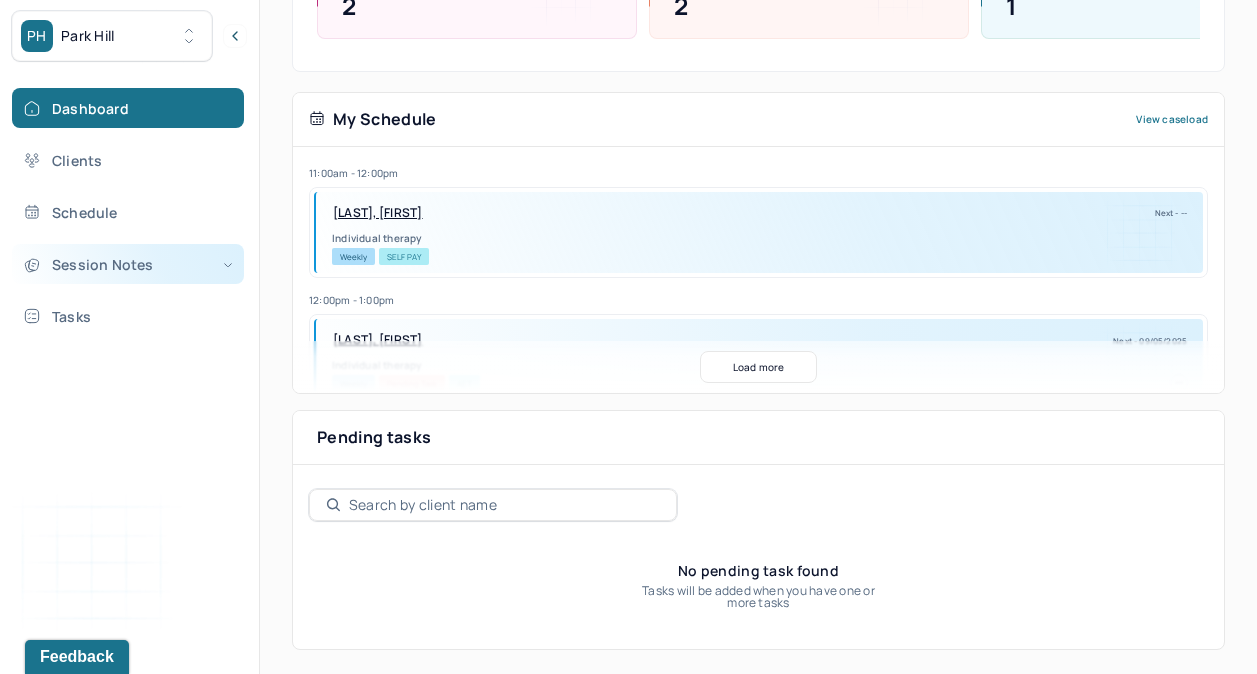 click on "Session Notes" at bounding box center (128, 264) 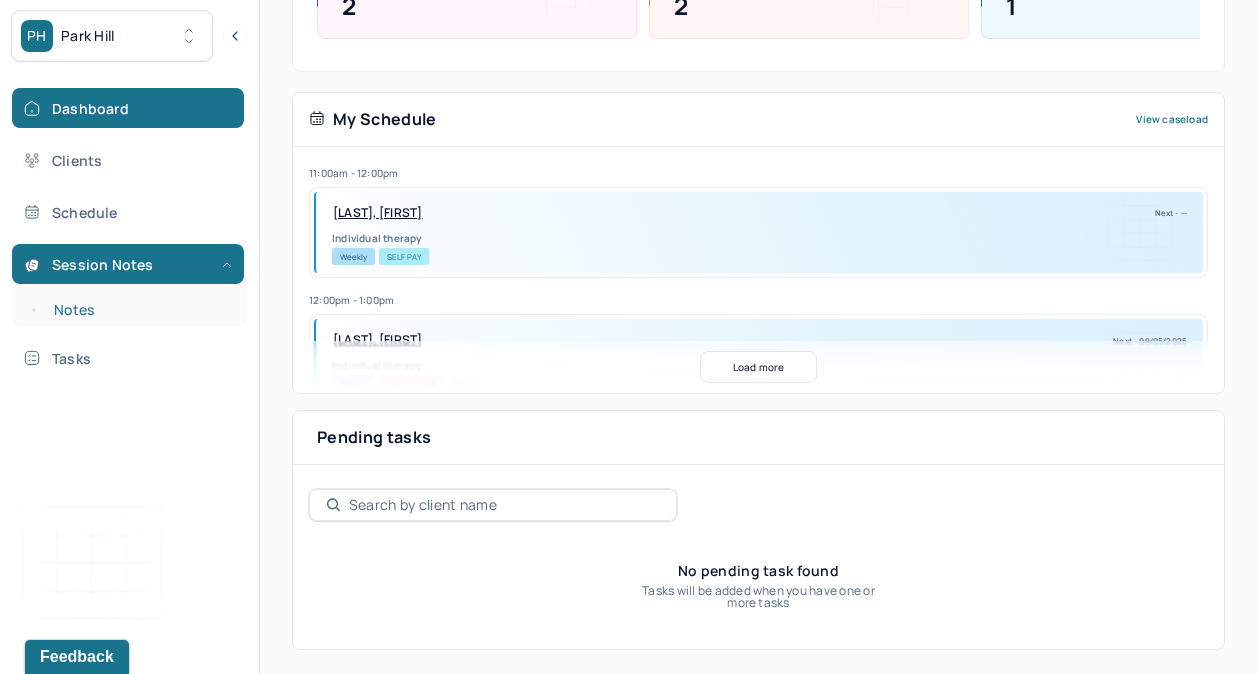 click on "Notes" at bounding box center [139, 310] 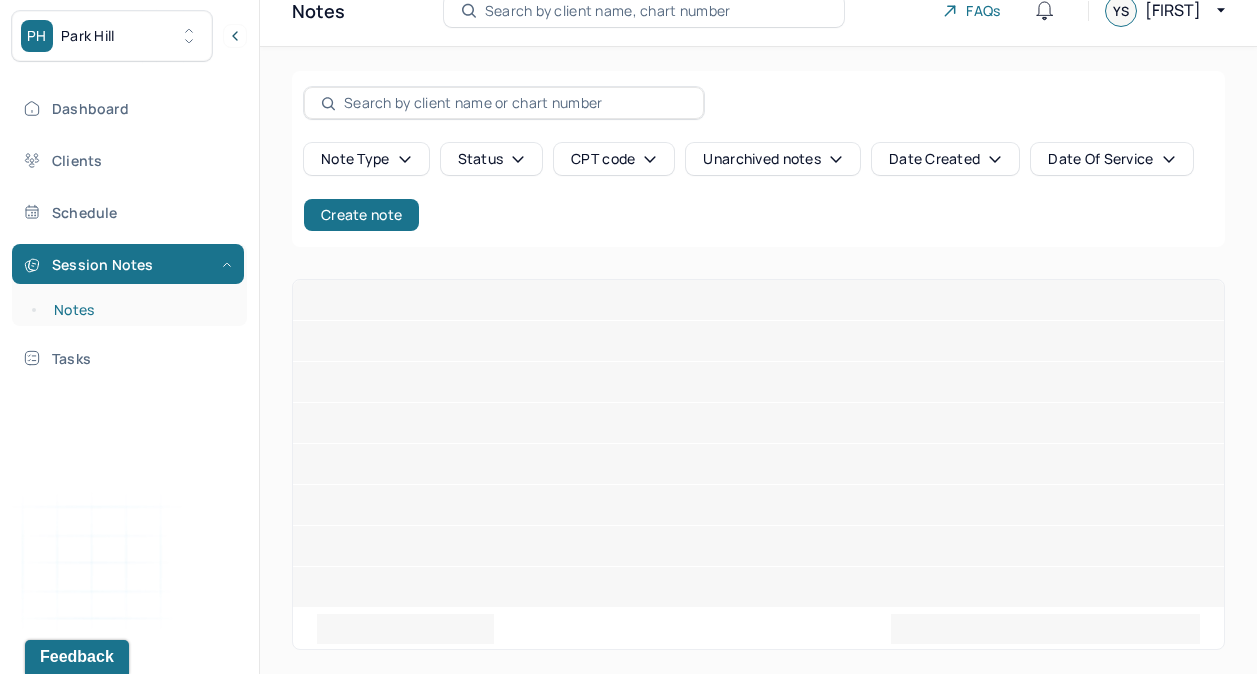 scroll, scrollTop: 8, scrollLeft: 0, axis: vertical 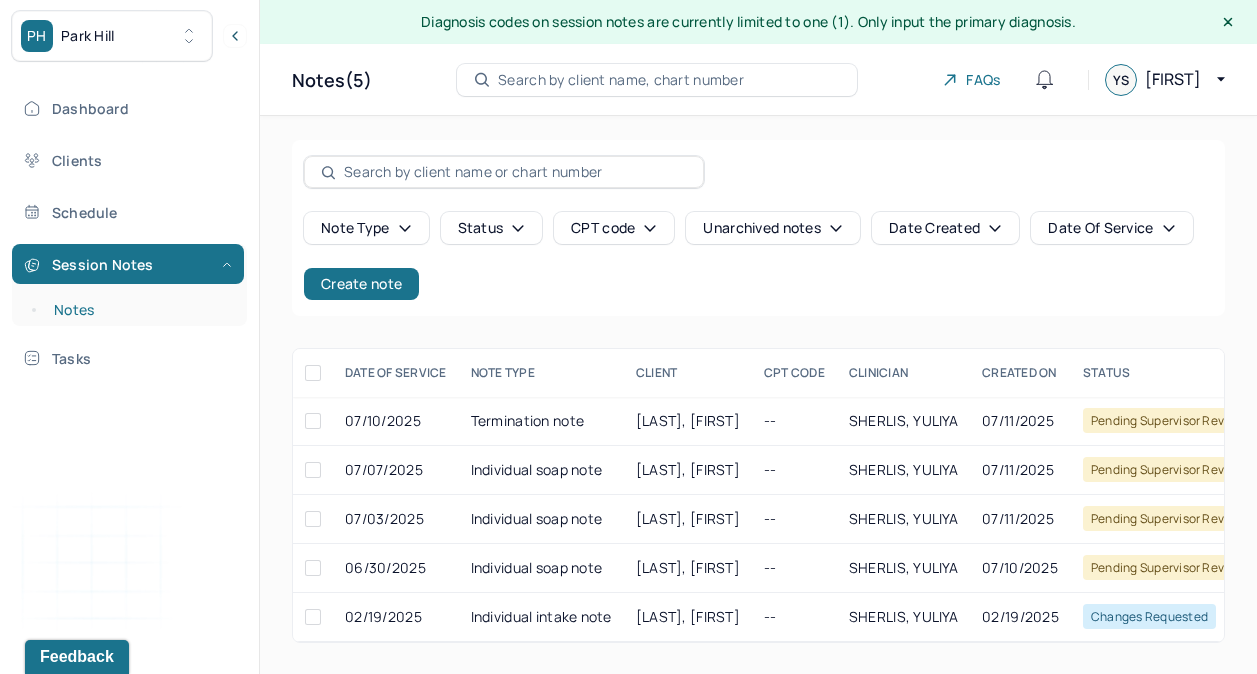 click on "Notes" at bounding box center [139, 310] 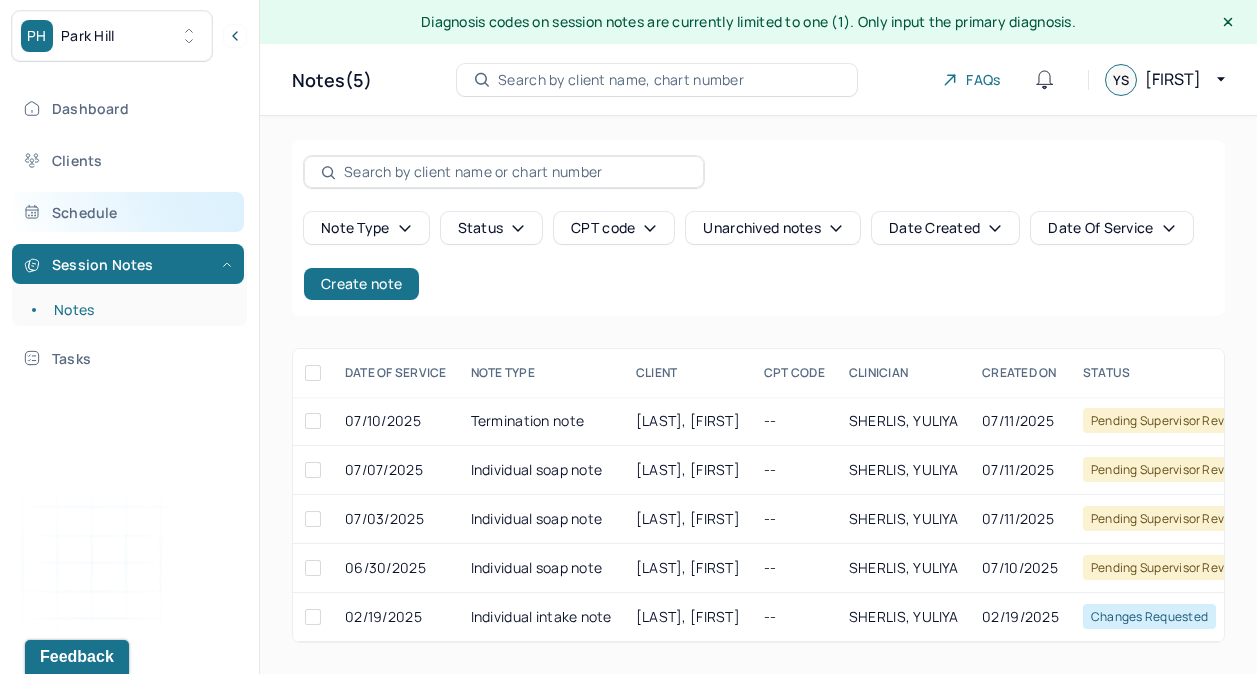 click on "Schedule" at bounding box center [128, 212] 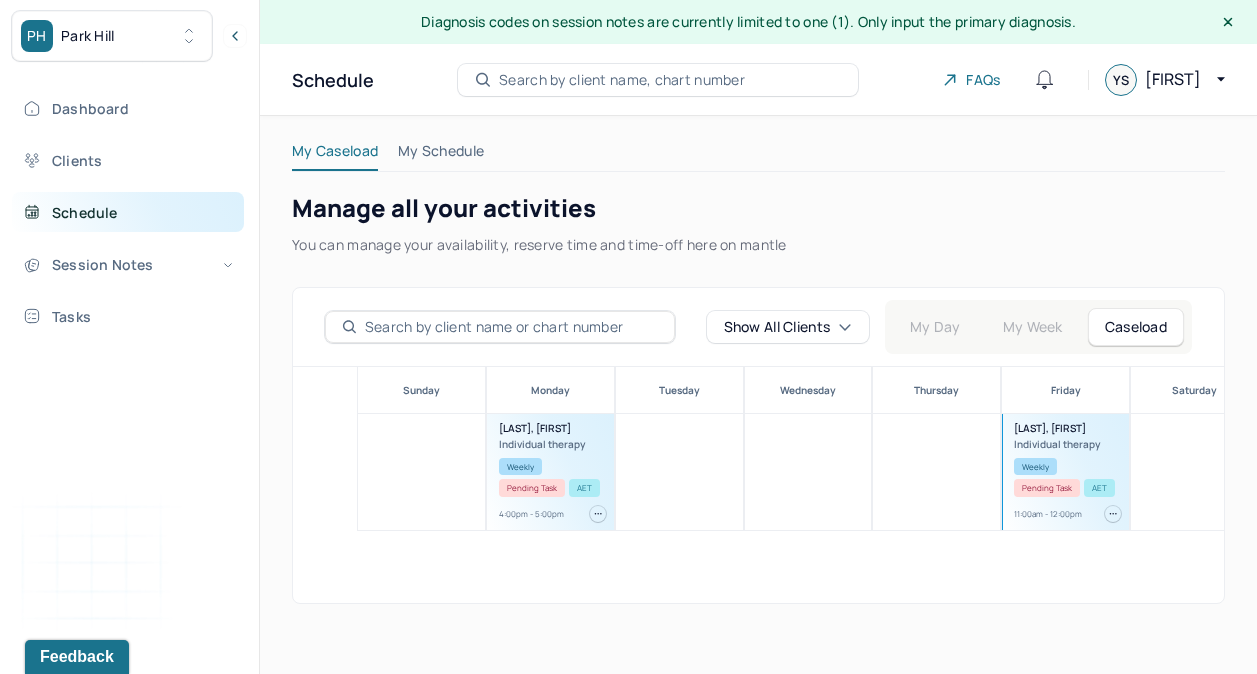 scroll, scrollTop: 0, scrollLeft: 0, axis: both 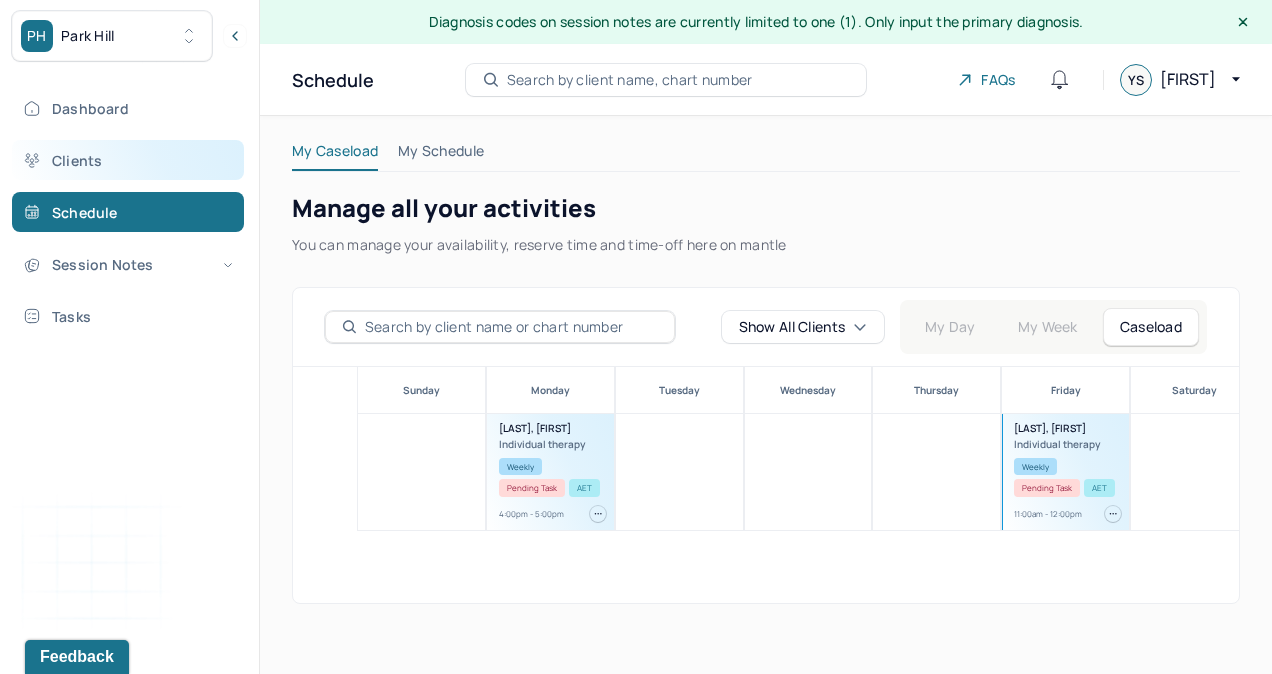 click on "Clients" at bounding box center (128, 160) 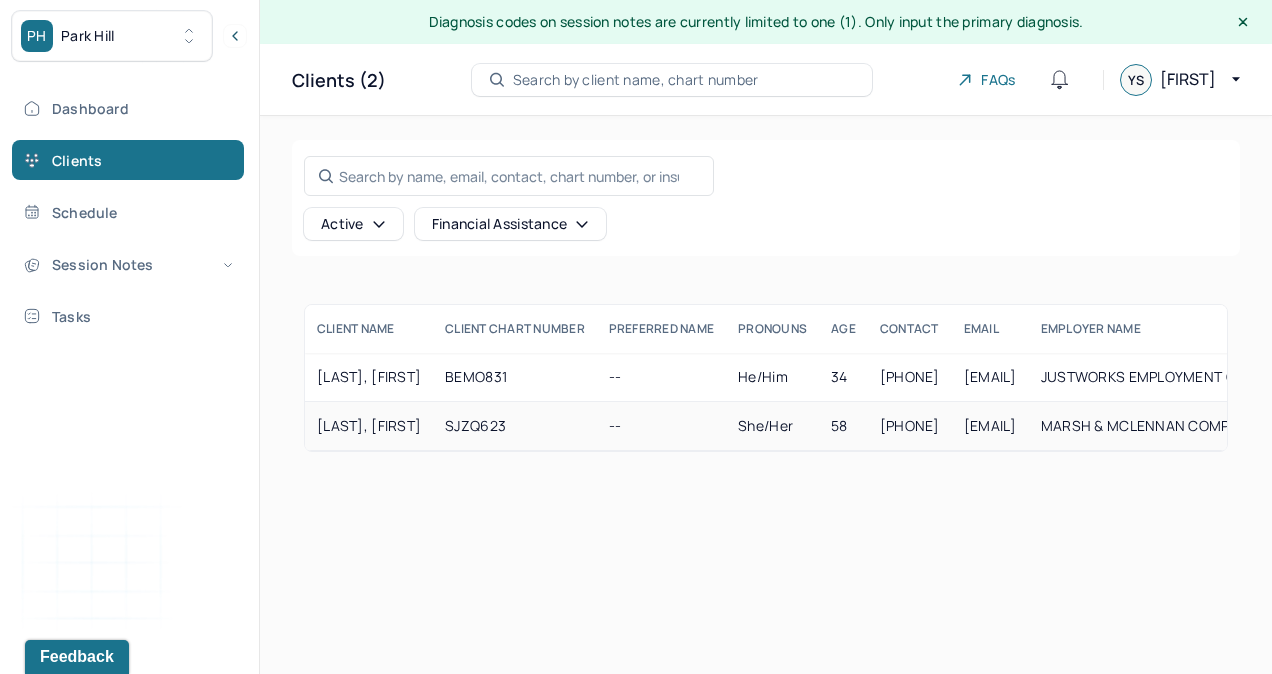 click on "[LAST], [FIRST]" at bounding box center (369, 426) 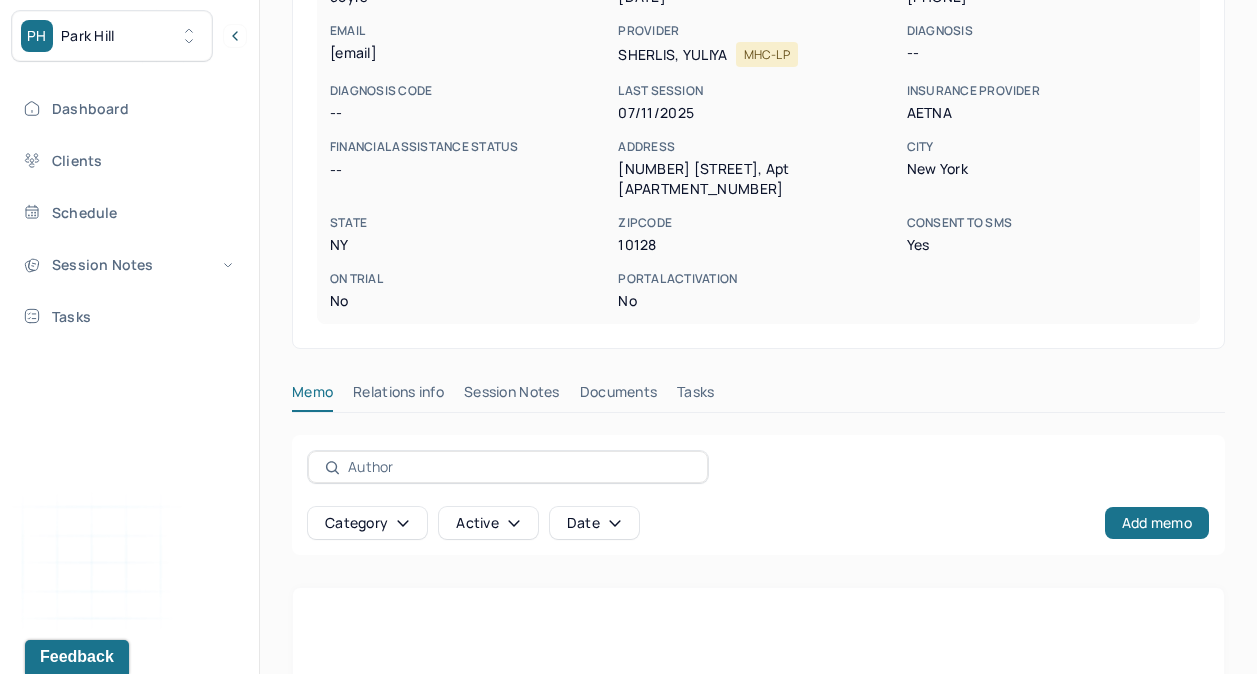 scroll, scrollTop: 353, scrollLeft: 0, axis: vertical 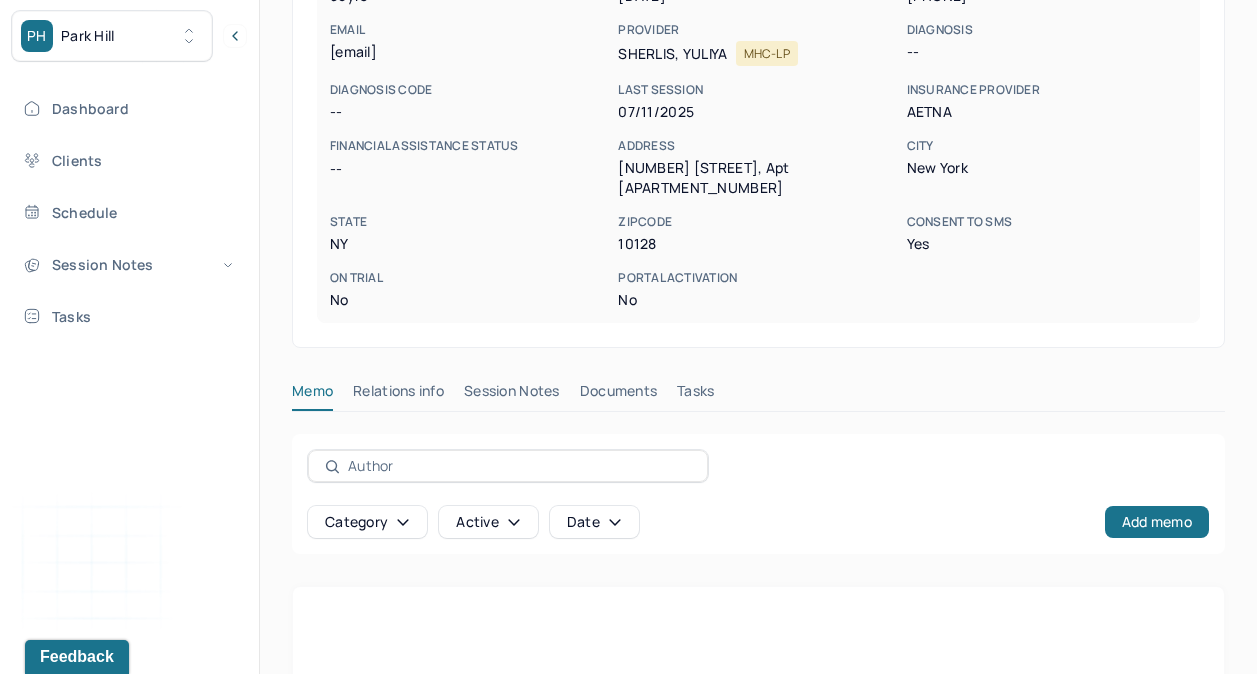 click on "Session Notes" at bounding box center (512, 395) 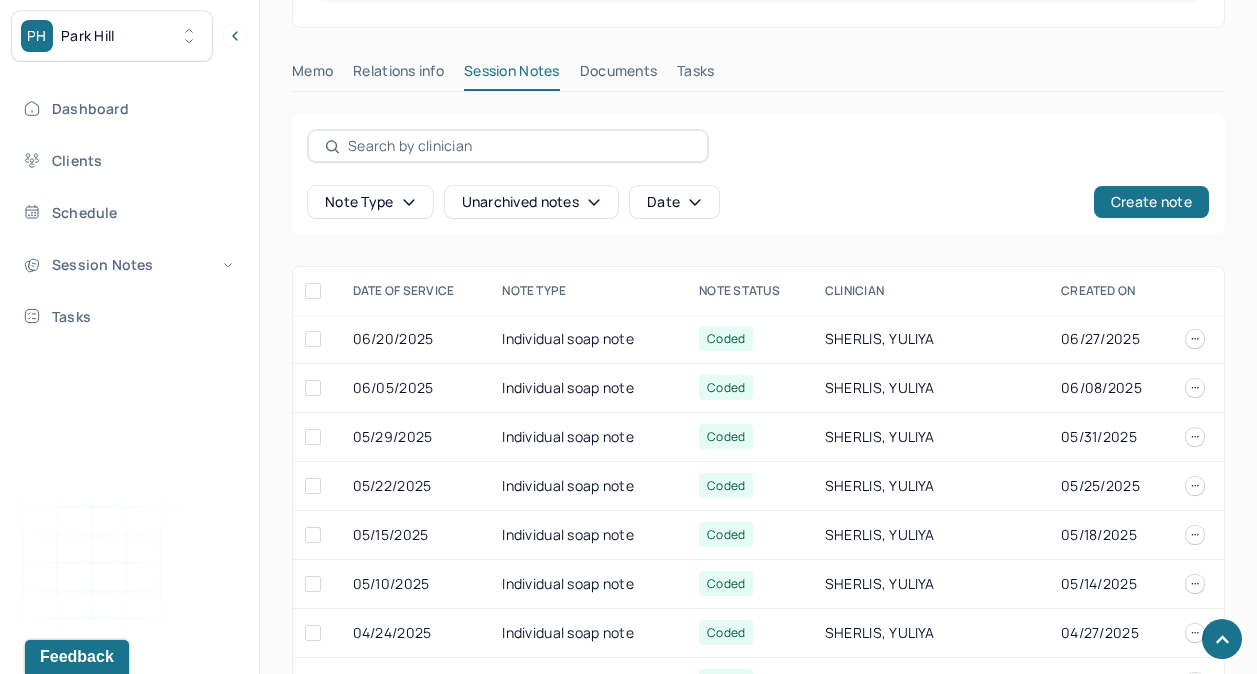 scroll, scrollTop: 674, scrollLeft: 0, axis: vertical 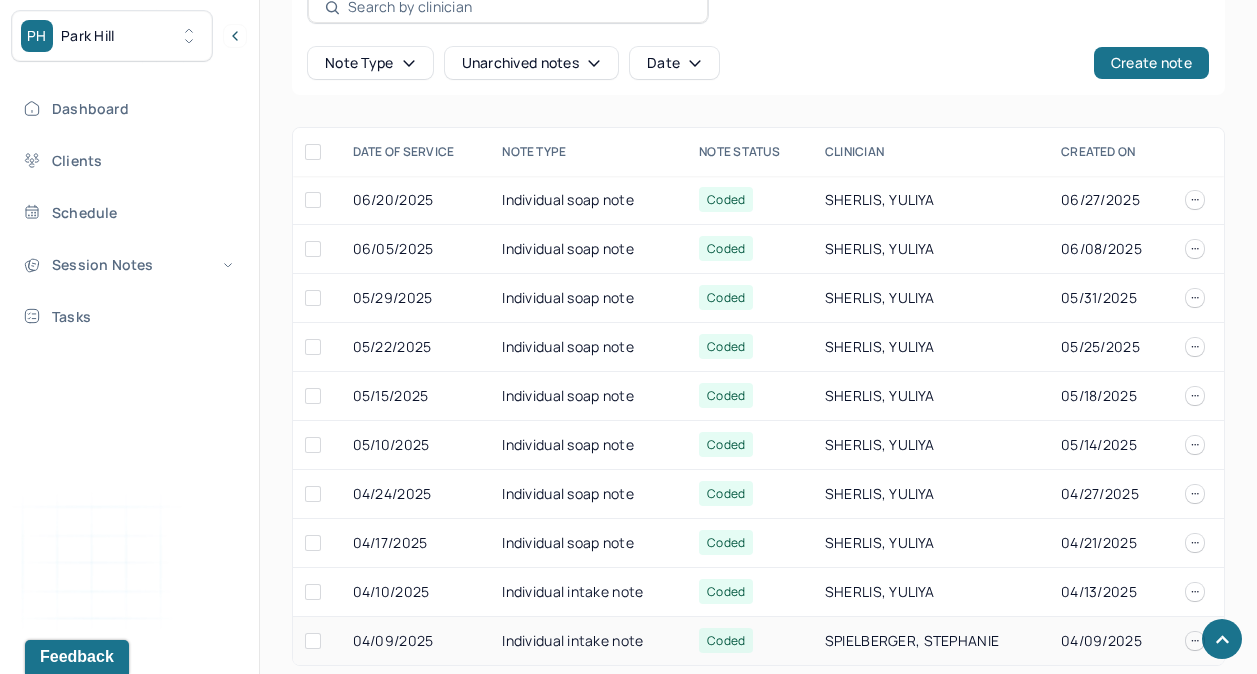 click on "Individual intake note" at bounding box center (588, 641) 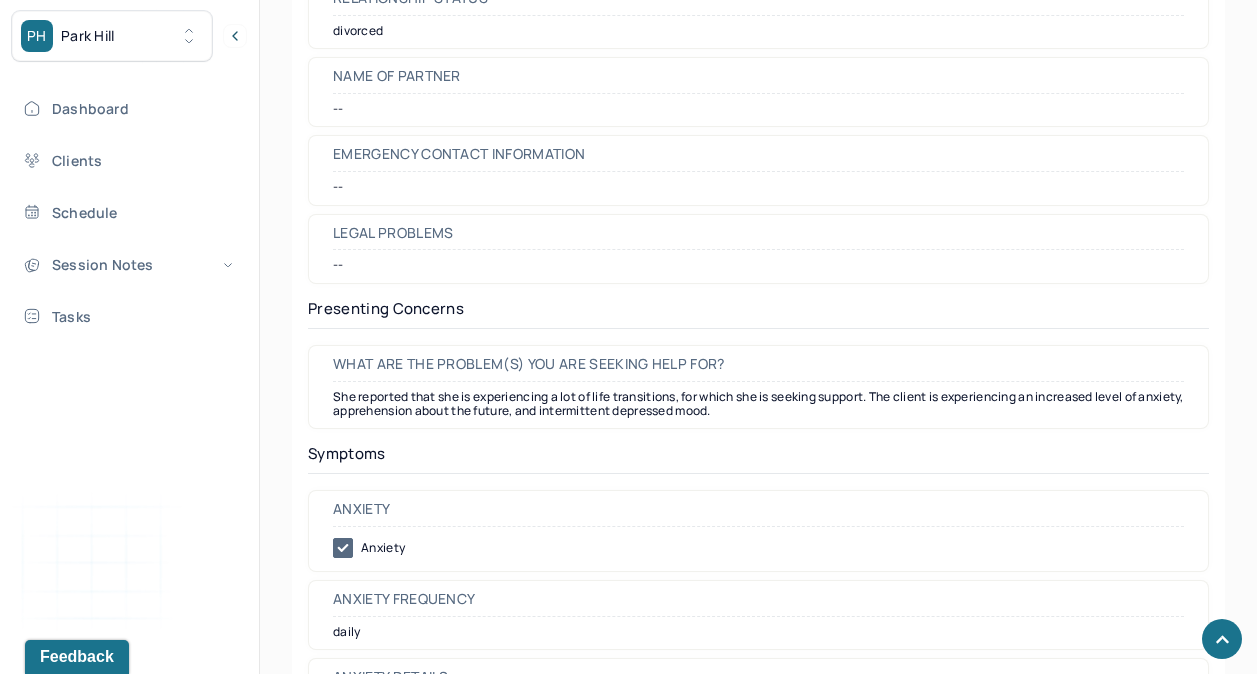 scroll, scrollTop: 2593, scrollLeft: 0, axis: vertical 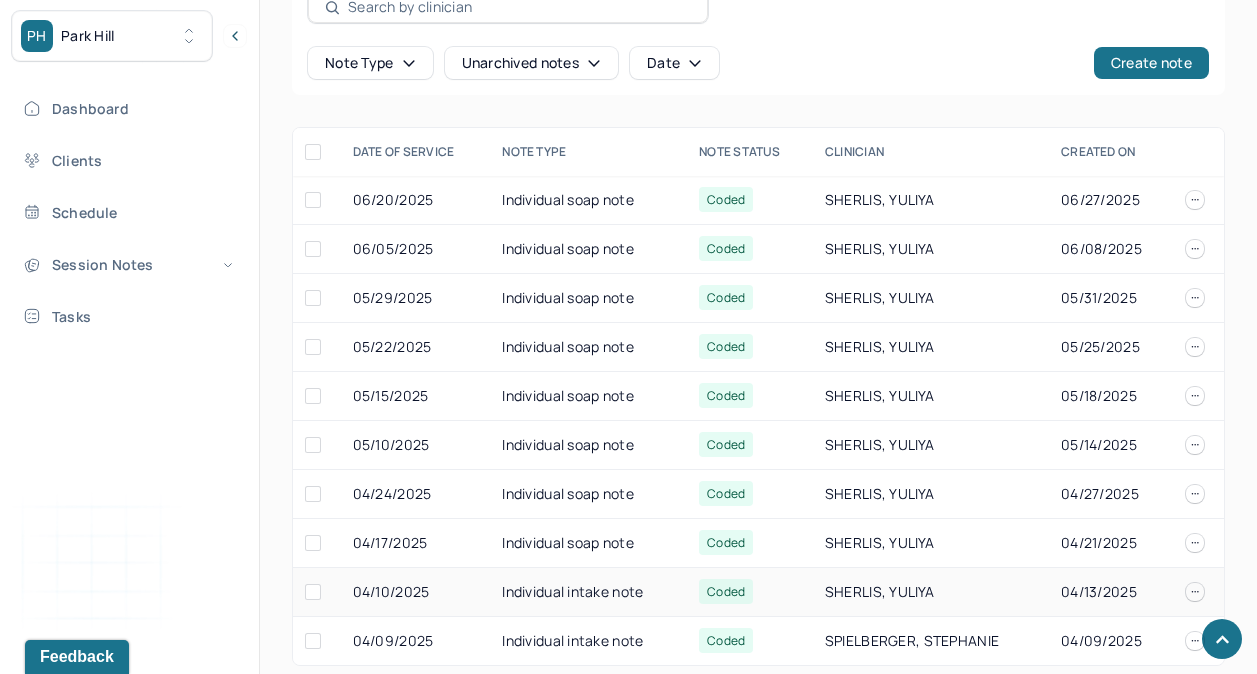 click on "Individual intake note" at bounding box center [588, 592] 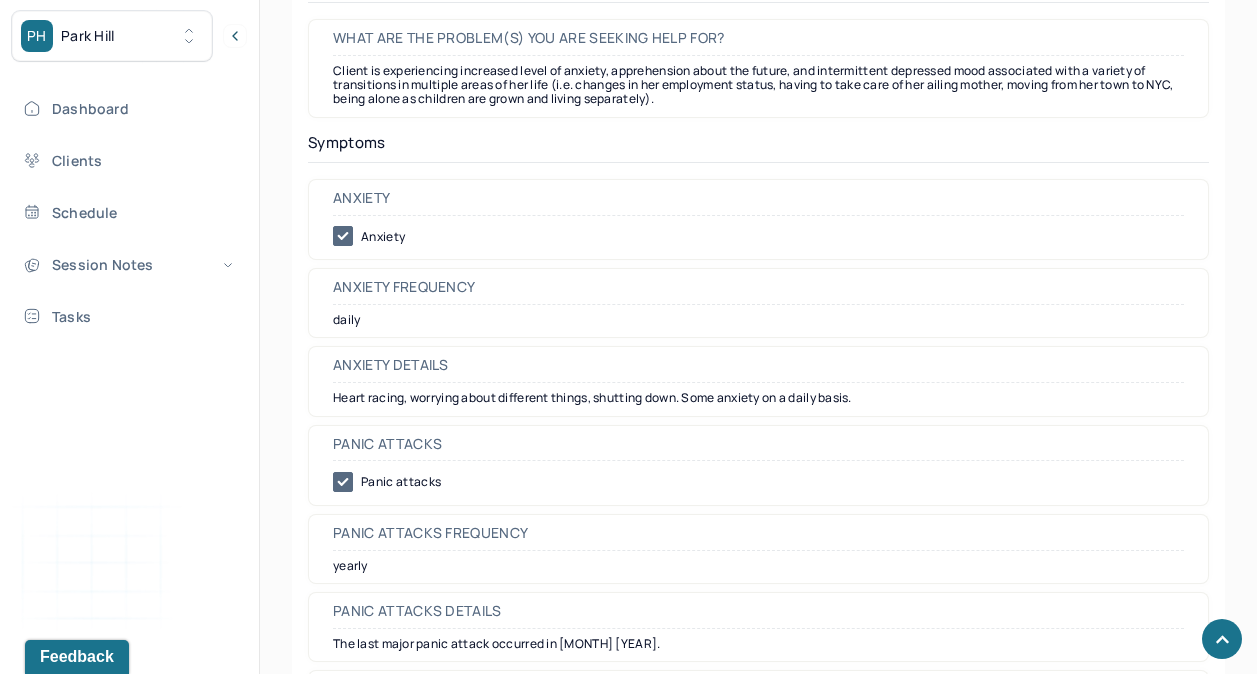 scroll, scrollTop: 2919, scrollLeft: 0, axis: vertical 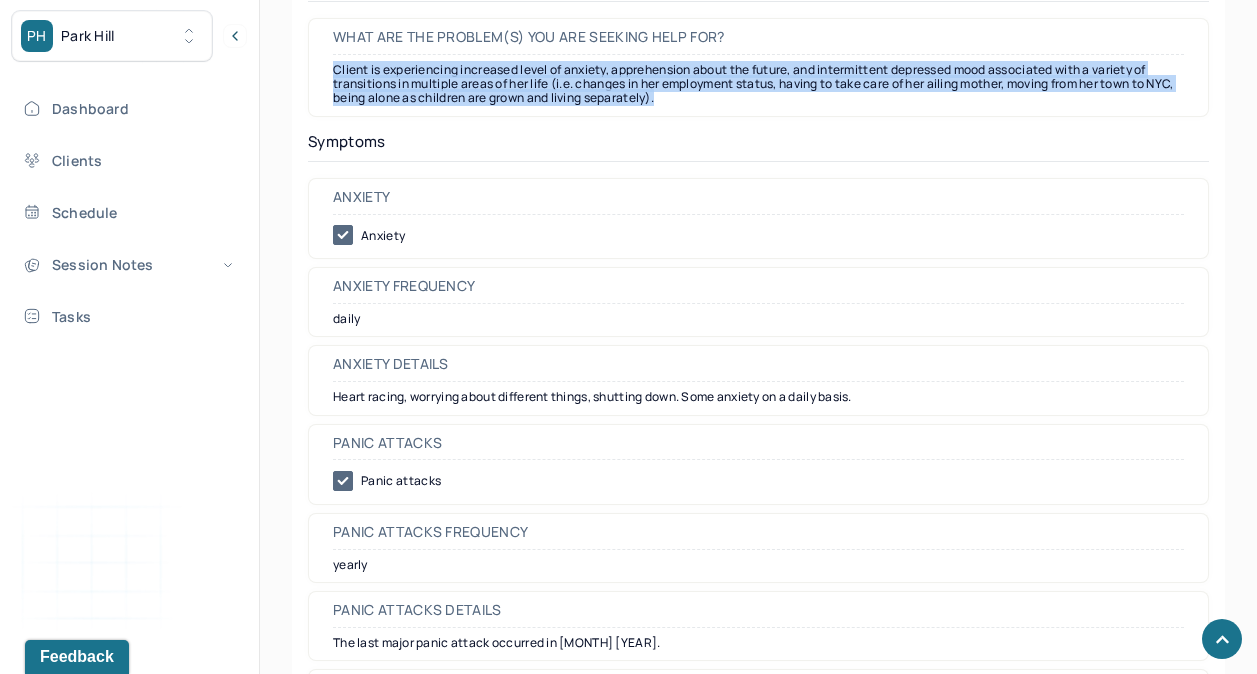 drag, startPoint x: 333, startPoint y: 74, endPoint x: 758, endPoint y: 103, distance: 425.98825 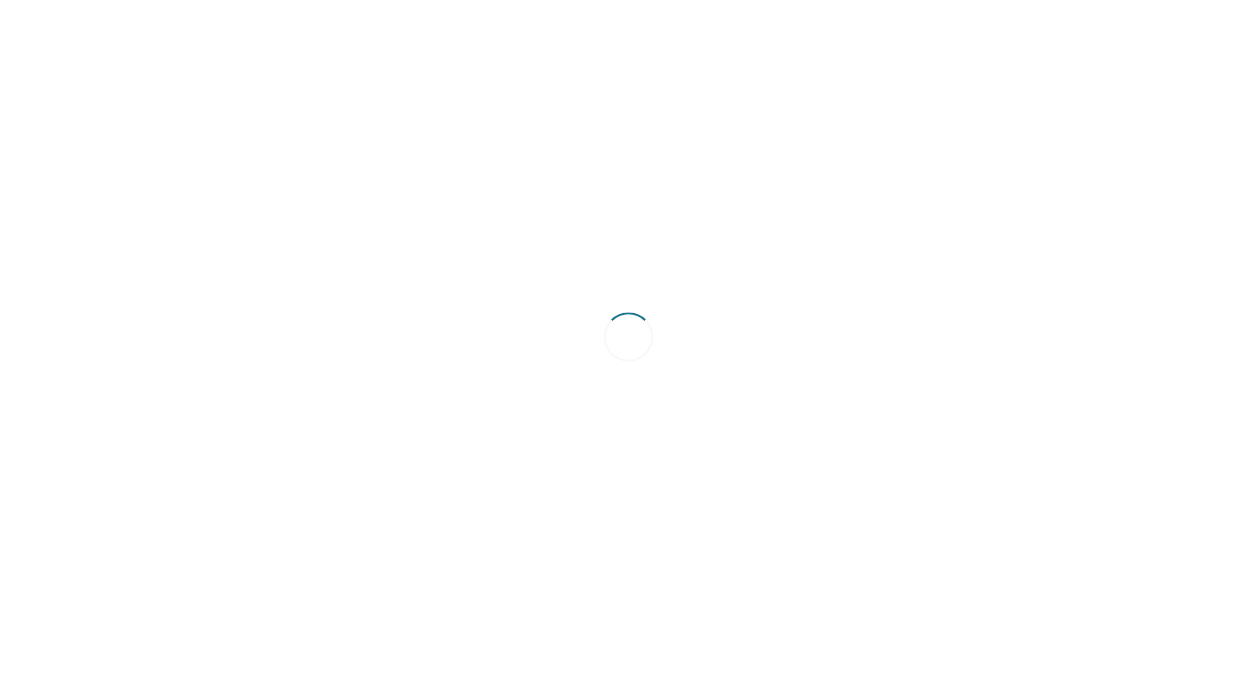 scroll, scrollTop: 0, scrollLeft: 0, axis: both 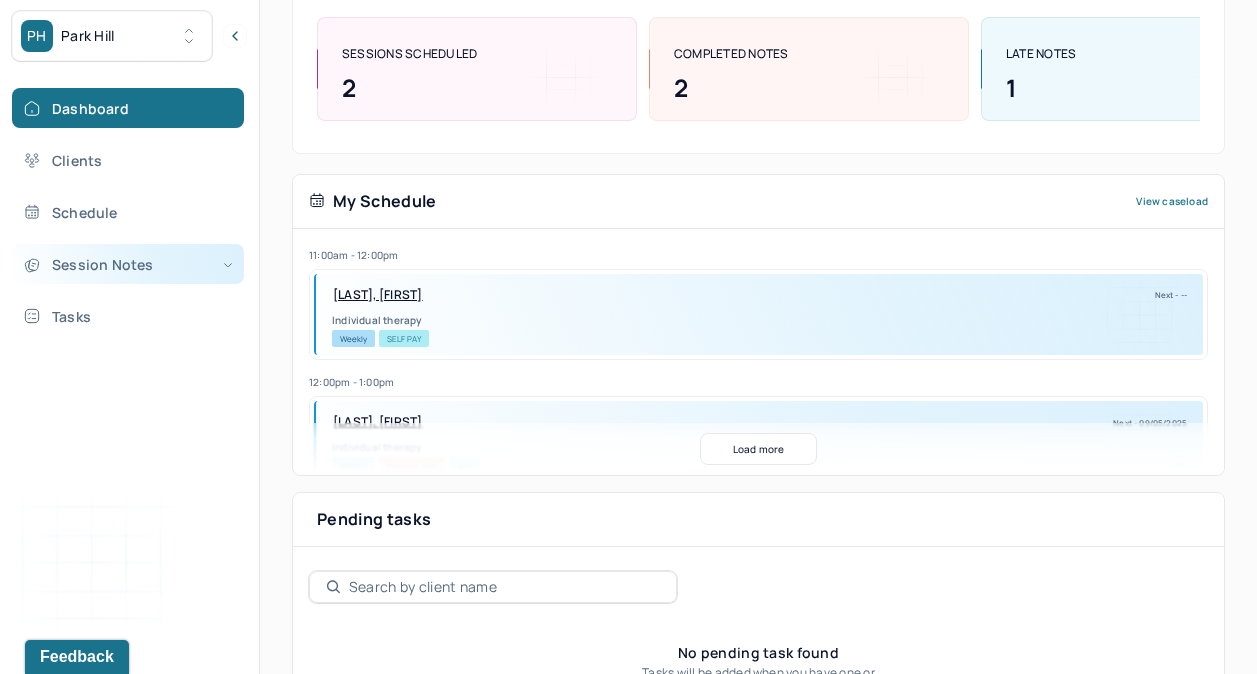 click on "Session Notes" at bounding box center [128, 264] 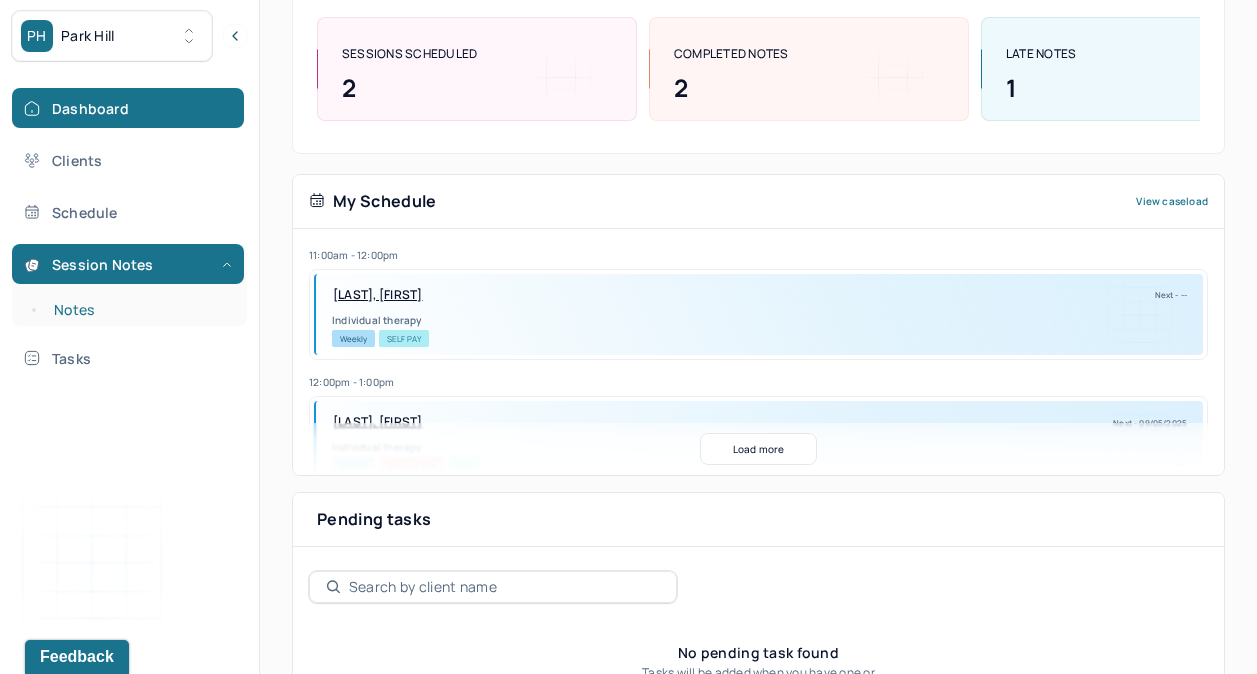 click on "Notes" at bounding box center (139, 310) 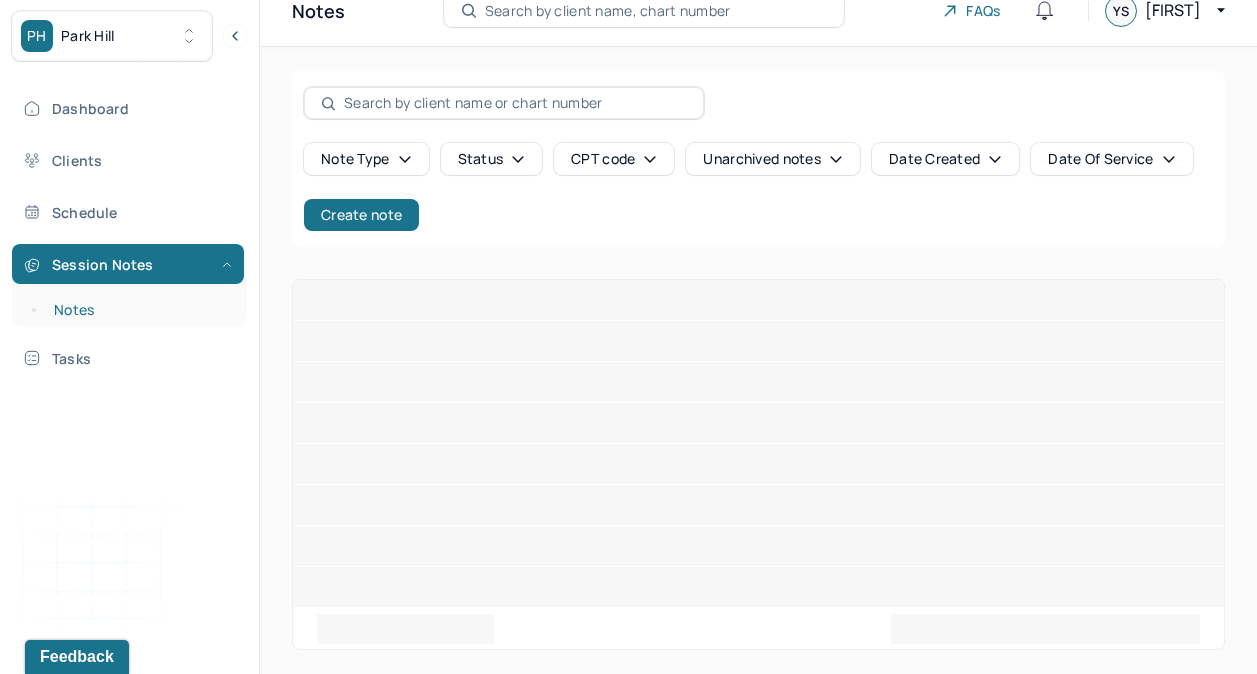 scroll, scrollTop: 8, scrollLeft: 0, axis: vertical 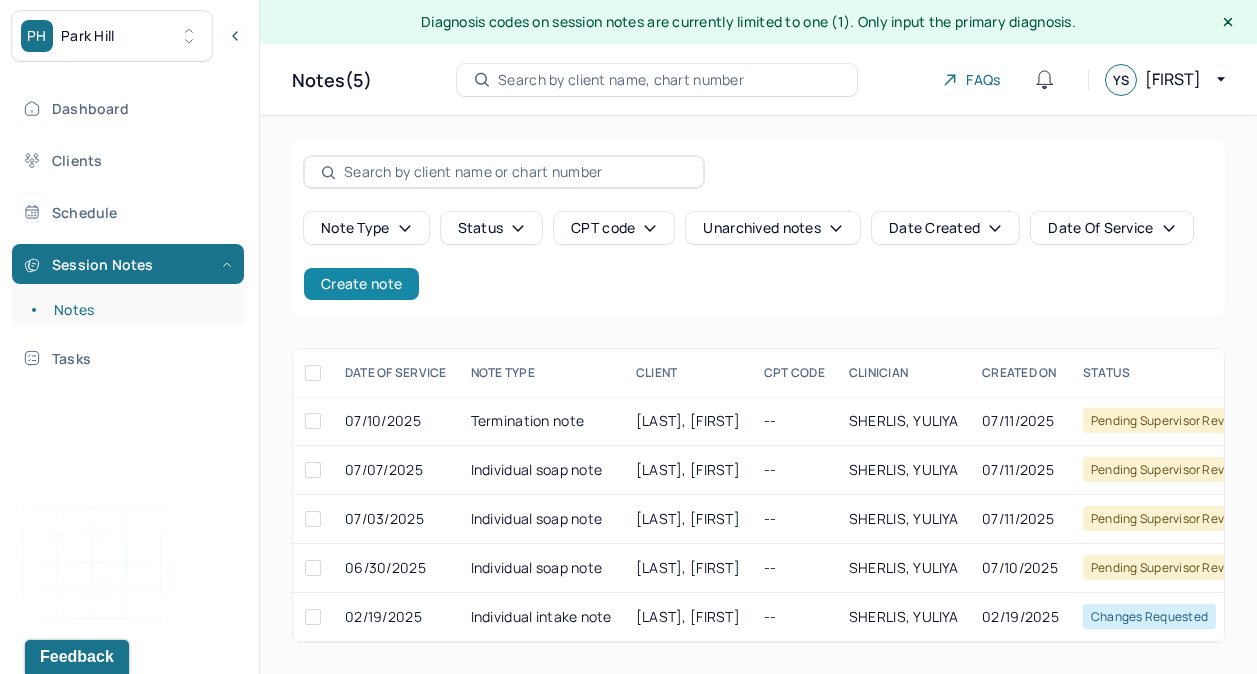 click on "Create note" at bounding box center [361, 284] 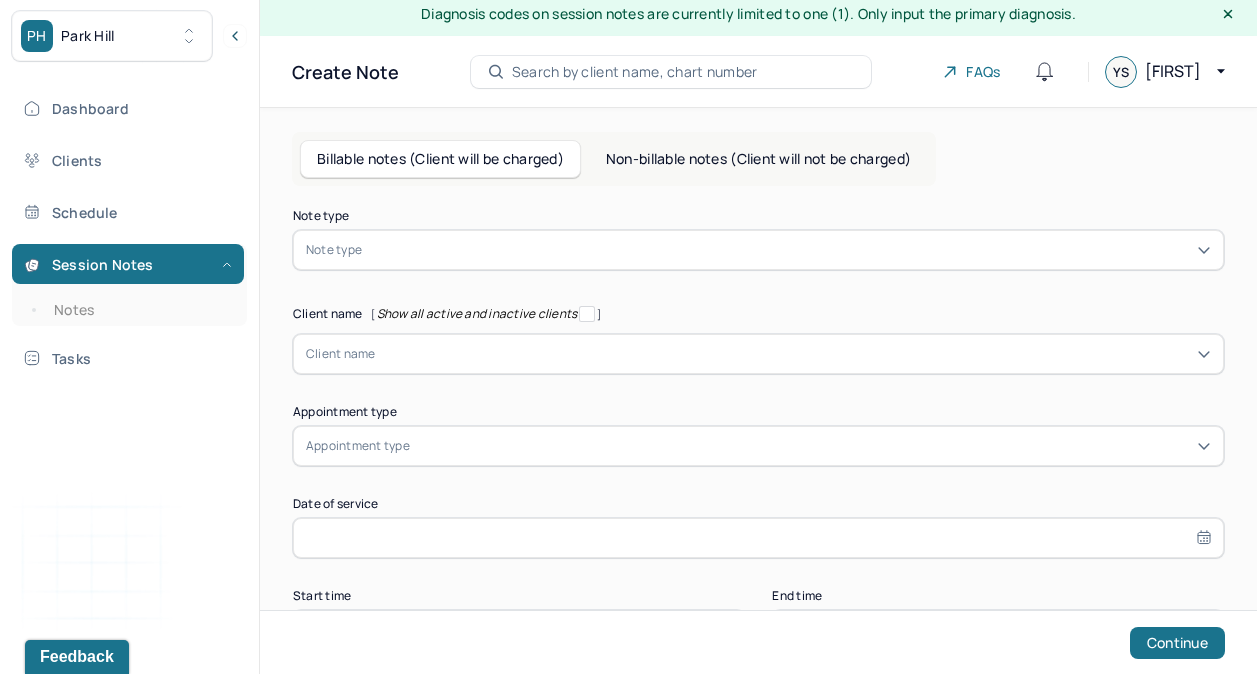 click on "Non-billable notes (Client will not be charged)" at bounding box center (758, 159) 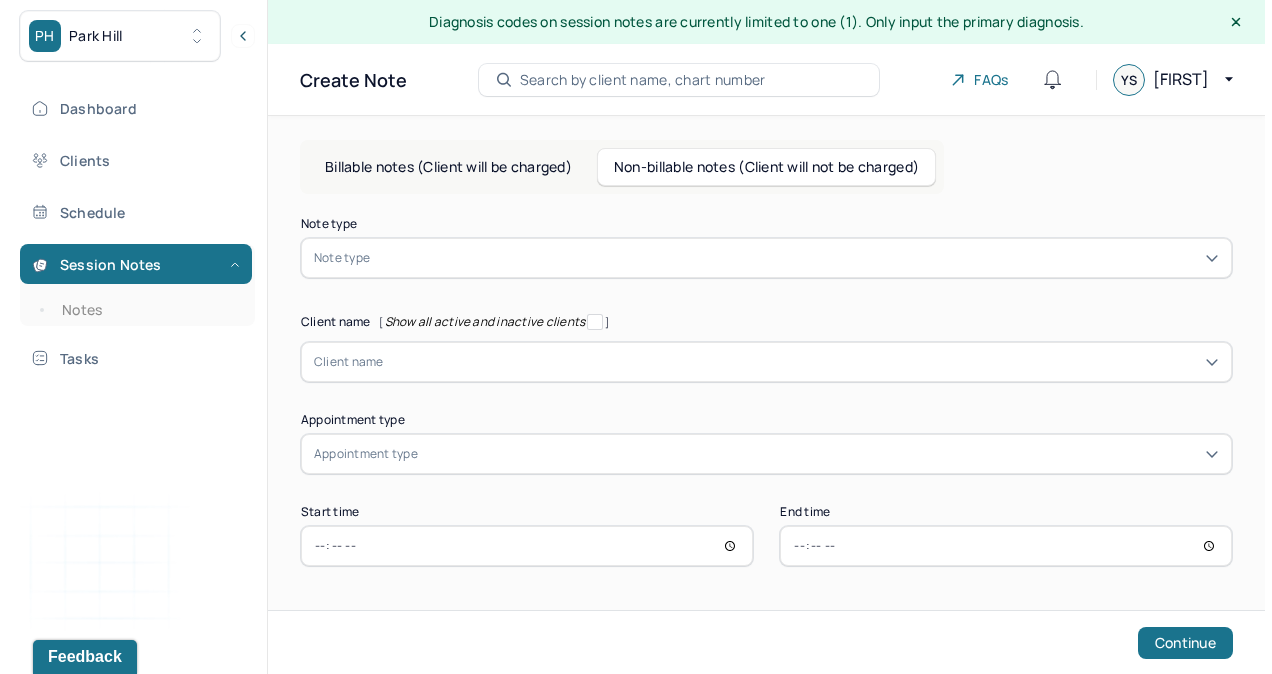 scroll, scrollTop: 0, scrollLeft: 0, axis: both 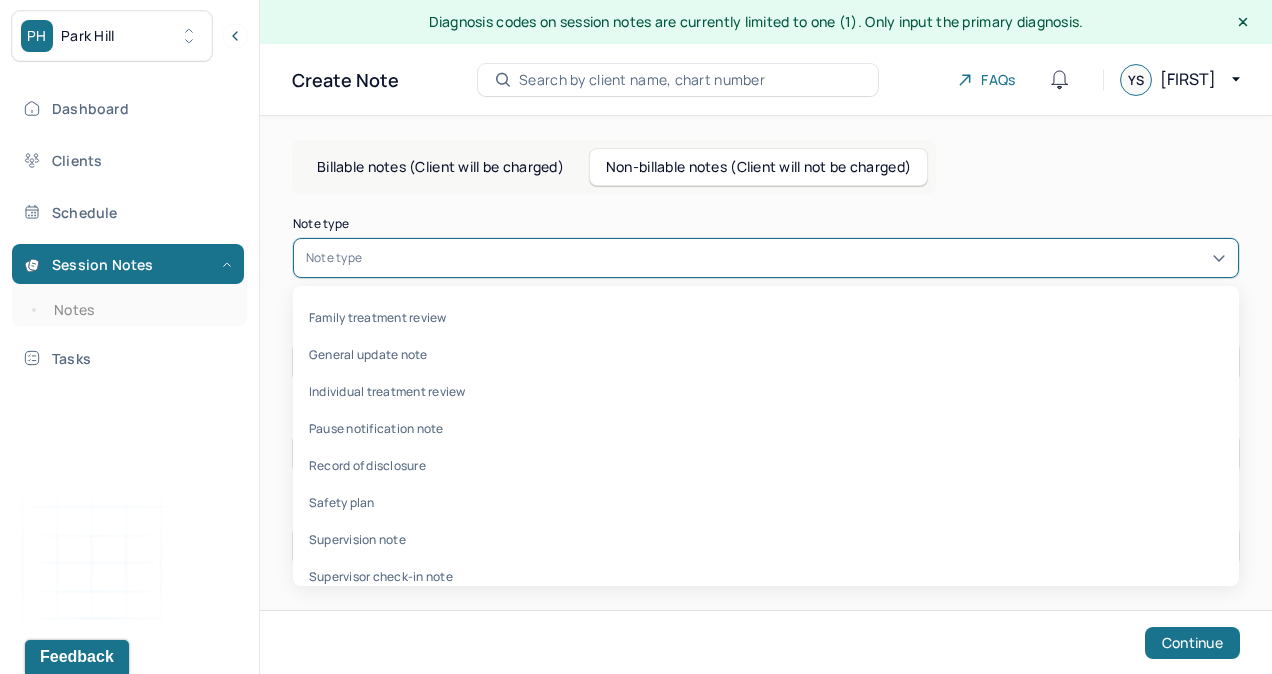 click 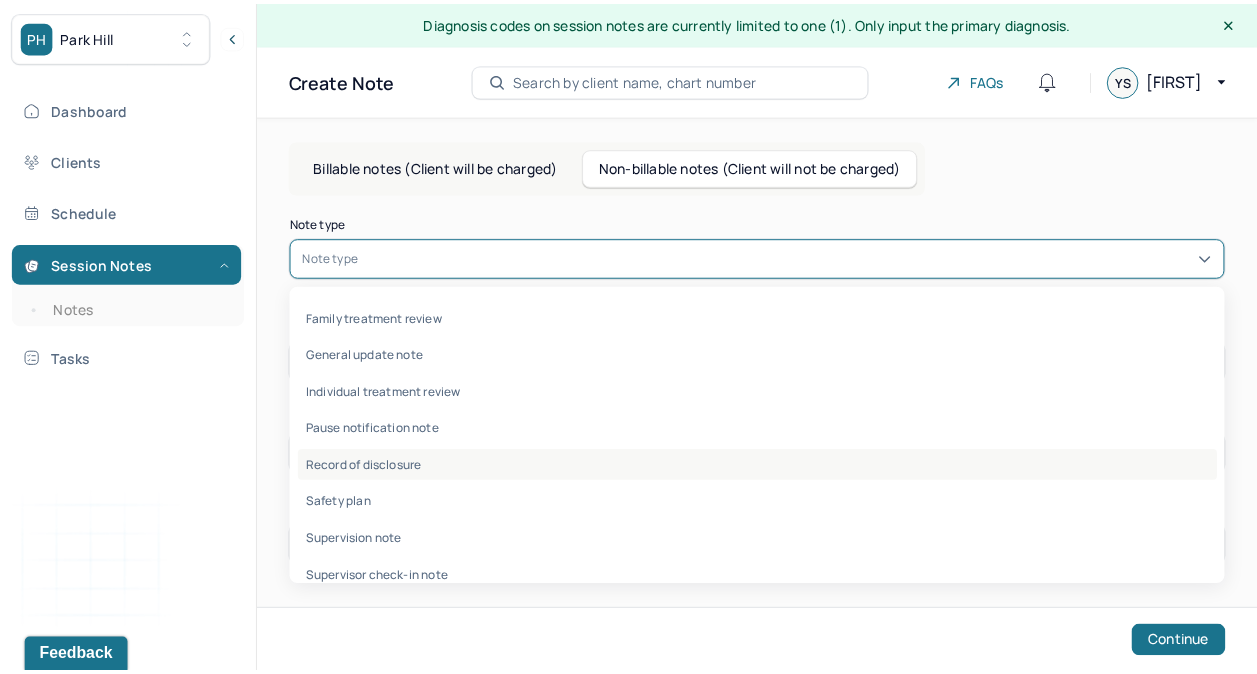 scroll, scrollTop: 59, scrollLeft: 0, axis: vertical 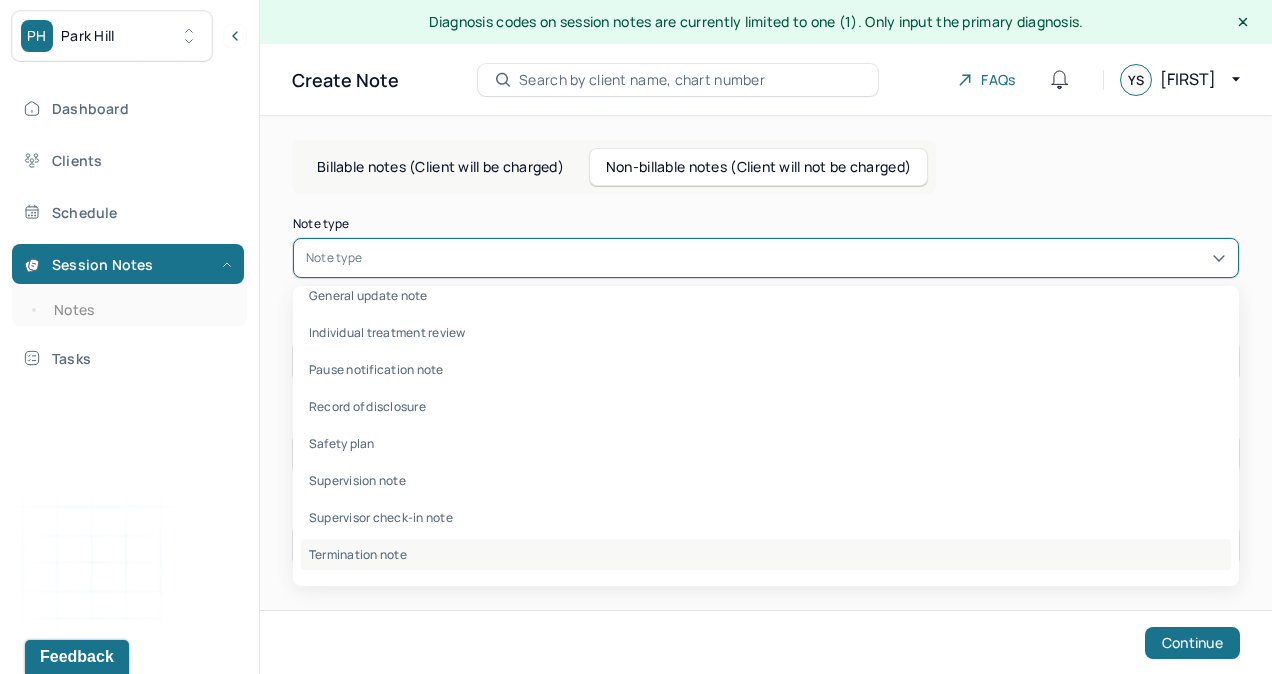 click on "Termination note" at bounding box center (766, 554) 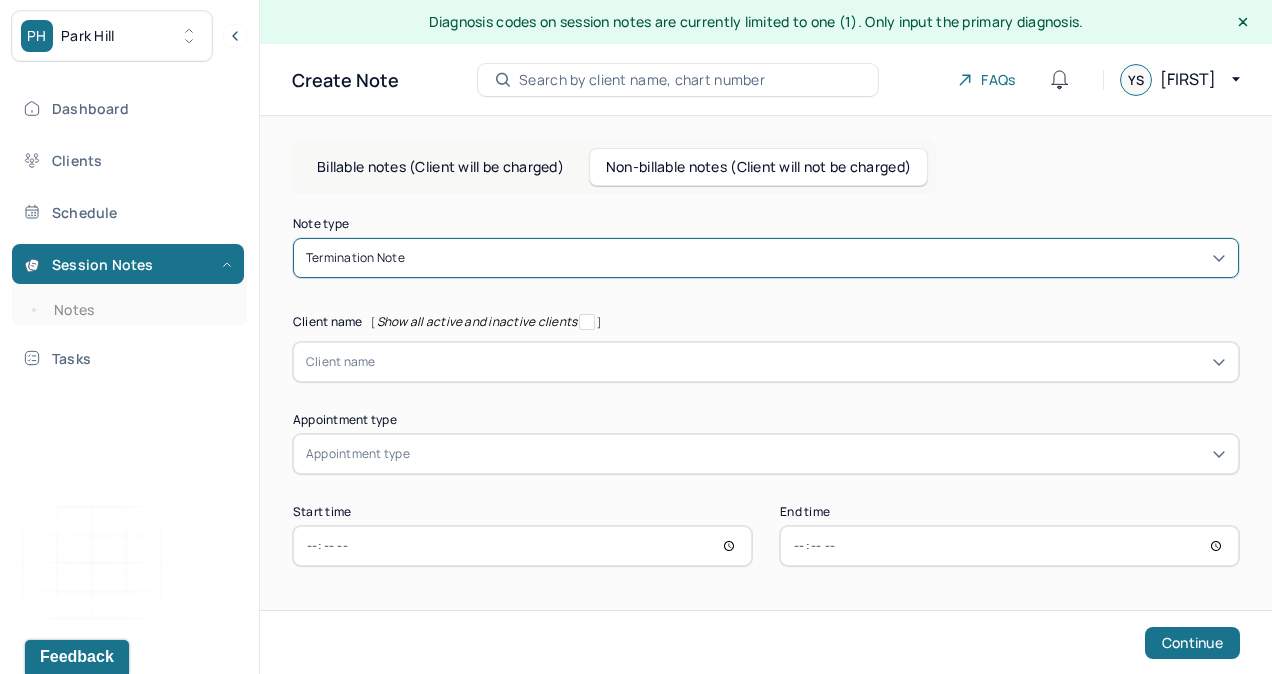 click at bounding box center [801, 362] 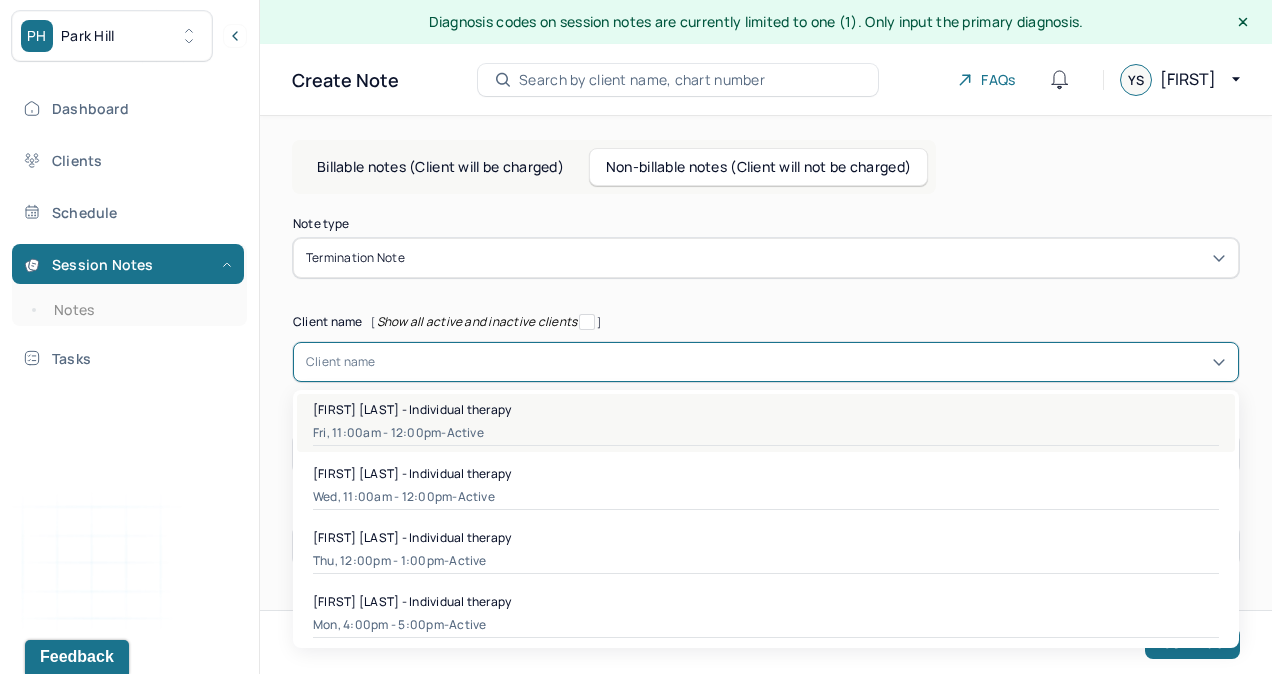 click on "[FIRST] [LAST] - Individual therapy" at bounding box center (412, 409) 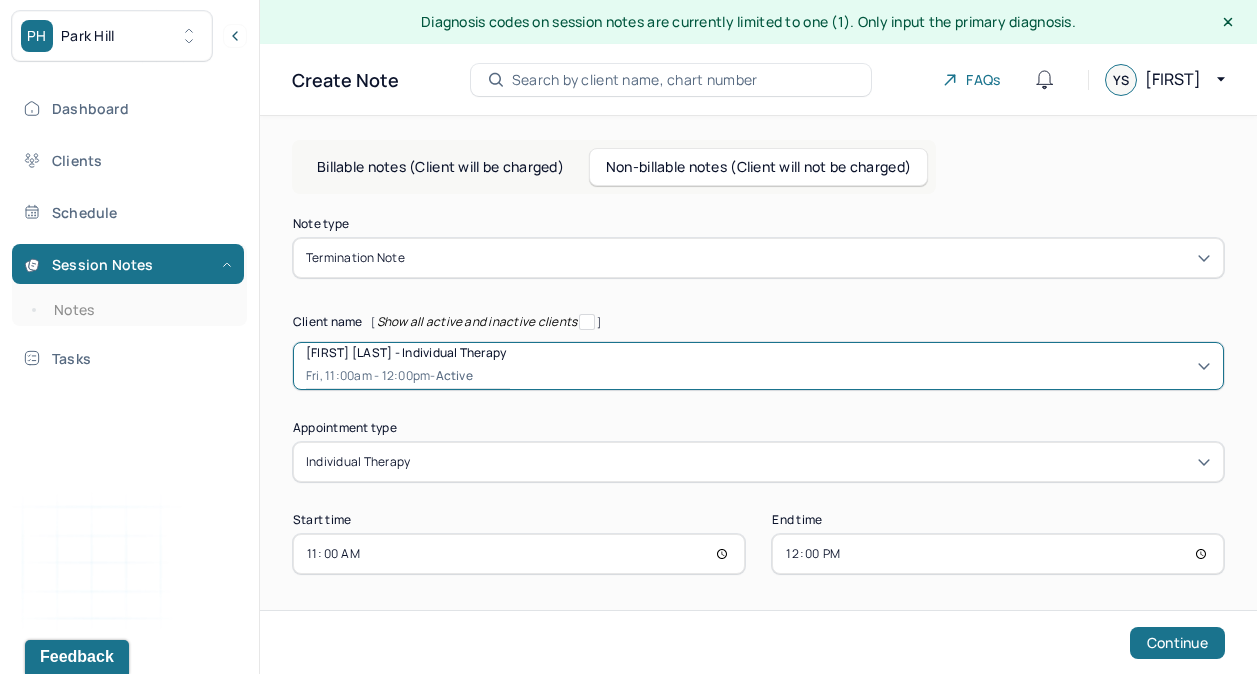 scroll, scrollTop: 4, scrollLeft: 0, axis: vertical 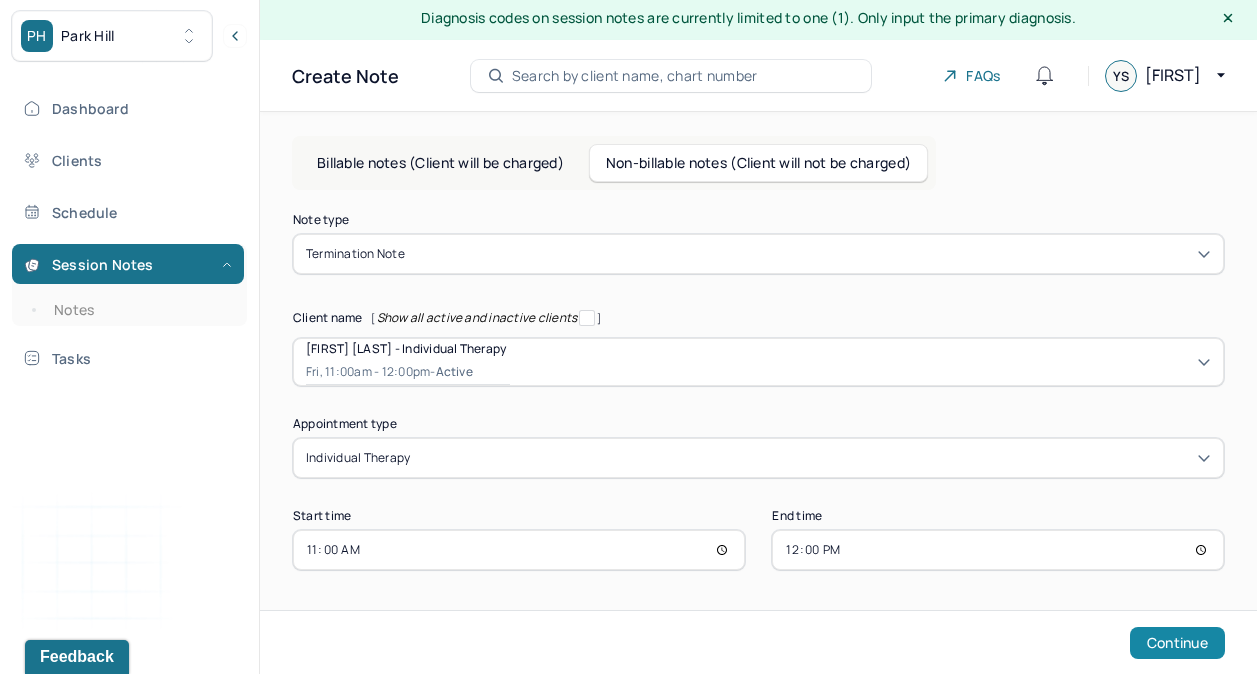 click on "Continue" at bounding box center [1177, 643] 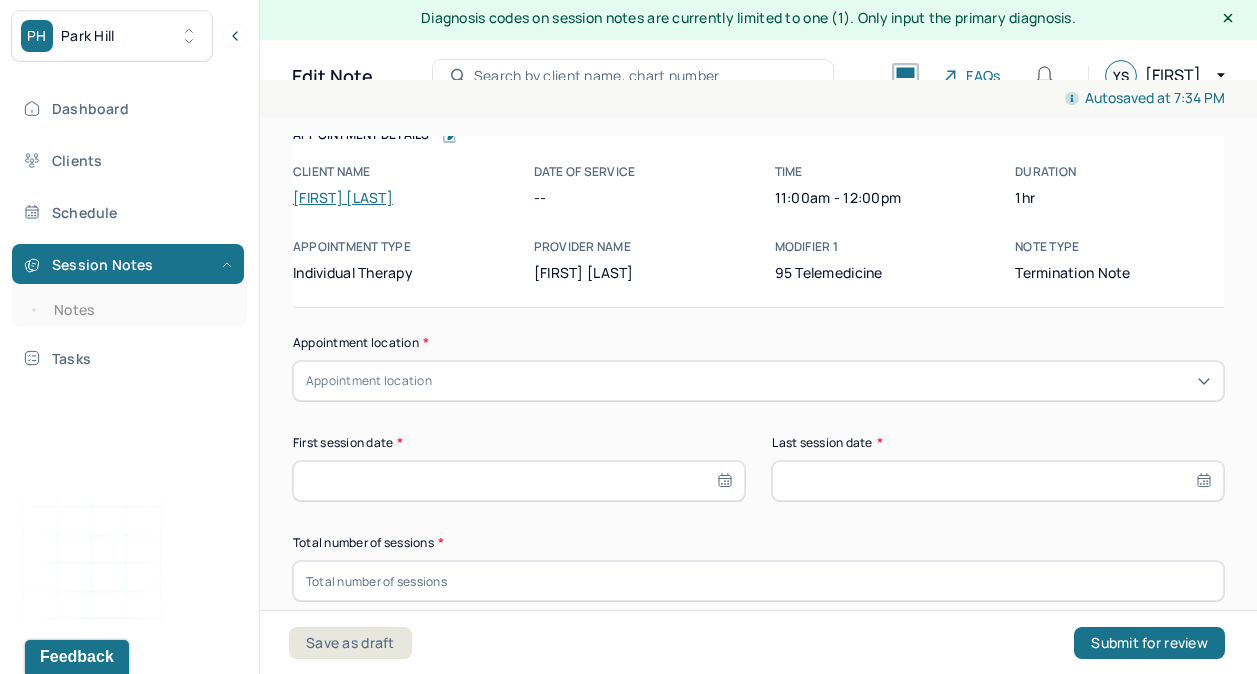 scroll, scrollTop: 0, scrollLeft: 0, axis: both 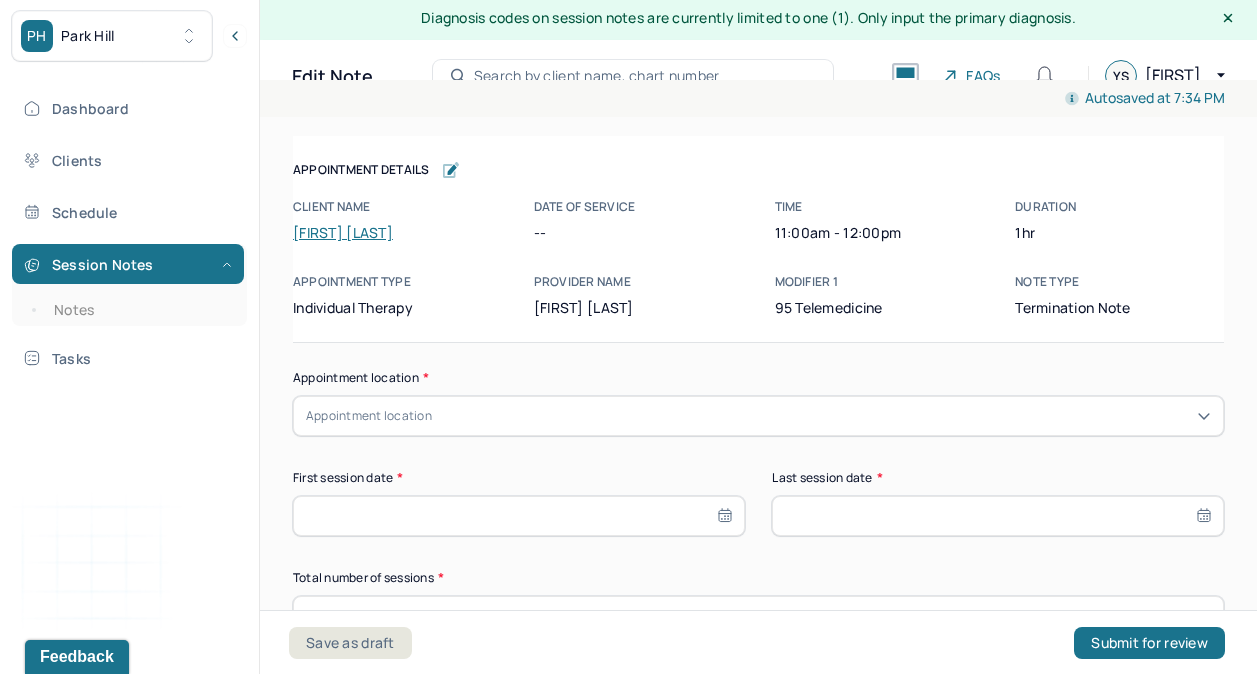 click on "[FIRST] [LAST]" at bounding box center [343, 232] 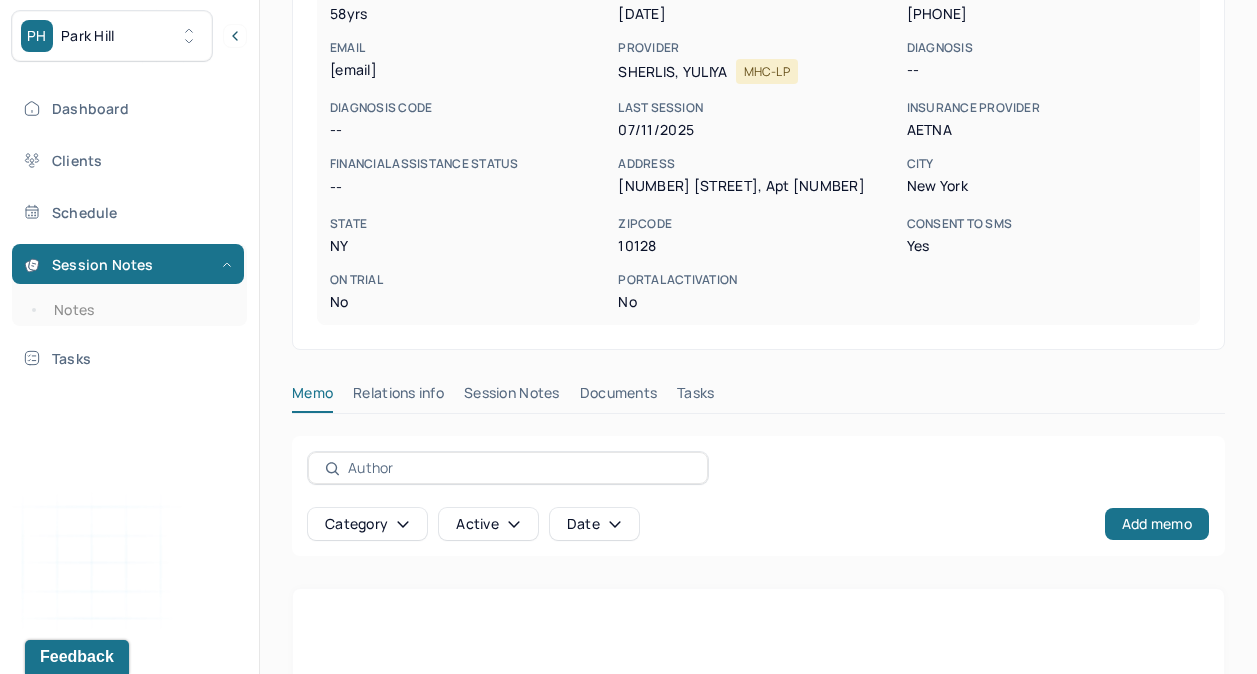 scroll, scrollTop: 336, scrollLeft: 0, axis: vertical 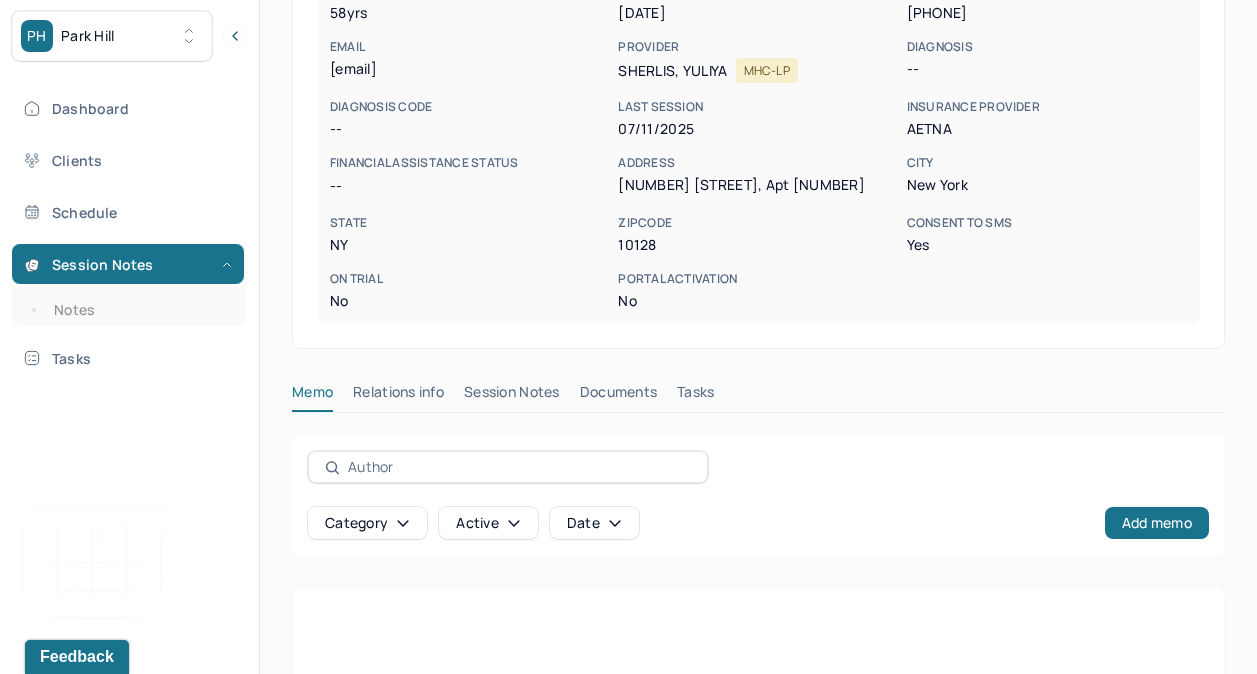 click on "Session Notes" at bounding box center [512, 396] 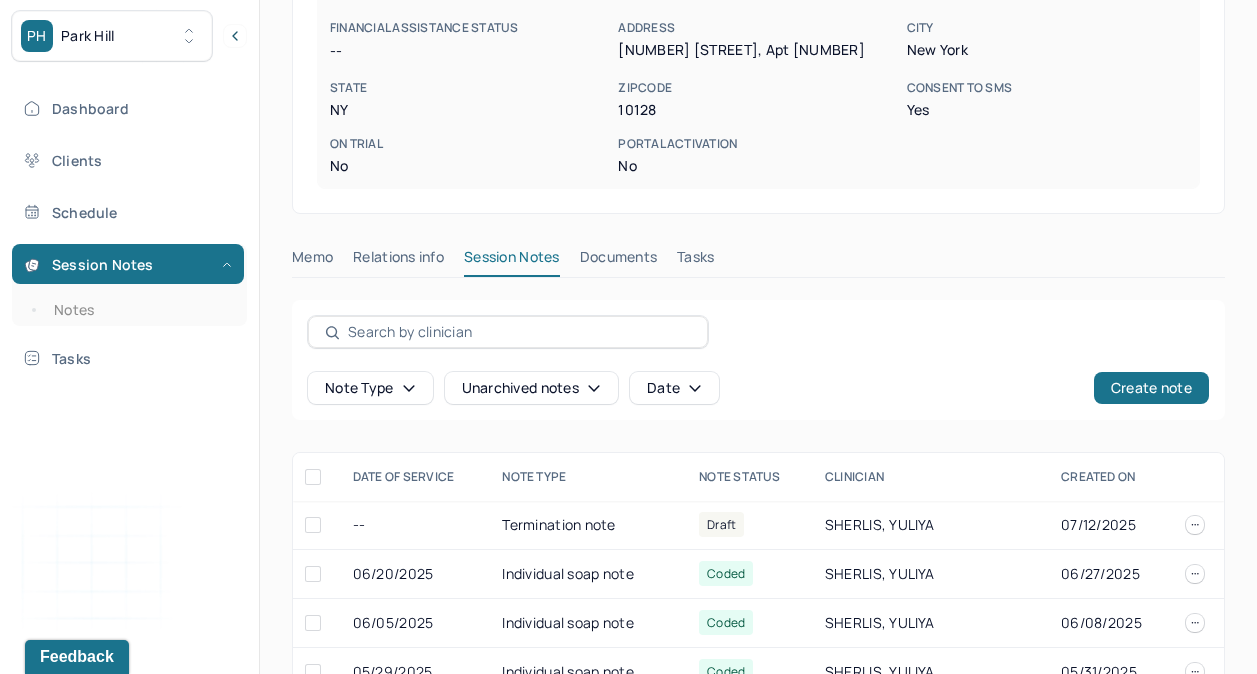 scroll, scrollTop: 472, scrollLeft: 0, axis: vertical 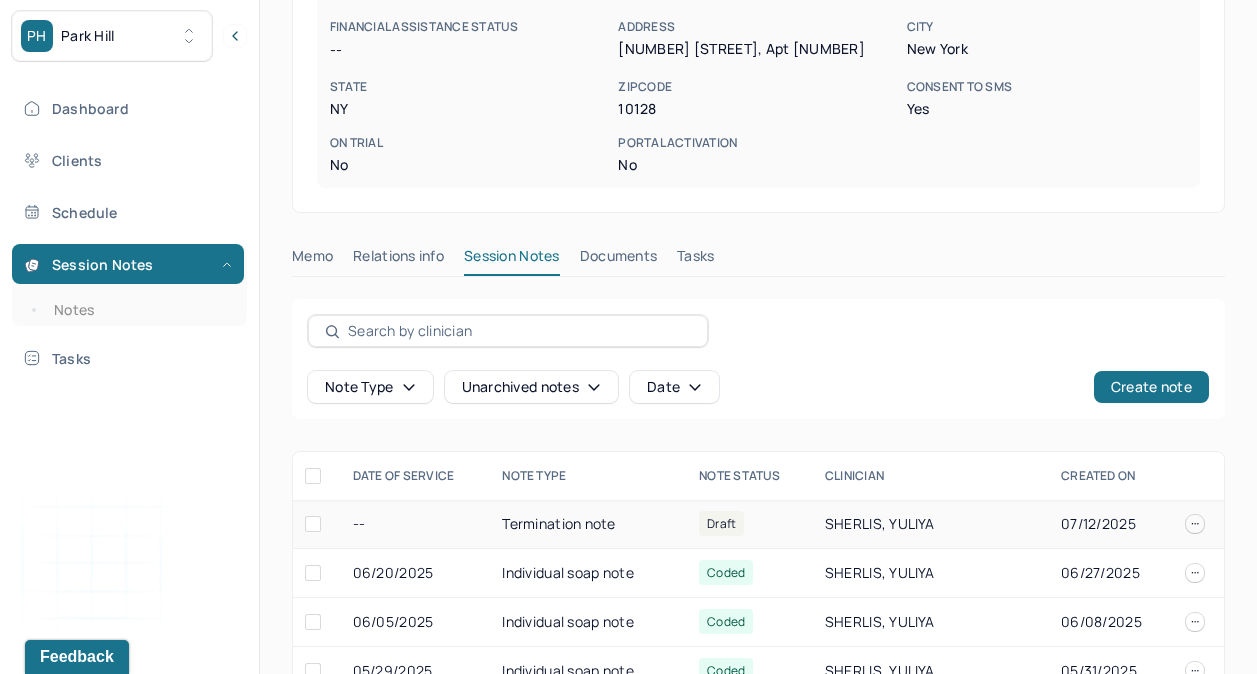 click on "Draft" at bounding box center [721, 523] 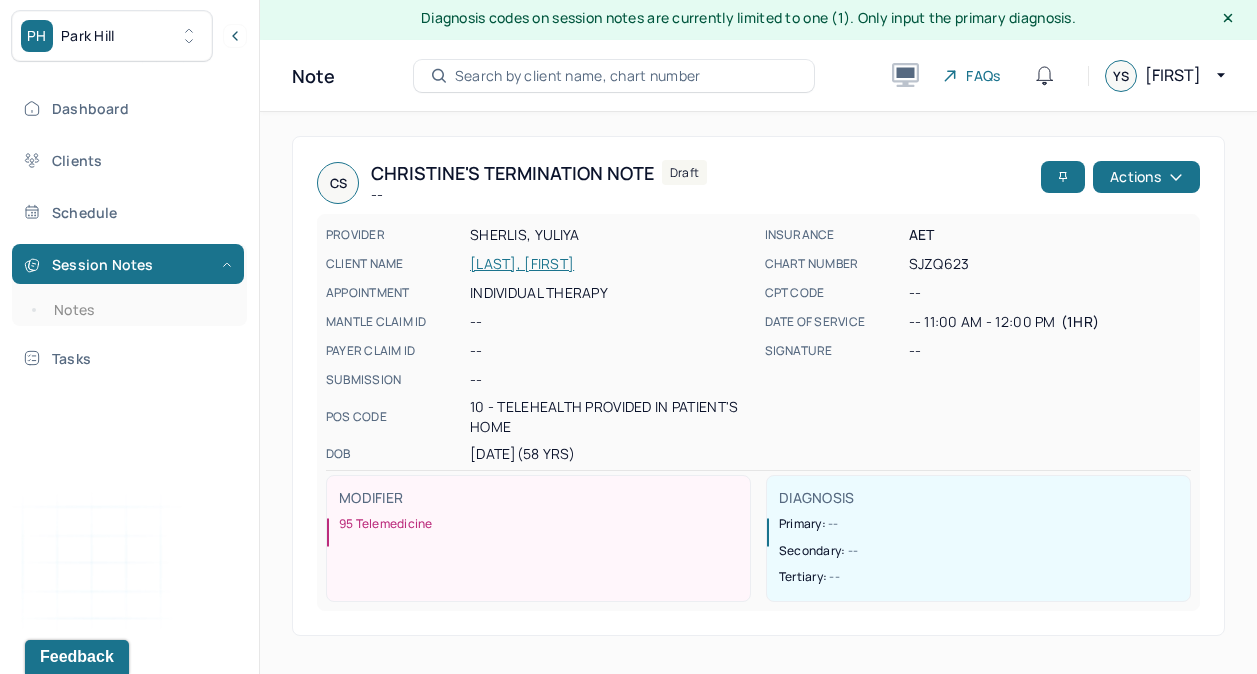 scroll, scrollTop: 0, scrollLeft: 0, axis: both 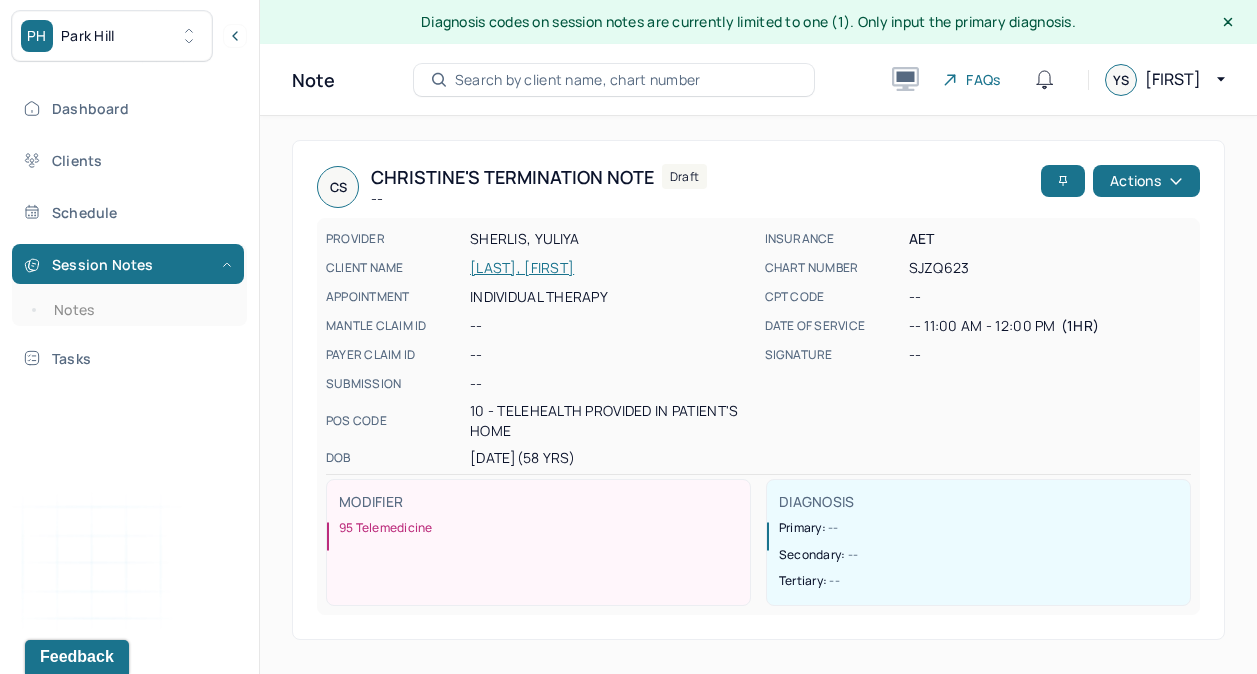 drag, startPoint x: 535, startPoint y: 265, endPoint x: 486, endPoint y: 269, distance: 49.162994 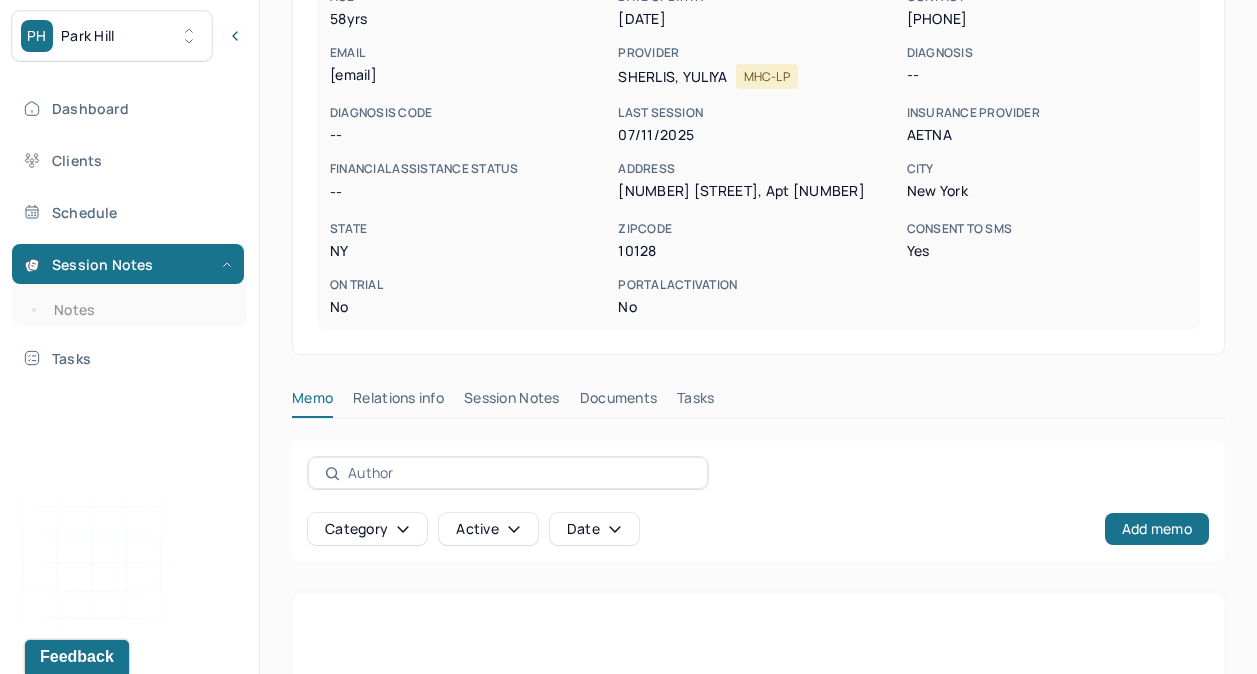 scroll, scrollTop: 331, scrollLeft: 0, axis: vertical 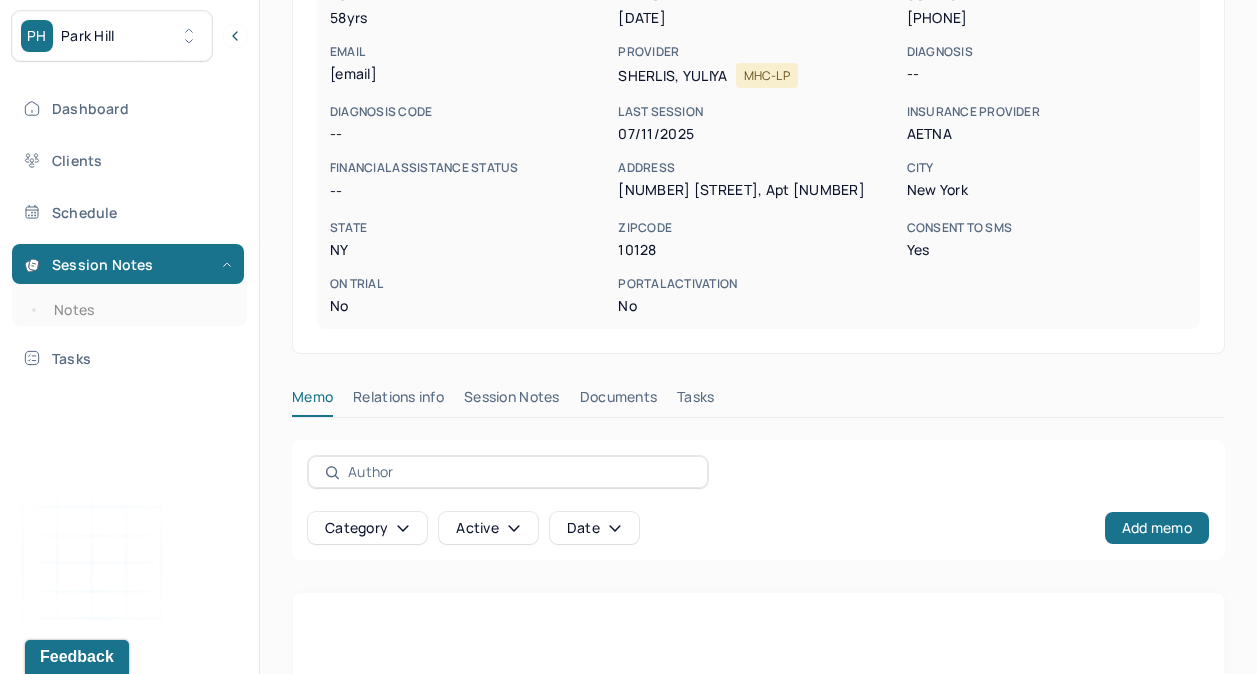 click on "Session Notes" at bounding box center (512, 401) 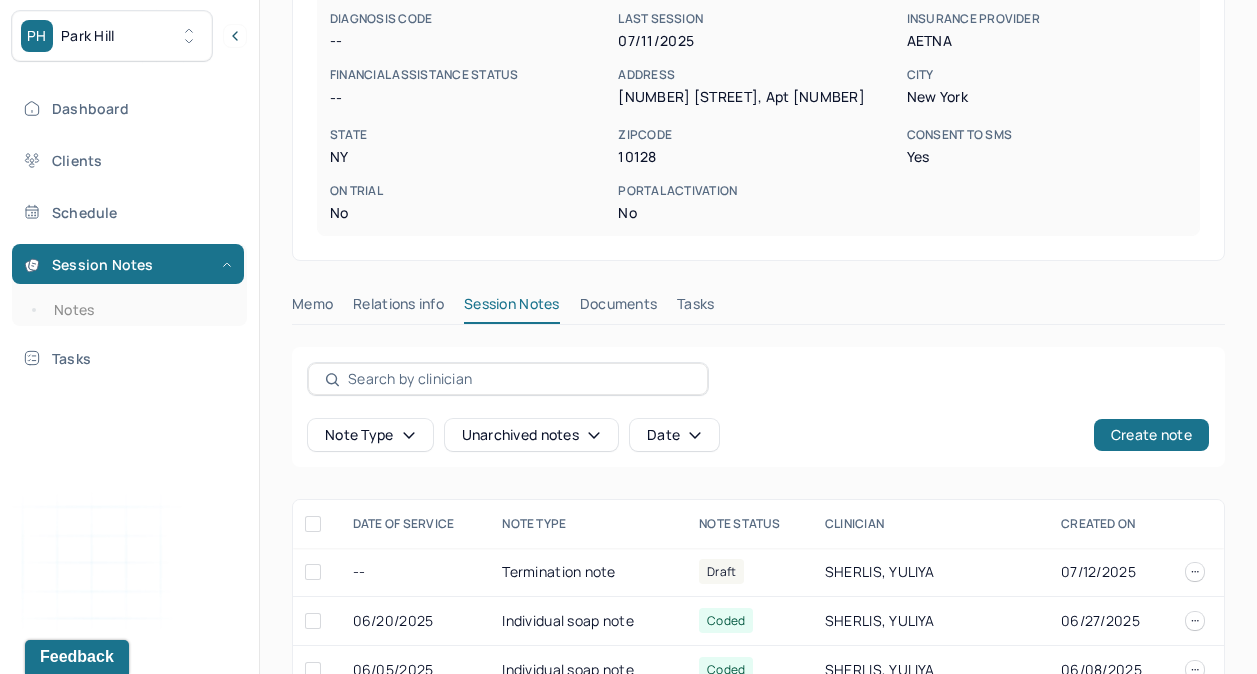 scroll, scrollTop: 440, scrollLeft: 0, axis: vertical 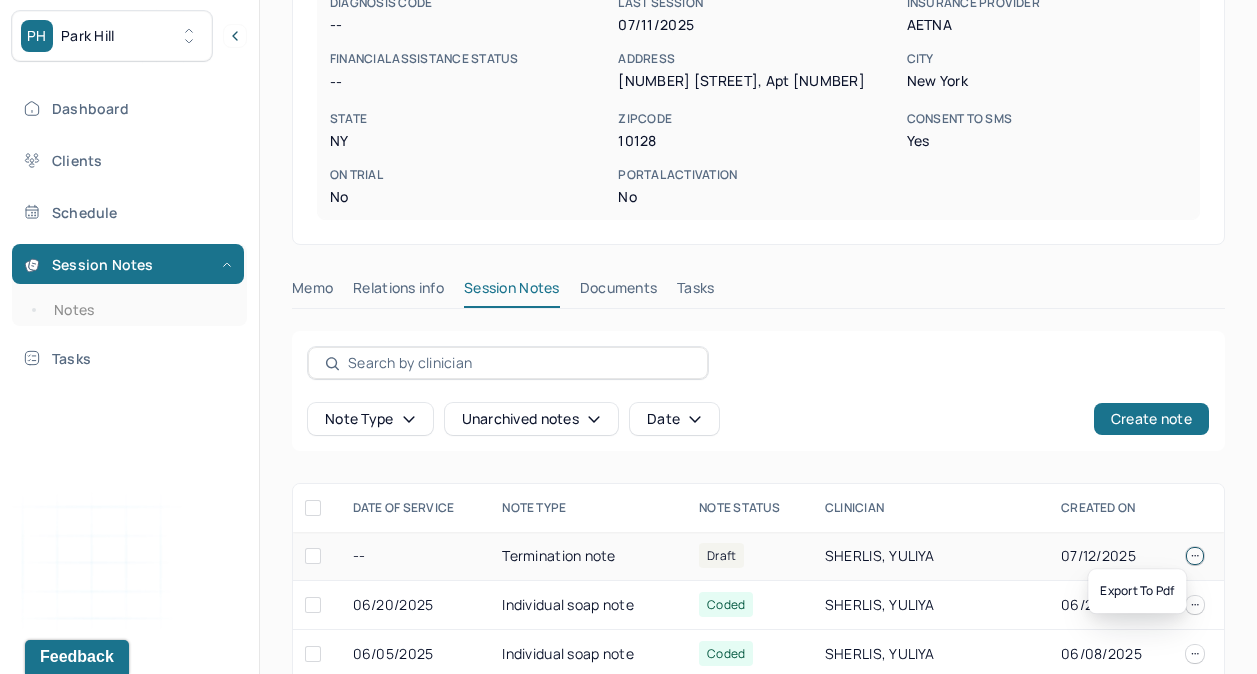 click at bounding box center [1195, 556] 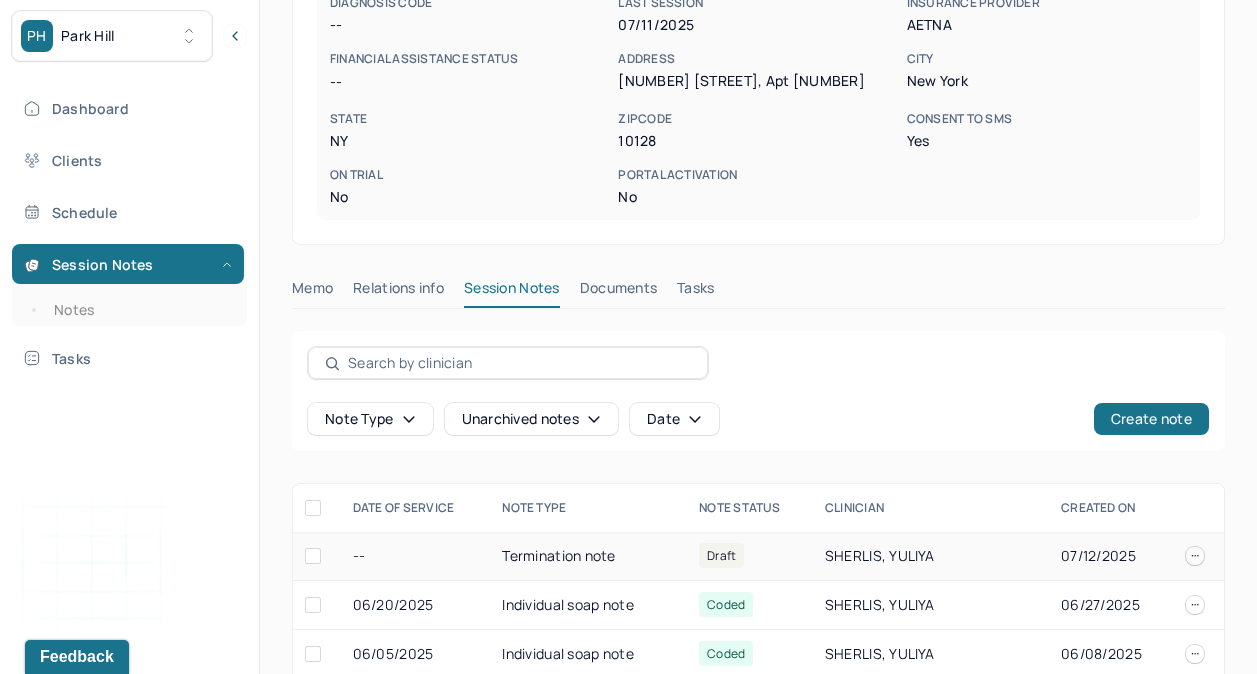 click on "07/12/2025" at bounding box center [1111, 556] 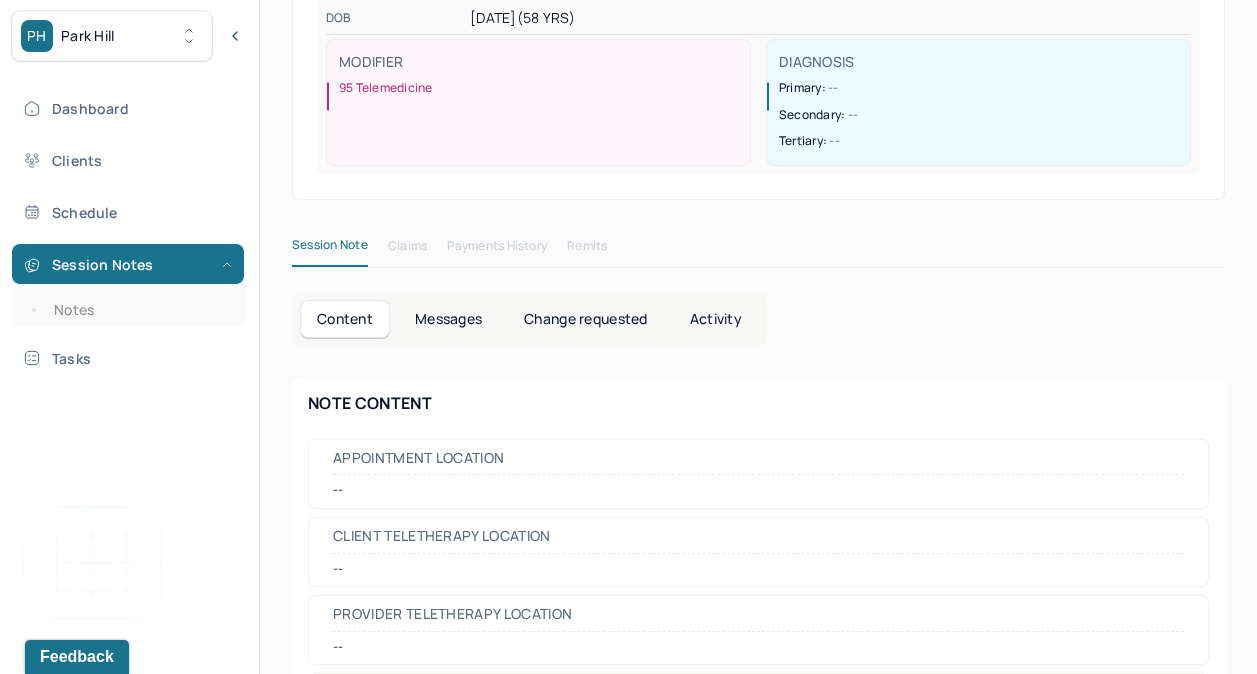 click on "Appointment location" at bounding box center [758, 463] 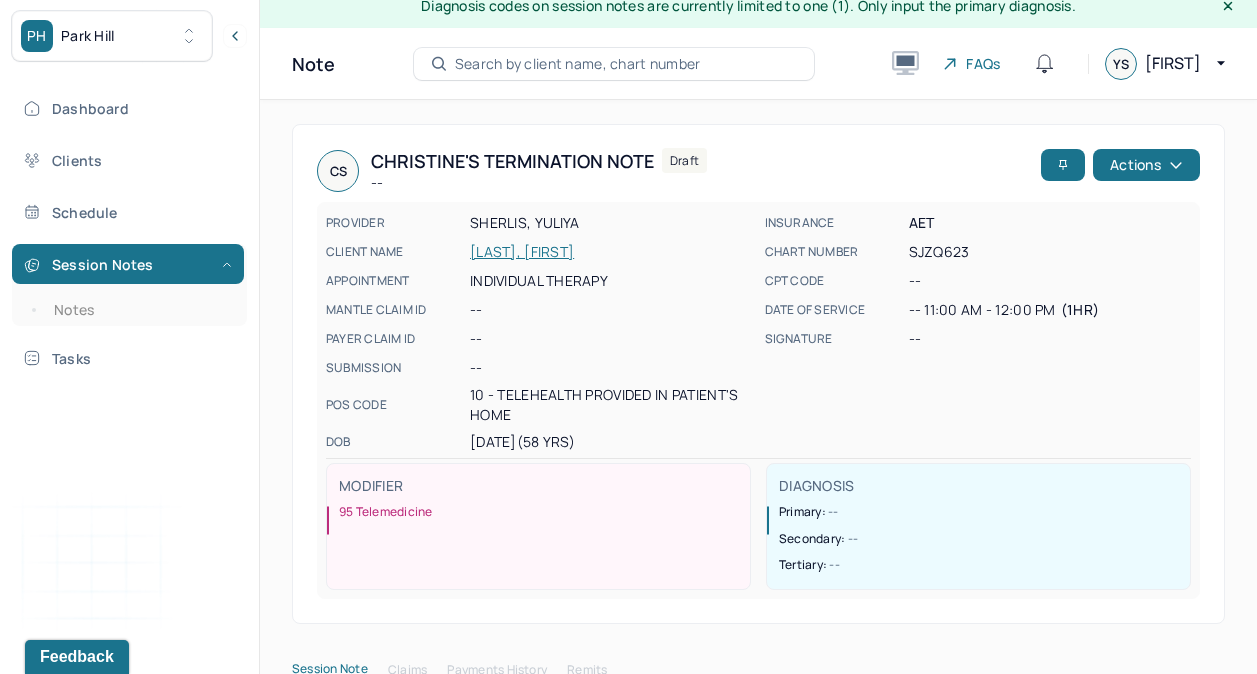 scroll, scrollTop: 0, scrollLeft: 0, axis: both 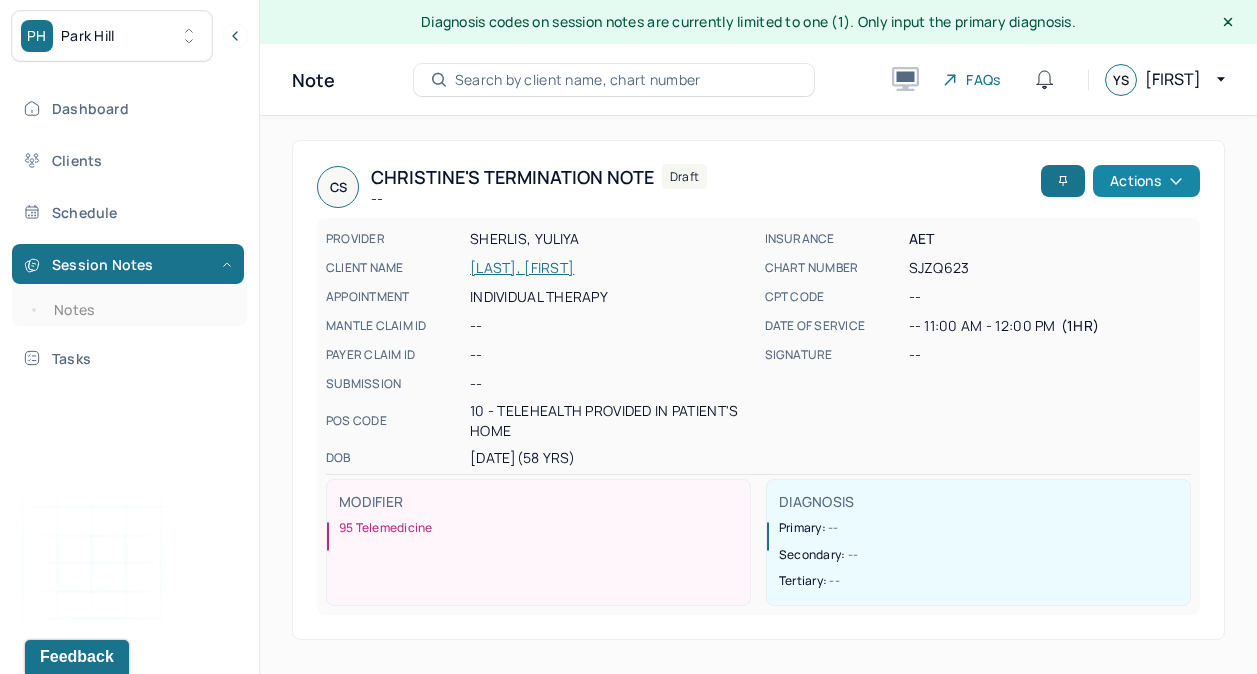 click 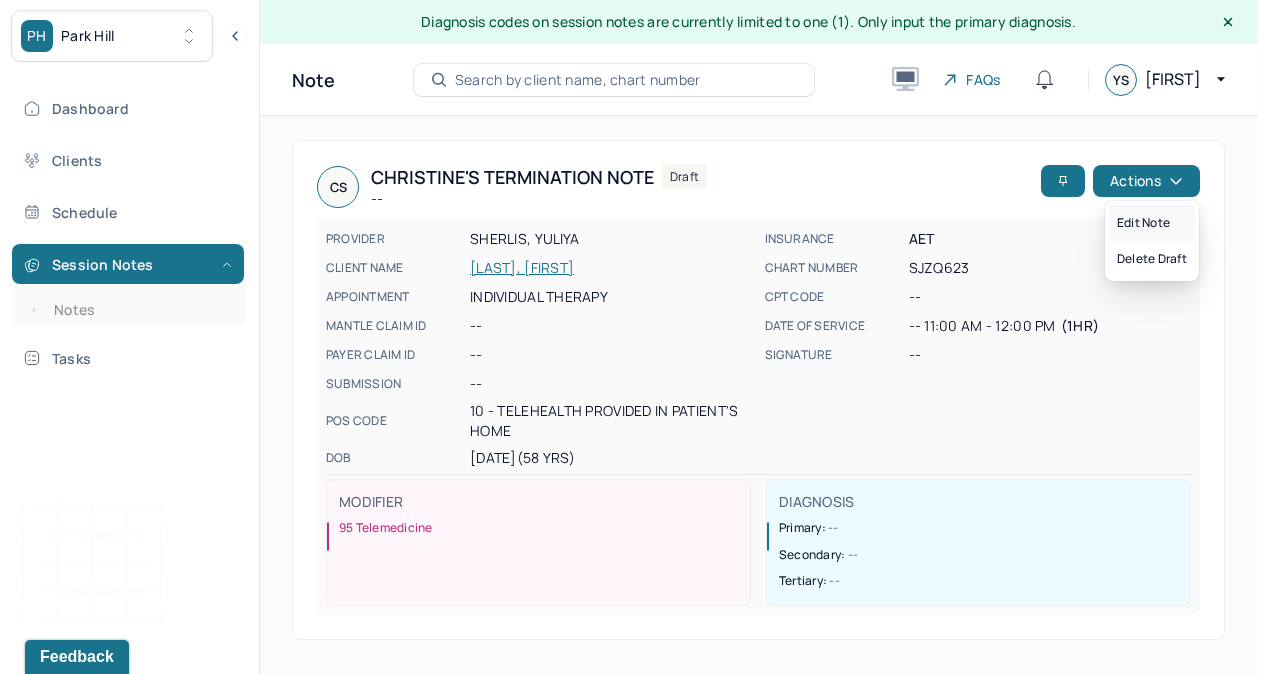 click on "Edit note" at bounding box center (1152, 223) 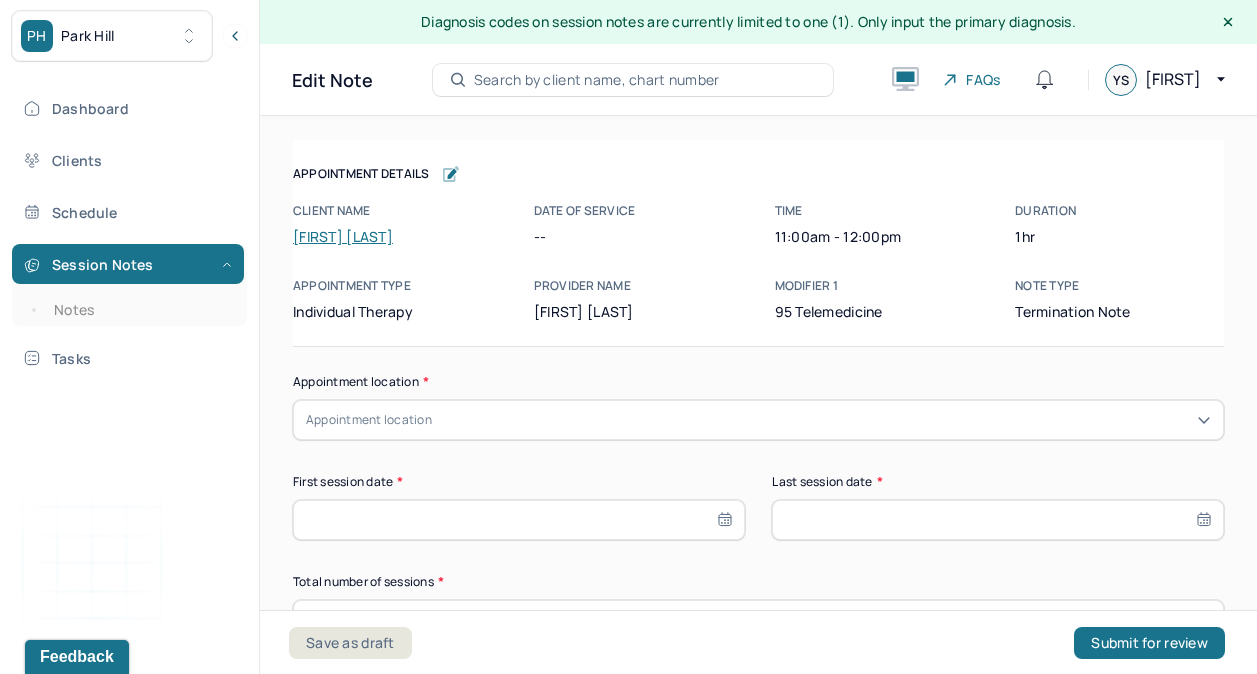 scroll, scrollTop: 68, scrollLeft: 0, axis: vertical 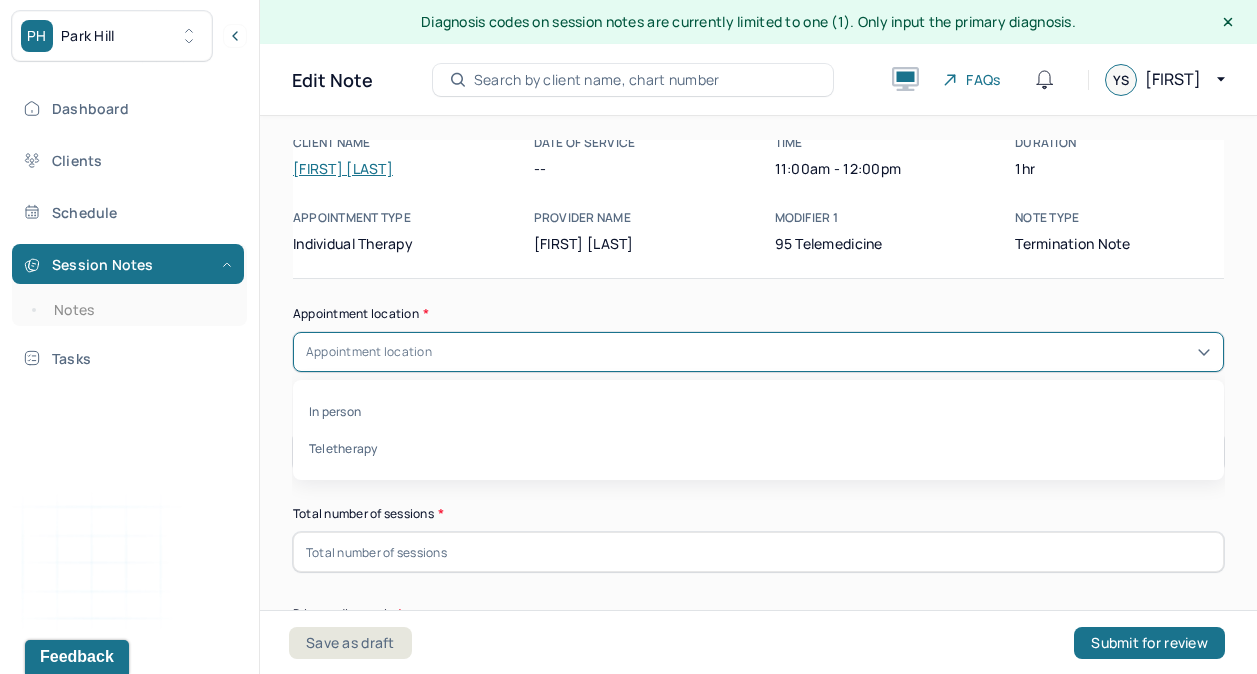 click 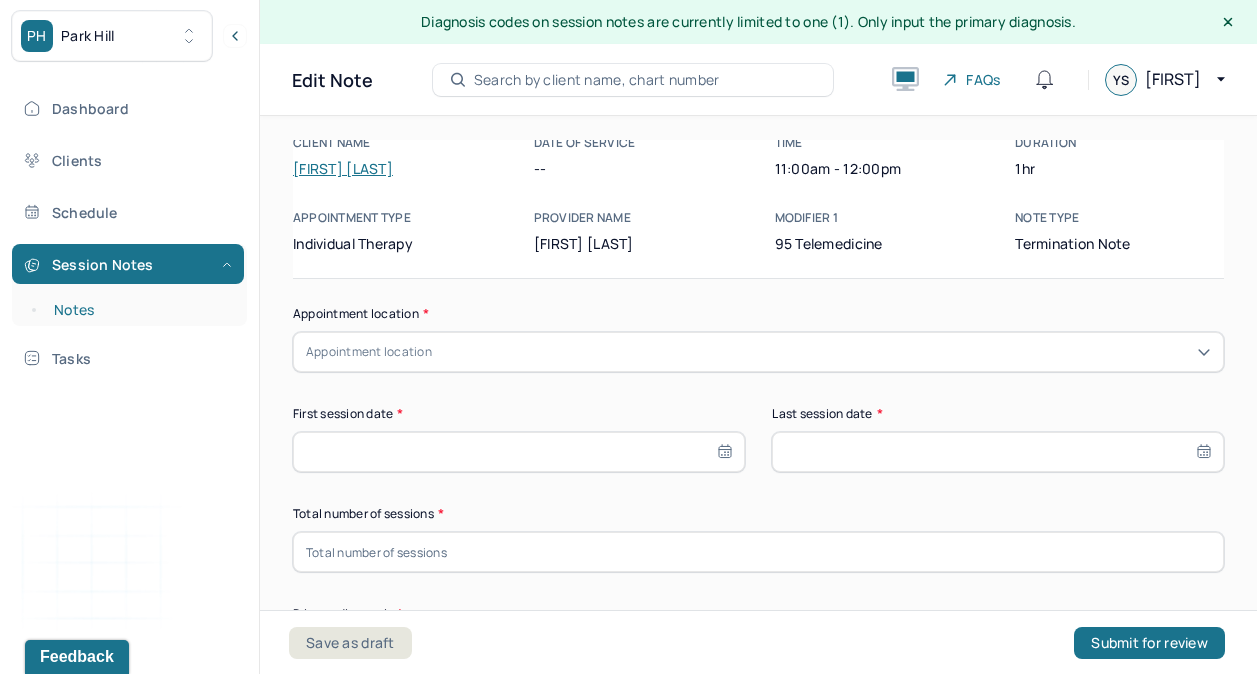 click on "Notes" at bounding box center [139, 310] 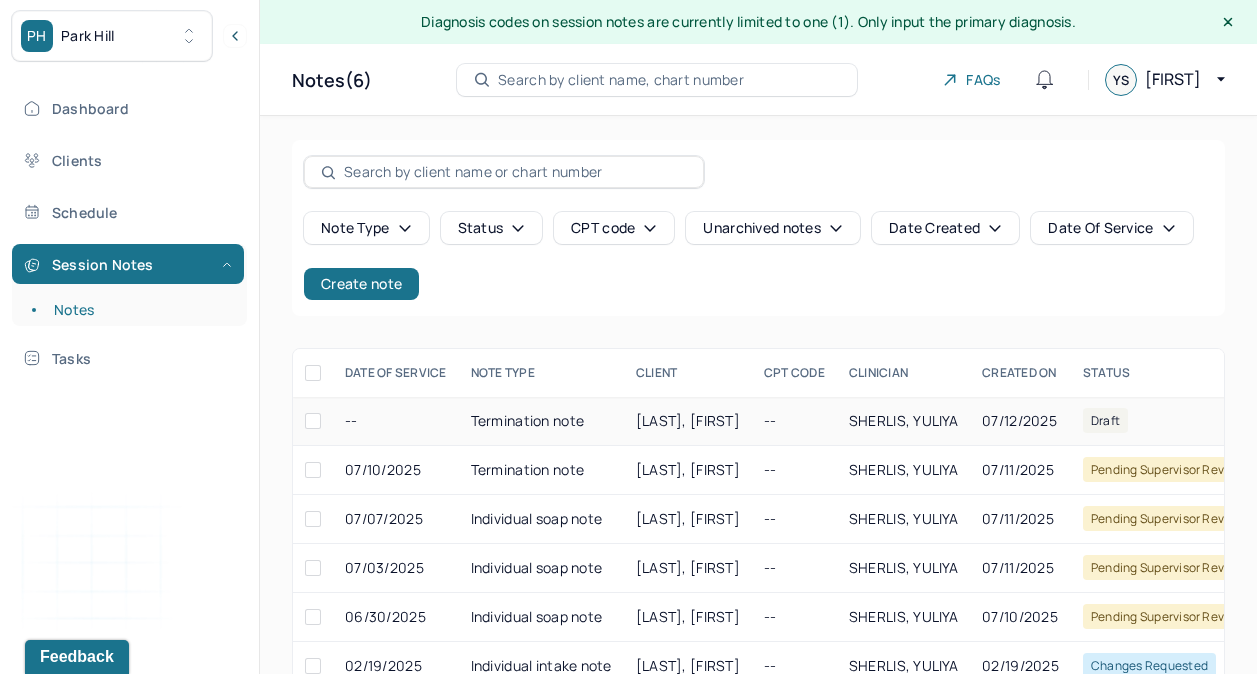 click on "Draft" at bounding box center (1105, 420) 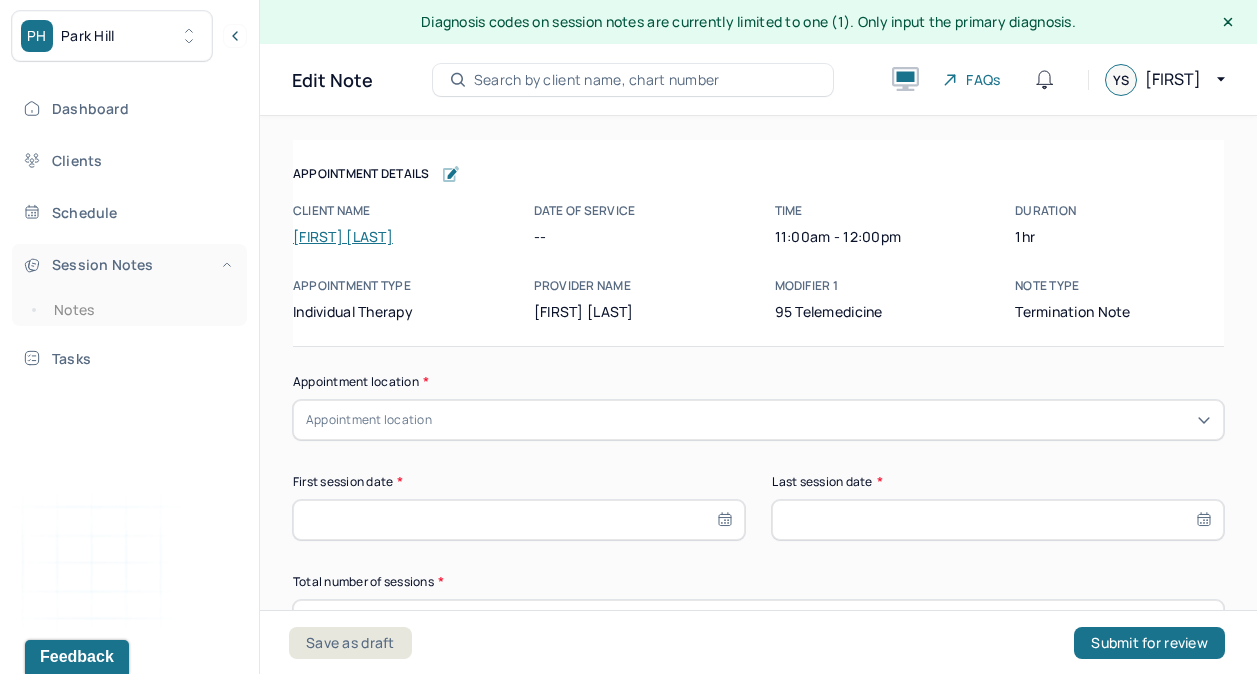 click on "Session Notes" at bounding box center (128, 264) 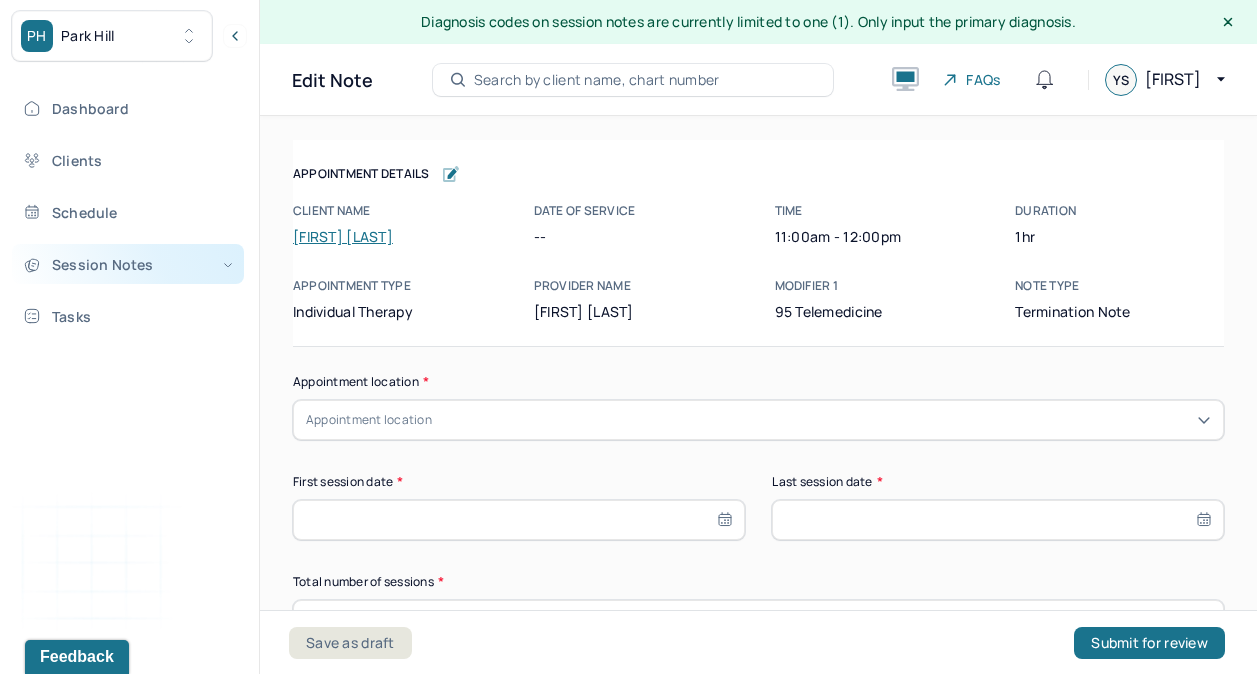 click on "Session Notes" at bounding box center (128, 264) 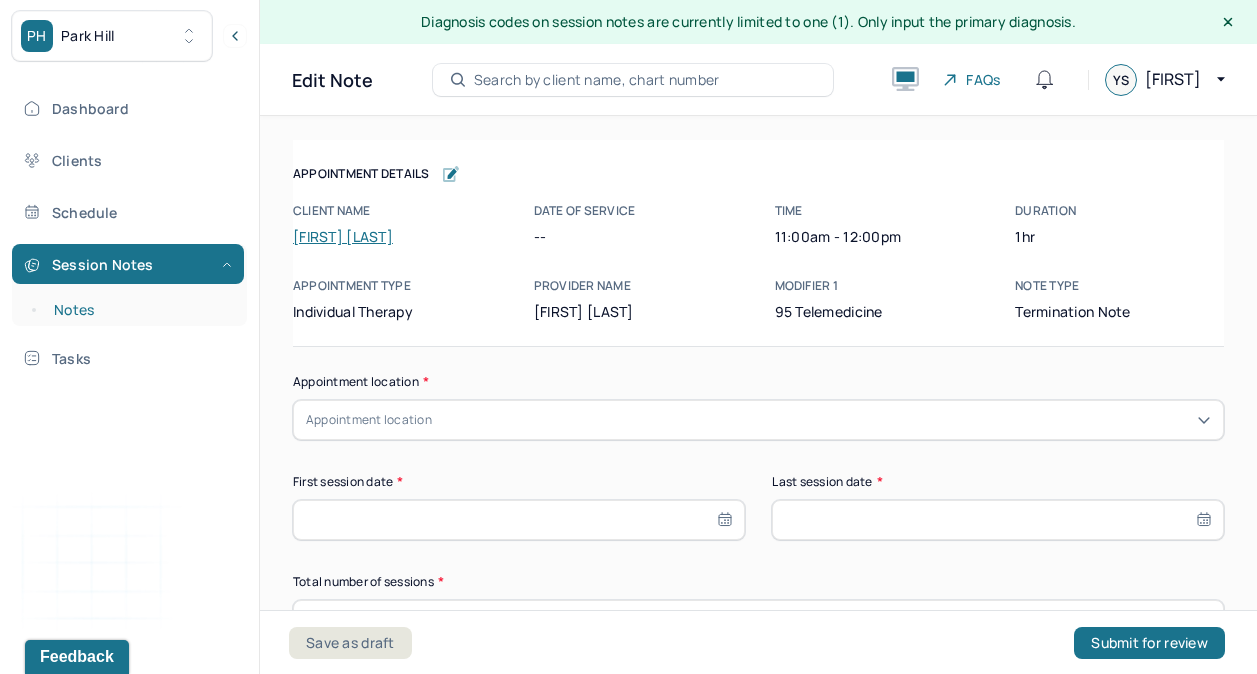 click on "Notes" at bounding box center [139, 310] 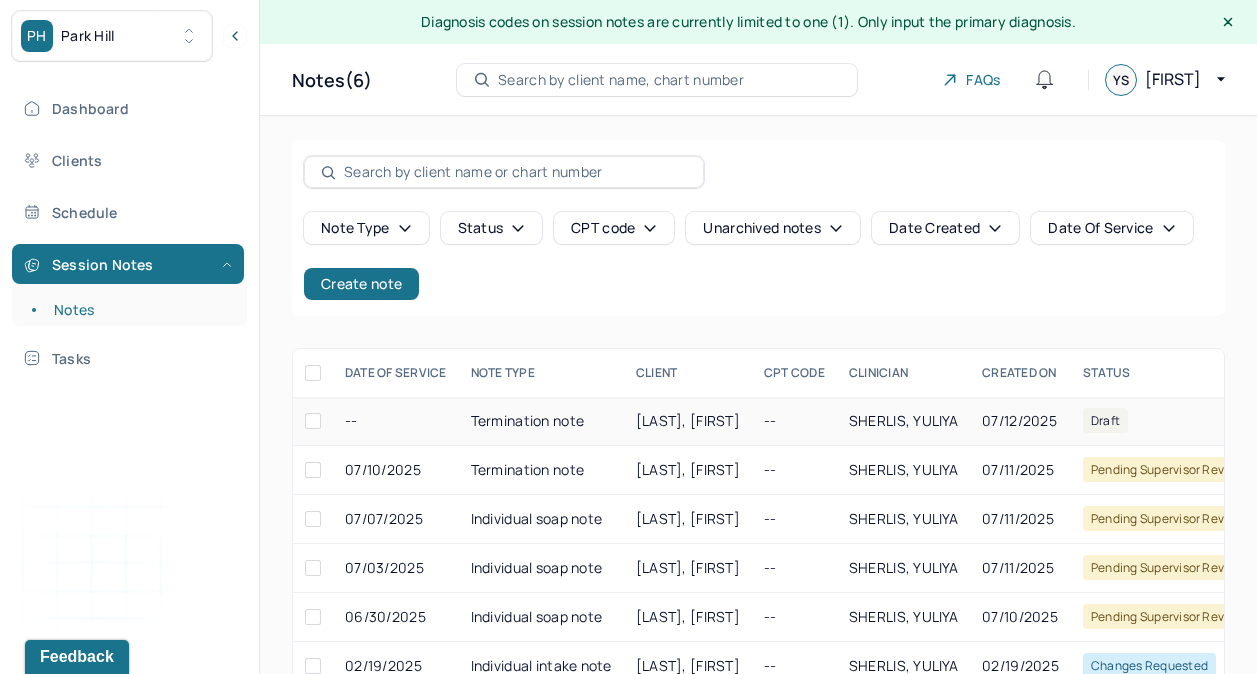 click at bounding box center [313, 421] 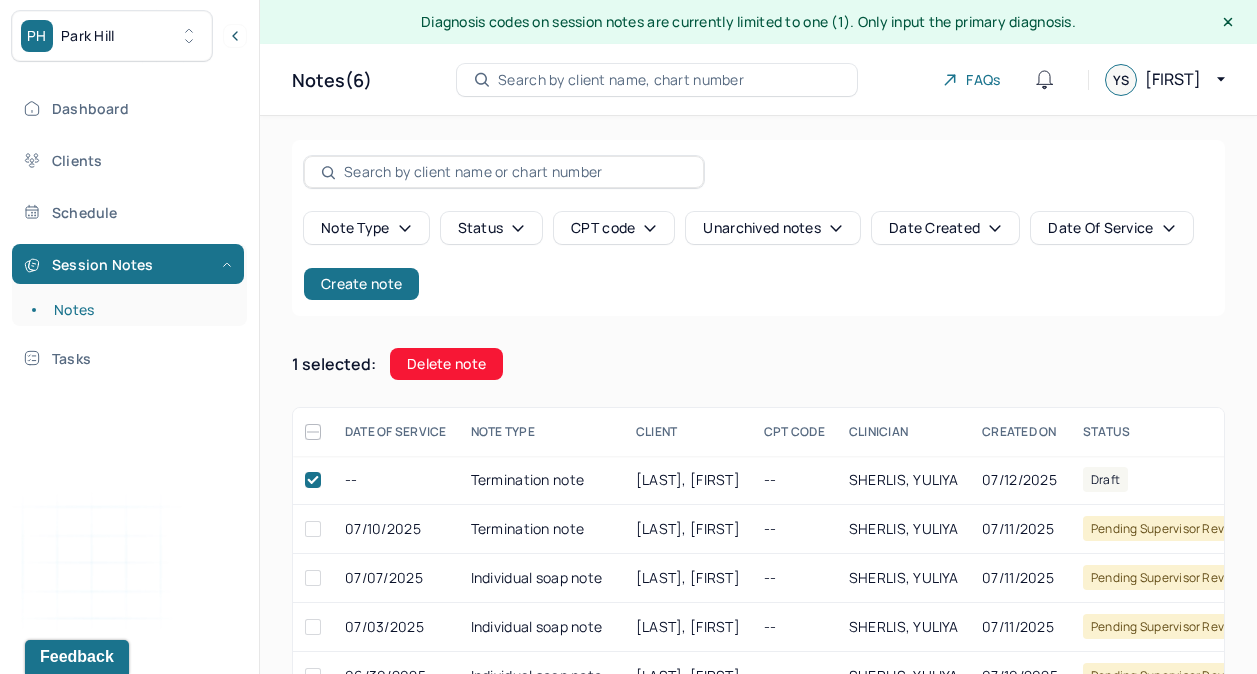 click on "Delete note" at bounding box center (446, 364) 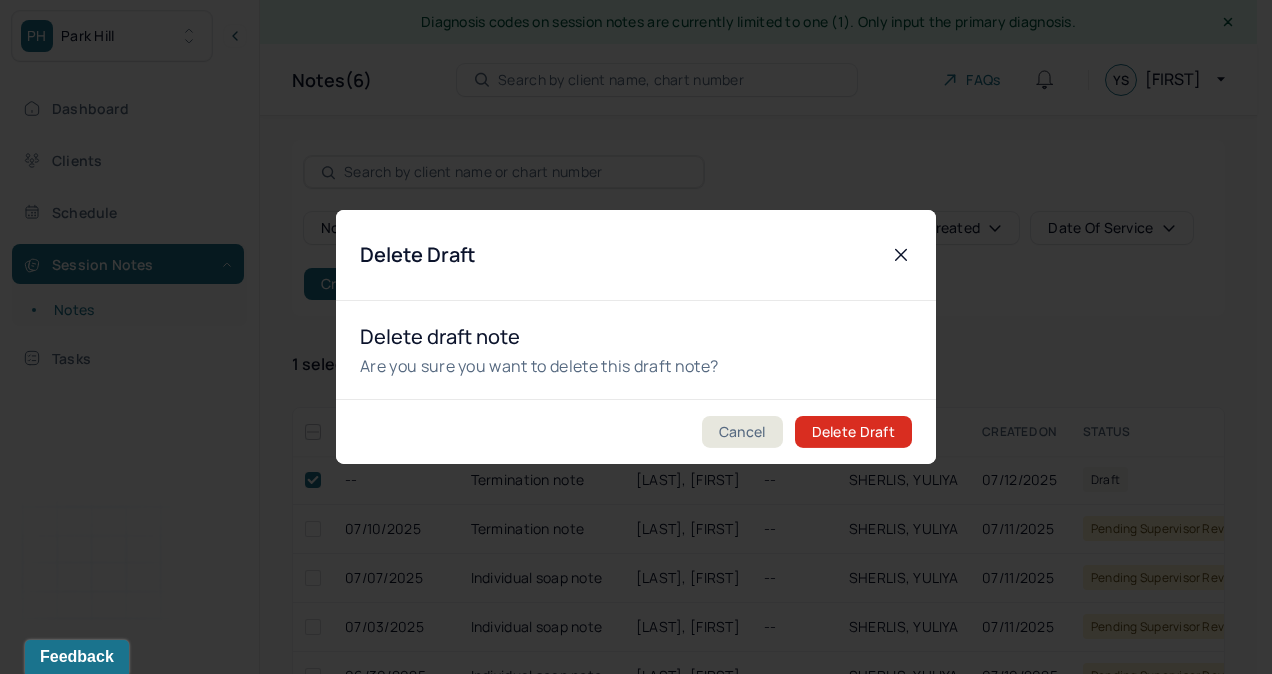 click on "Delete Draft" at bounding box center [853, 432] 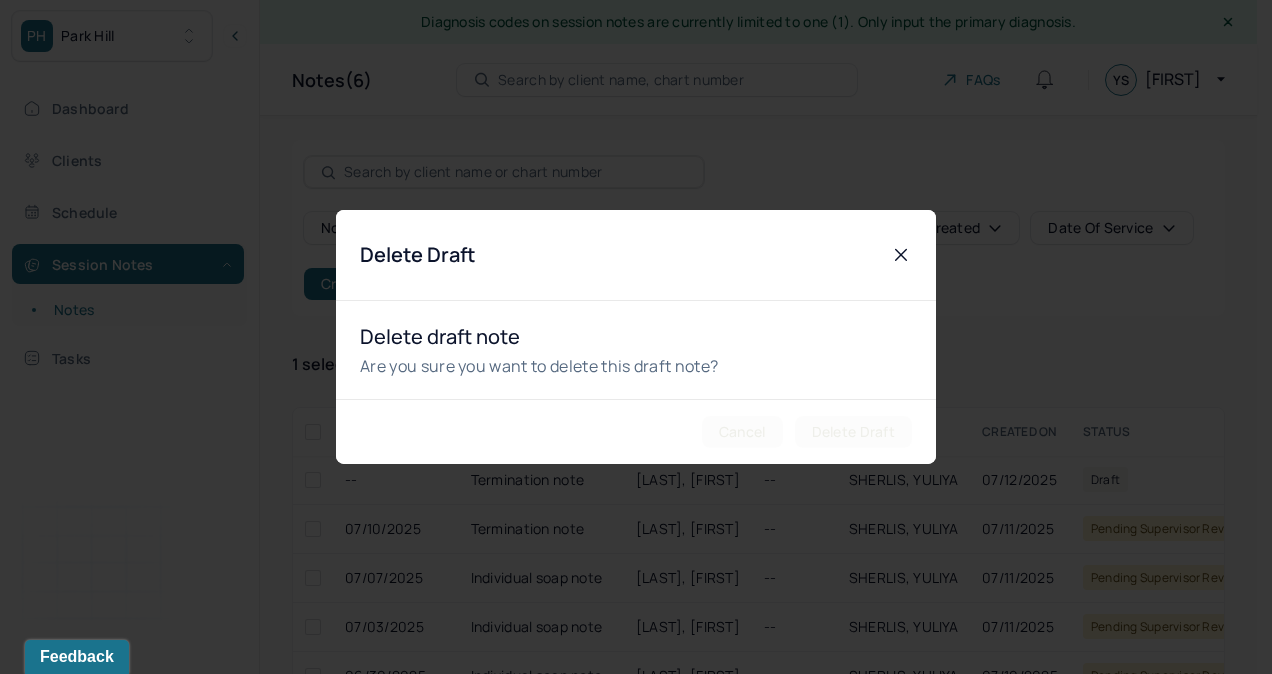 checkbox on "false" 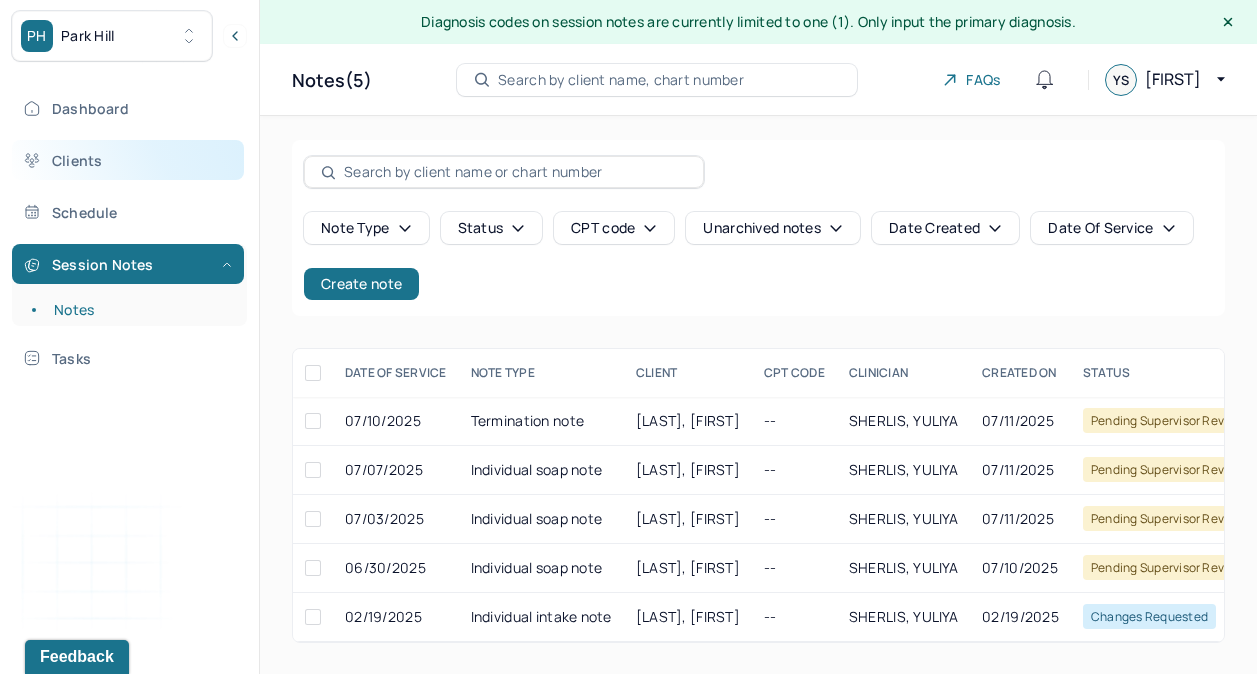 click on "Clients" at bounding box center (128, 160) 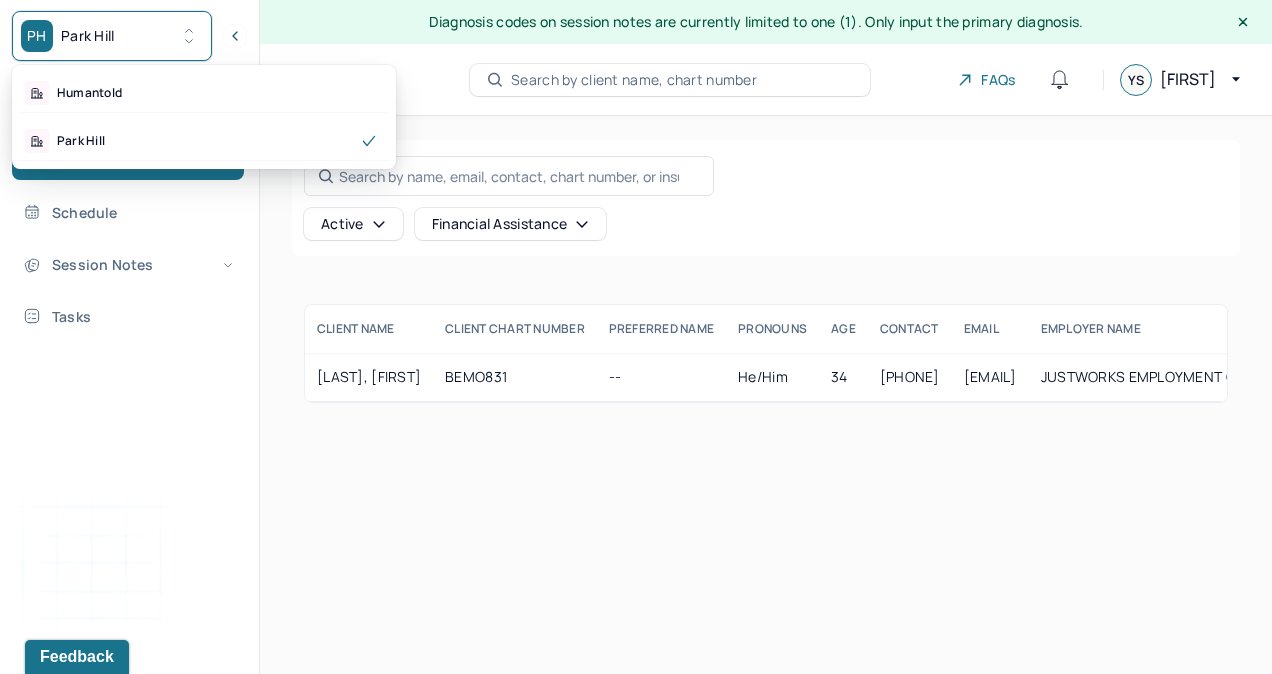 click 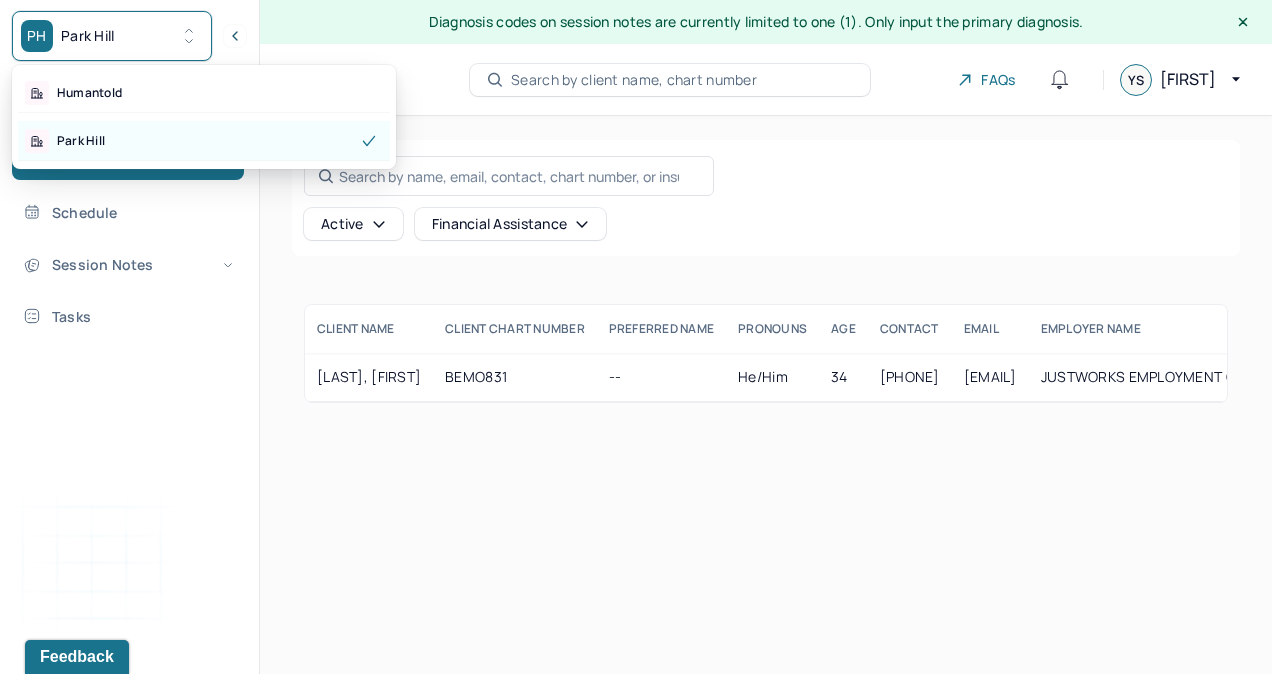 click on "Park Hill" at bounding box center (204, 141) 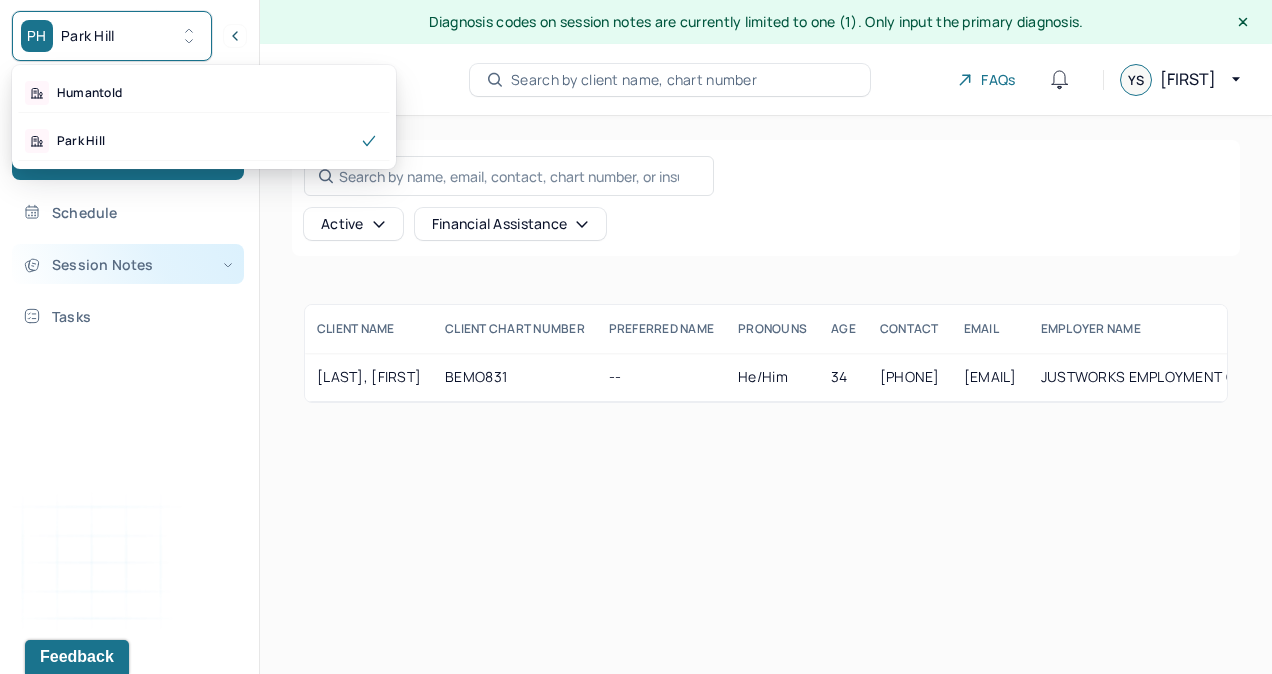 click on "Session Notes" at bounding box center (128, 264) 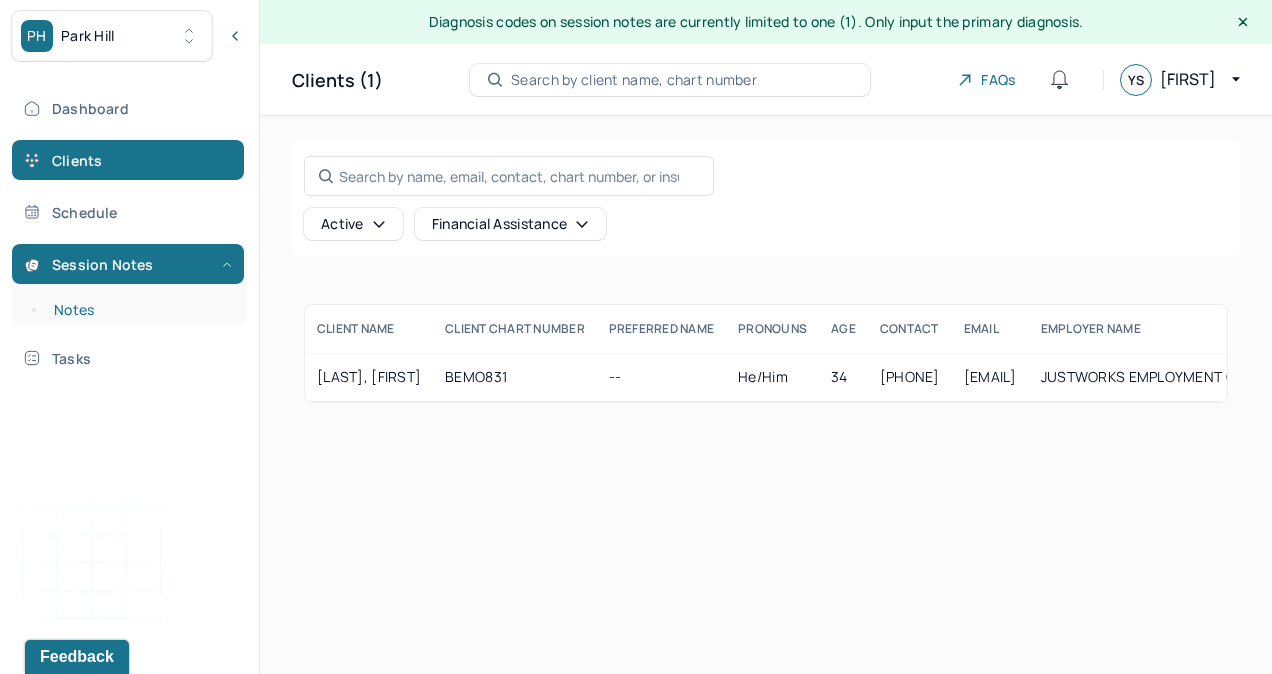 click on "Notes" at bounding box center [139, 310] 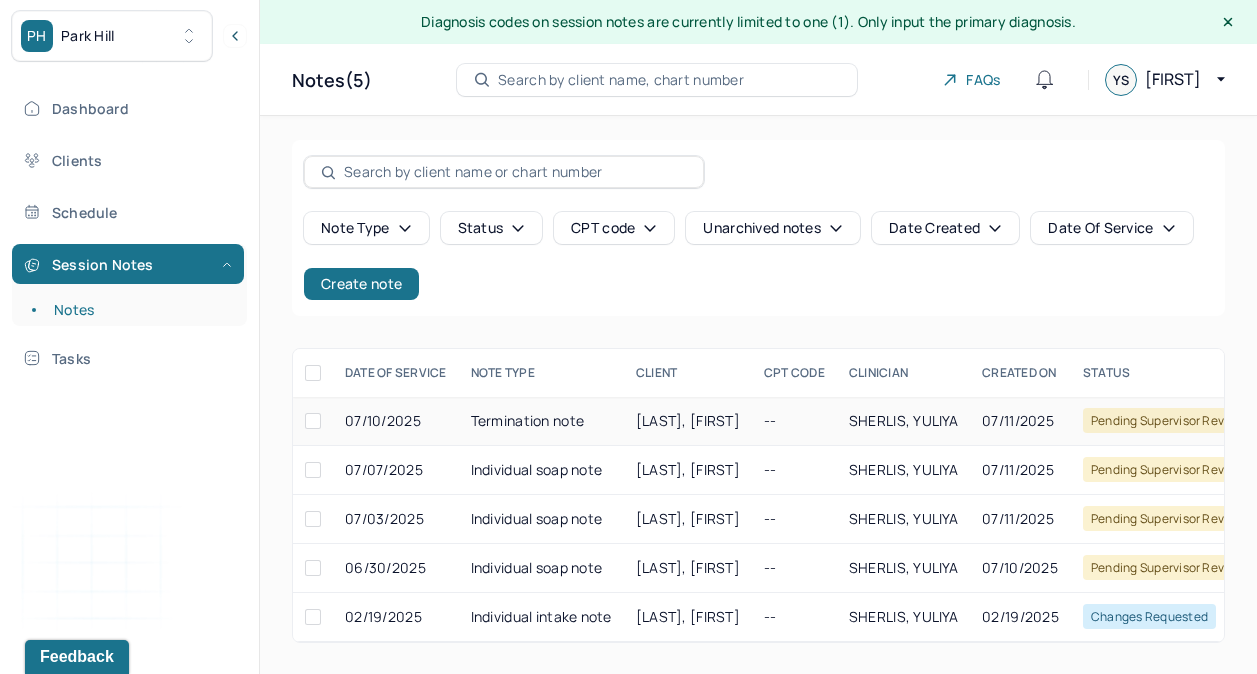 scroll, scrollTop: 8, scrollLeft: 0, axis: vertical 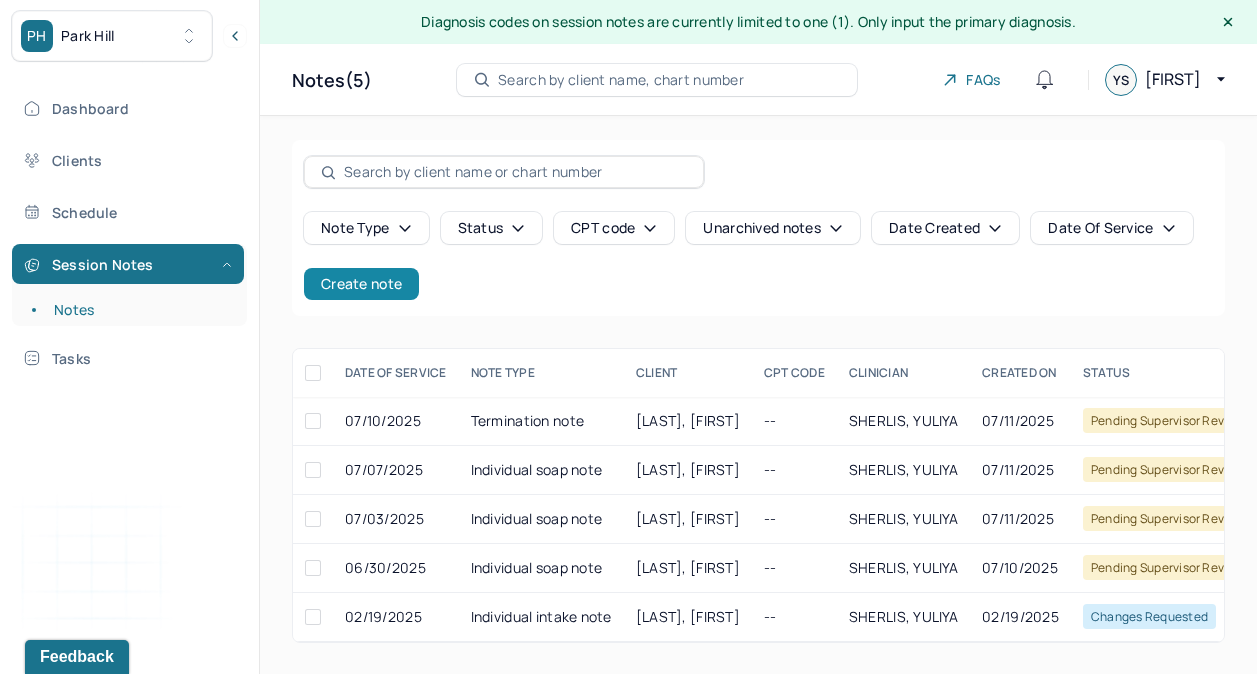 click on "Create note" at bounding box center (361, 284) 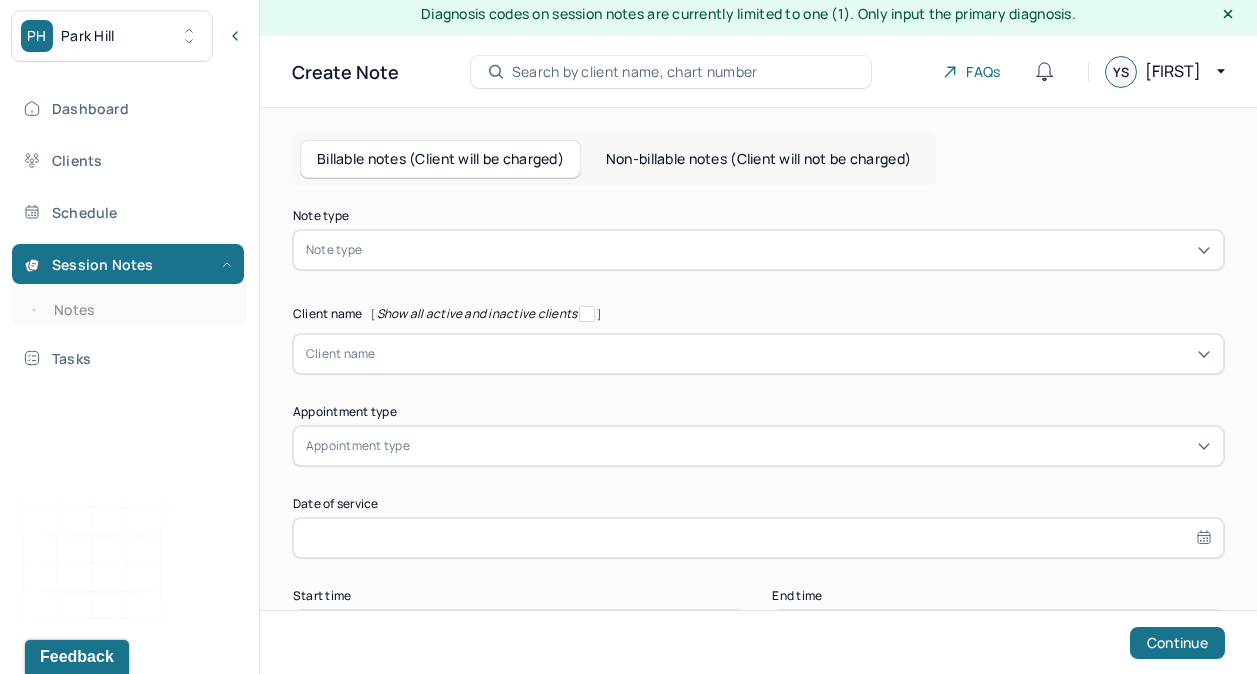 click on "Non-billable notes (Client will not be charged)" at bounding box center (758, 159) 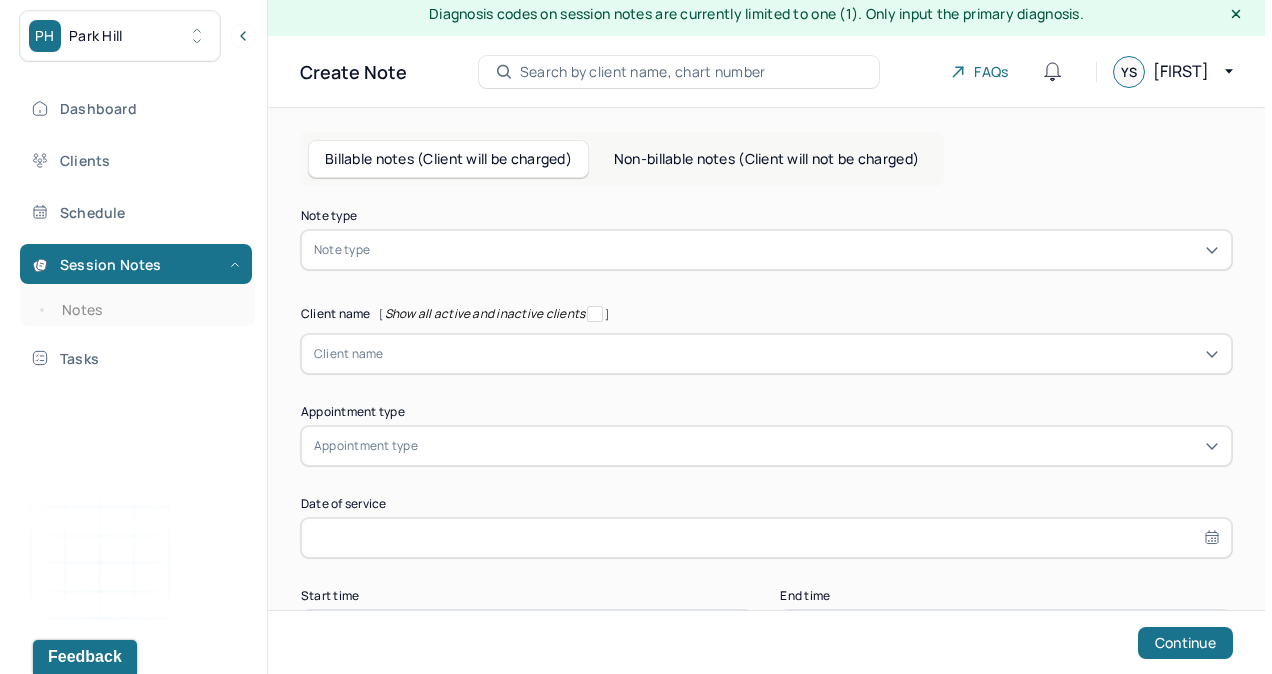 scroll, scrollTop: 0, scrollLeft: 0, axis: both 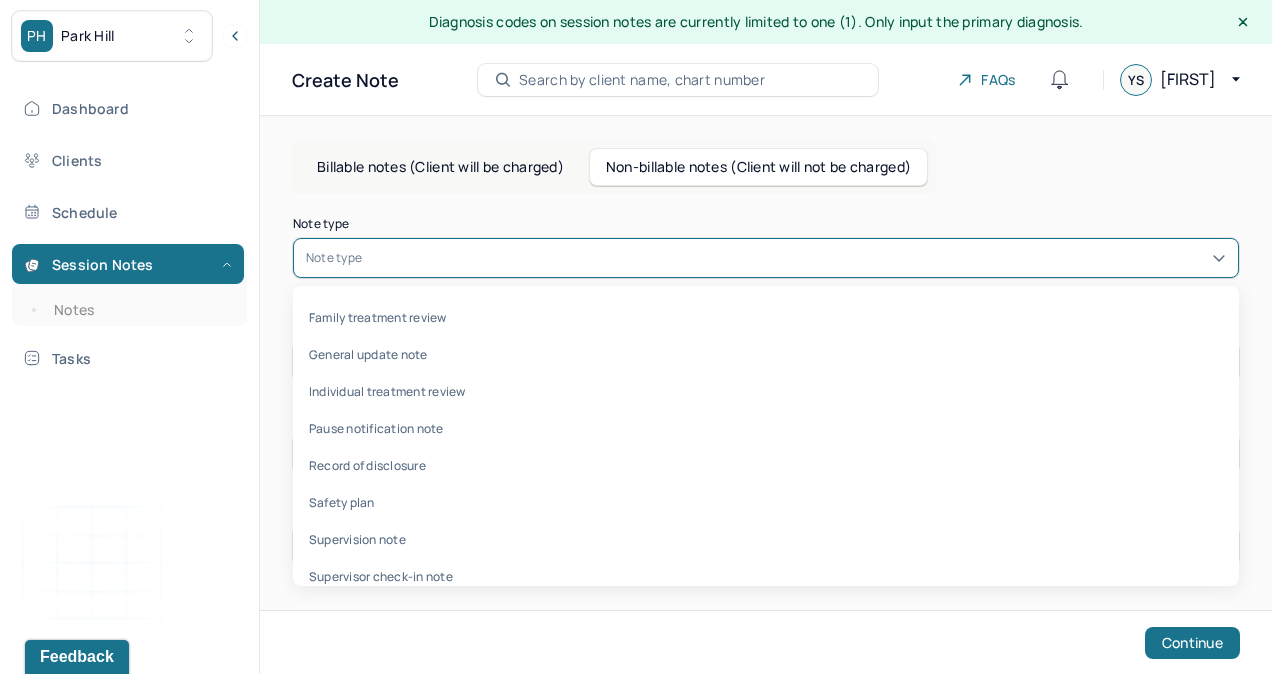 click 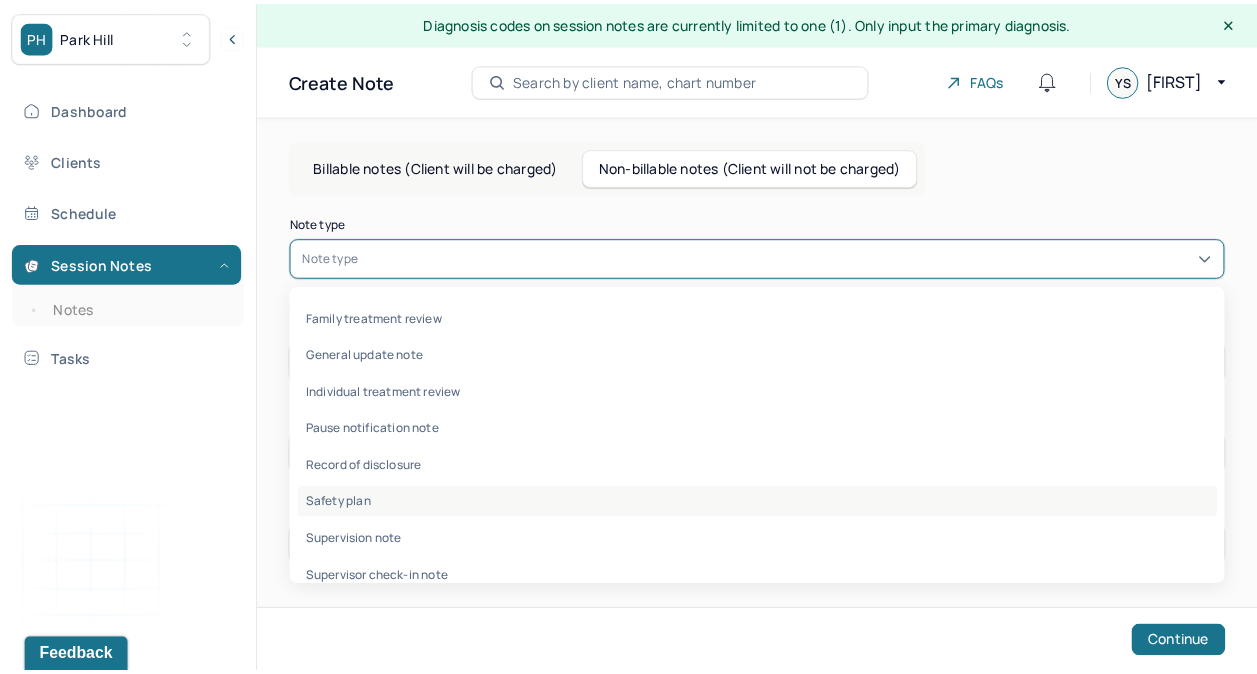 scroll, scrollTop: 59, scrollLeft: 0, axis: vertical 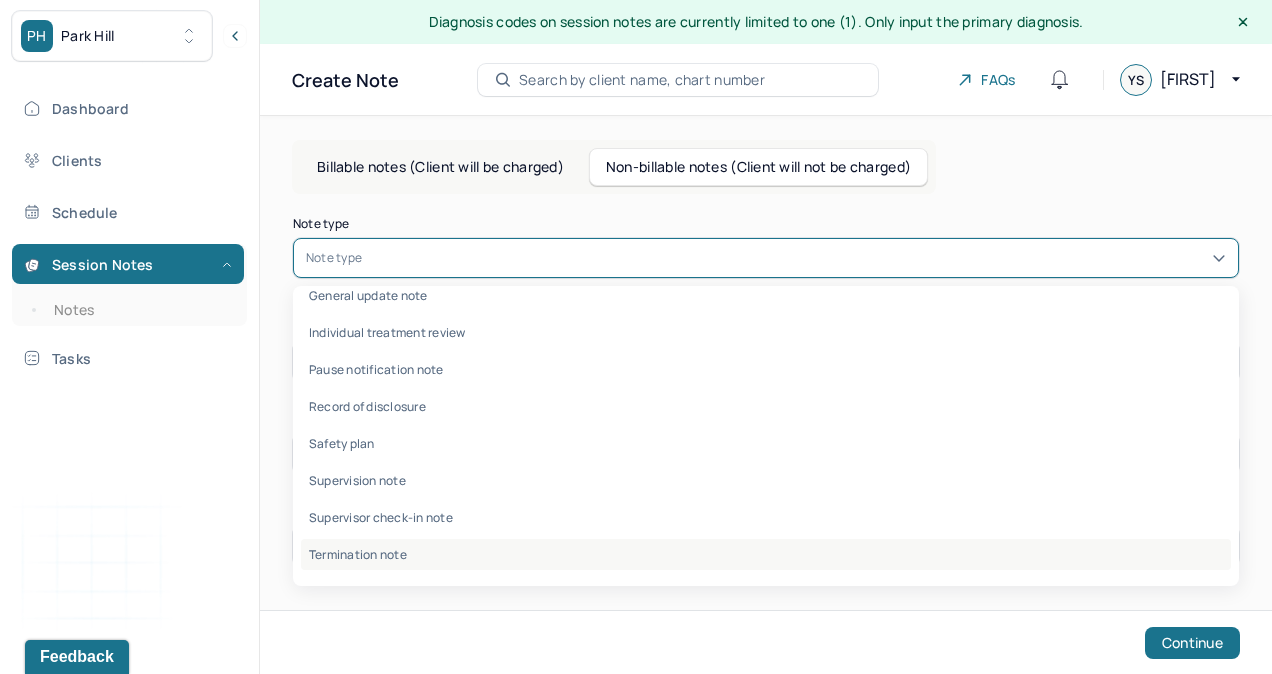 click on "Termination note" at bounding box center [766, 554] 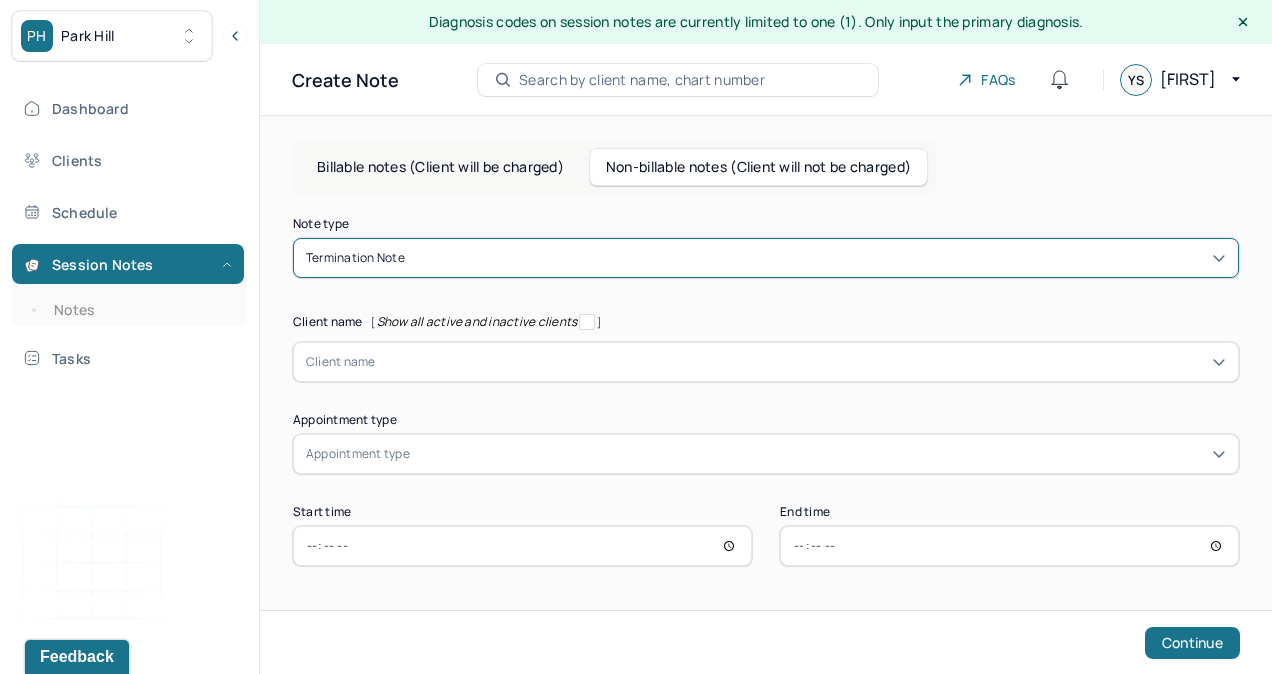 click at bounding box center (801, 362) 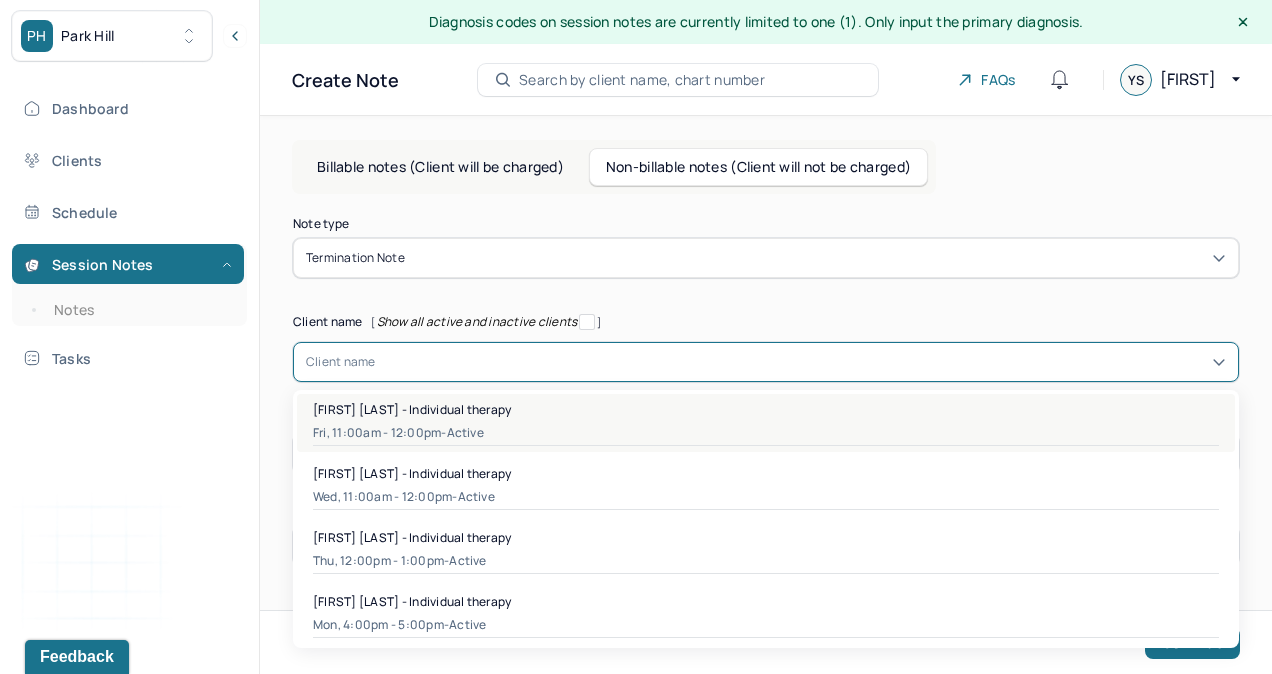 click on "[FIRST] [LAST] - Individual therapy" at bounding box center (412, 409) 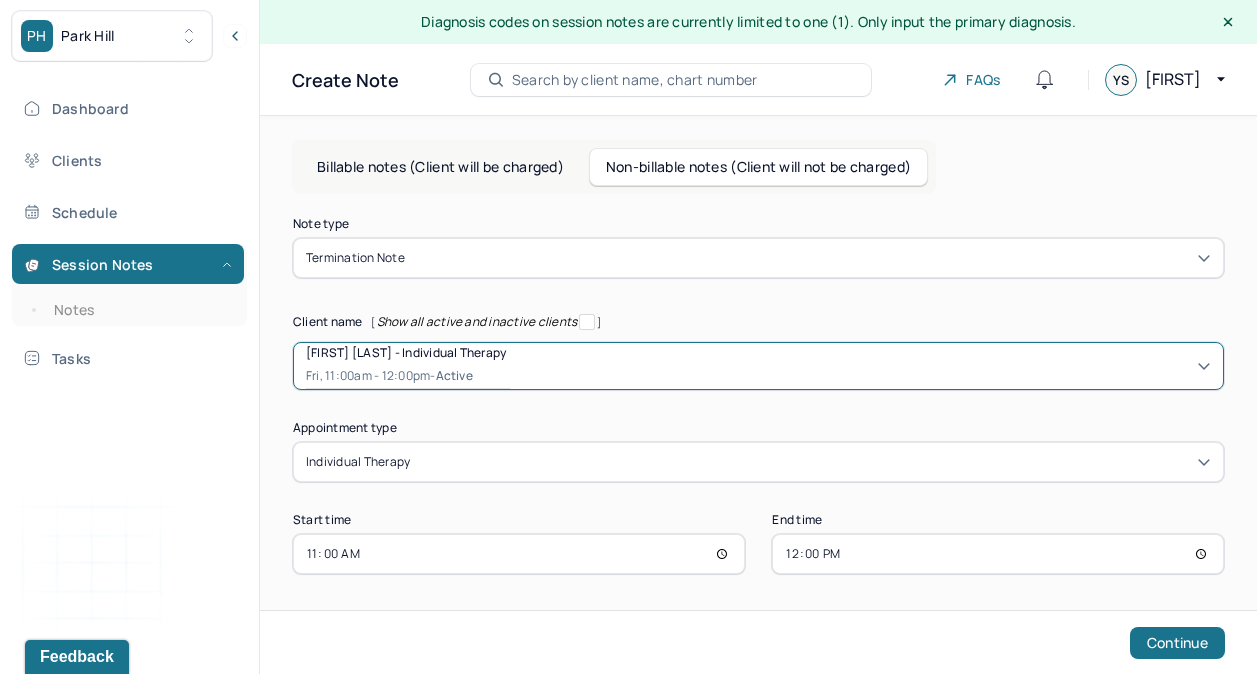 scroll, scrollTop: 4, scrollLeft: 0, axis: vertical 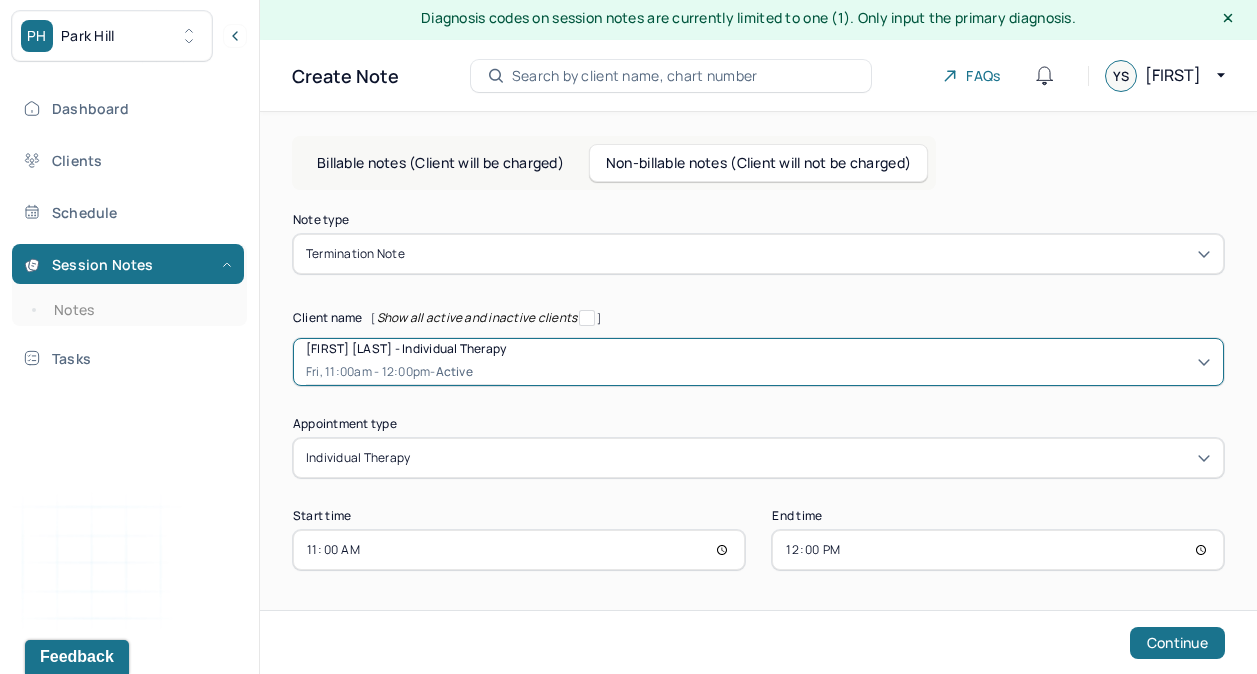 click on "11:00" at bounding box center [519, 550] 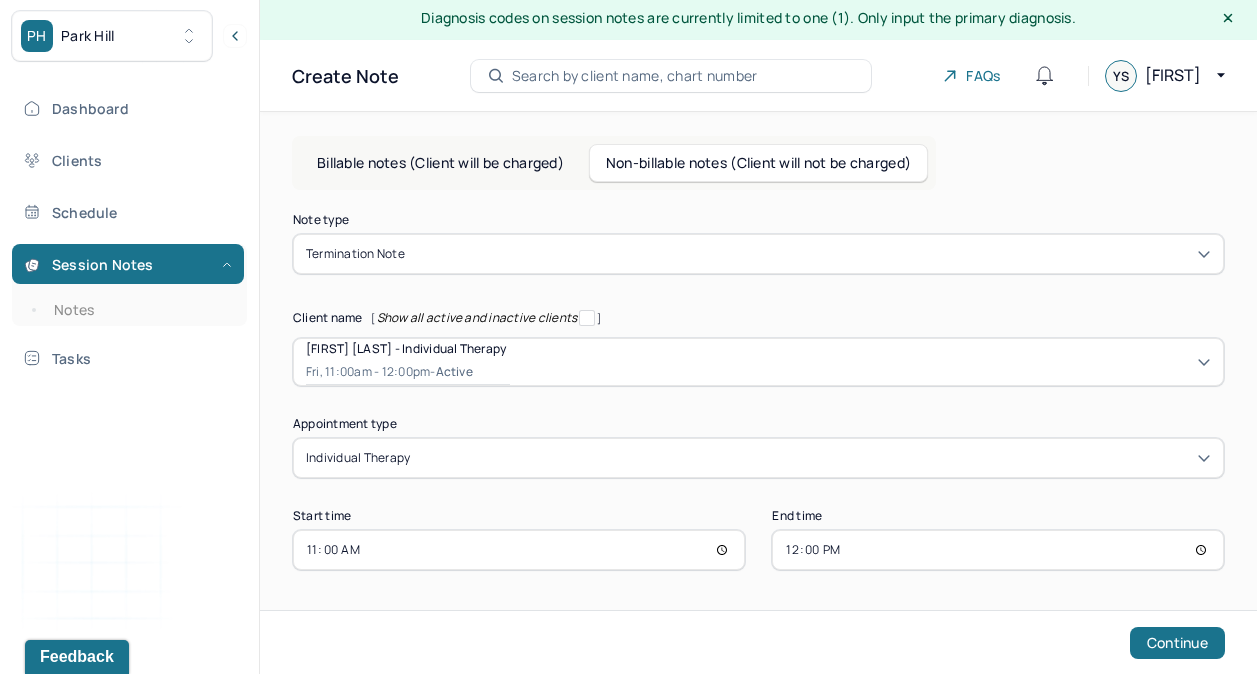 click on "11:00" at bounding box center [519, 550] 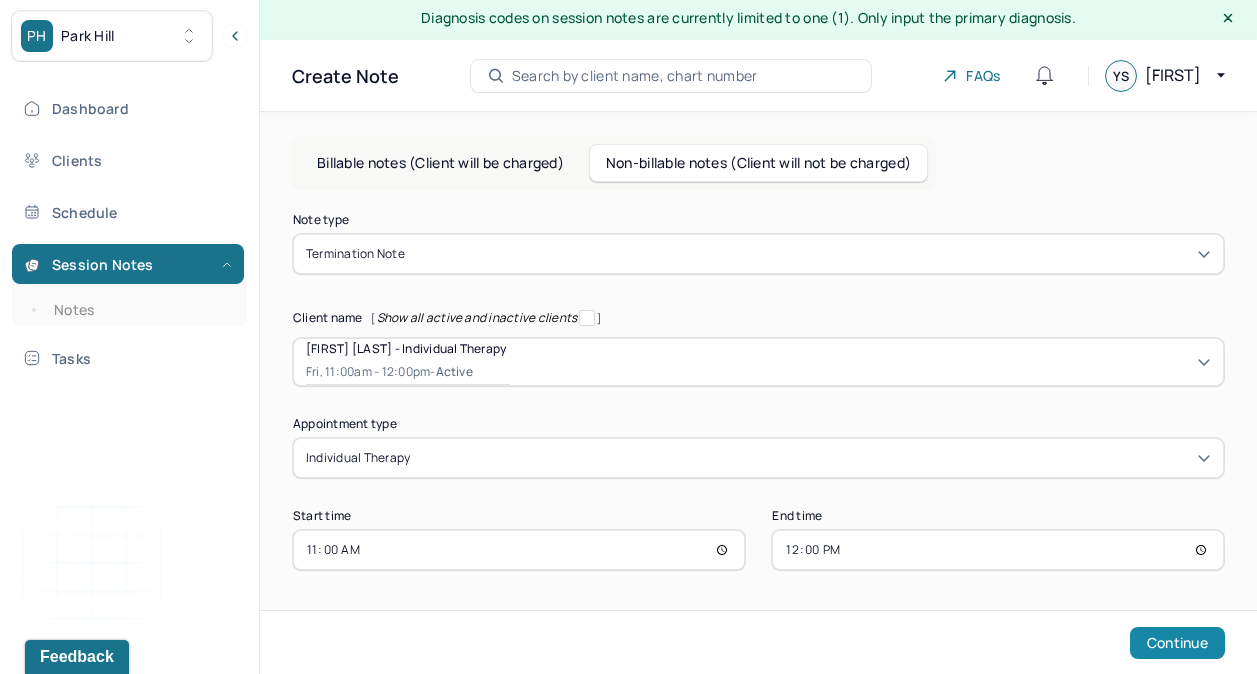 click on "Continue" at bounding box center (1177, 643) 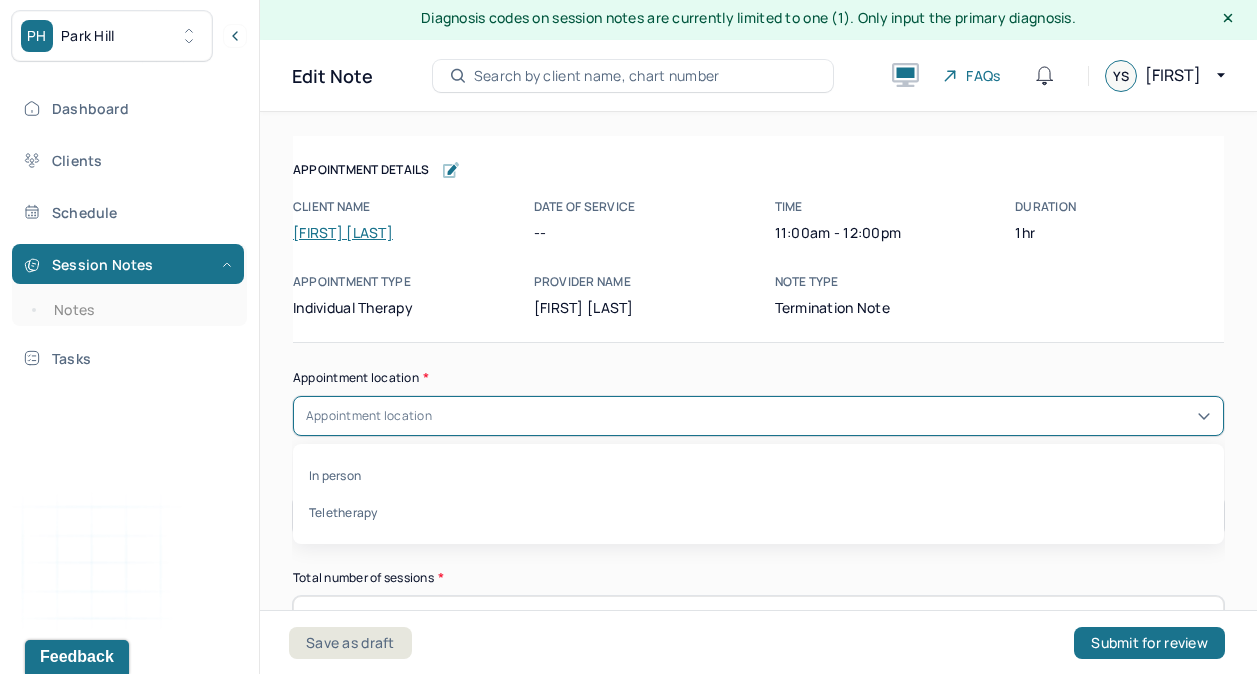 click on "Appointment location" at bounding box center (758, 416) 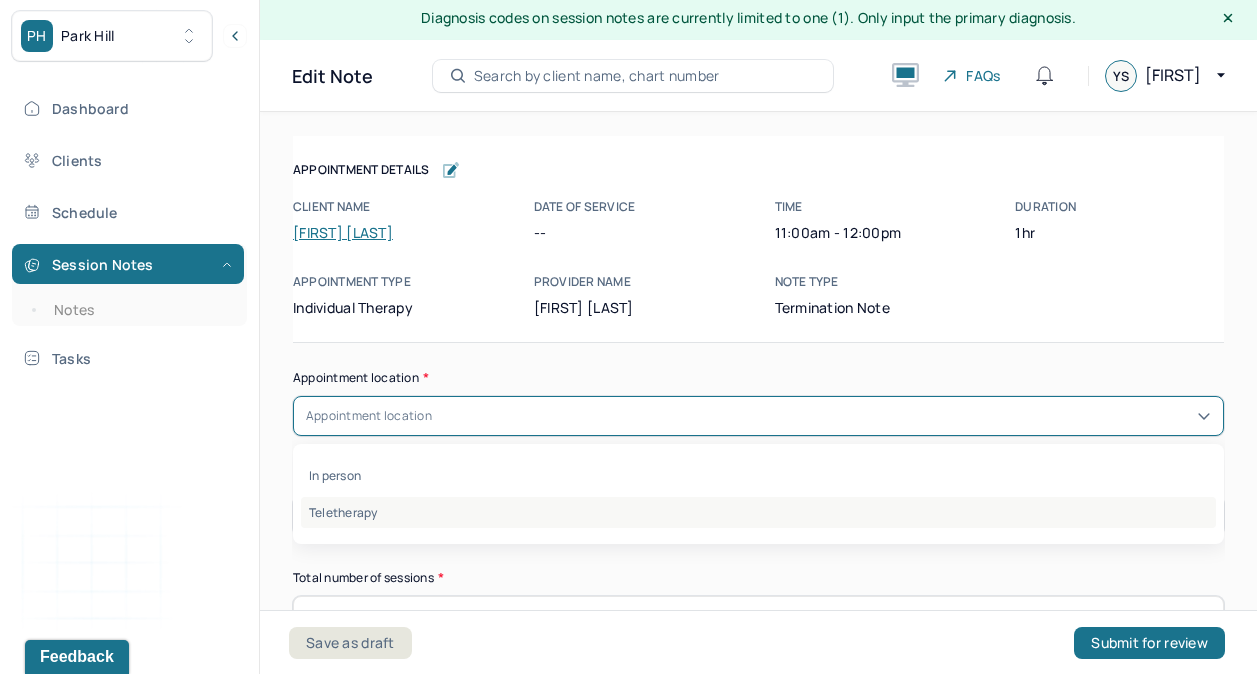 click on "Teletherapy" at bounding box center (758, 512) 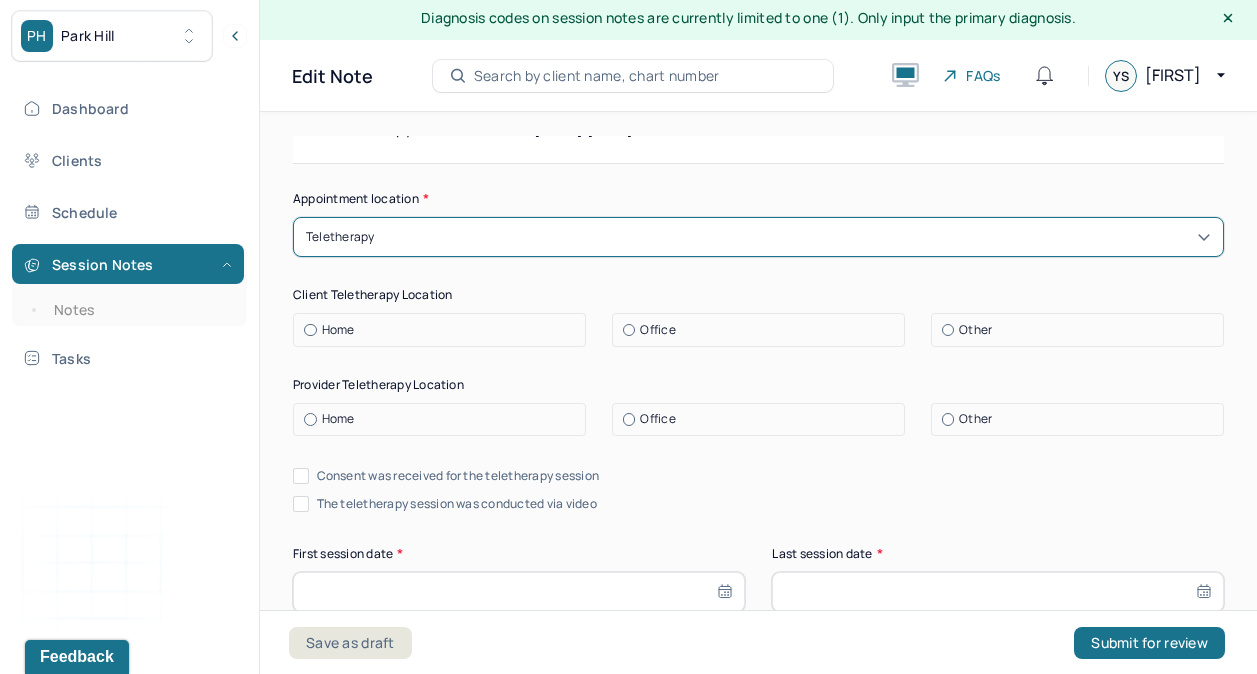 scroll, scrollTop: 181, scrollLeft: 0, axis: vertical 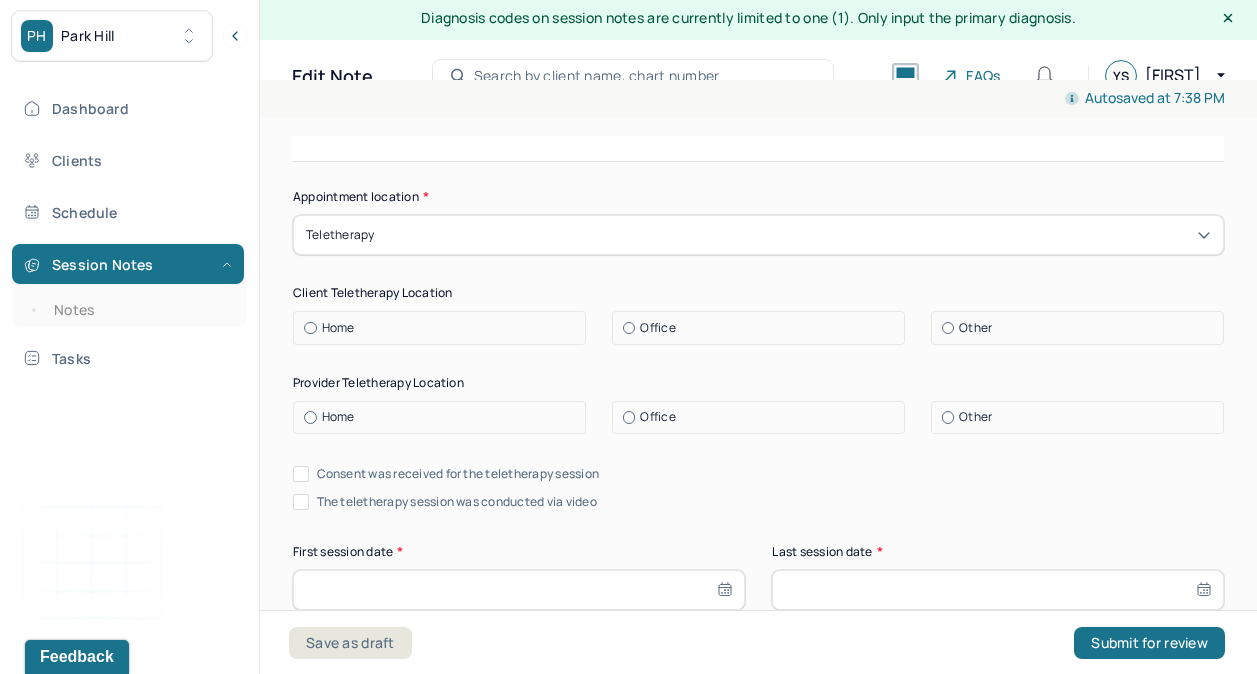 click at bounding box center [310, 328] 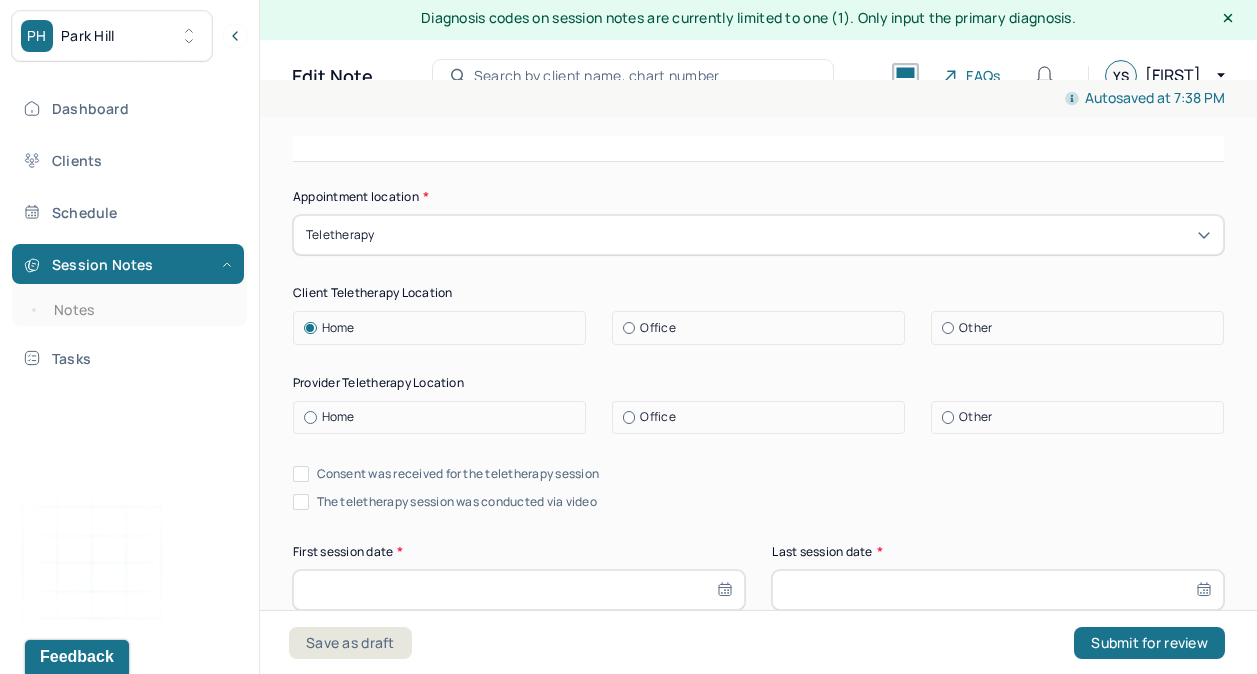 click at bounding box center (310, 417) 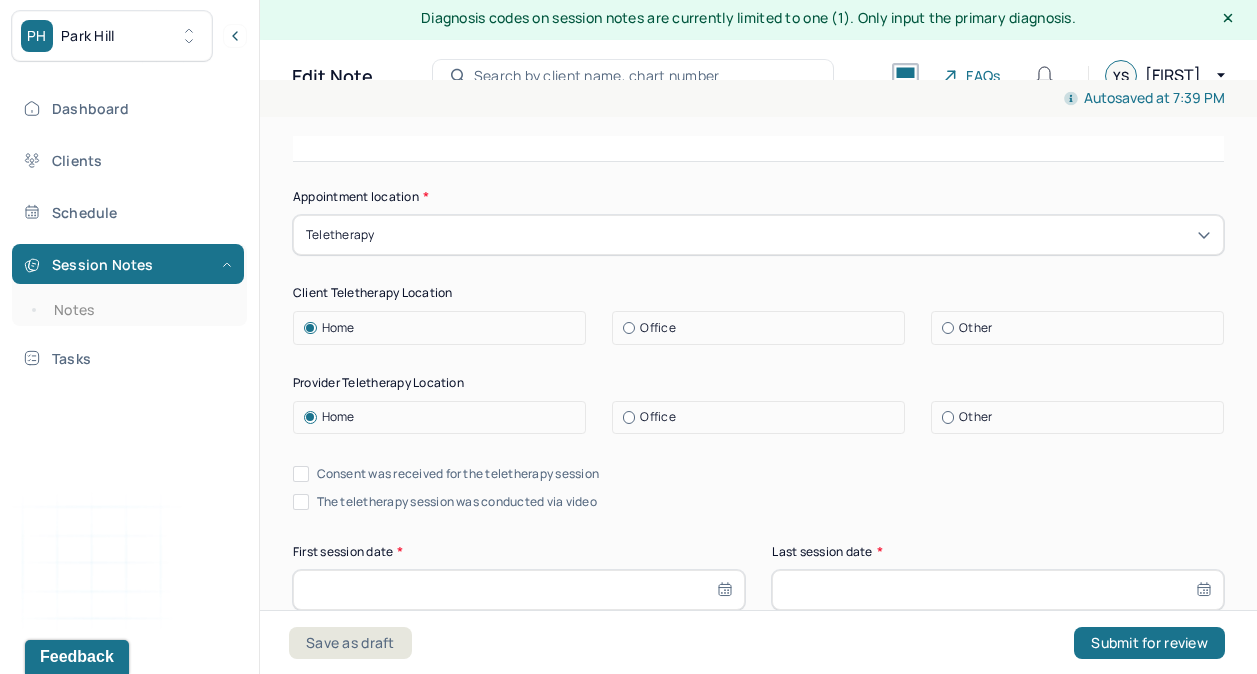 click on "Consent was received for the teletherapy session" at bounding box center (301, 474) 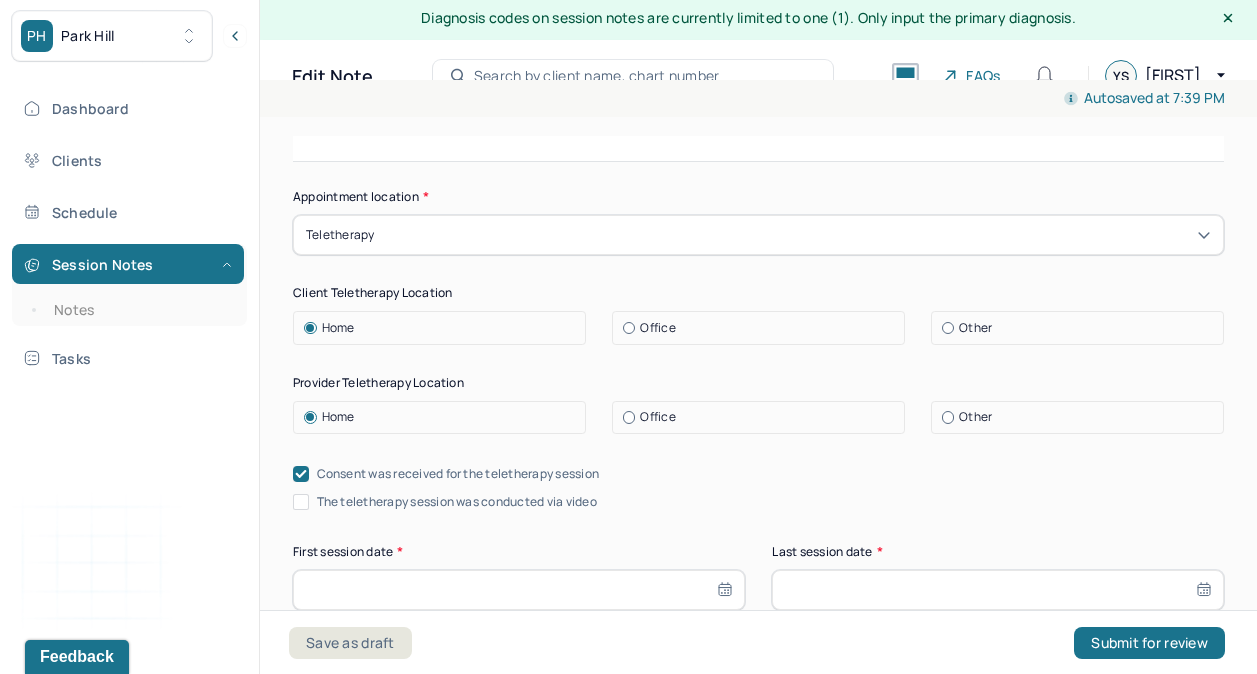 click on "The teletherapy session was conducted via video" at bounding box center [301, 502] 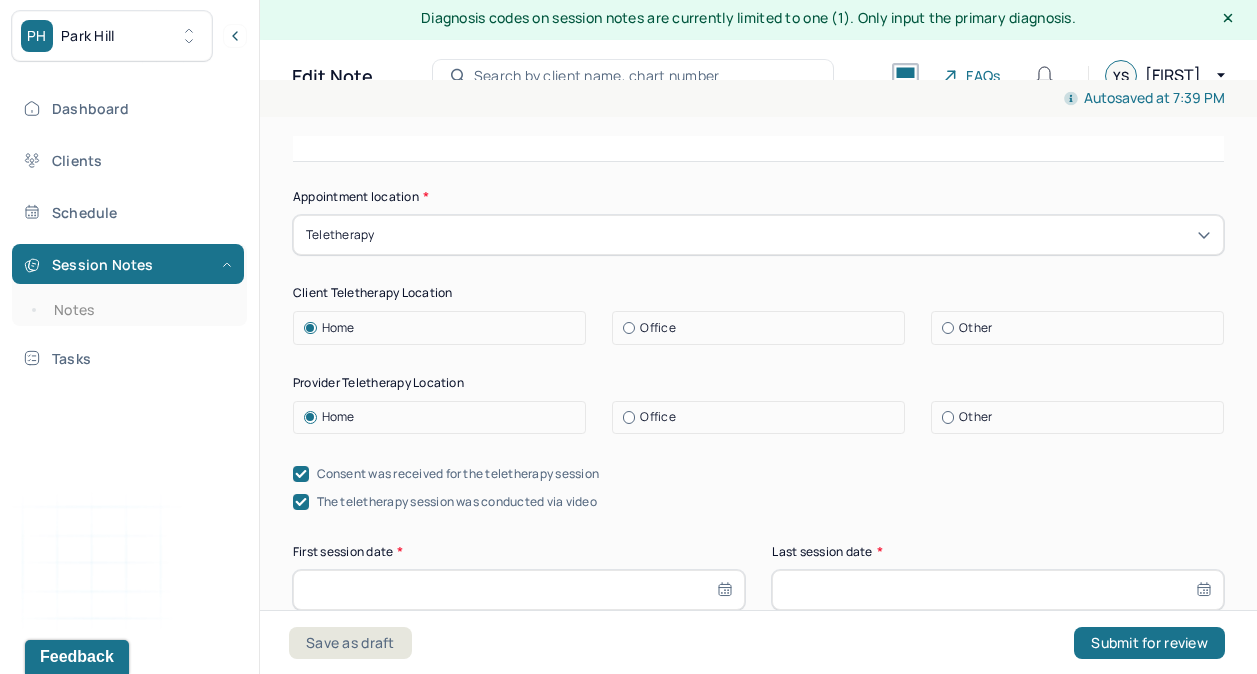 select on "6" 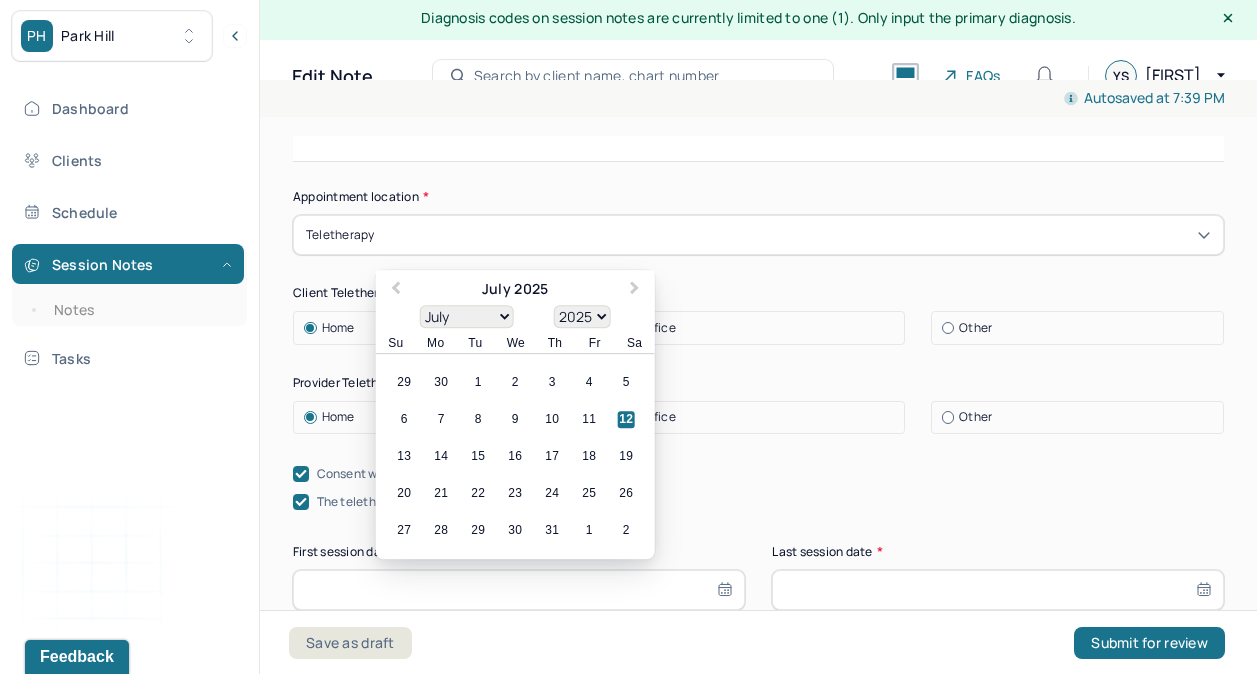 click at bounding box center [519, 590] 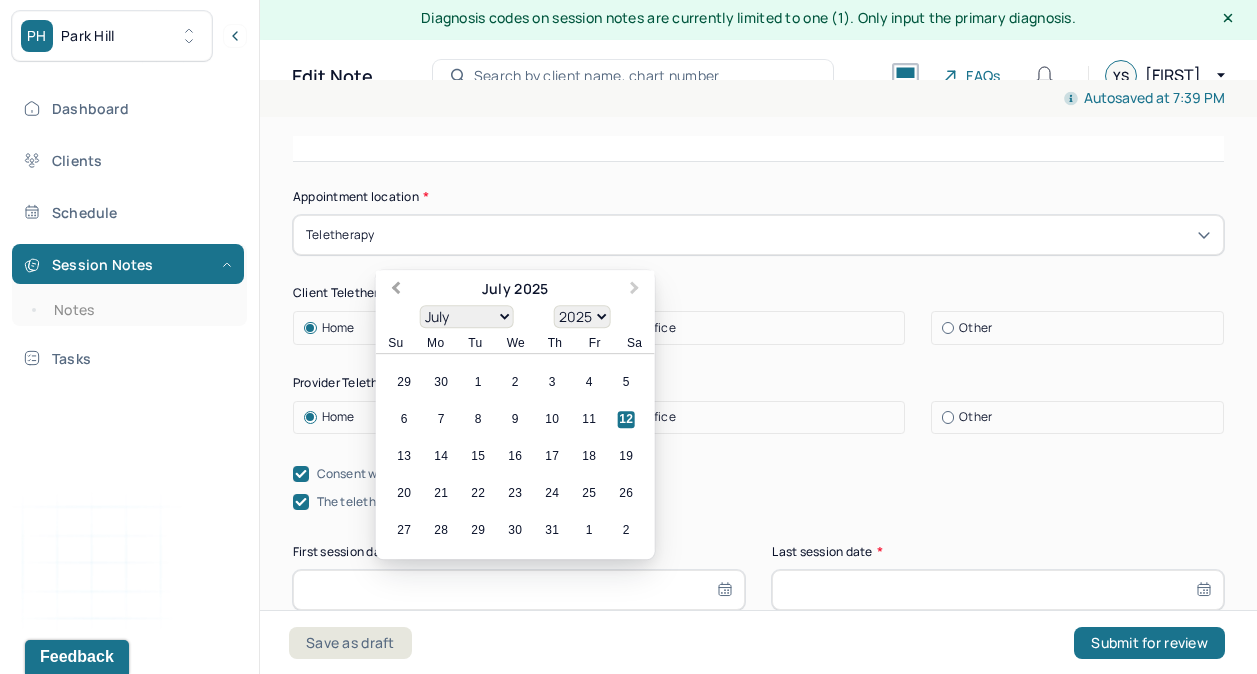 click on "Previous Month" at bounding box center [396, 290] 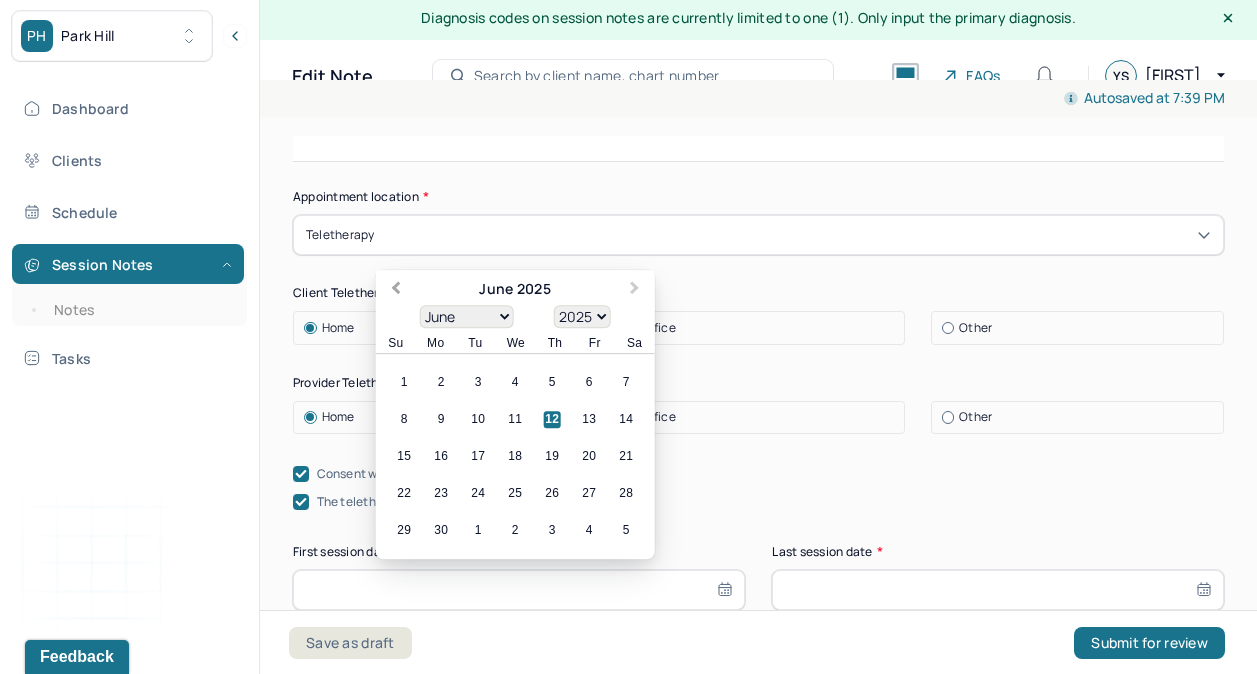 click on "Previous Month" at bounding box center (396, 290) 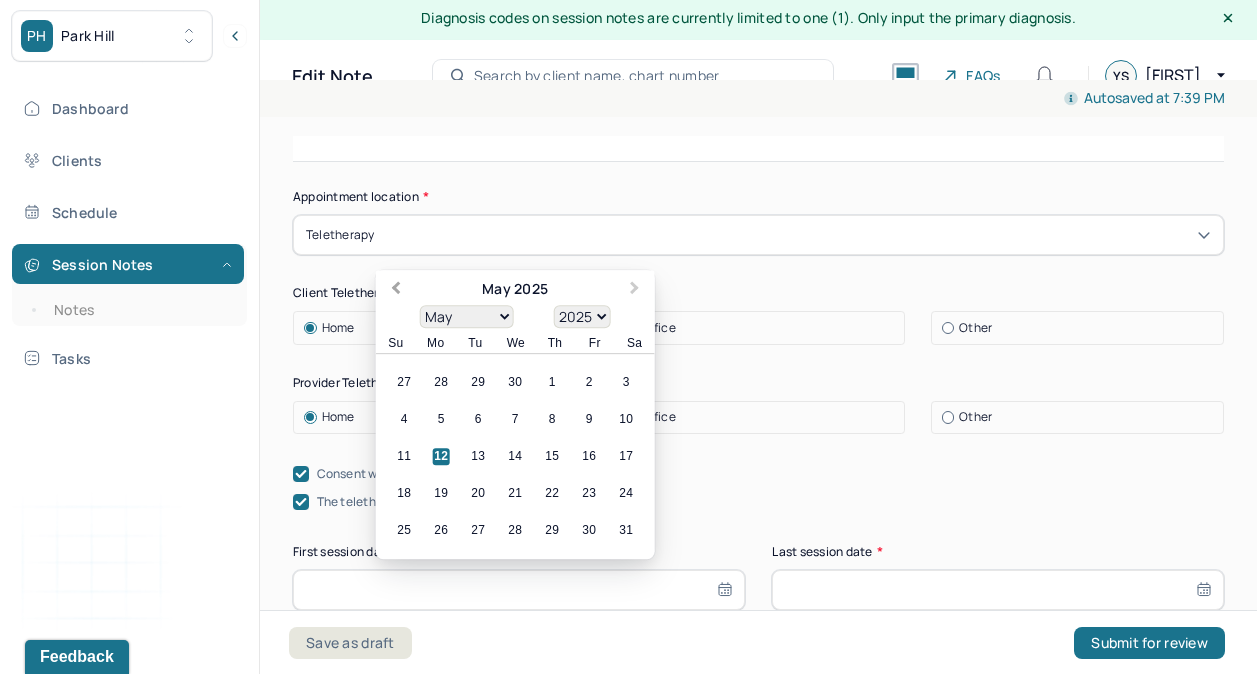 click on "Previous Month" at bounding box center [396, 290] 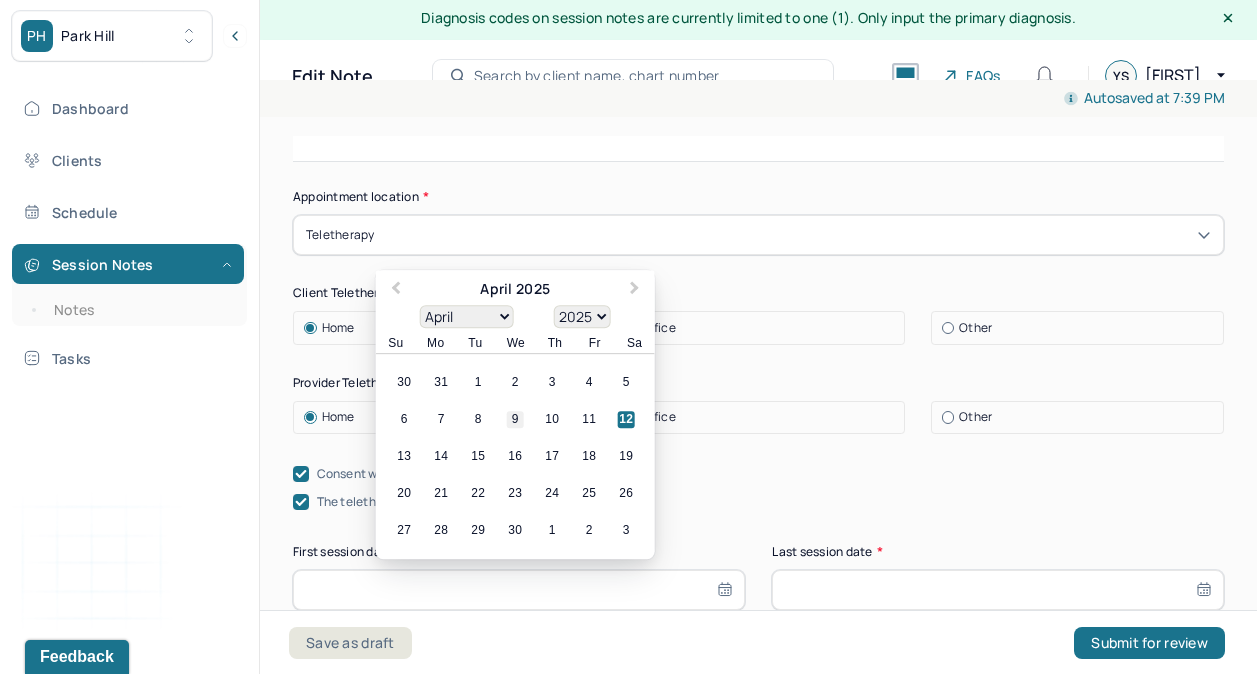 click on "9" at bounding box center [515, 420] 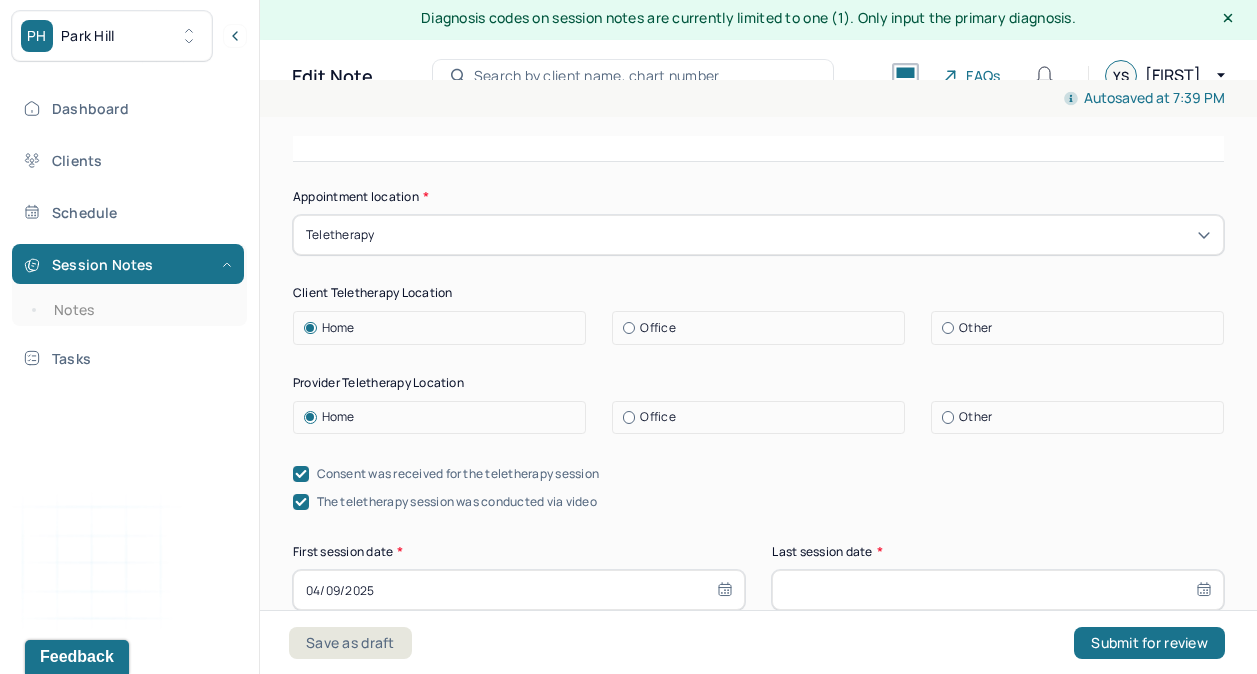 select on "6" 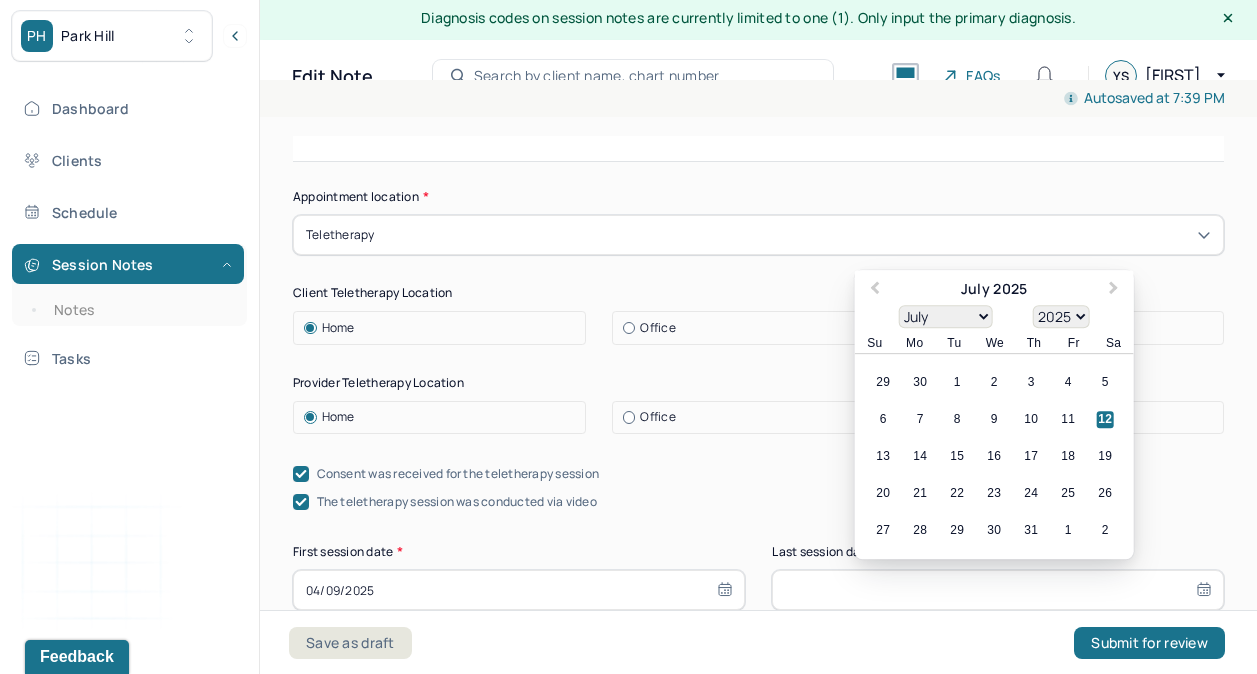 click at bounding box center [998, 590] 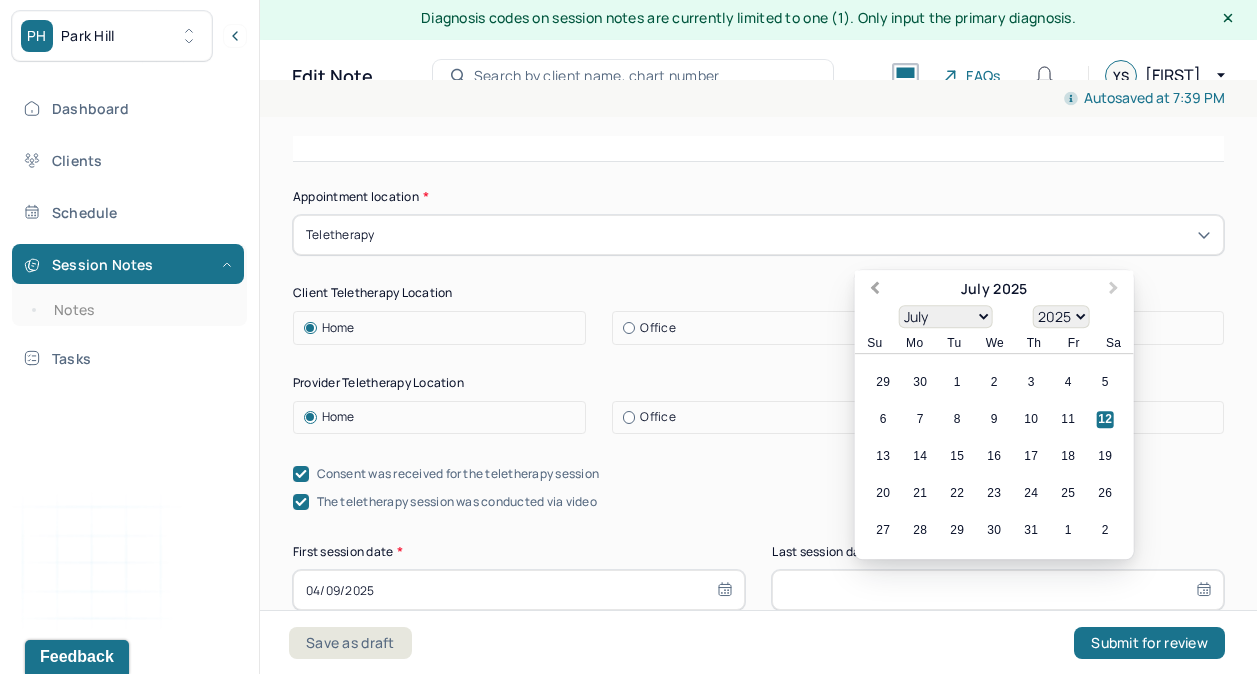 click on "Previous Month" at bounding box center [875, 290] 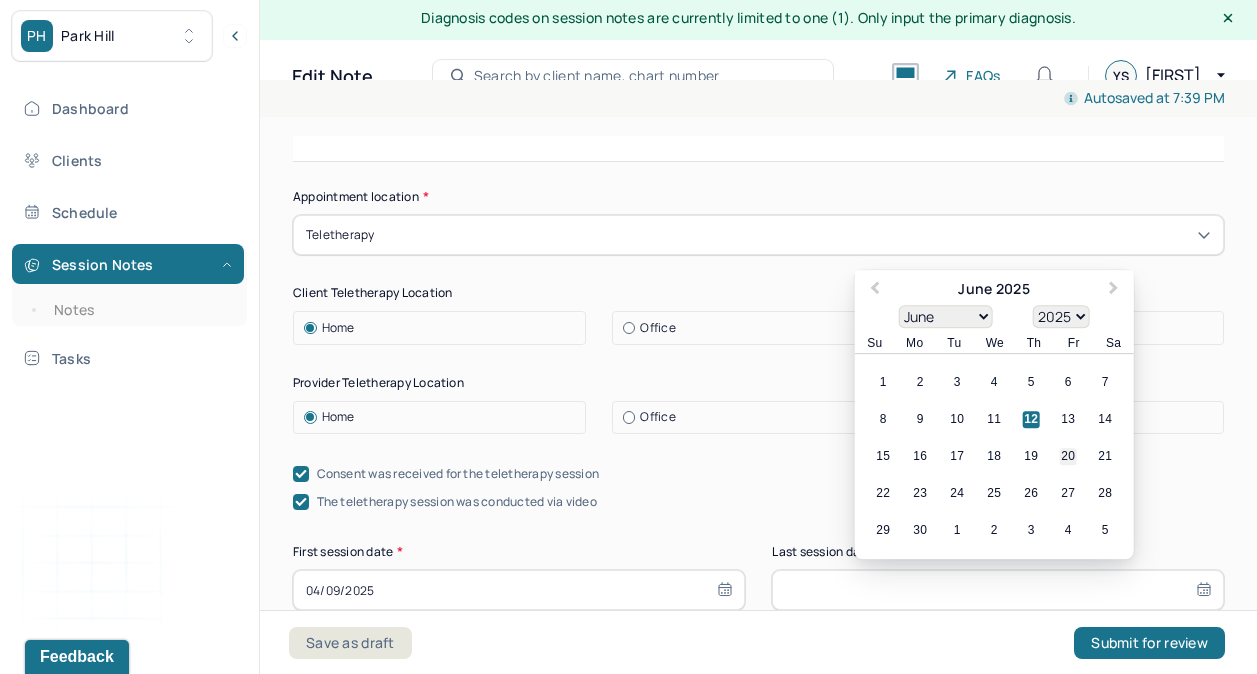click on "20" at bounding box center (1068, 457) 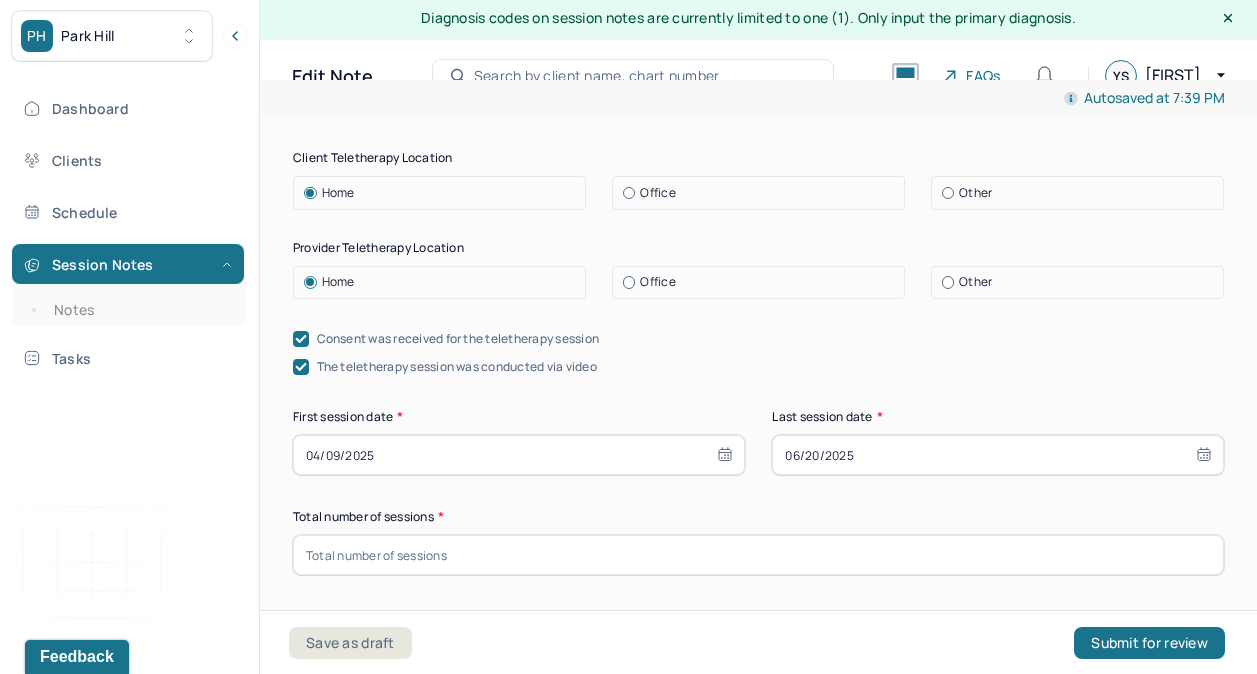 scroll, scrollTop: 317, scrollLeft: 0, axis: vertical 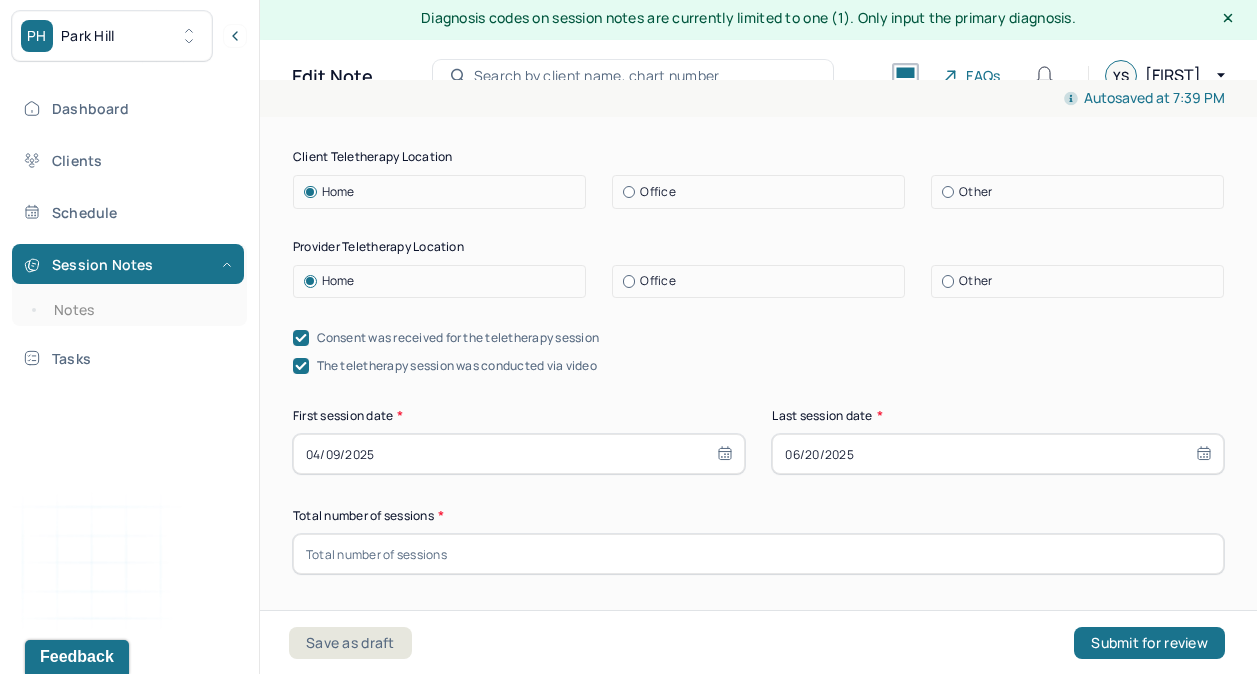 click at bounding box center [758, 554] 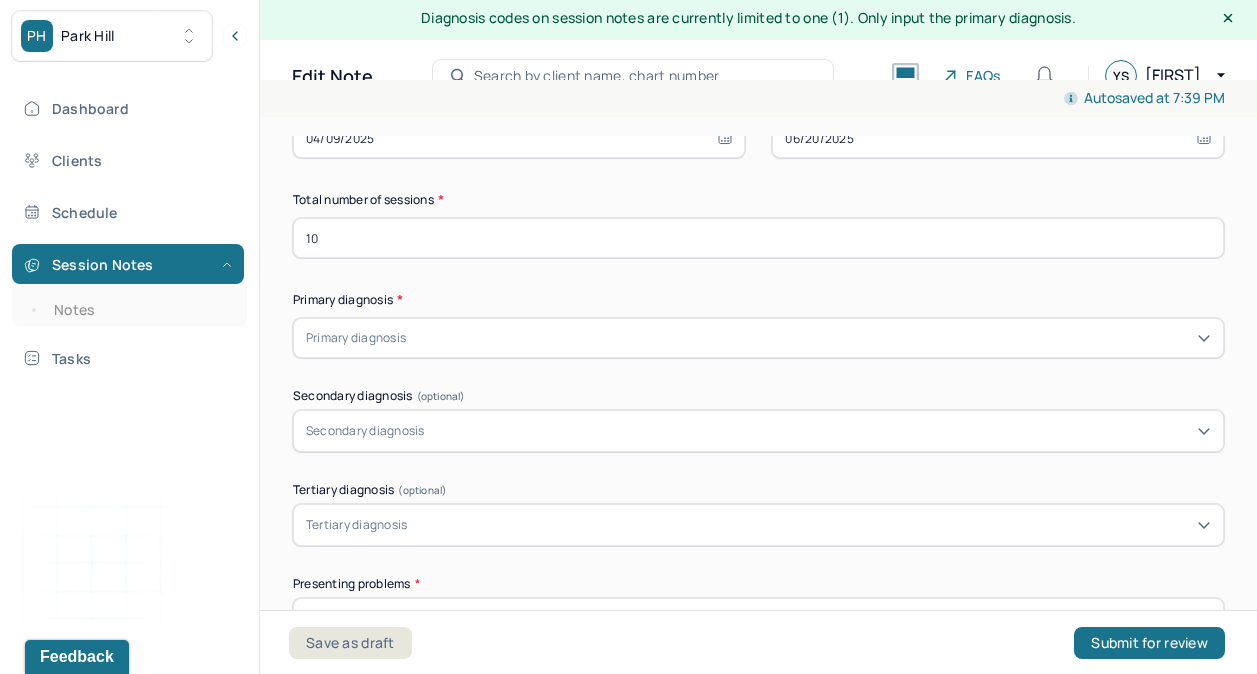 scroll, scrollTop: 643, scrollLeft: 0, axis: vertical 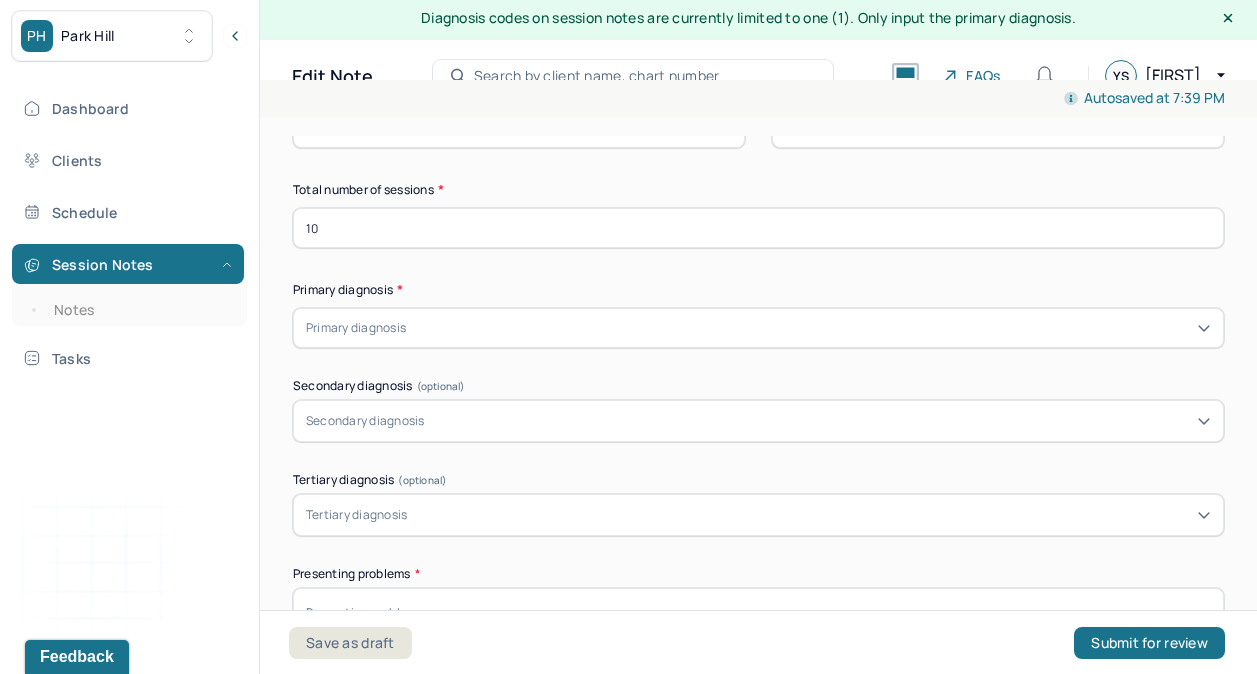 type on "10" 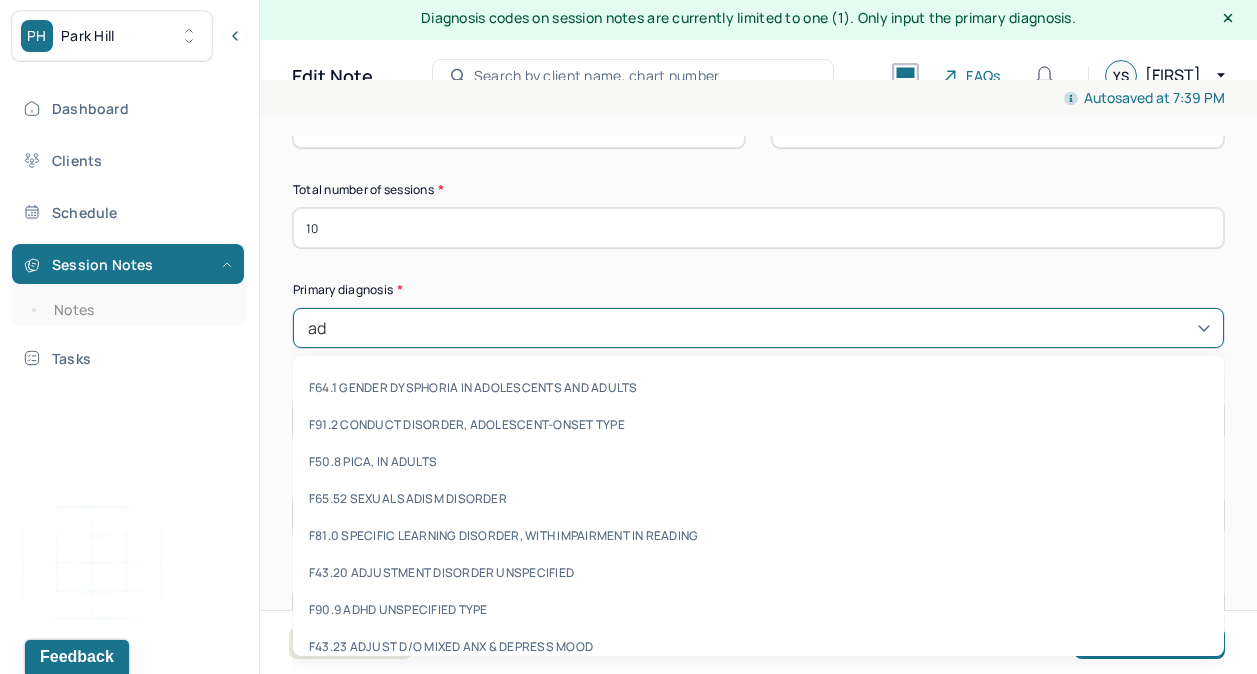 type on "adj" 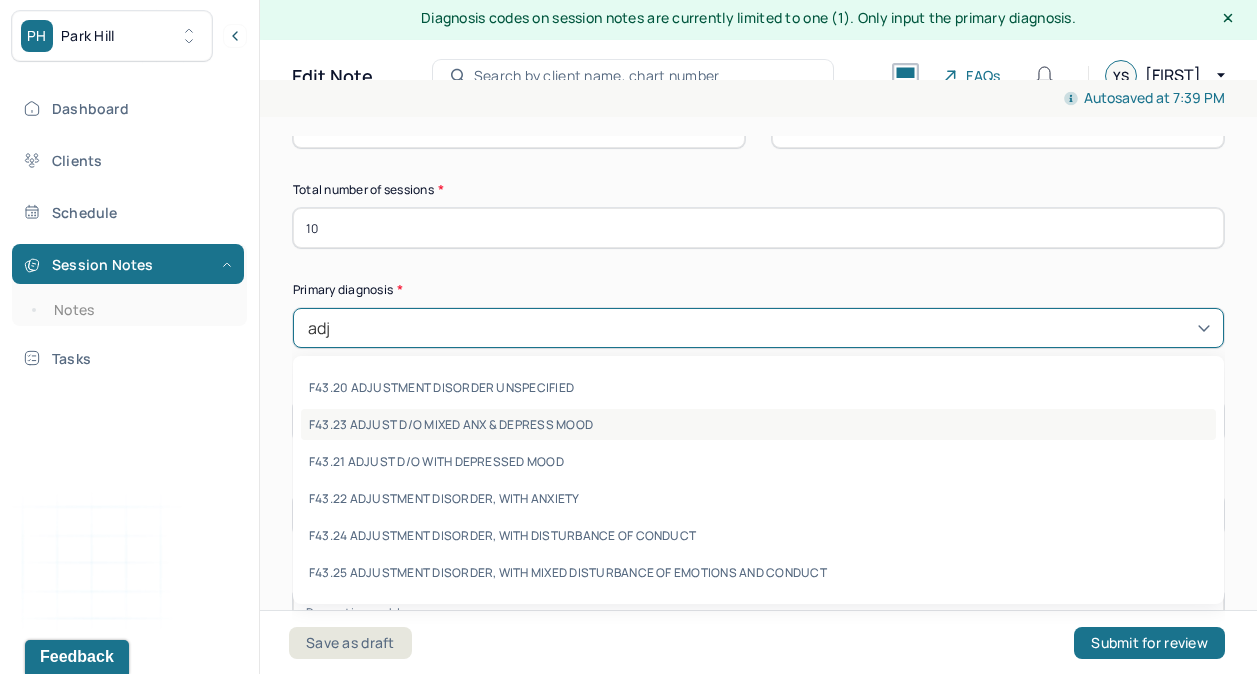 click on "F43.23 ADJUST D/O MIXED ANX & DEPRESS MOOD" at bounding box center [758, 424] 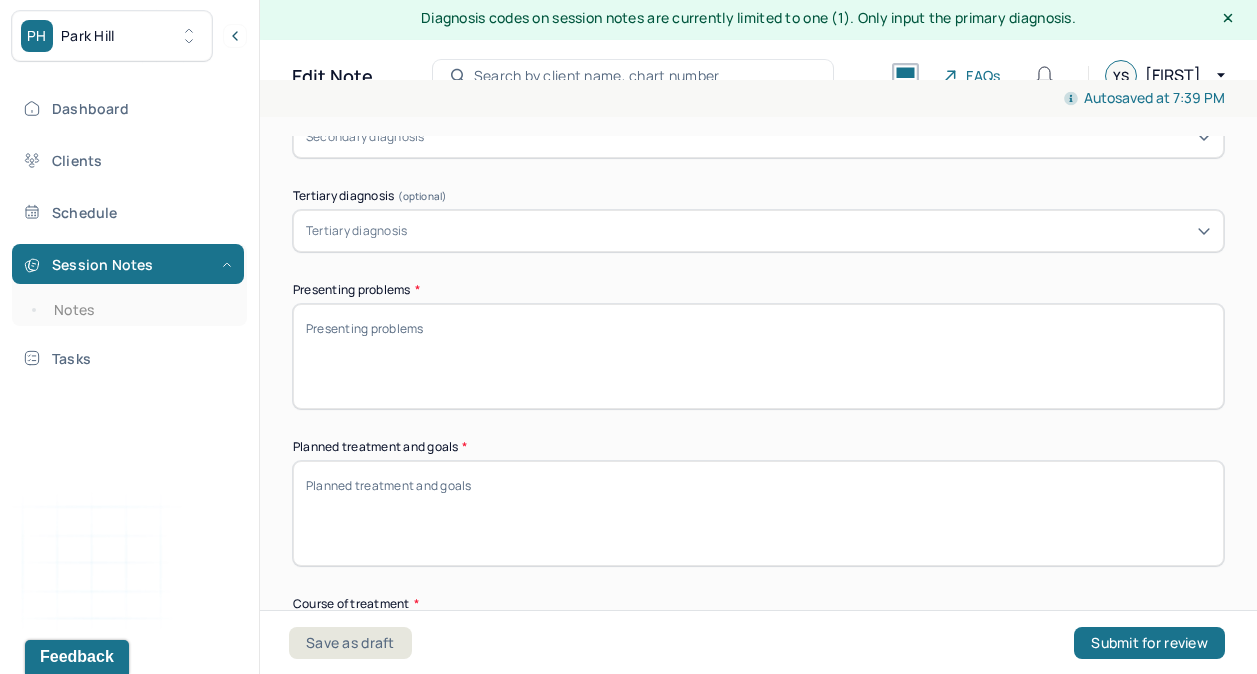 scroll, scrollTop: 930, scrollLeft: 0, axis: vertical 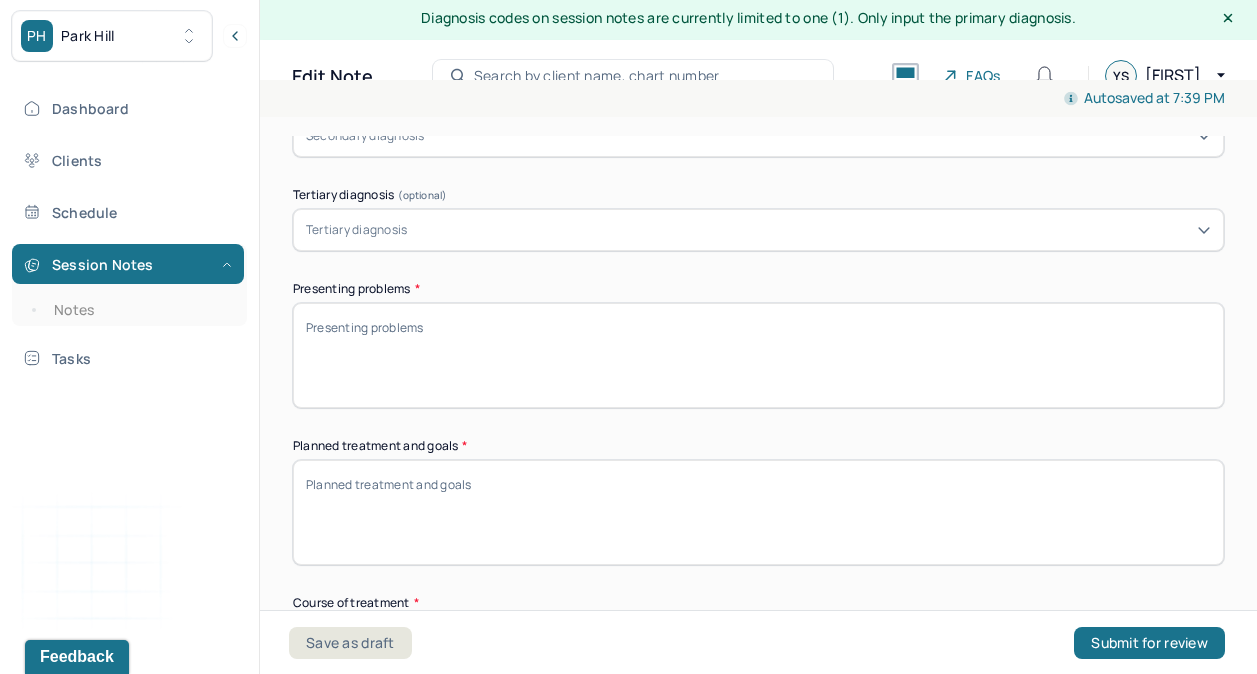 click on "Presenting problems *" at bounding box center [758, 355] 